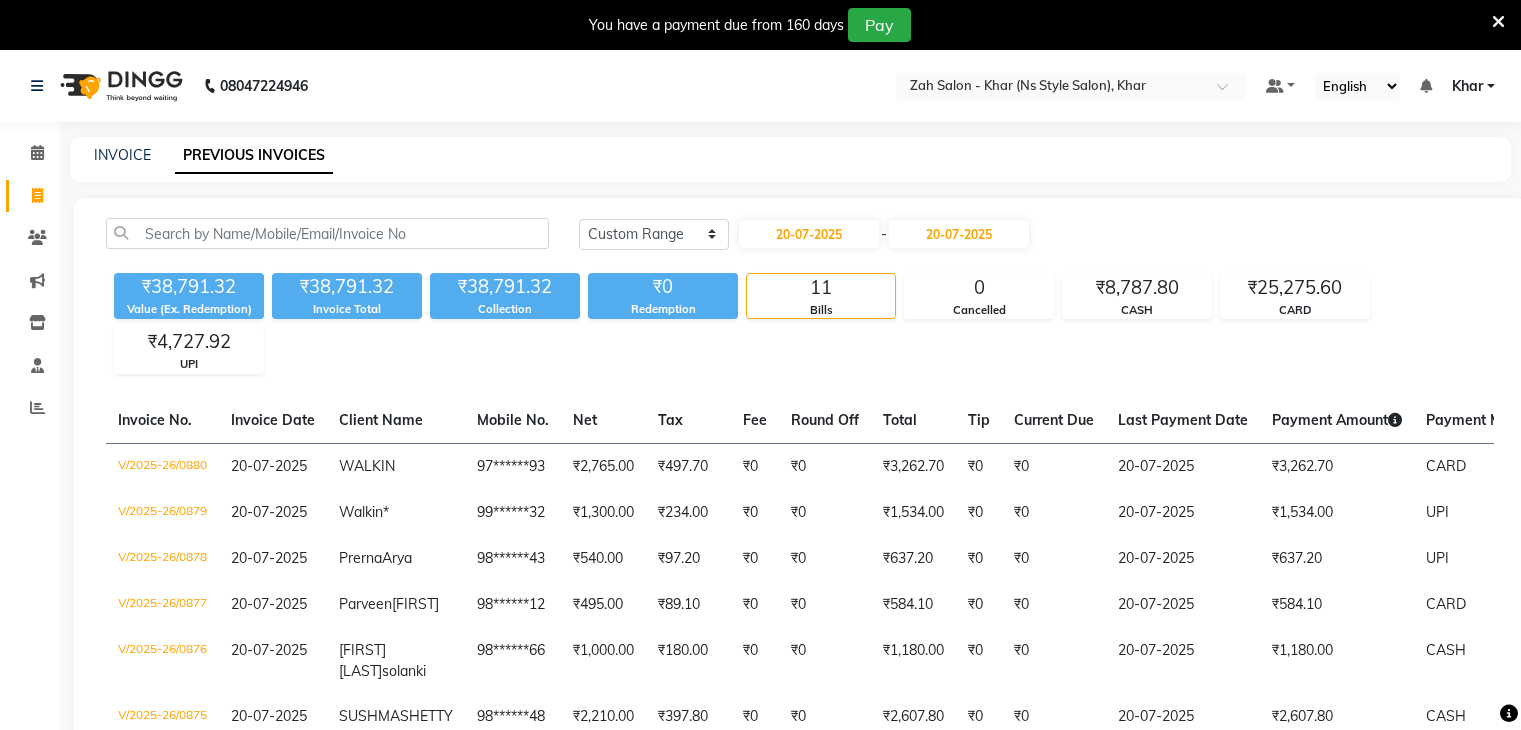 select on "range" 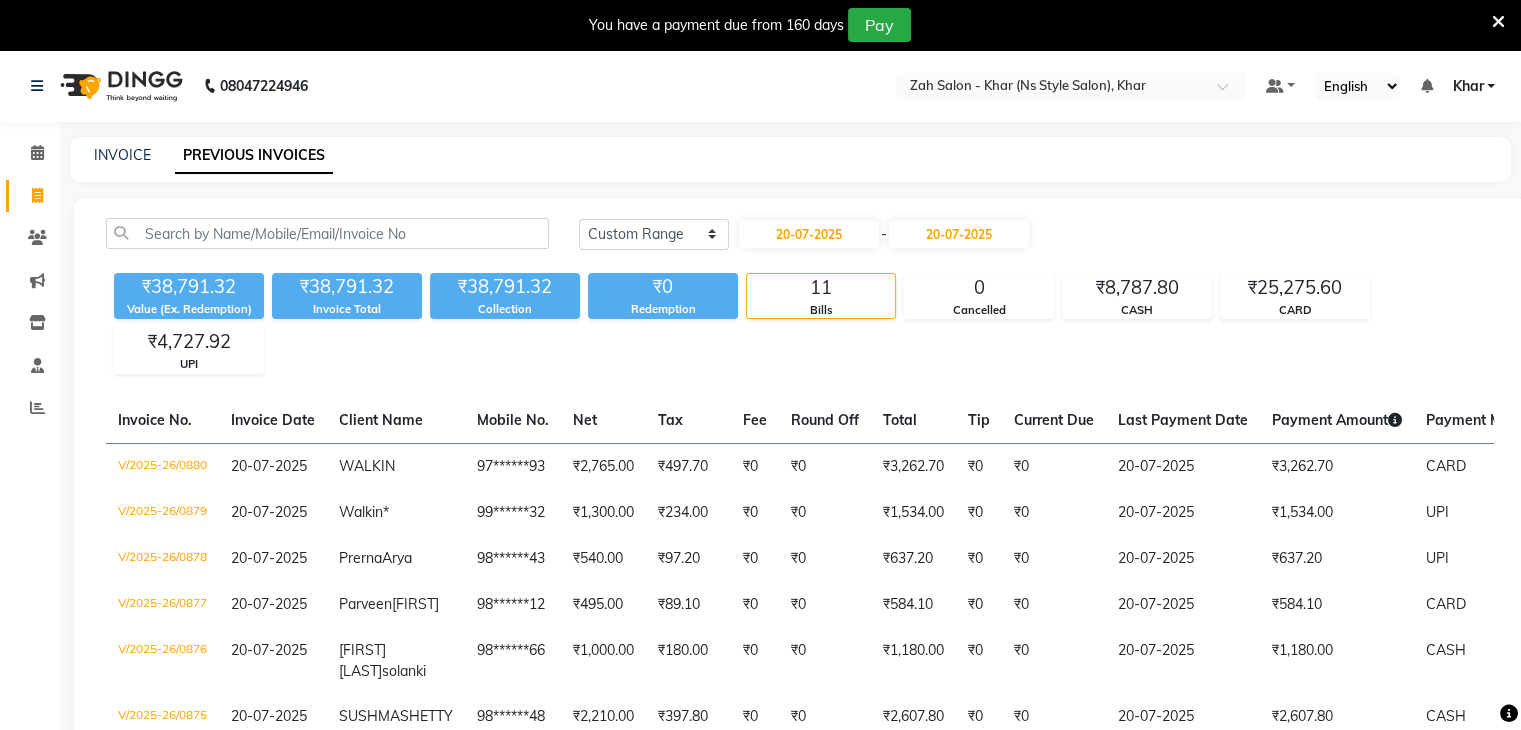 scroll, scrollTop: 0, scrollLeft: 0, axis: both 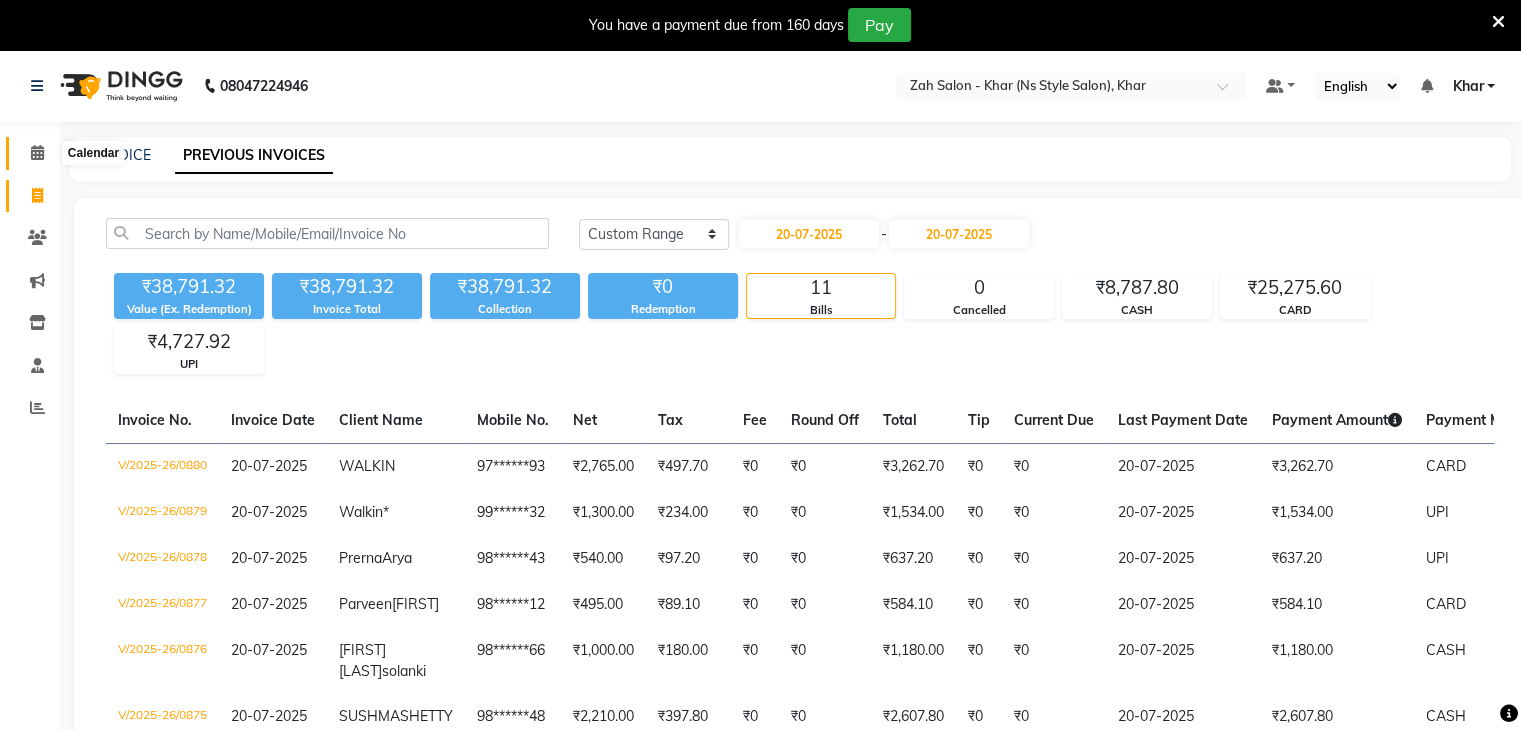 click 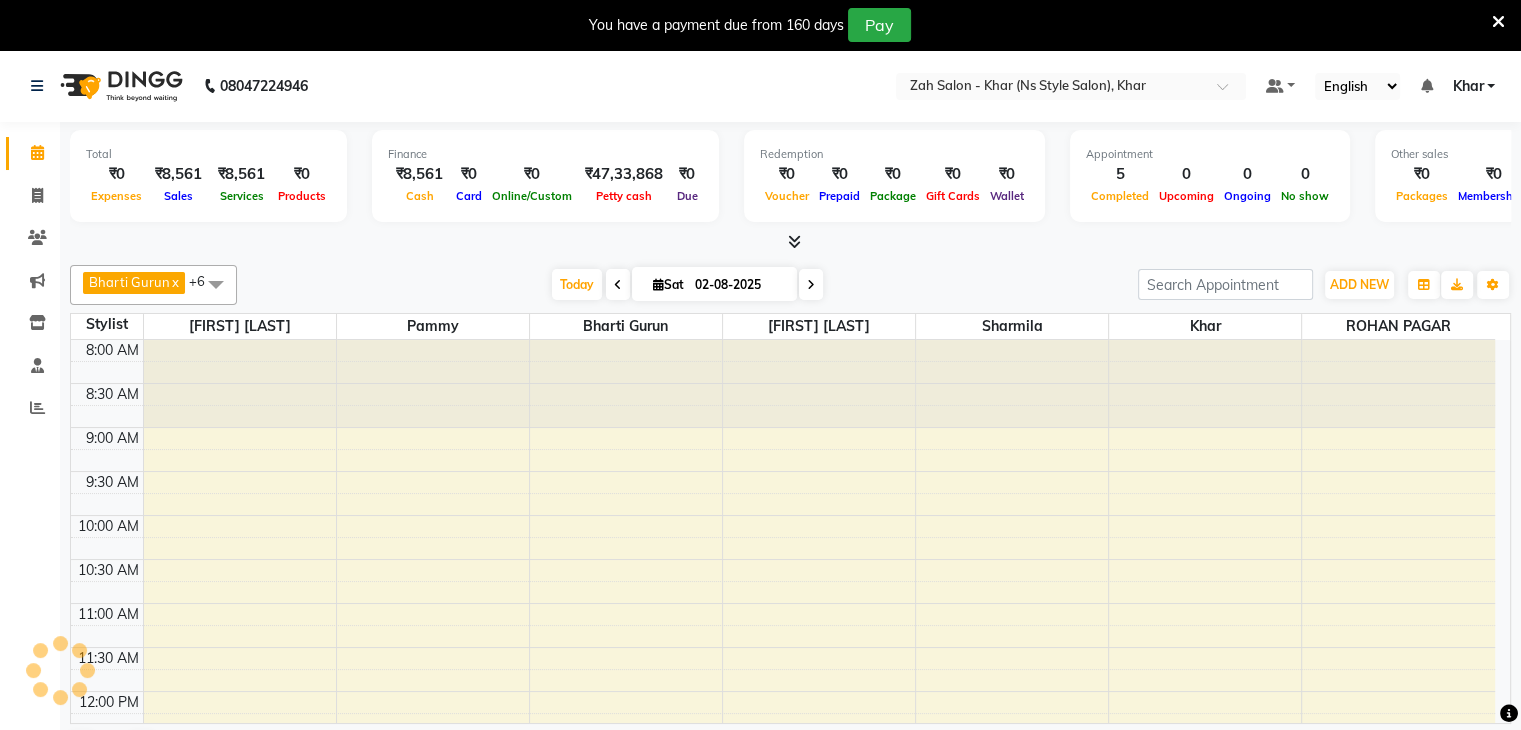 scroll, scrollTop: 711, scrollLeft: 0, axis: vertical 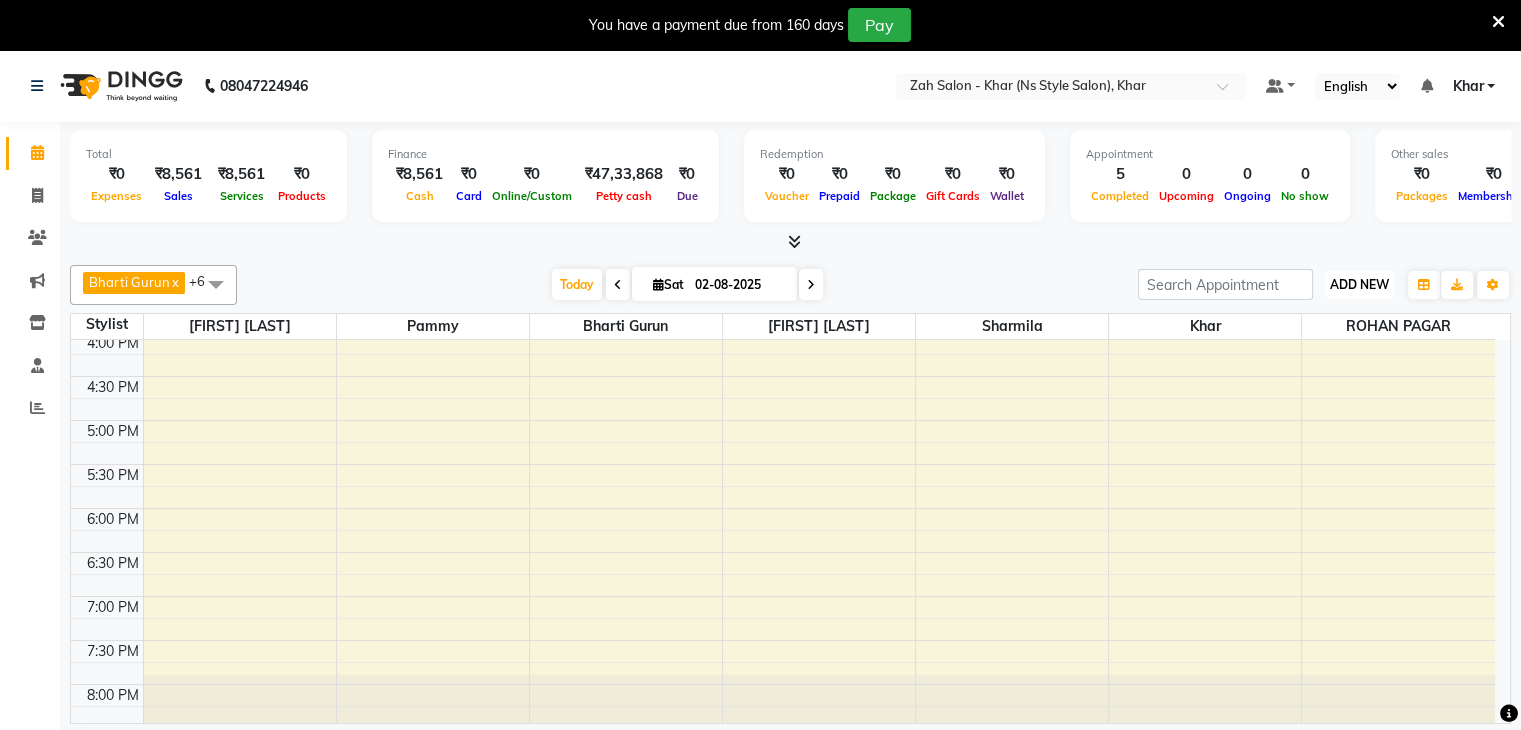 click on "ADD NEW" at bounding box center [1359, 284] 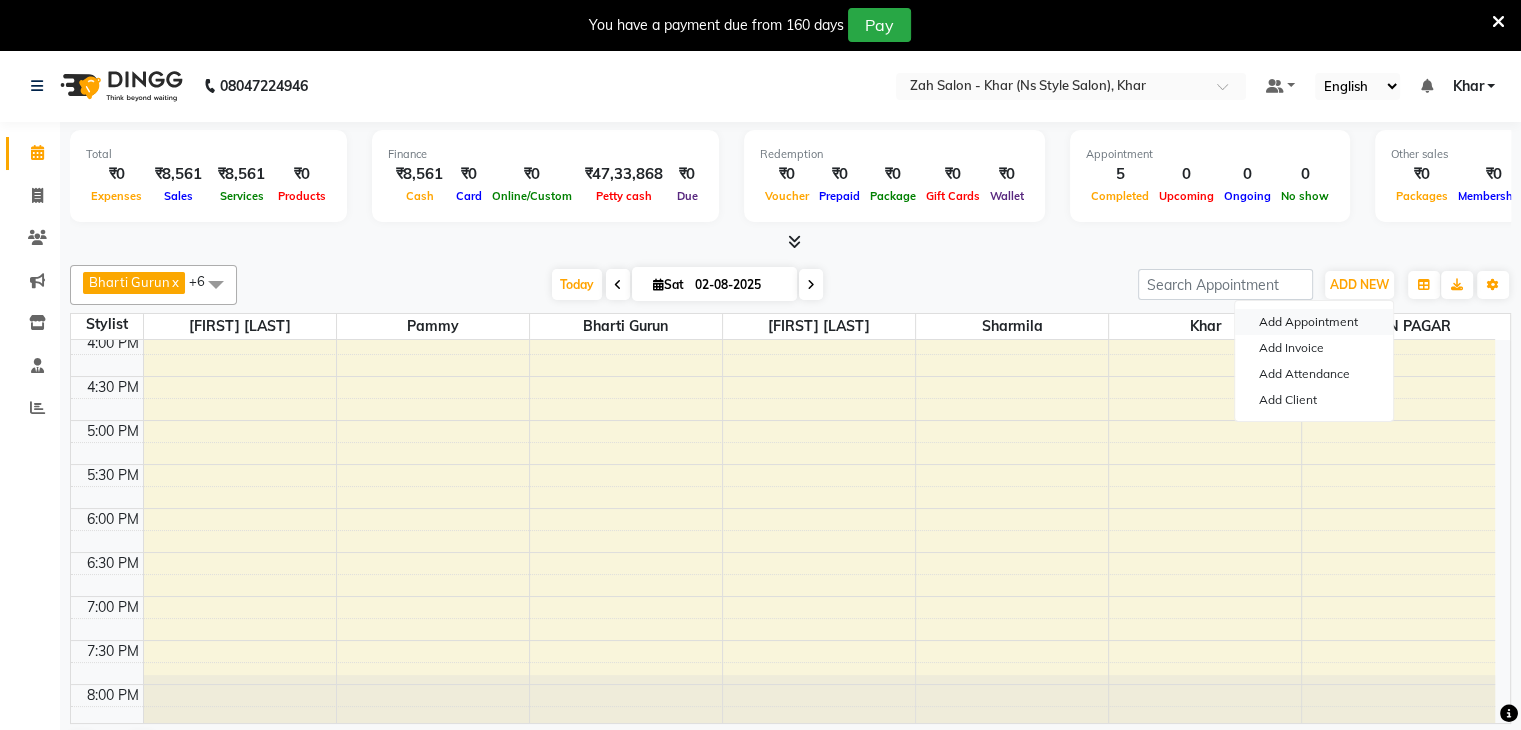 click on "Add Appointment" at bounding box center (1314, 322) 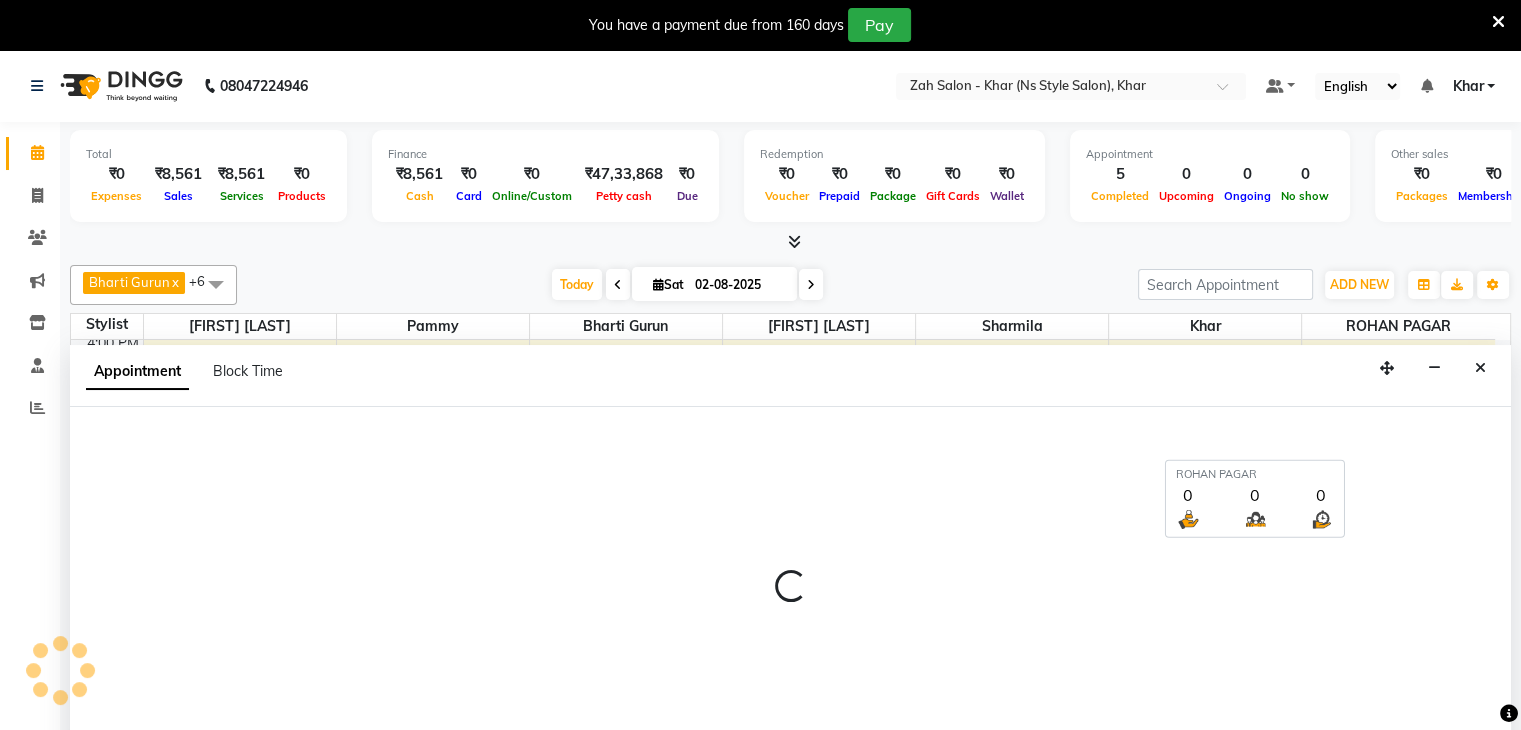 select on "tentative" 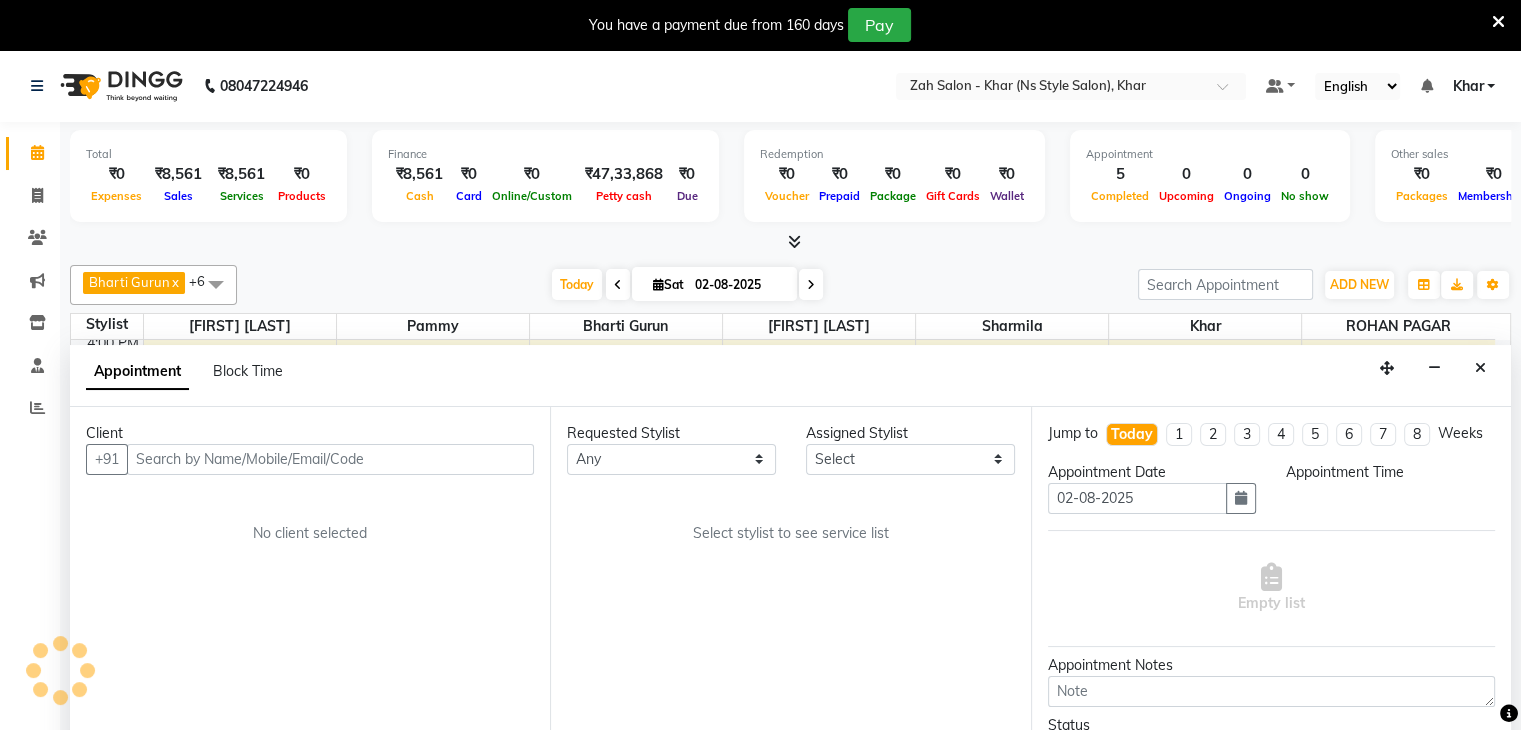 scroll, scrollTop: 51, scrollLeft: 0, axis: vertical 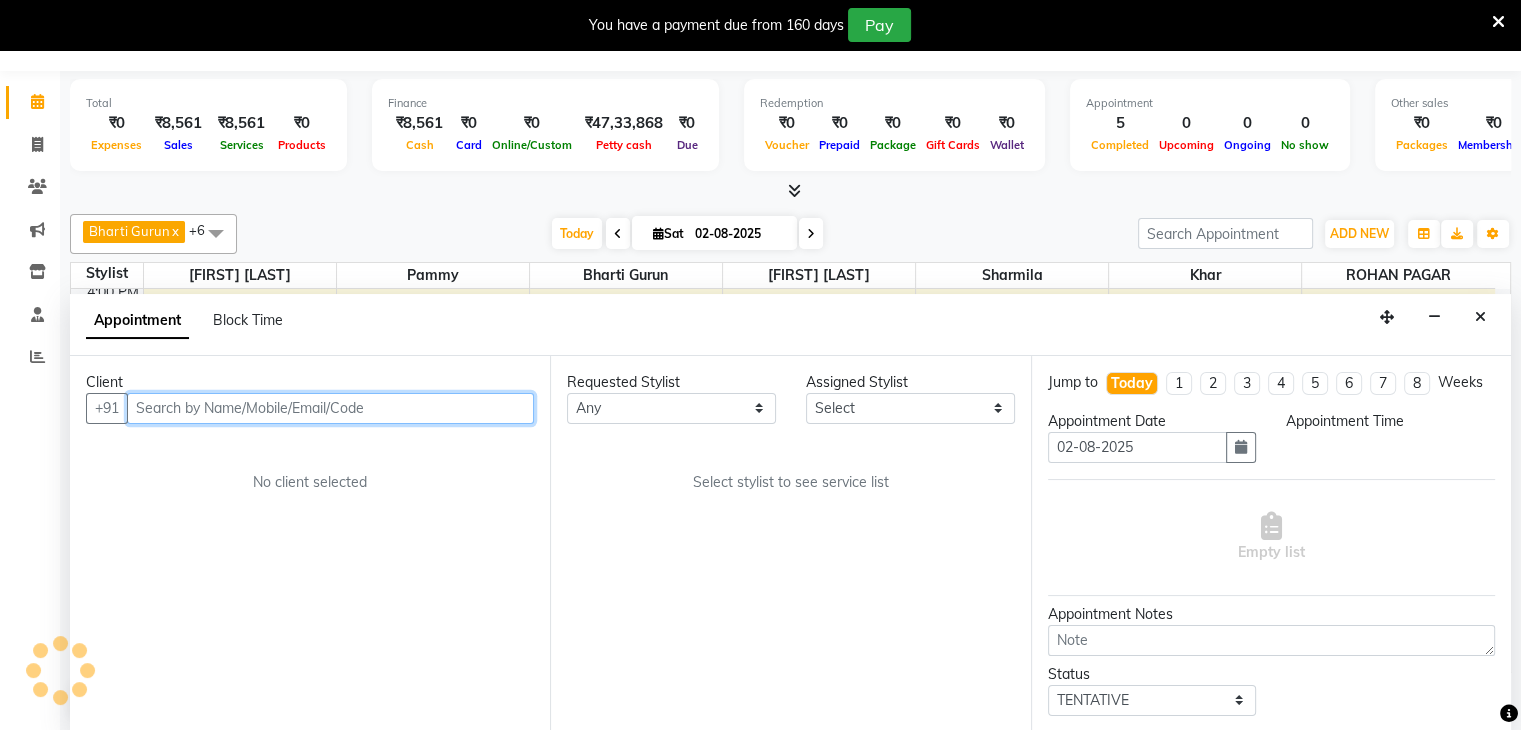select on "540" 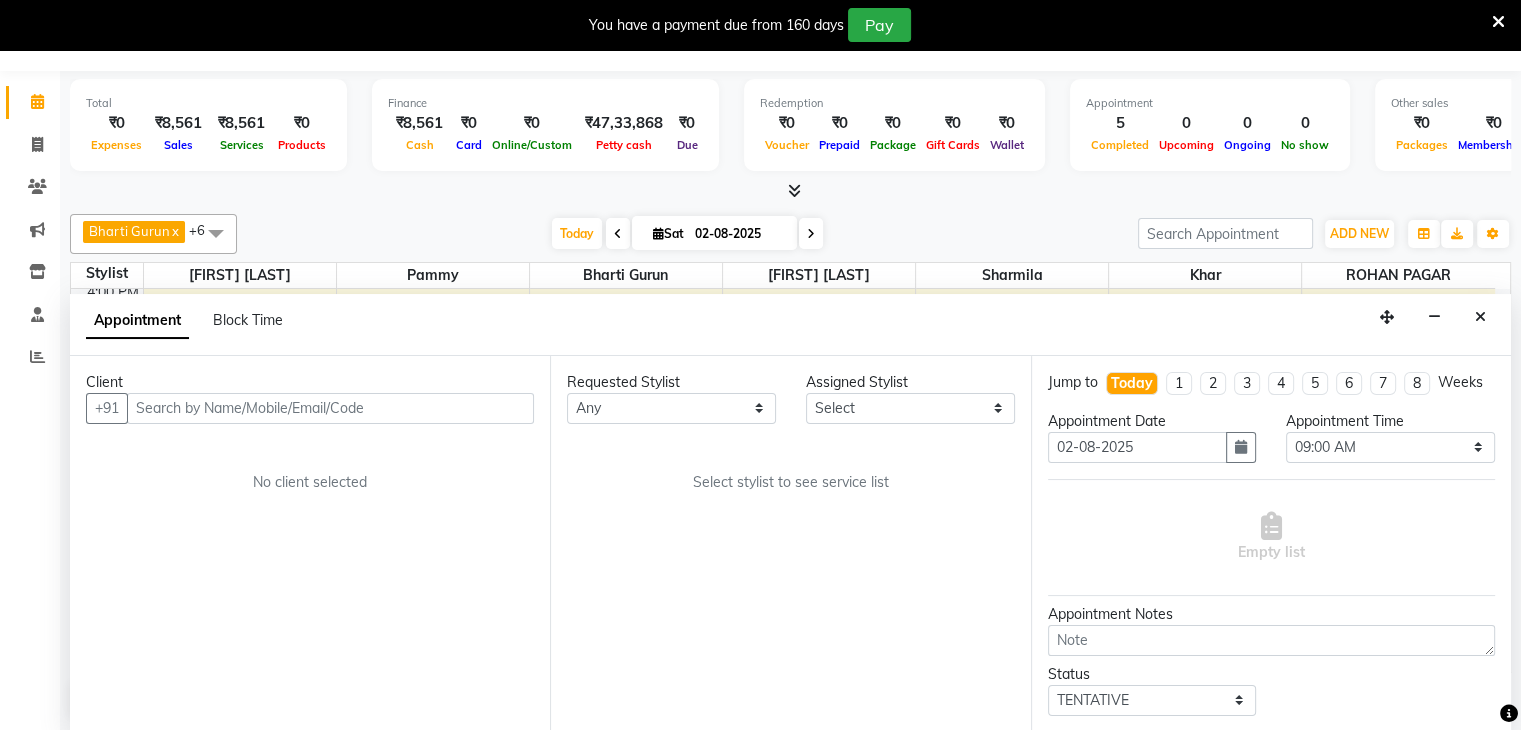 click on "Client" at bounding box center (310, 382) 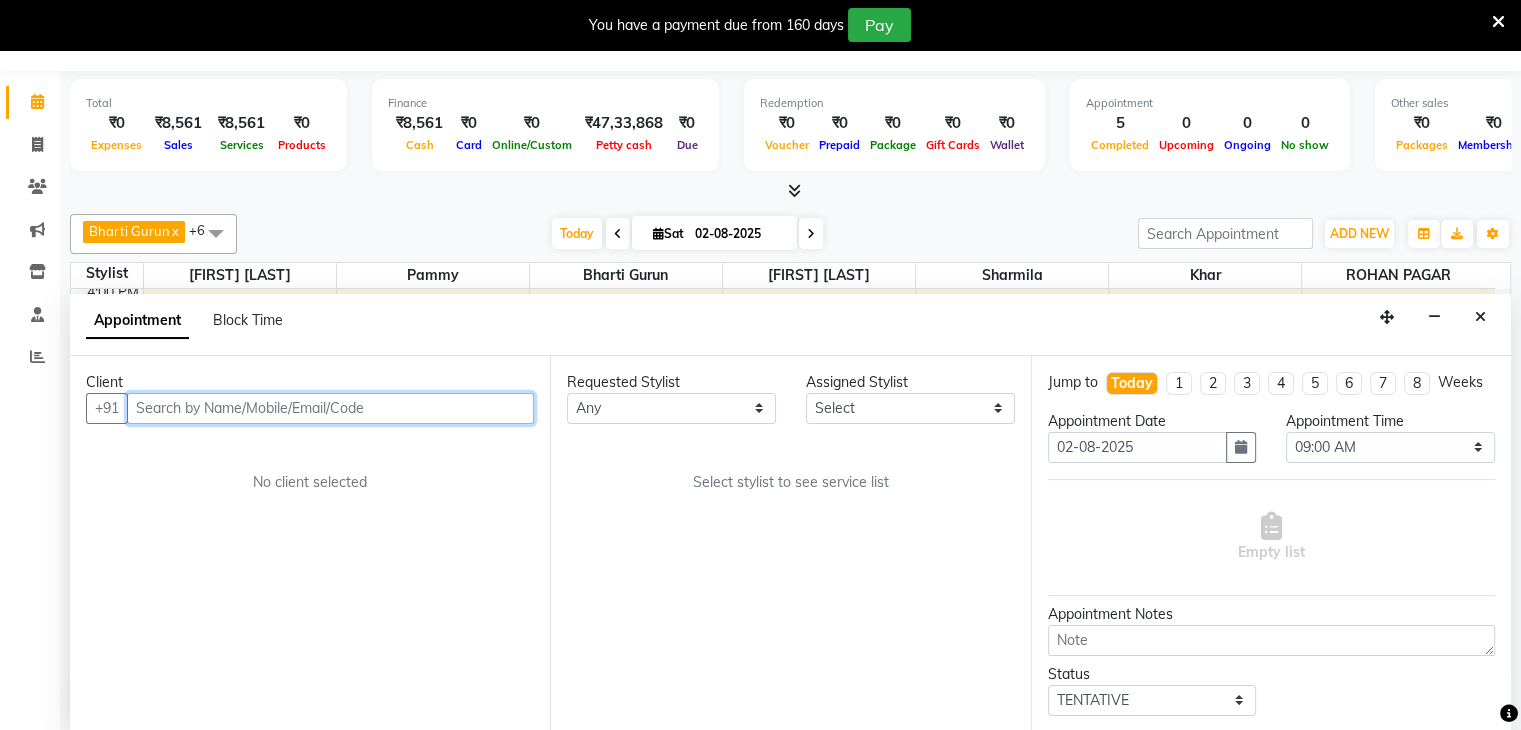 click at bounding box center [330, 408] 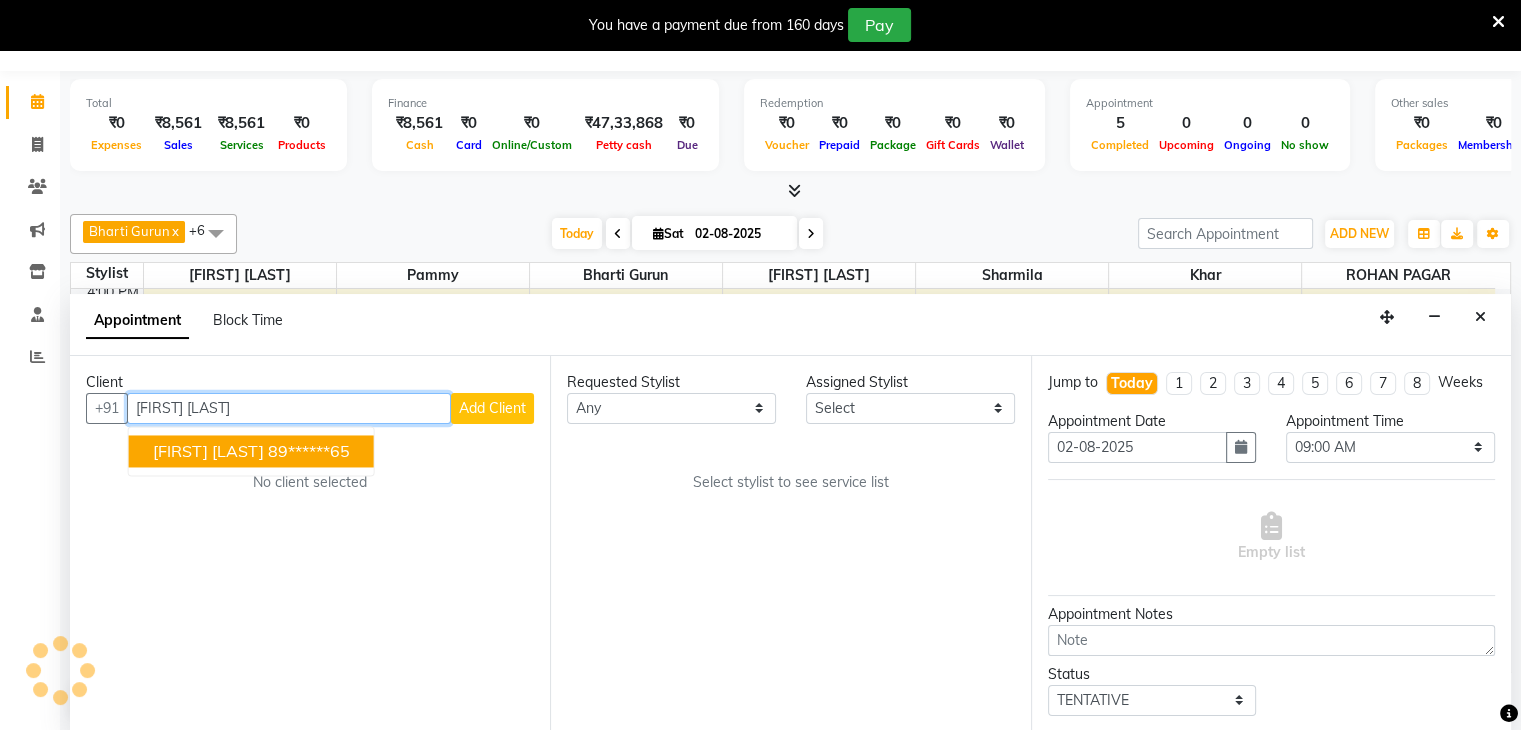 click on "89******65" at bounding box center (309, 451) 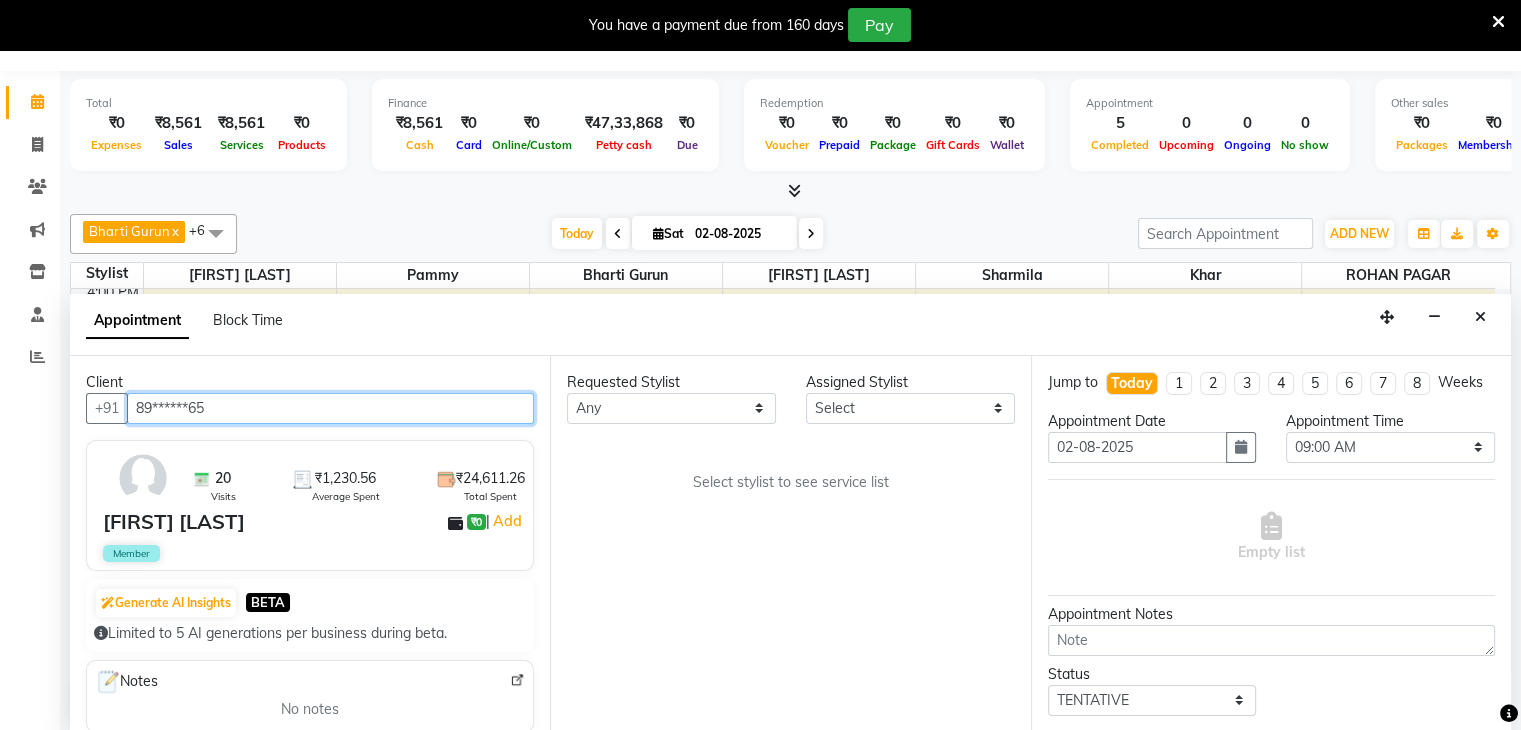 type on "89******65" 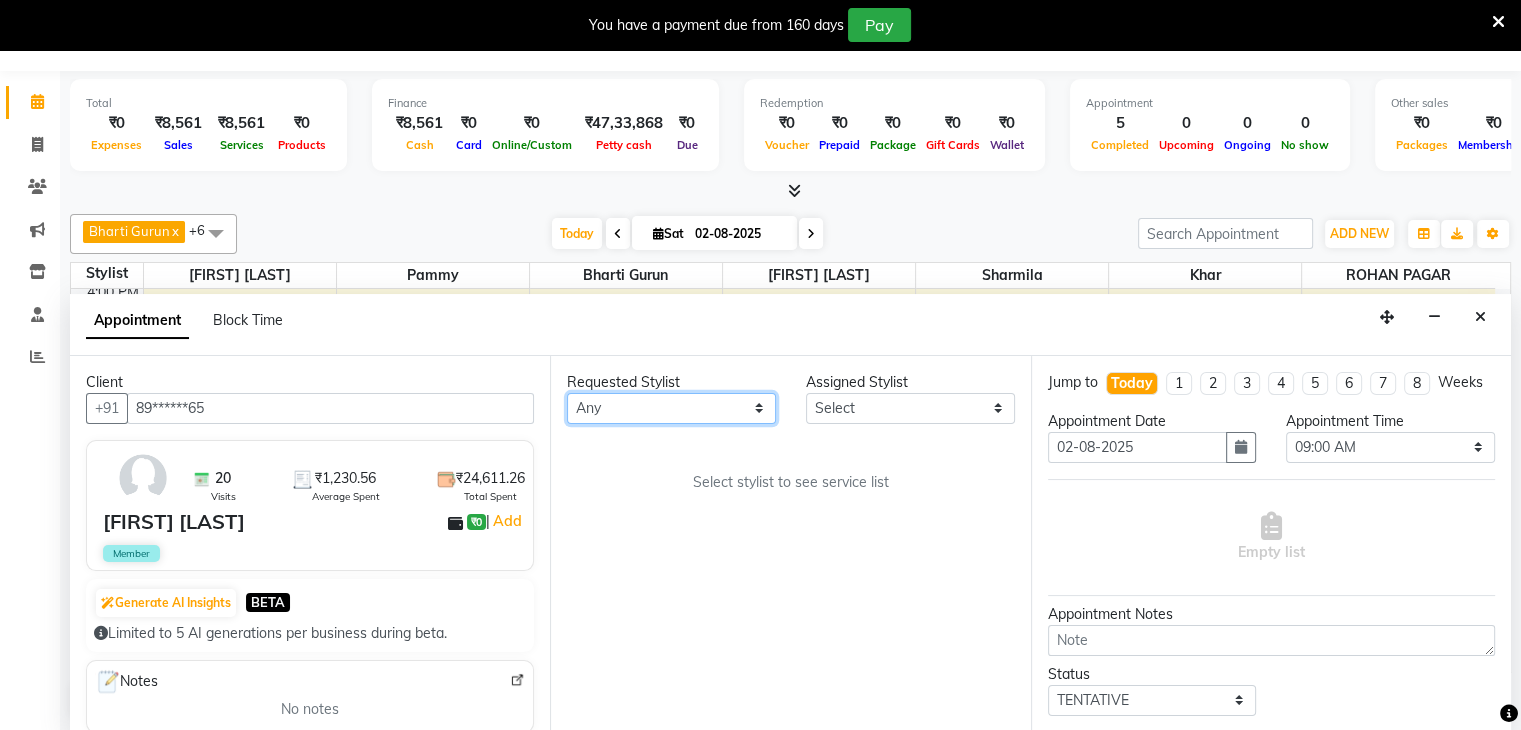 click on "Select [FIRST] [LAST] [FIRST] [LAST] [FIRST] [LAST] [FIRST] [LAST] [FIRST] [LAST] [FIRST] [LAST] [FIRST] [LAST]" at bounding box center [671, 408] 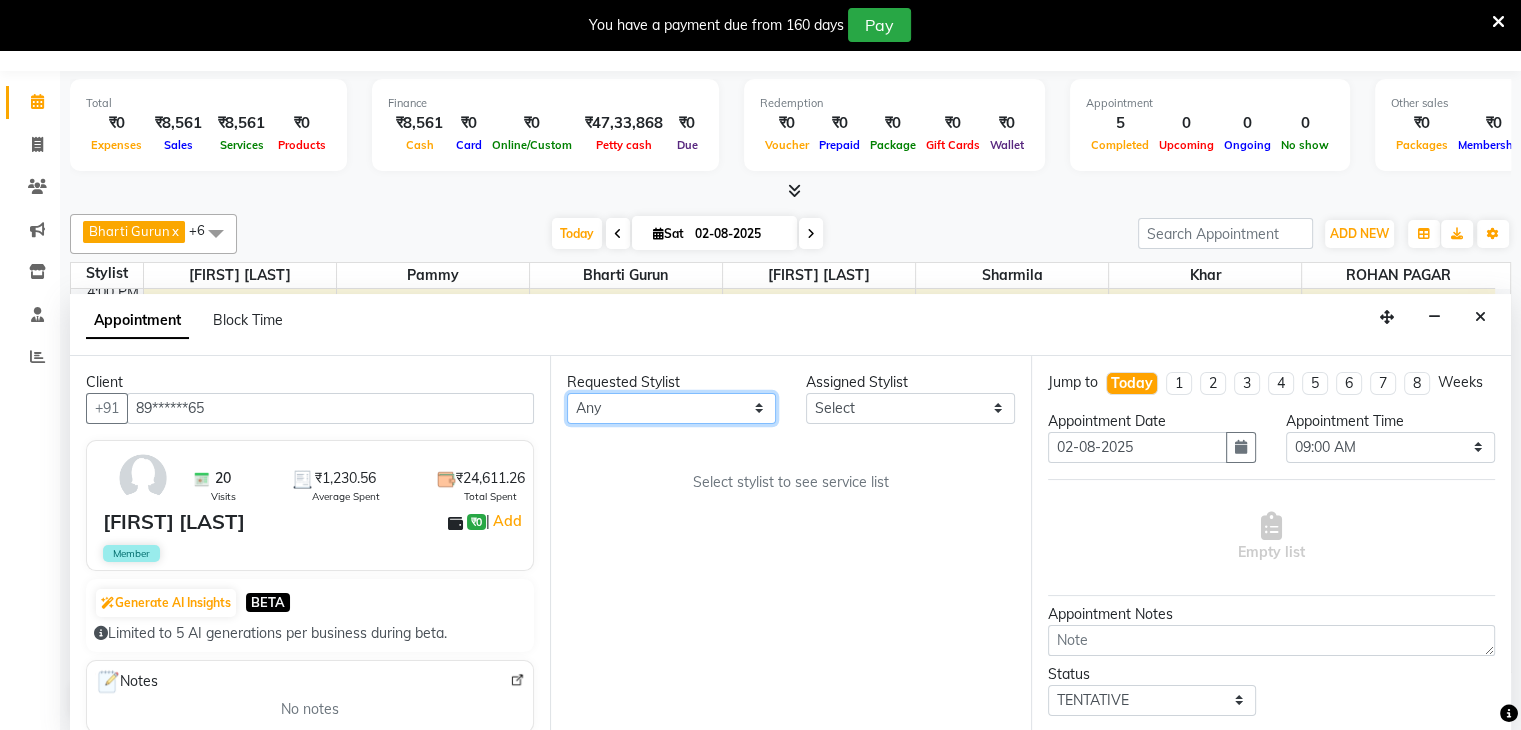 select on "38404" 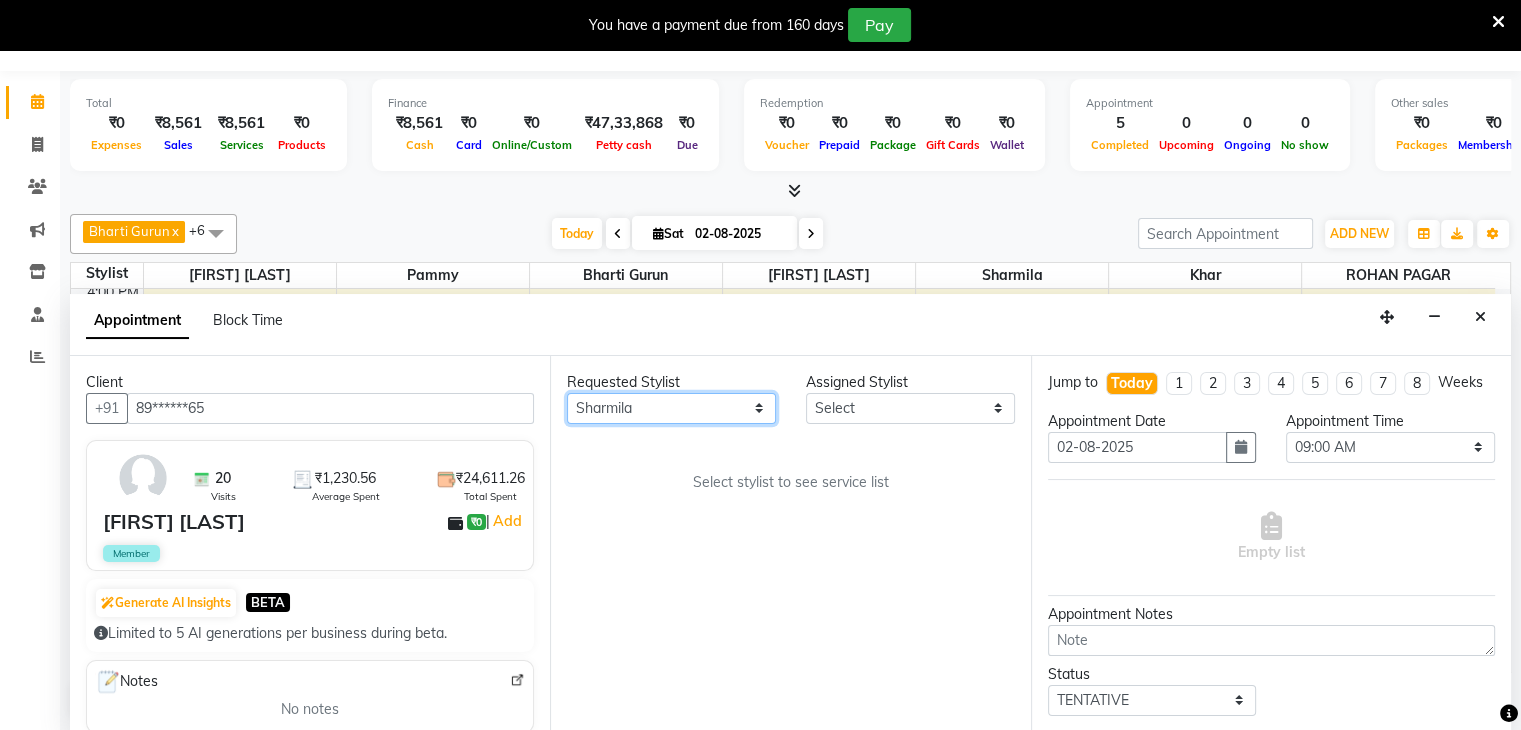 click on "Select [FIRST] [LAST] [FIRST] [LAST] [FIRST] [LAST] [FIRST] [LAST] [FIRST] [LAST] [FIRST] [LAST] [FIRST] [LAST]" at bounding box center [671, 408] 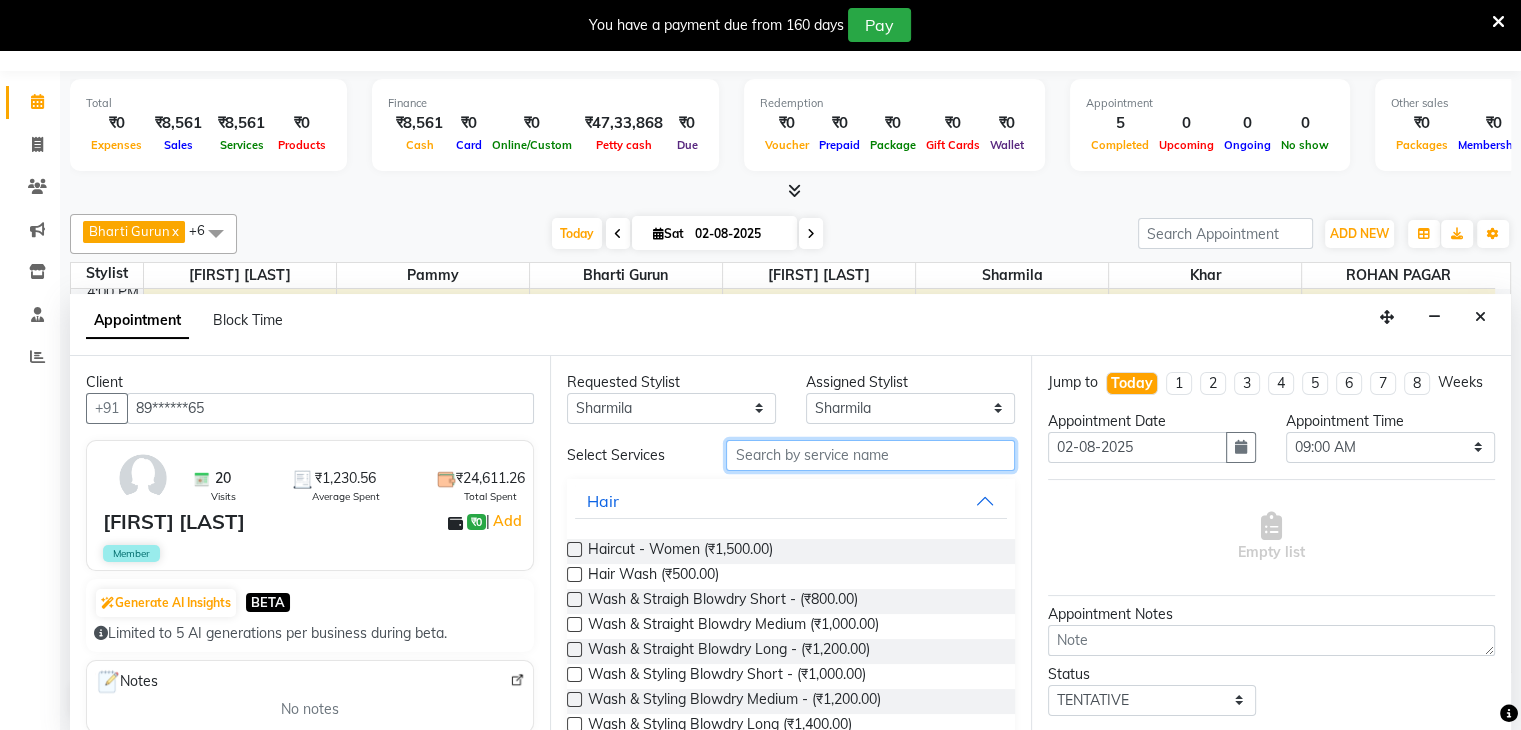 click at bounding box center (870, 455) 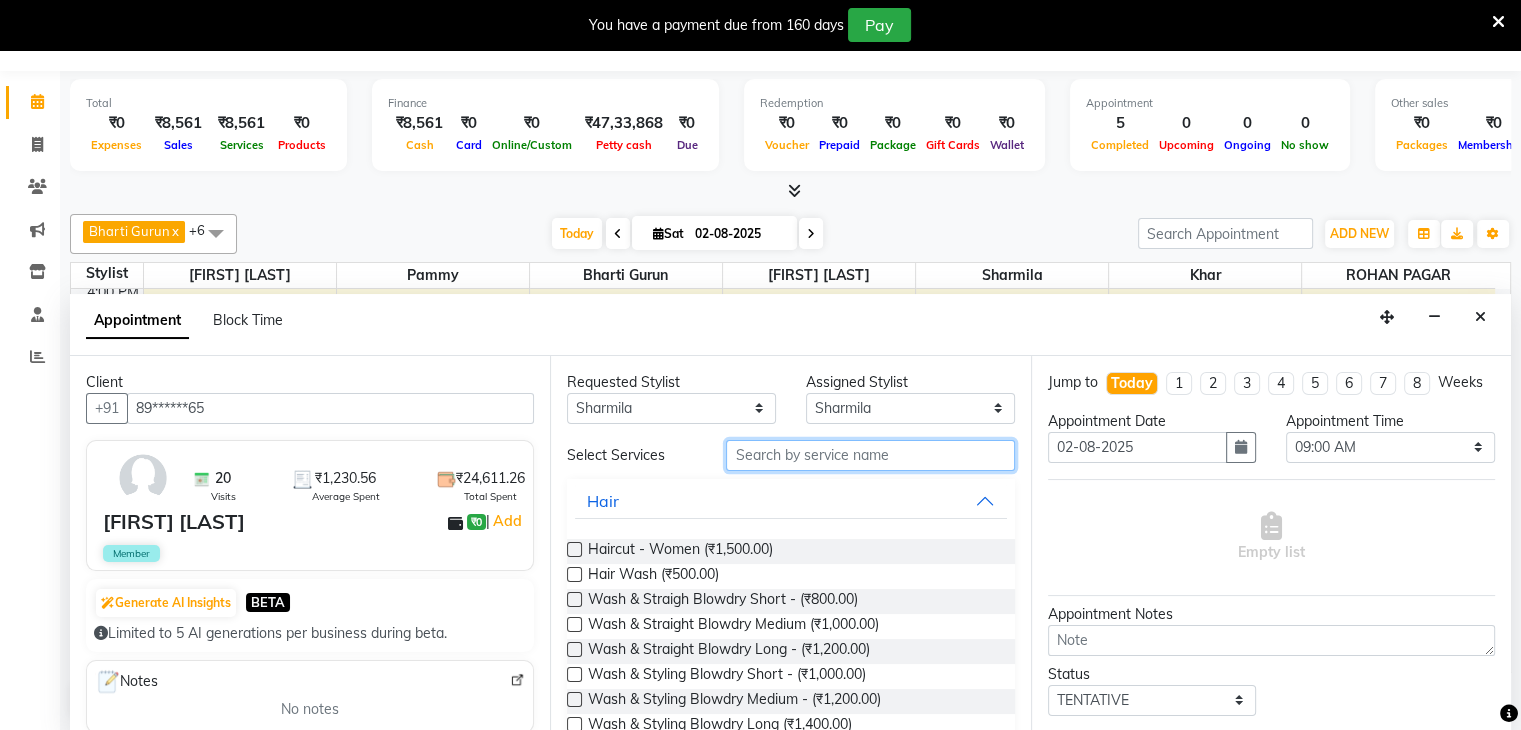 click at bounding box center [870, 455] 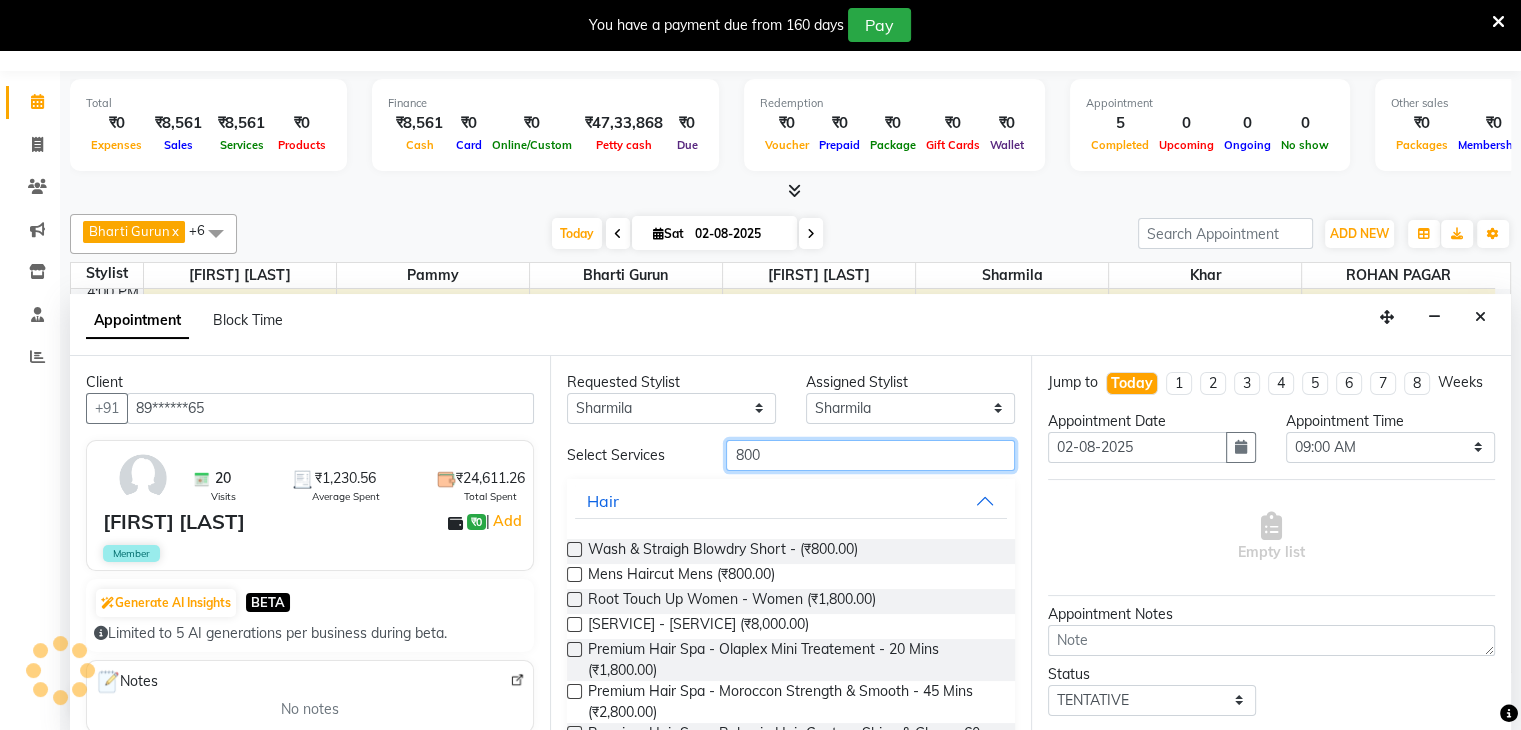 scroll, scrollTop: 328, scrollLeft: 0, axis: vertical 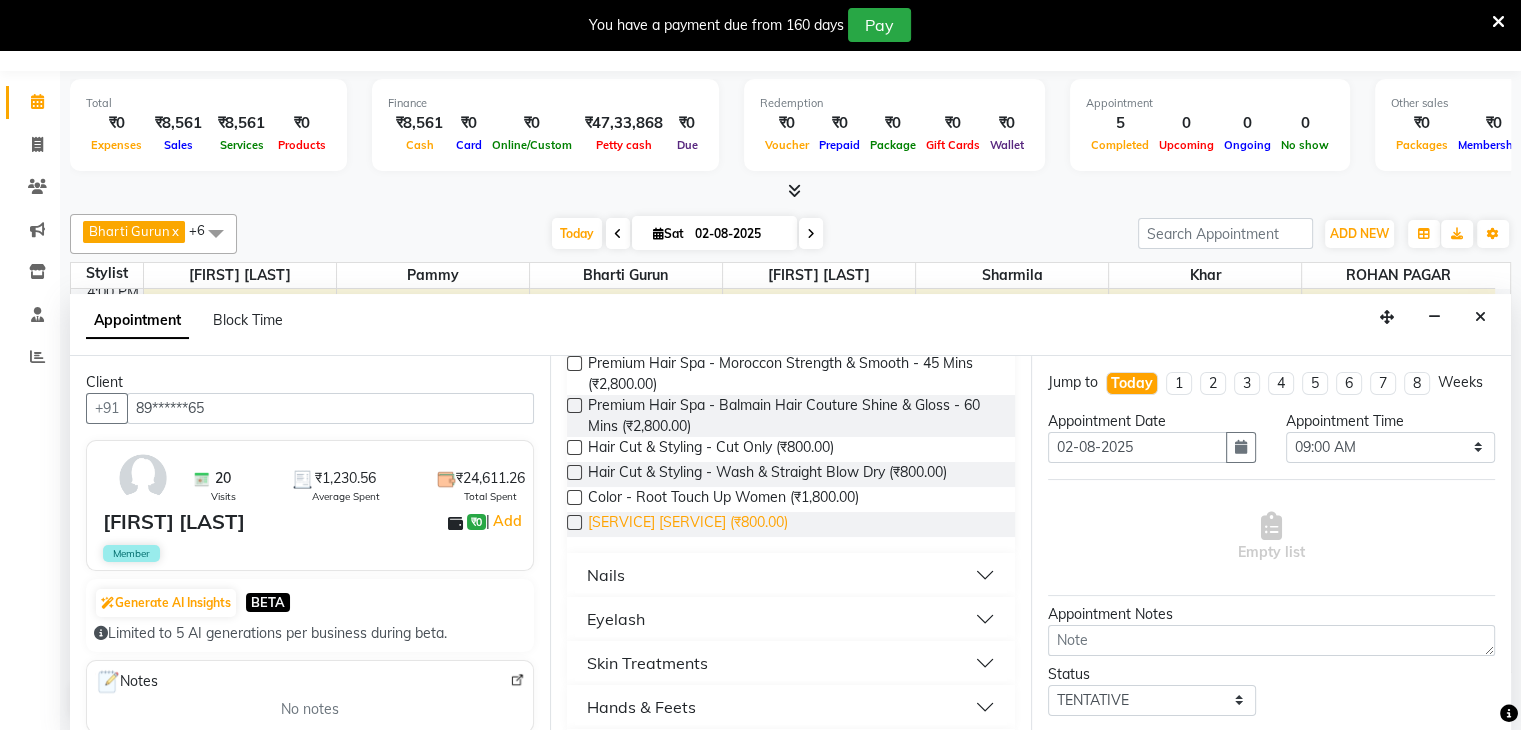 type on "800" 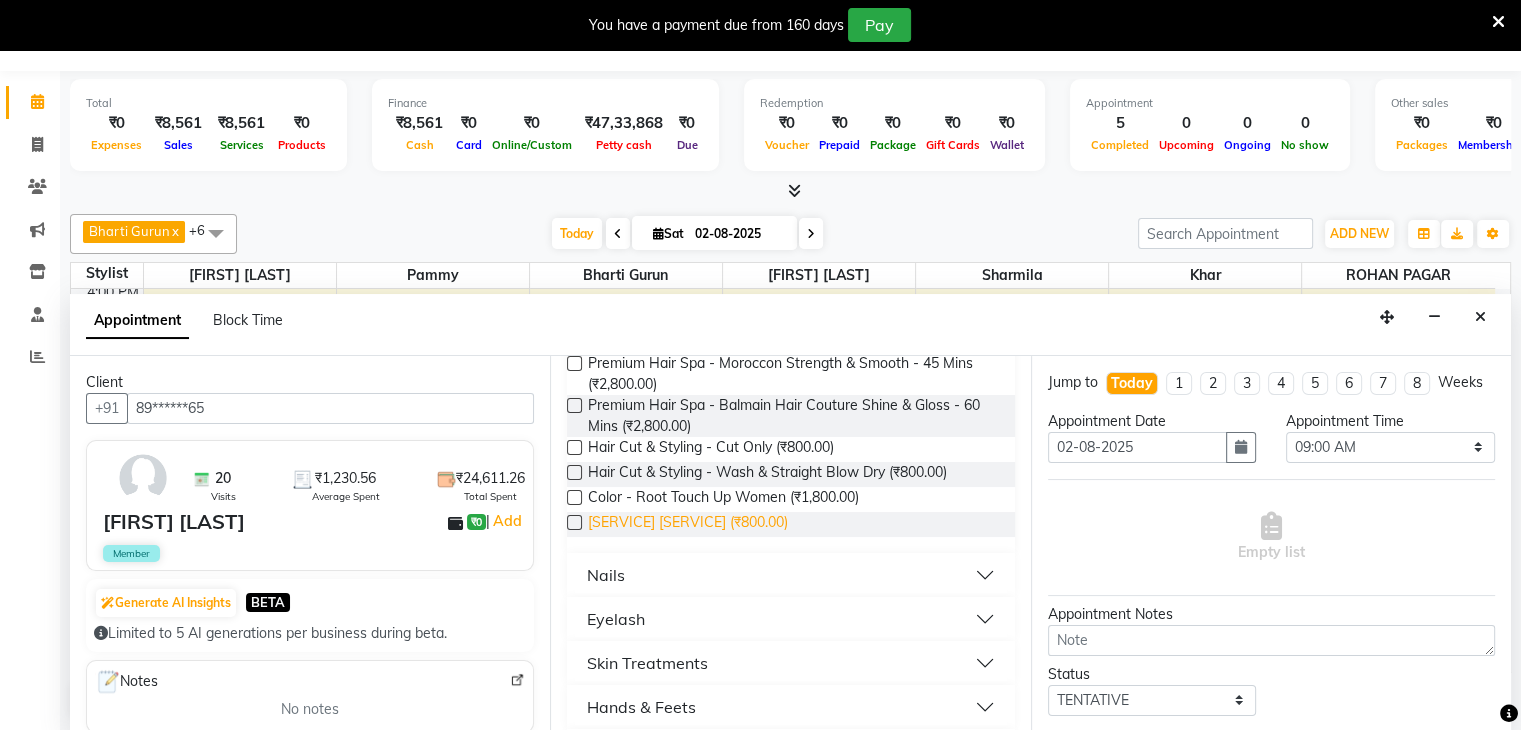click on "[SERVICE] [SERVICE] (₹800.00)" at bounding box center [688, 524] 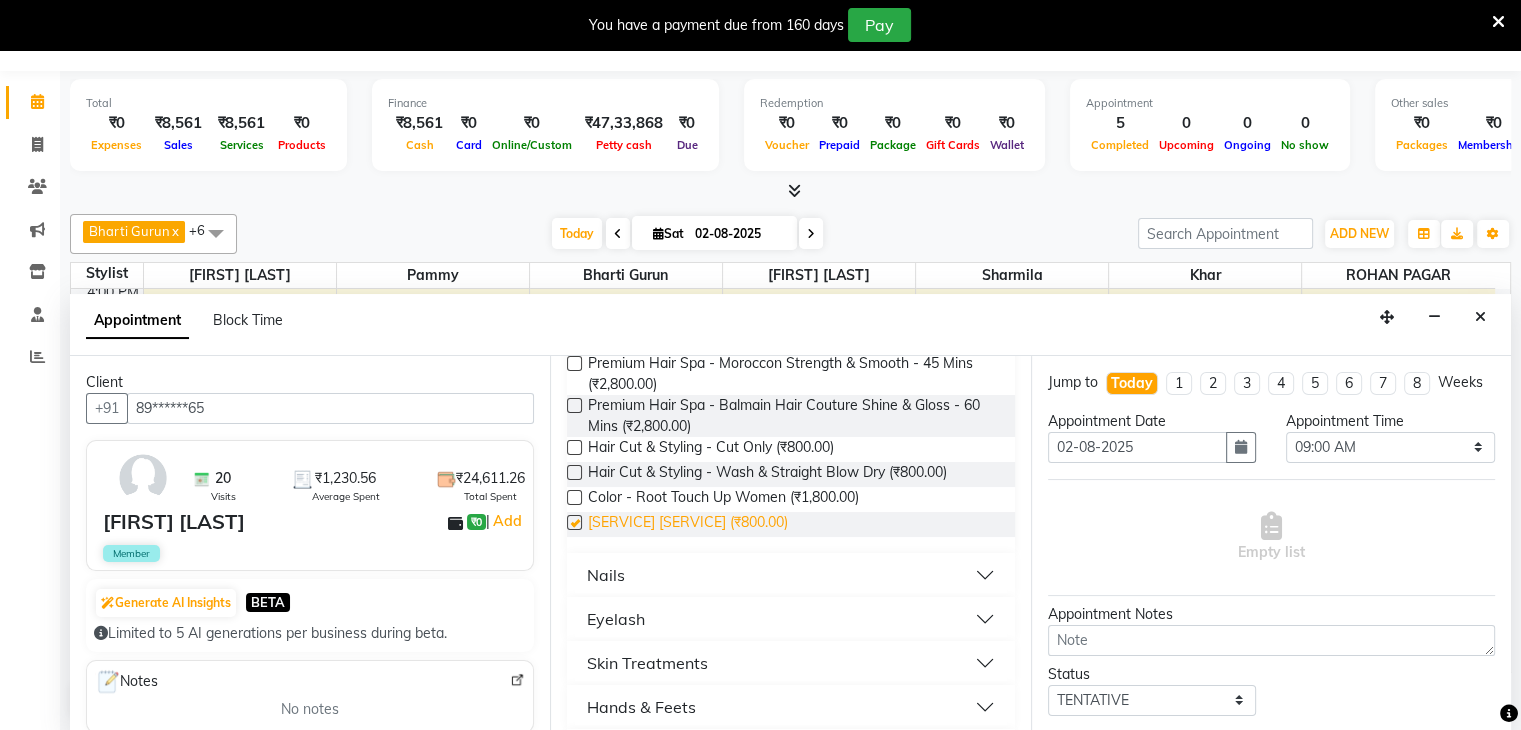 checkbox on "false" 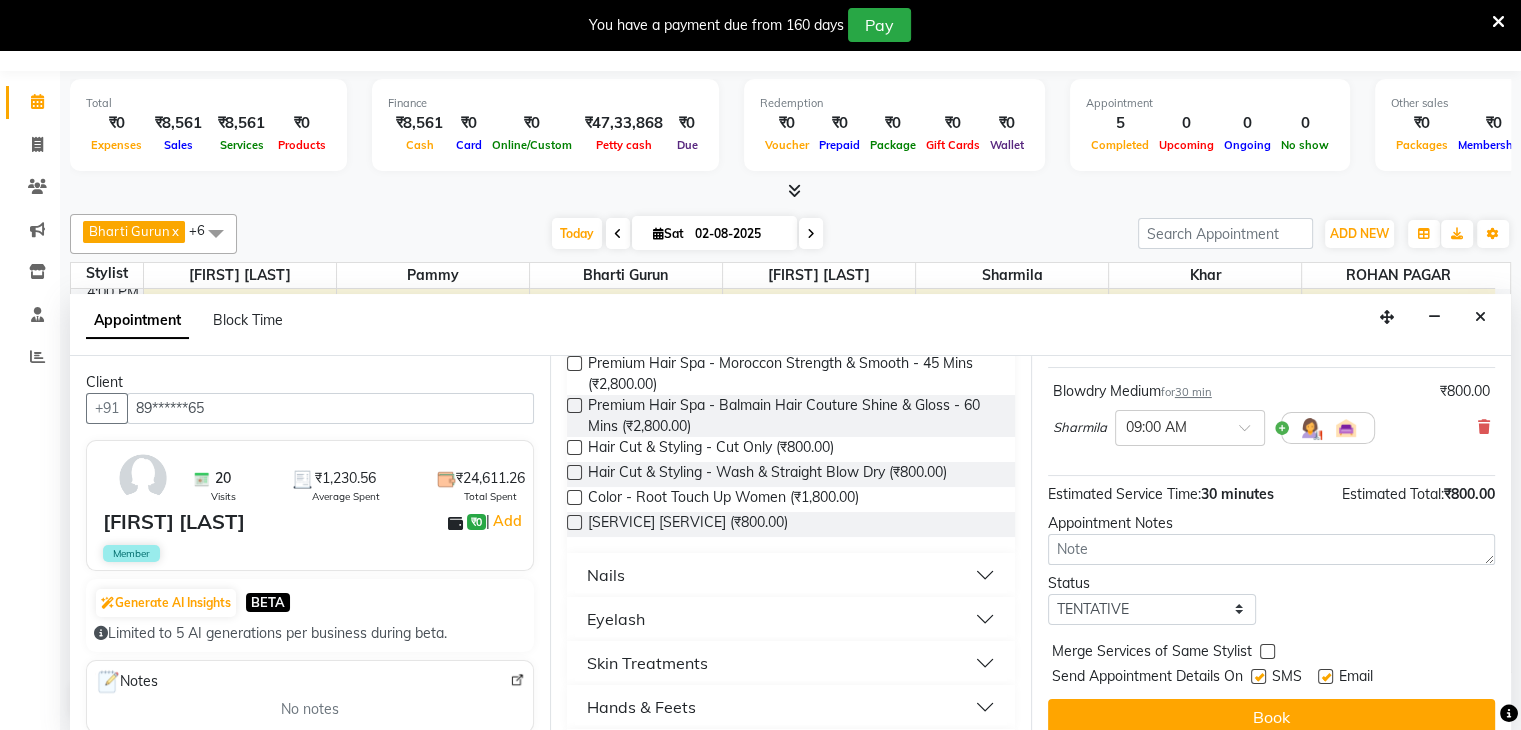 scroll, scrollTop: 149, scrollLeft: 0, axis: vertical 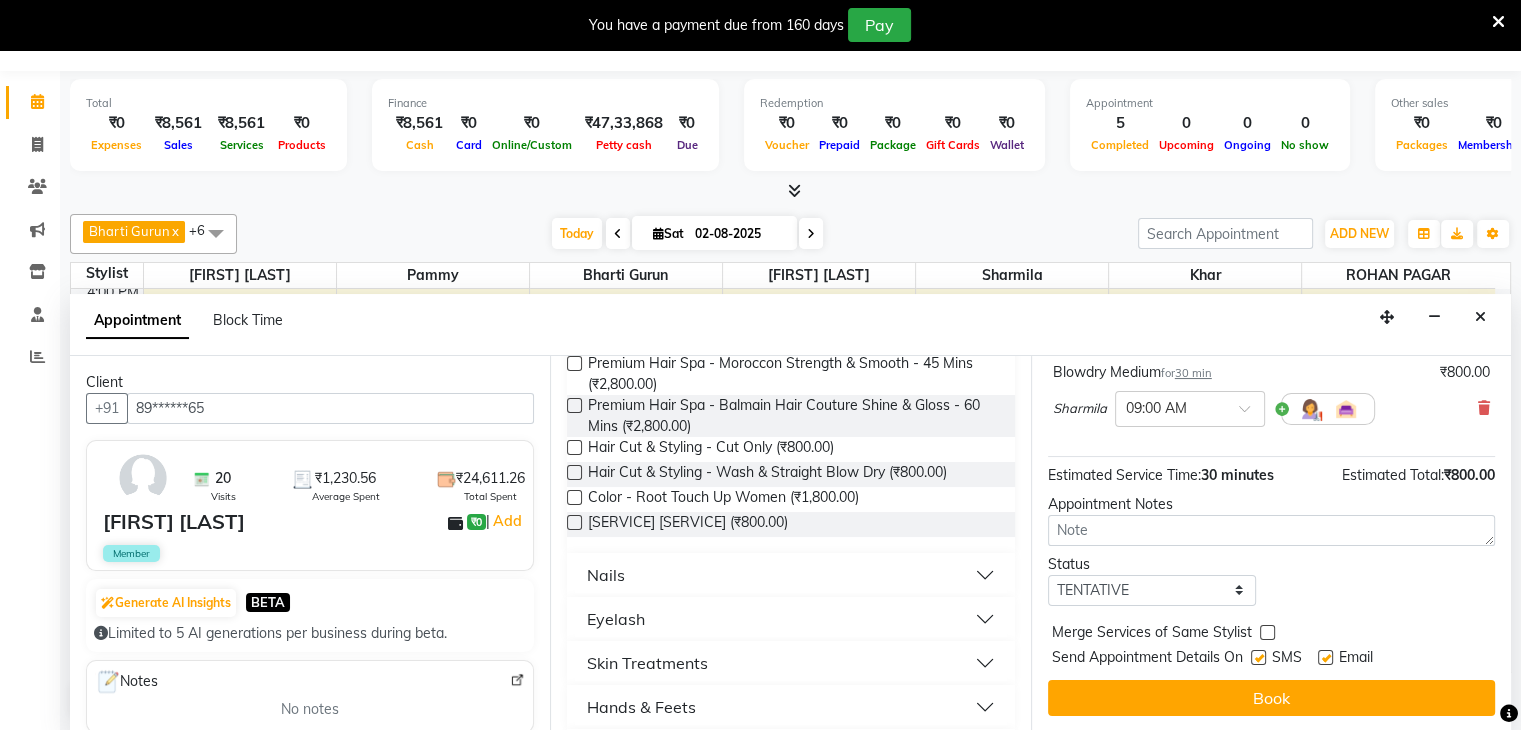 click at bounding box center (1258, 657) 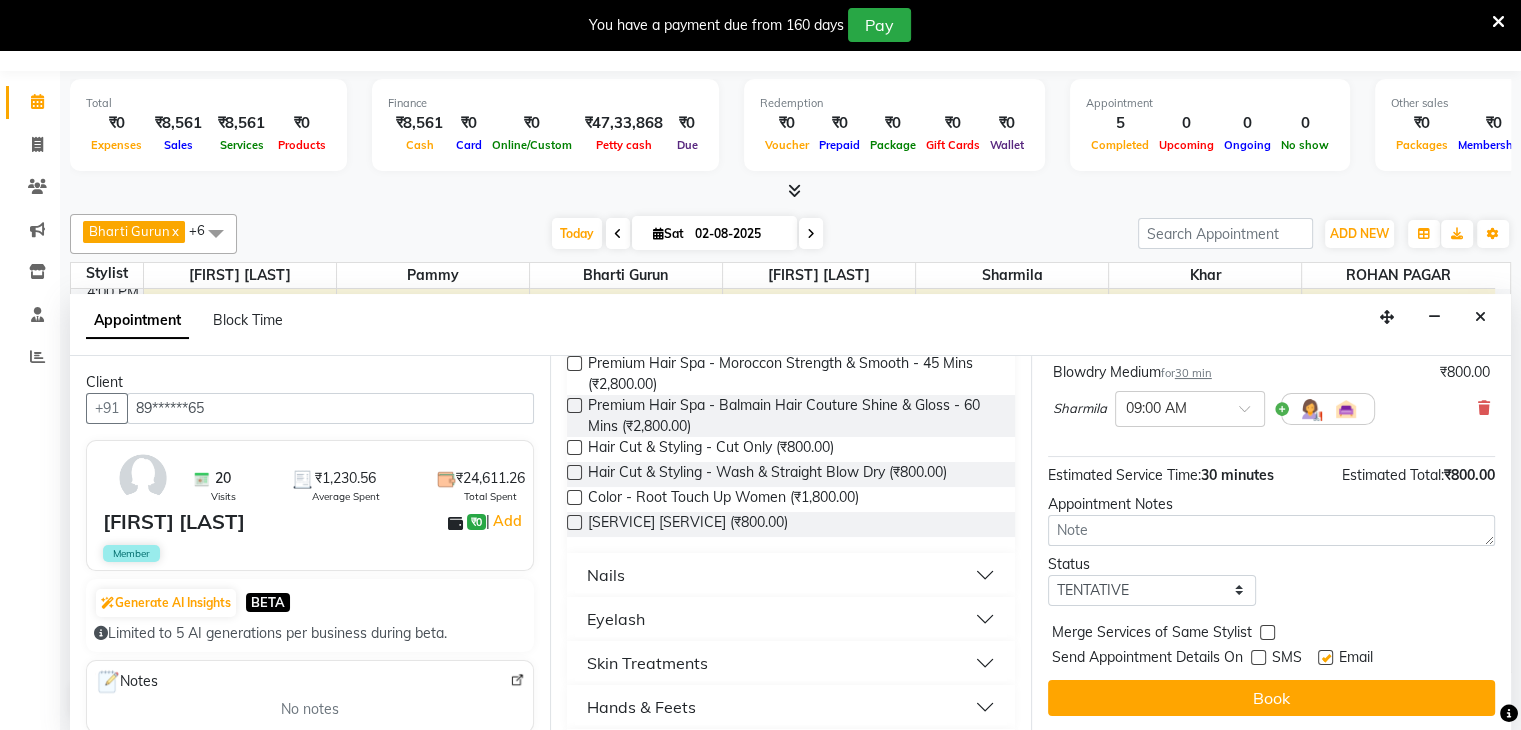 click at bounding box center [1325, 657] 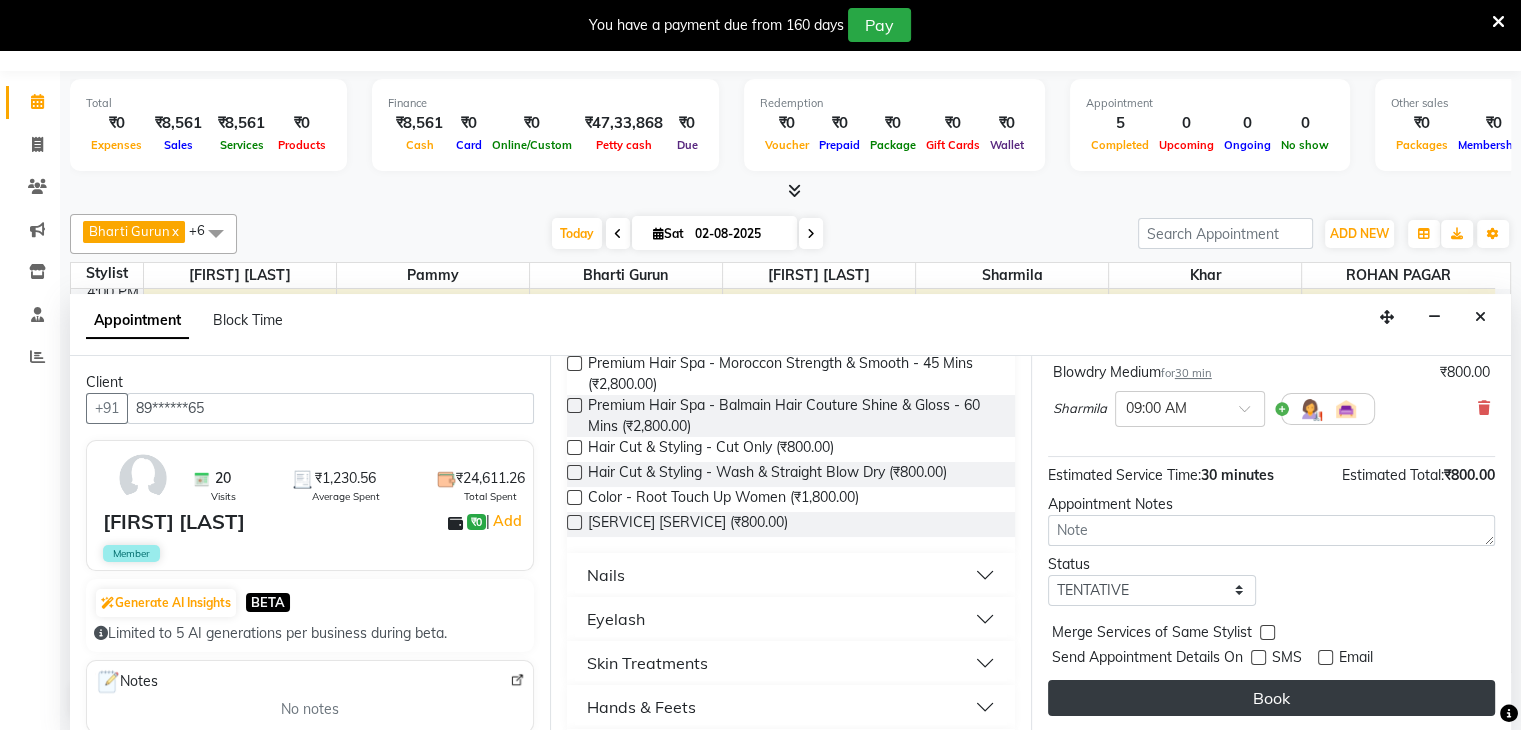 click on "Book" at bounding box center (1271, 698) 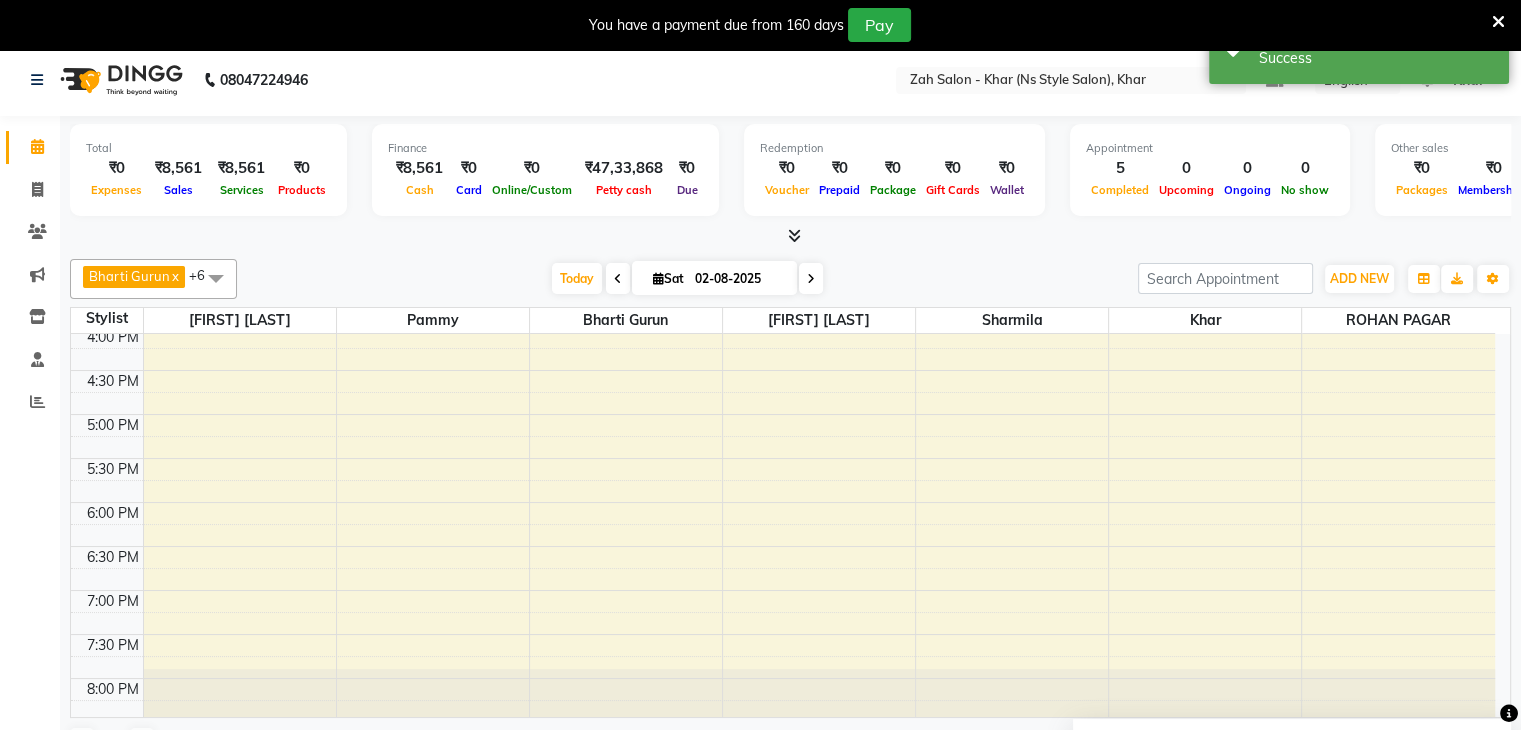 scroll, scrollTop: 0, scrollLeft: 0, axis: both 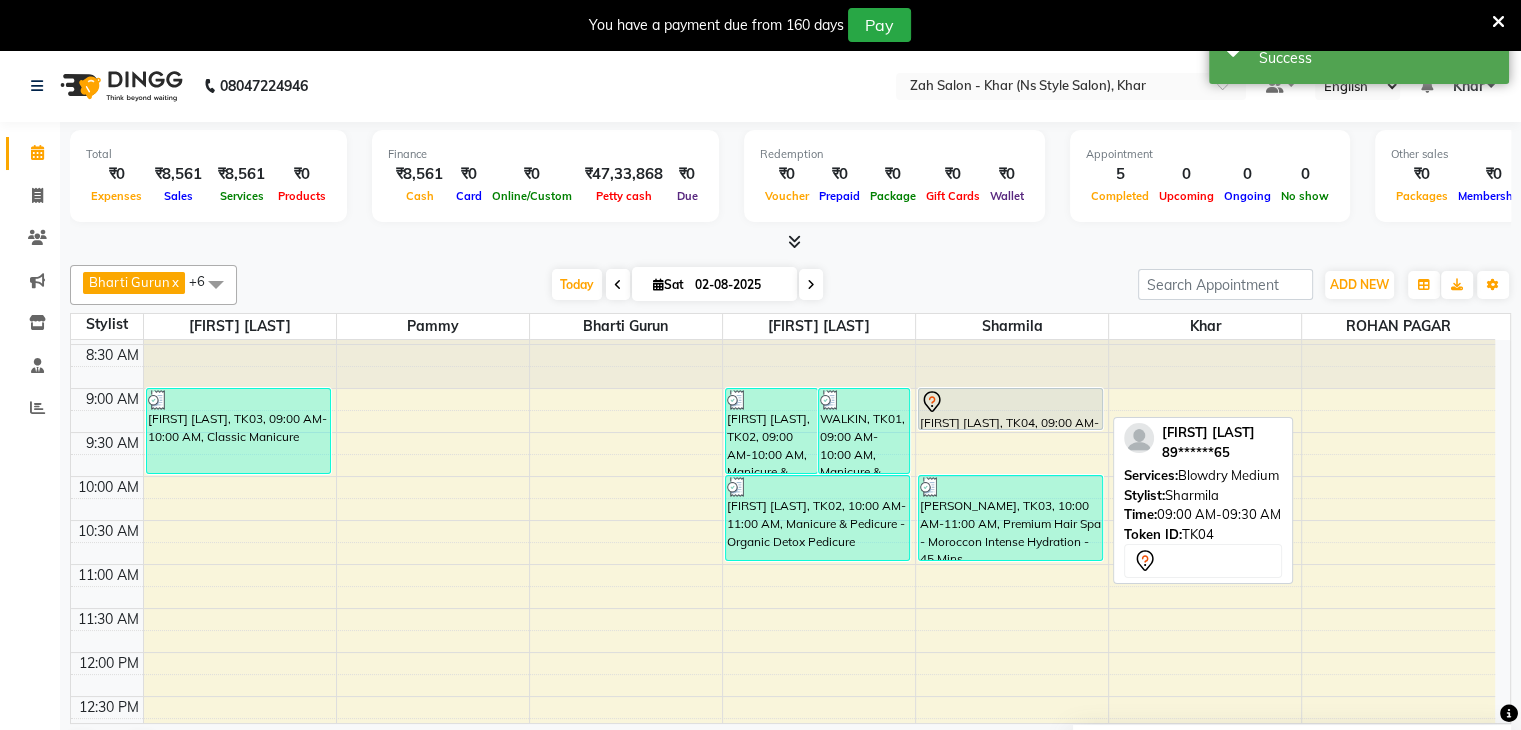 click at bounding box center [1010, 402] 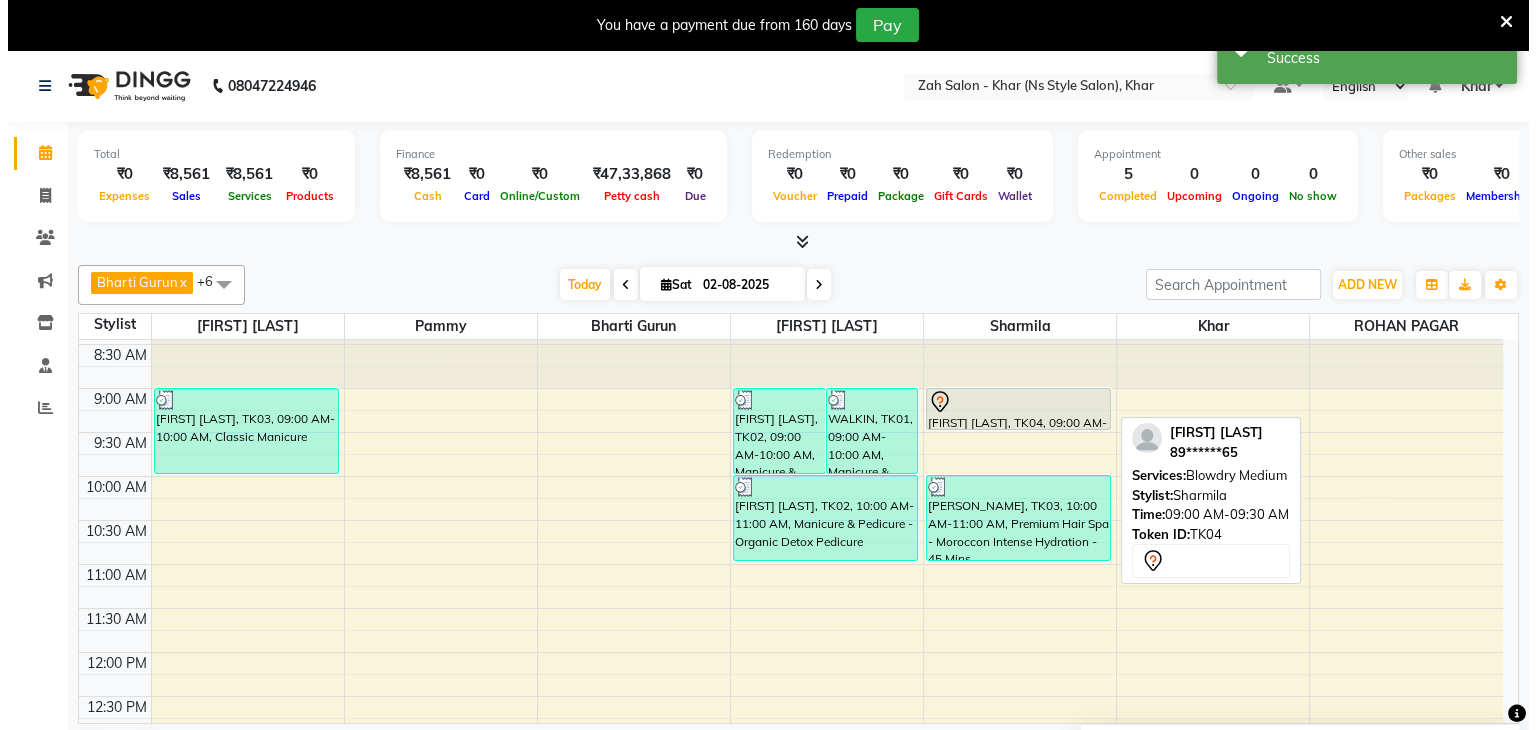 select on "7" 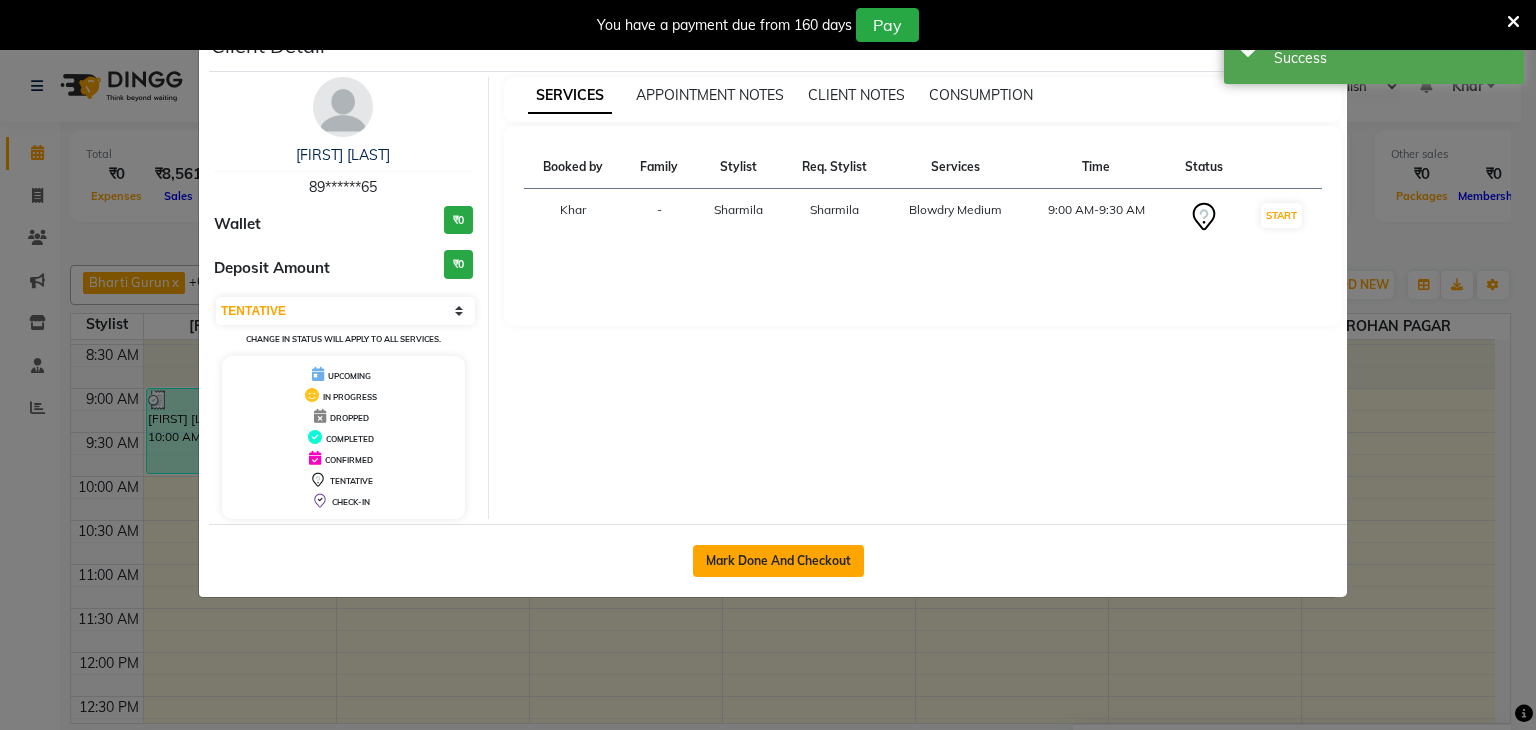 click on "Mark Done And Checkout" 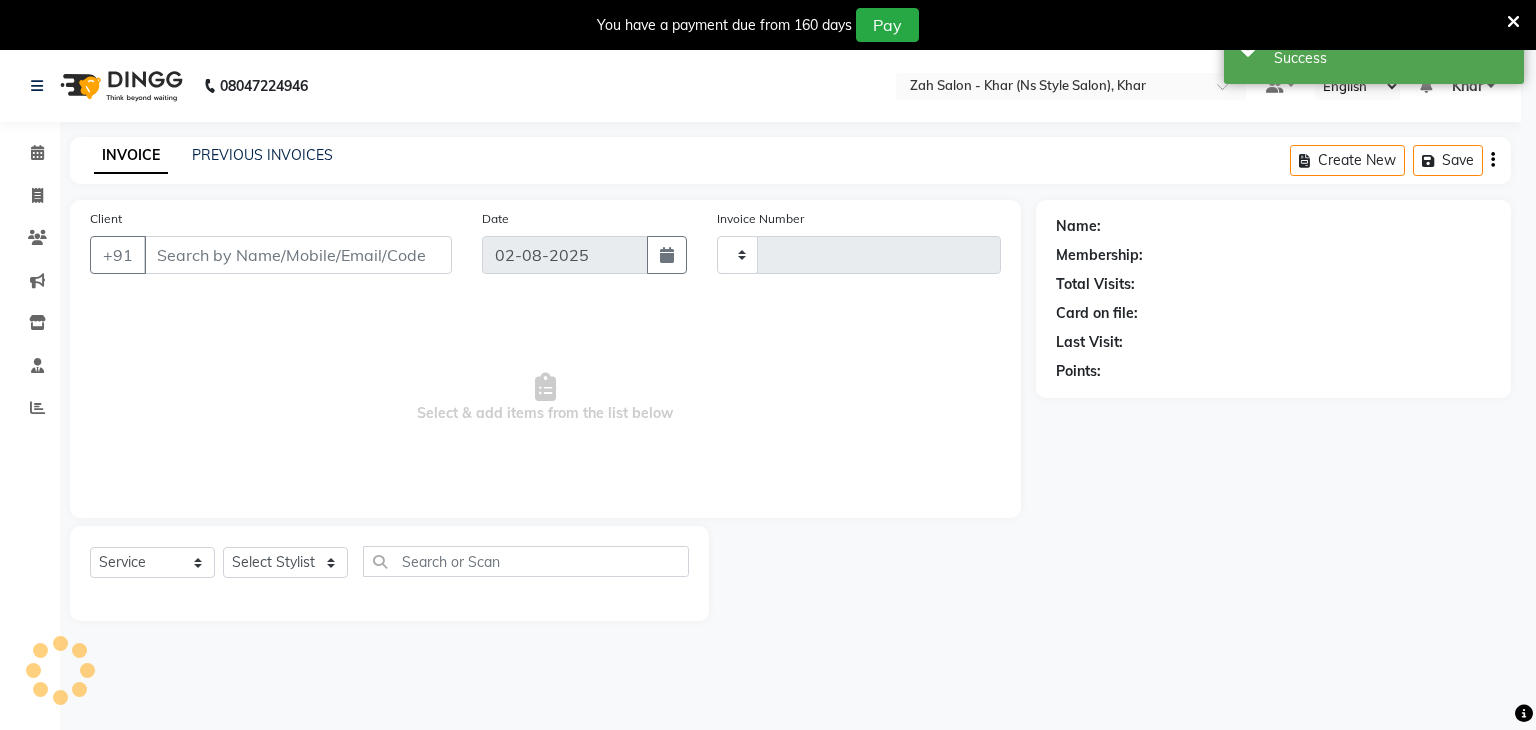 type on "0966" 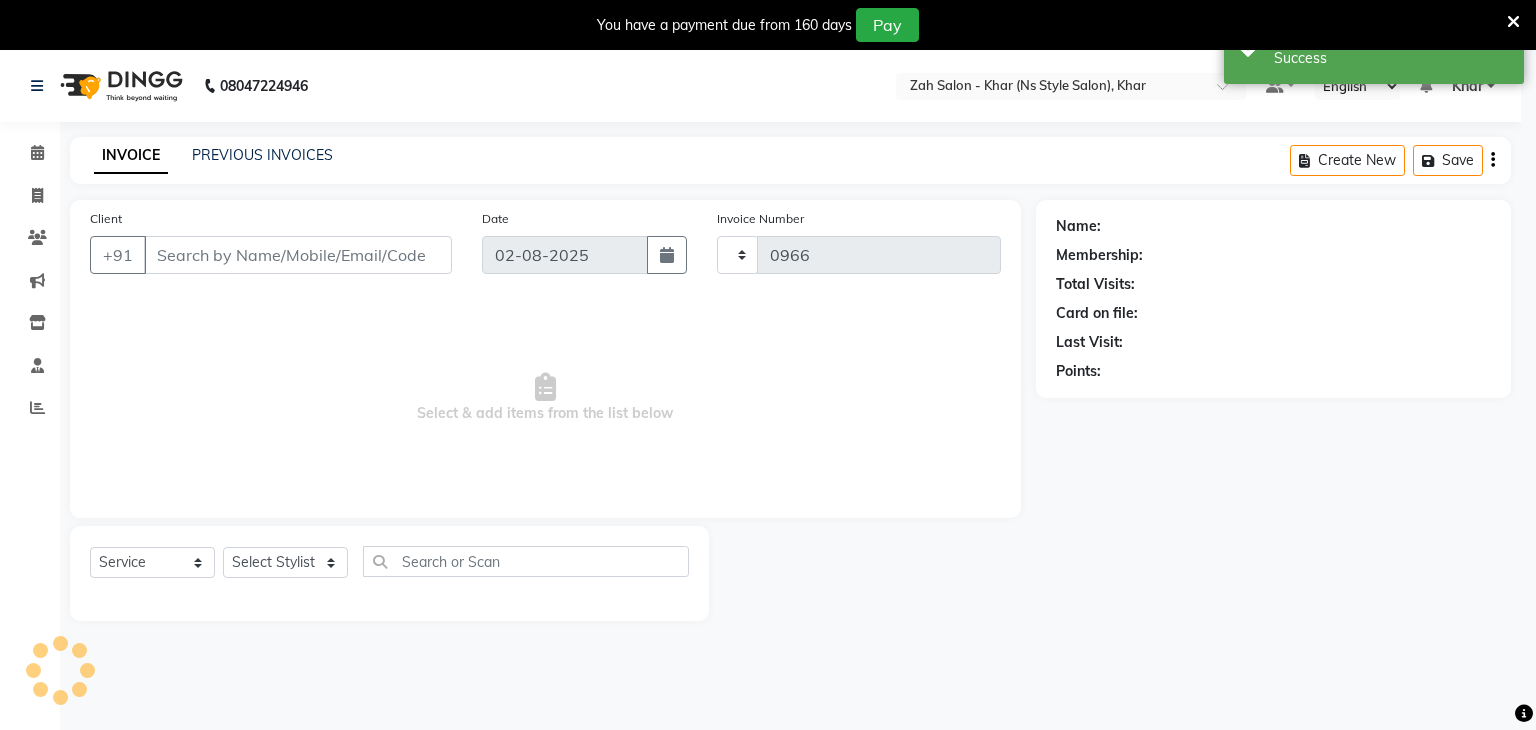 select on "5619" 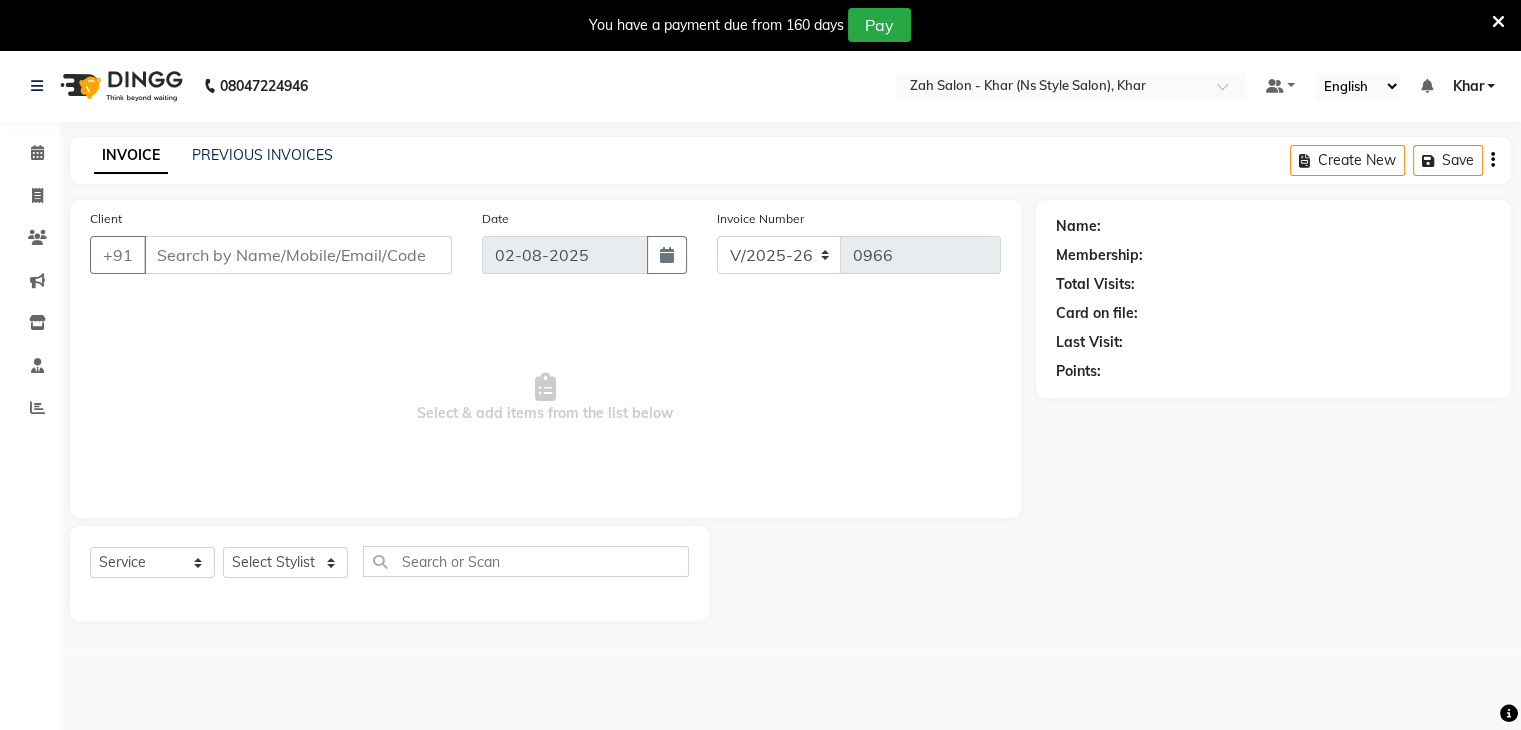type on "89******65" 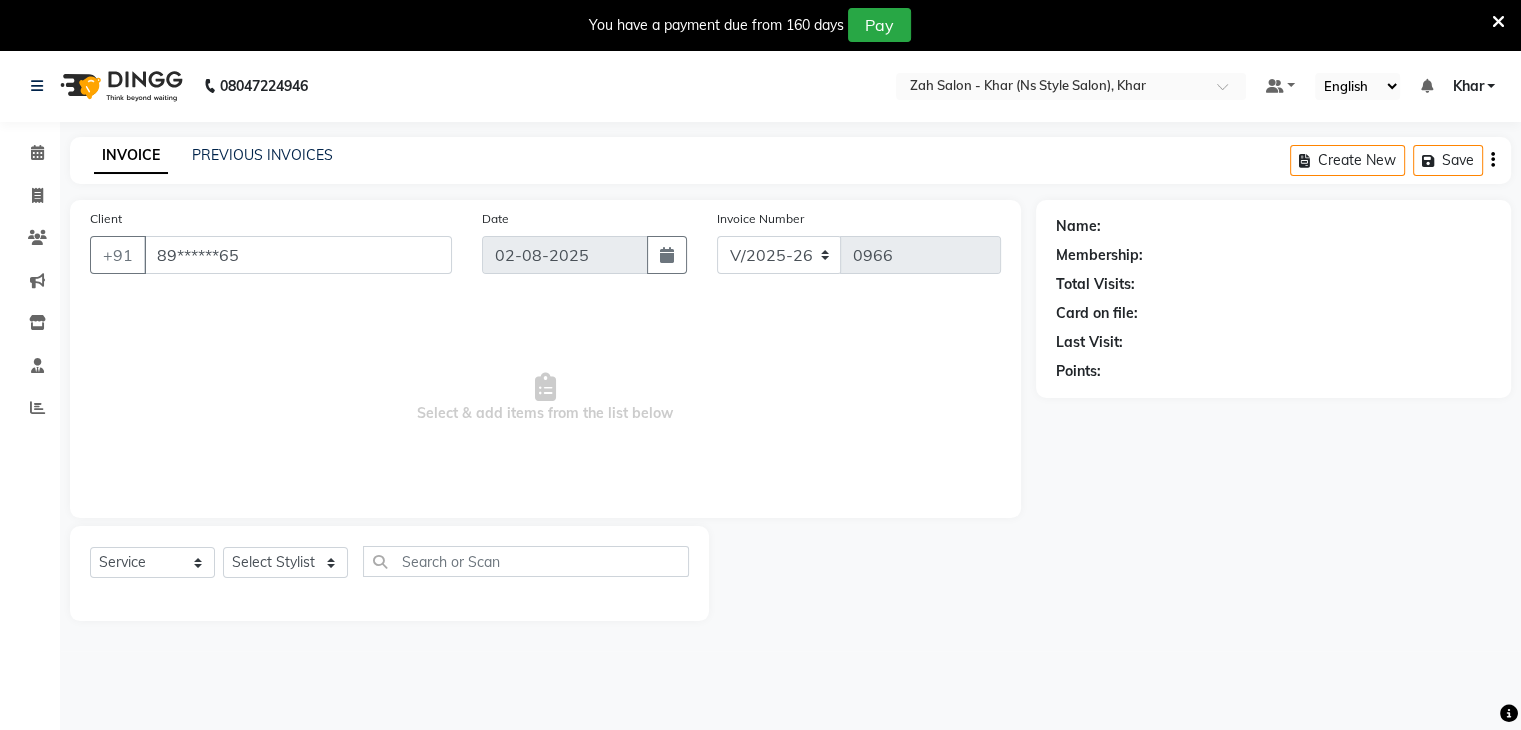 select on "38404" 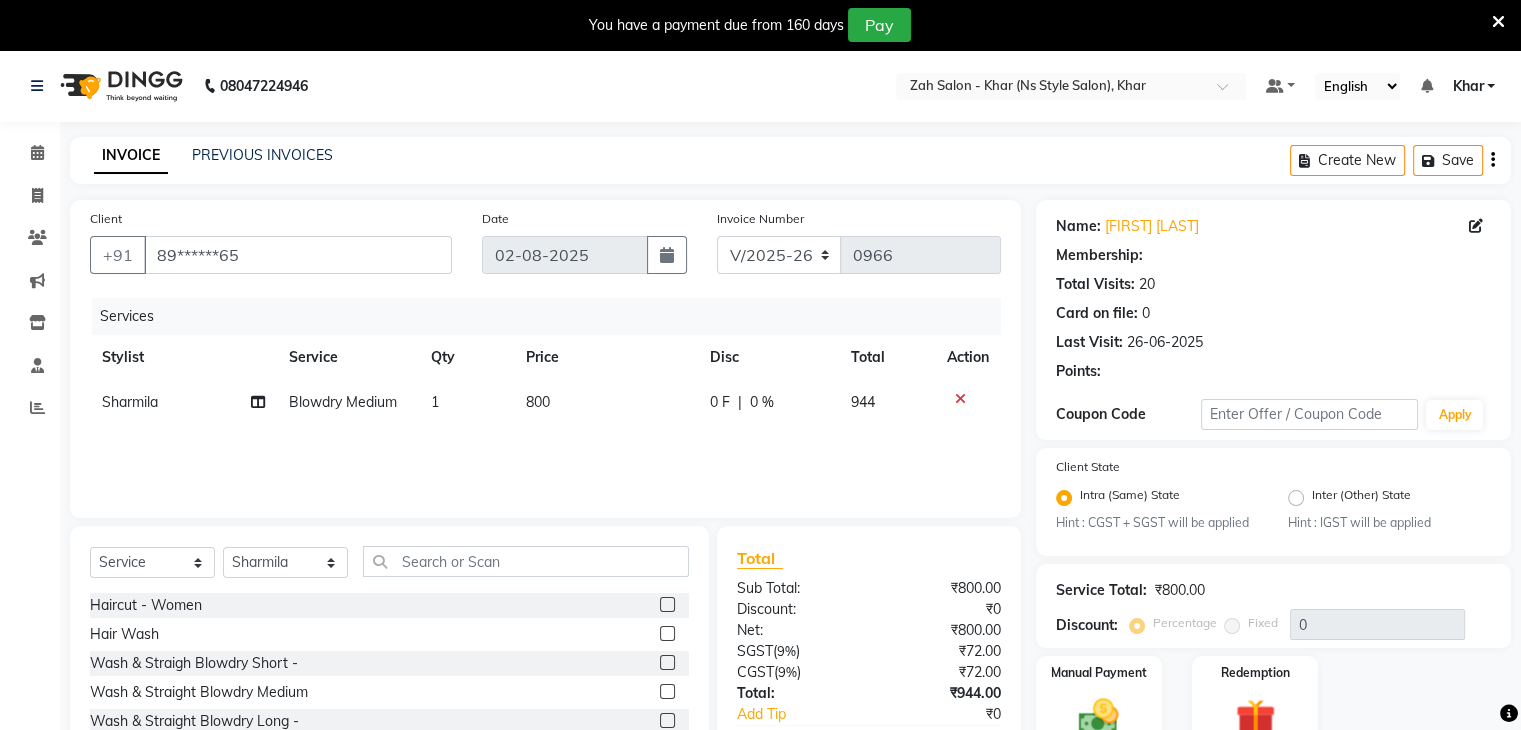 select on "1: Object" 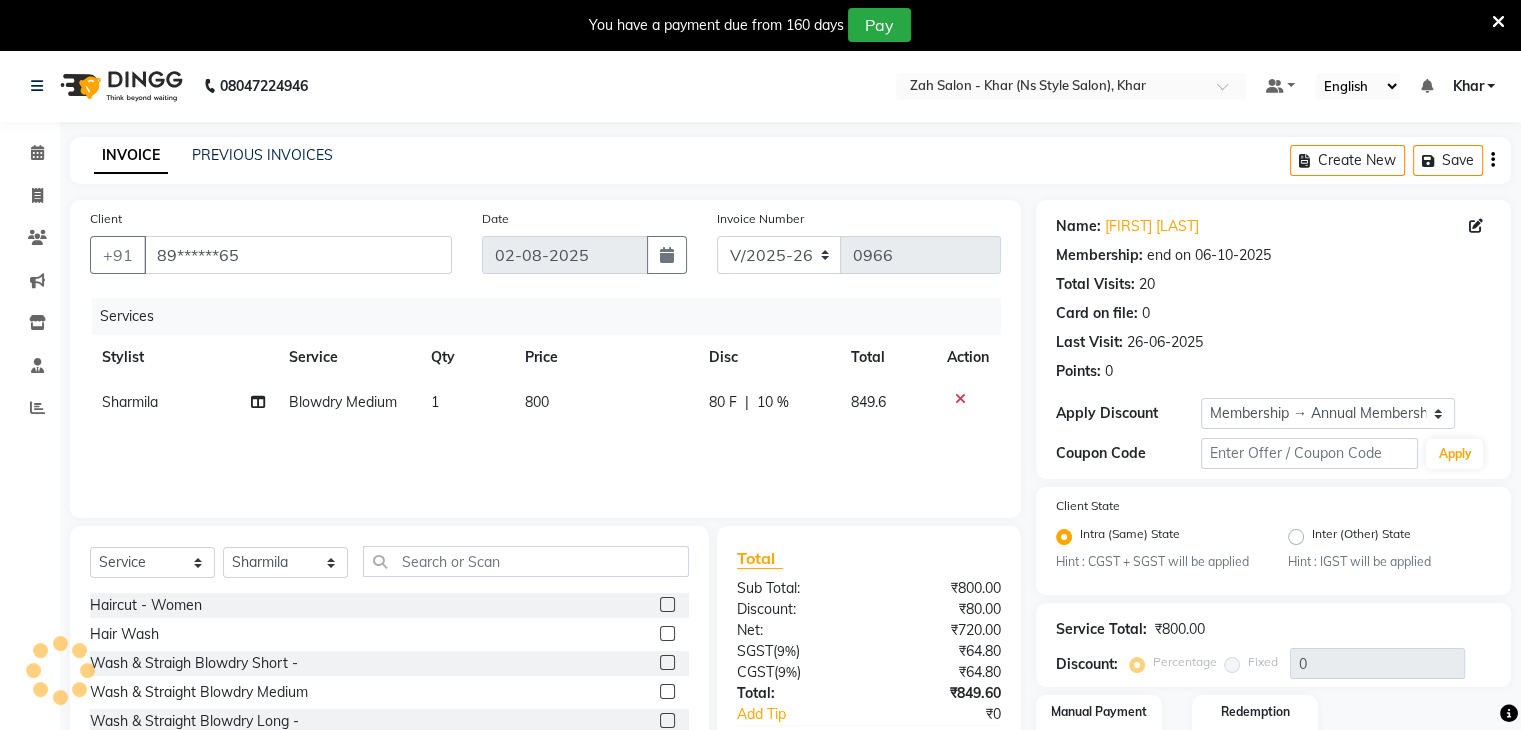 type on "10" 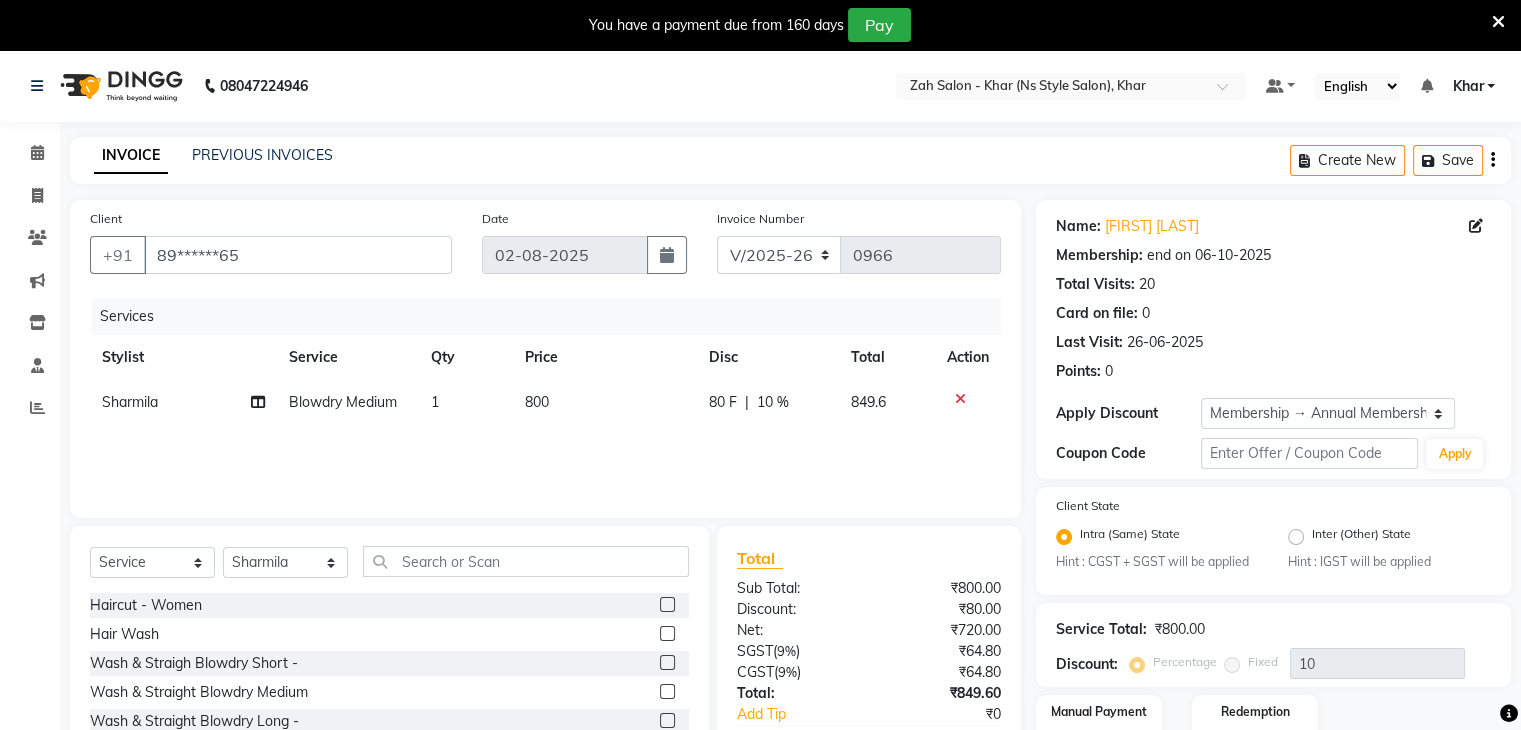 scroll, scrollTop: 138, scrollLeft: 0, axis: vertical 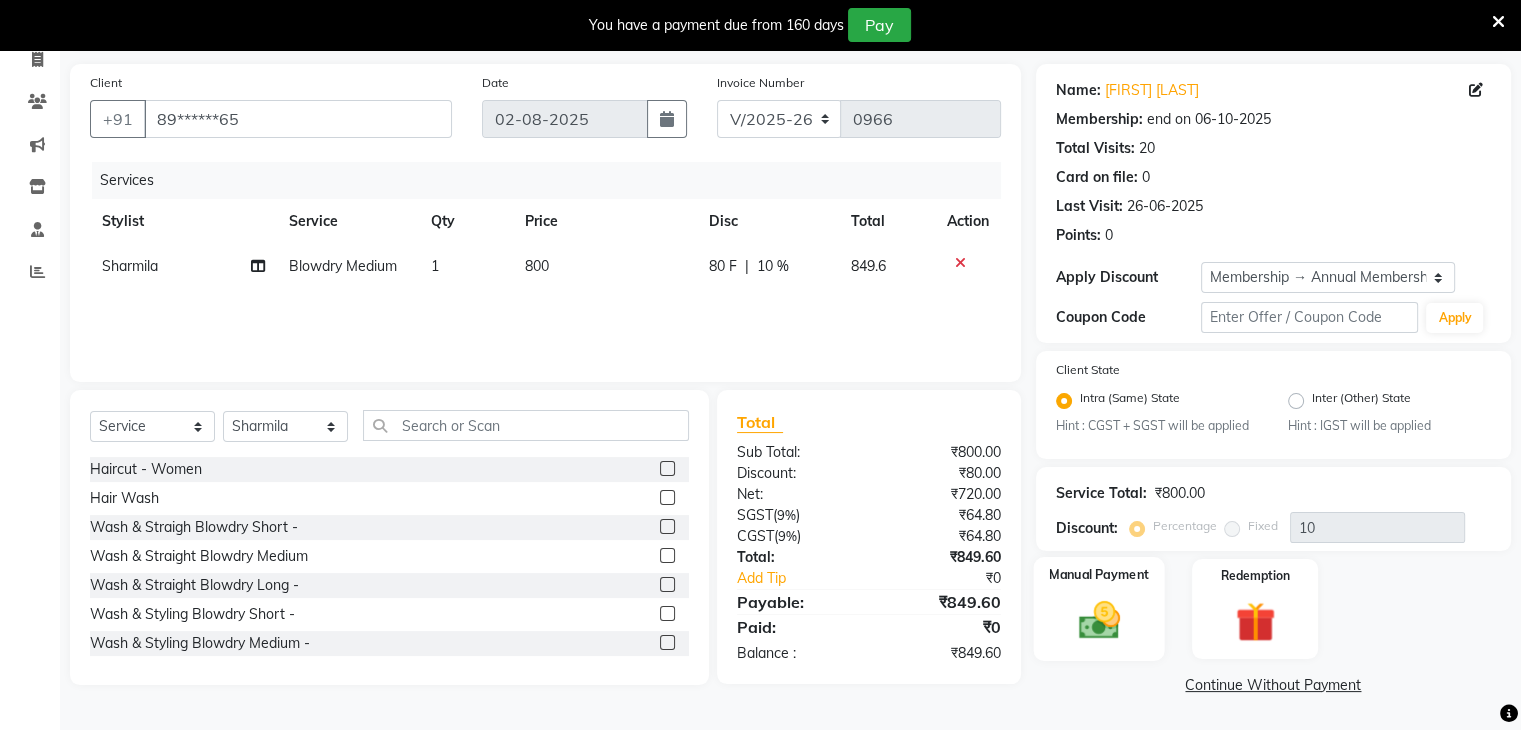 click on "Manual Payment" 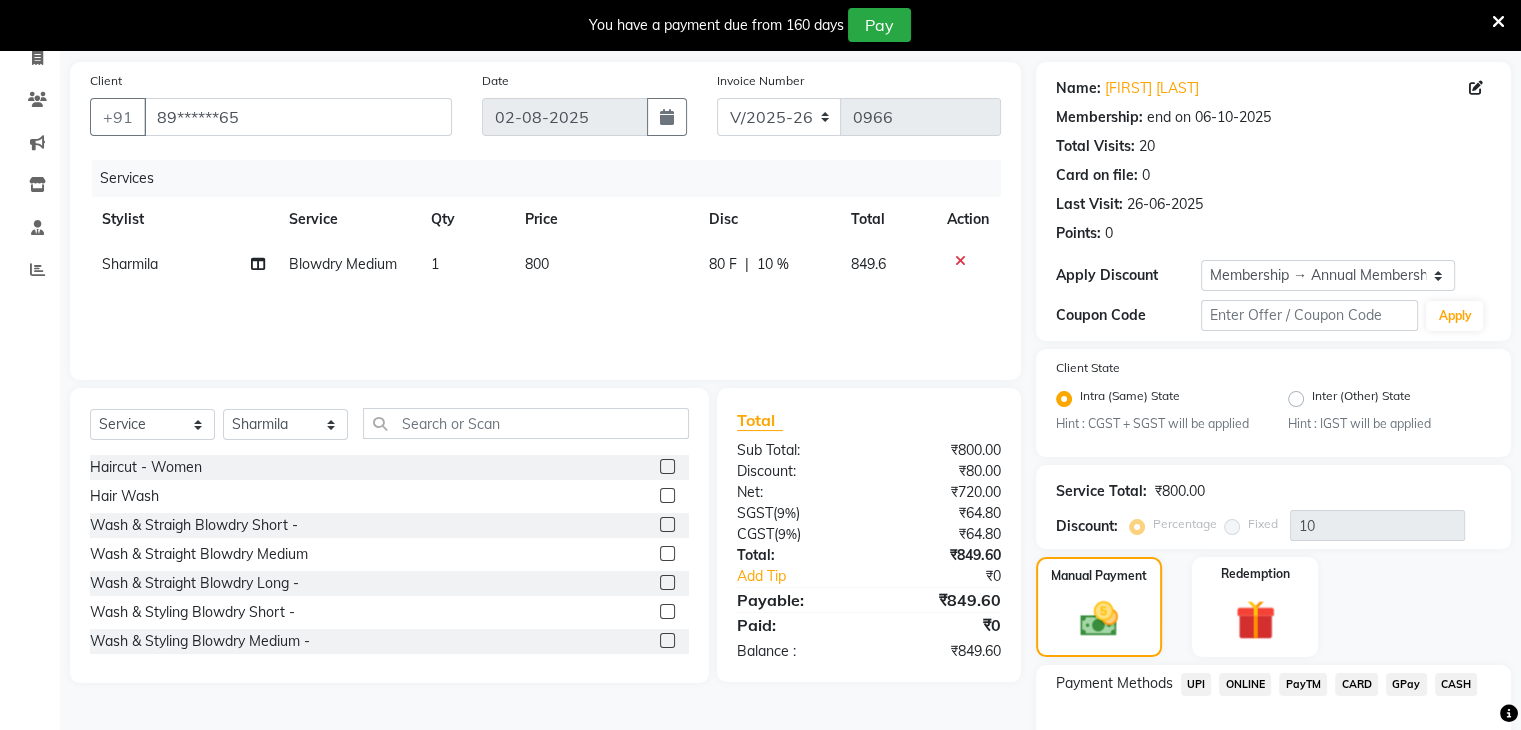 click on "UPI" 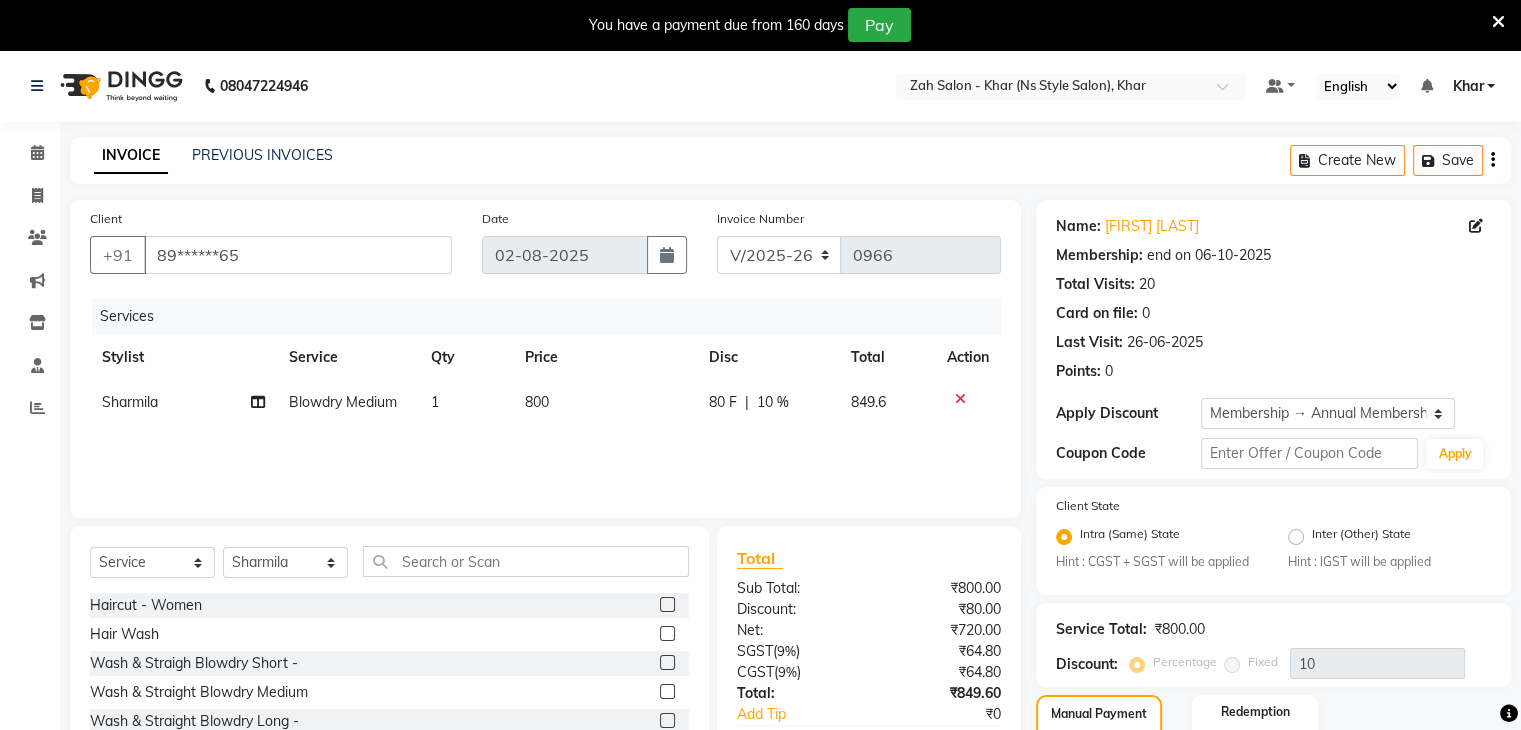 scroll, scrollTop: 297, scrollLeft: 0, axis: vertical 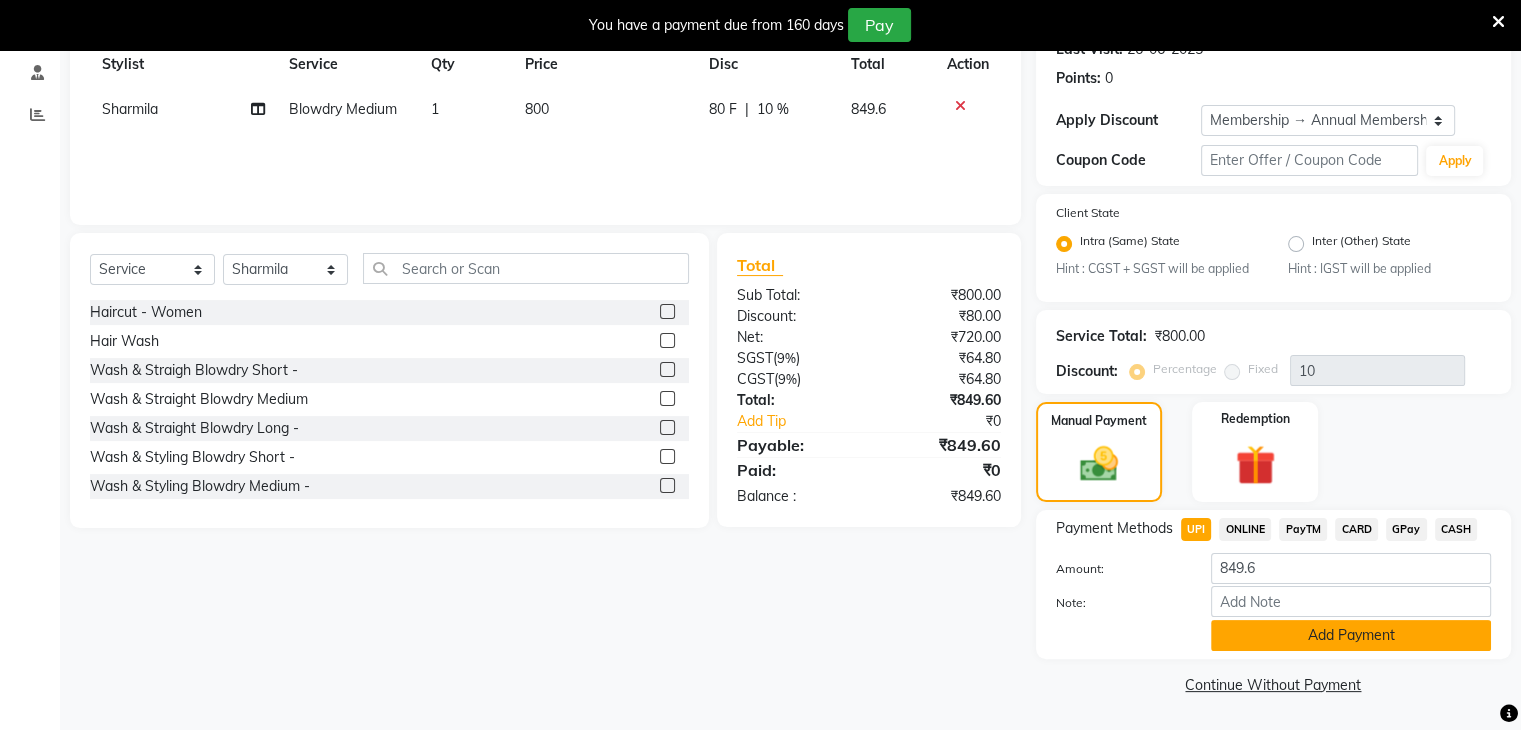 click on "Add Payment" 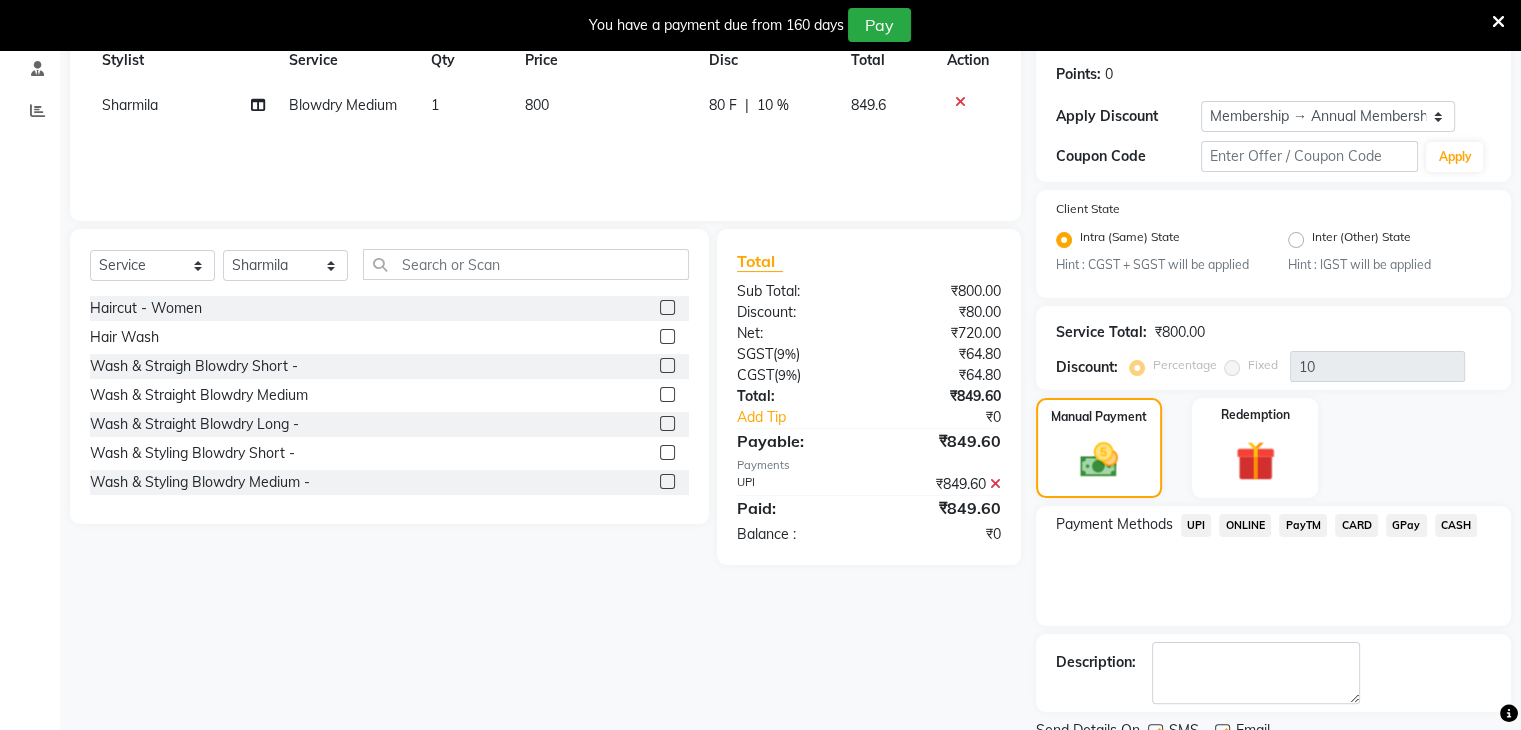 scroll, scrollTop: 378, scrollLeft: 0, axis: vertical 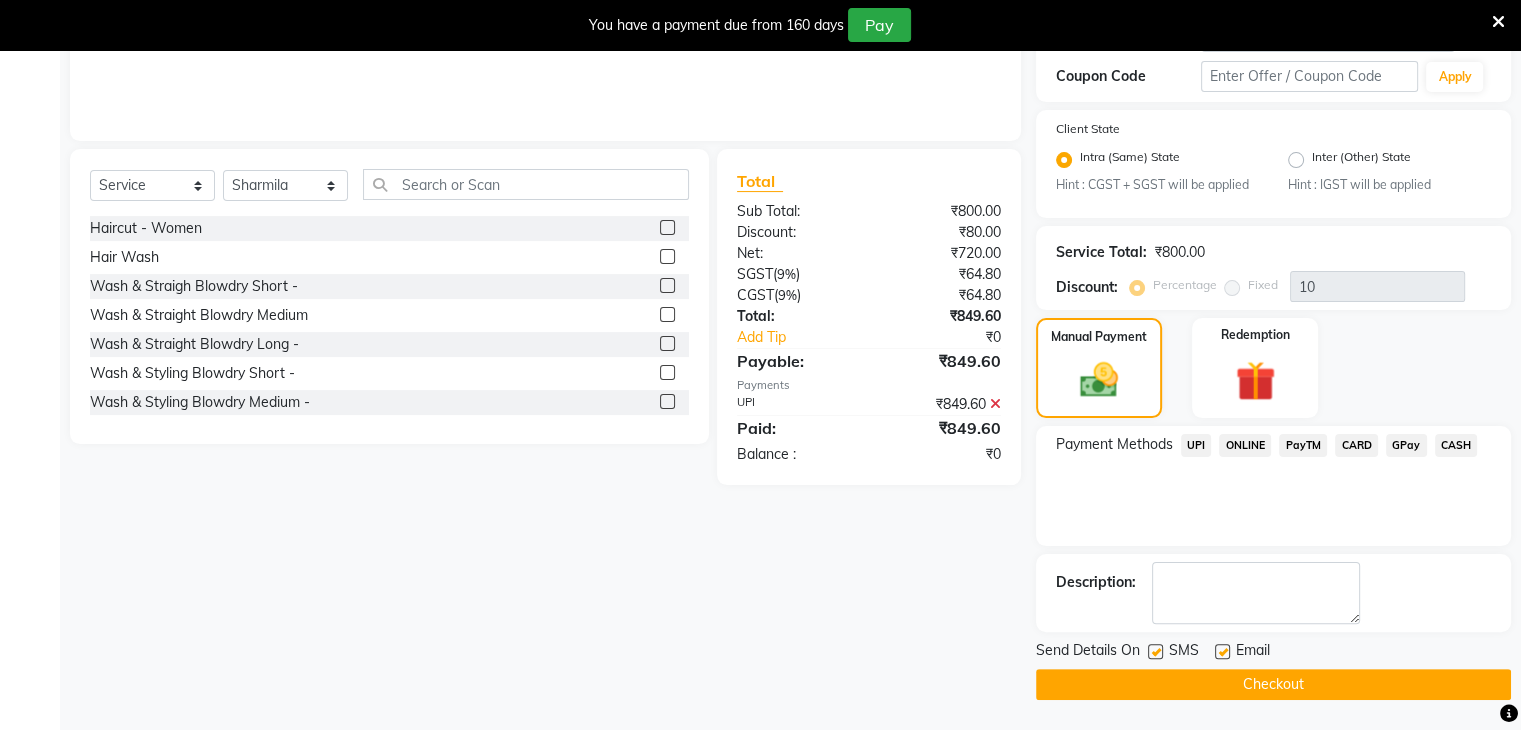 click on "Checkout" 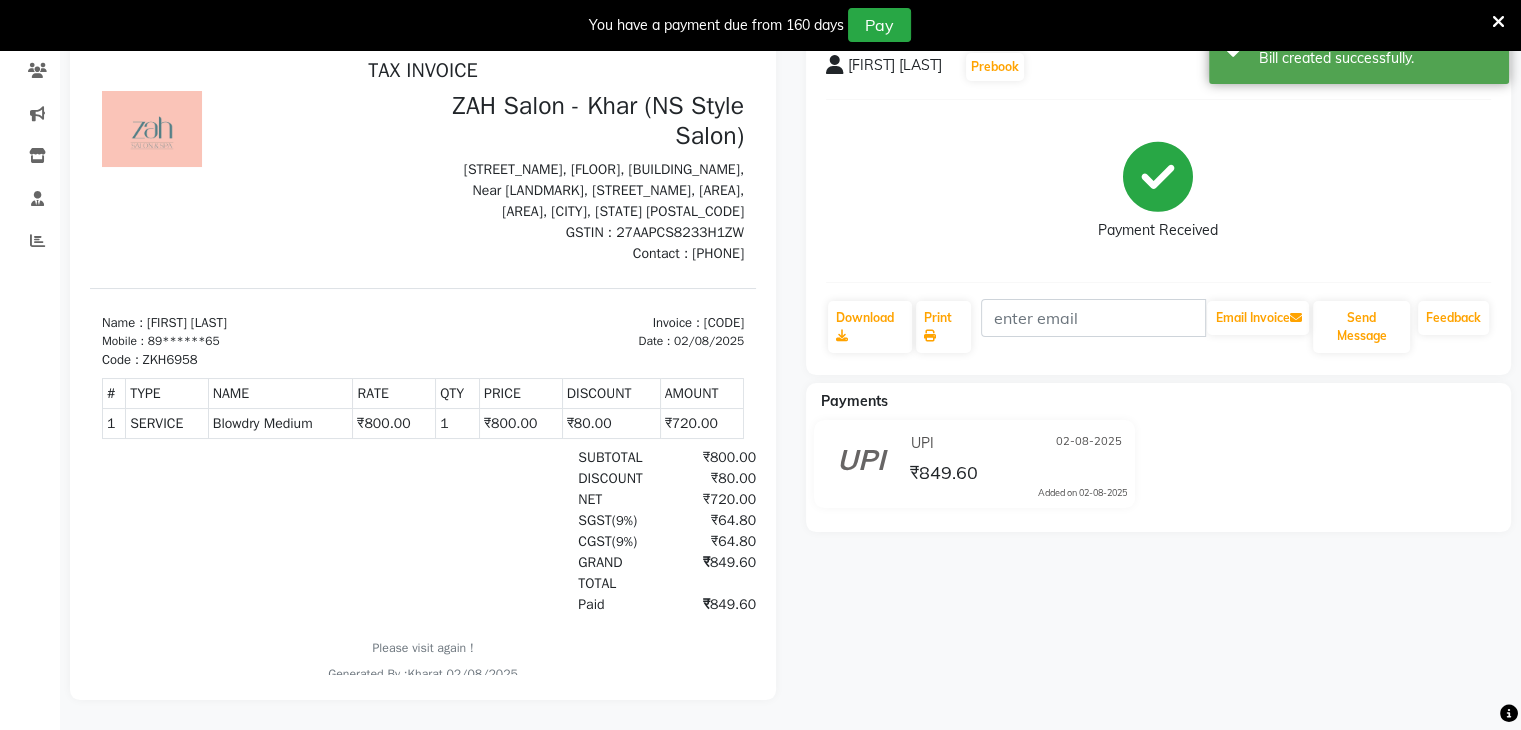 scroll, scrollTop: 0, scrollLeft: 0, axis: both 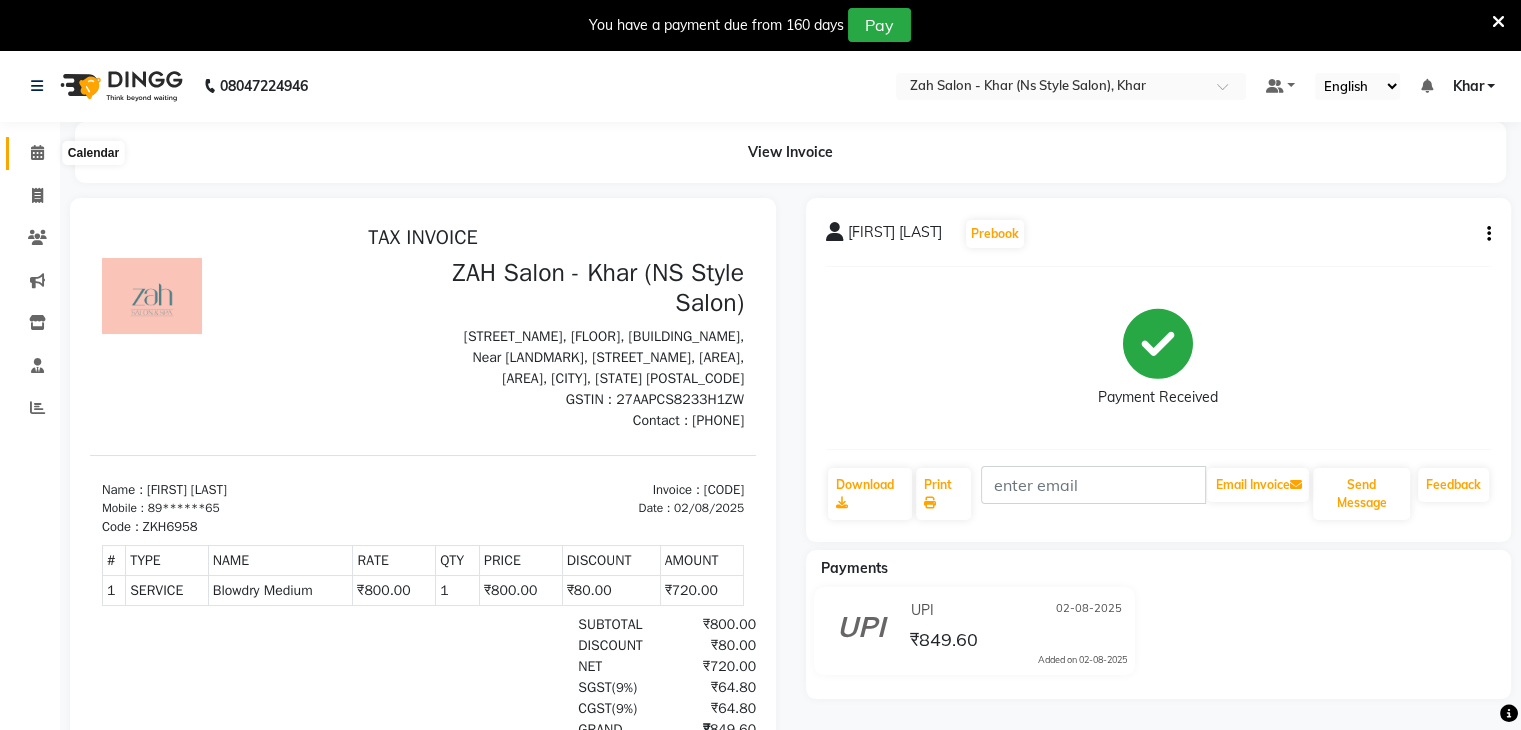 click 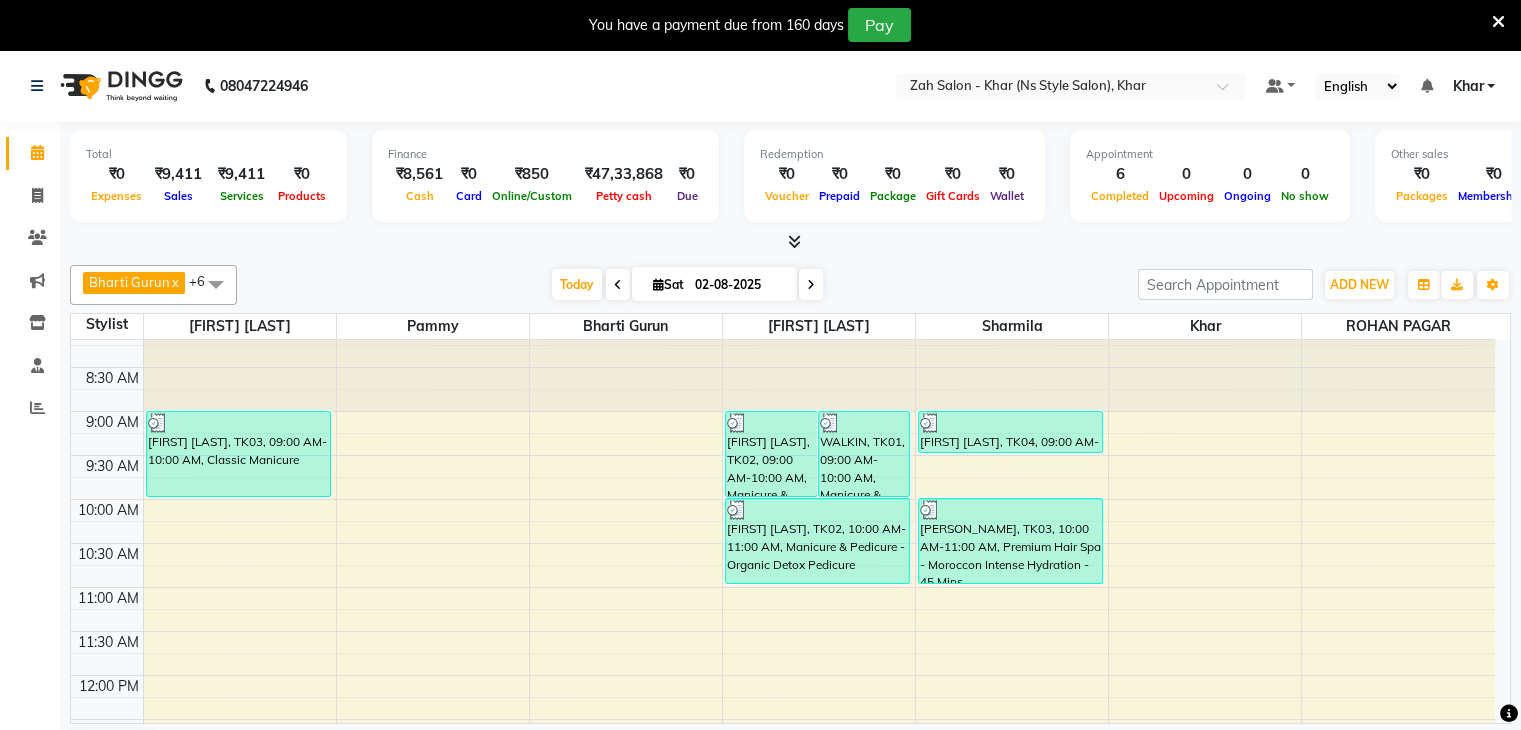 scroll, scrollTop: 0, scrollLeft: 0, axis: both 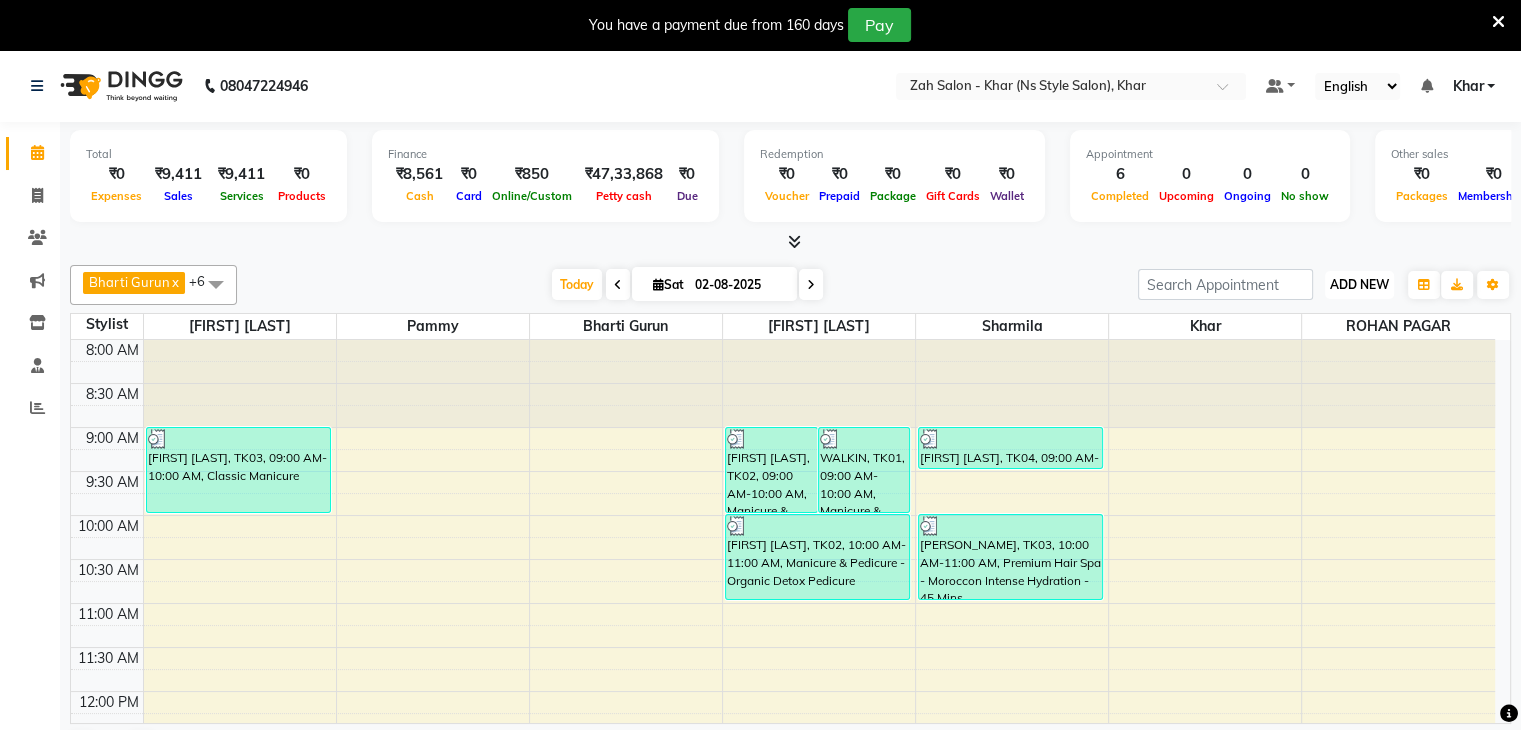 click on "ADD NEW" at bounding box center [1359, 284] 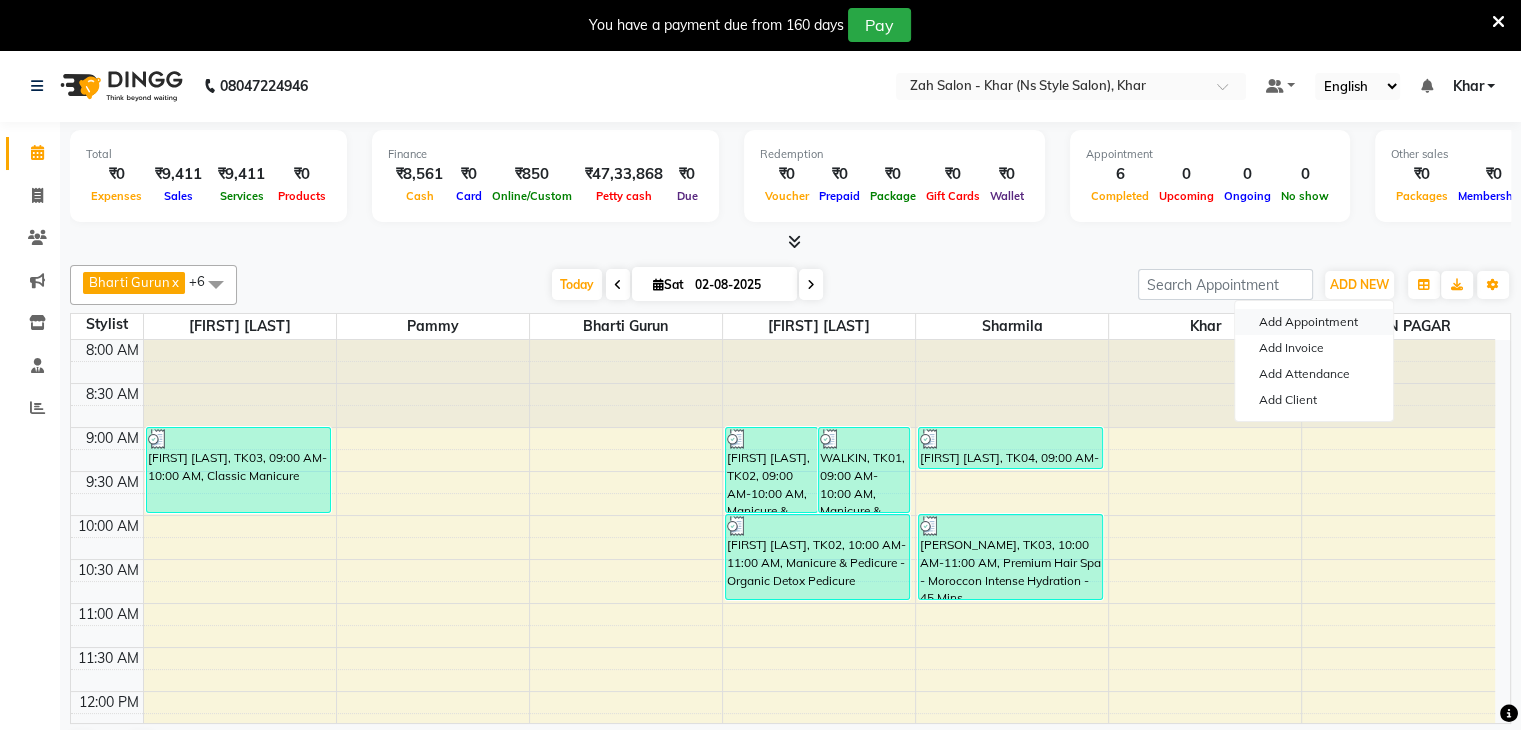 click on "Add Appointment" at bounding box center (1314, 322) 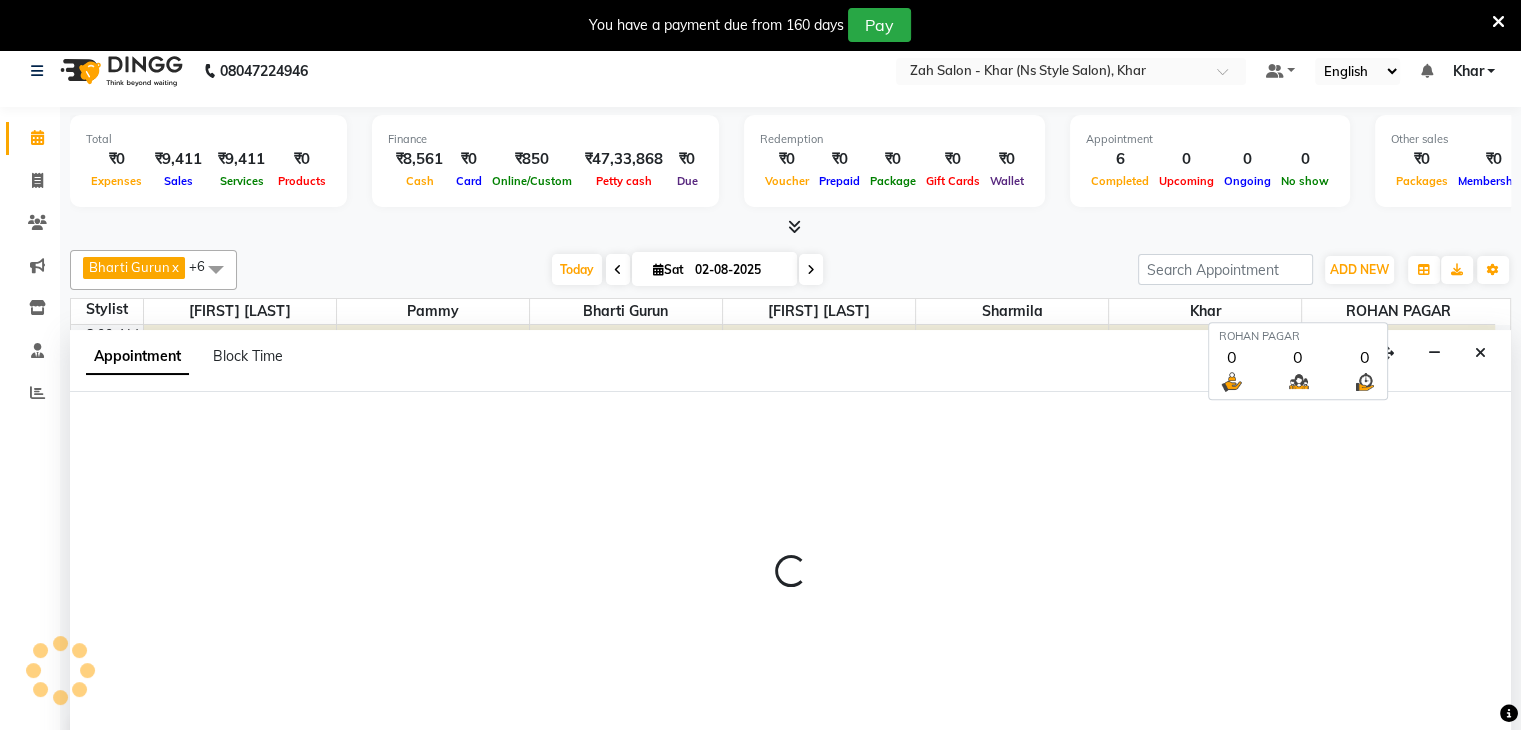 select on "540" 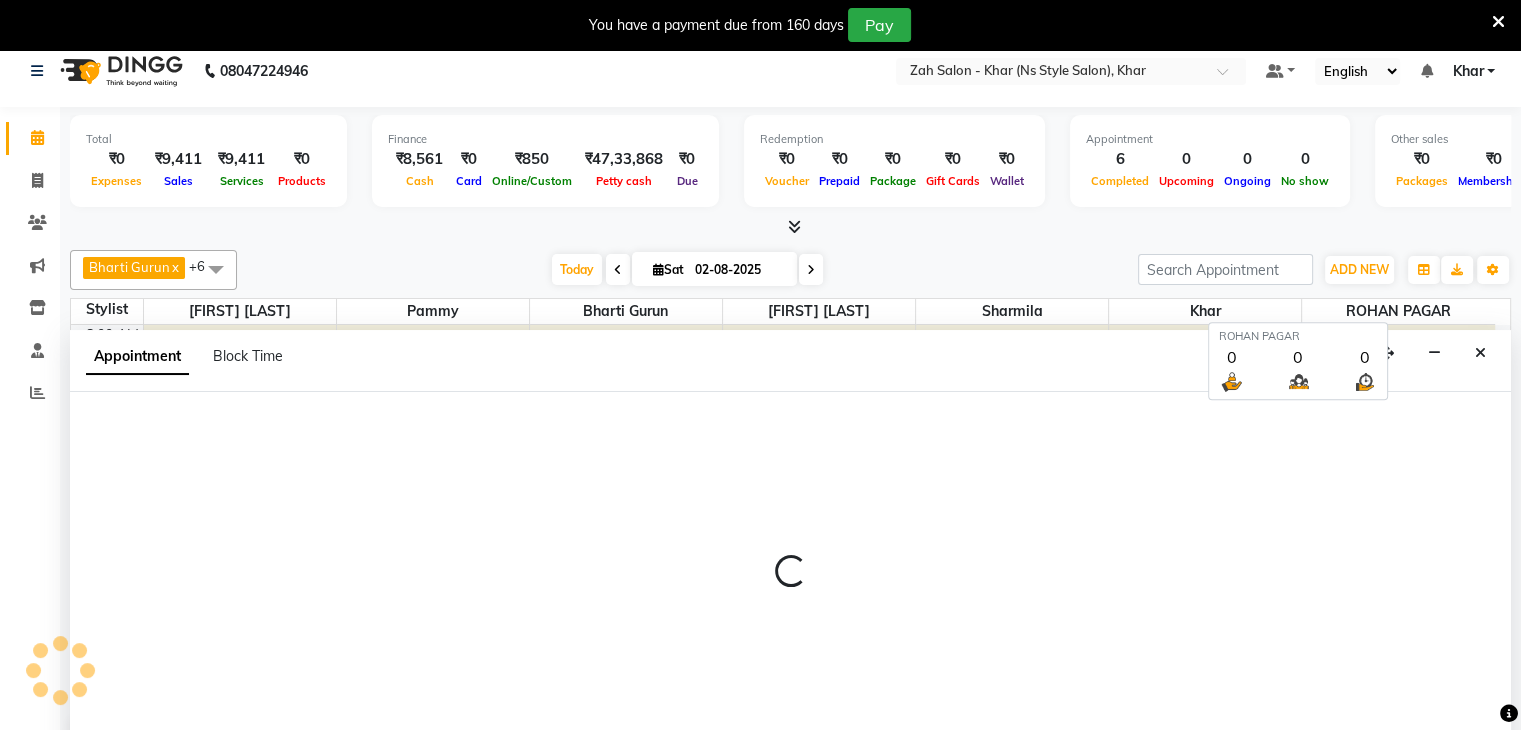 select on "tentative" 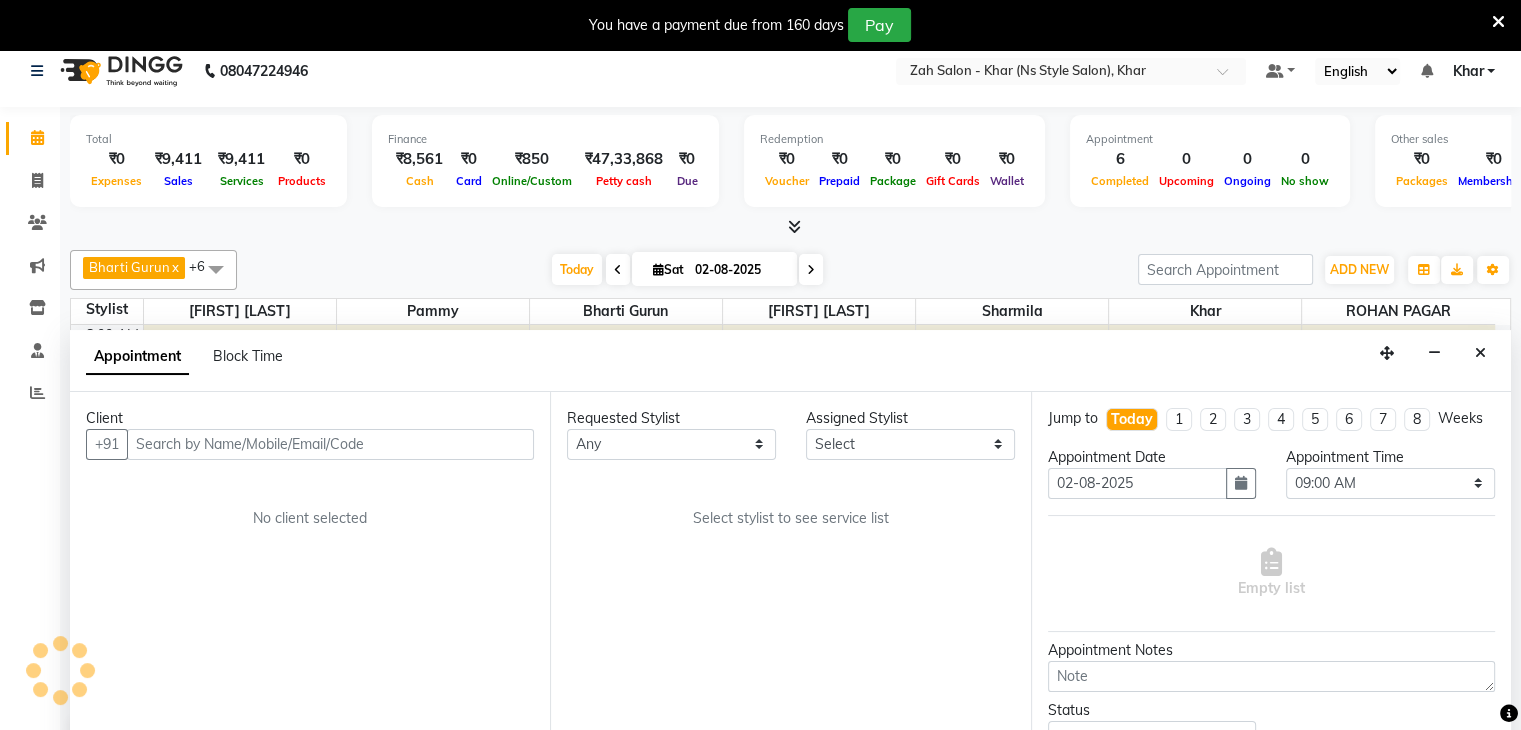 scroll, scrollTop: 51, scrollLeft: 0, axis: vertical 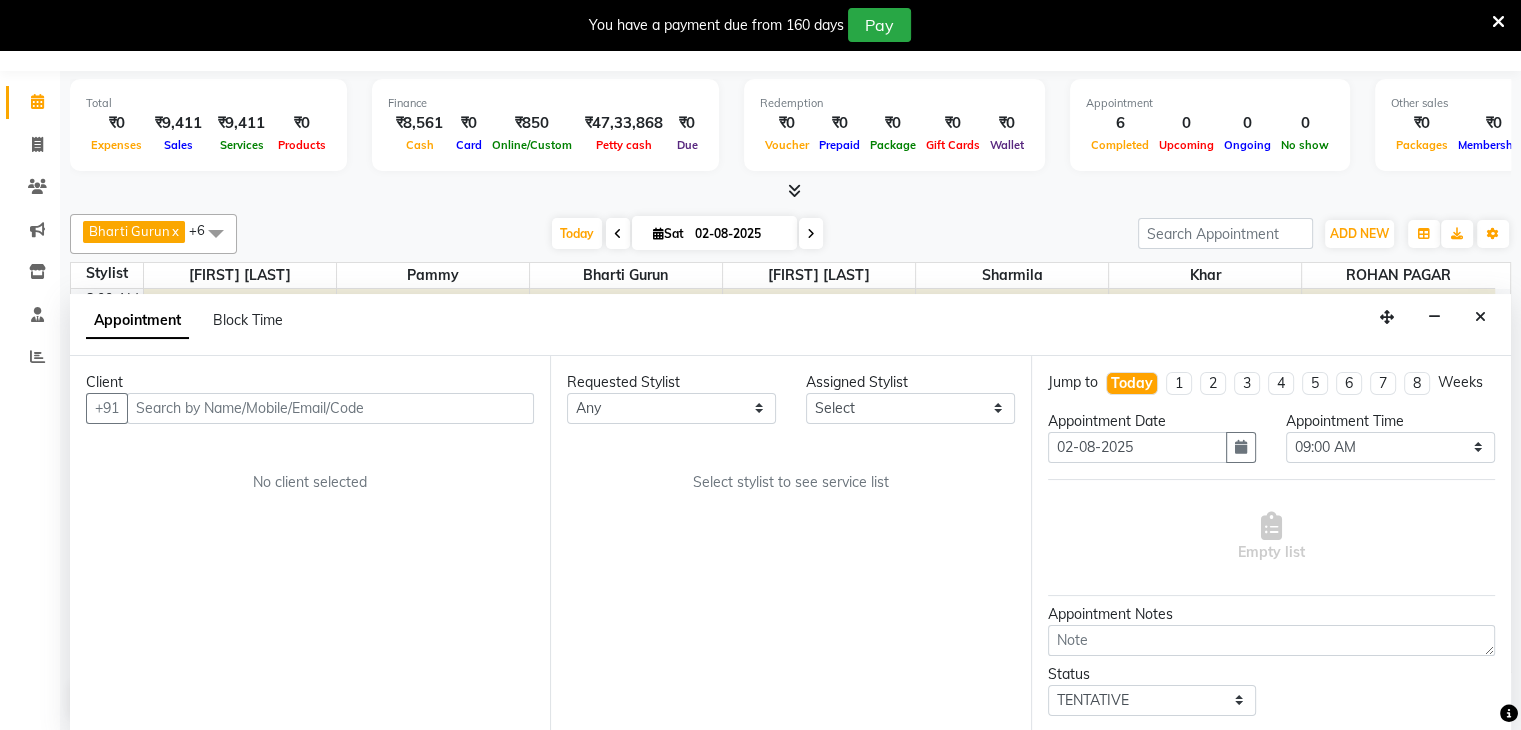 click at bounding box center (330, 408) 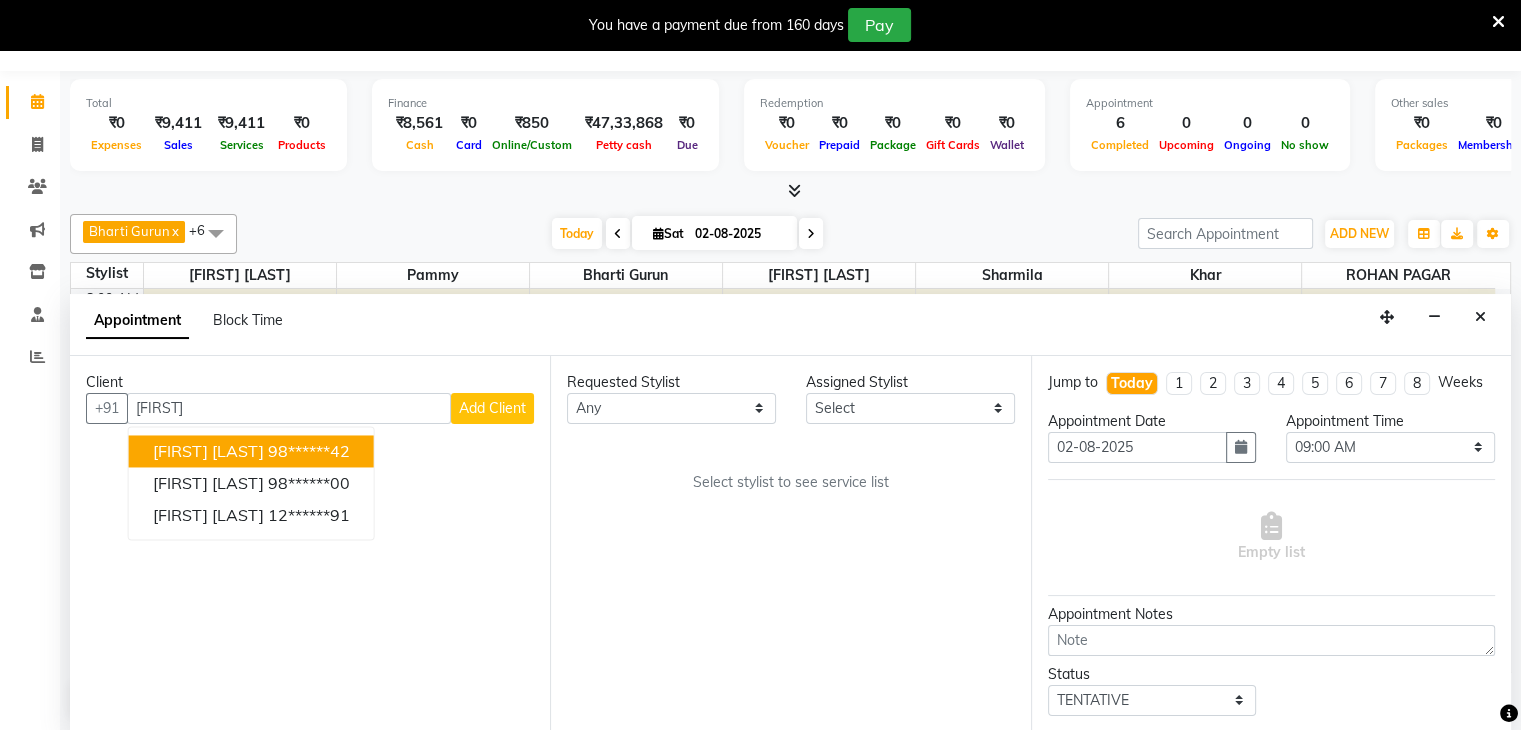 click on "[FIRST] [LAST] [PHONE]" at bounding box center (251, 451) 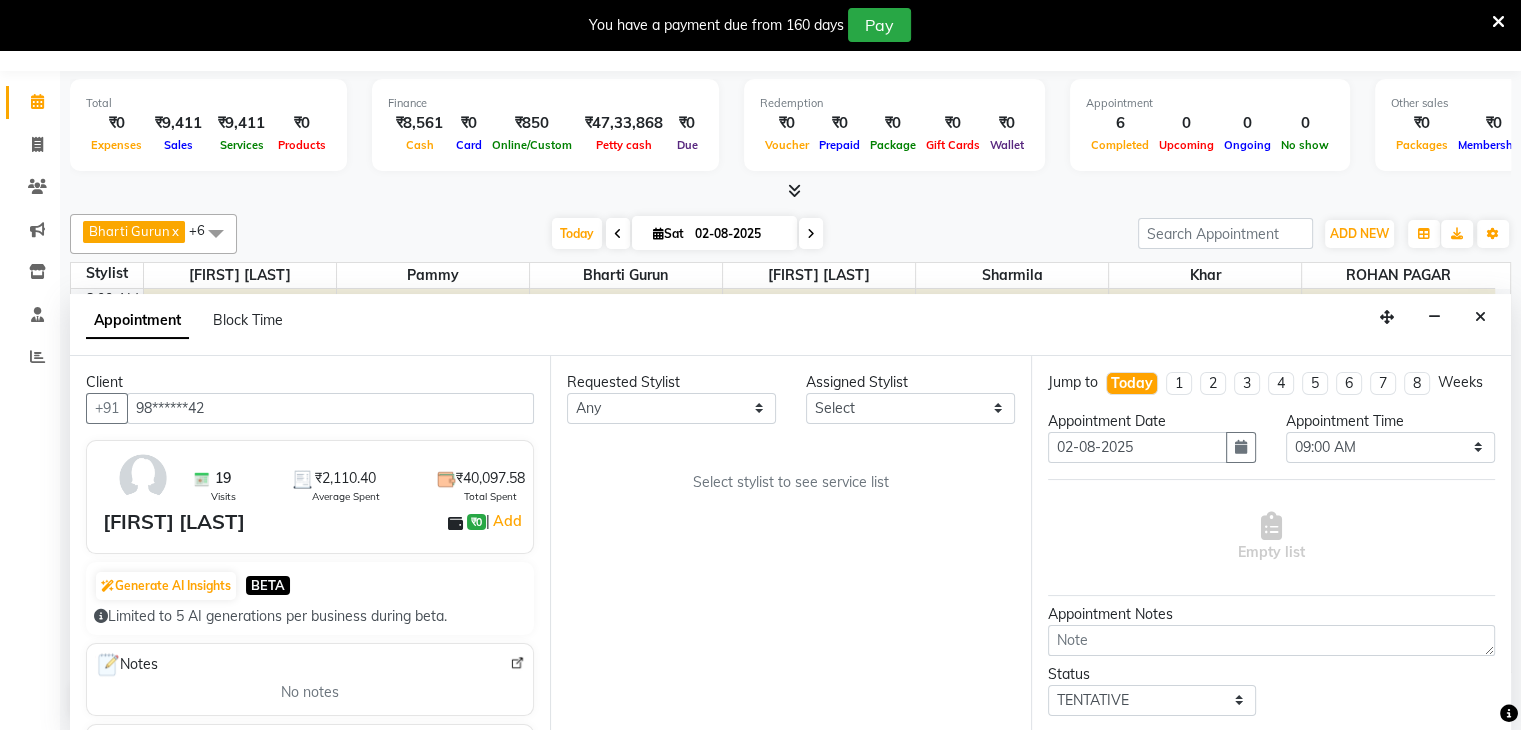 type on "98******42" 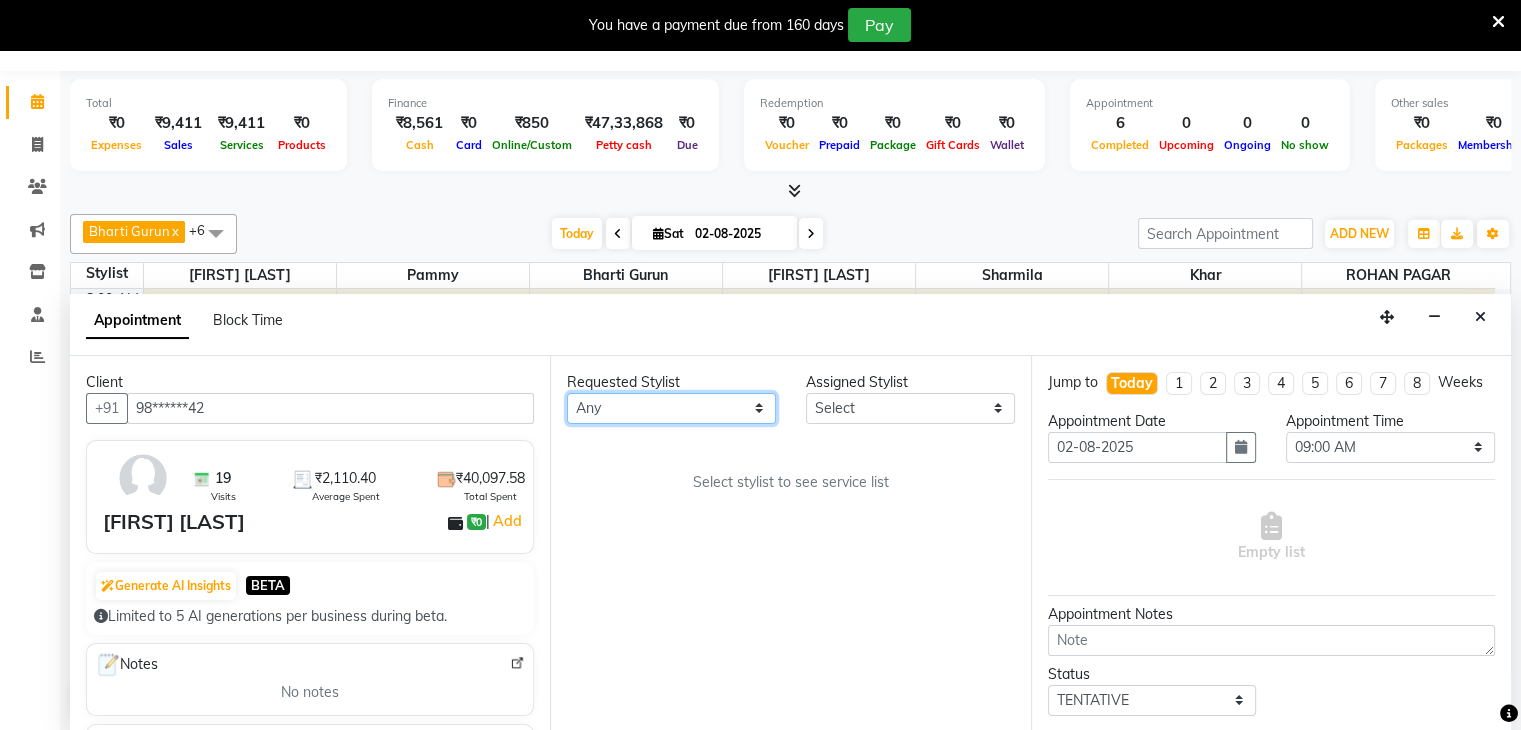 click on "Select [FIRST] [LAST] [FIRST] [LAST] [FIRST] [LAST] [FIRST] [LAST] [FIRST] [LAST] [FIRST] [LAST] [FIRST] [LAST]" at bounding box center [671, 408] 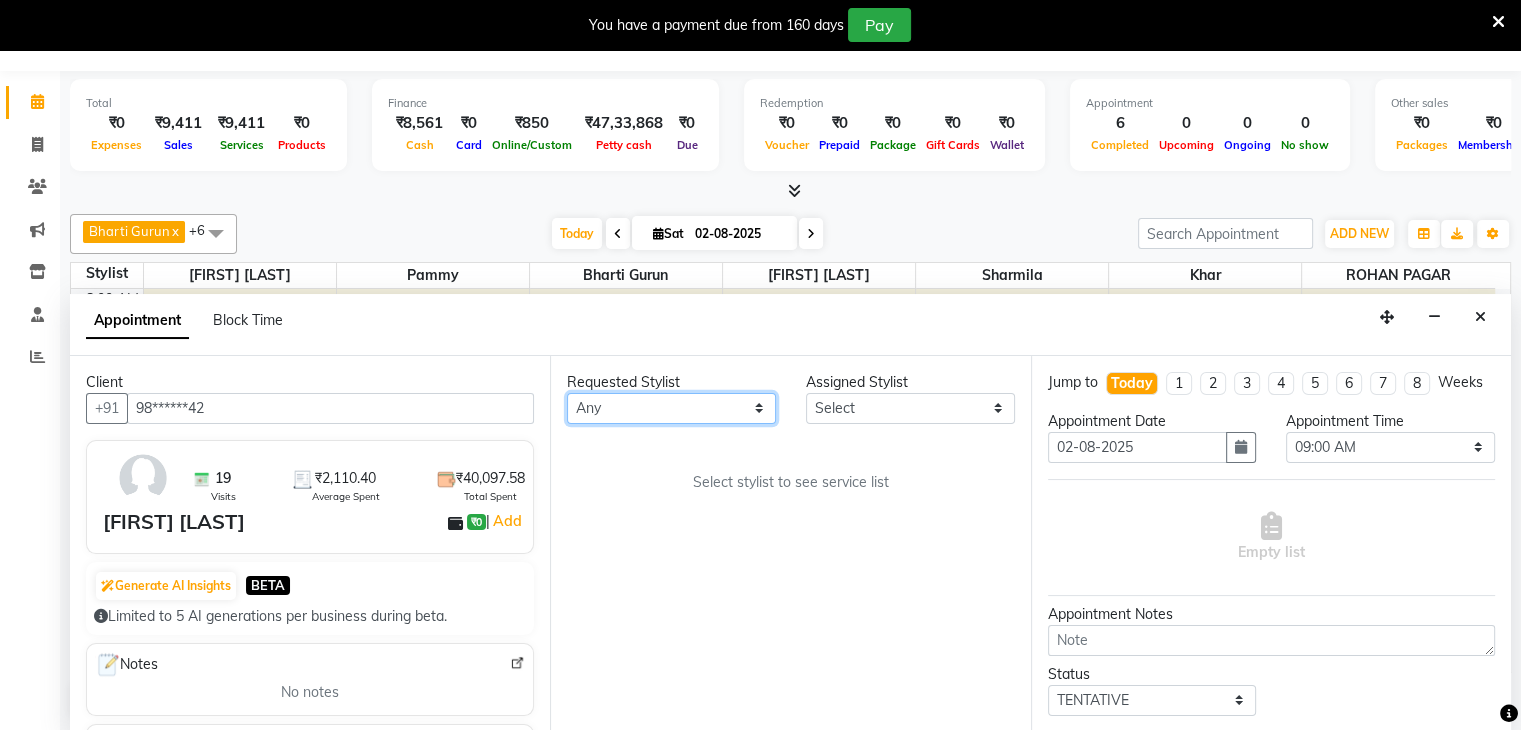 select on "38400" 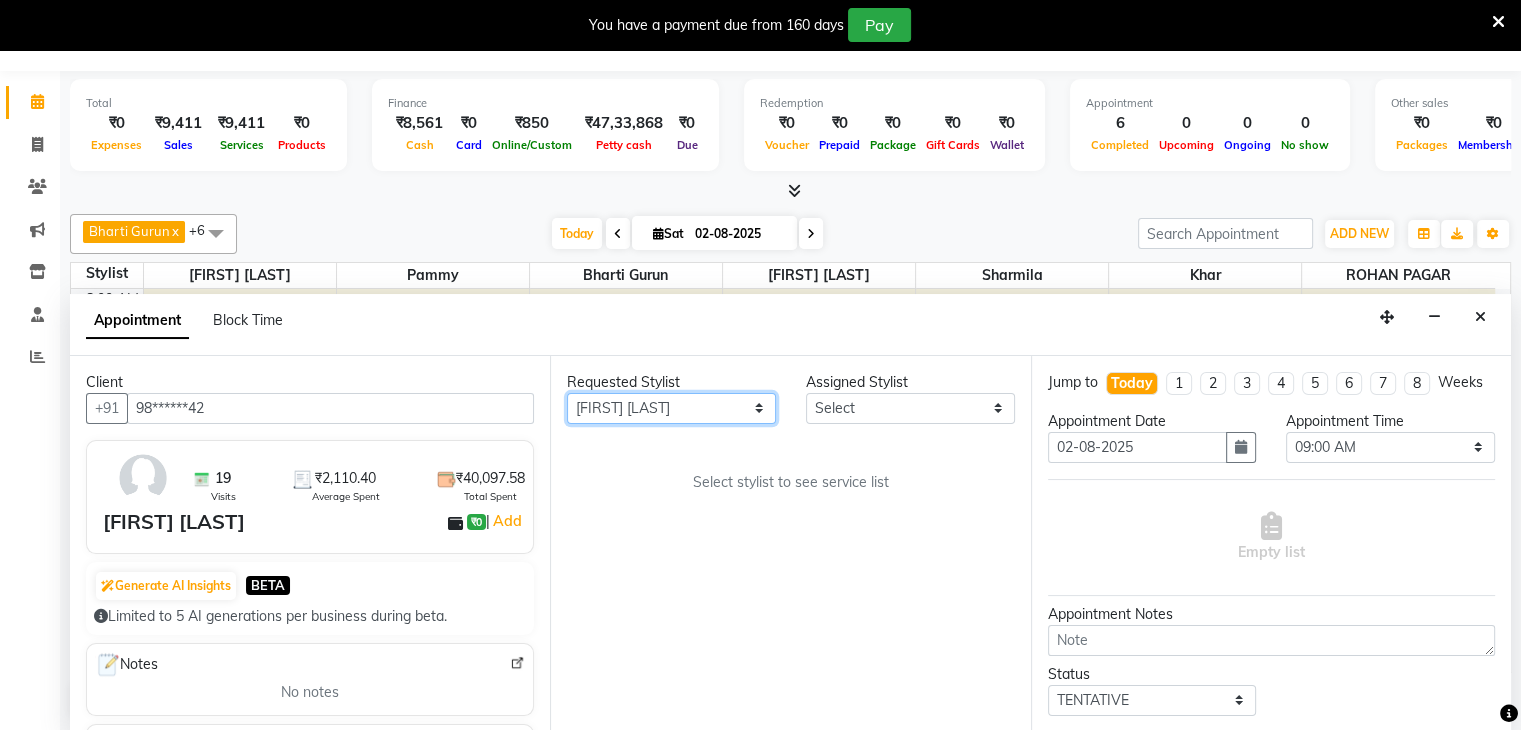 click on "Select [FIRST] [LAST] [FIRST] [LAST] [FIRST] [LAST] [FIRST] [LAST] [FIRST] [LAST] [FIRST] [LAST] [FIRST] [LAST]" at bounding box center [671, 408] 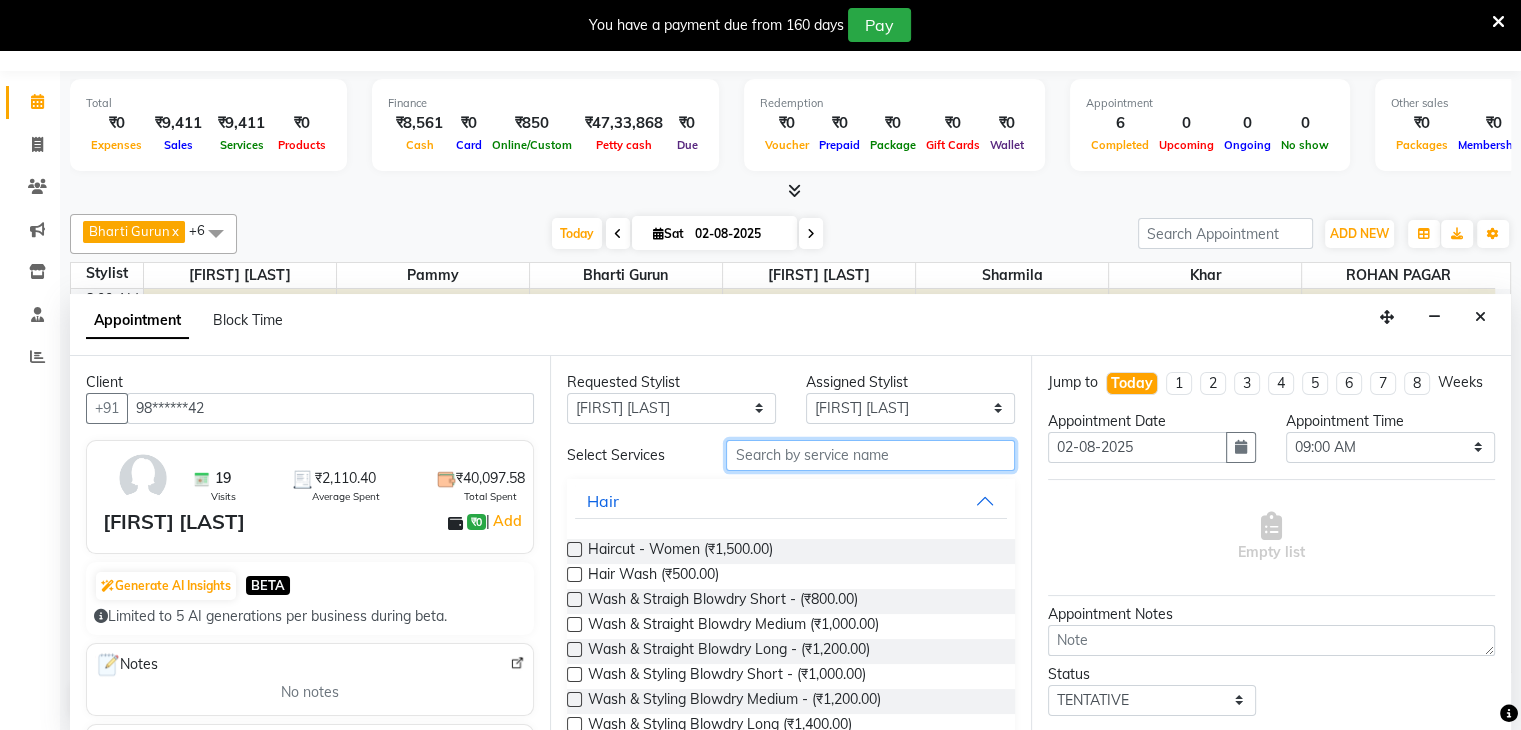 click at bounding box center [870, 455] 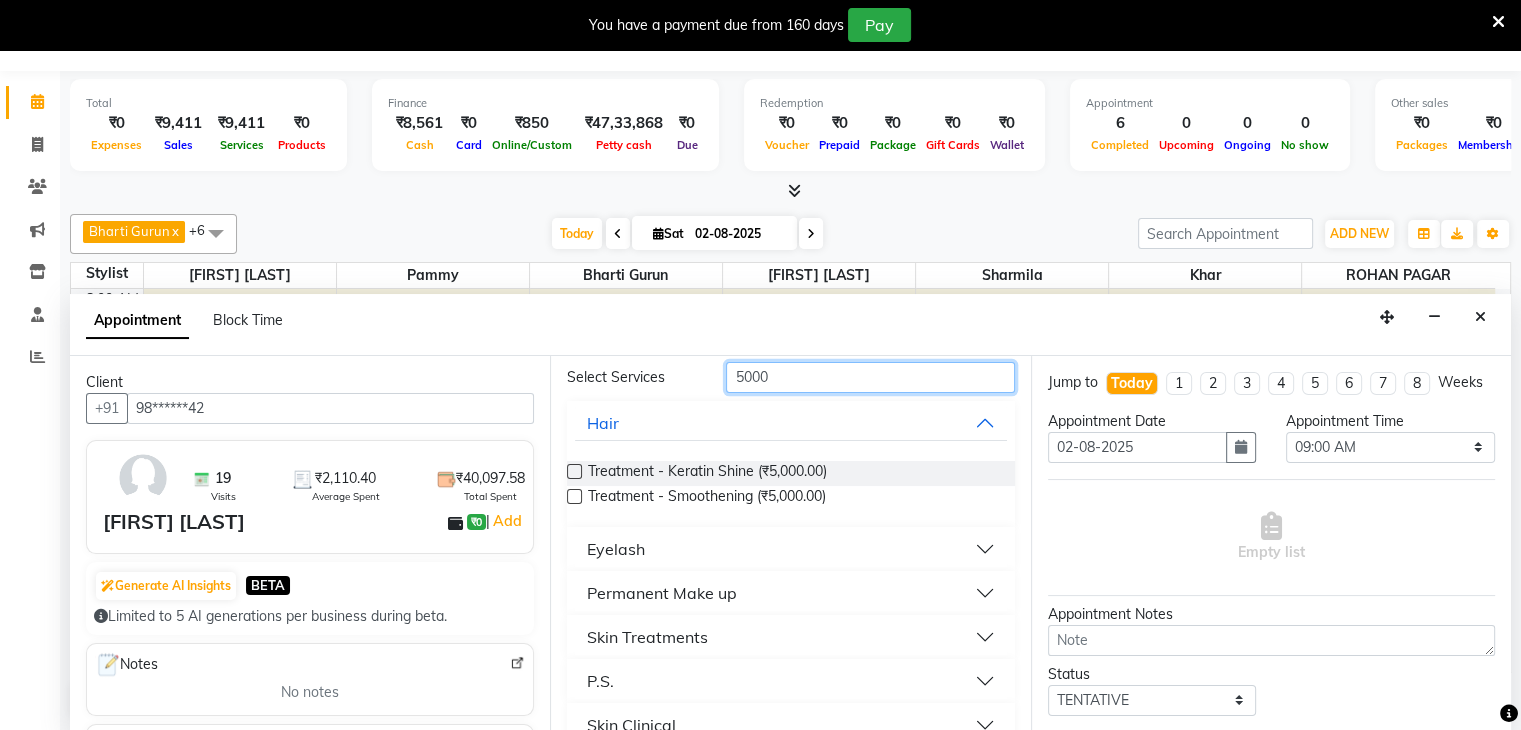 scroll, scrollTop: 108, scrollLeft: 0, axis: vertical 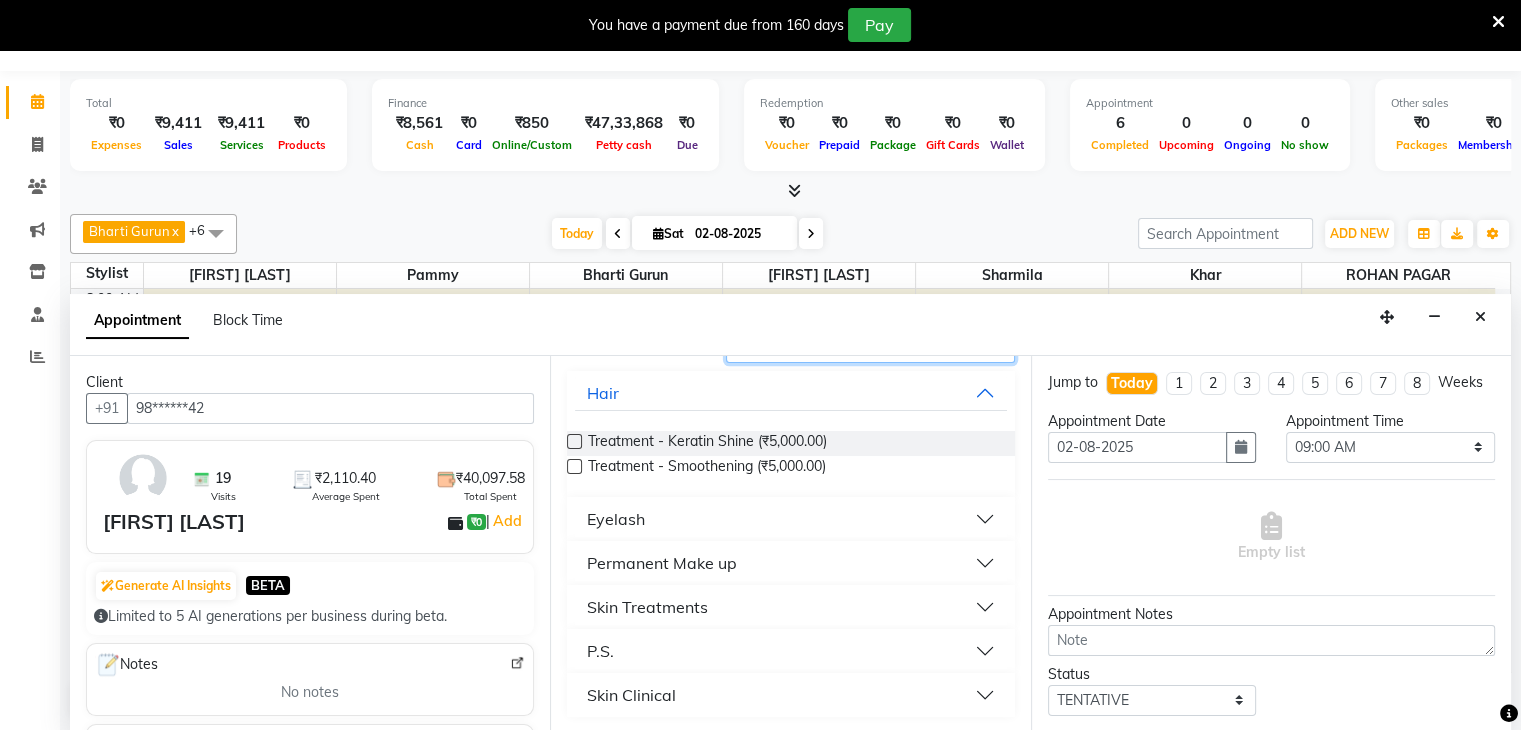 type on "5000" 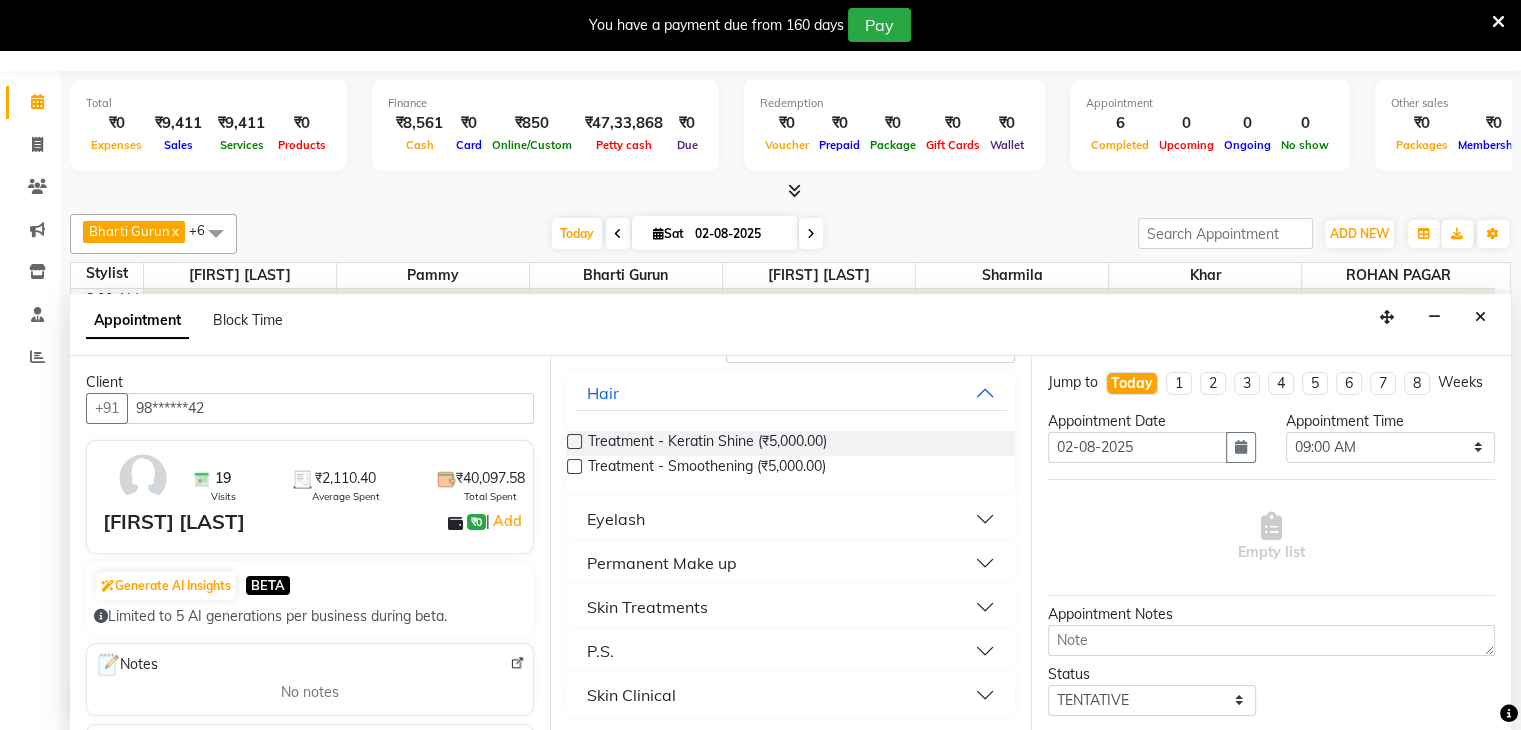 click on "P.S." at bounding box center [790, 651] 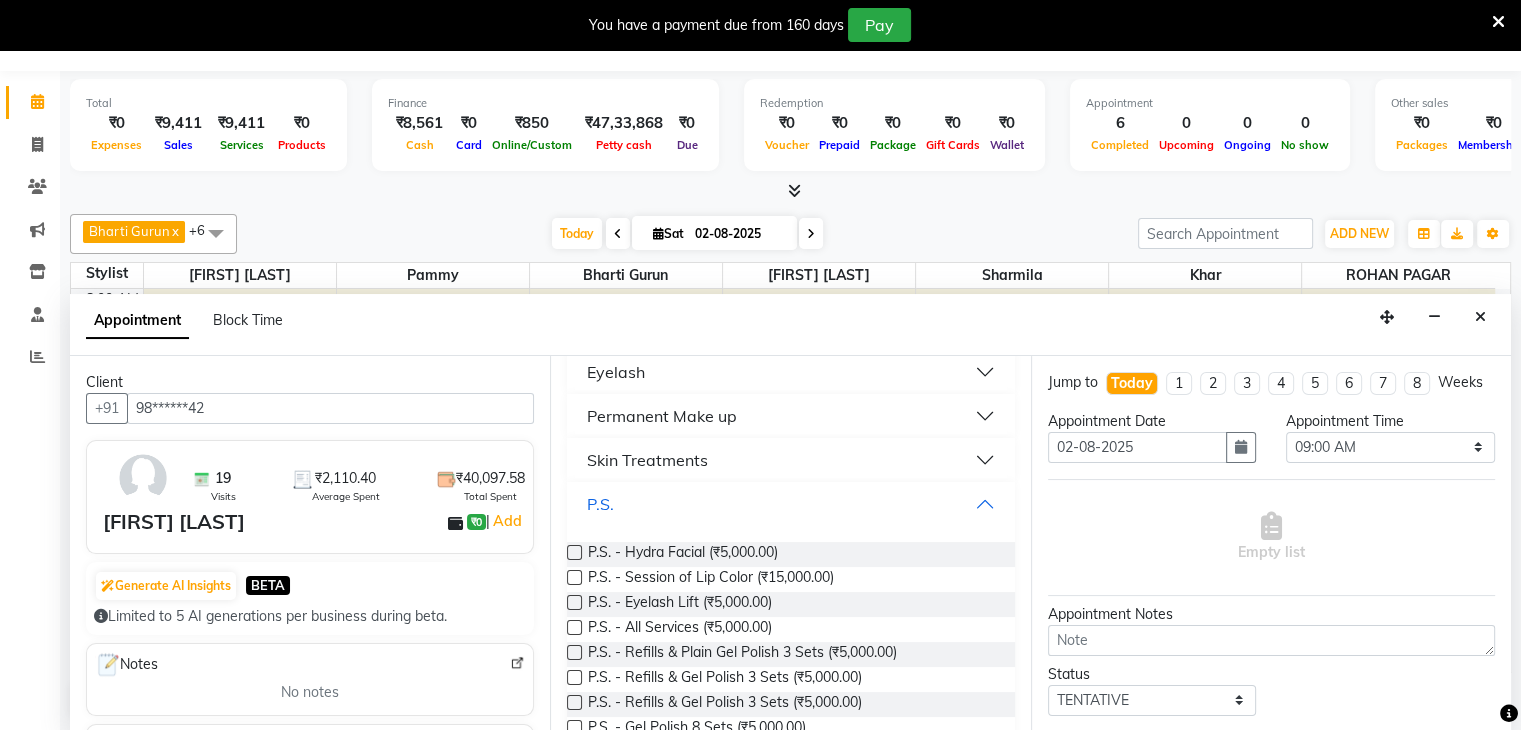 scroll, scrollTop: 268, scrollLeft: 0, axis: vertical 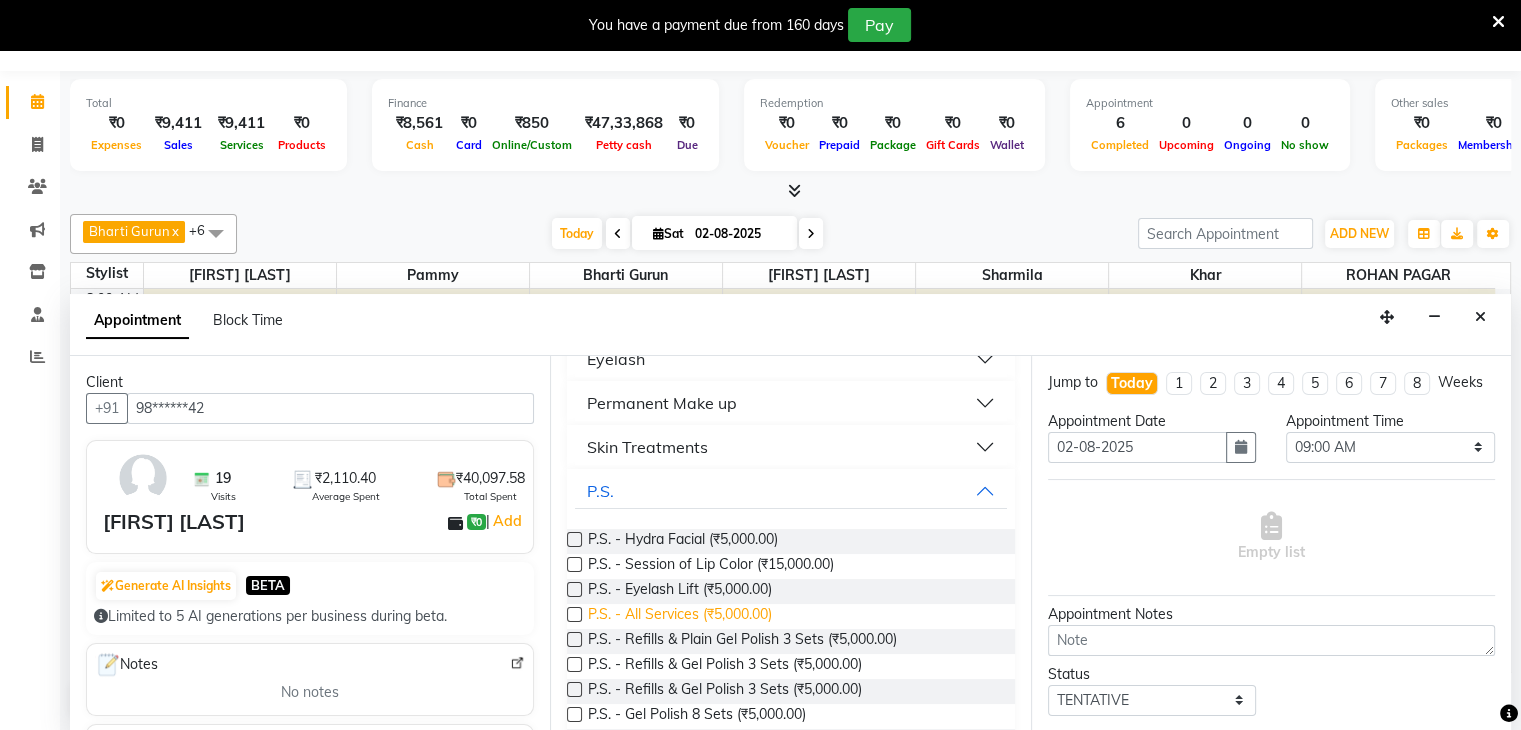 click on "P.S. - All Services (₹5,000.00)" at bounding box center (680, 616) 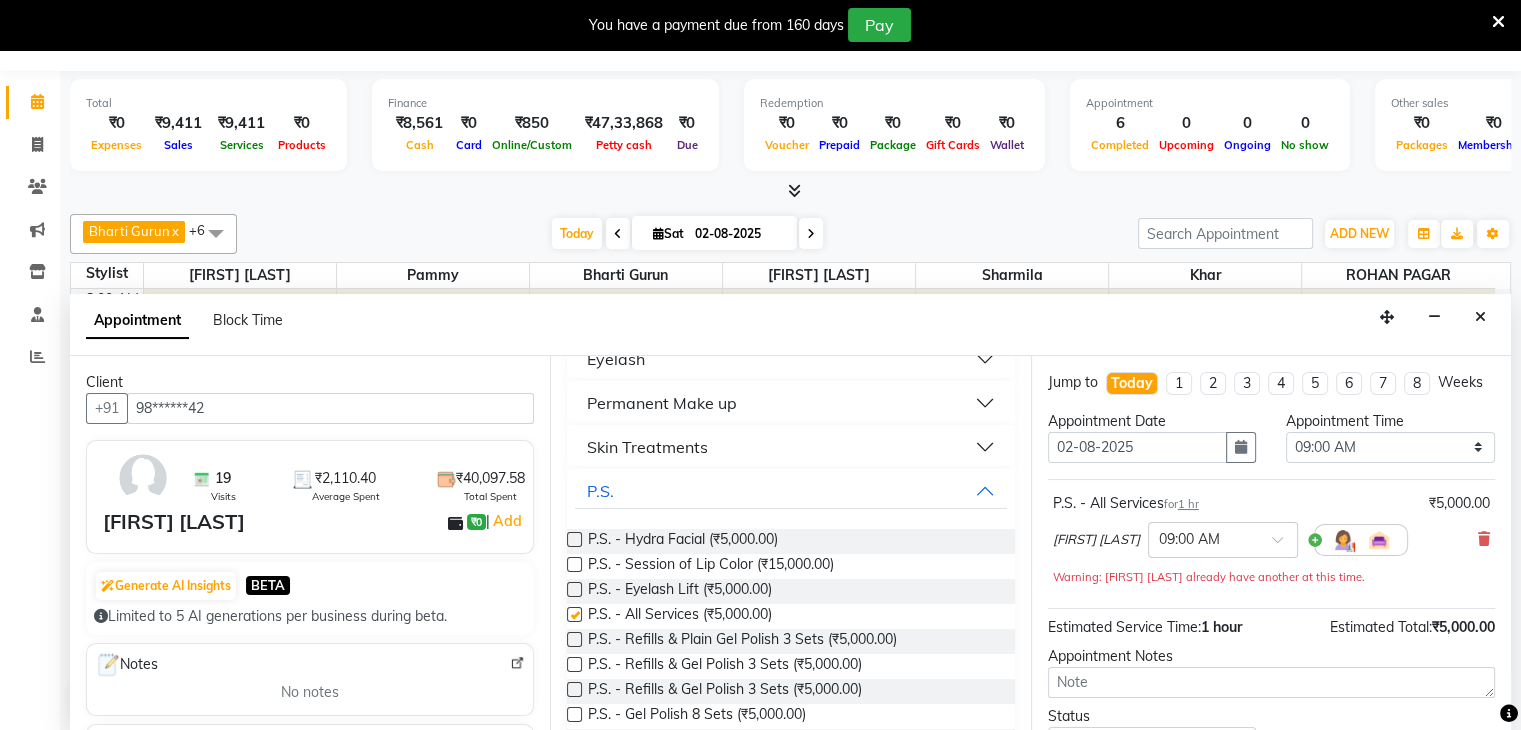 checkbox on "false" 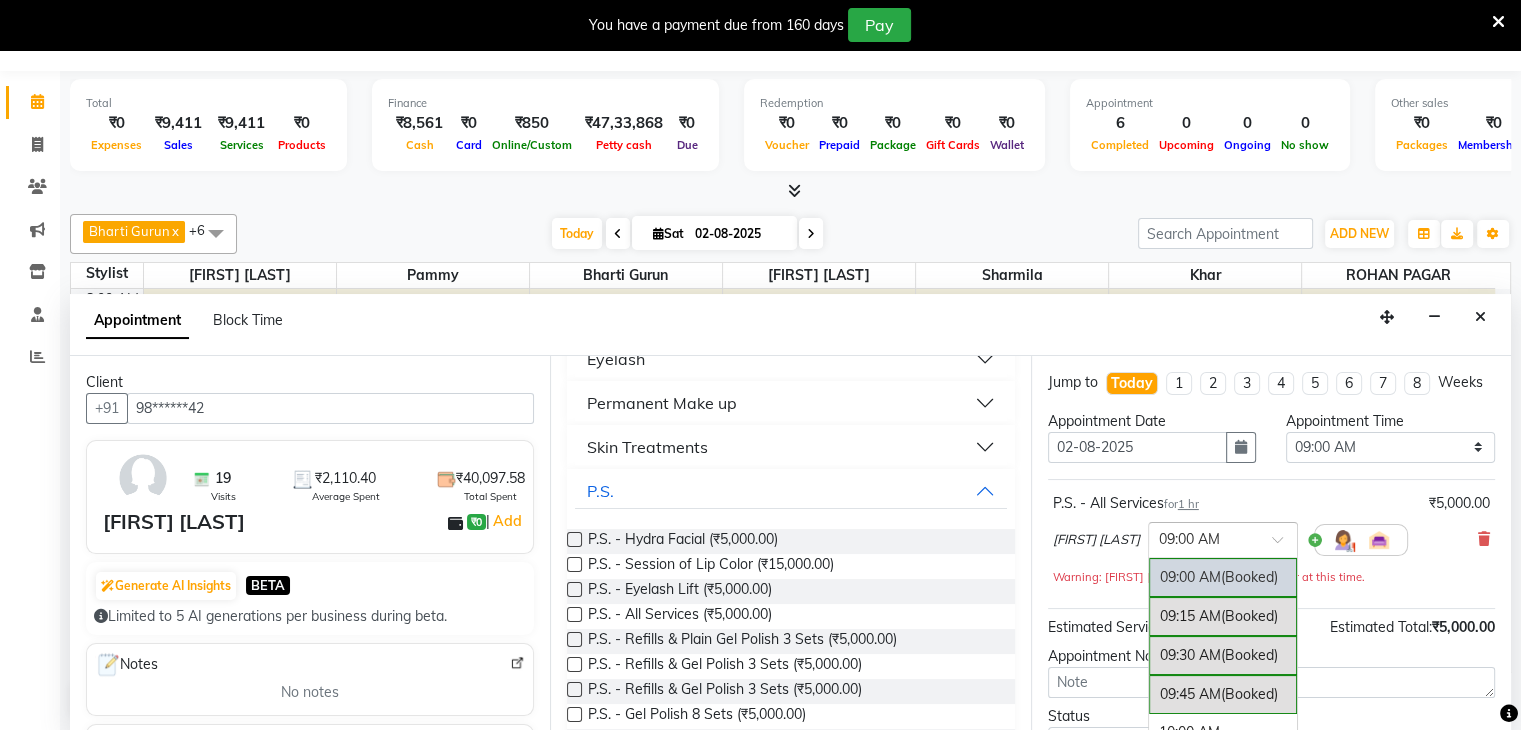 click at bounding box center [1284, 545] 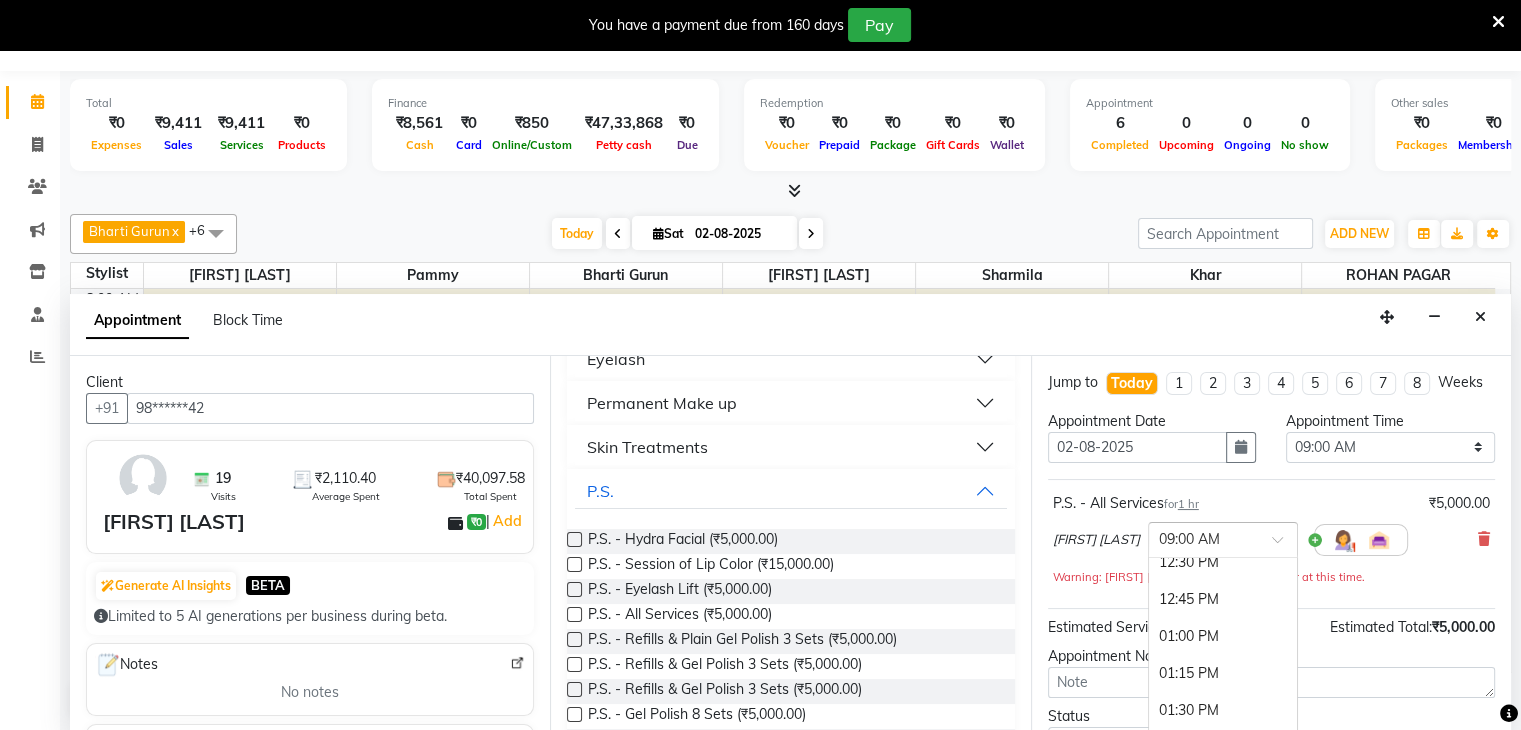 scroll, scrollTop: 628, scrollLeft: 0, axis: vertical 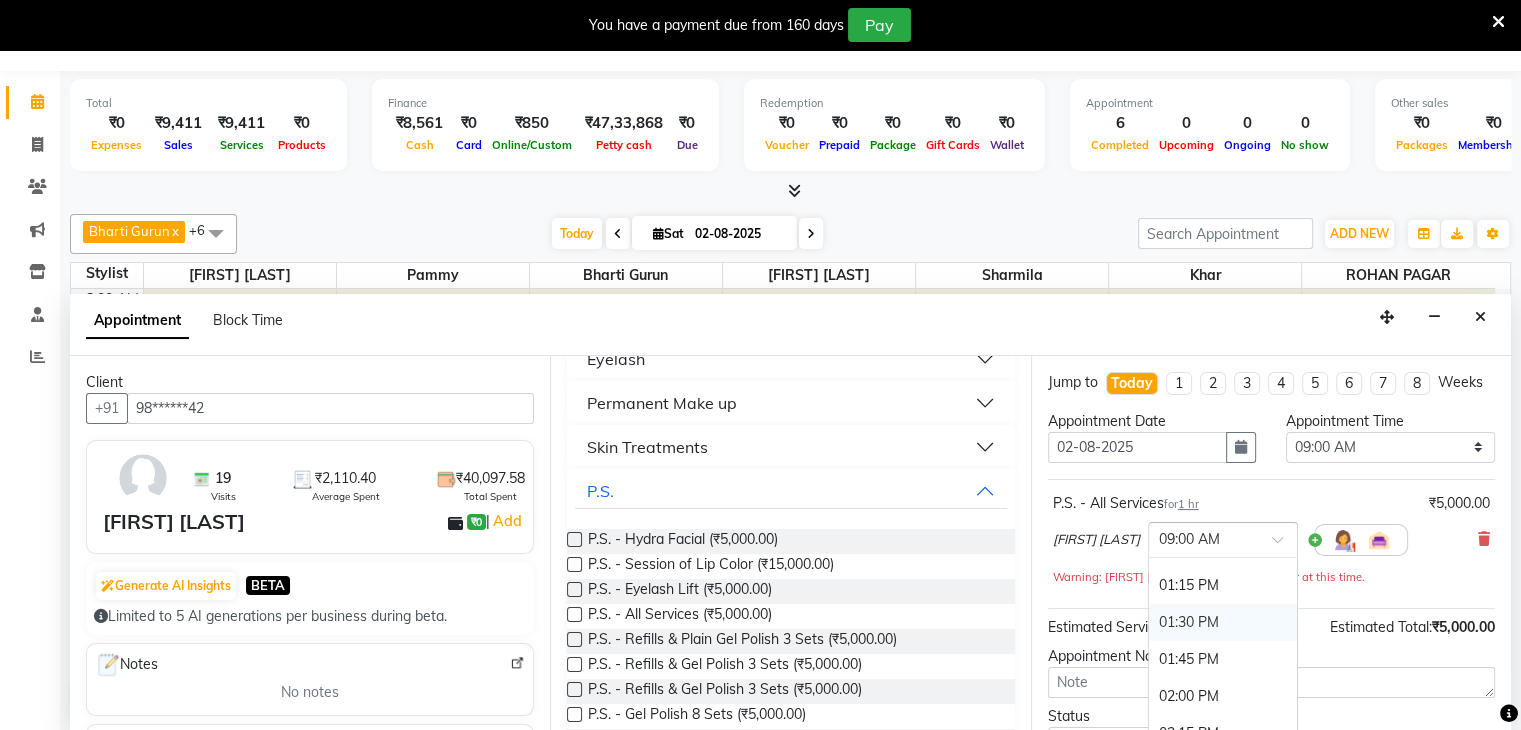 click on "01:30 PM" at bounding box center (1223, 622) 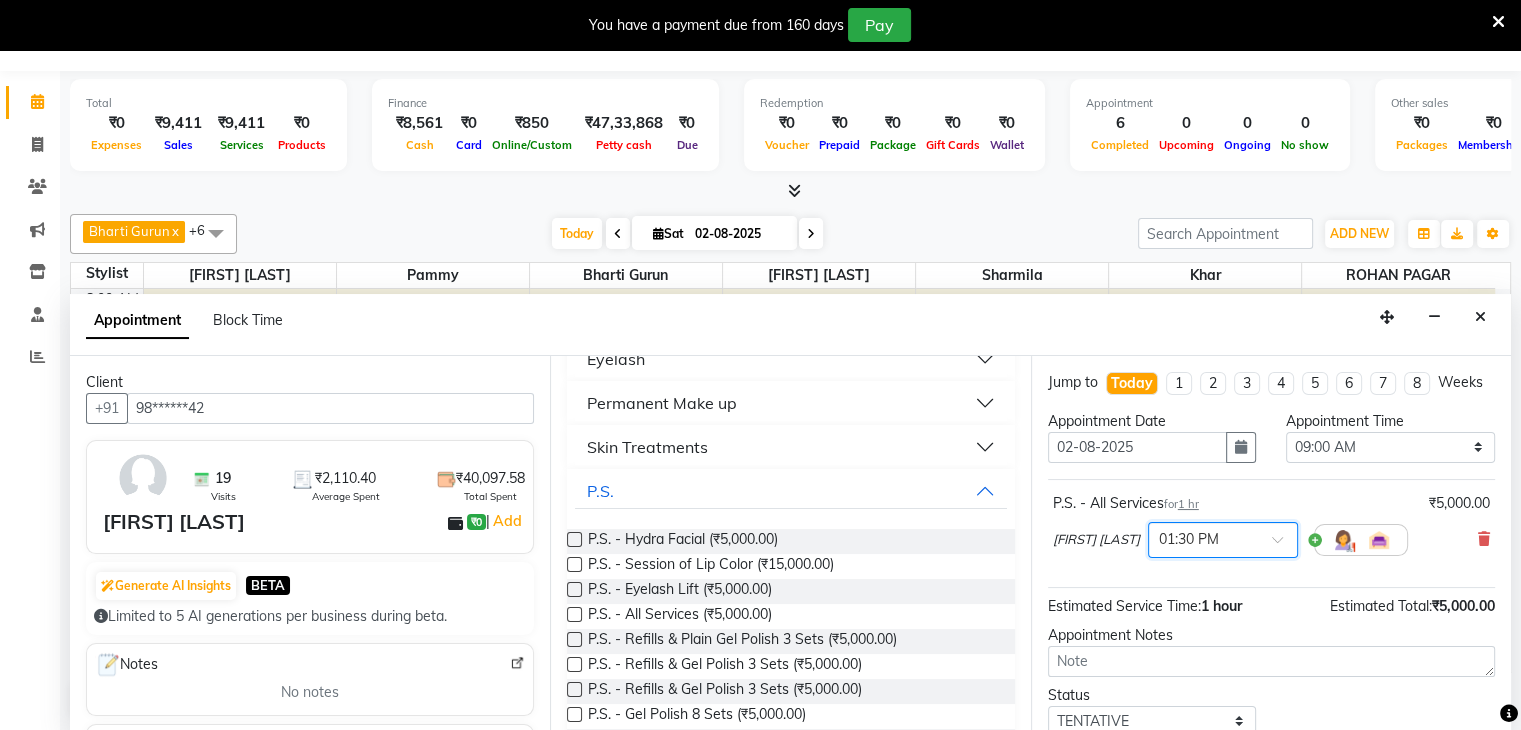 scroll, scrollTop: 149, scrollLeft: 0, axis: vertical 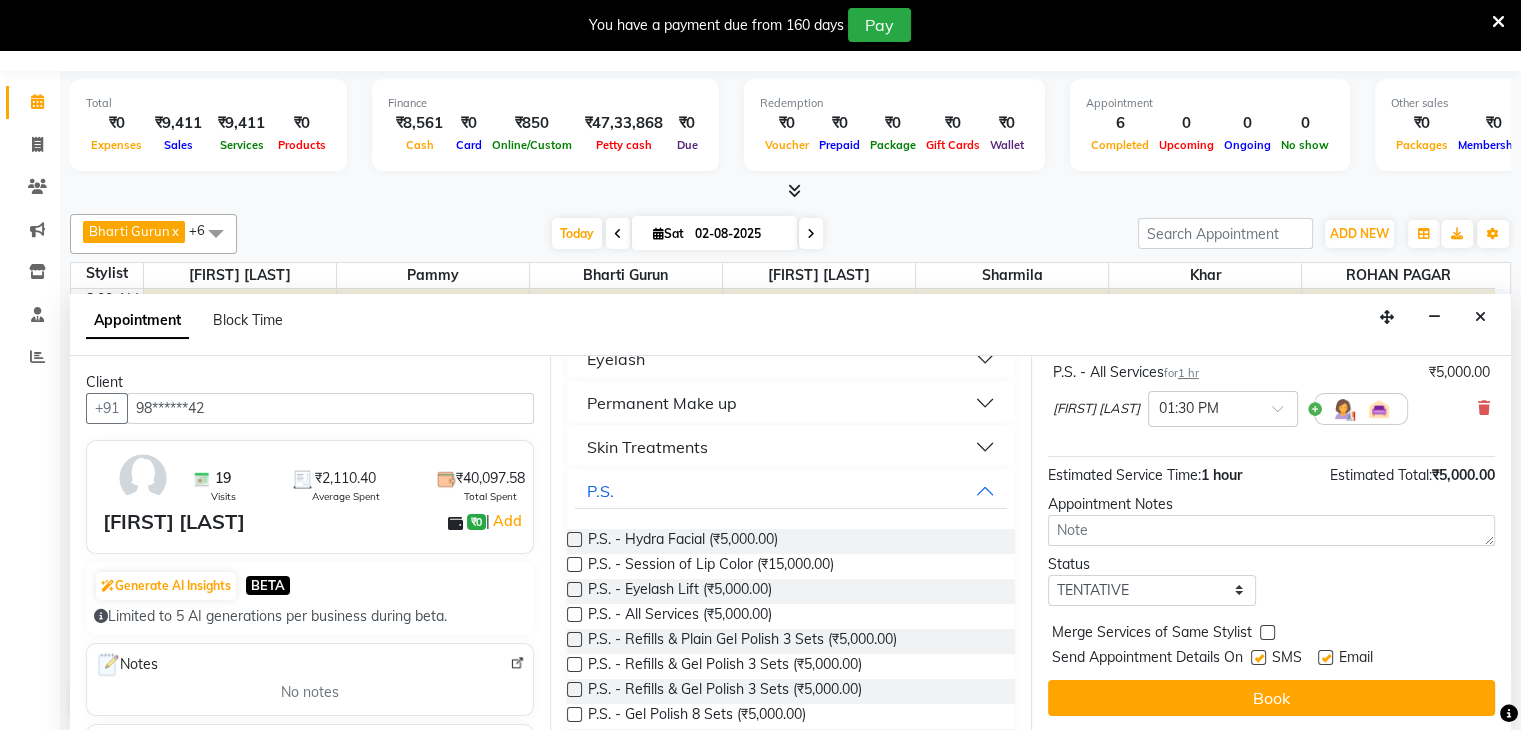 click at bounding box center (1258, 657) 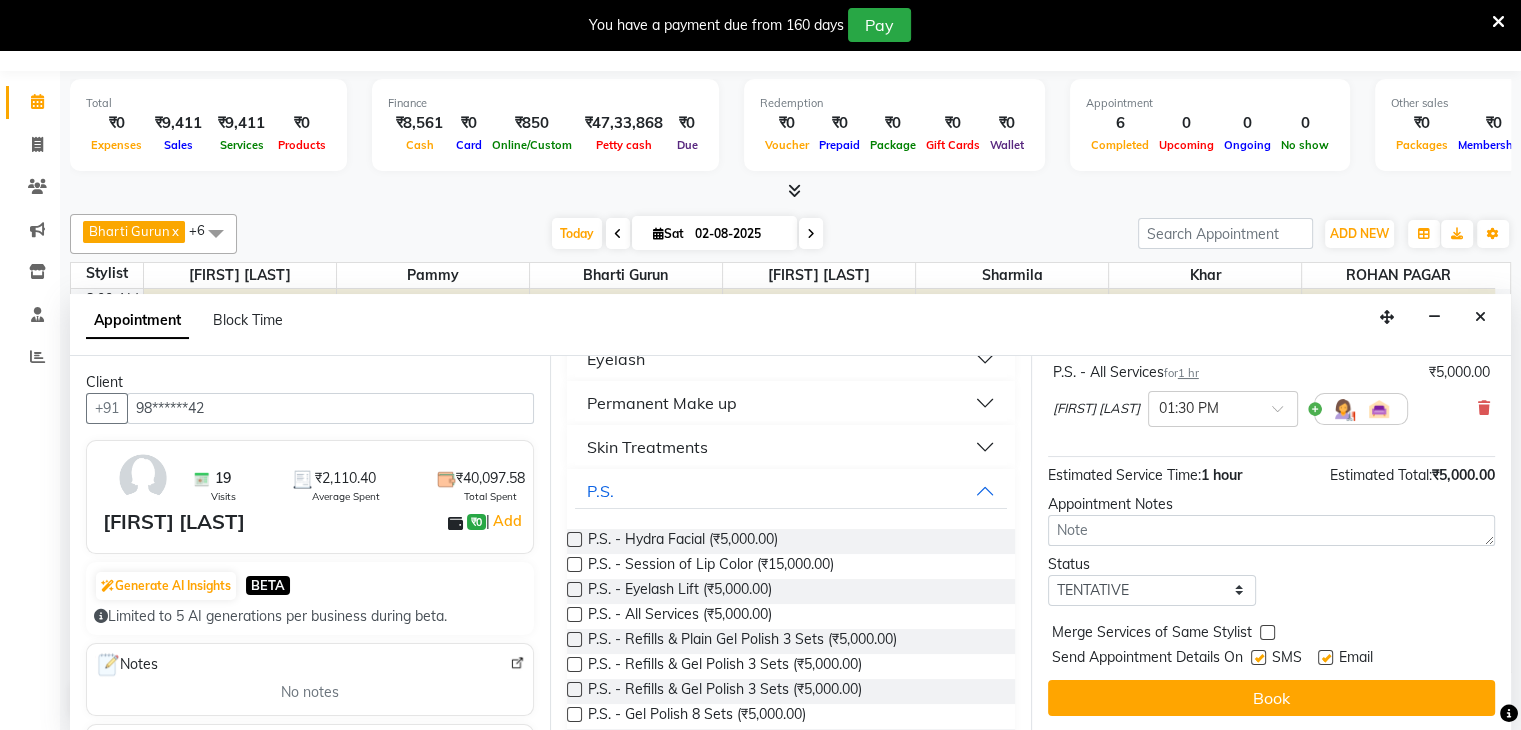 click at bounding box center (1257, 659) 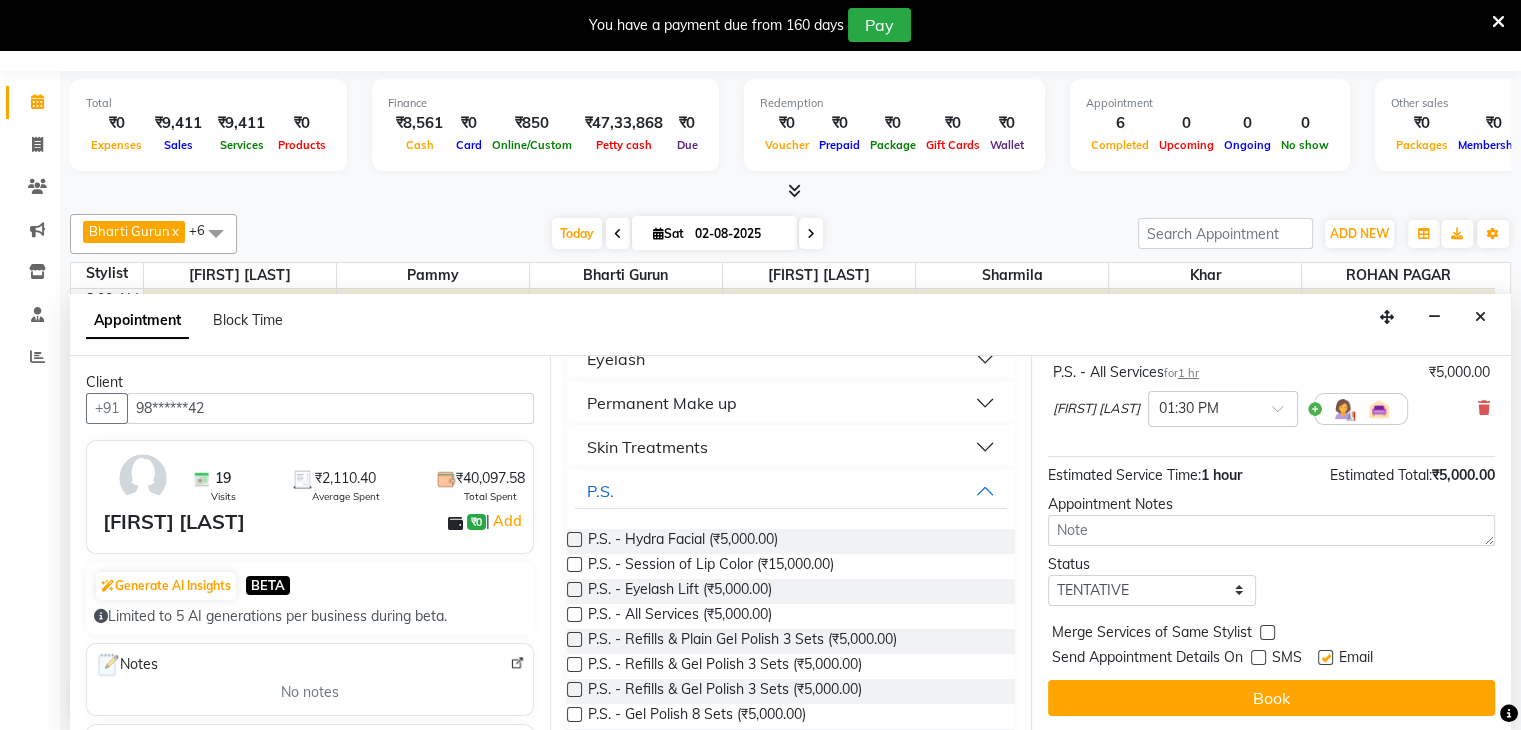 click at bounding box center [1325, 657] 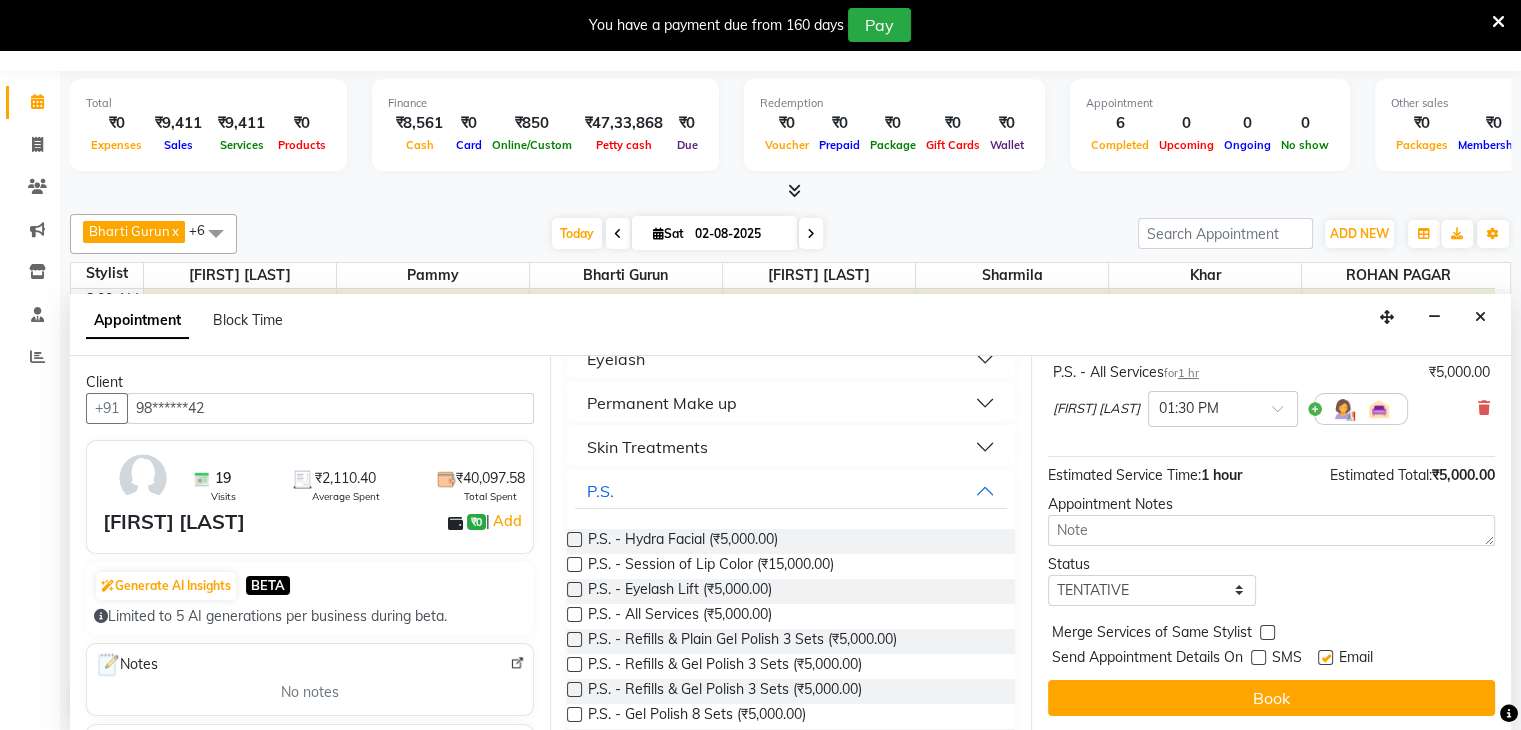 click at bounding box center (1324, 659) 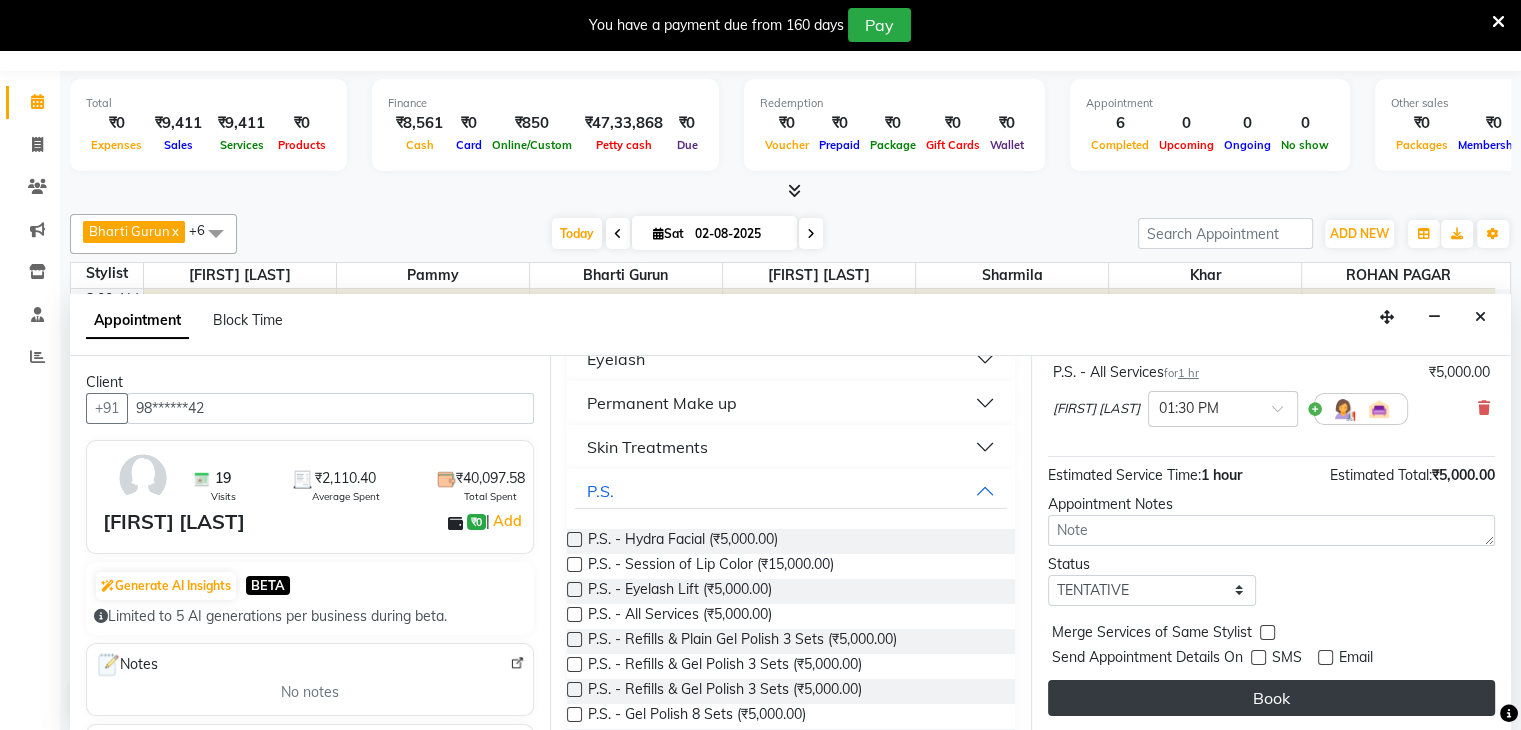 click on "Book" at bounding box center [1271, 698] 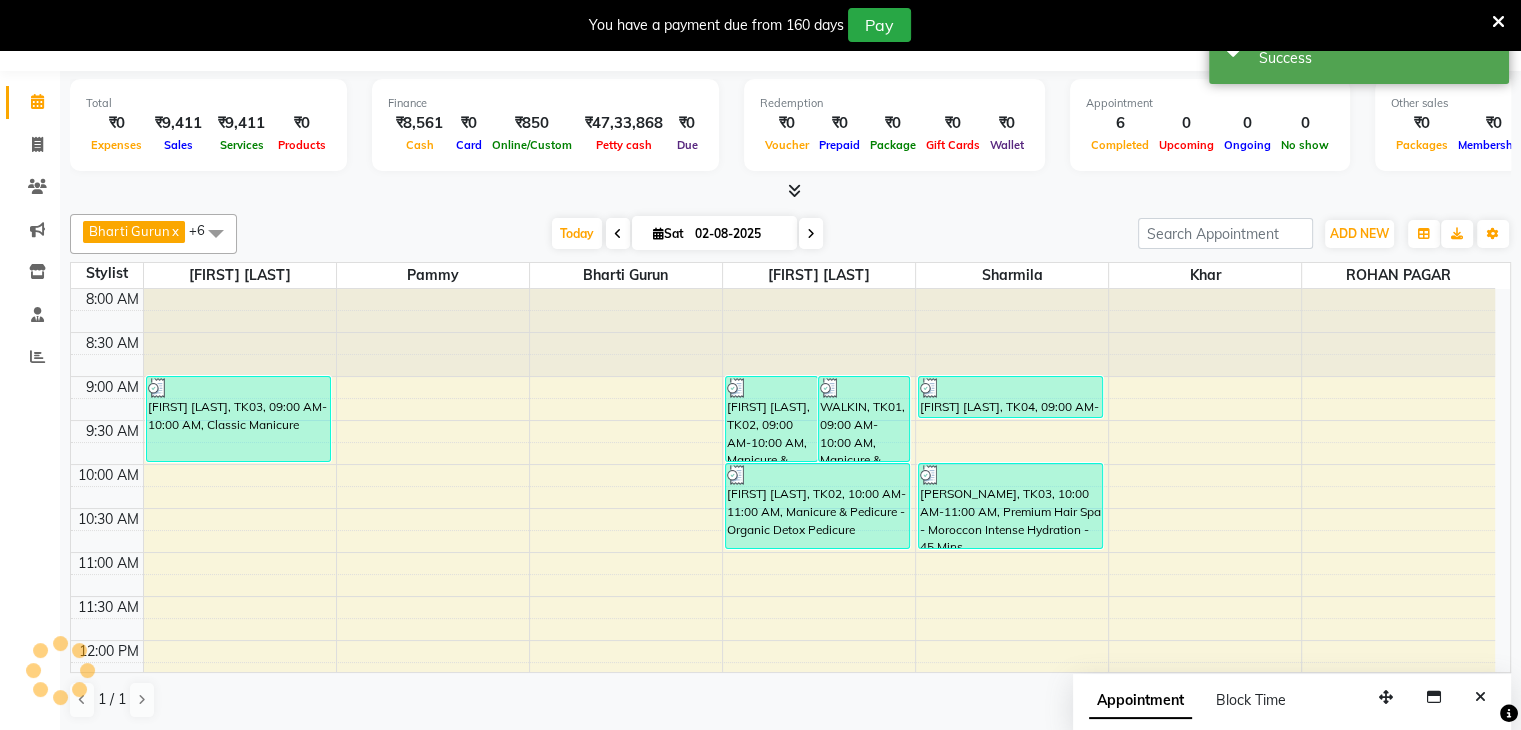 scroll, scrollTop: 0, scrollLeft: 0, axis: both 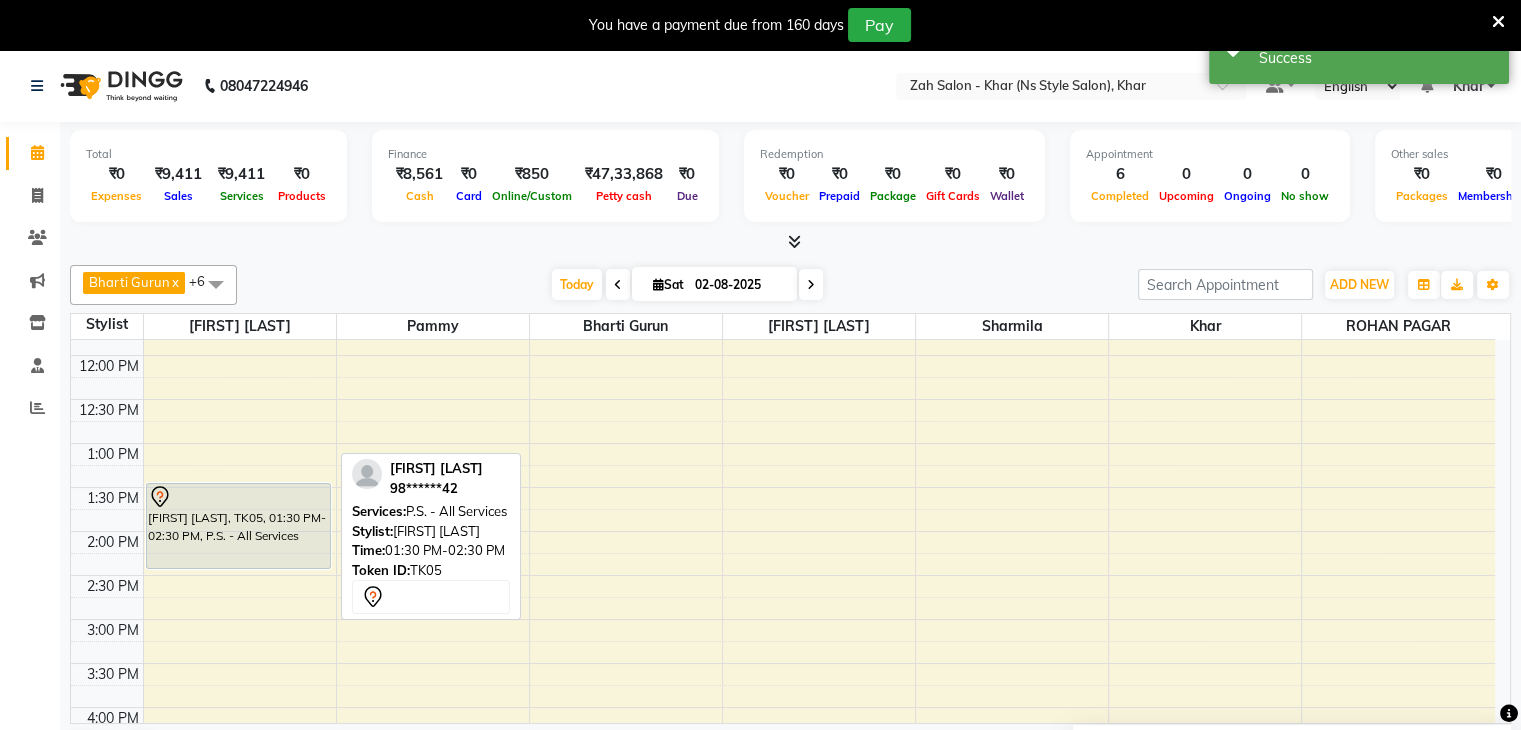 click on "[FIRST] [LAST], TK05, 01:30 PM-02:30 PM, P.S. - All Services" at bounding box center [238, 526] 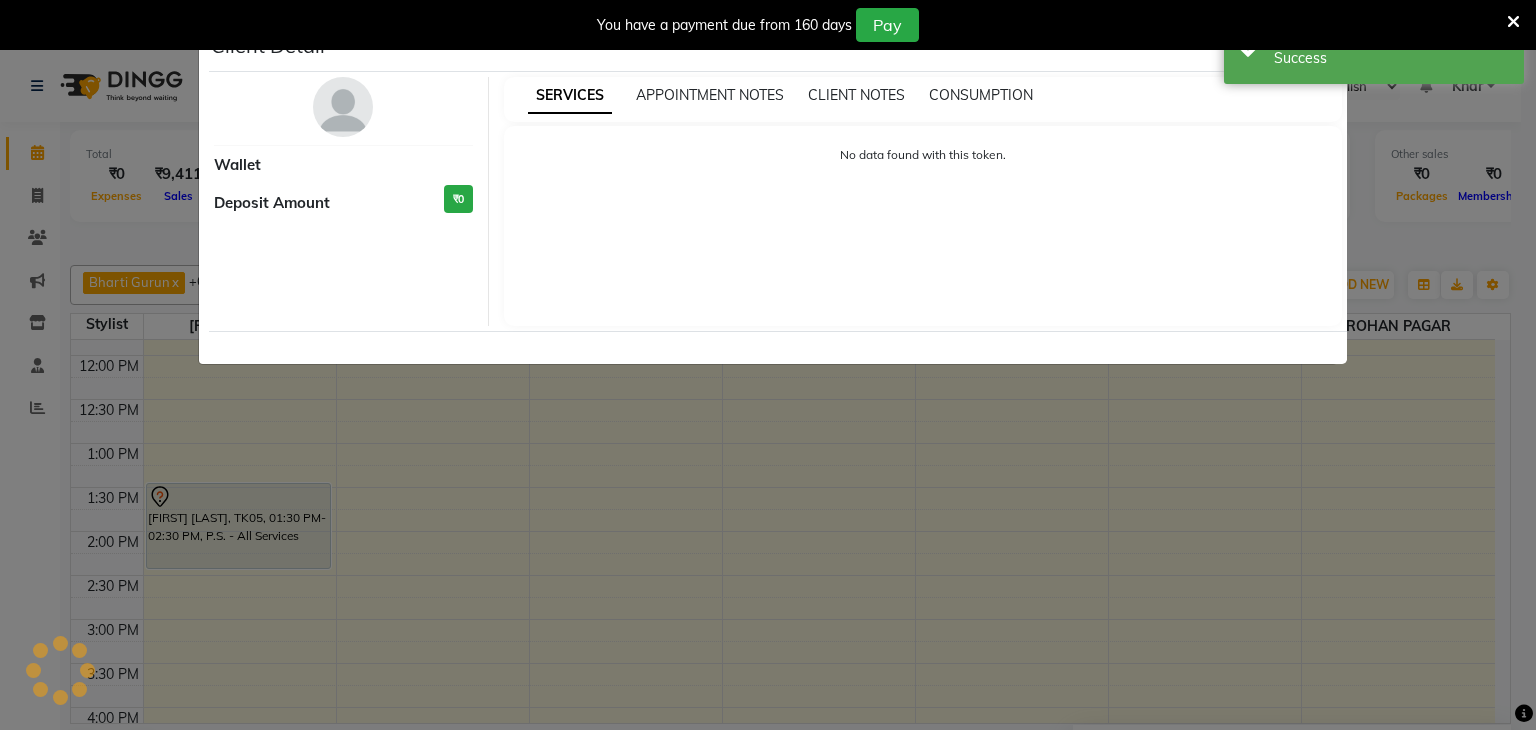 select on "7" 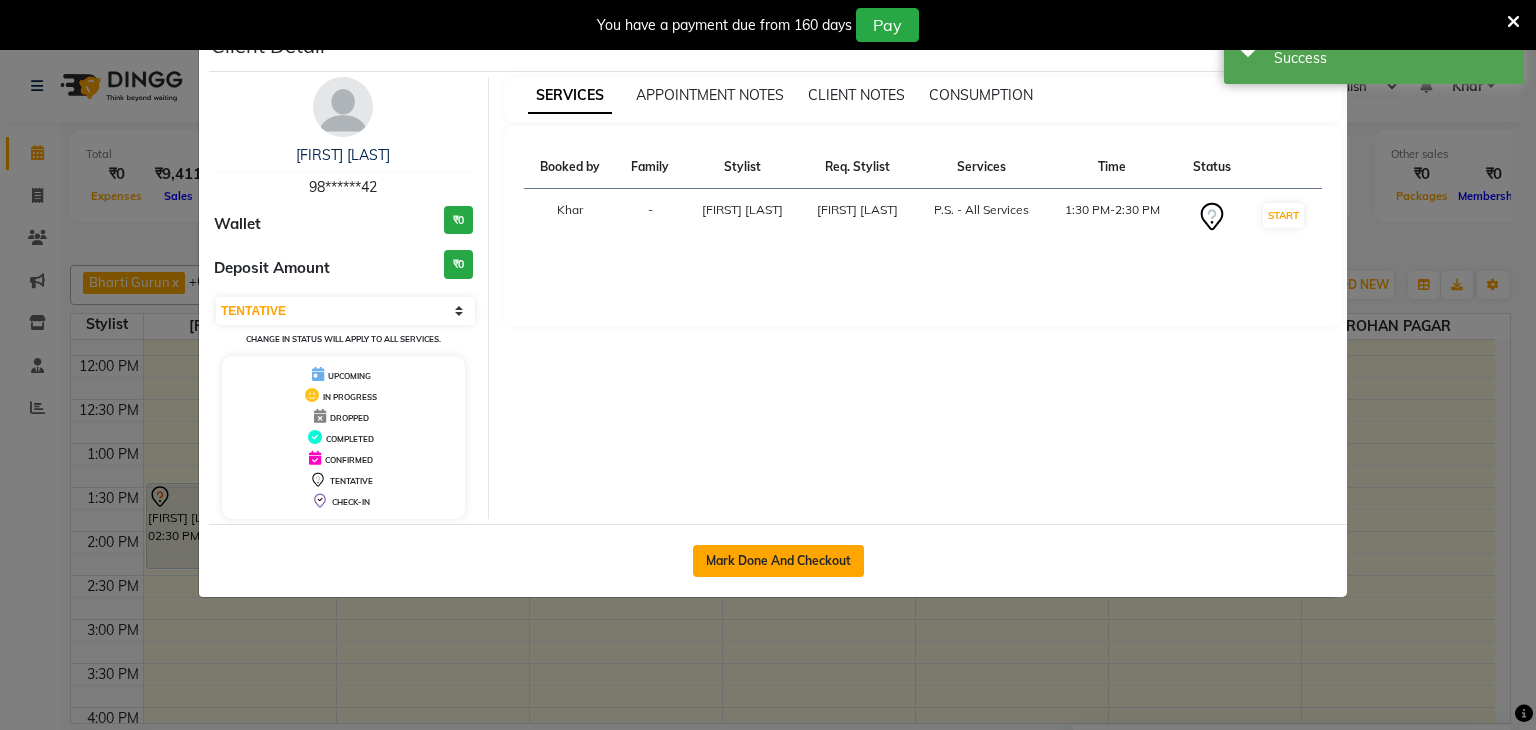 click on "Mark Done And Checkout" 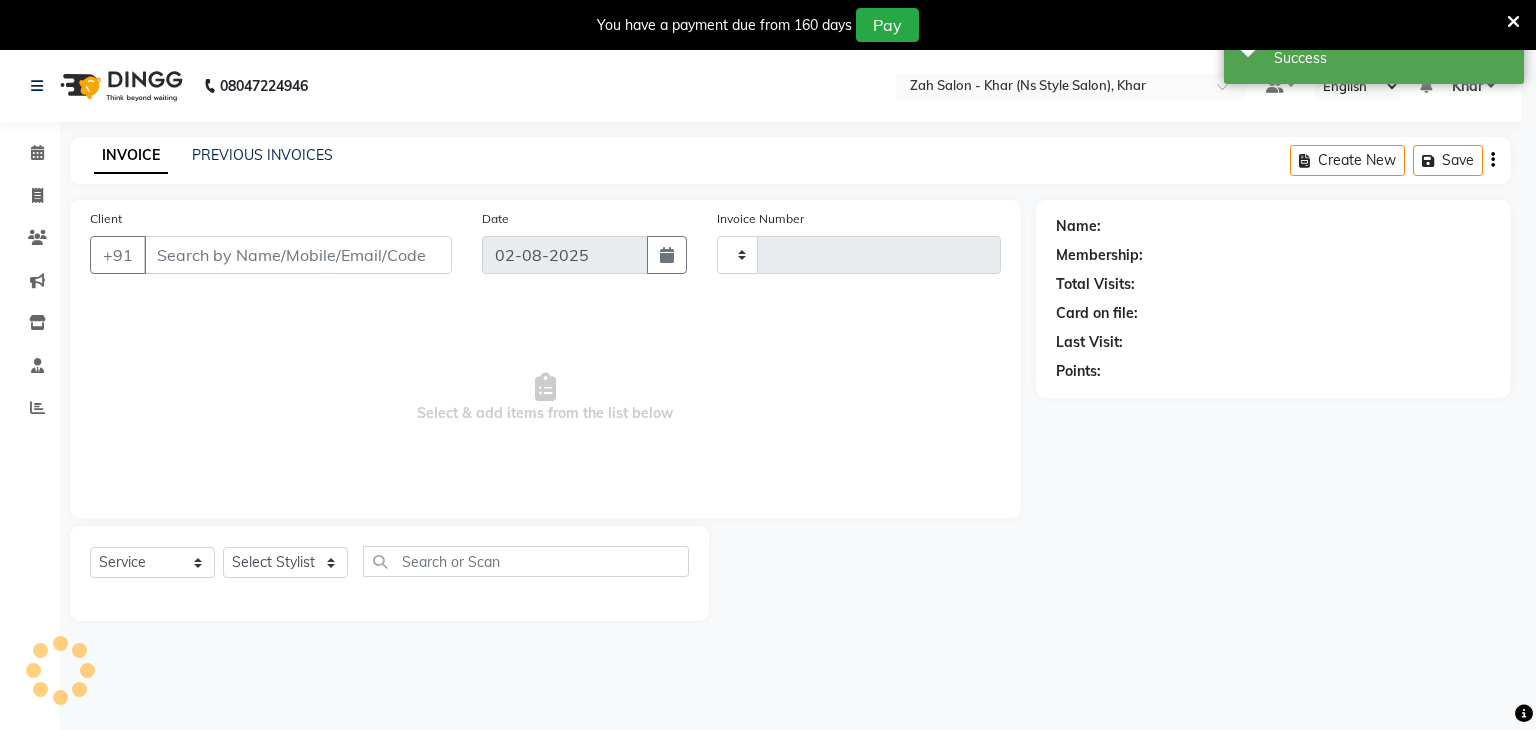 type on "0967" 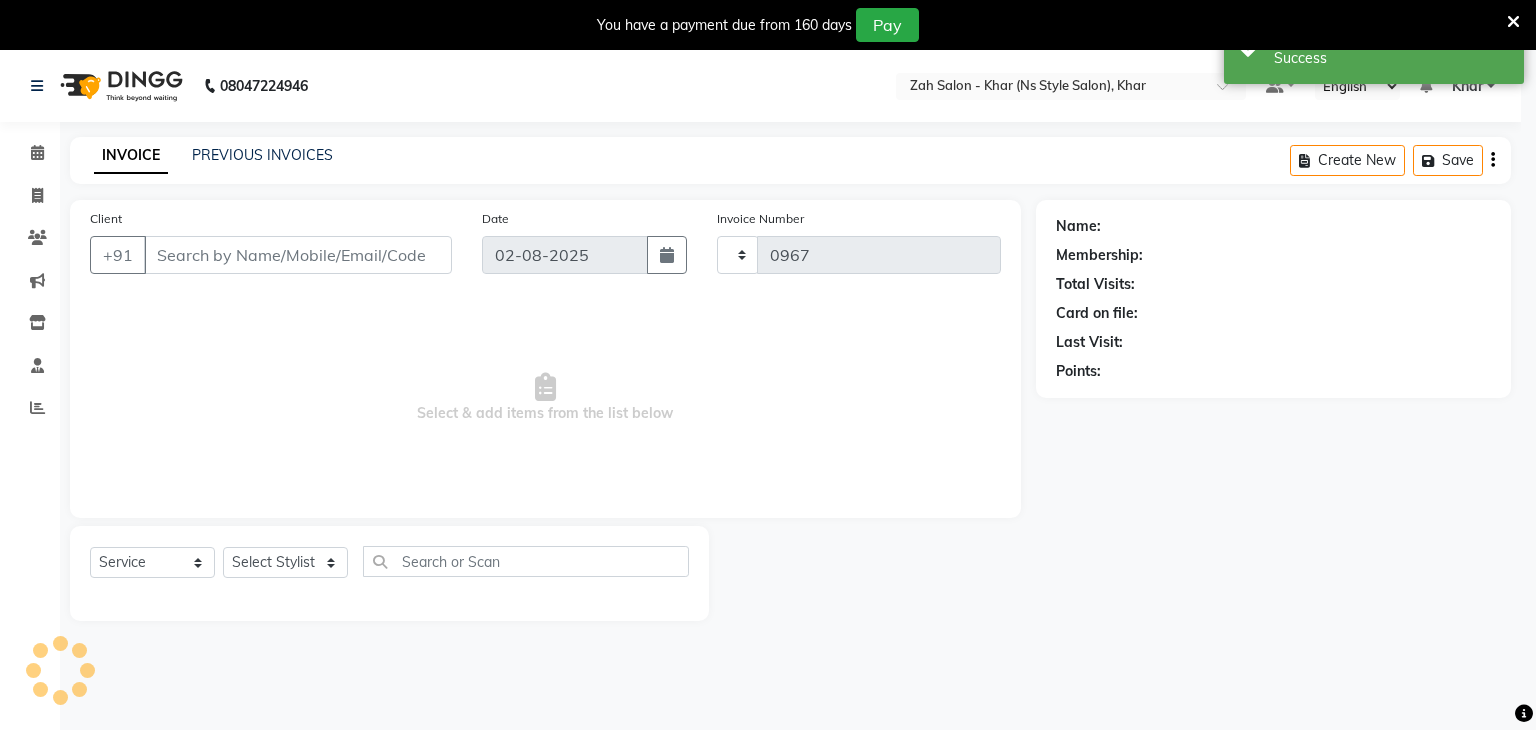 select on "3" 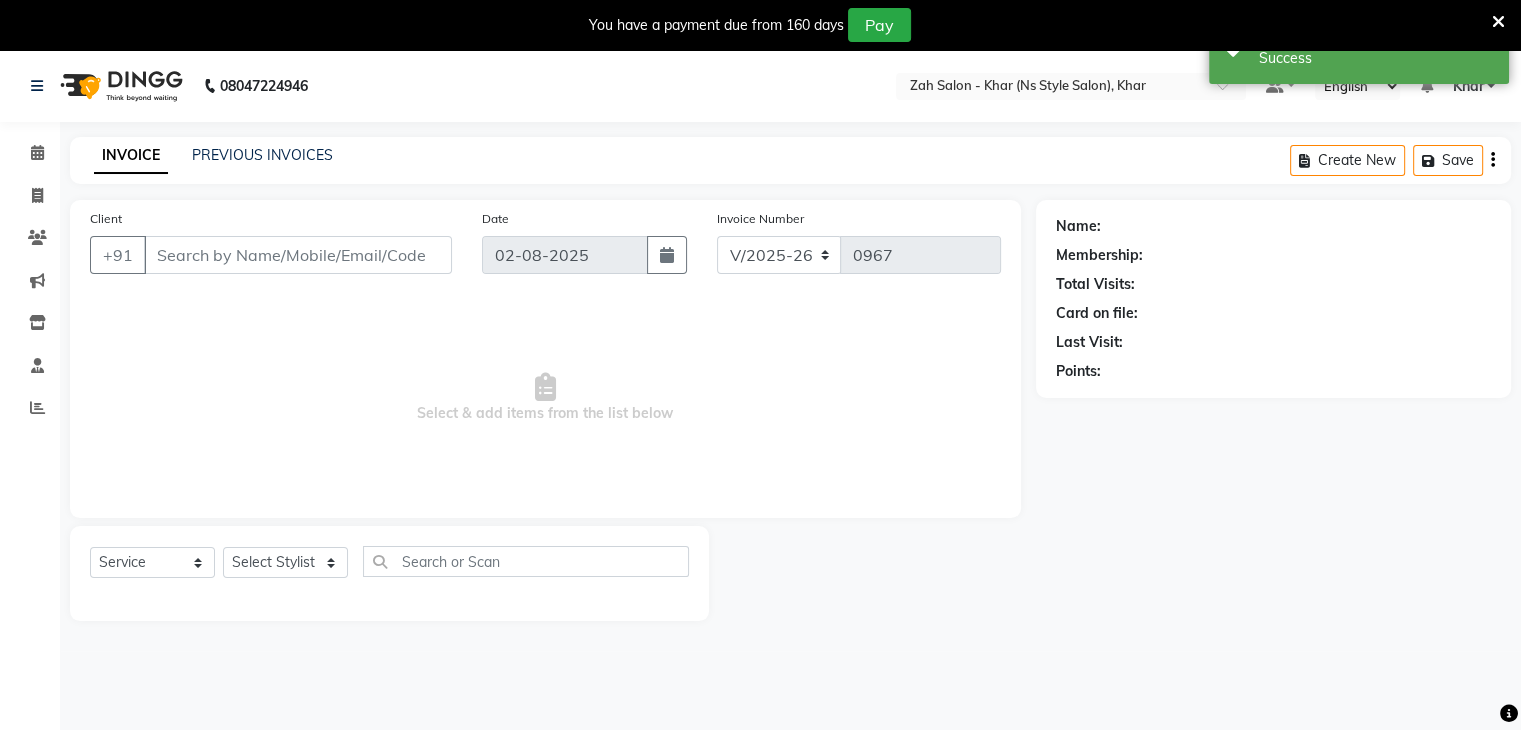 type on "98******42" 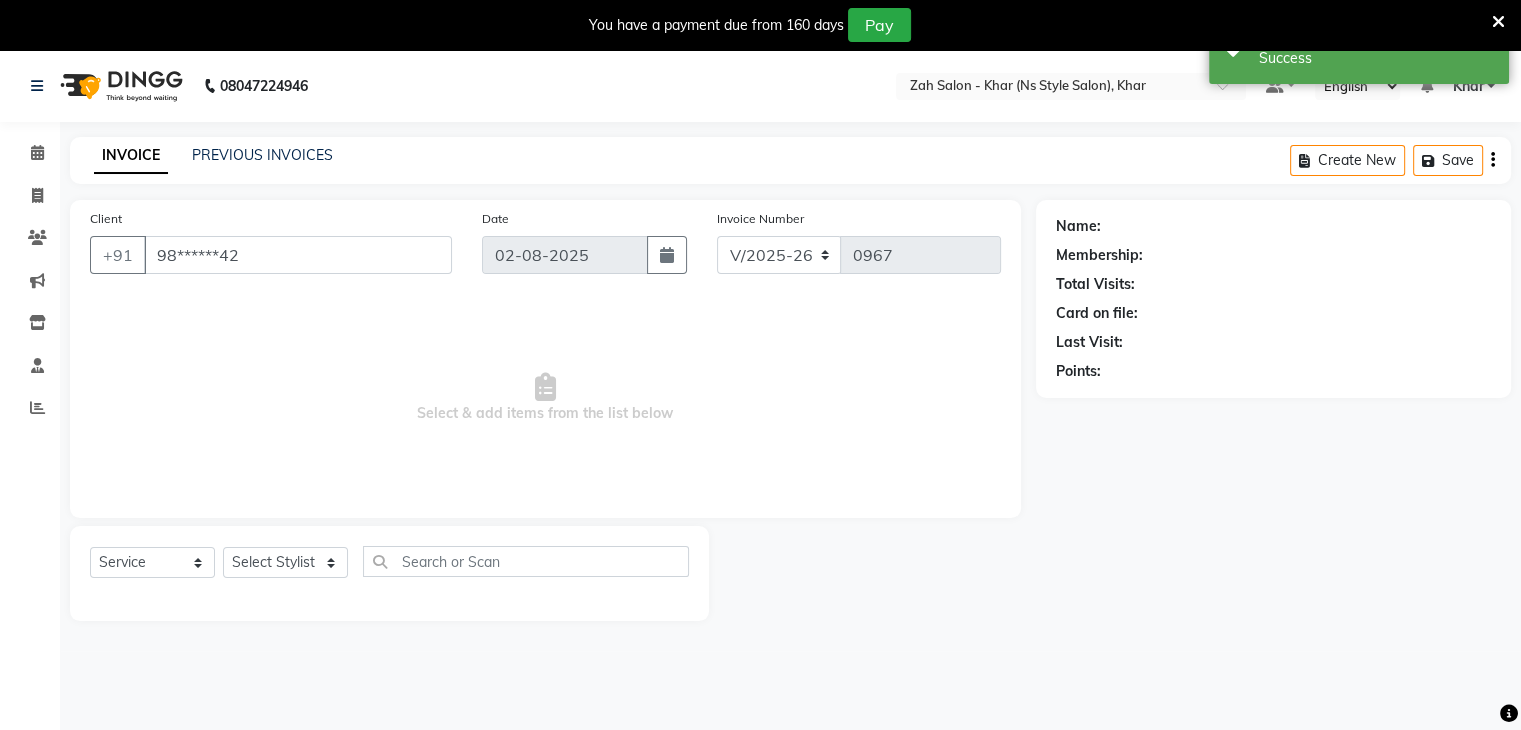 select on "38400" 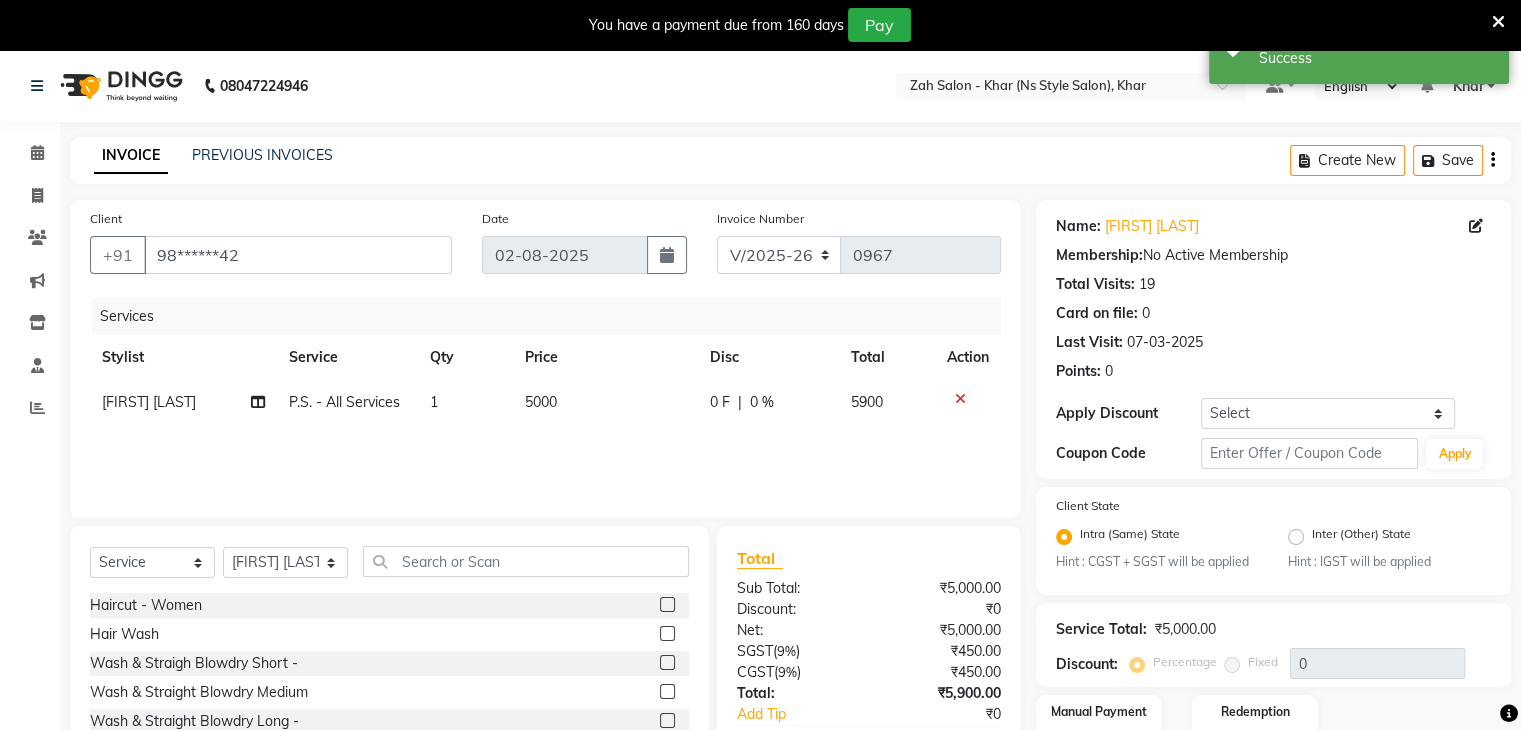 scroll, scrollTop: 138, scrollLeft: 0, axis: vertical 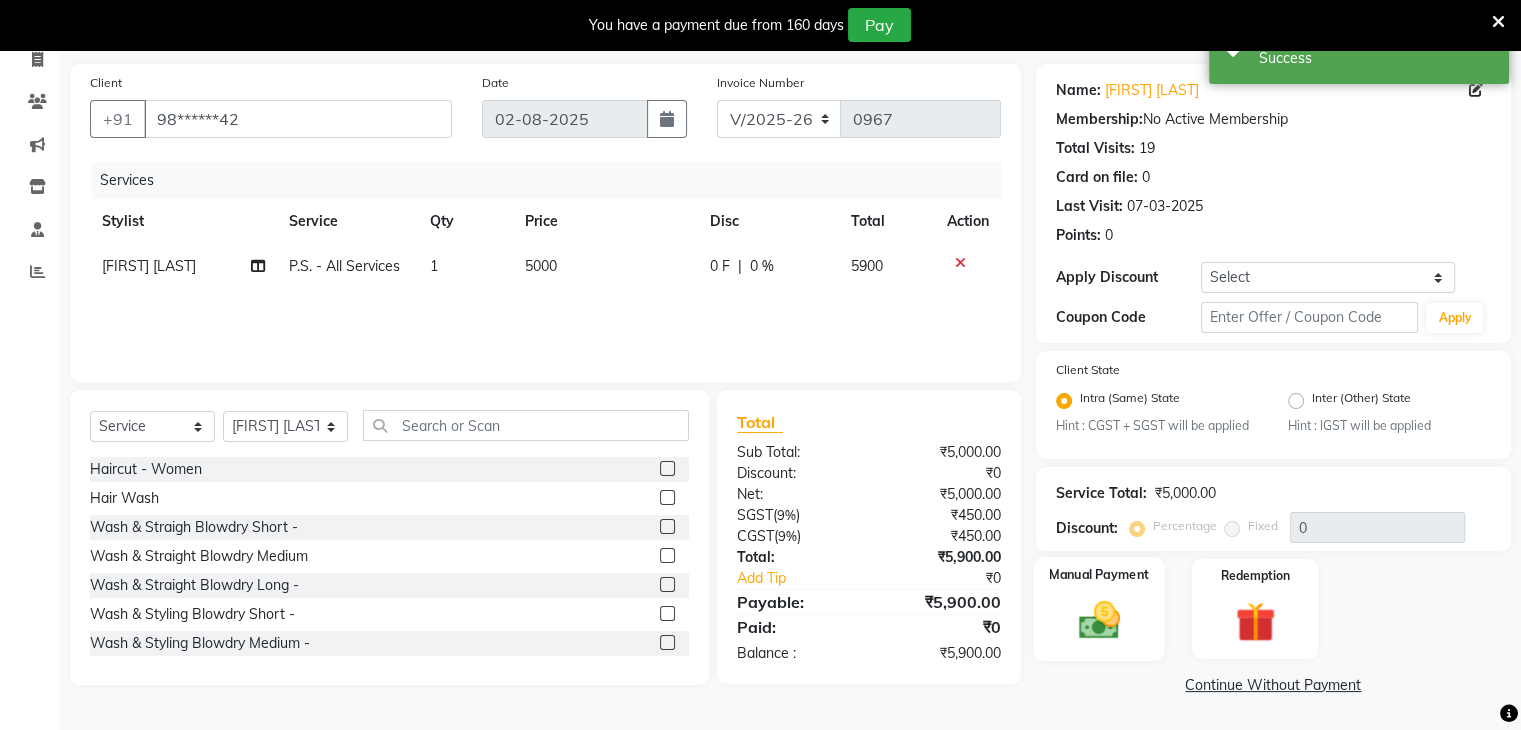 click 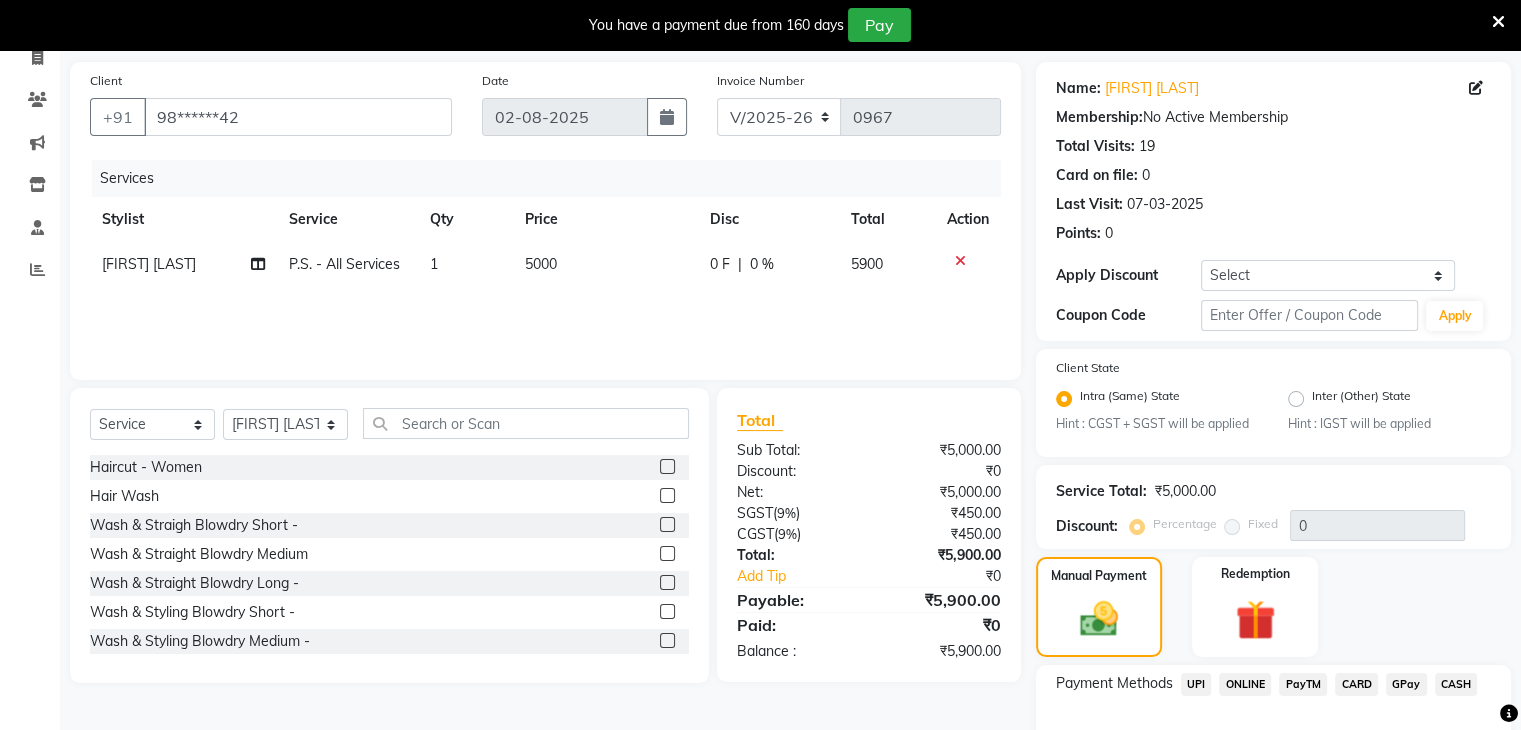 scroll, scrollTop: 266, scrollLeft: 0, axis: vertical 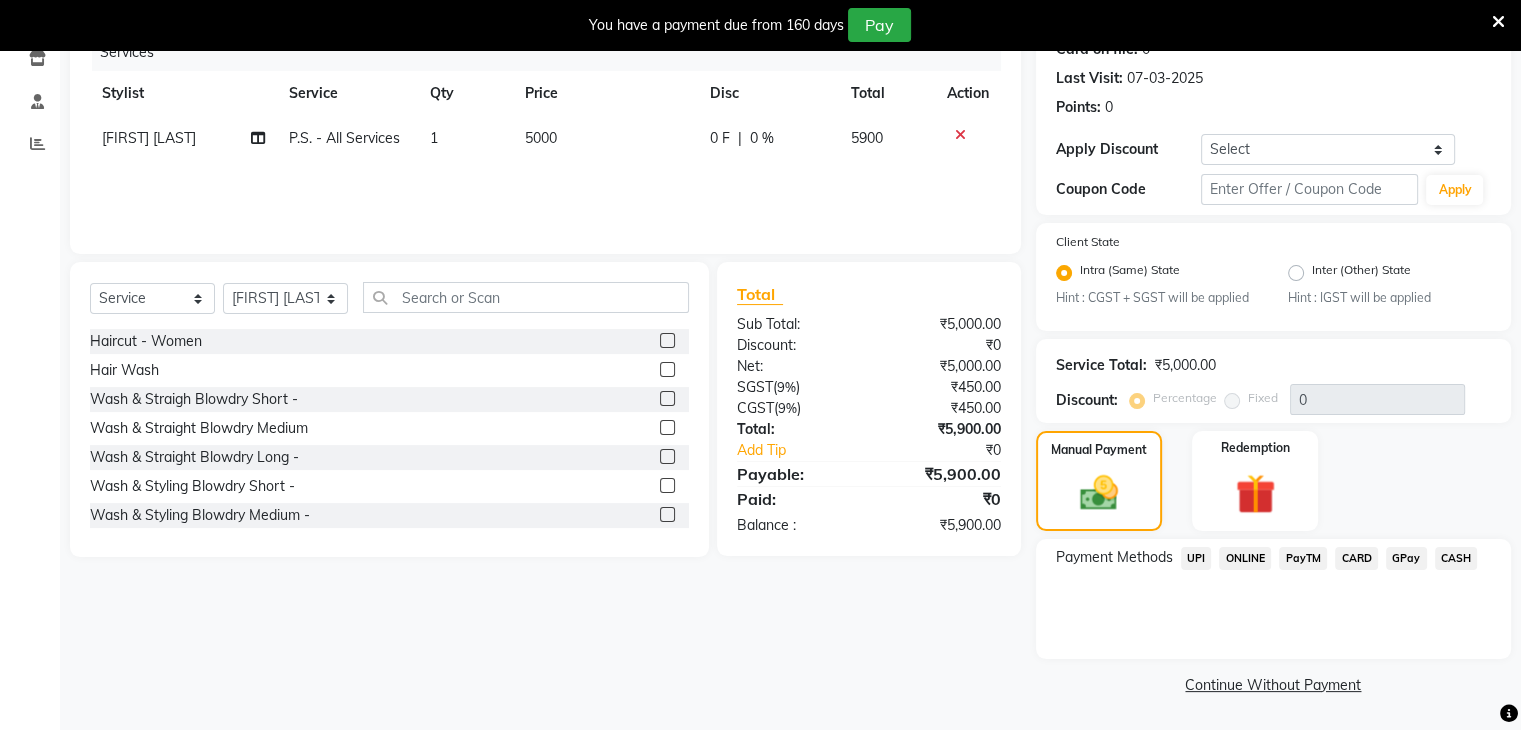 click on "CARD" 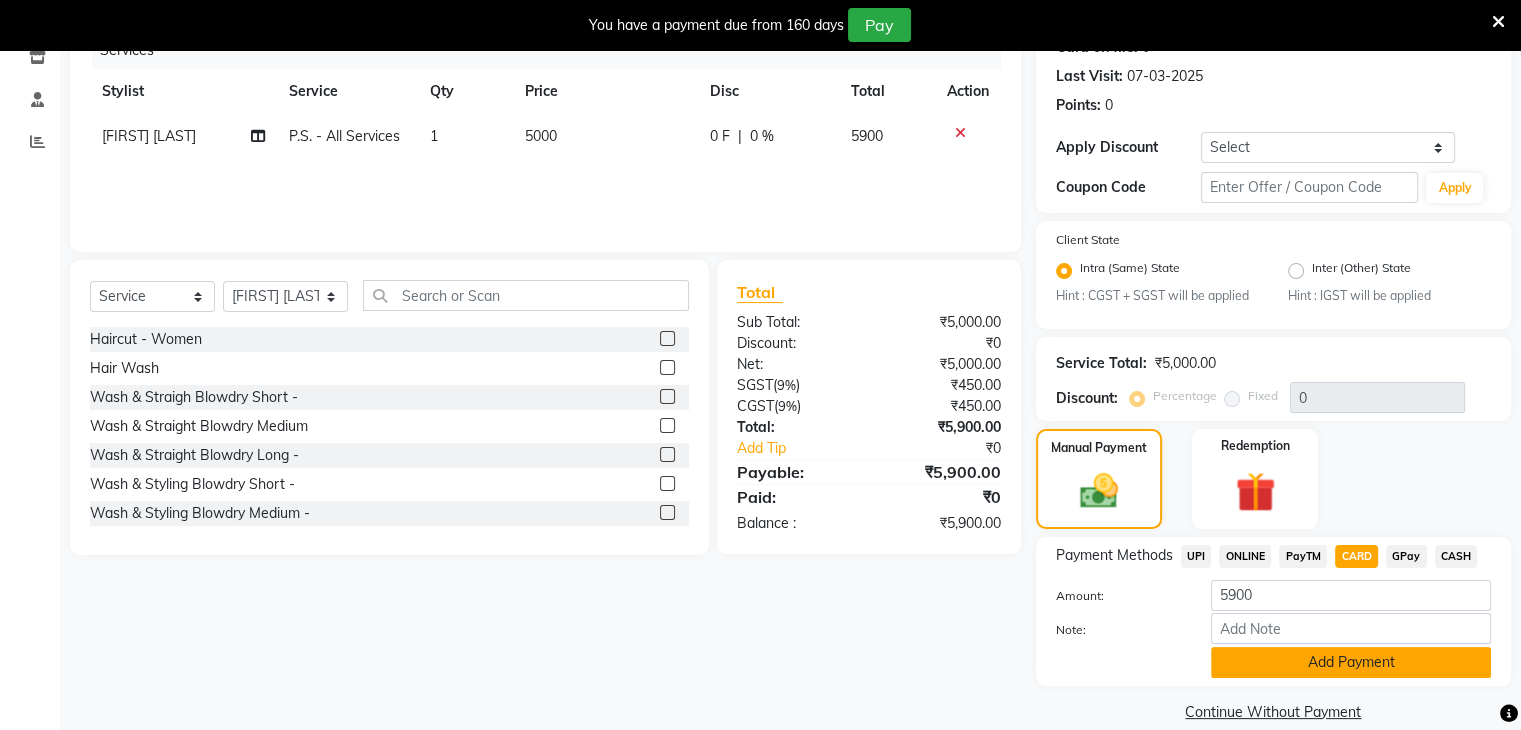 click on "Add Payment" 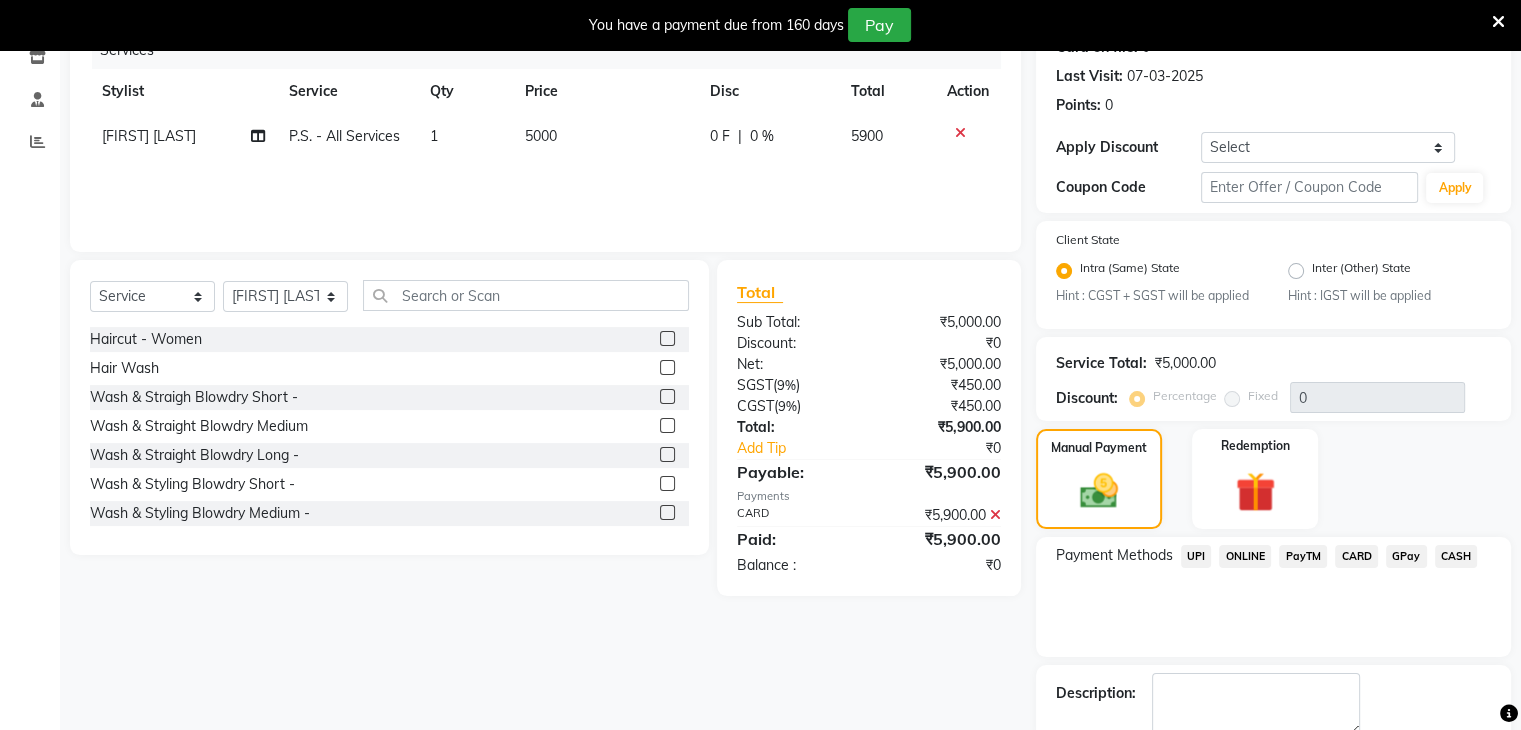 scroll, scrollTop: 378, scrollLeft: 0, axis: vertical 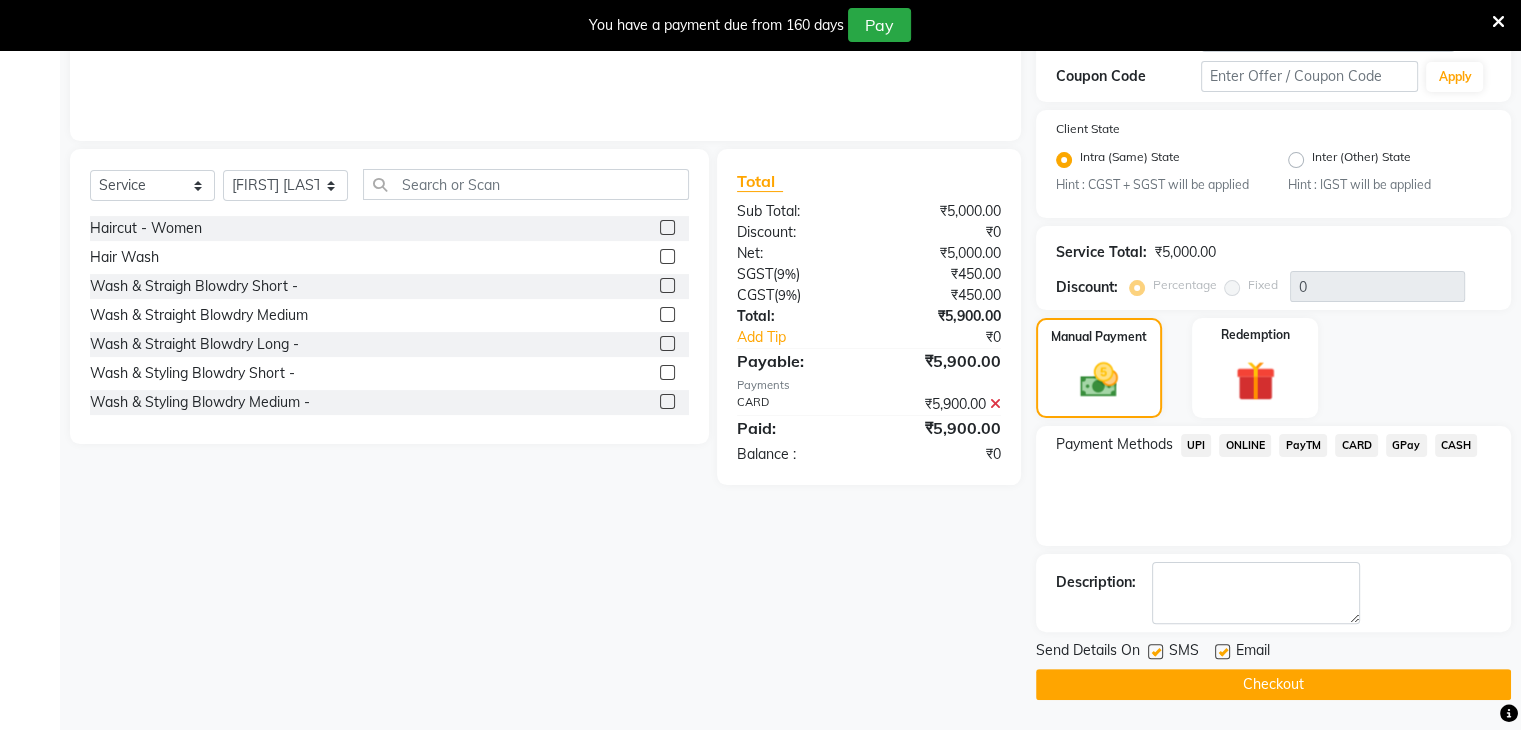 click on "Checkout" 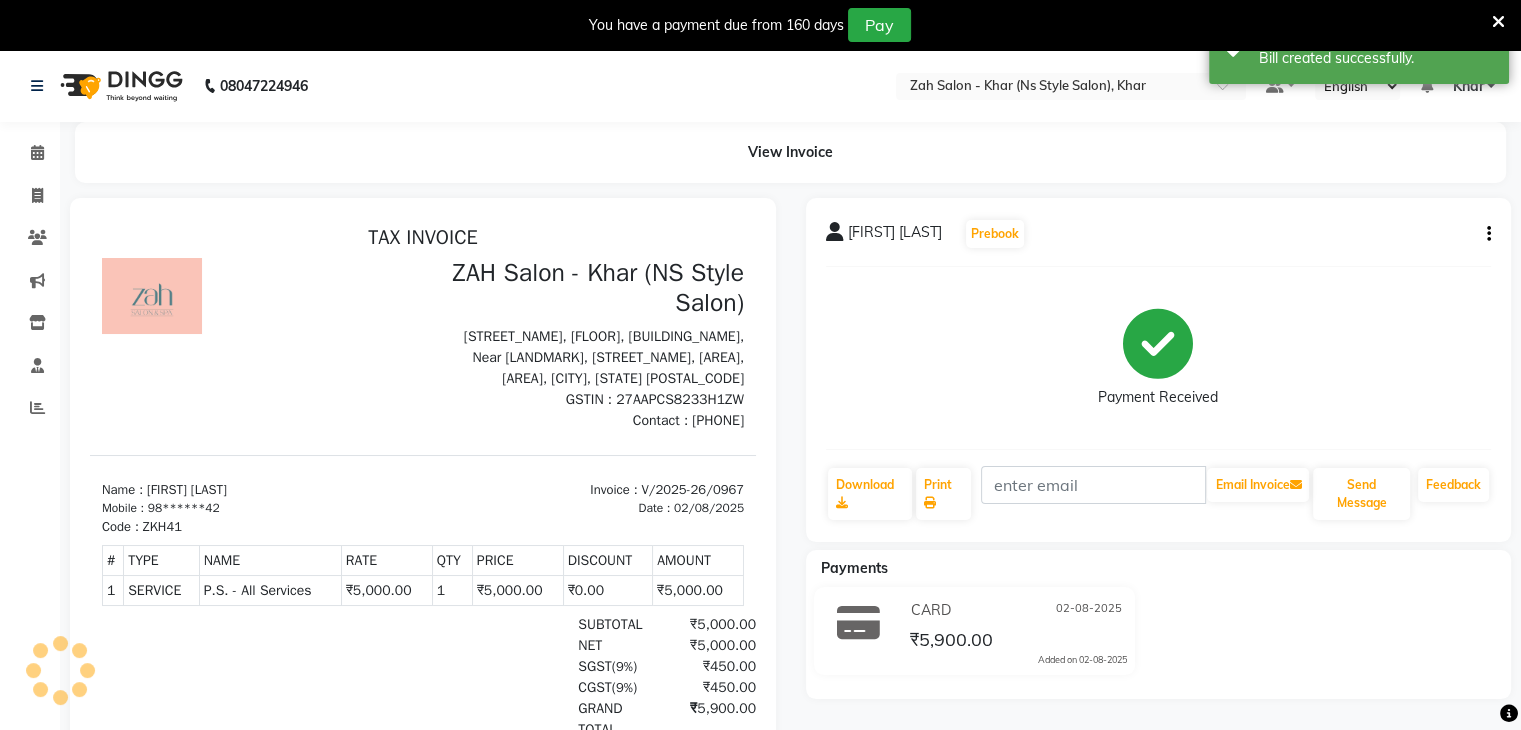 scroll, scrollTop: 0, scrollLeft: 0, axis: both 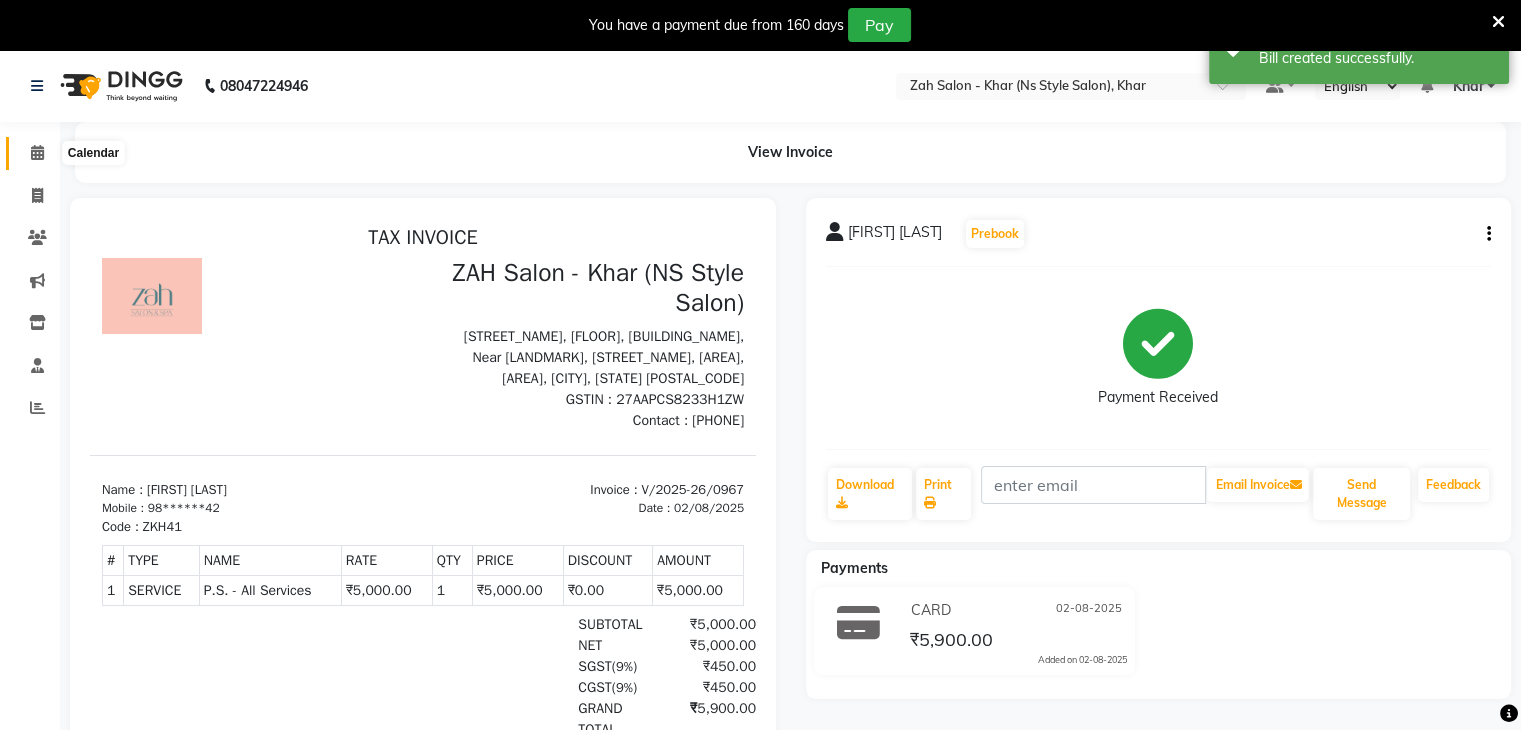 click 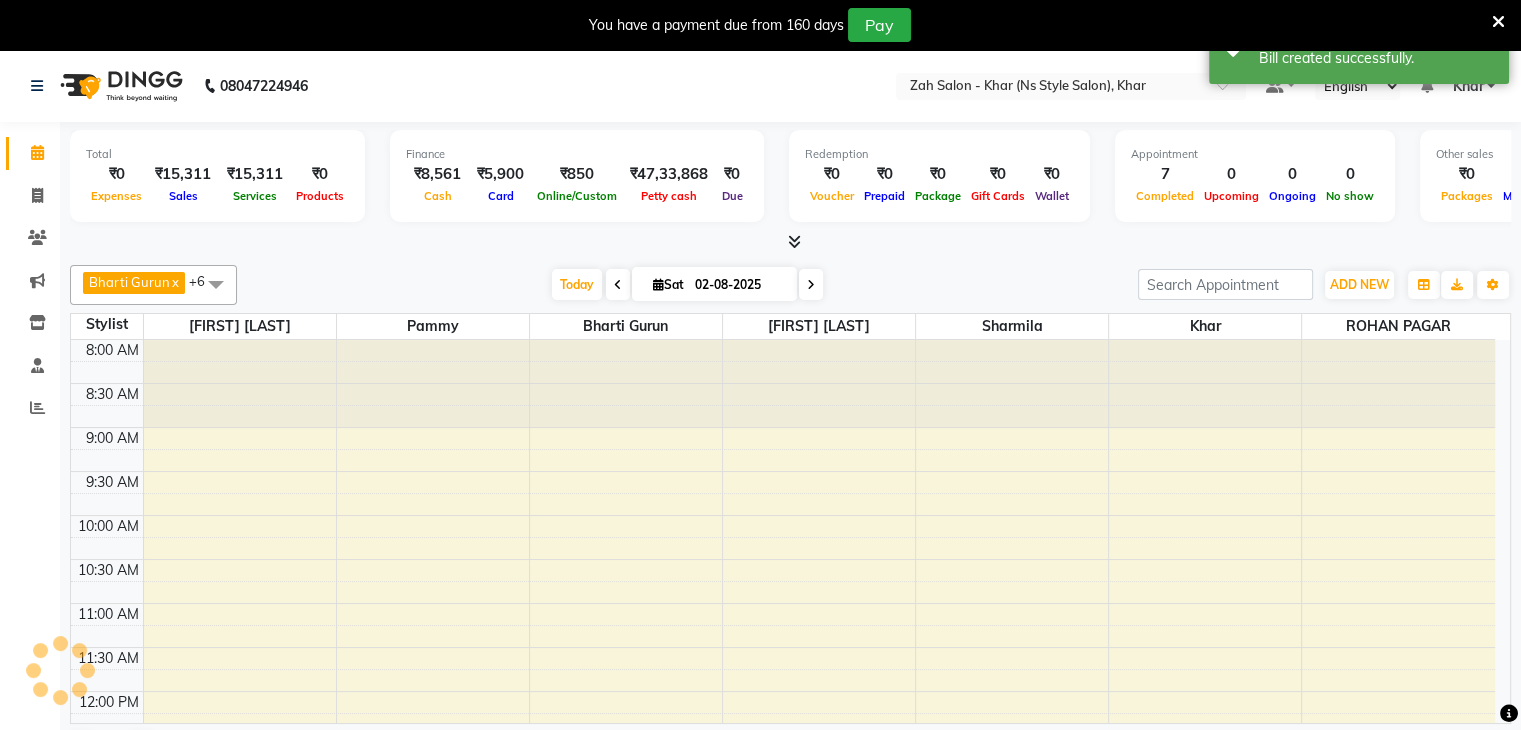scroll, scrollTop: 711, scrollLeft: 0, axis: vertical 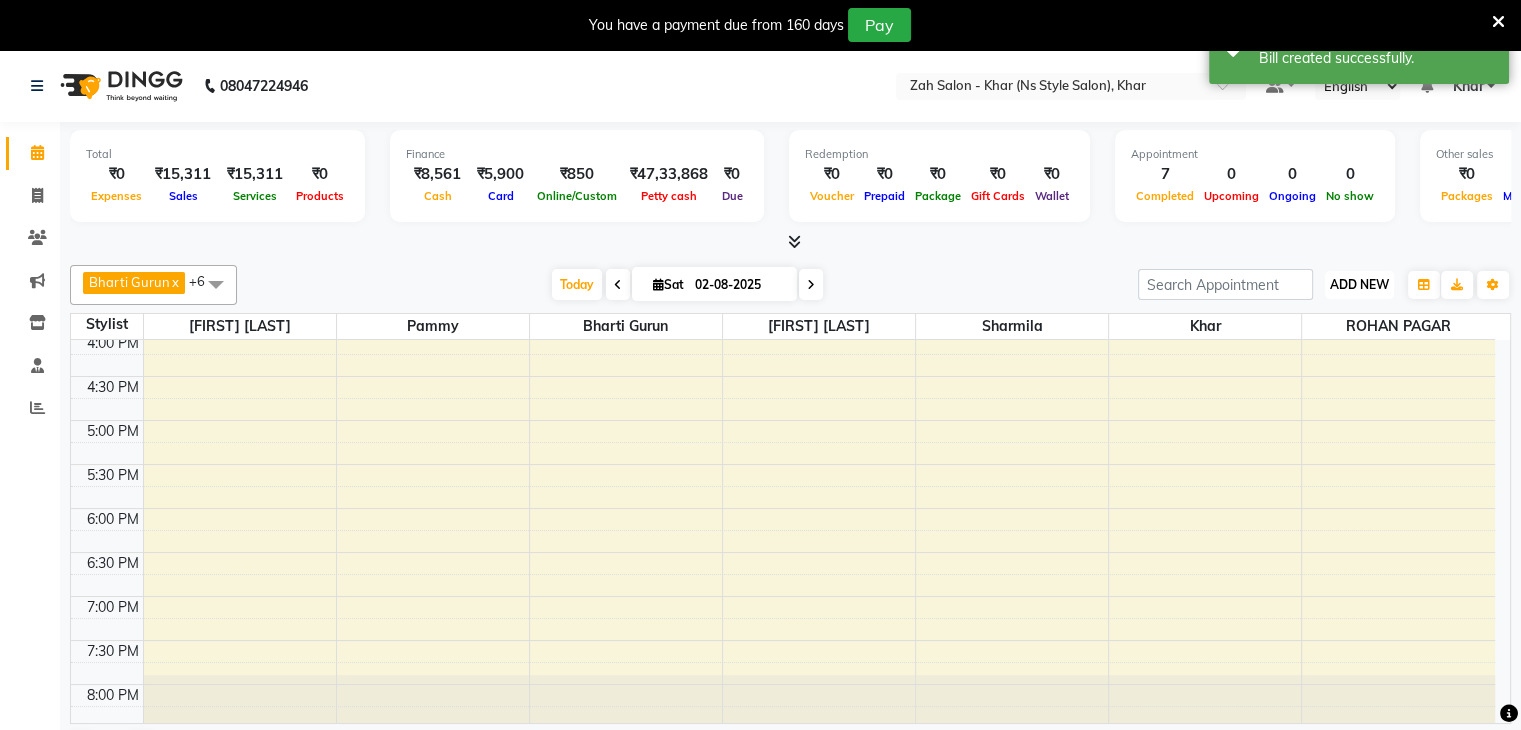 click on "ADD NEW" at bounding box center [1359, 284] 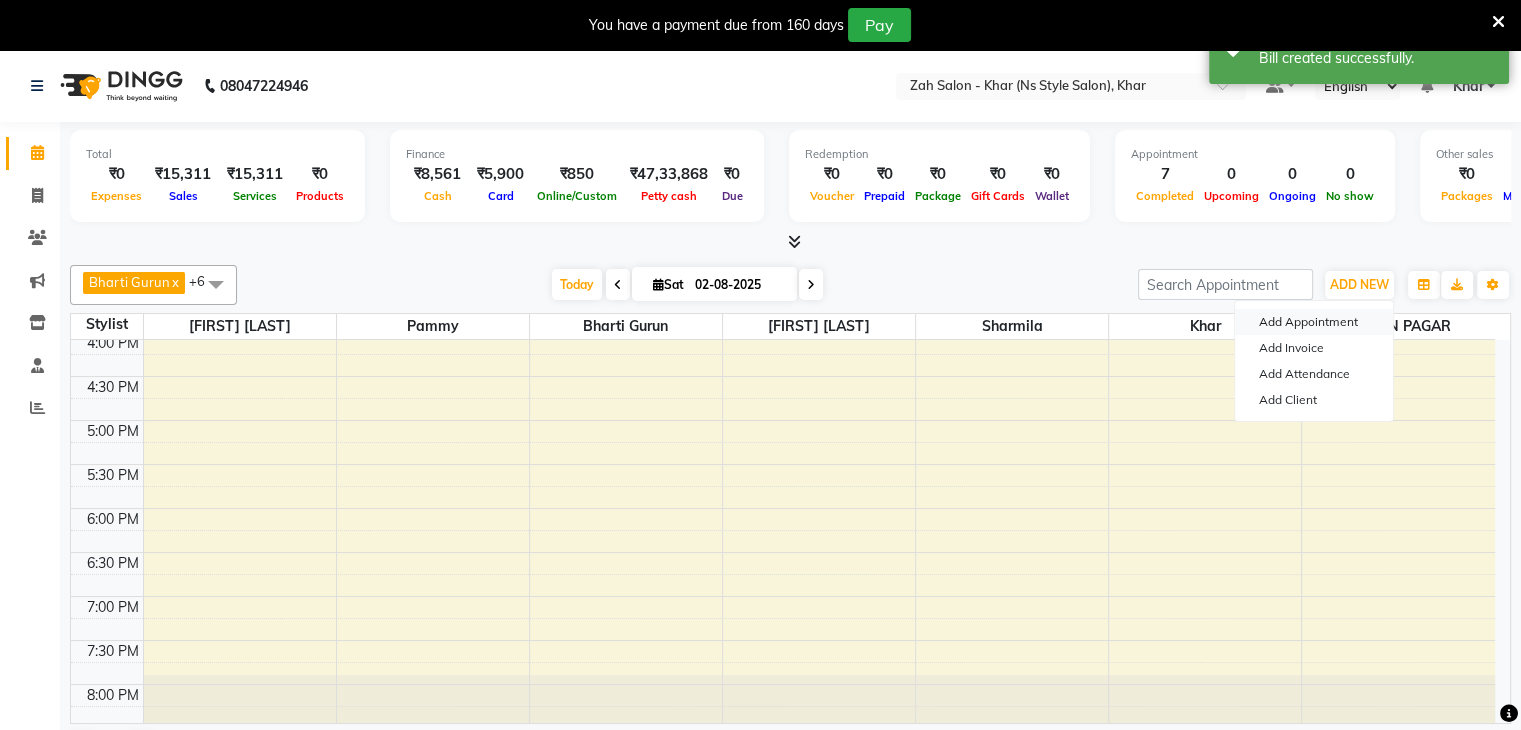 click on "Add Appointment" at bounding box center (1314, 322) 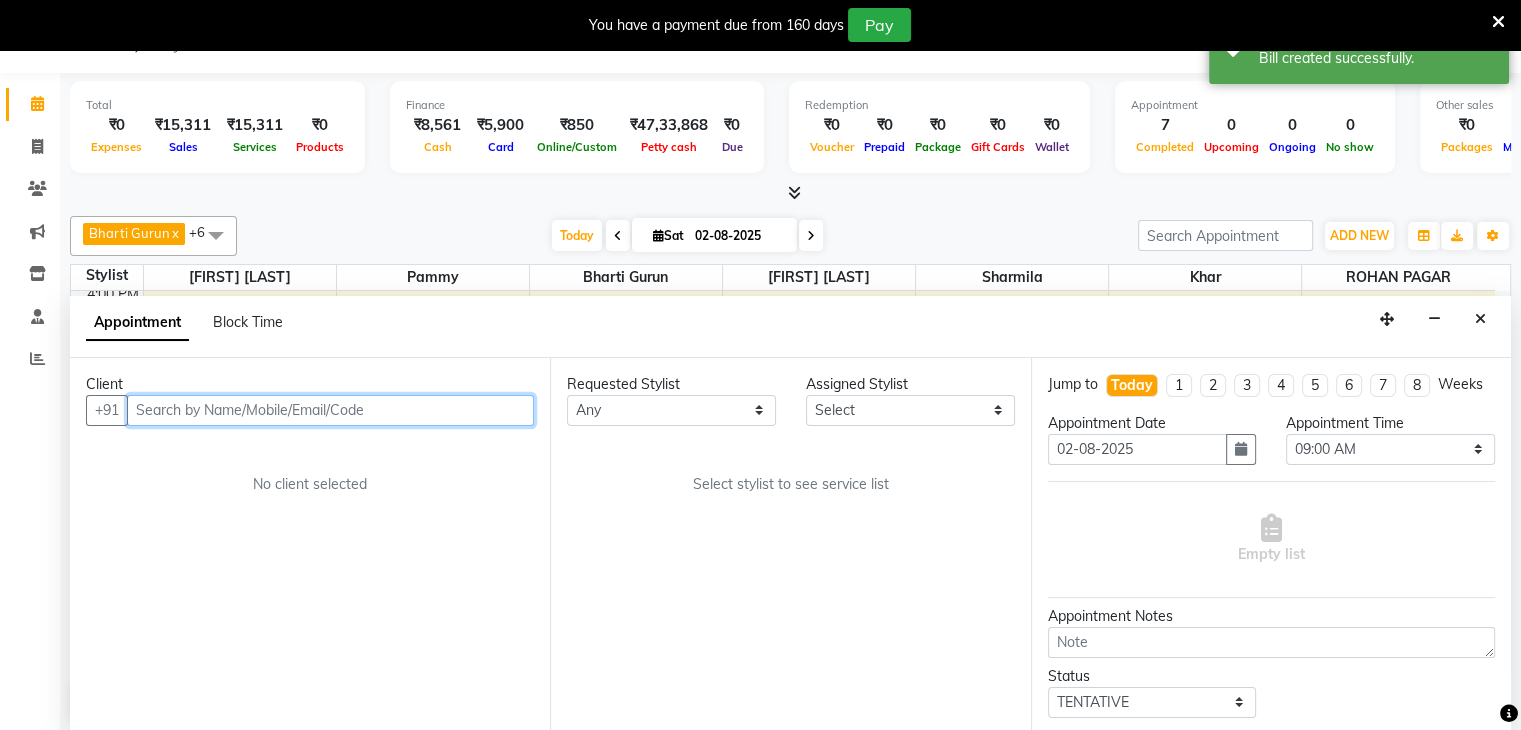 scroll, scrollTop: 51, scrollLeft: 0, axis: vertical 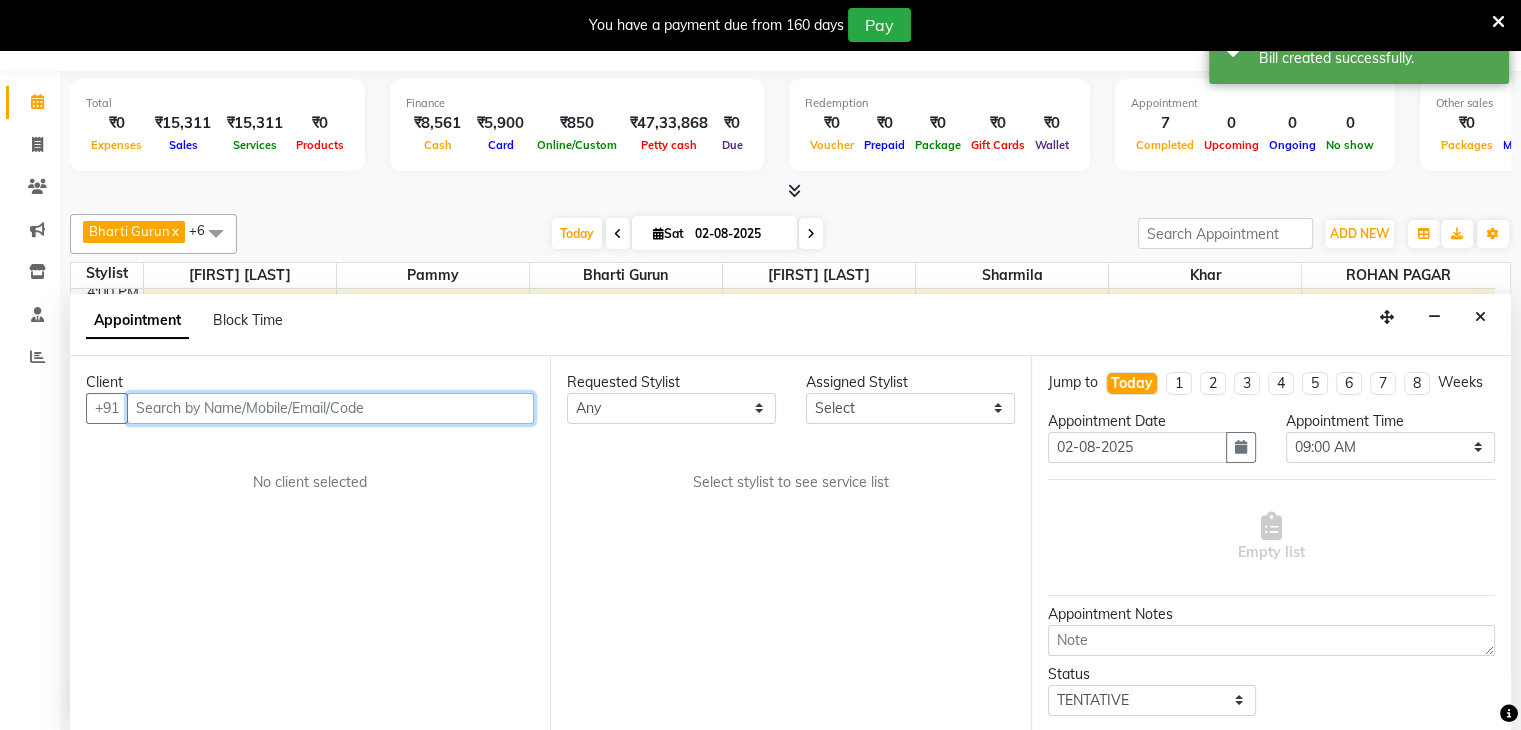 click at bounding box center (330, 408) 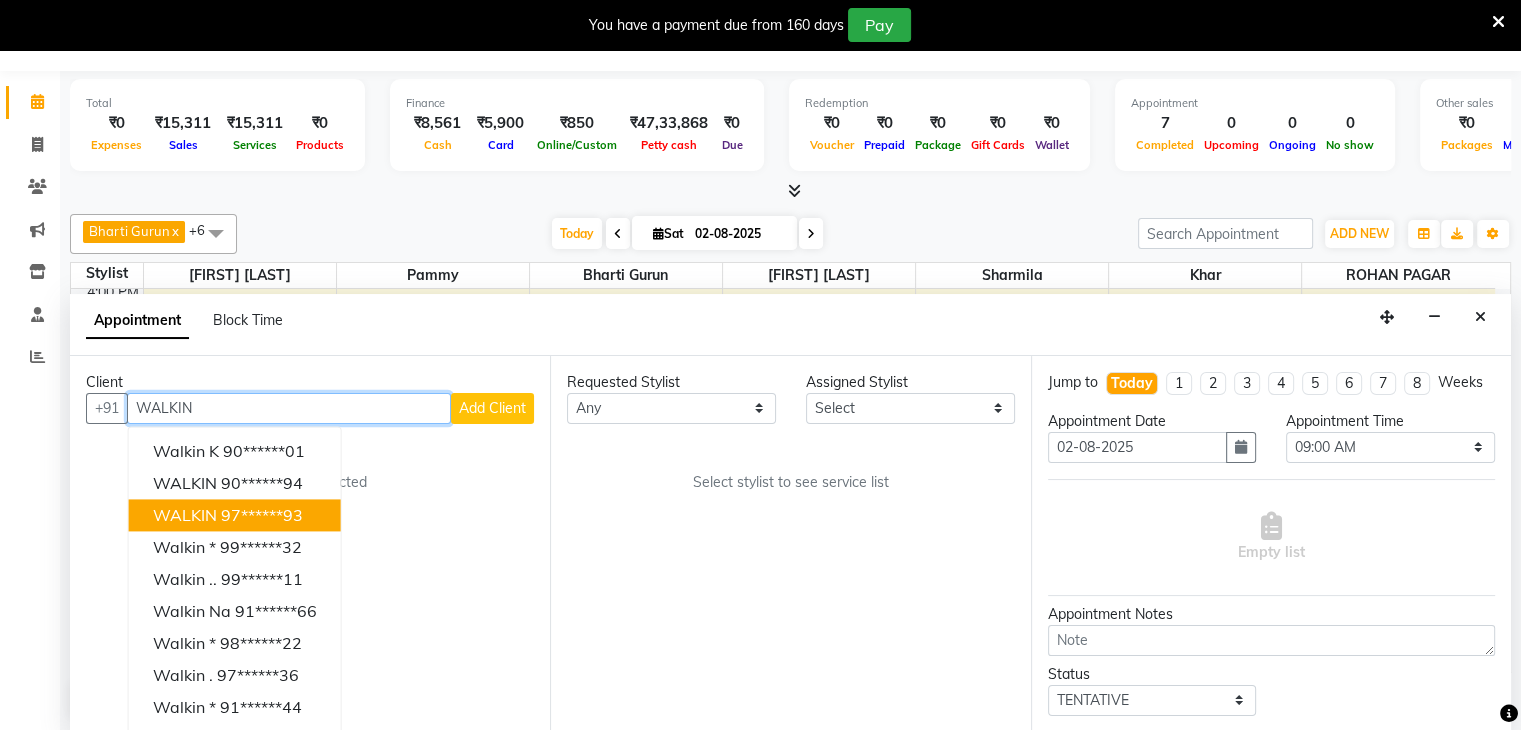 click on "WALKIN [PHONE]" at bounding box center (235, 515) 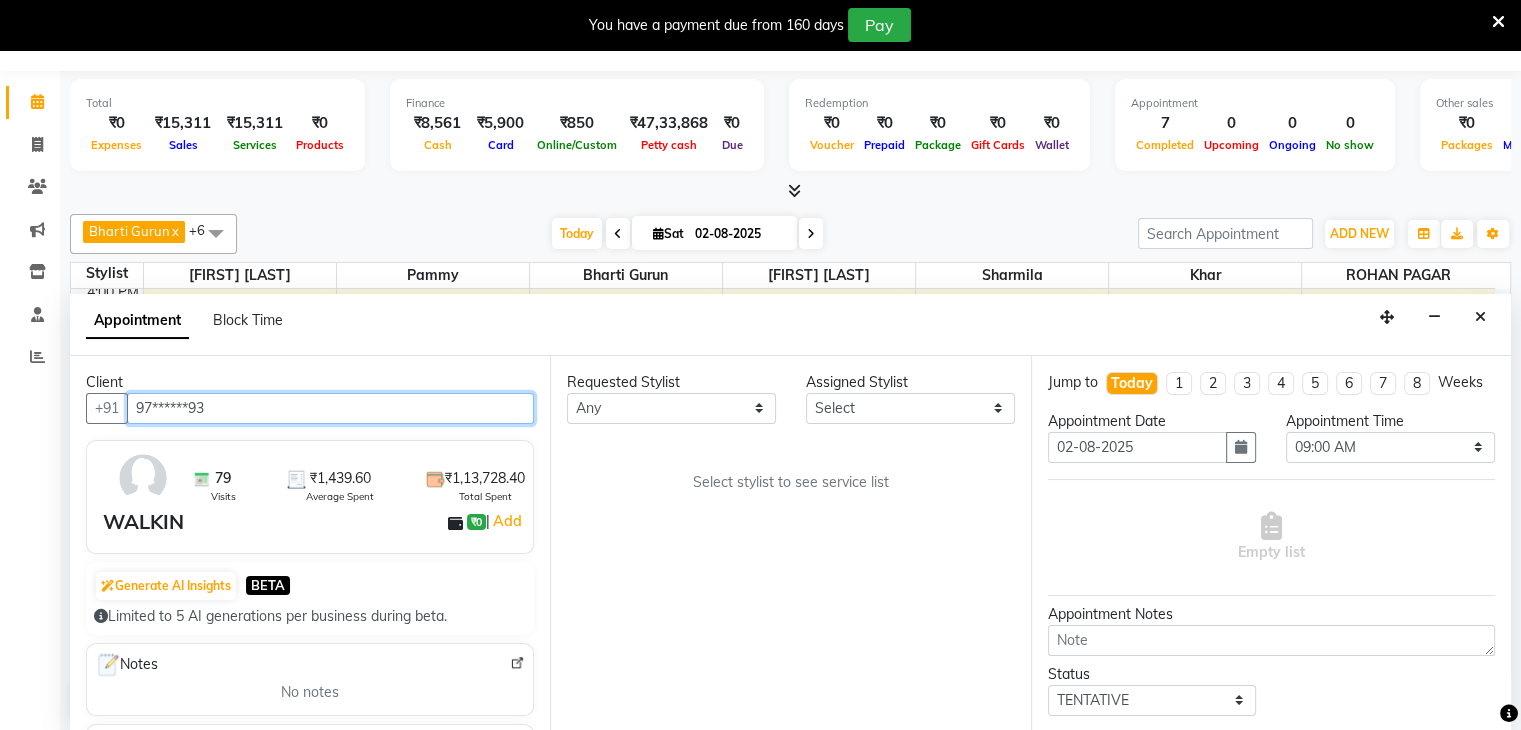 type on "97******93" 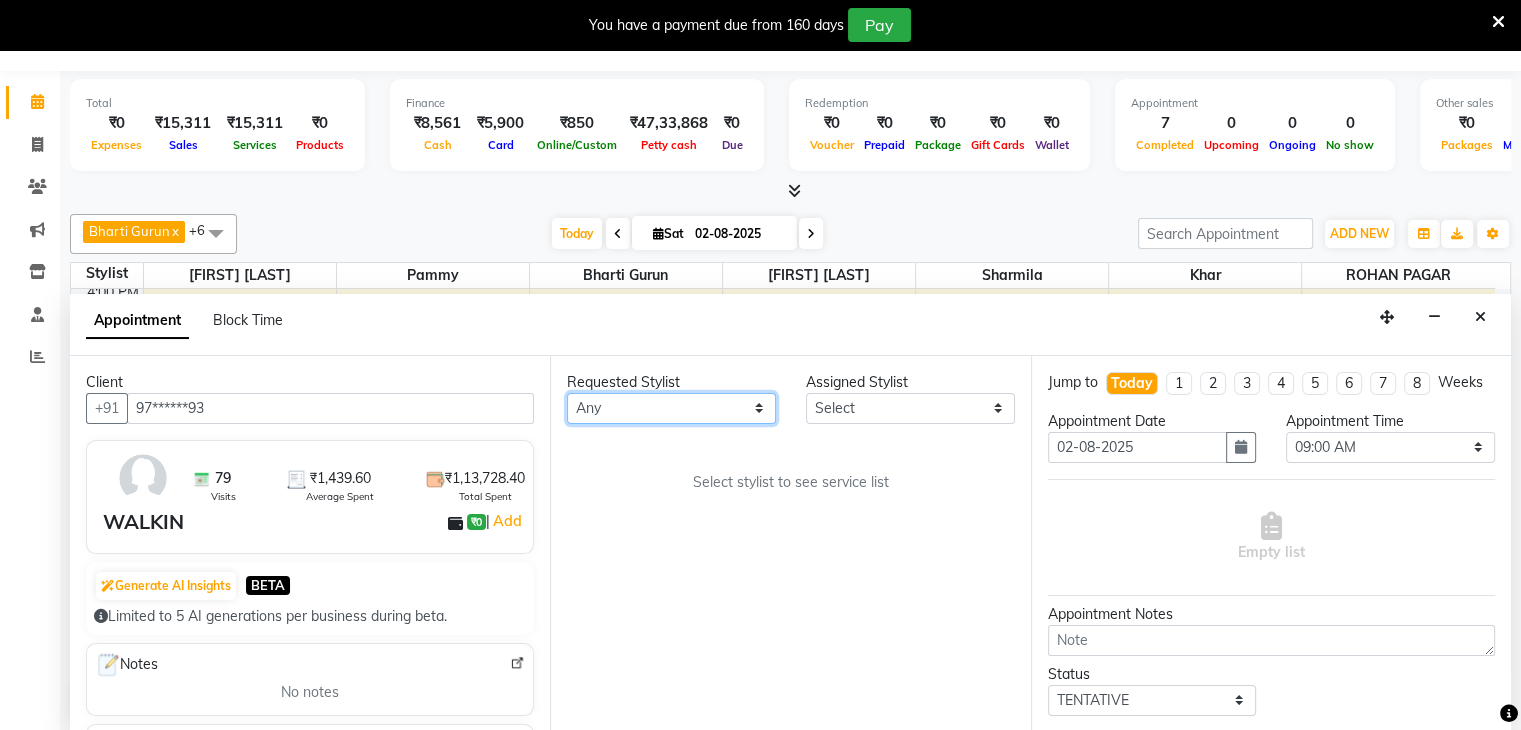 click on "Select [FIRST] [LAST] [FIRST] [LAST] [FIRST] [LAST] [FIRST] [LAST] [FIRST] [LAST] [FIRST] [LAST] [FIRST] [LAST]" at bounding box center (671, 408) 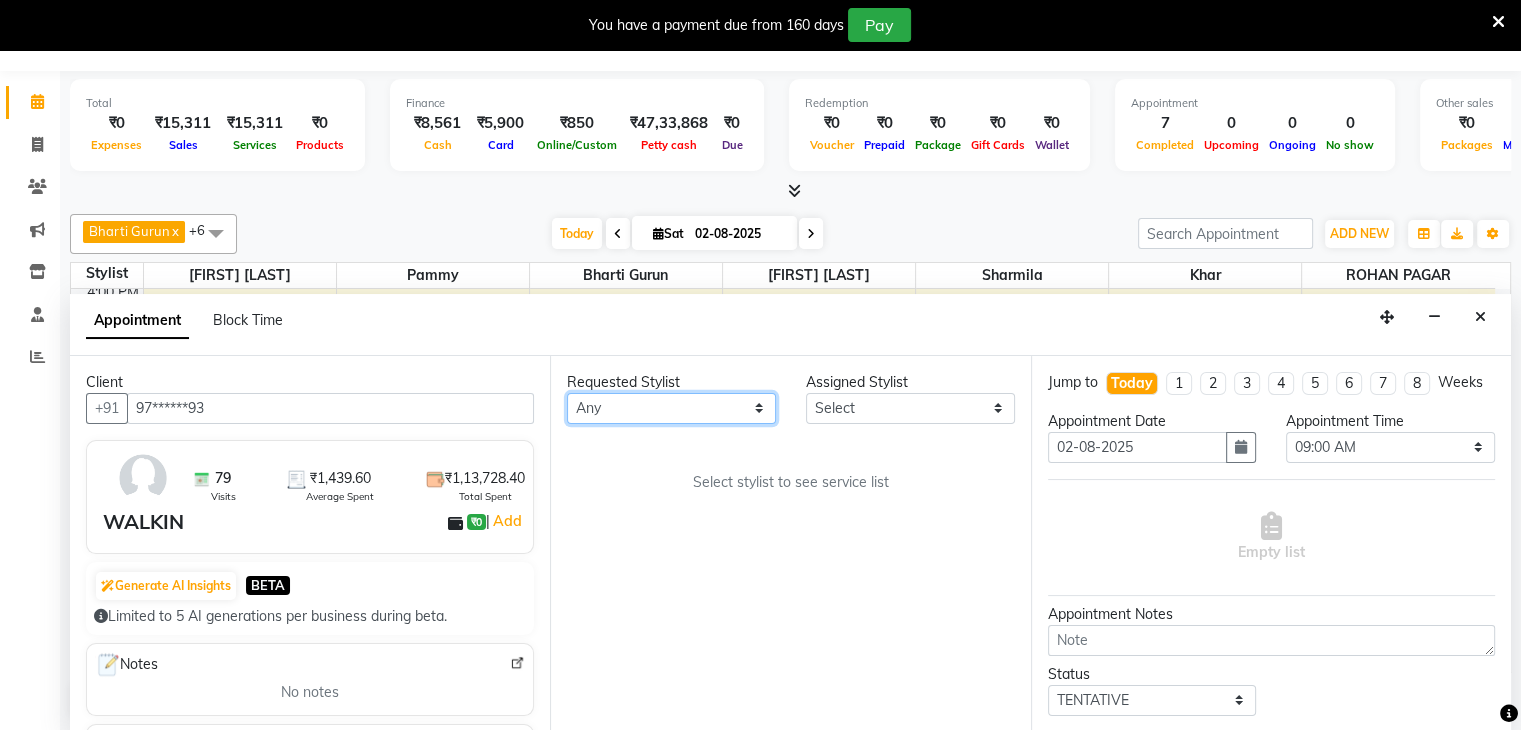 select on "38402" 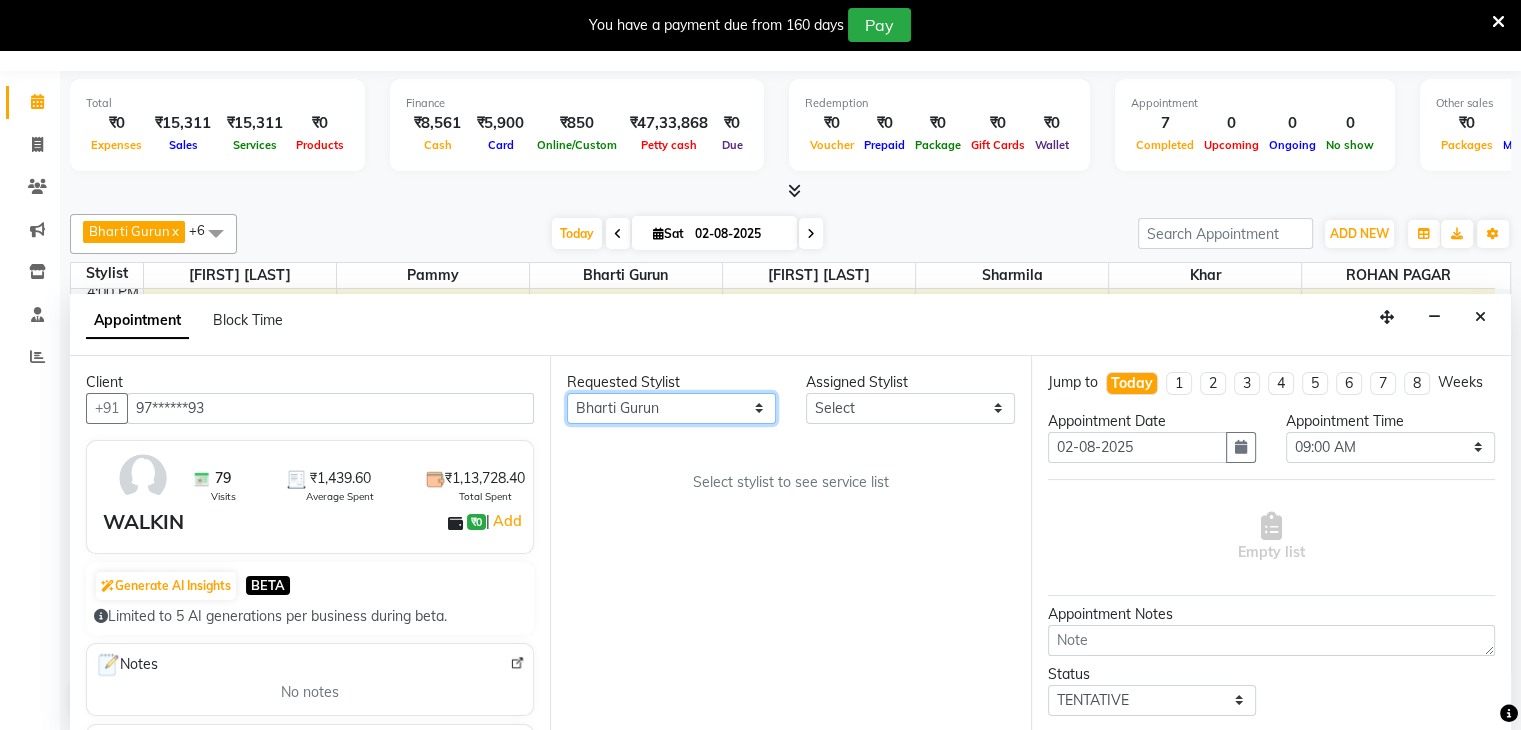 click on "Select [FIRST] [LAST] [FIRST] [LAST] [FIRST] [LAST] [FIRST] [LAST] [FIRST] [LAST] [FIRST] [LAST] [FIRST] [LAST]" at bounding box center [671, 408] 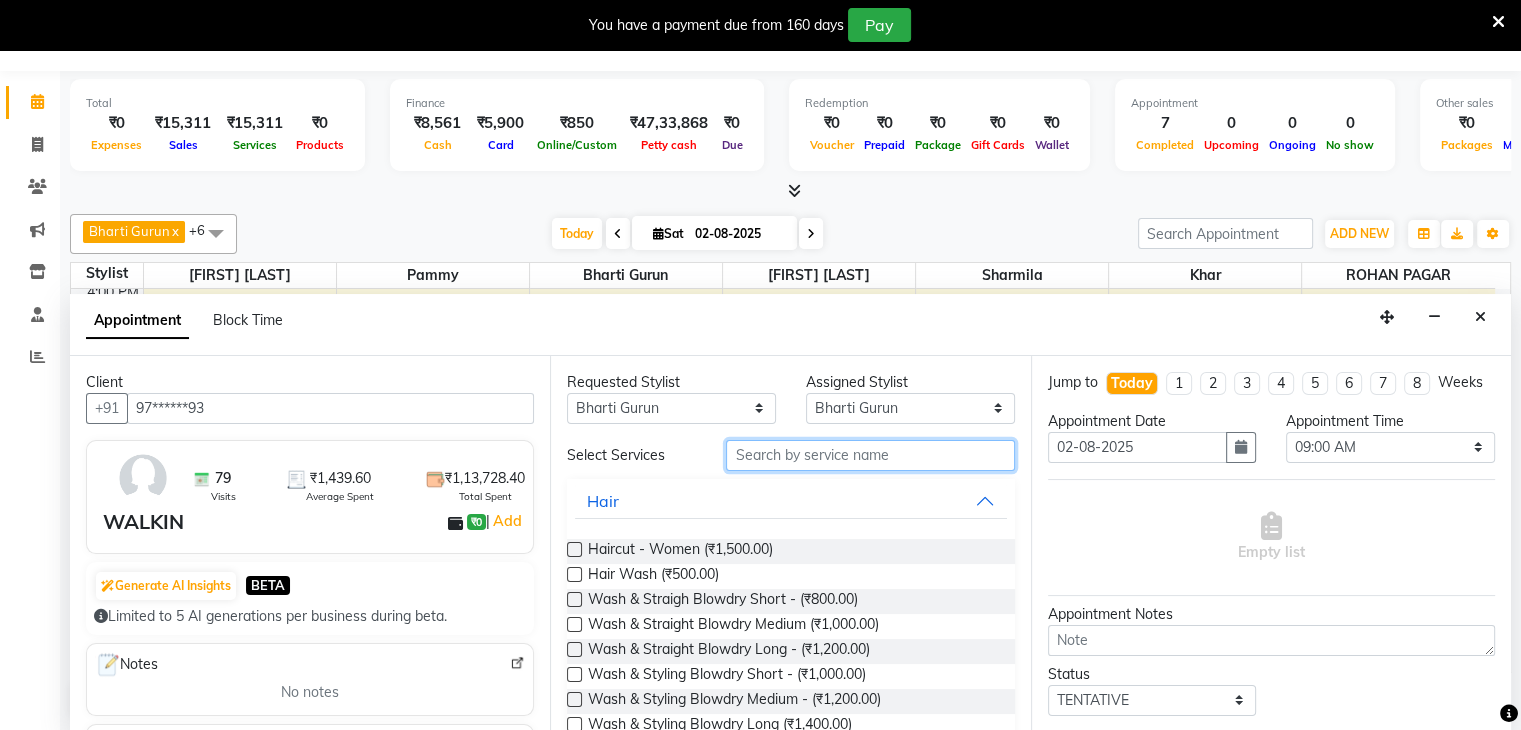 click at bounding box center (870, 455) 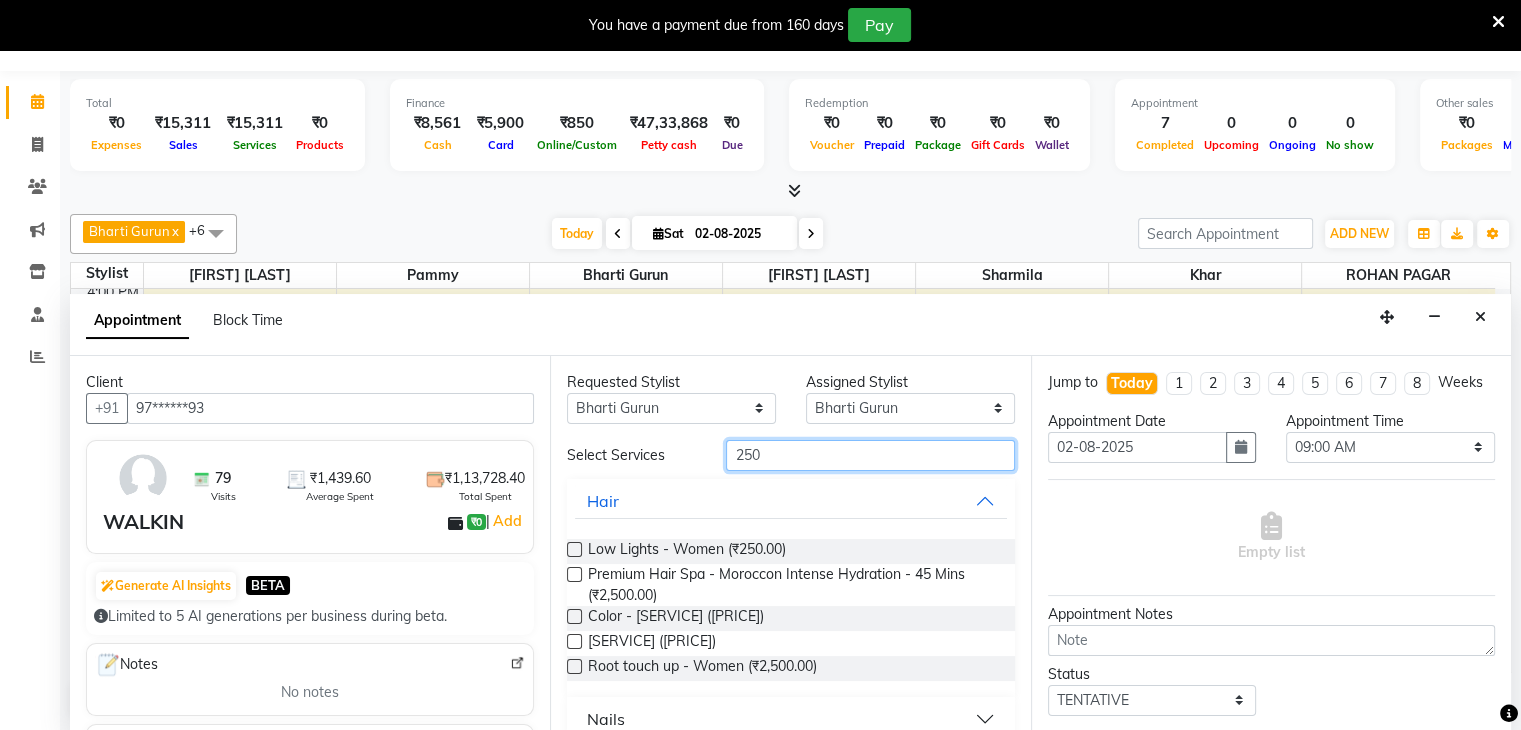 scroll, scrollTop: 288, scrollLeft: 0, axis: vertical 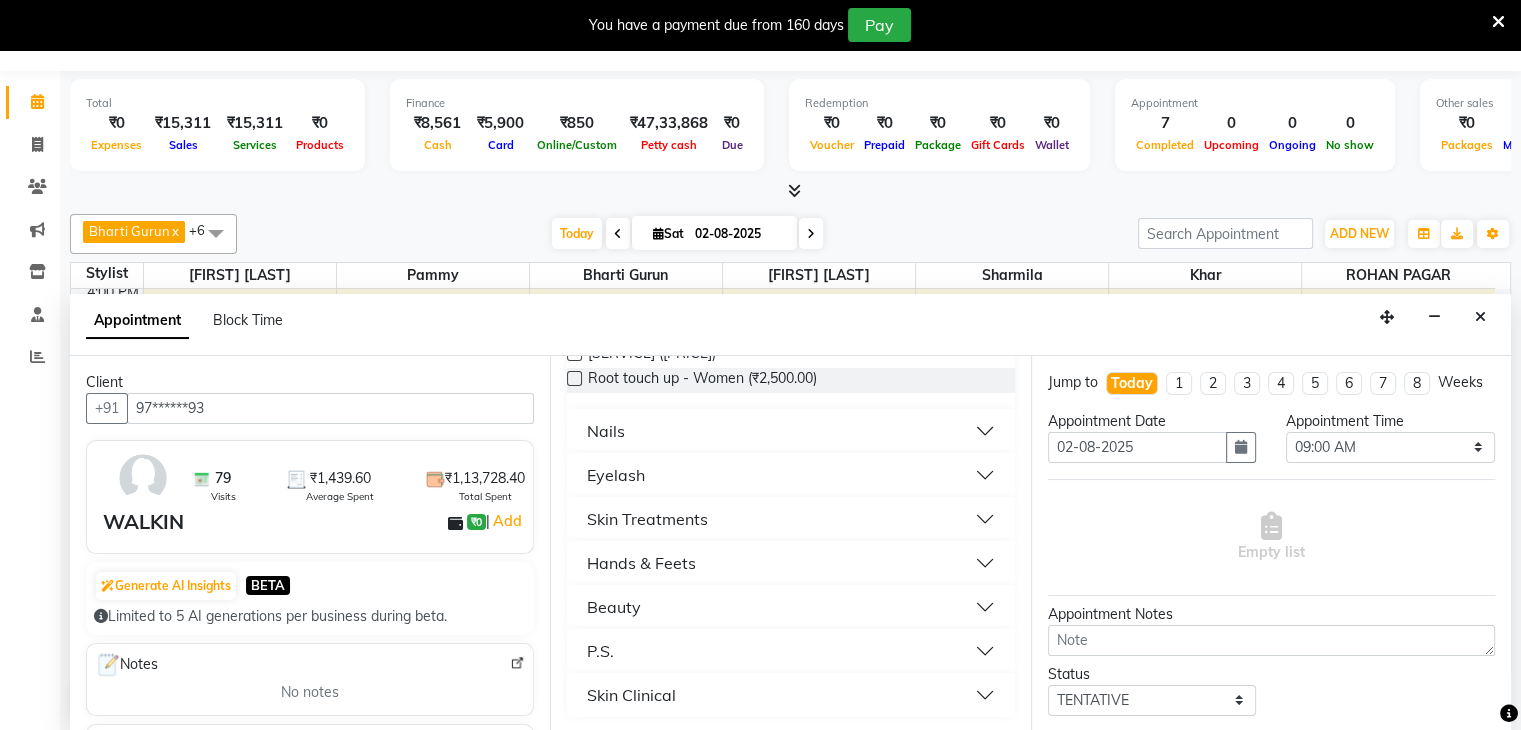 type on "250" 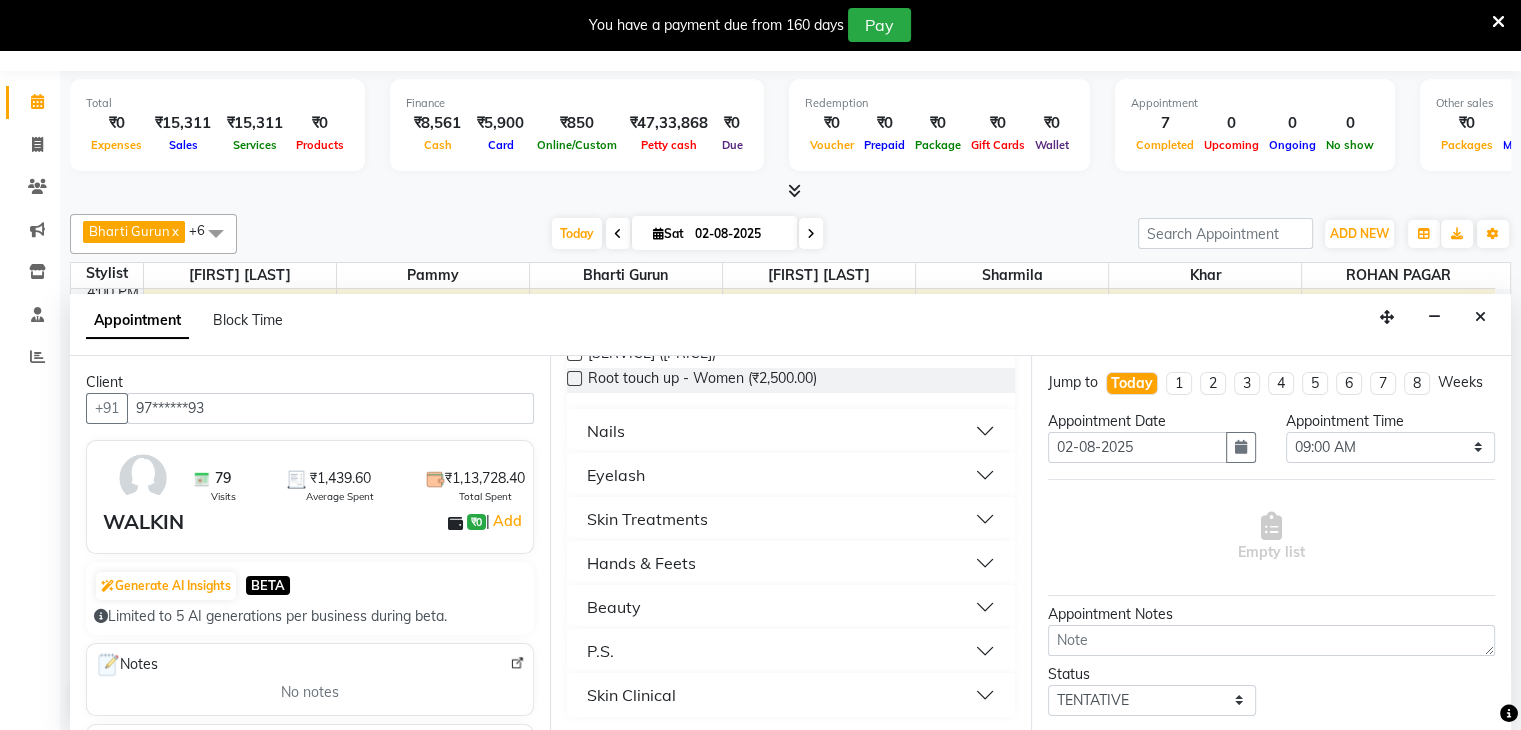 click on "Nails" at bounding box center (606, 431) 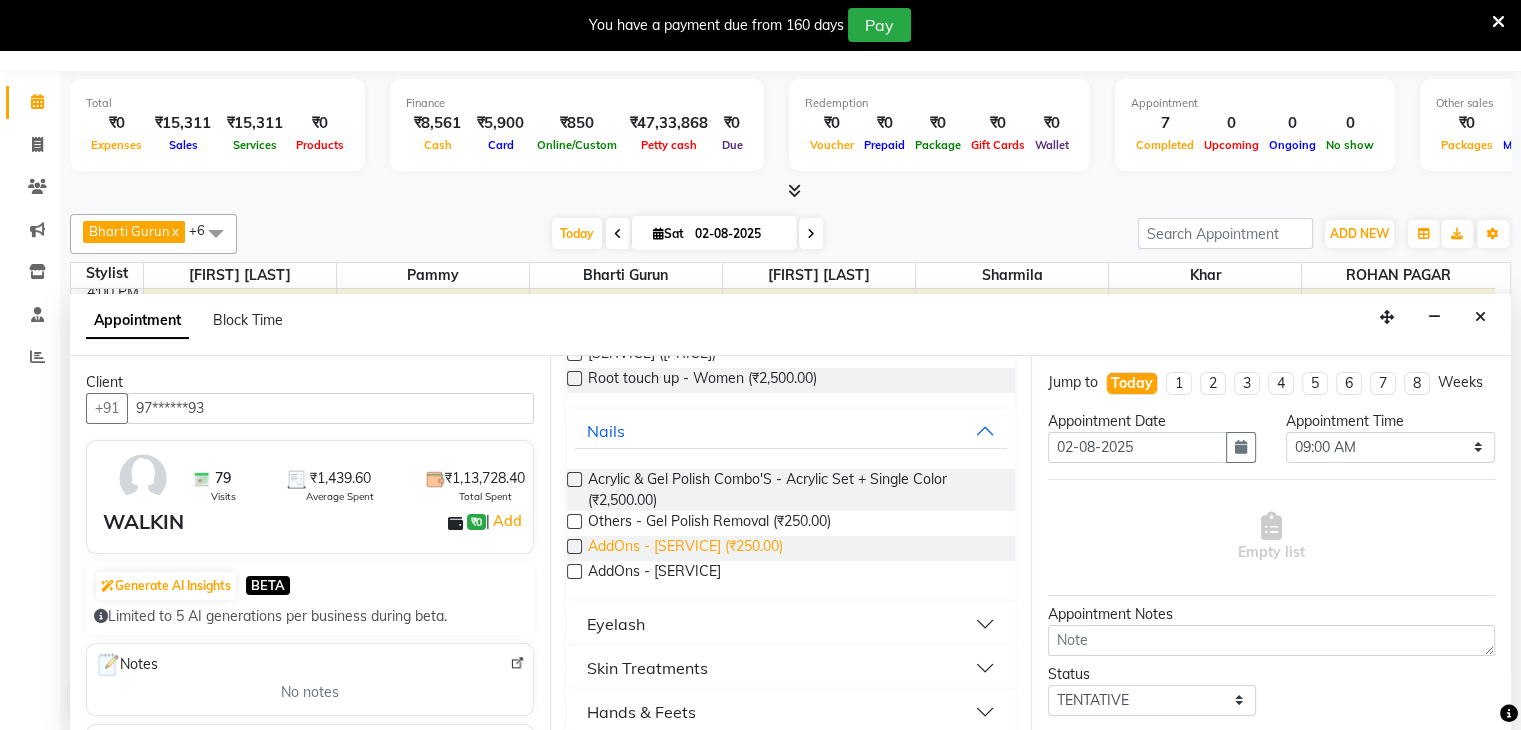 click on "AddOns - [SERVICE] (₹250.00)" at bounding box center [685, 548] 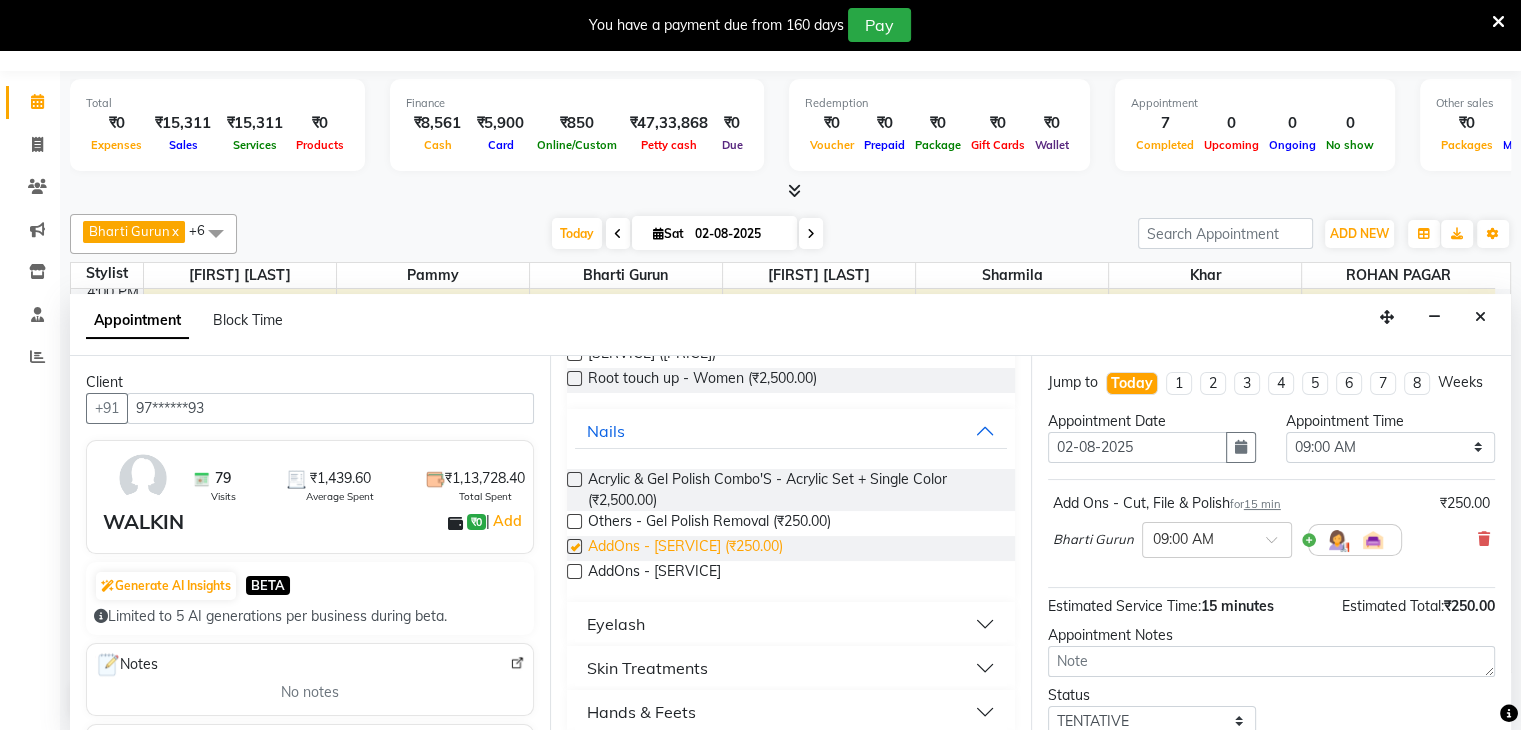 checkbox on "false" 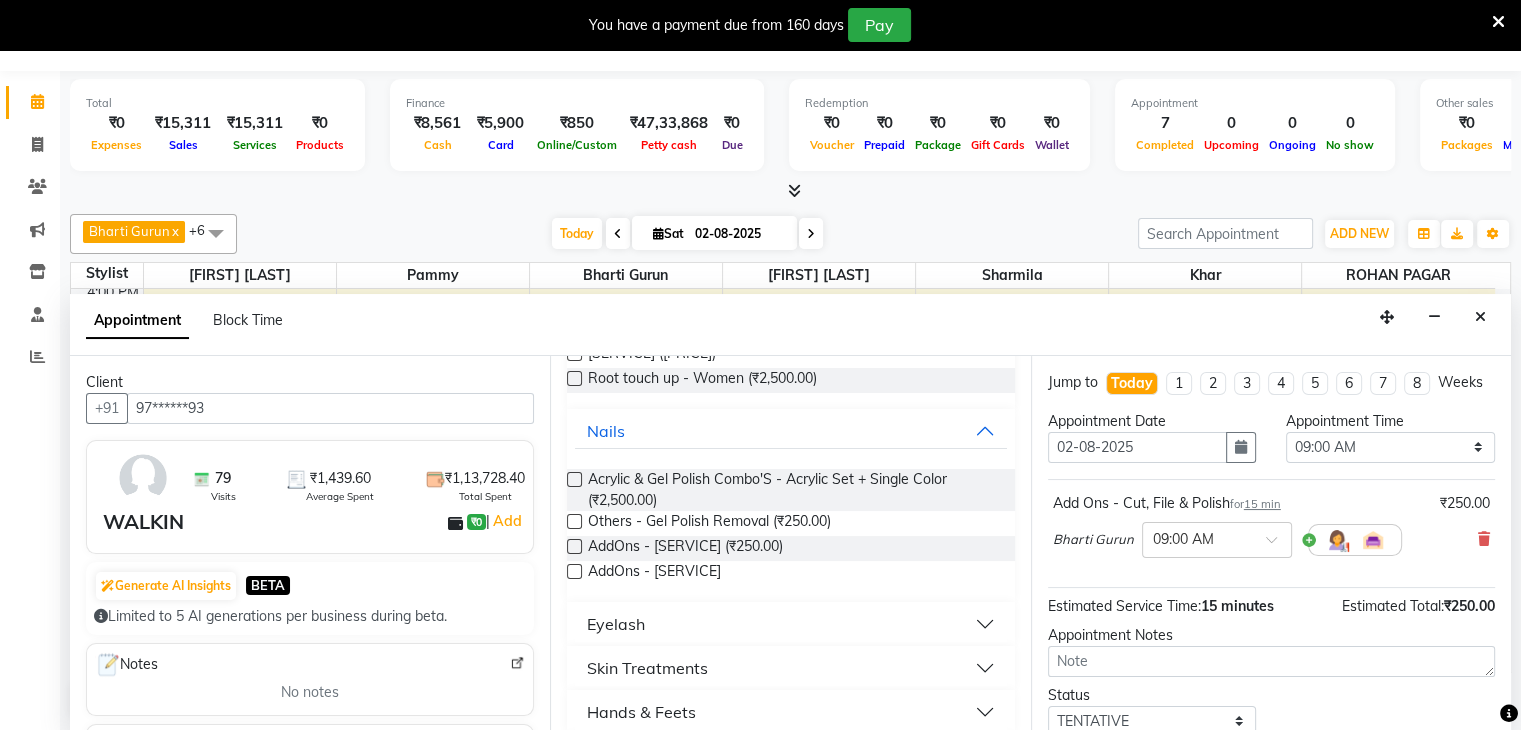 scroll, scrollTop: 0, scrollLeft: 0, axis: both 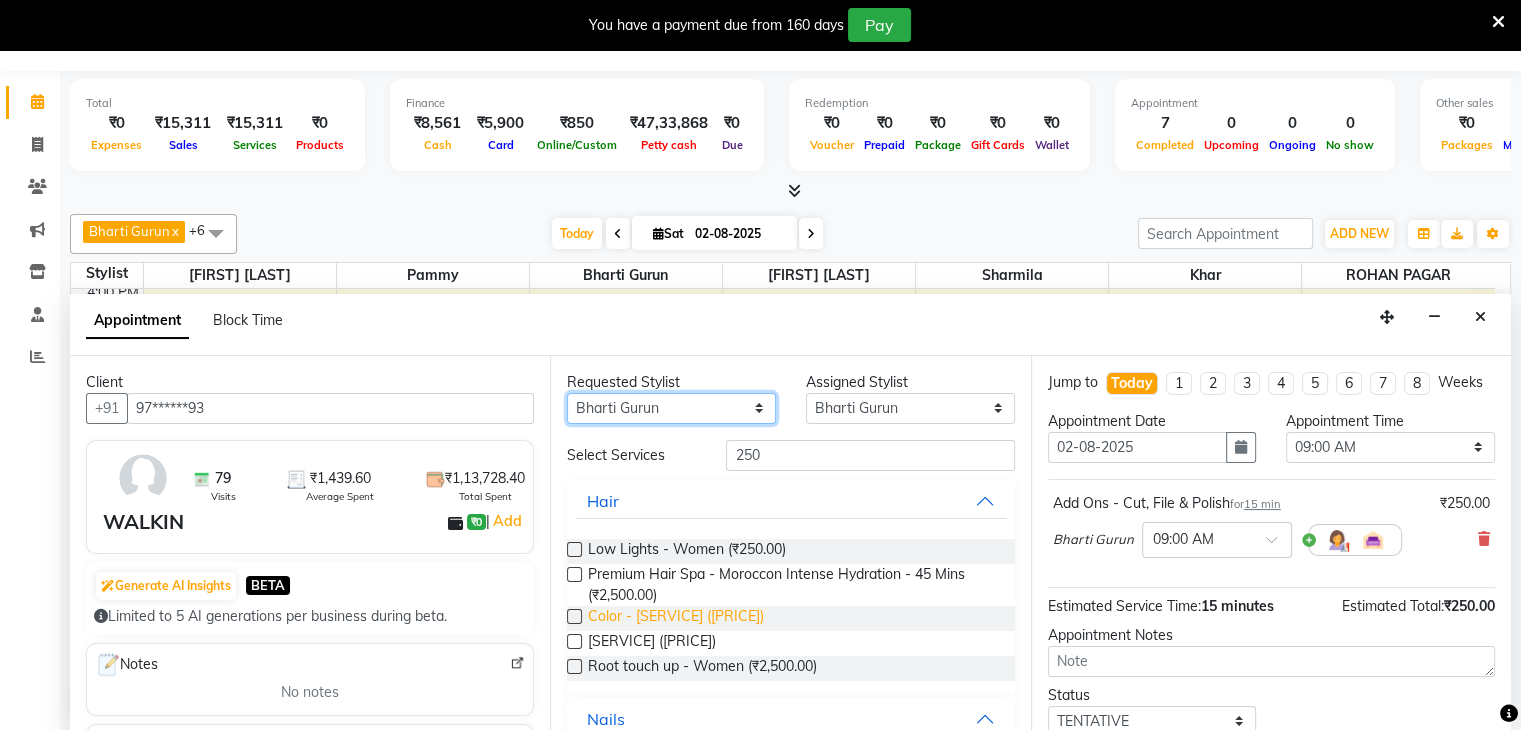 drag, startPoint x: 693, startPoint y: 410, endPoint x: 632, endPoint y: 609, distance: 208.13937 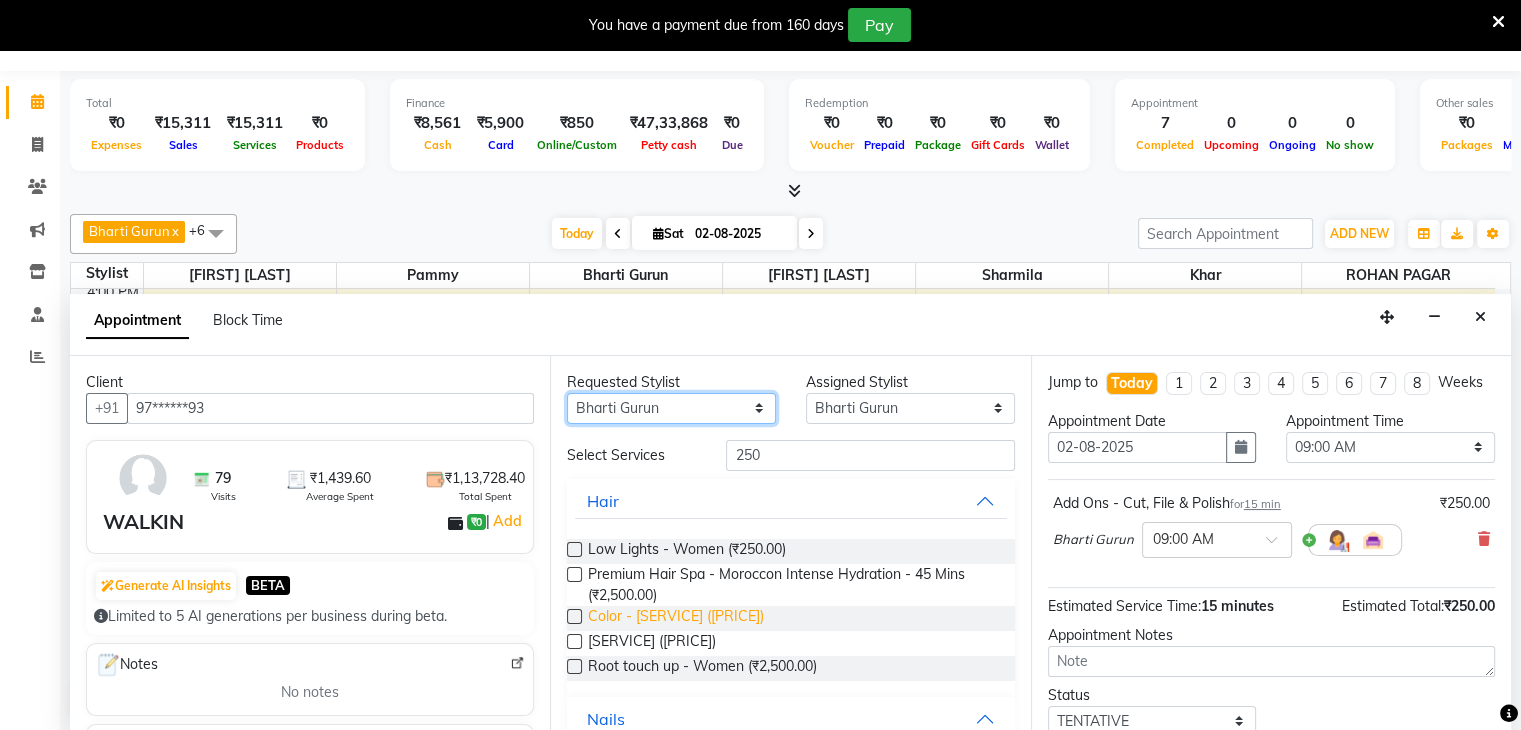 click on "Requested Stylist Any [FIRST] [LAST] [FIRST] [LAST] [FIRST] [LAST] [FIRST] [LAST] [FIRST] [LAST] [FIRST] [LAST] [FIRST] [LAST] Select [FIRST] [LAST] [FIRST] [LAST] [FIRST] [LAST] [FIRST] [LAST] [FIRST] [LAST] [FIRST] [LAST] [FIRST] [LAST] Select Services 250    Hair Low Lights - Women (₹250.00) Premium Hair Spa - Moroccon Intense Hydration - 45 Mins (₹2,500.00) Color - Low Light Per Strand (₹250.00) Hair Toner (₹2,500.00) Root touch up - Women (₹2,500.00)    Nails Acrylic & Gel Polish Combo'S - Acrylic Set + Single Color (₹2,500.00) Others - Gel Polish Removal (₹250.00) AddOns - Cut, File & Polish (₹250.00) AddOns - Big Toe Refill (₹250.00)    Eyelash    Skin Treatments    Hands & Feets    Beauty    P.S.    Skin Clinical" at bounding box center [790, 544] 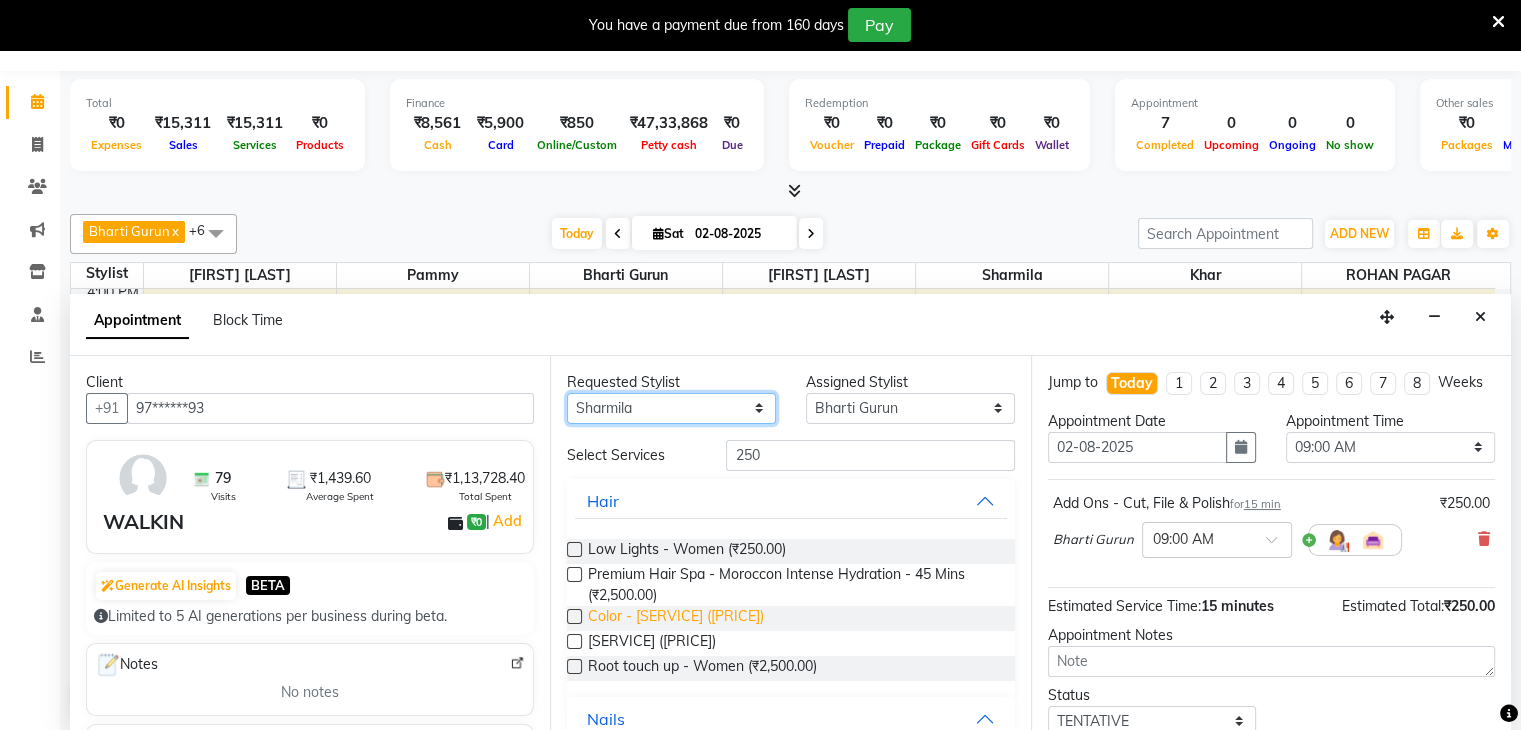 click on "Select [FIRST] [LAST] [FIRST] [LAST] [FIRST] [LAST] [FIRST] [LAST] [FIRST] [LAST] [FIRST] [LAST] [FIRST] [LAST]" at bounding box center (671, 408) 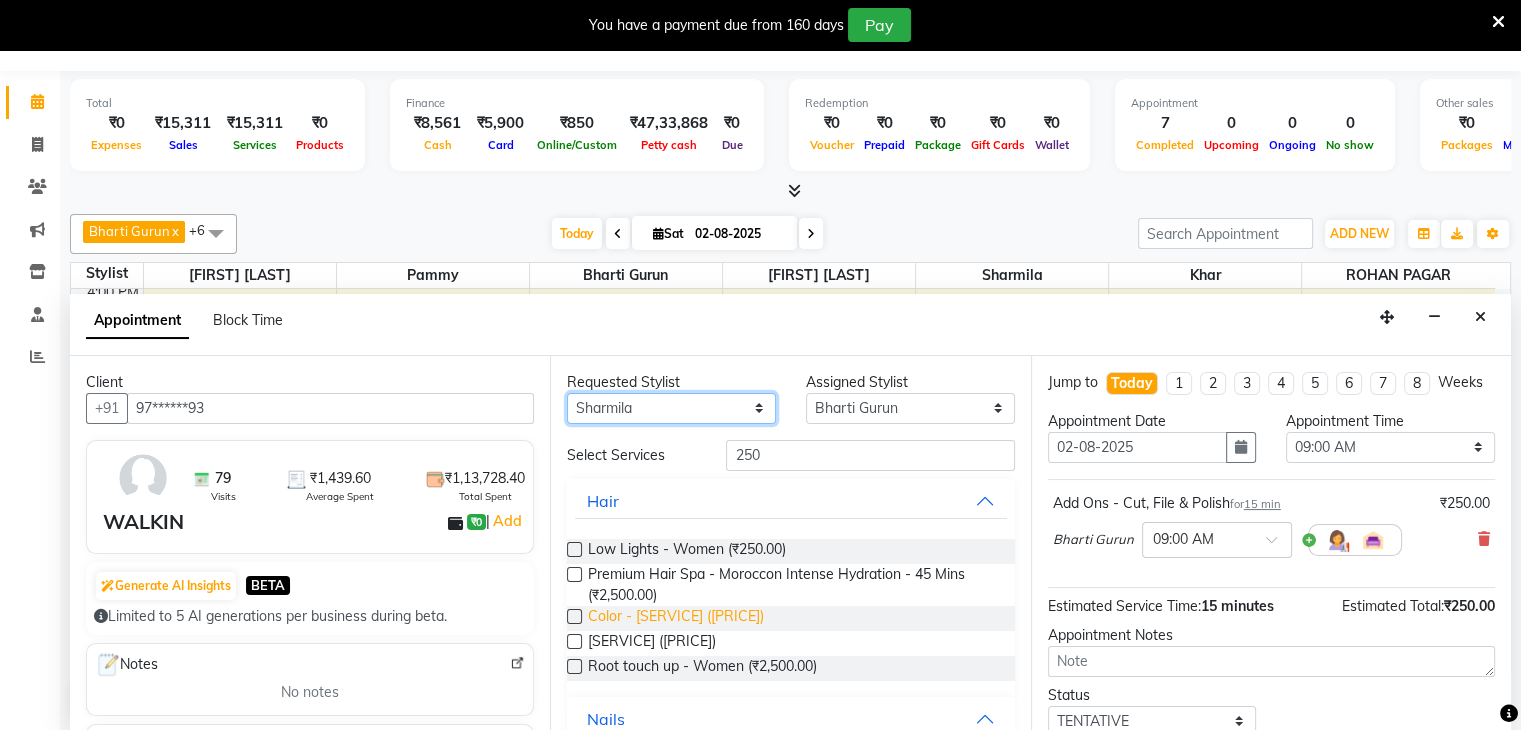 select on "38404" 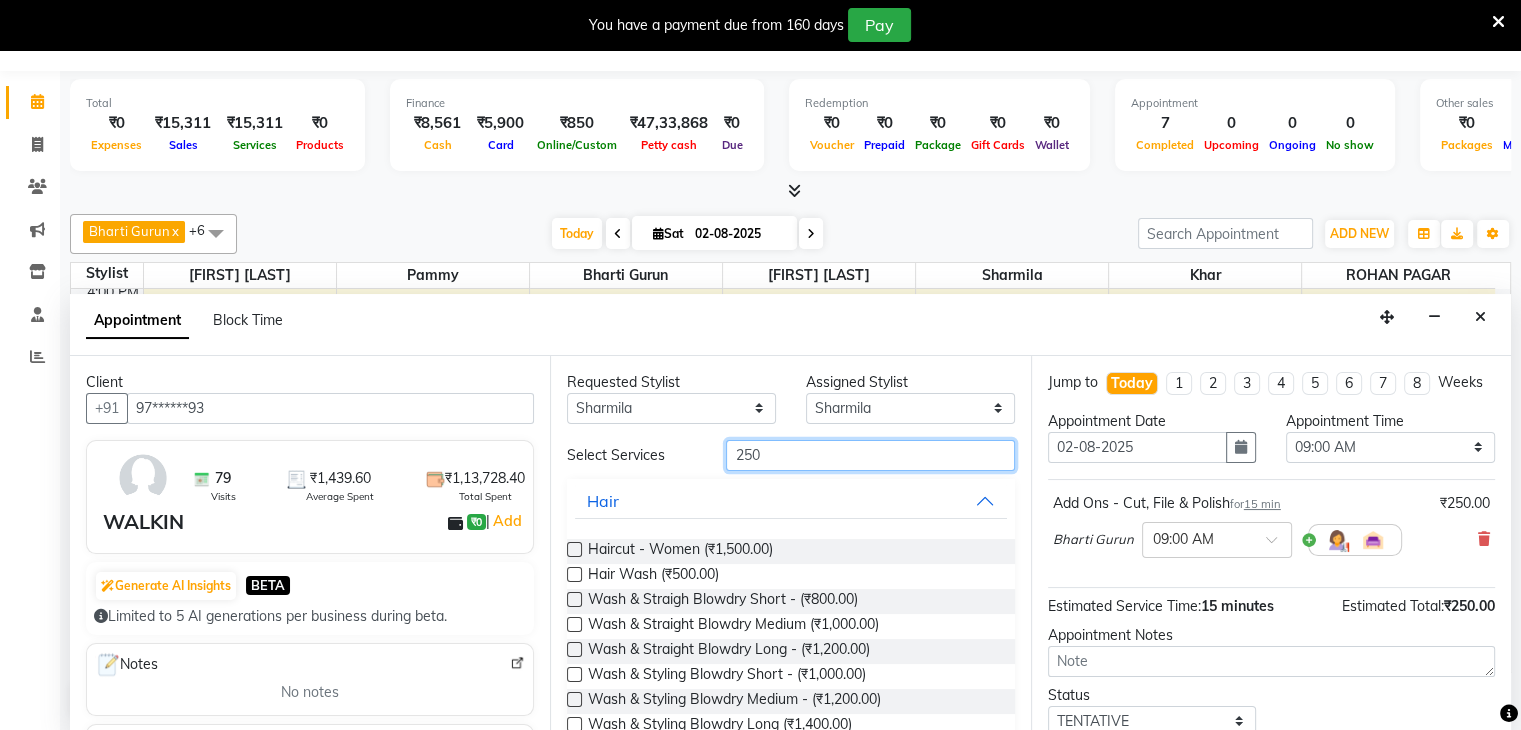 click on "250" at bounding box center [870, 455] 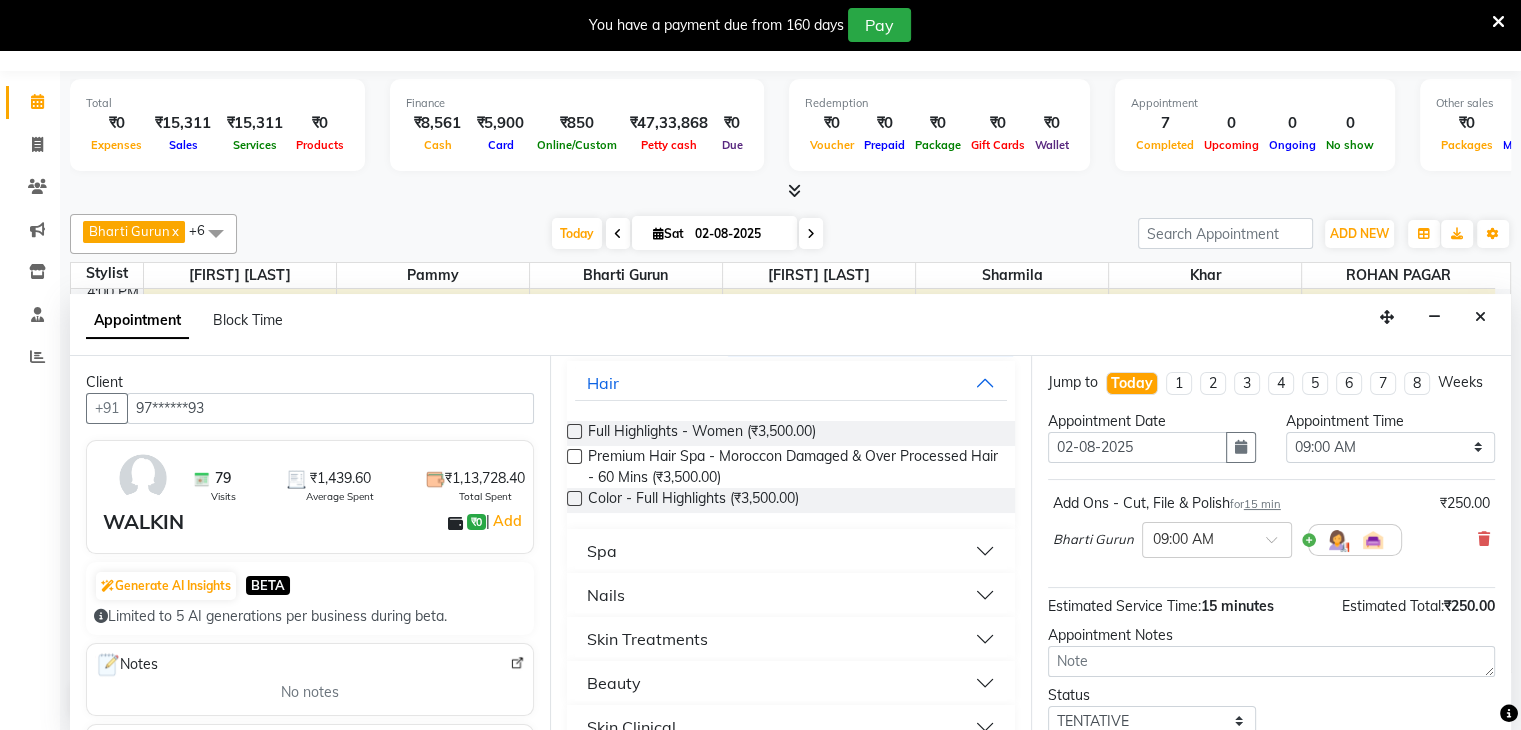 scroll, scrollTop: 151, scrollLeft: 0, axis: vertical 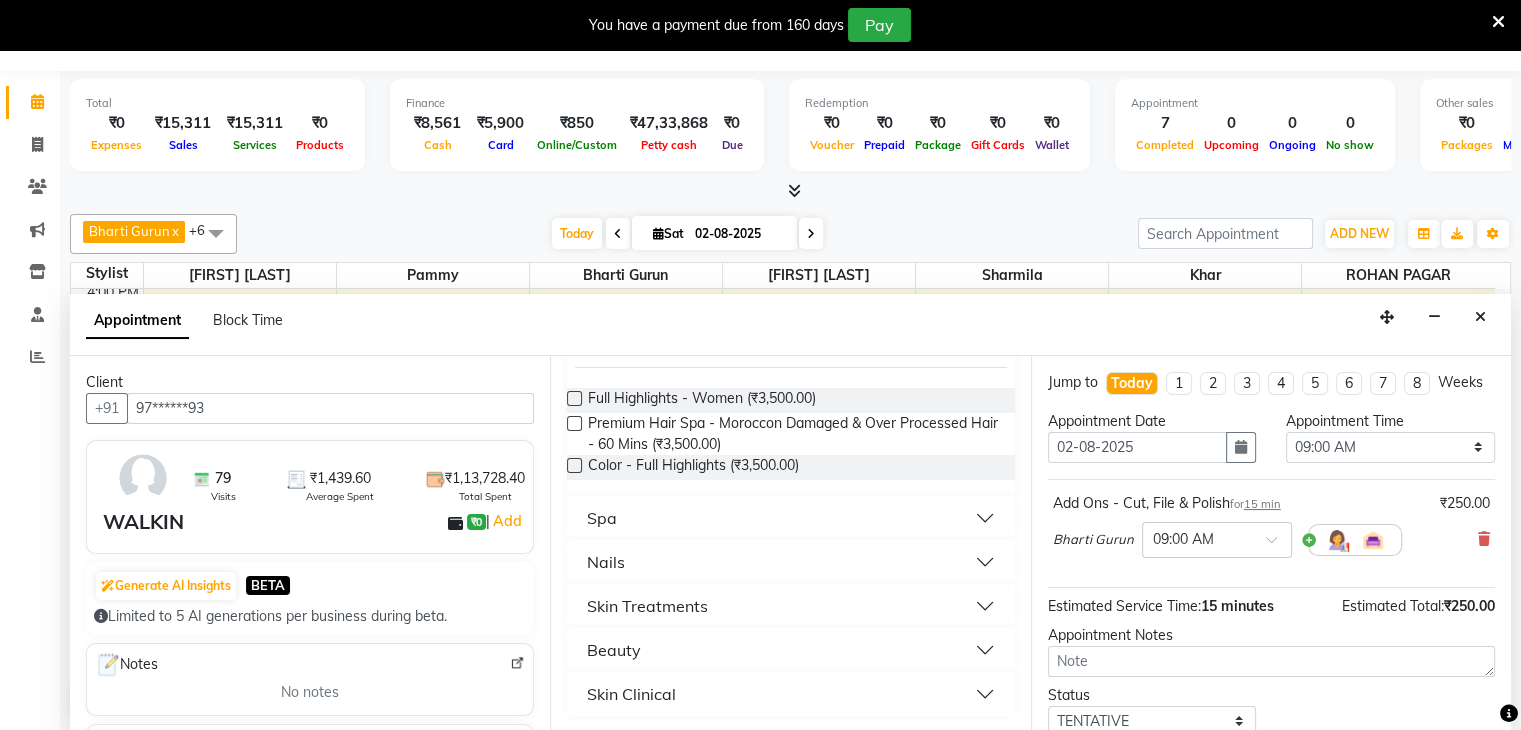 type on "350" 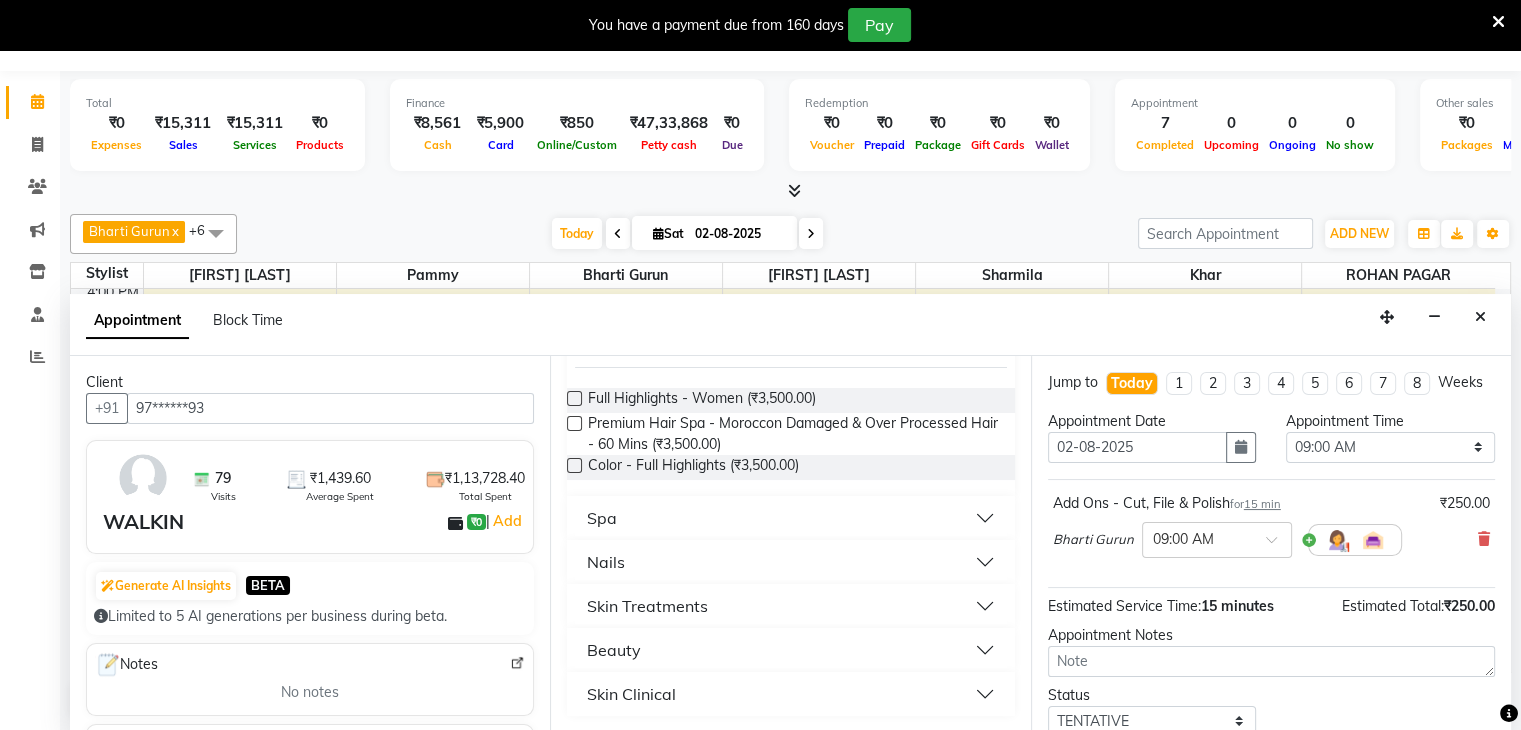 click on "Nails" at bounding box center [790, 562] 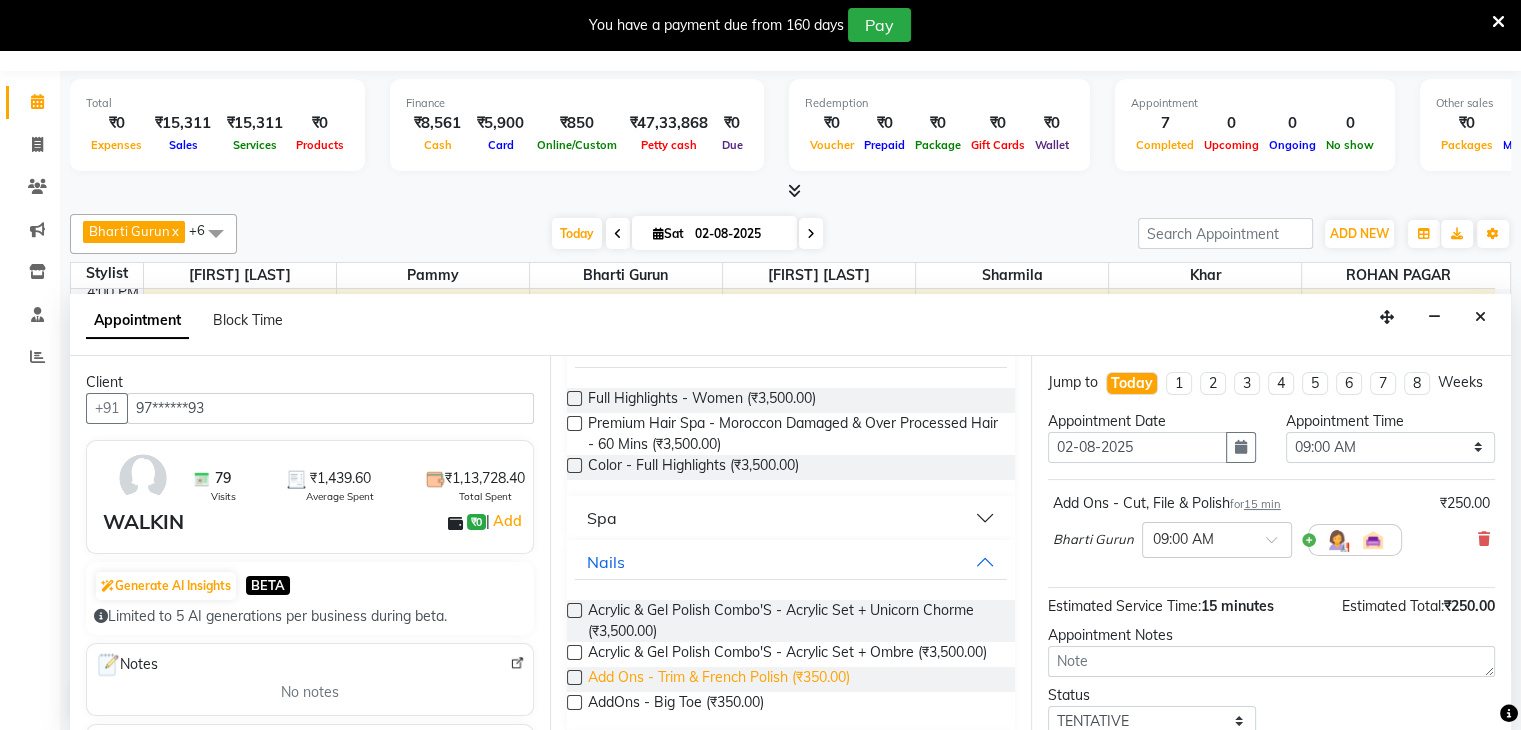 click on "Add Ons - Trim & French Polish (₹350.00)" at bounding box center (719, 679) 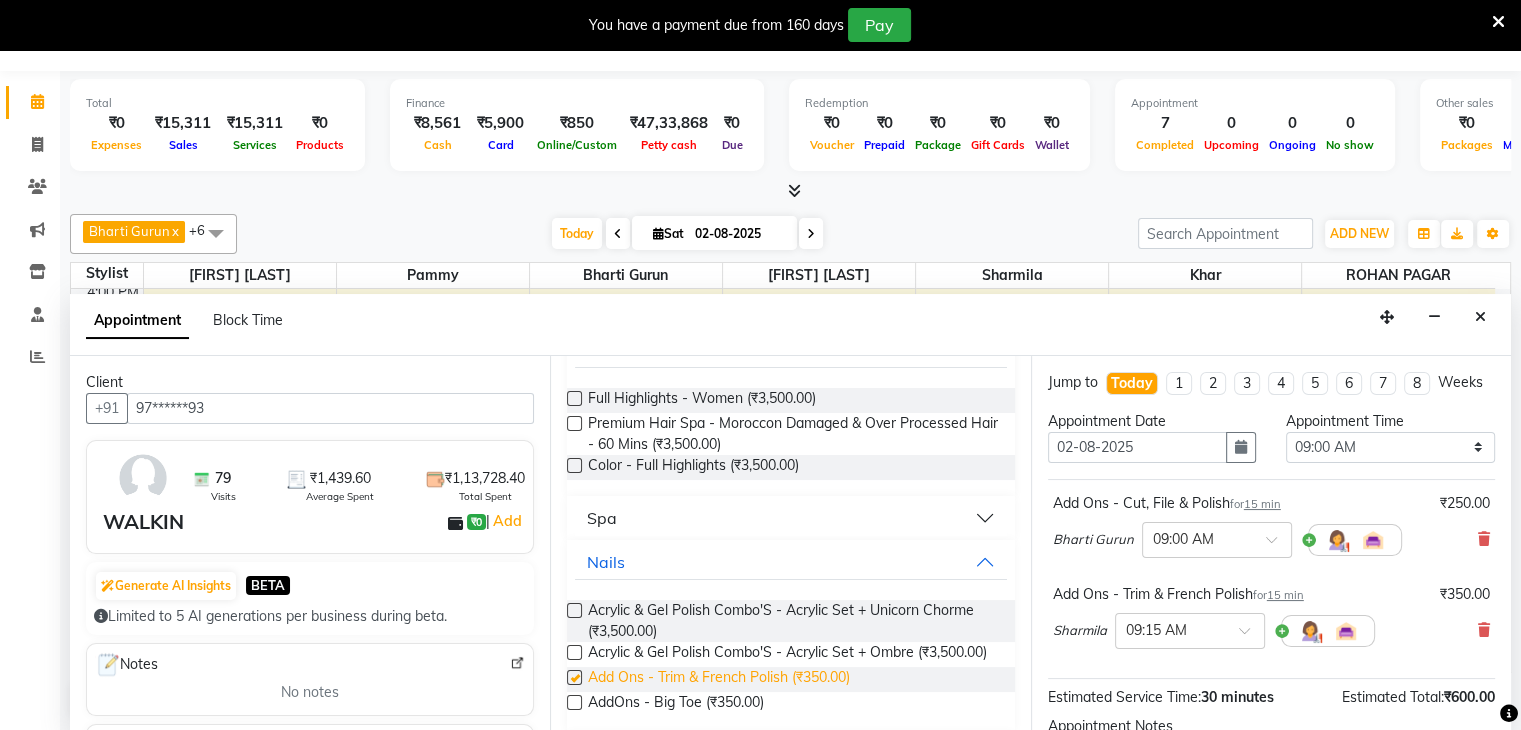 checkbox on "false" 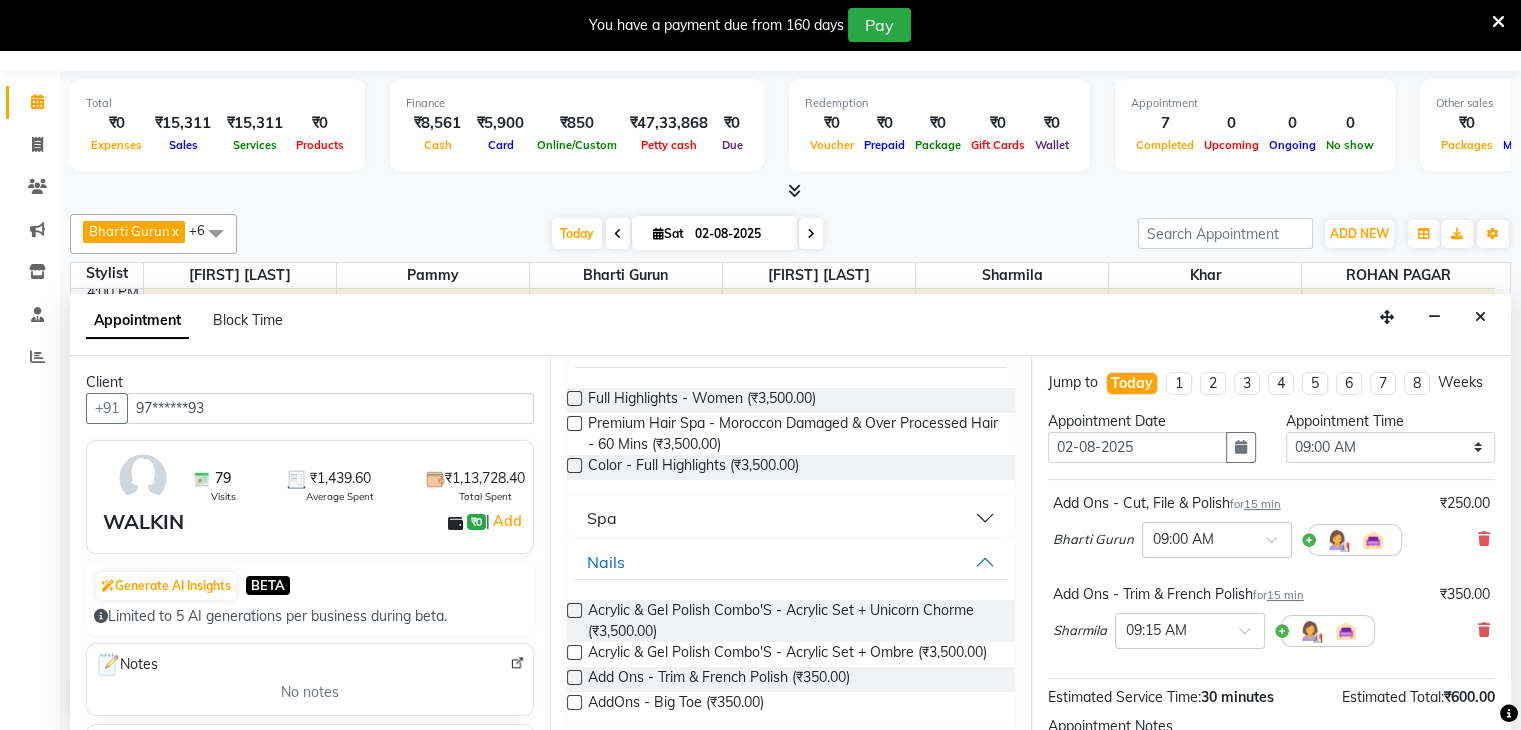 scroll, scrollTop: 0, scrollLeft: 0, axis: both 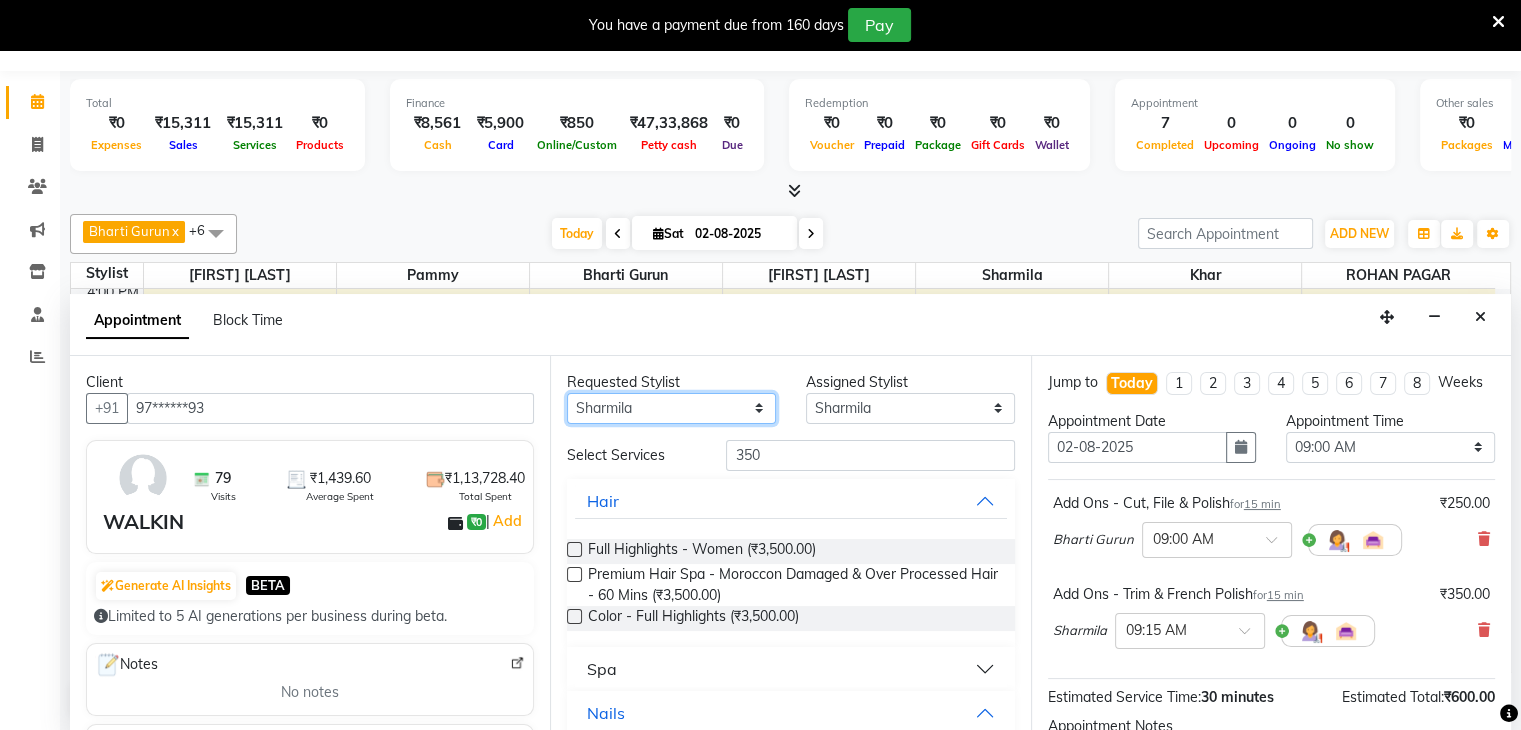 click on "Select [FIRST] [LAST] [FIRST] [LAST] [FIRST] [LAST] [FIRST] [LAST] [FIRST] [LAST] [FIRST] [LAST] [FIRST] [LAST]" at bounding box center (671, 408) 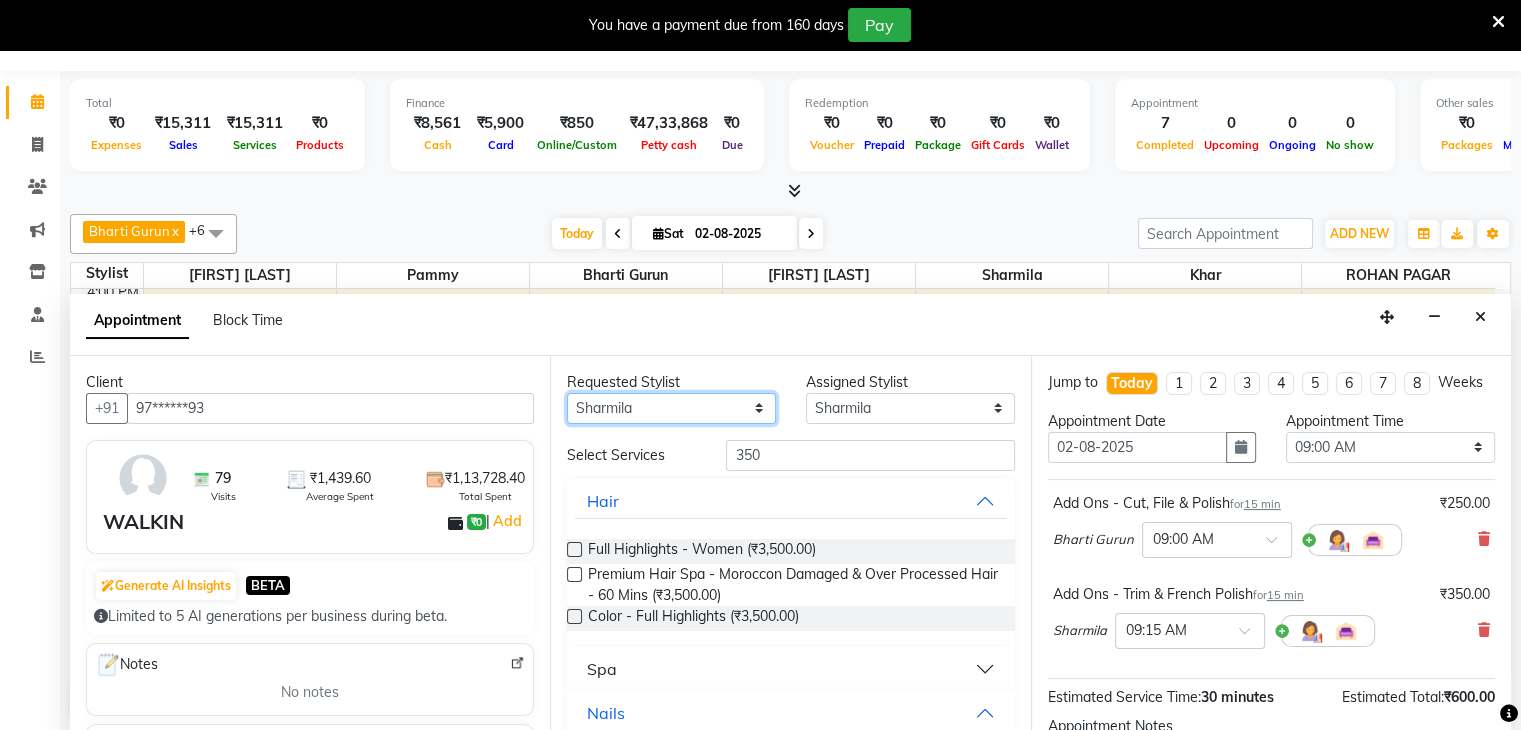 select on "[NUMBER]" 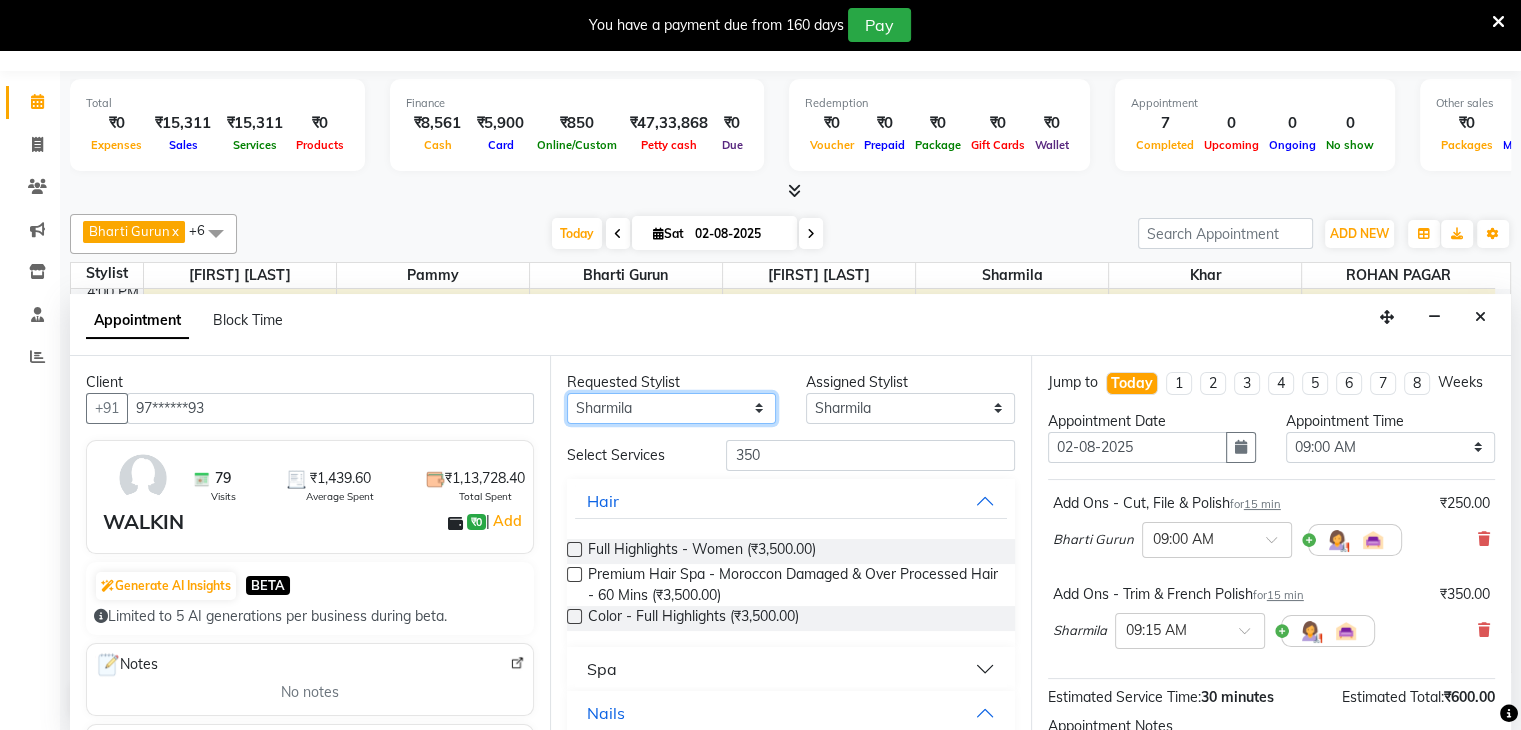 click on "Select [FIRST] [LAST] [FIRST] [LAST] [FIRST] [LAST] [FIRST] [LAST] [FIRST] [LAST] [FIRST] [LAST] [FIRST] [LAST]" at bounding box center (671, 408) 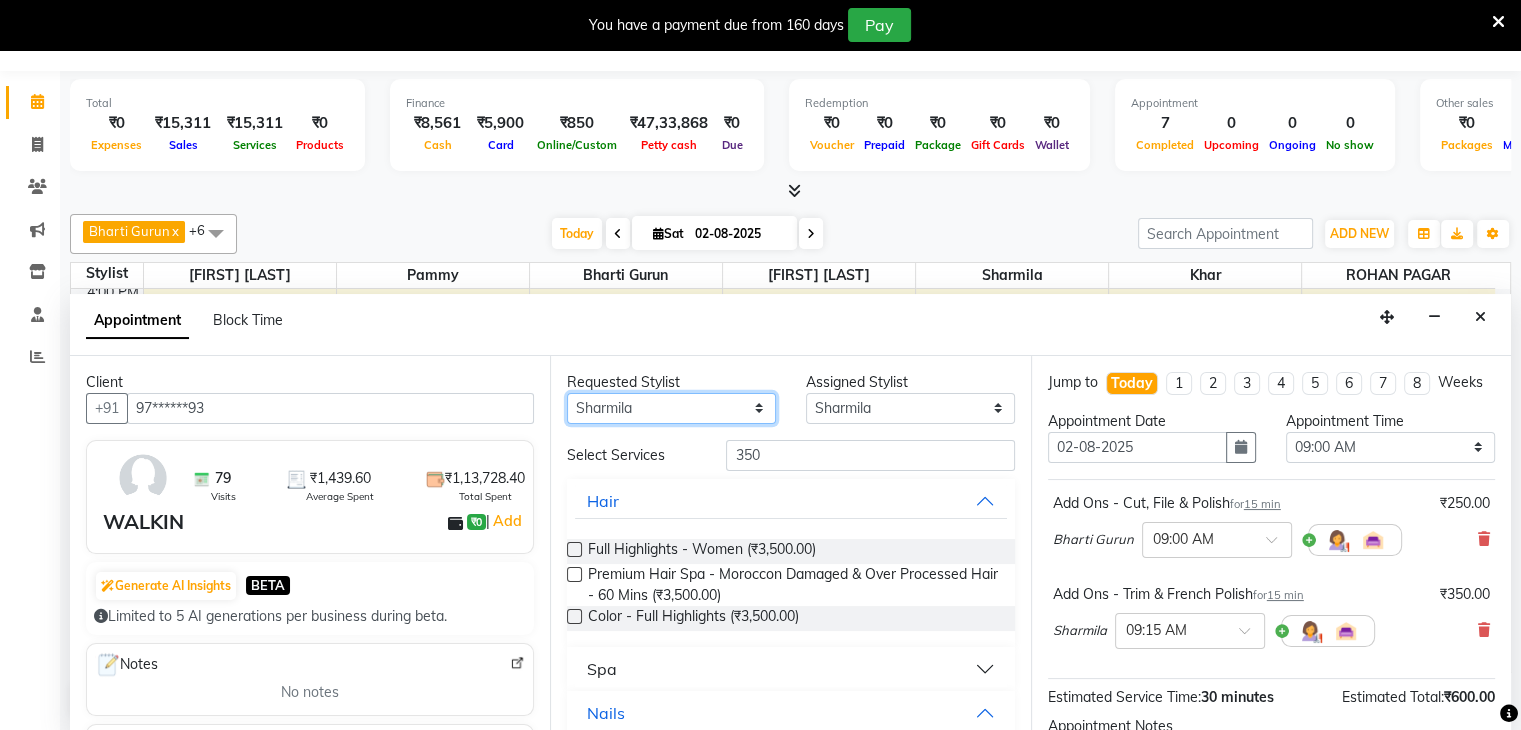 select on "[NUMBER]" 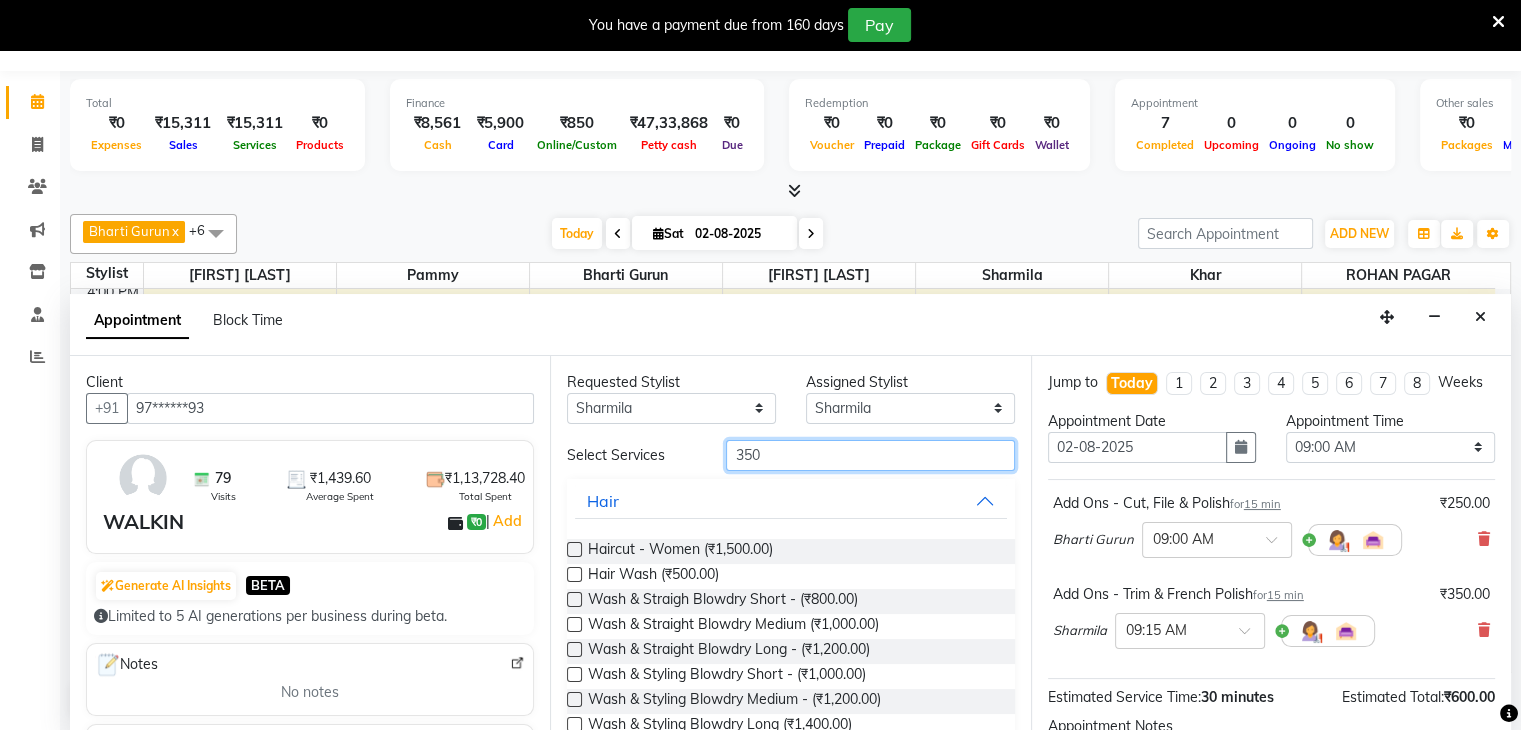click on "350" at bounding box center (870, 455) 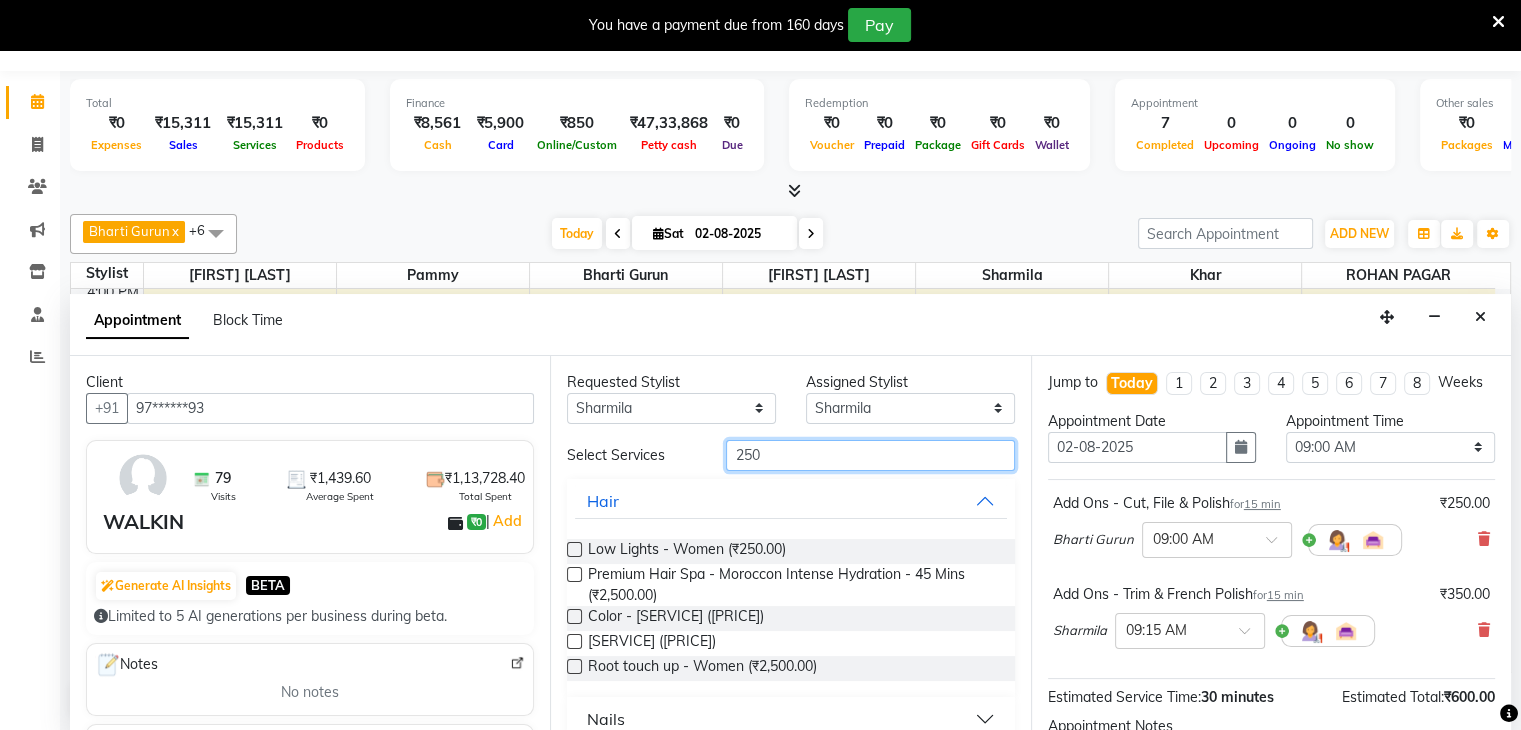 type on "250" 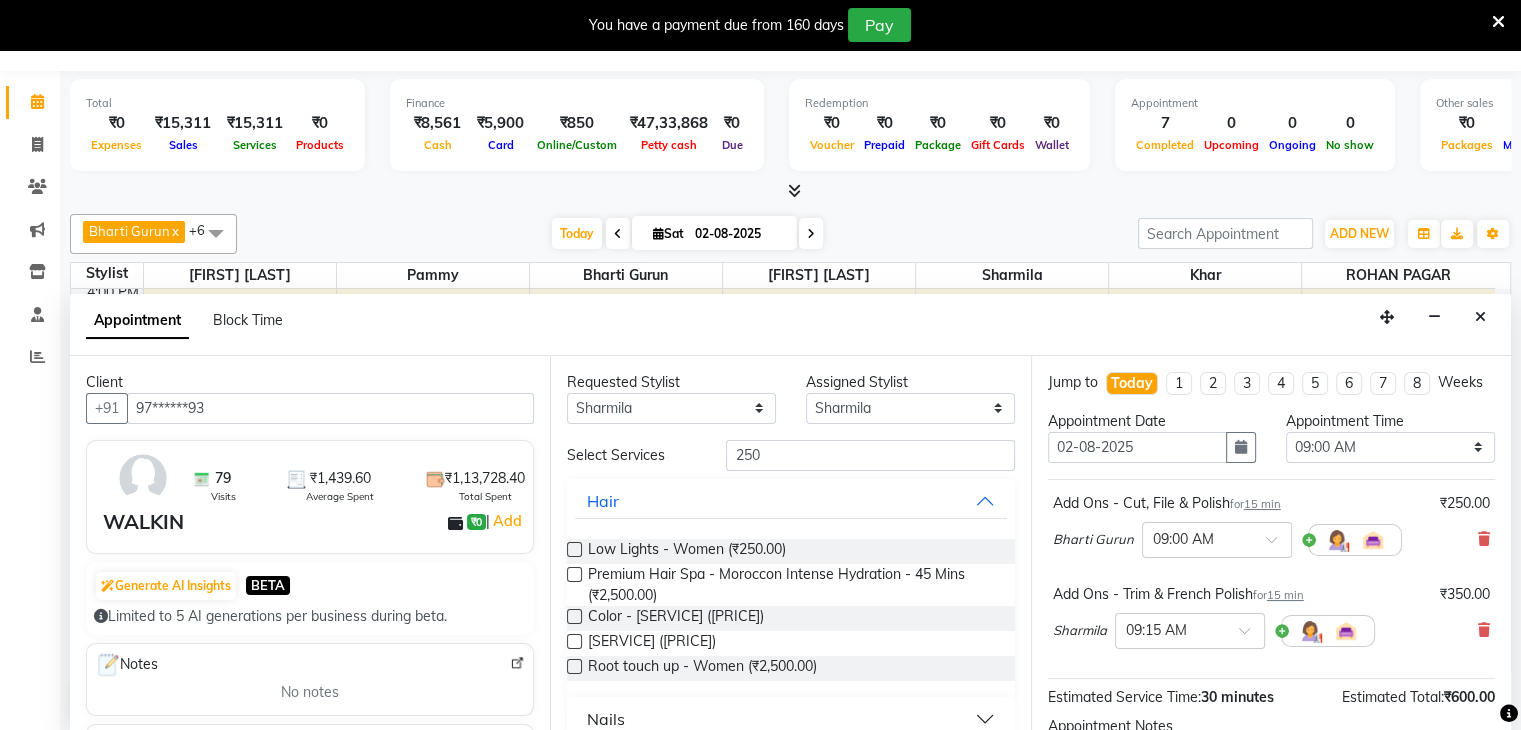 click on "Requested Stylist Any Bharti Gurun Kalpesh Maheshkar Kavita Bhosale Khar Pammy ROHAN PAGAR Sharmila Assigned Stylist Select Bharti Gurun Kalpesh Maheshkar Kavita Bhosale Khar Pammy ROHAN PAGAR Sharmila Select Services 250    Hair Low Lights - Women (₹250.00) Premium Hair Spa - Moroccon Intense Hydration - 45 Mins (₹2,500.00) Color - Low Light Per Strand (₹250.00) Hair Toner (₹2,500.00) Root touch up - Women (₹2,500.00)    Nails    Eyelash    Skin Treatments    Hands & Feets    Beauty    P.S.    Skin Clinical" at bounding box center [790, 544] 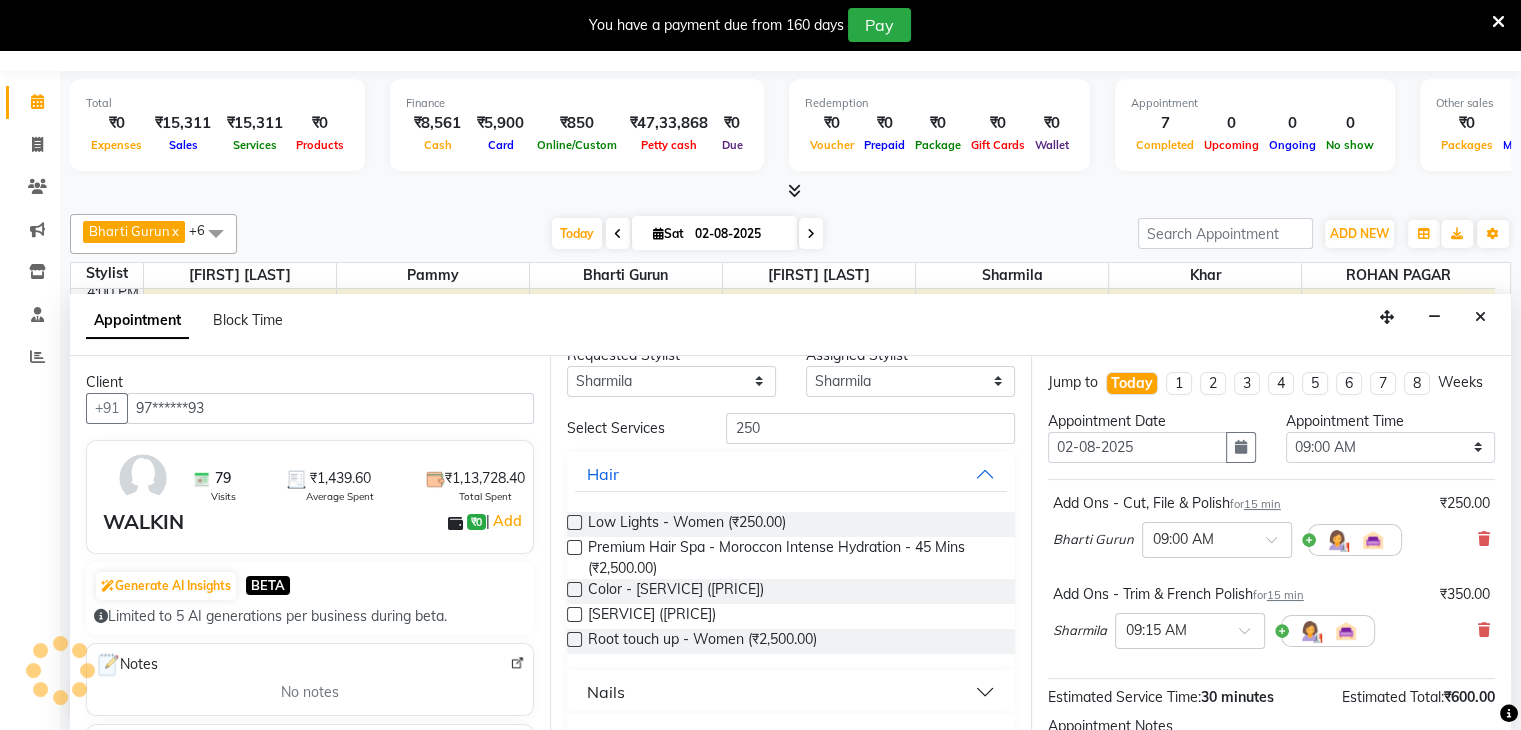 scroll, scrollTop: 40, scrollLeft: 0, axis: vertical 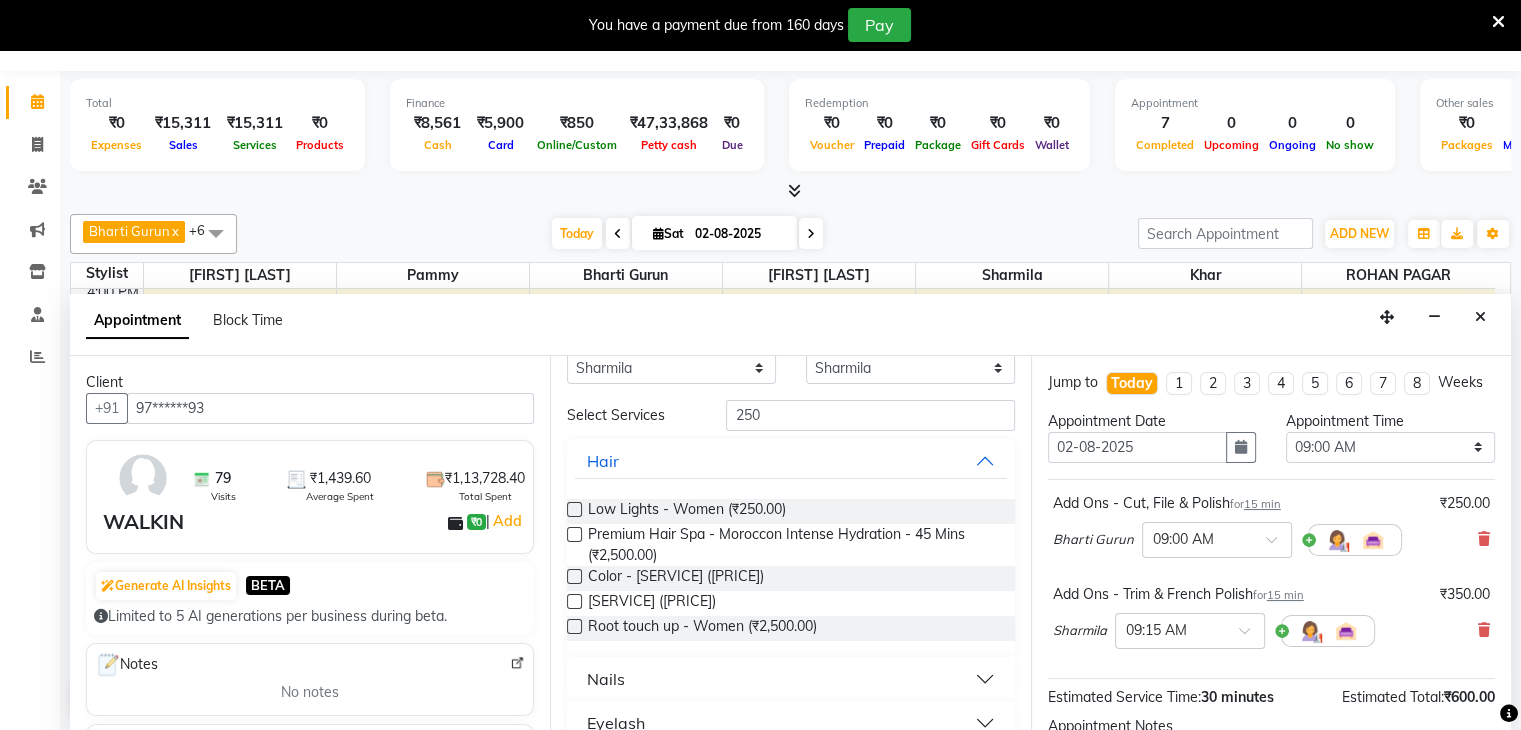 click on "Nails" at bounding box center (790, 679) 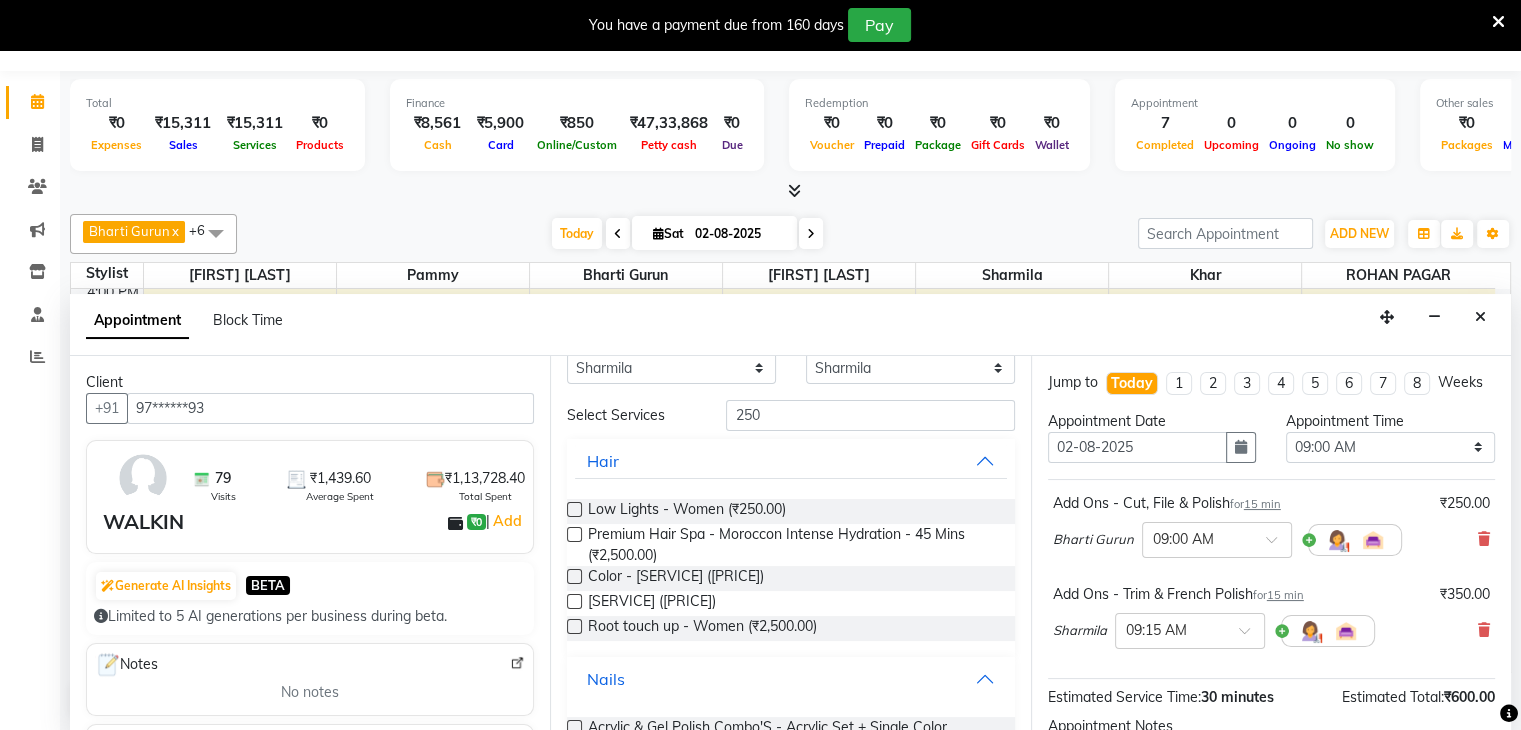 scroll, scrollTop: 368, scrollLeft: 0, axis: vertical 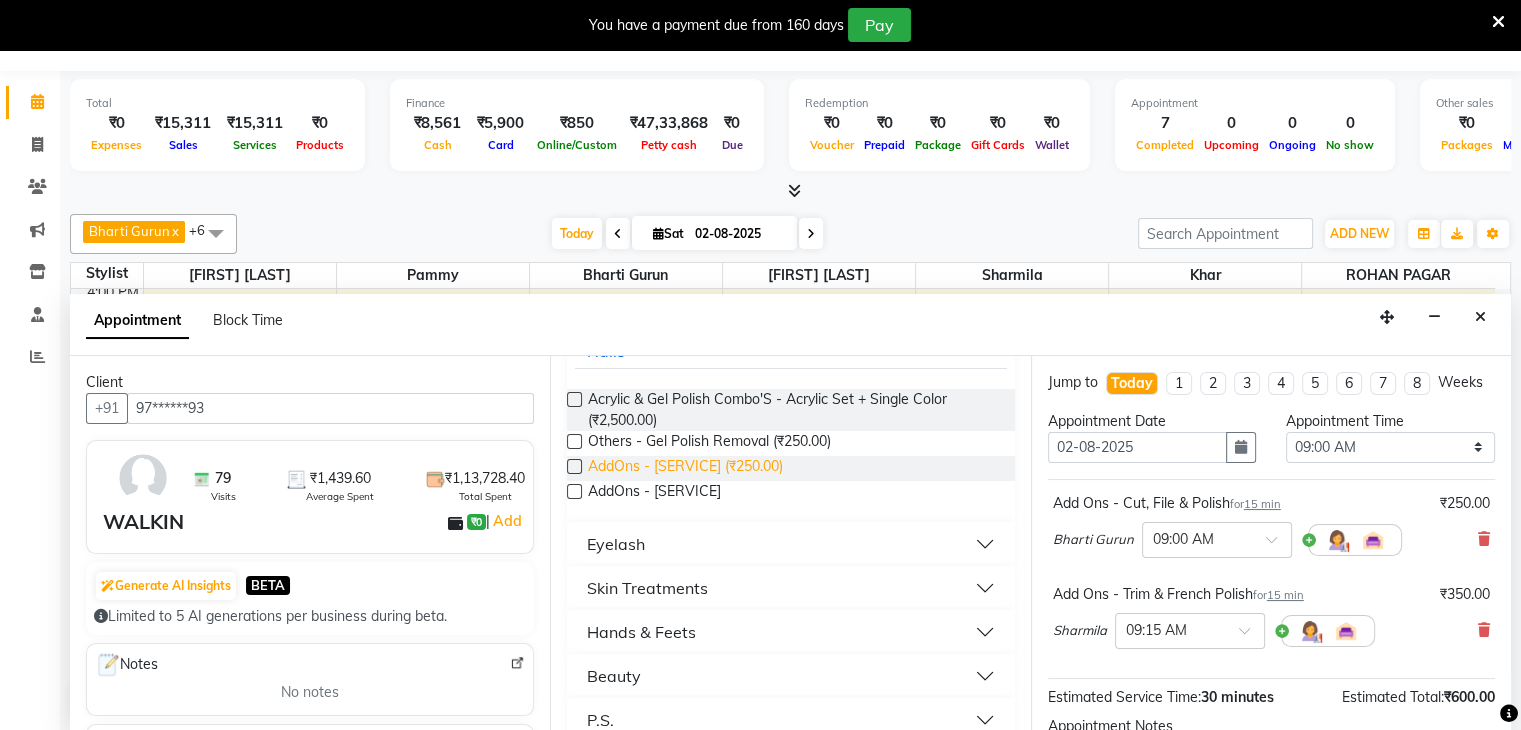 click on "AddOns - [SERVICE] (₹250.00)" at bounding box center (685, 468) 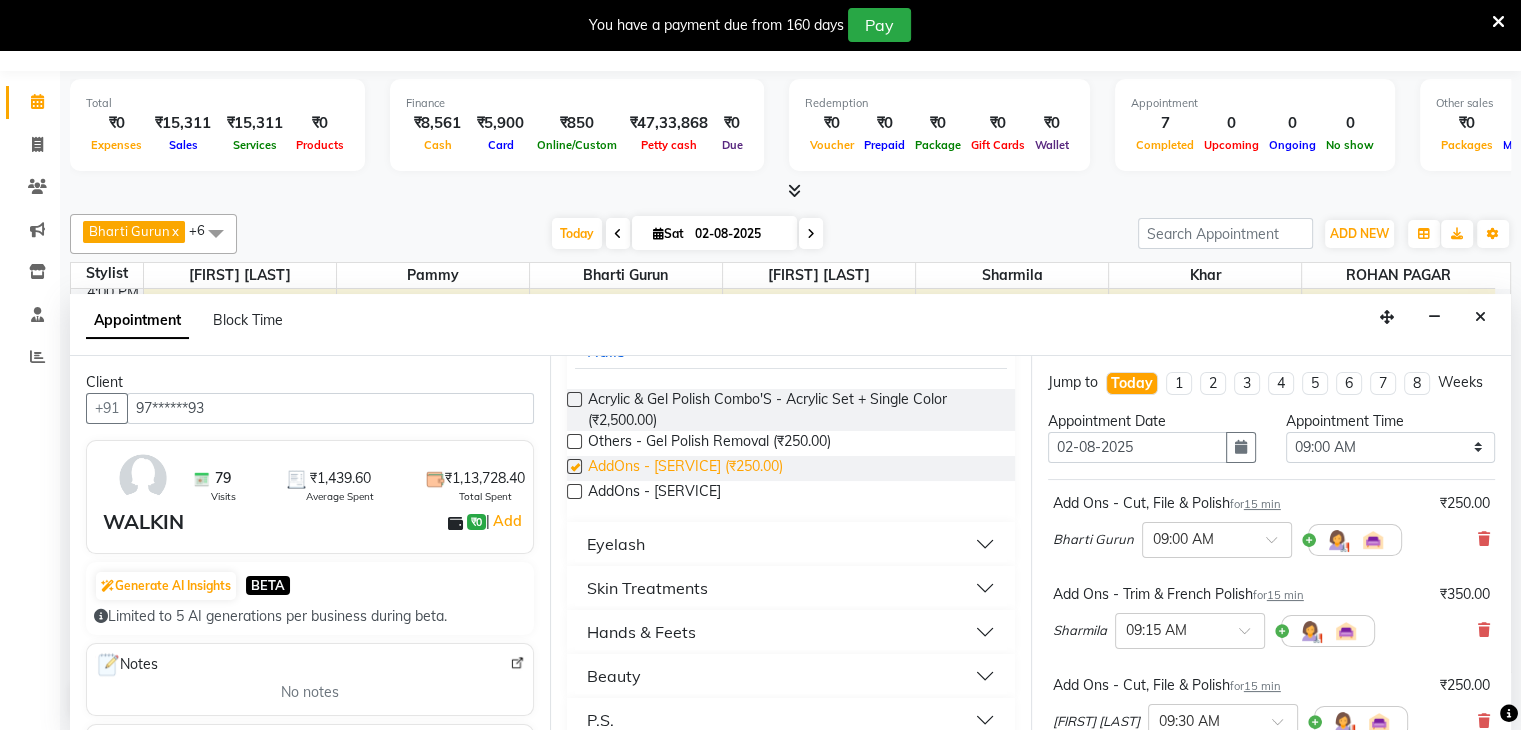 checkbox on "false" 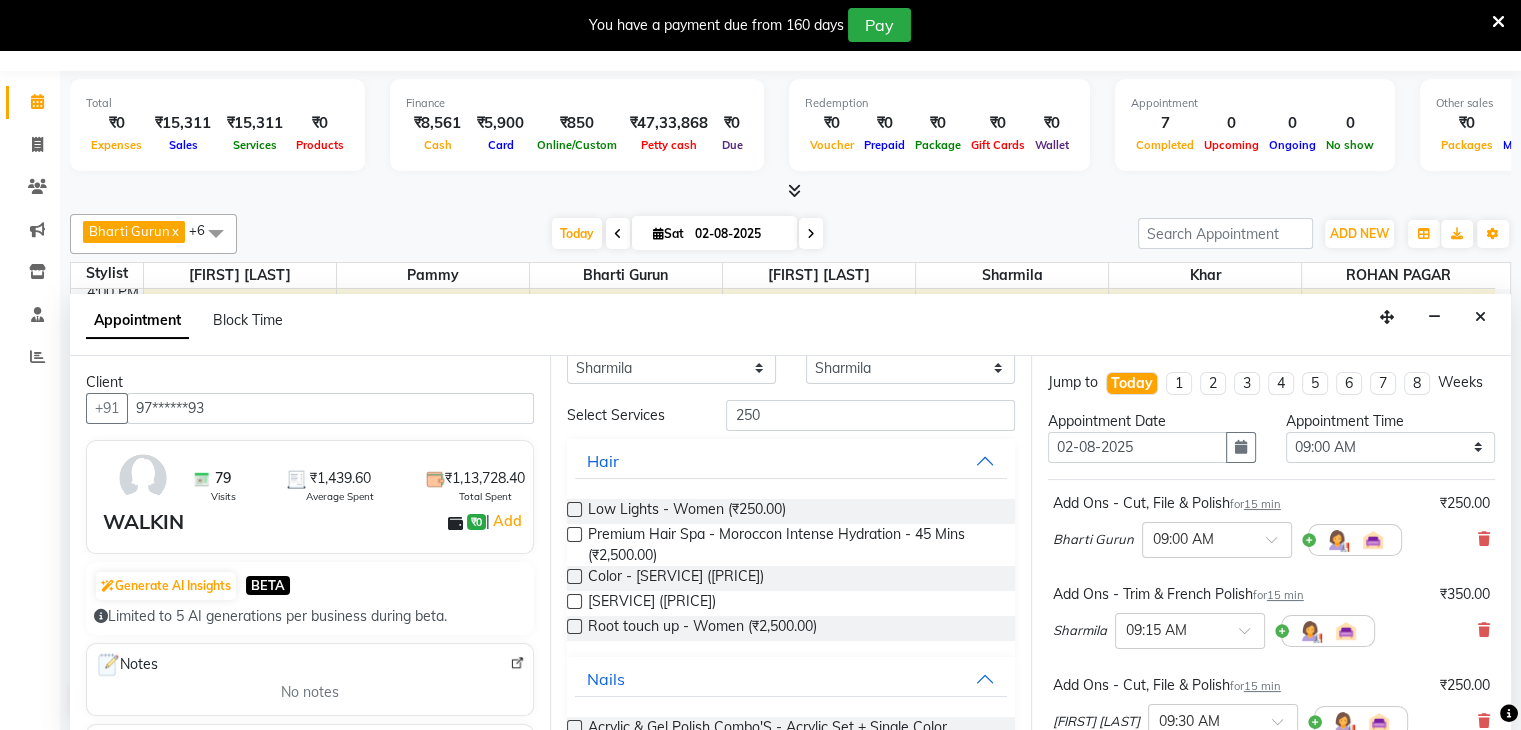 scroll, scrollTop: 0, scrollLeft: 0, axis: both 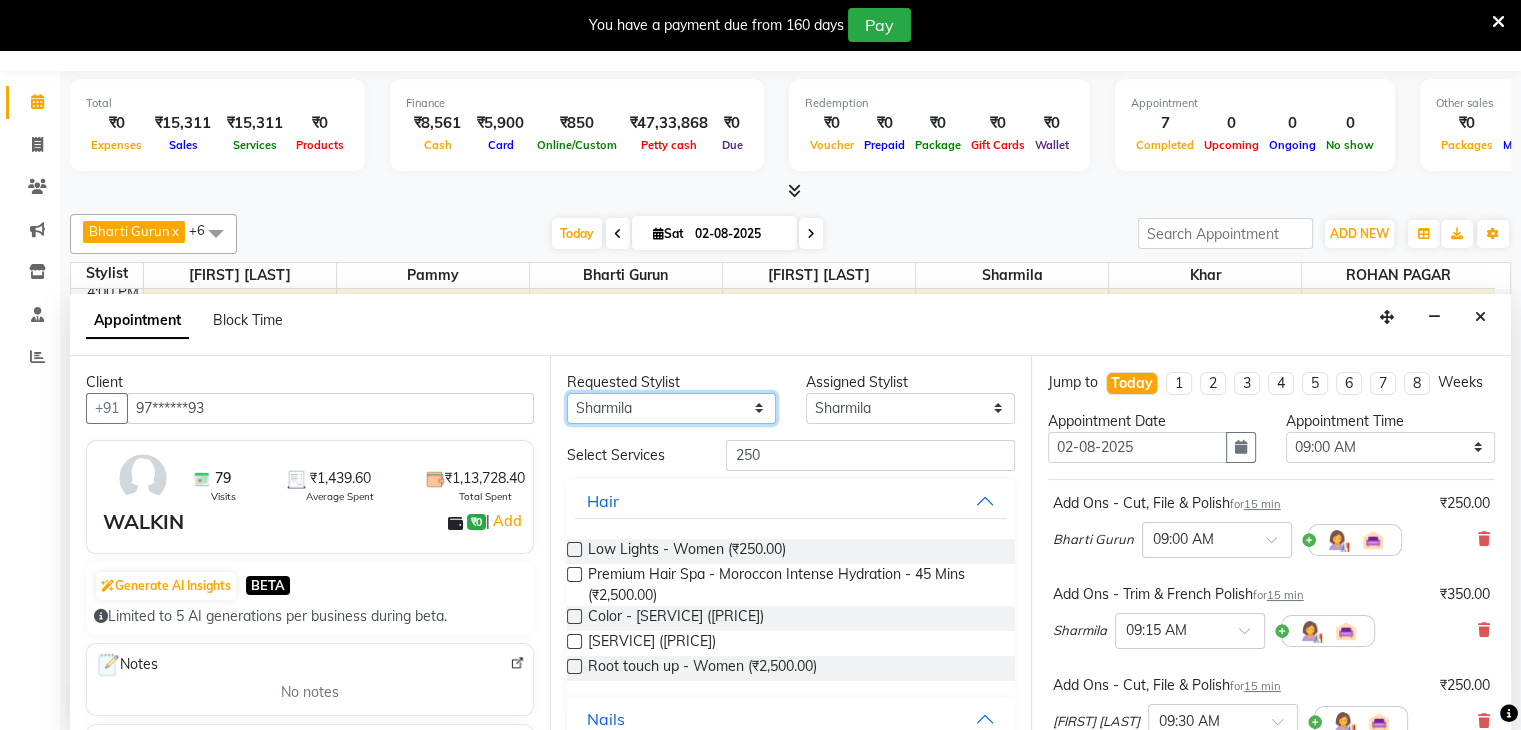 click on "Select [FIRST] [LAST] [FIRST] [LAST] [FIRST] [LAST] [FIRST] [LAST] [FIRST] [LAST] [FIRST] [LAST] [FIRST] [LAST]" at bounding box center [671, 408] 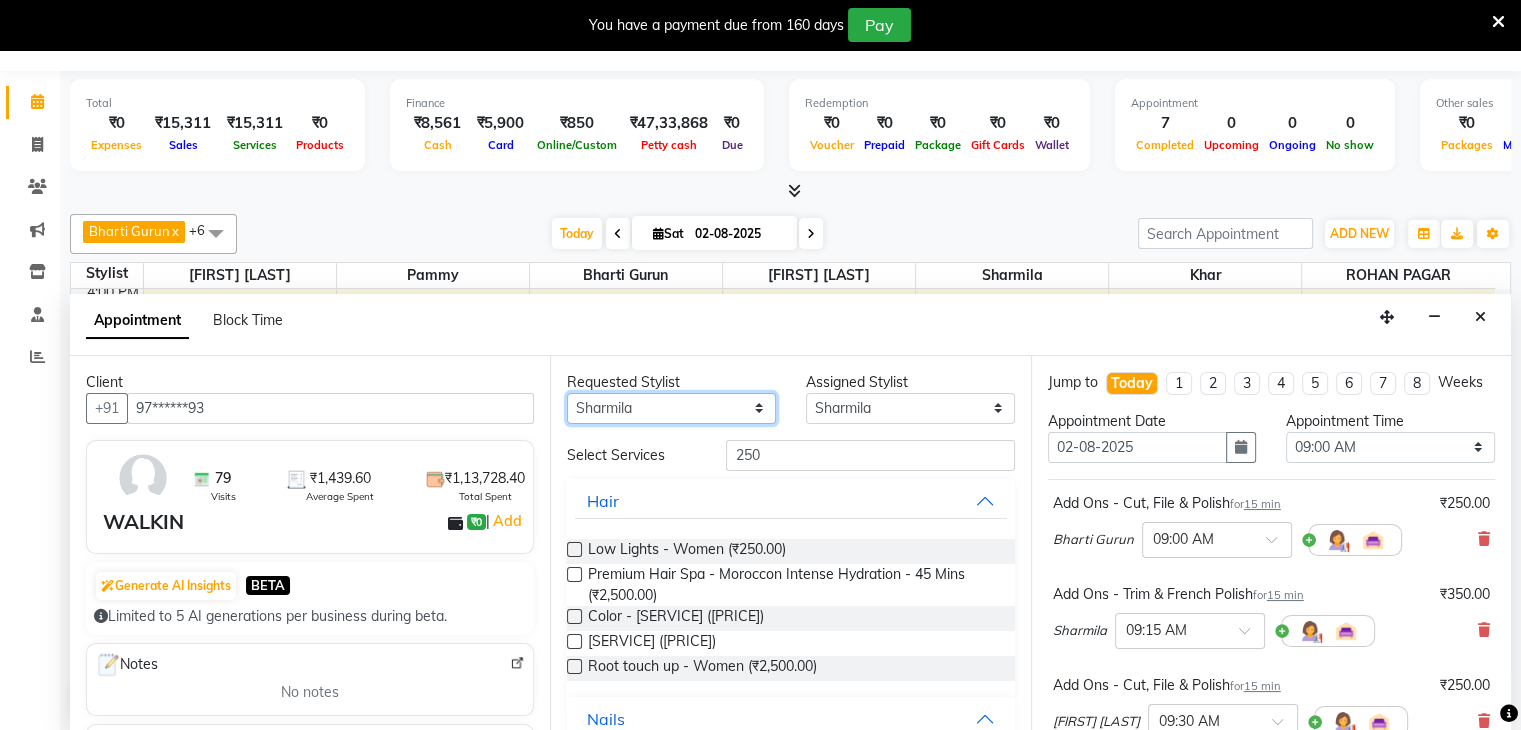 select on "38404" 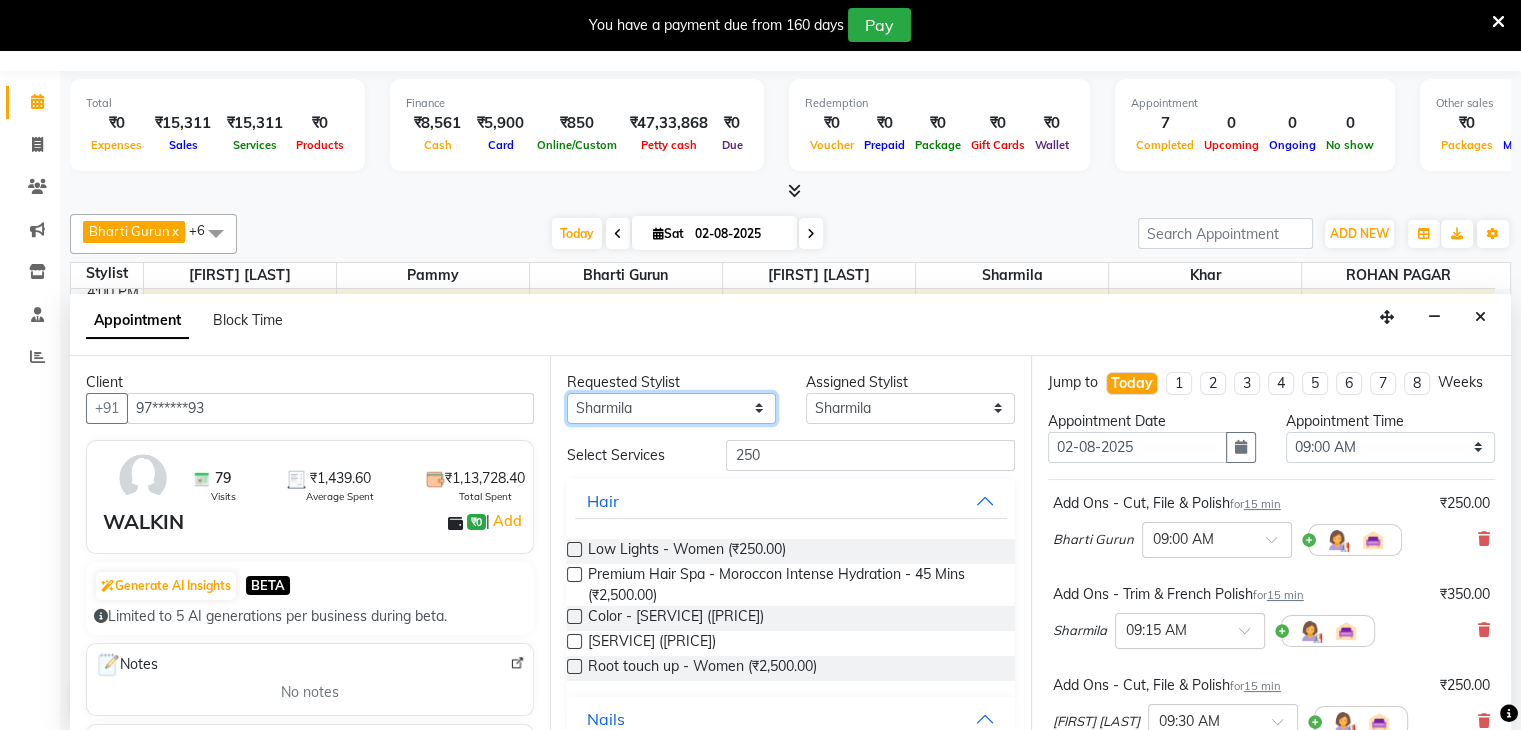 click on "Select [FIRST] [LAST] [FIRST] [LAST] [FIRST] [LAST] [FIRST] [LAST] [FIRST] [LAST] [FIRST] [LAST] [FIRST] [LAST]" at bounding box center [671, 408] 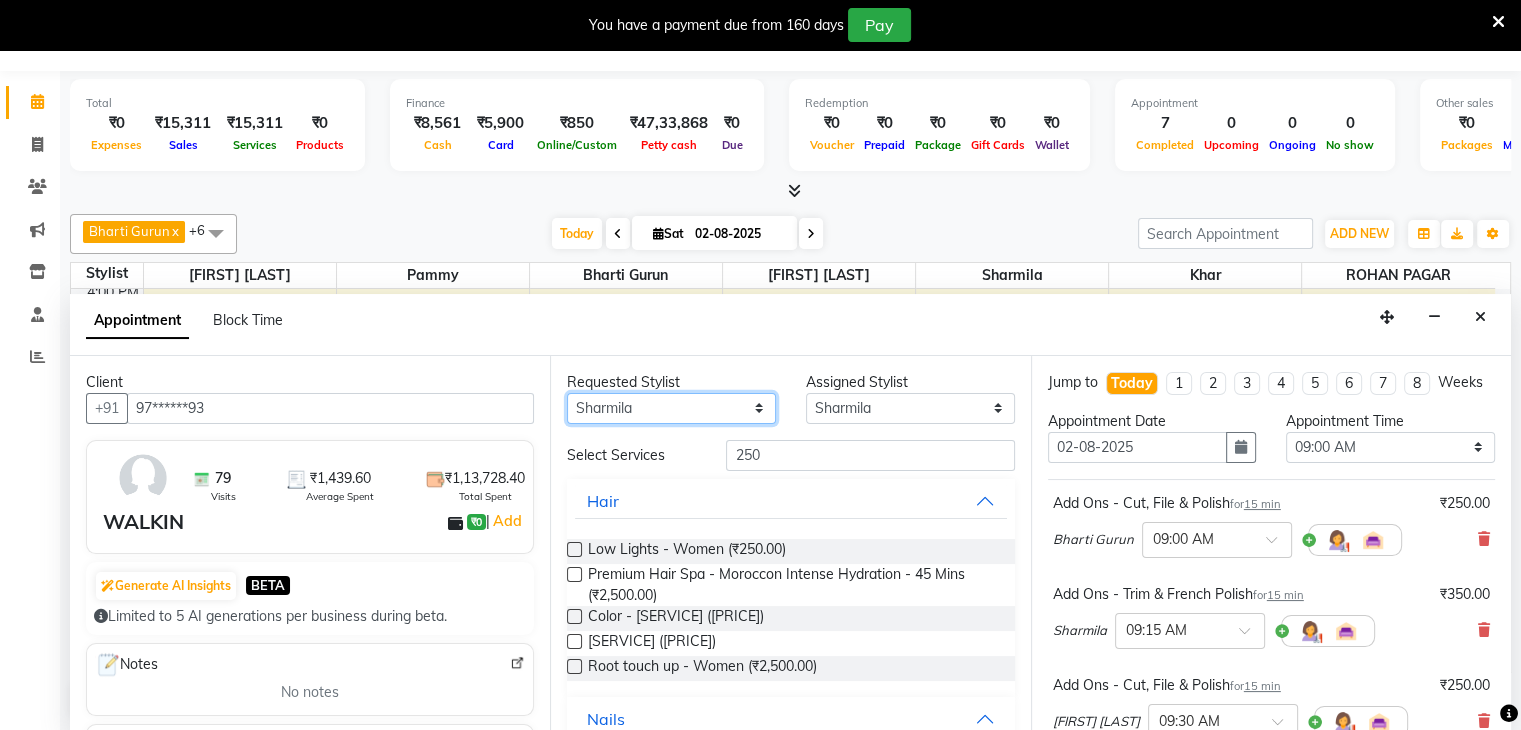 select on "38404" 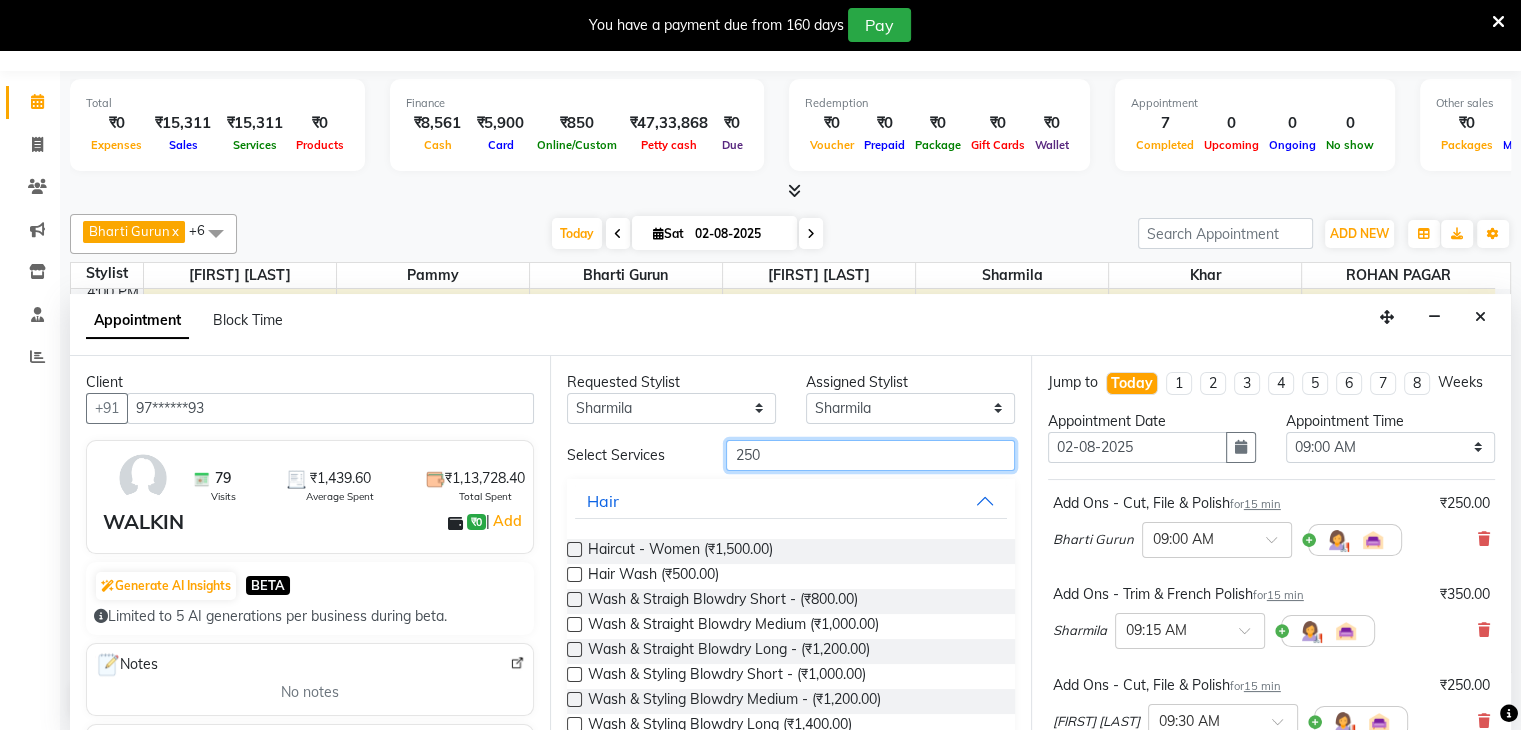 click on "250" at bounding box center [870, 455] 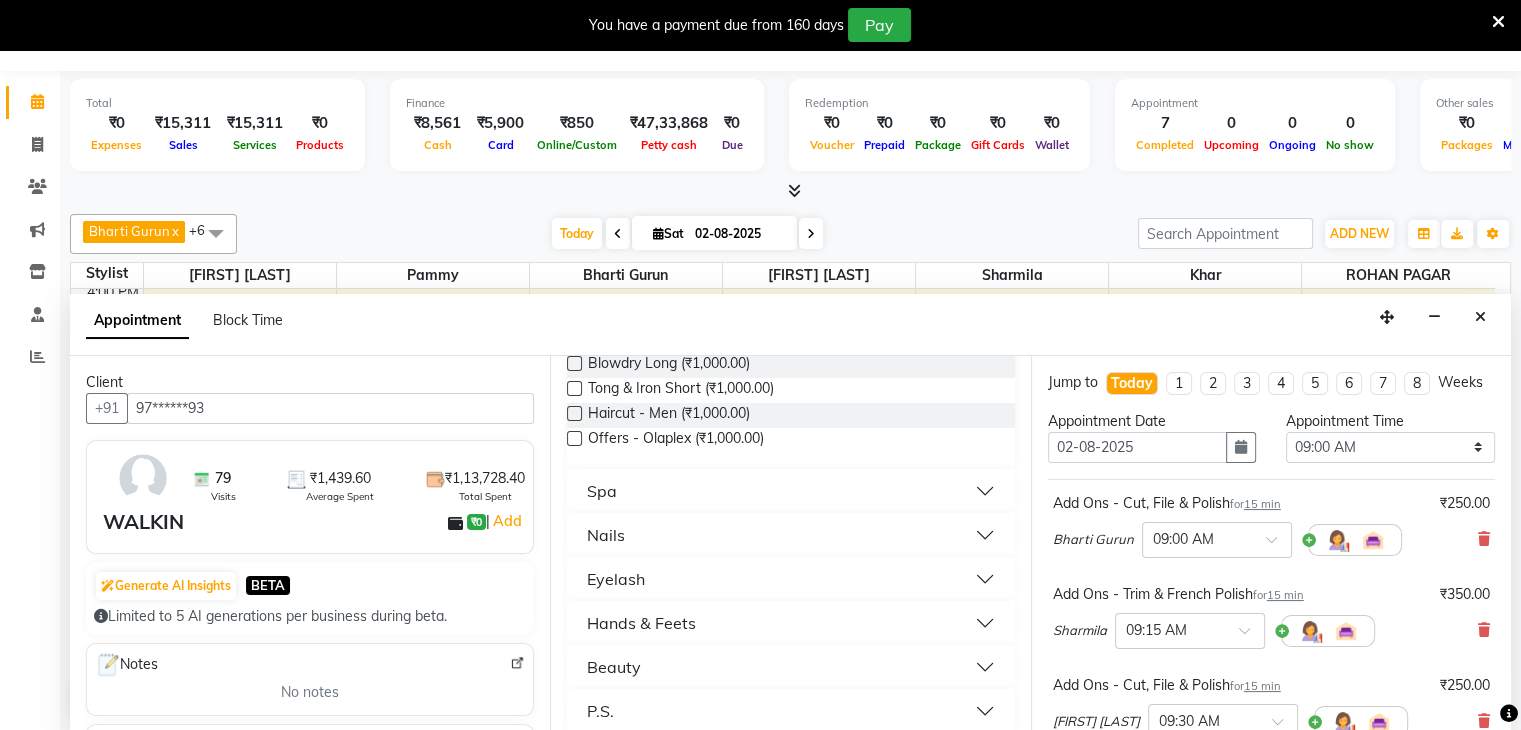 scroll, scrollTop: 470, scrollLeft: 0, axis: vertical 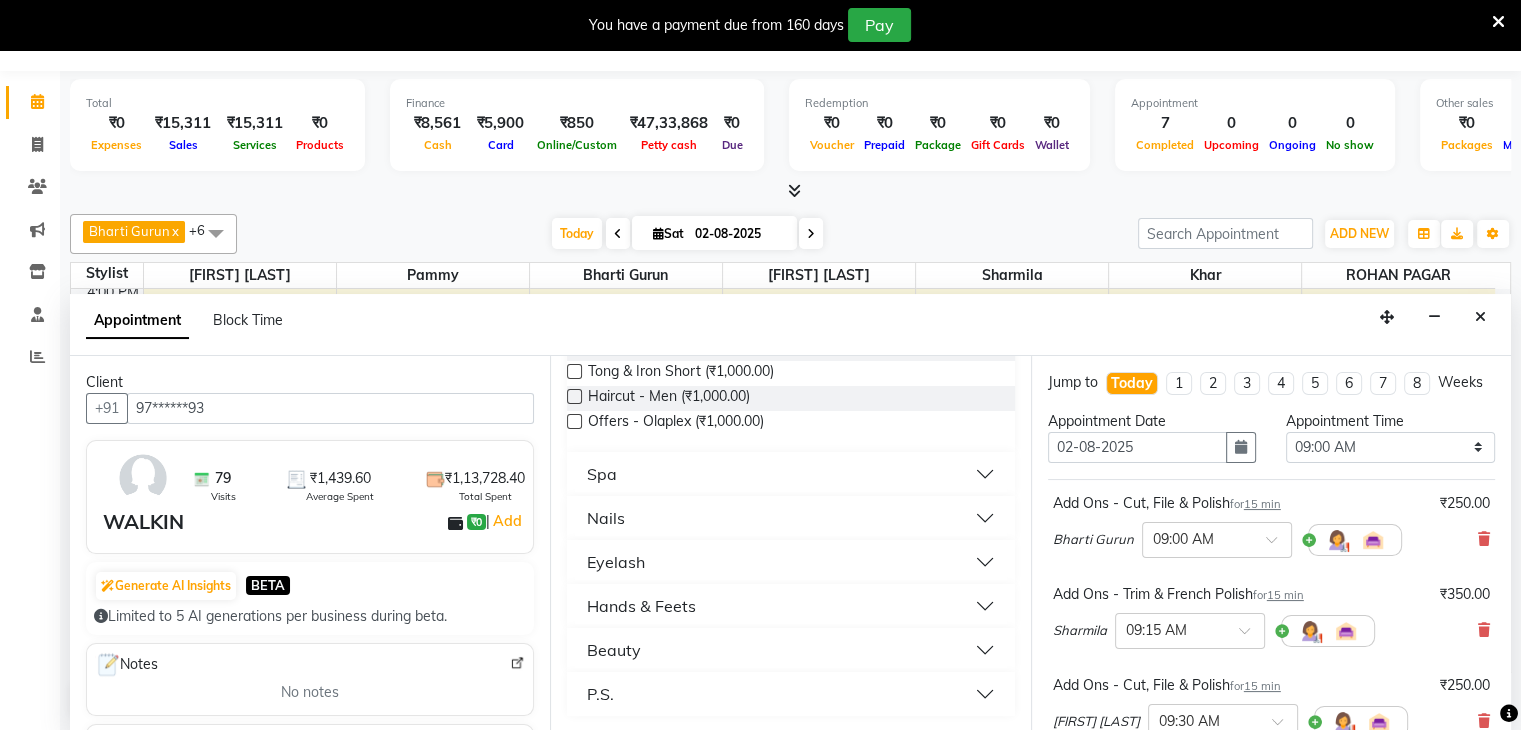 type on "100" 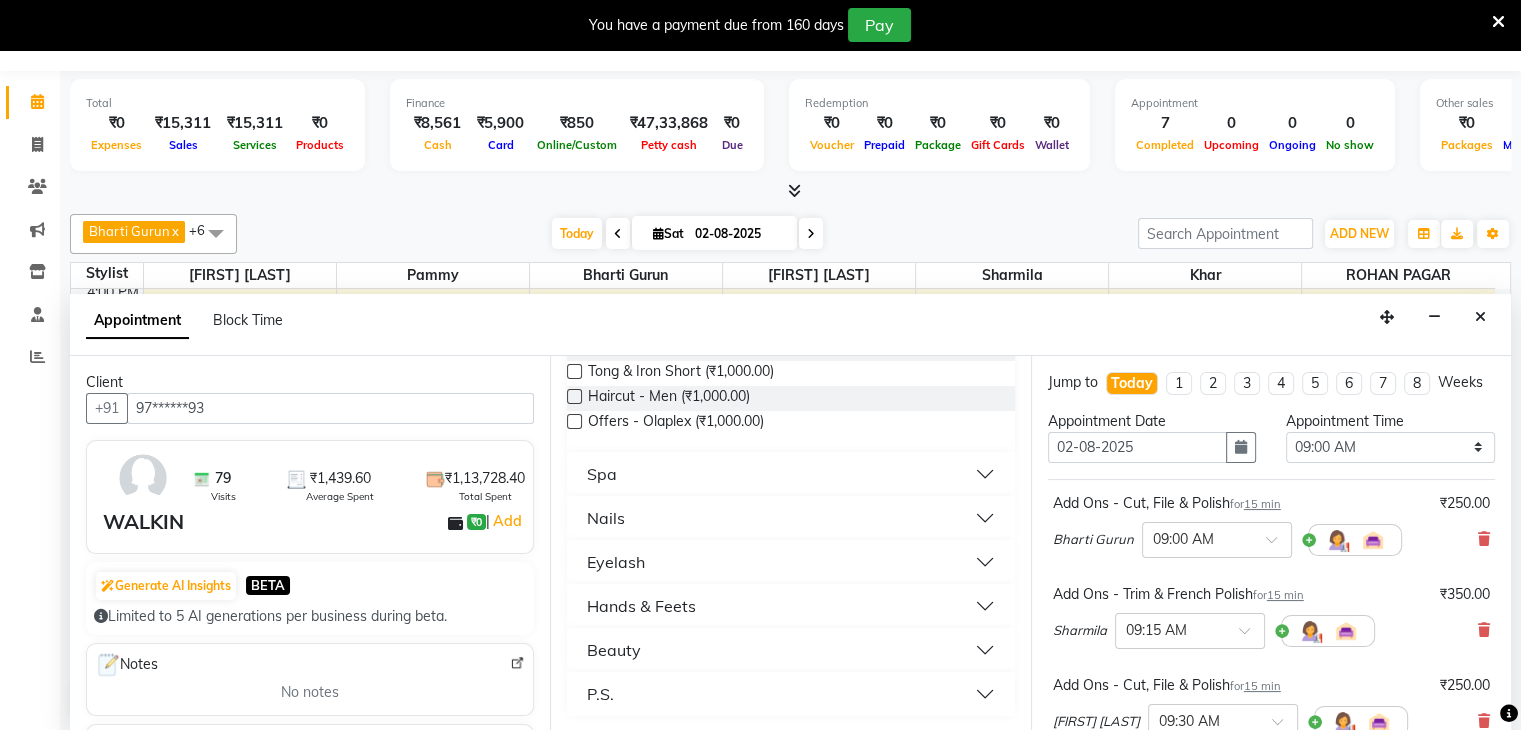 click on "Hands & Feets" at bounding box center (790, 606) 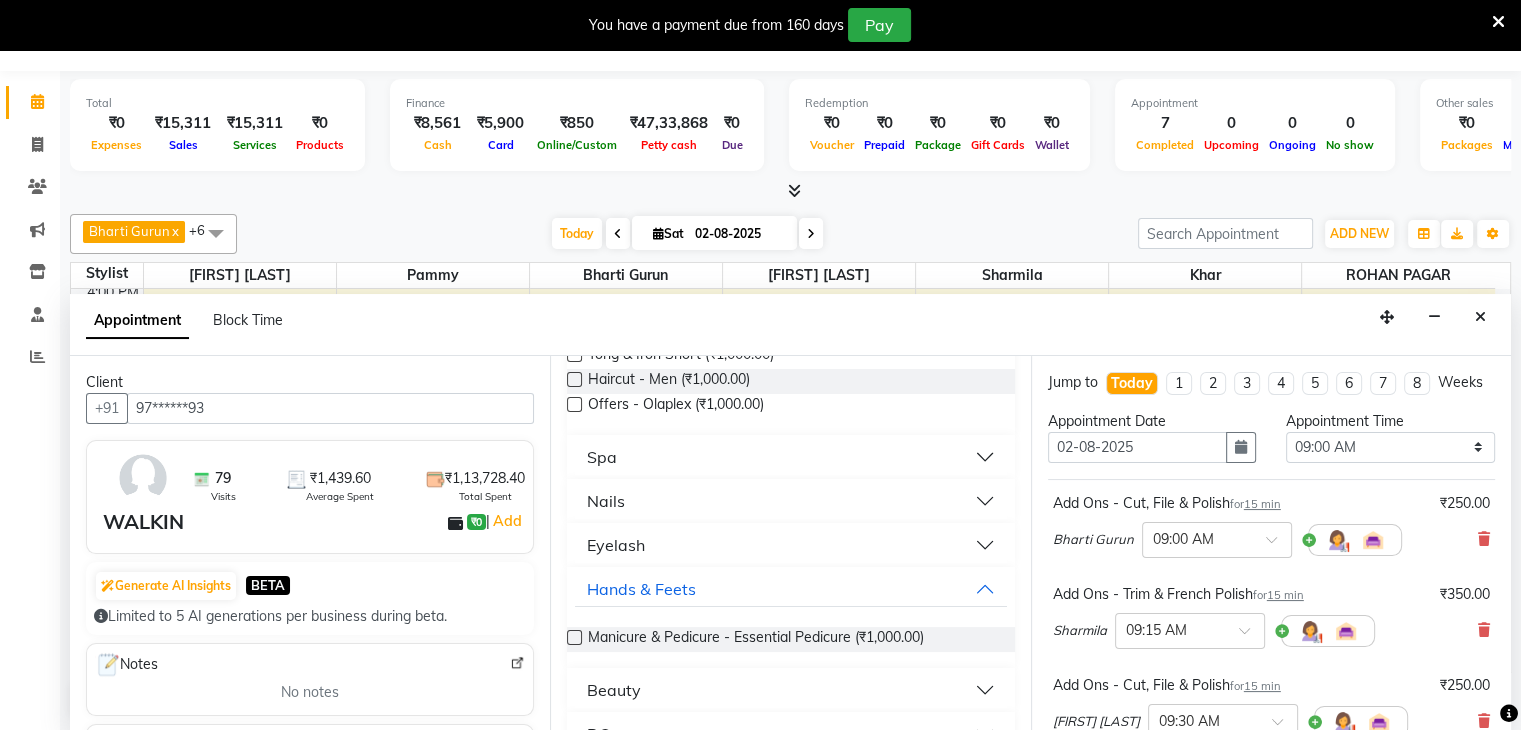 click on "Beauty" at bounding box center [790, 690] 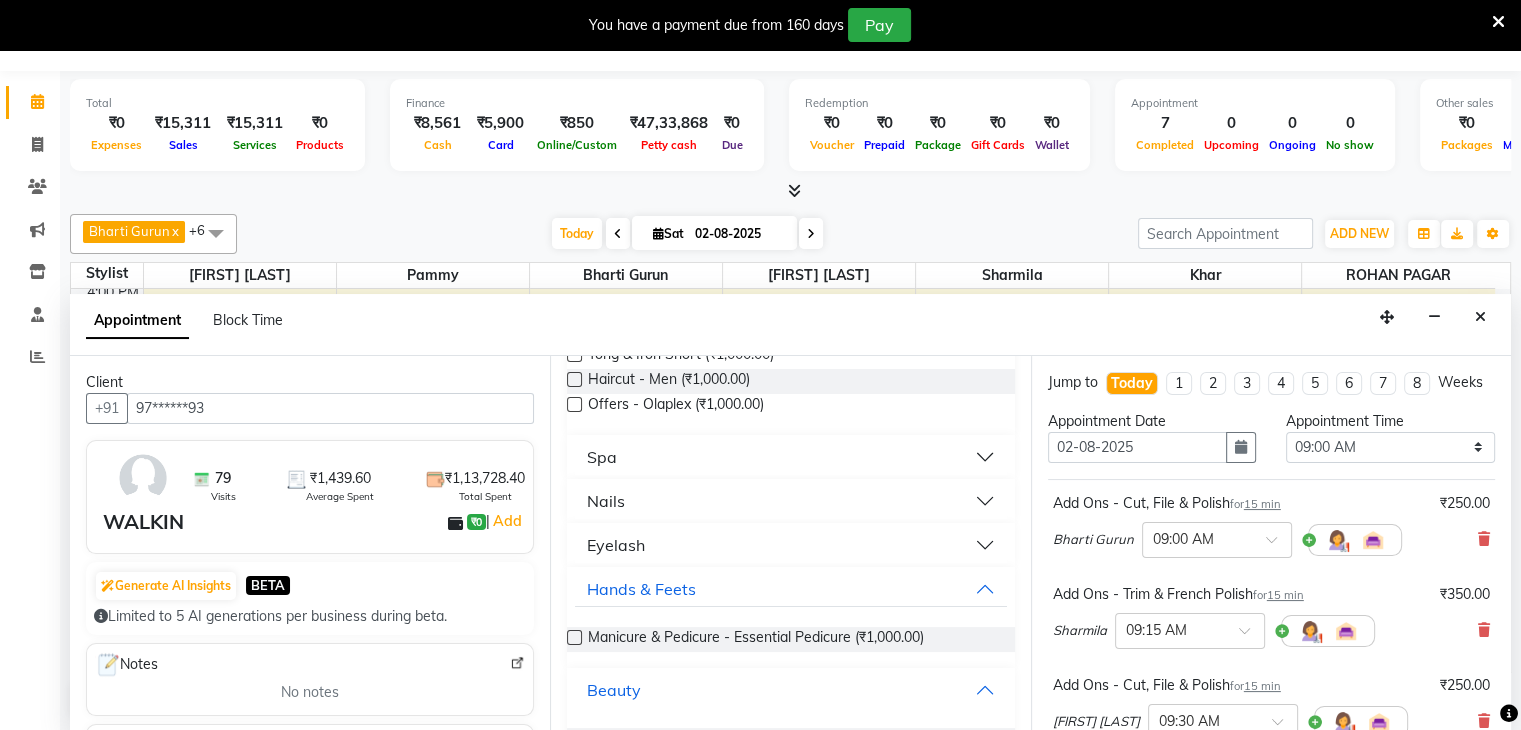 scroll, scrollTop: 784, scrollLeft: 0, axis: vertical 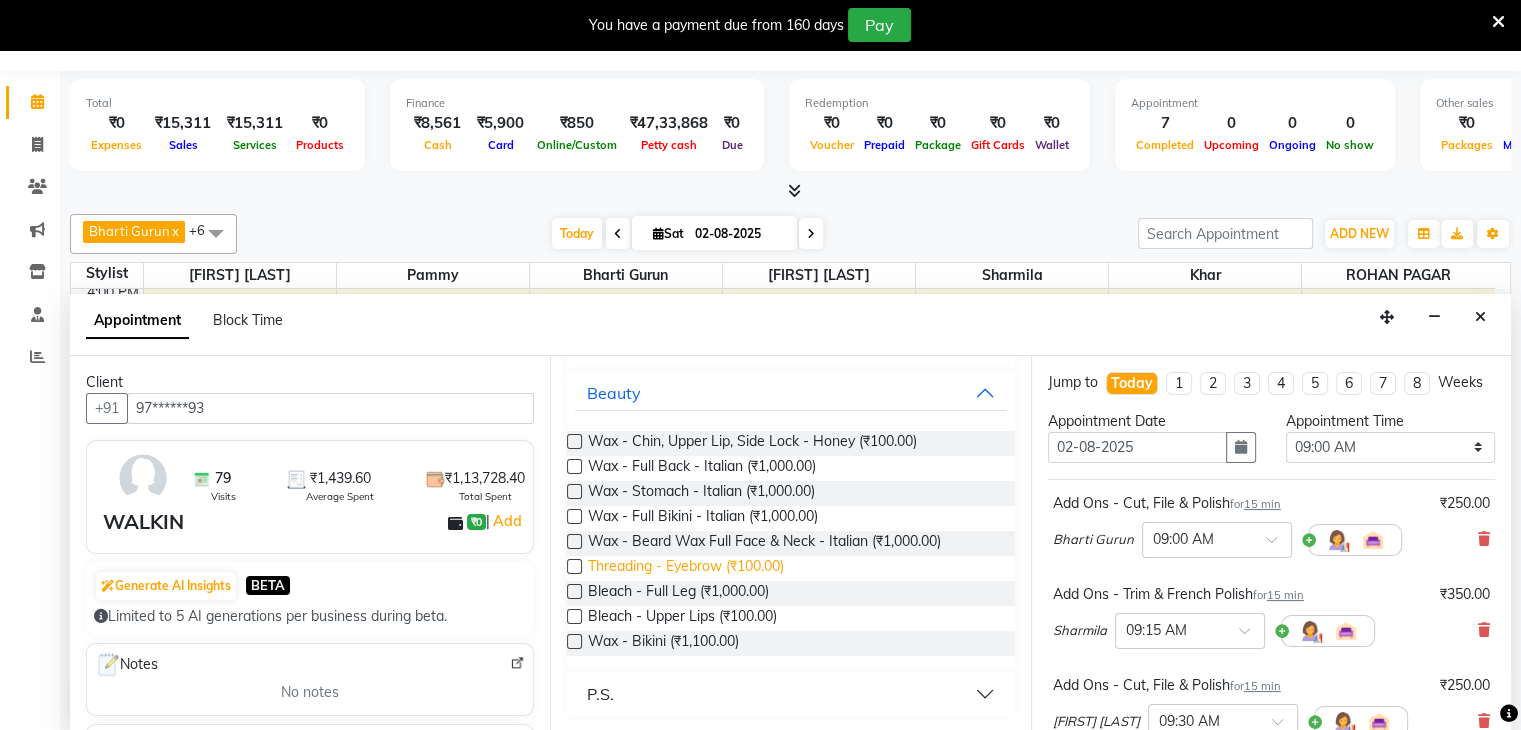 click on "Threading - Eyebrow (₹100.00)" at bounding box center (686, 568) 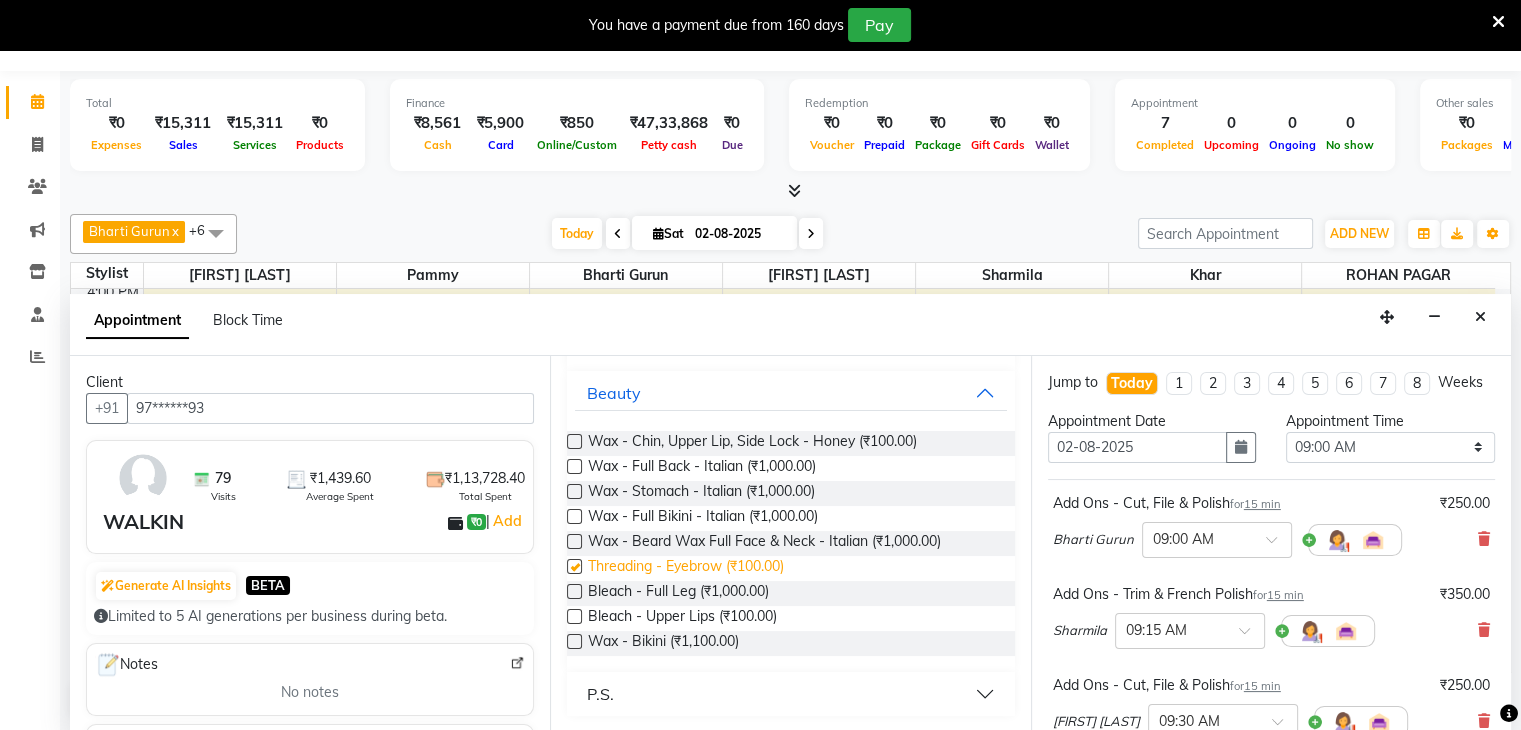 checkbox on "false" 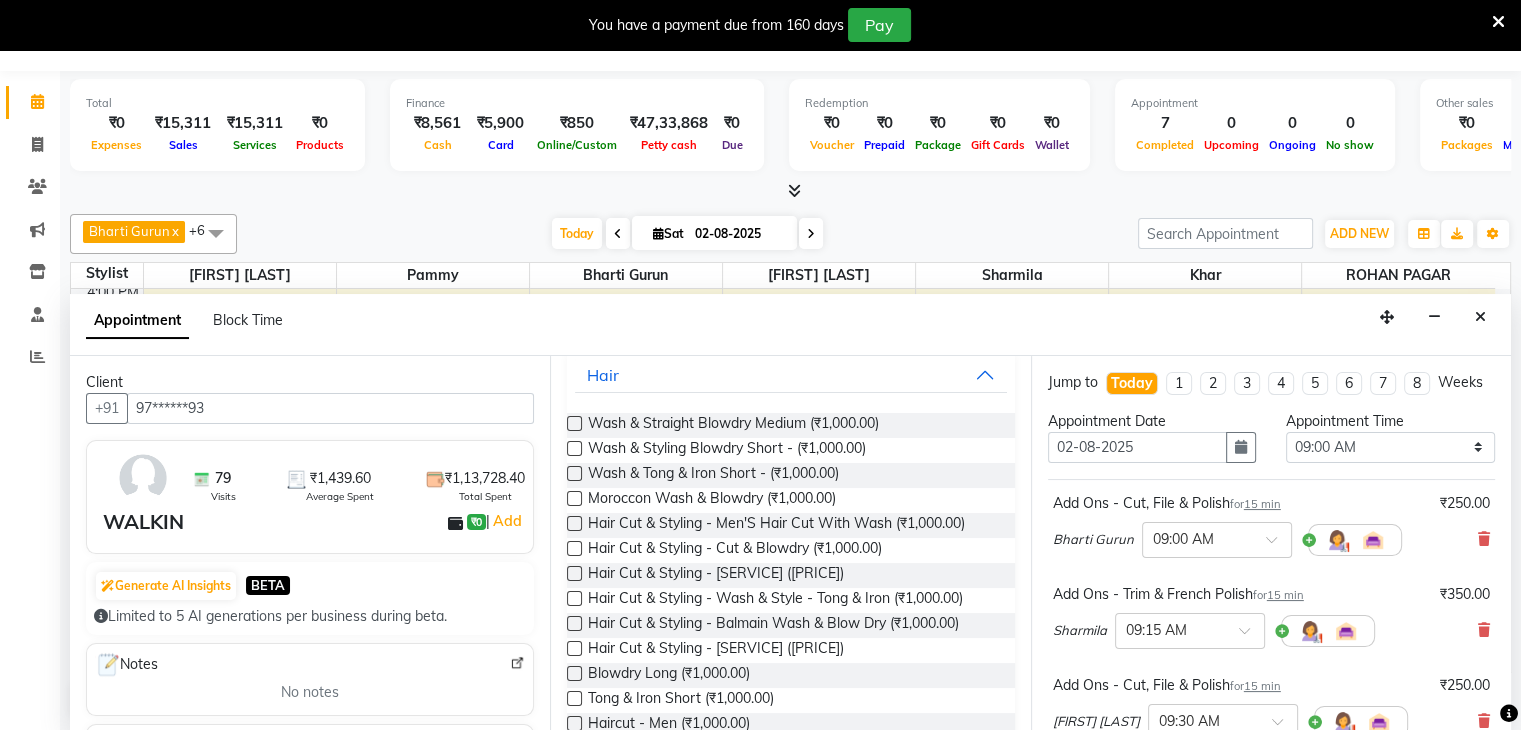 scroll, scrollTop: 0, scrollLeft: 0, axis: both 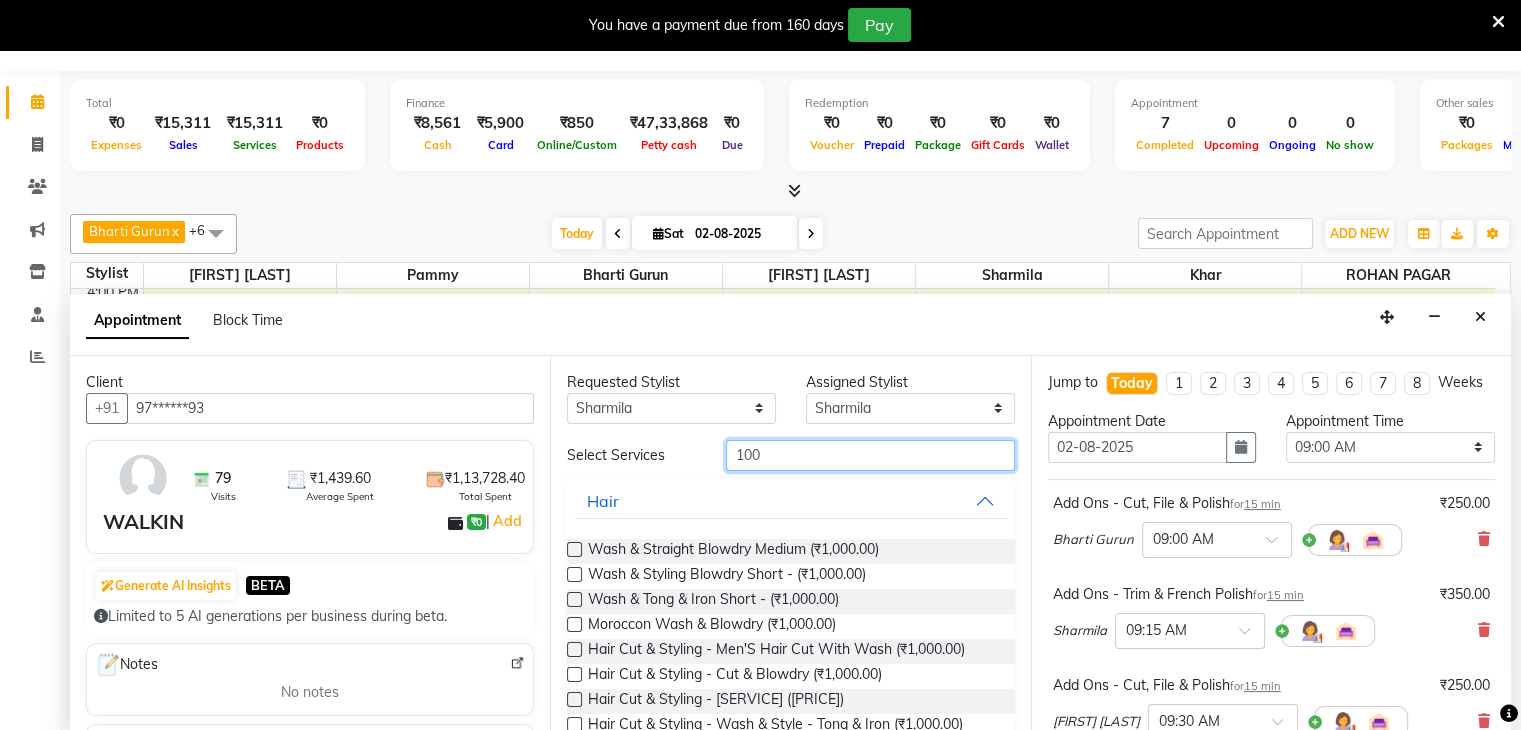 click on "100" at bounding box center [870, 455] 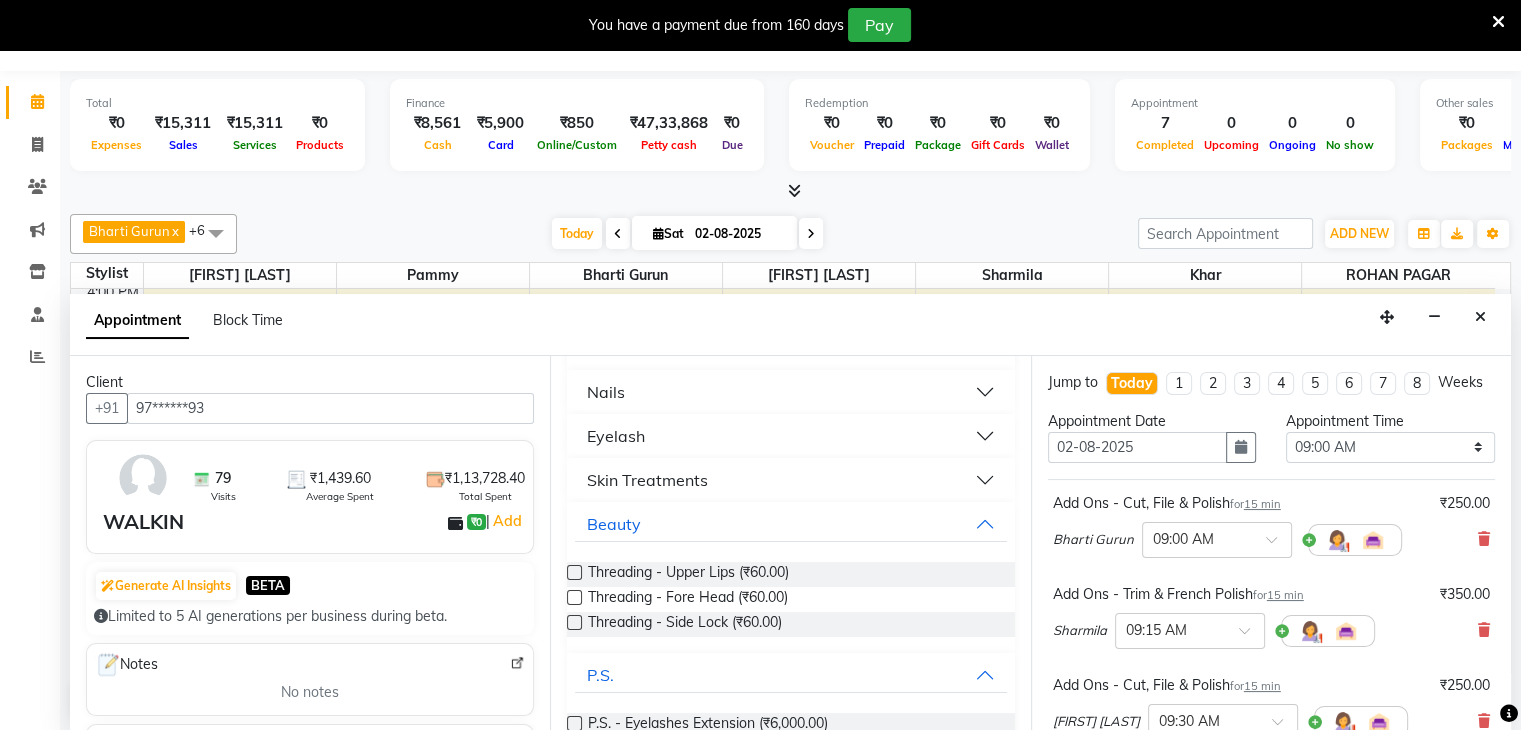 scroll, scrollTop: 474, scrollLeft: 0, axis: vertical 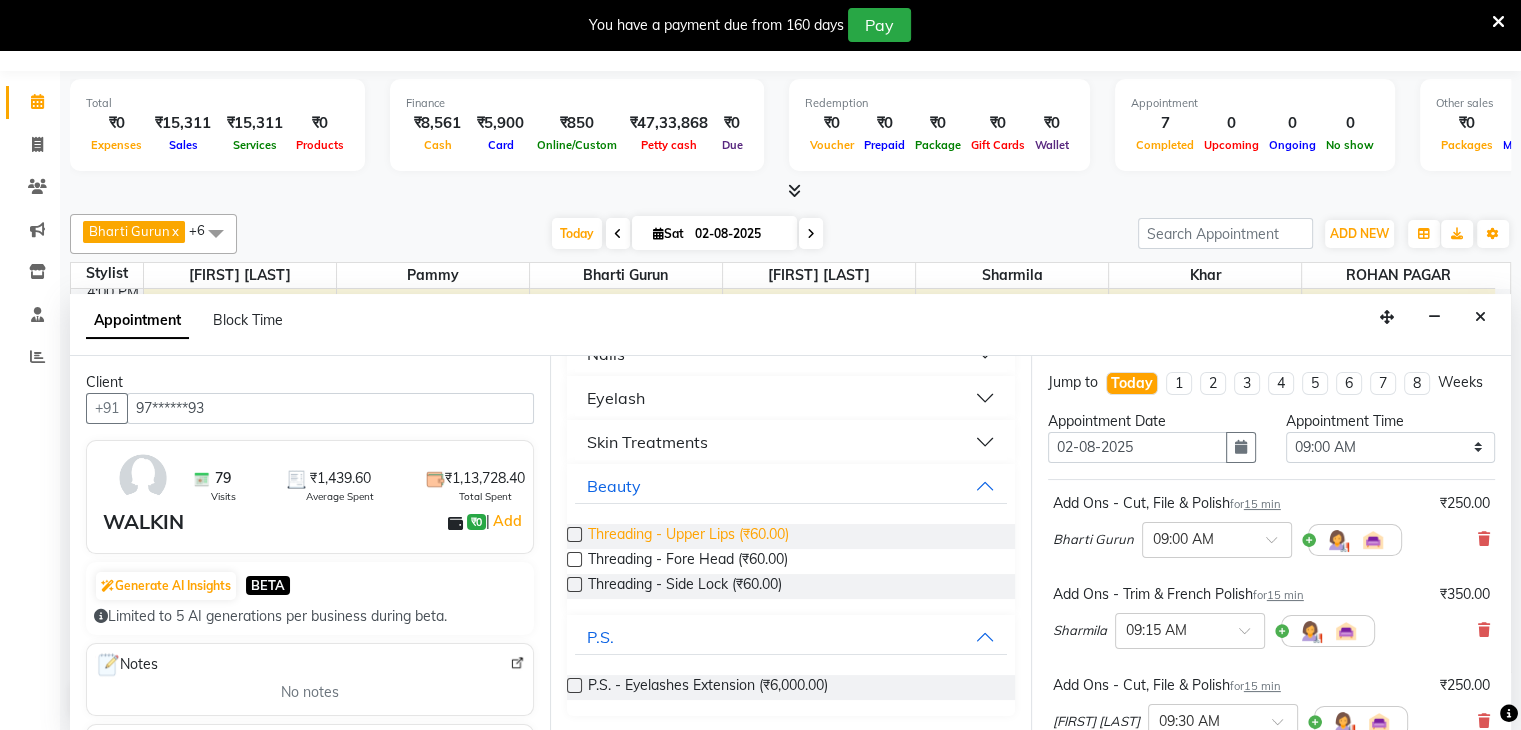 type on "60" 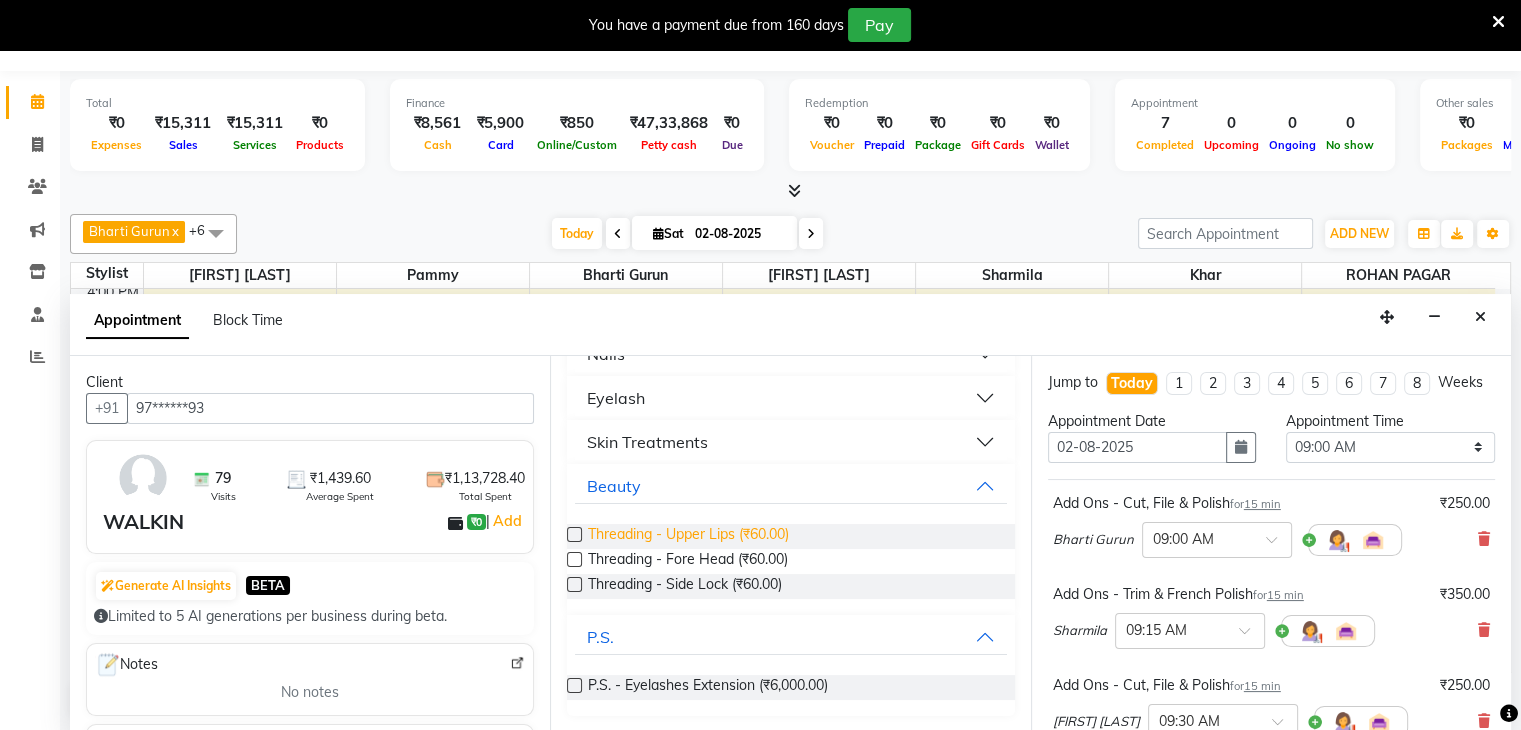 click on "Threading - Upper Lips (₹60.00)" at bounding box center [688, 536] 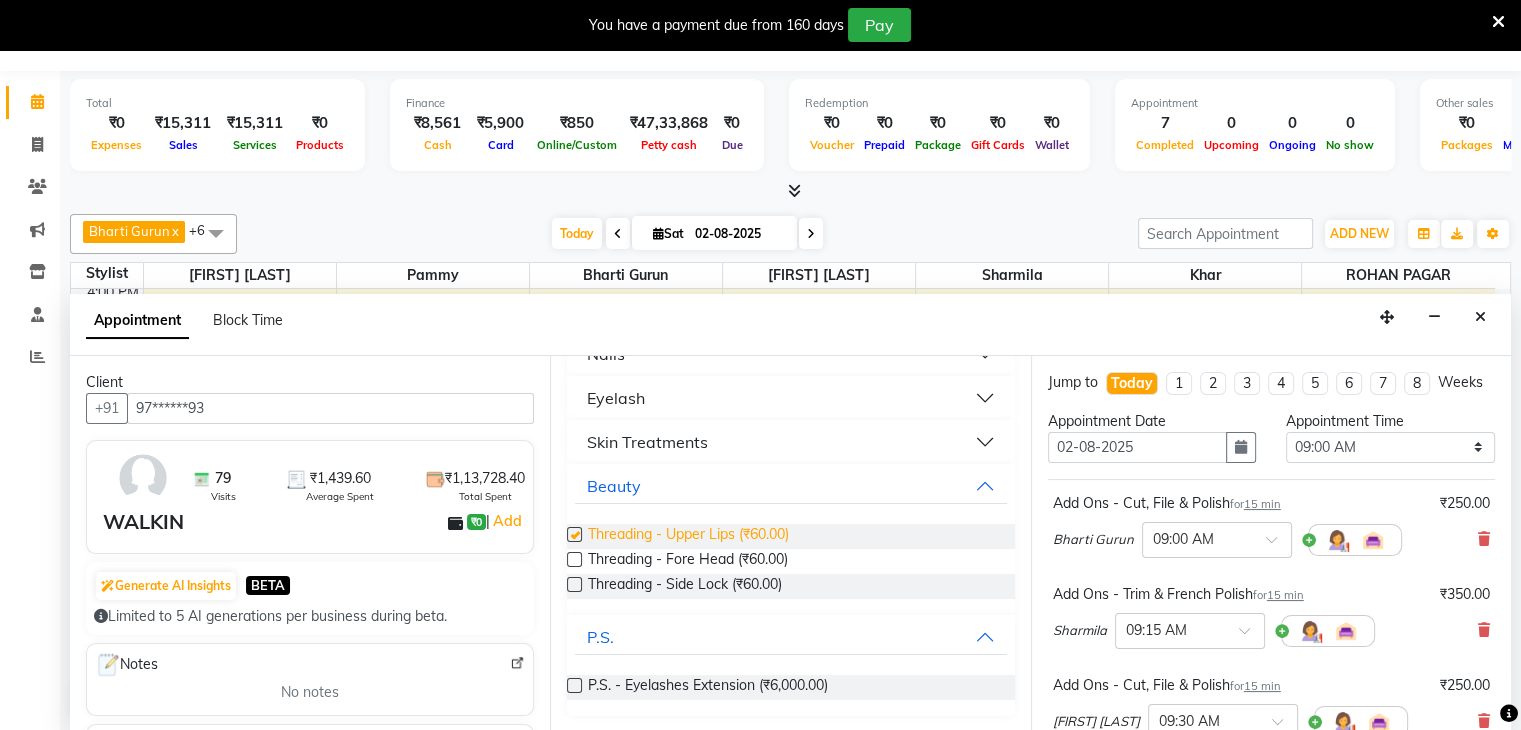 checkbox on "false" 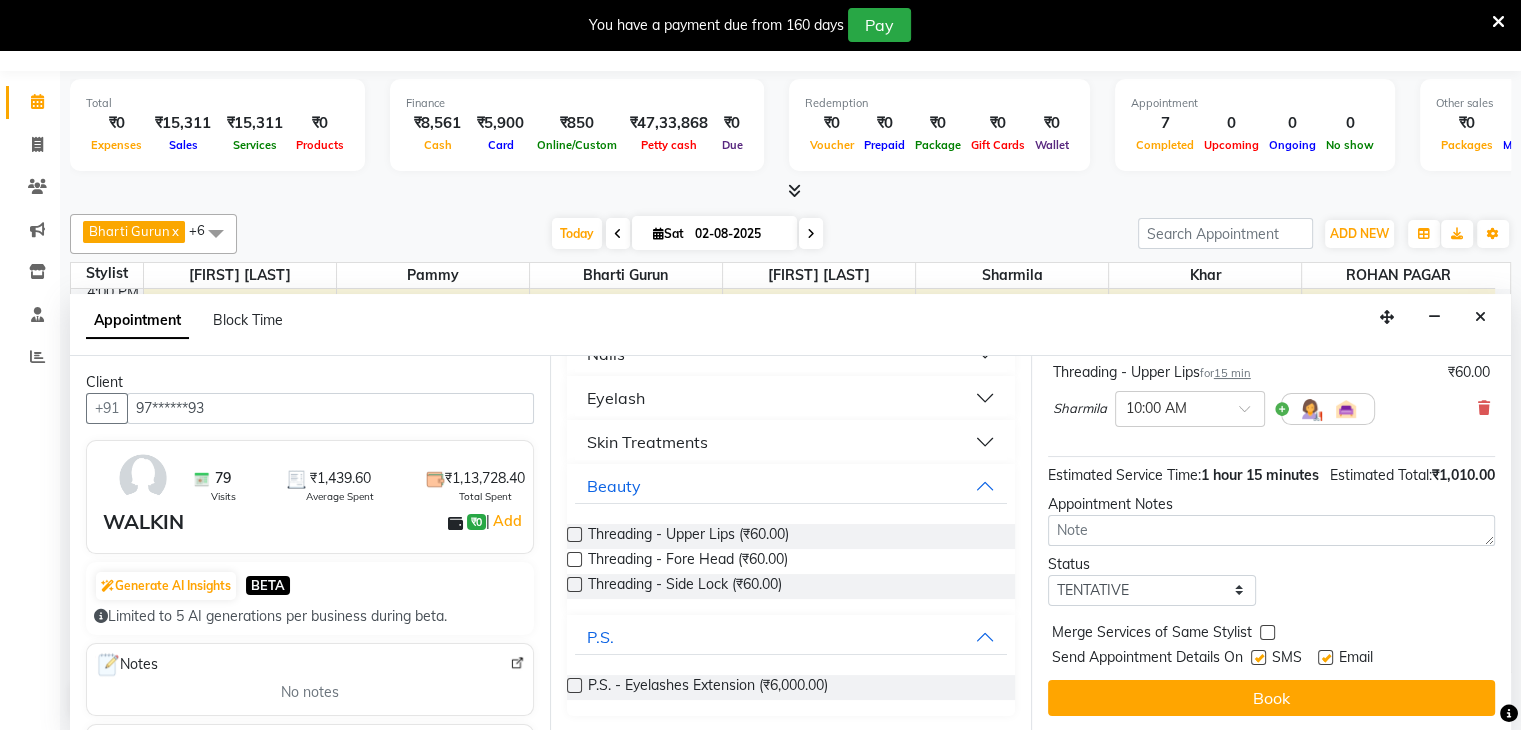 scroll, scrollTop: 534, scrollLeft: 0, axis: vertical 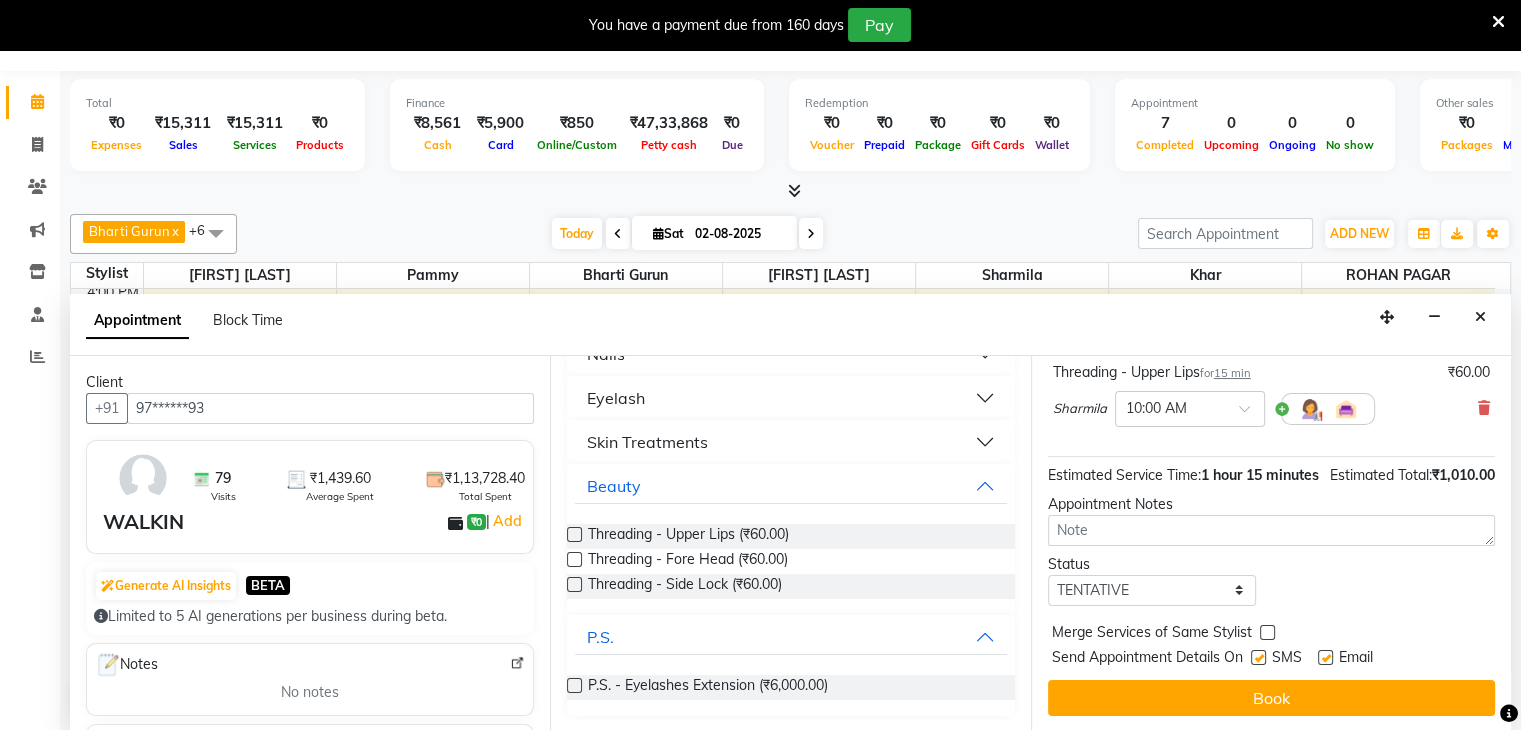 click at bounding box center [1257, 659] 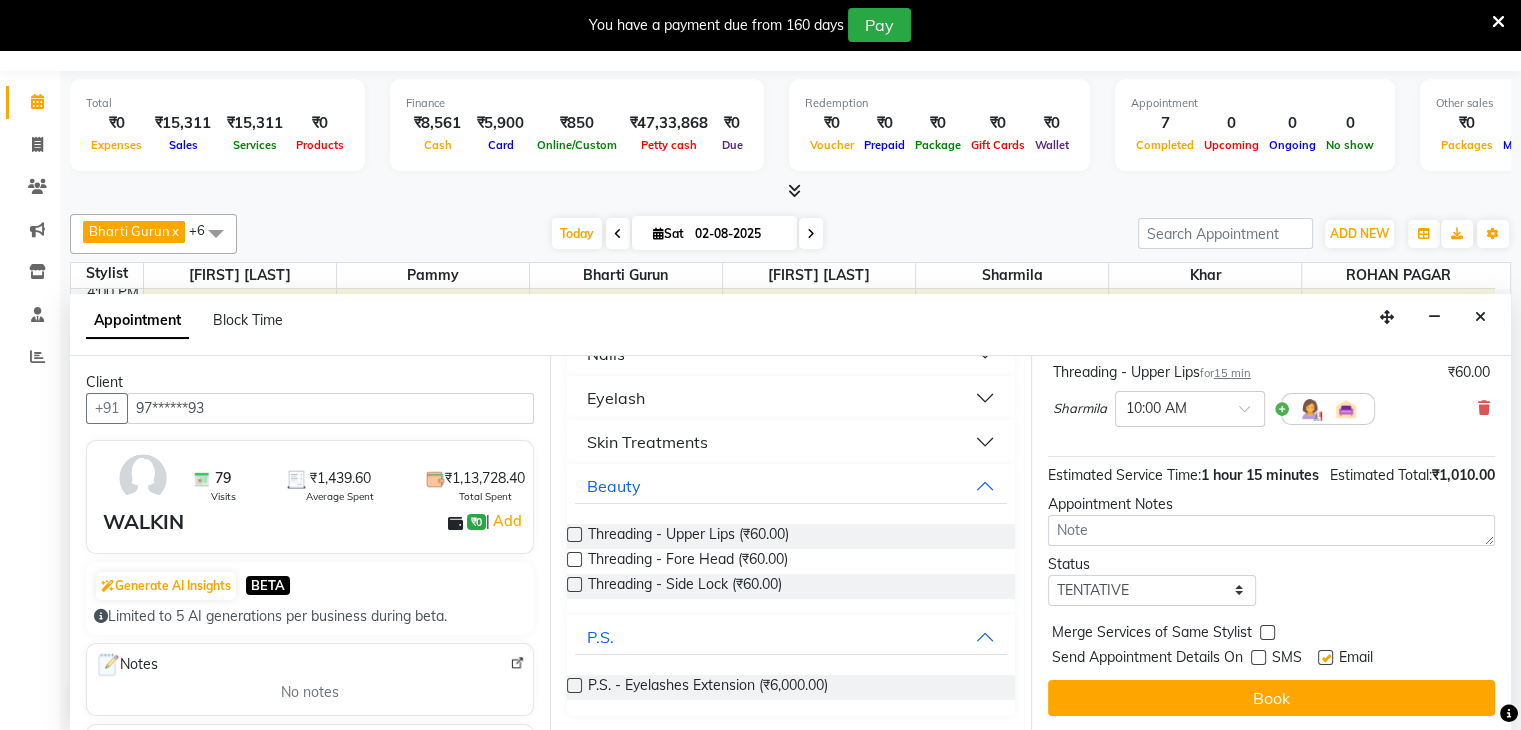 click at bounding box center [1325, 657] 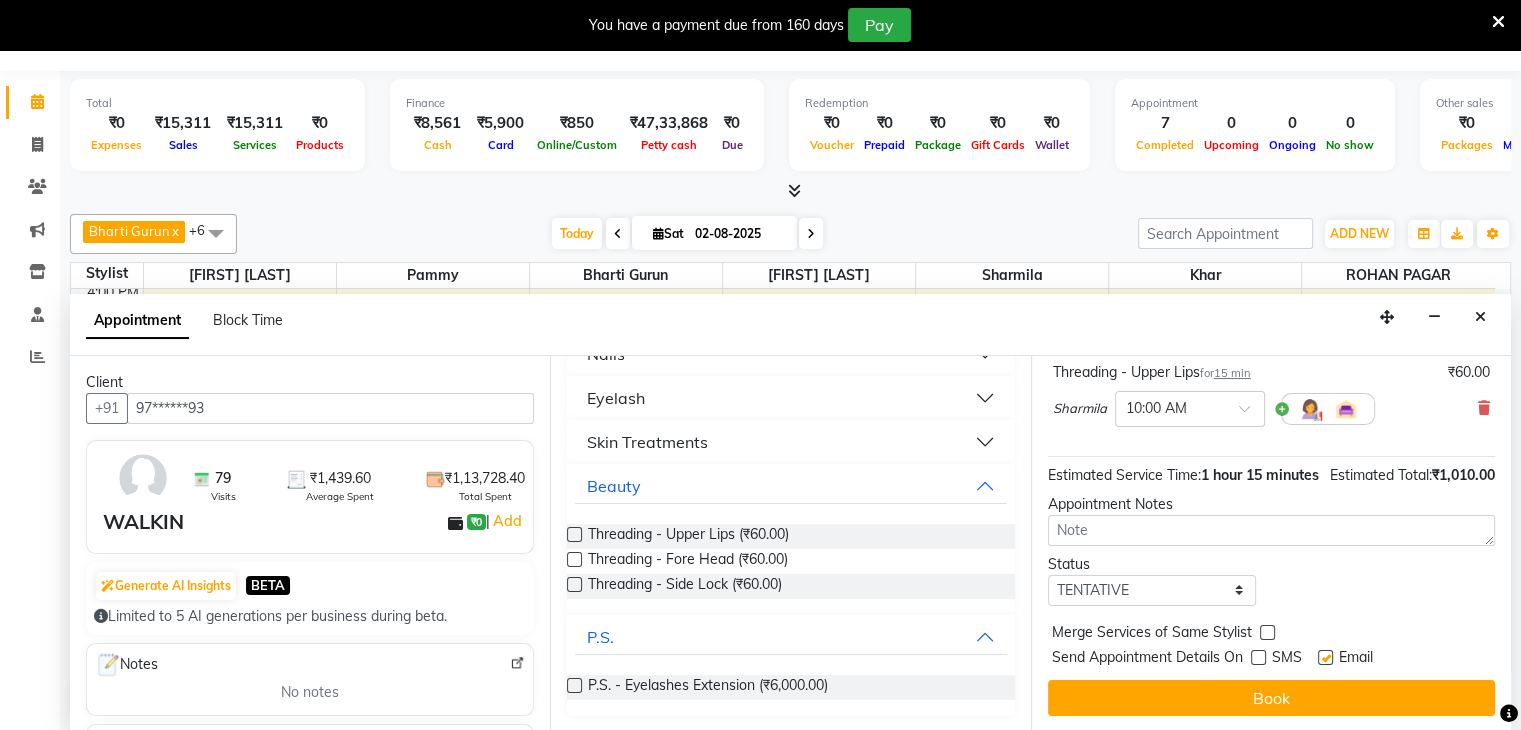 click at bounding box center (1324, 659) 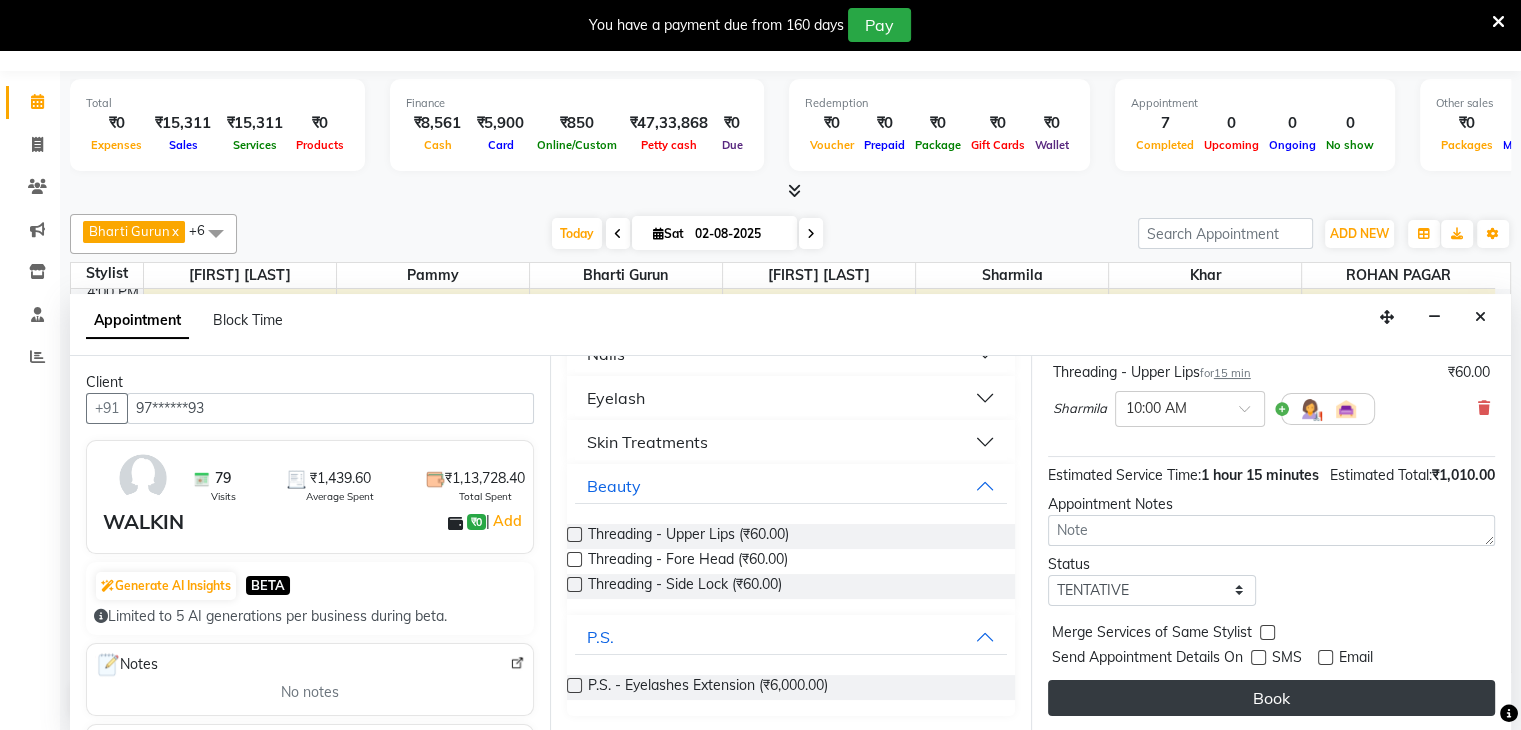 click on "Book" at bounding box center (1271, 698) 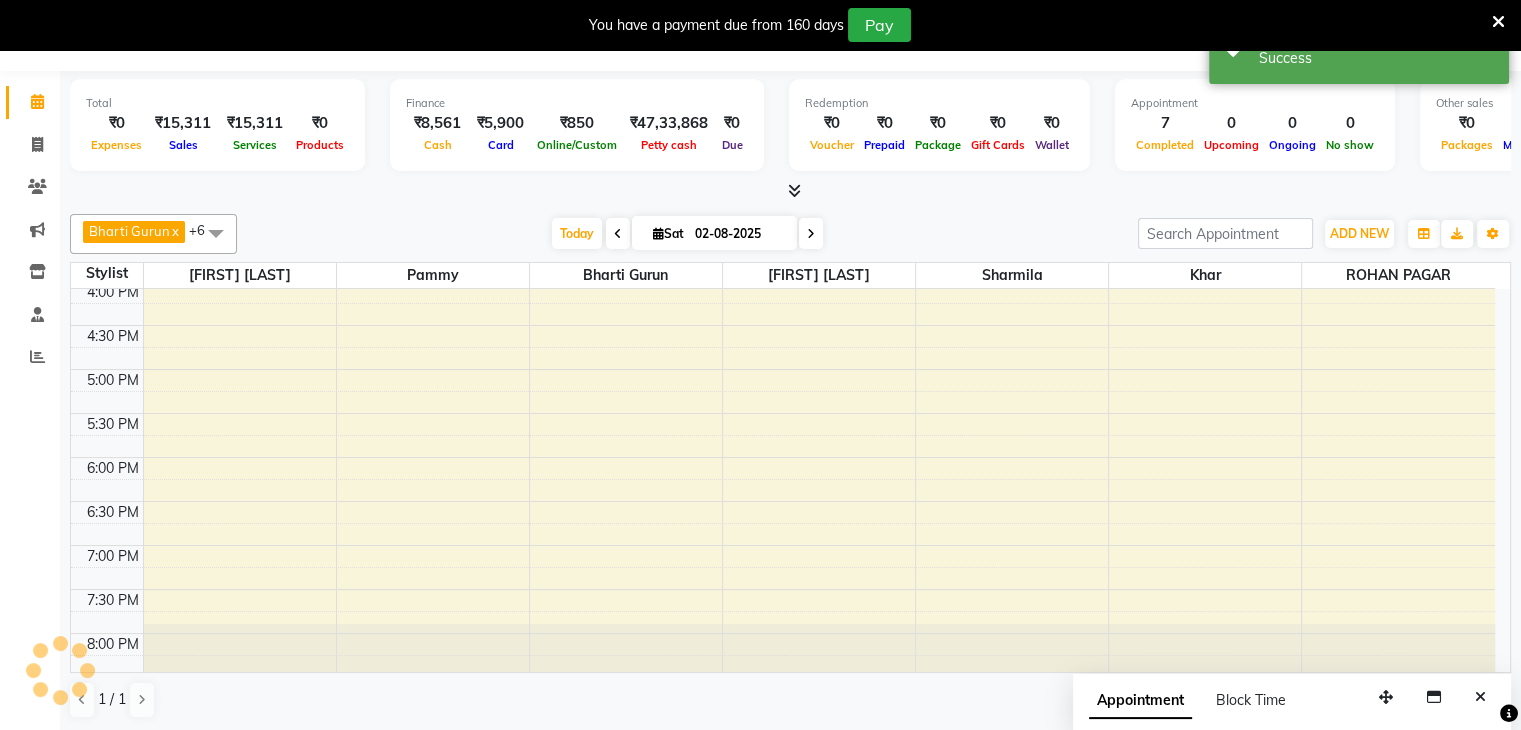 scroll, scrollTop: 0, scrollLeft: 0, axis: both 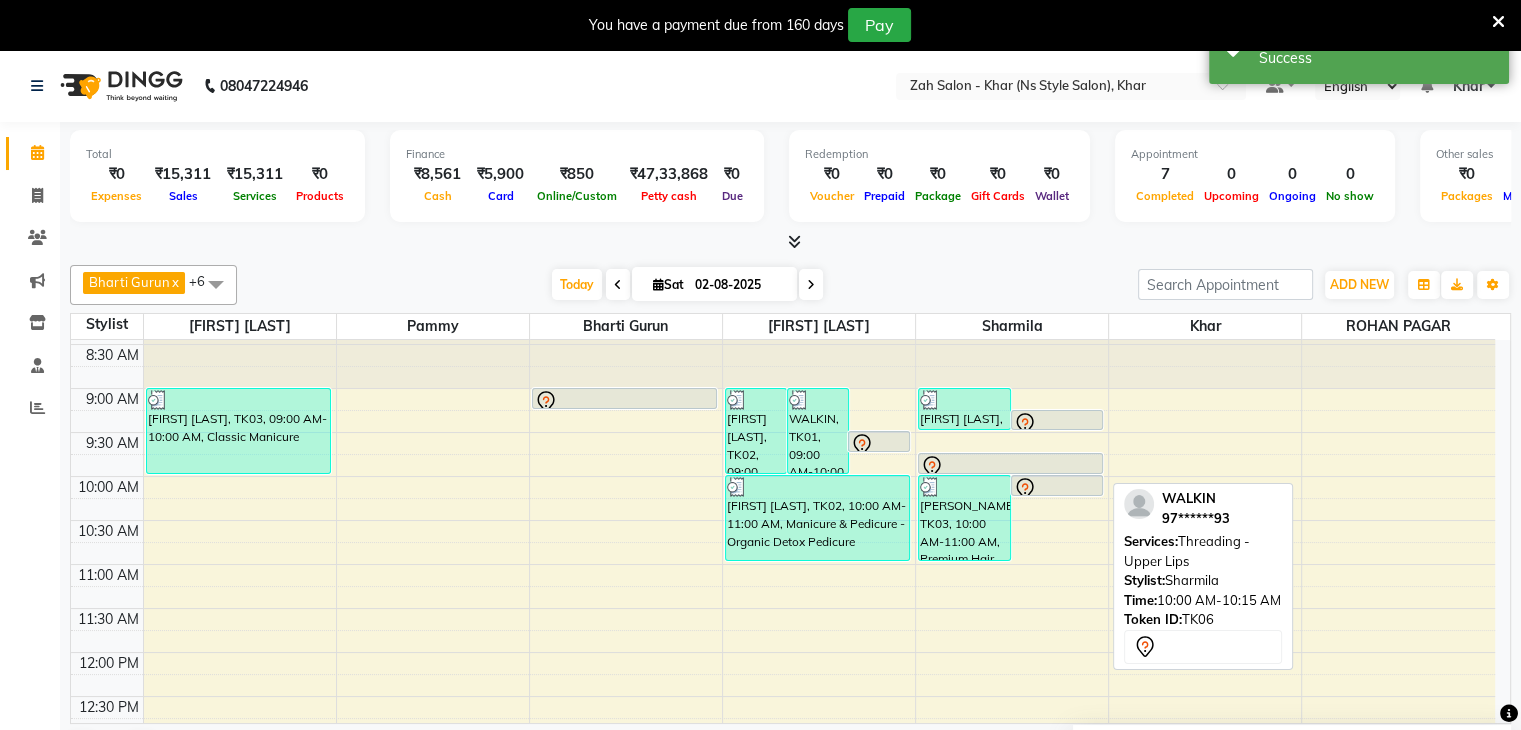 click on "WALKIN, TK06, 10:00 AM-10:15 AM, Threading - Upper Lips" at bounding box center (1057, 485) 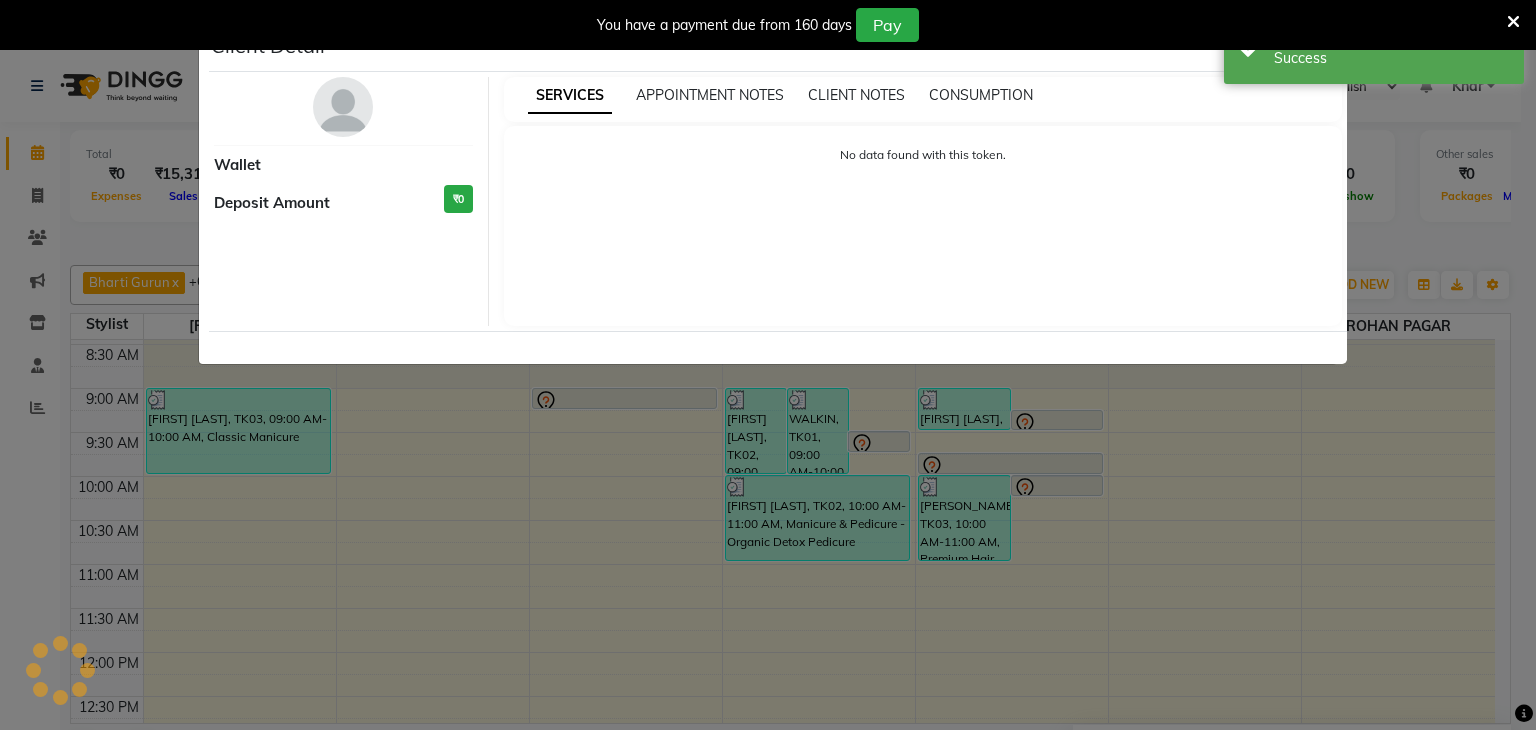 select on "7" 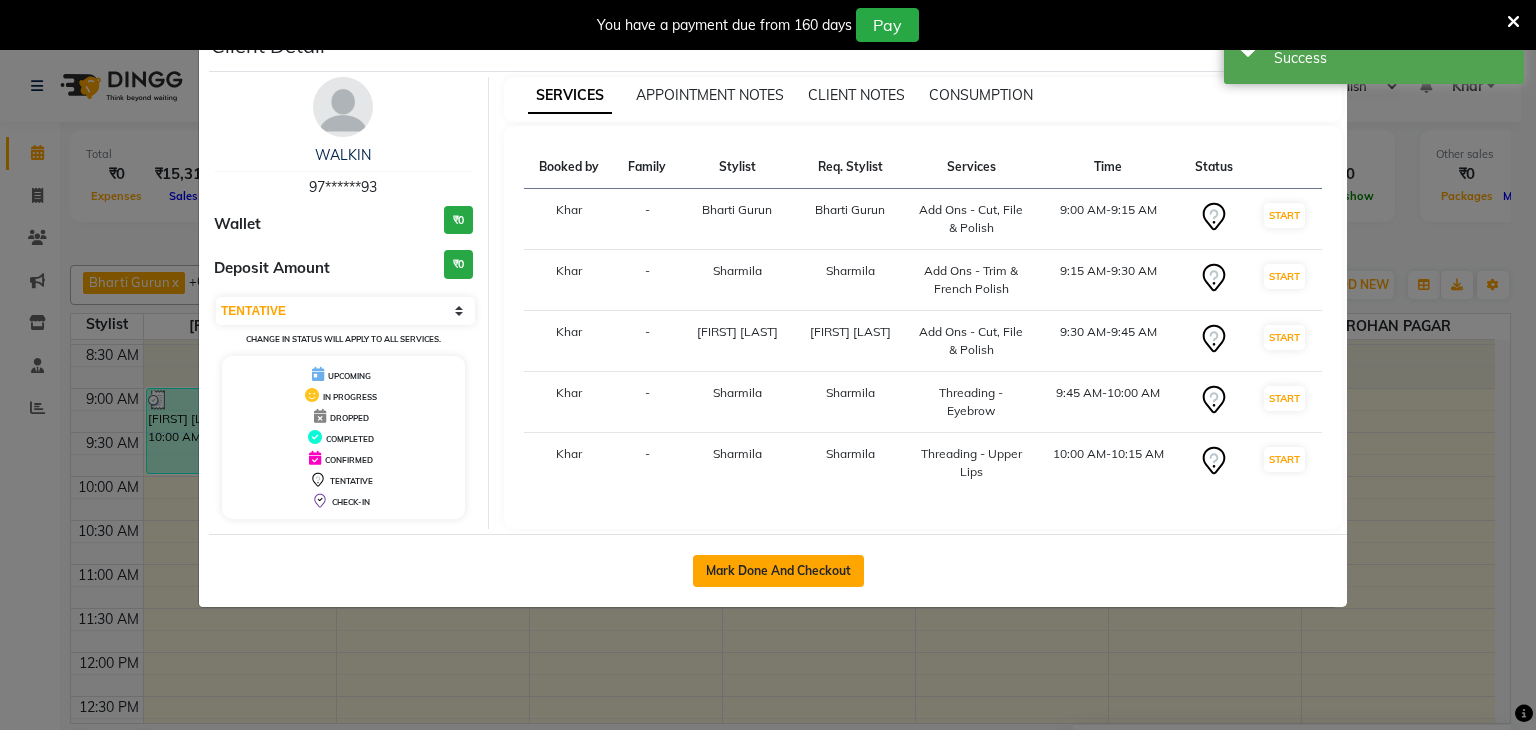 click on "Mark Done And Checkout" 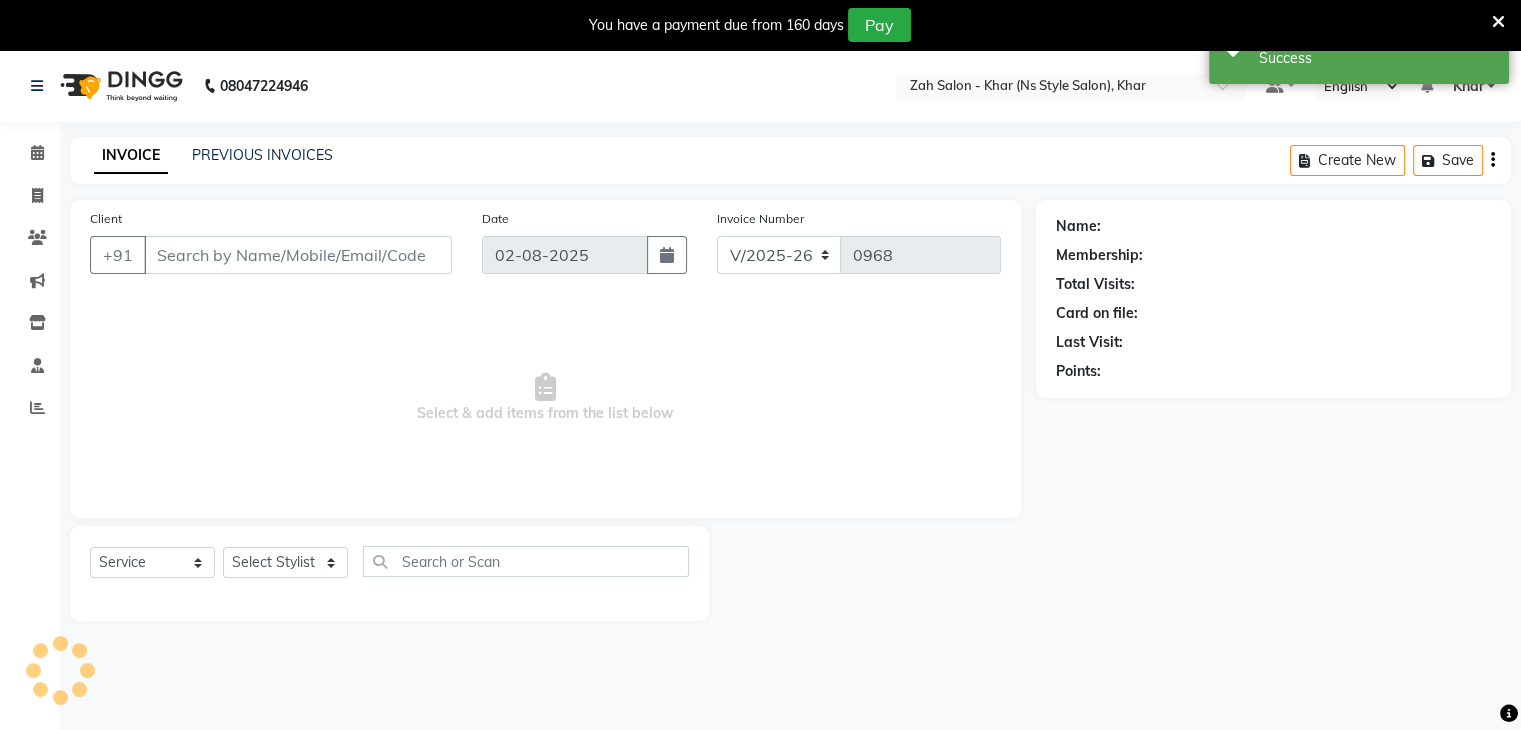 type on "97******93" 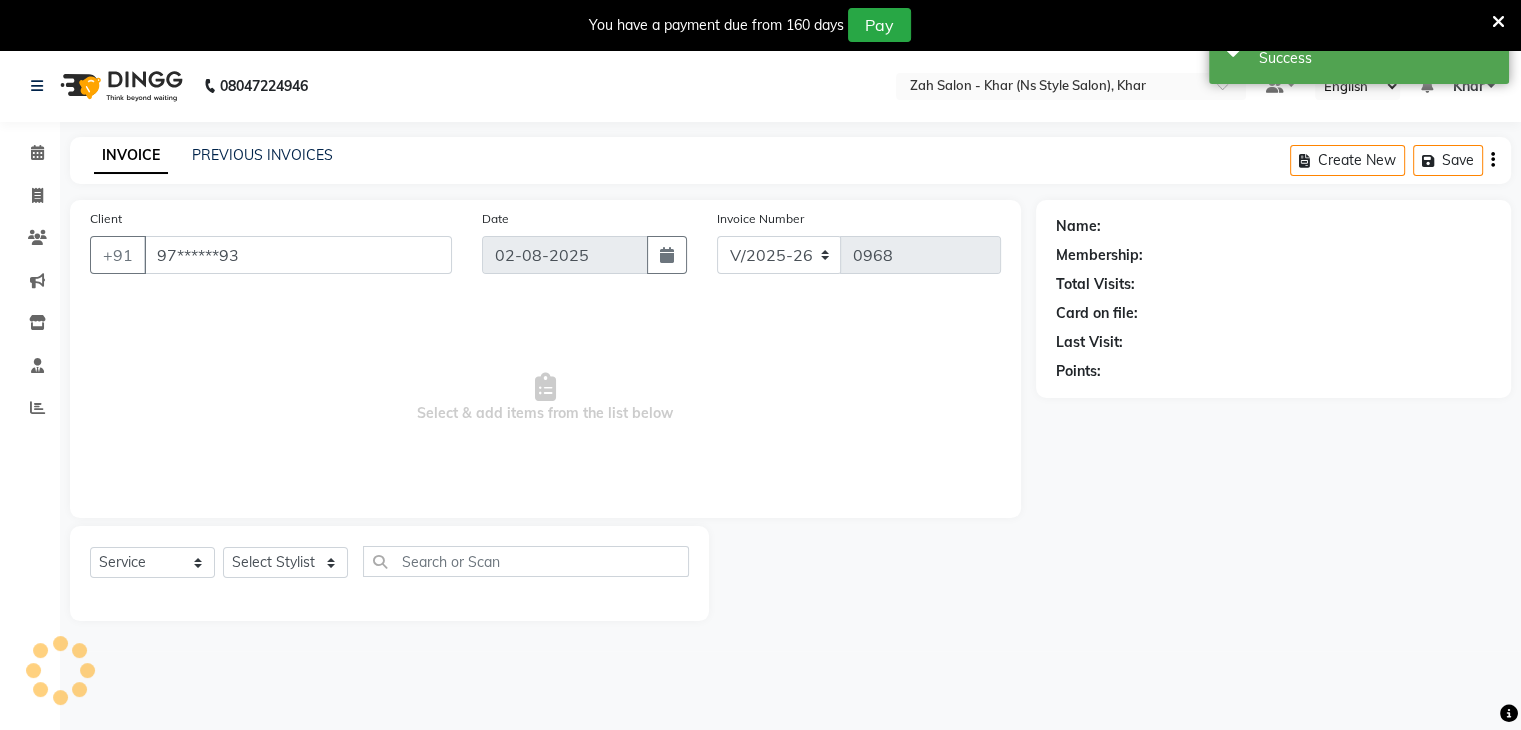 select on "38404" 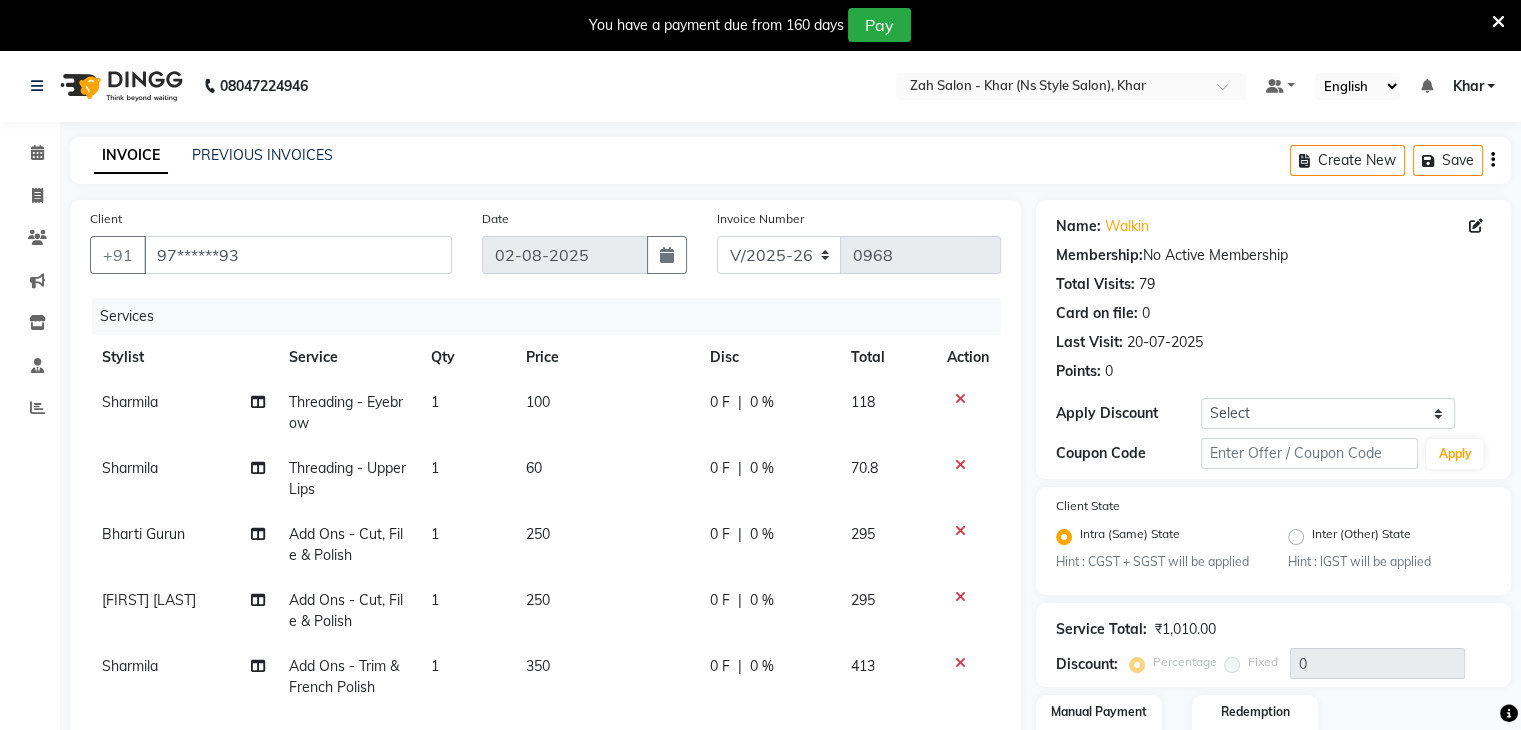 scroll, scrollTop: 365, scrollLeft: 0, axis: vertical 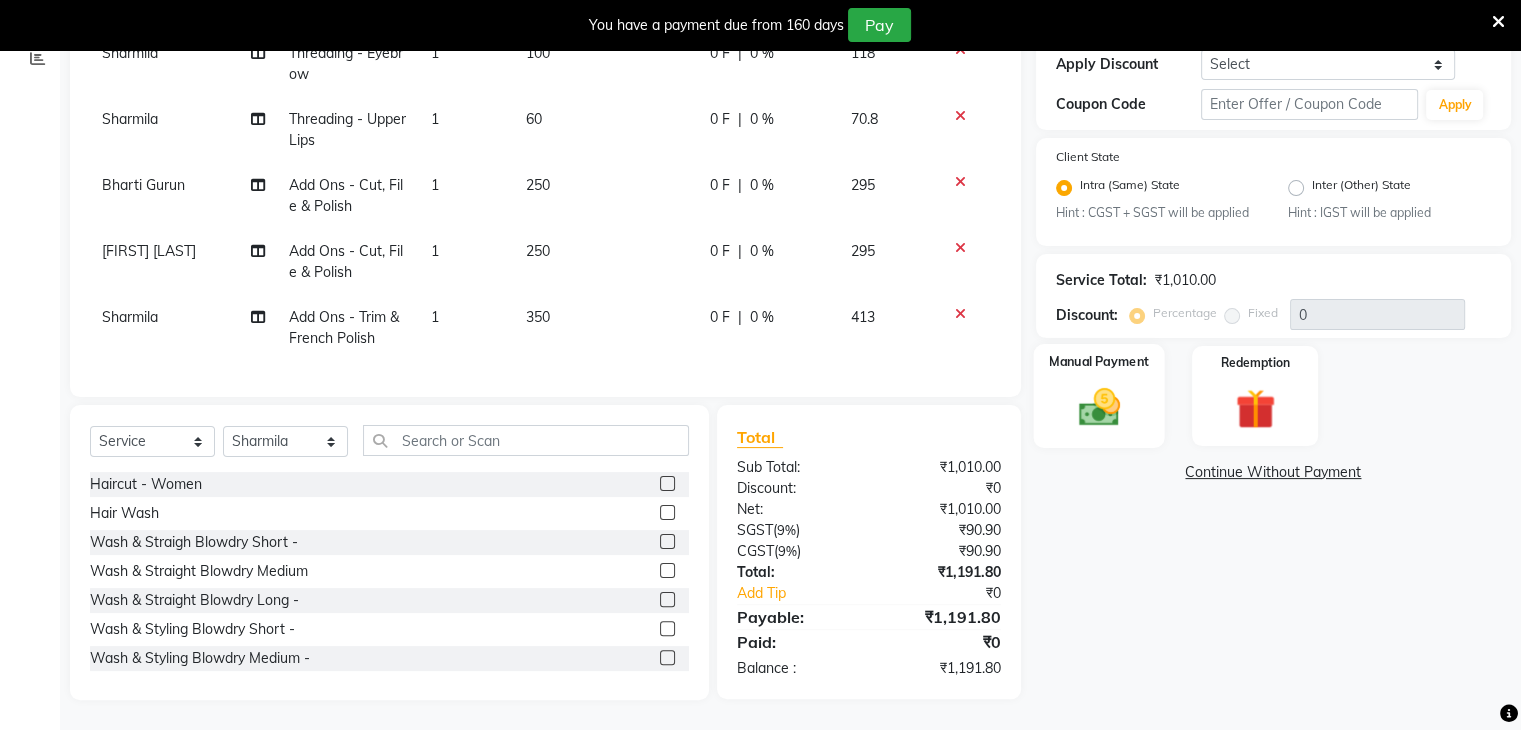 click on "Manual Payment" 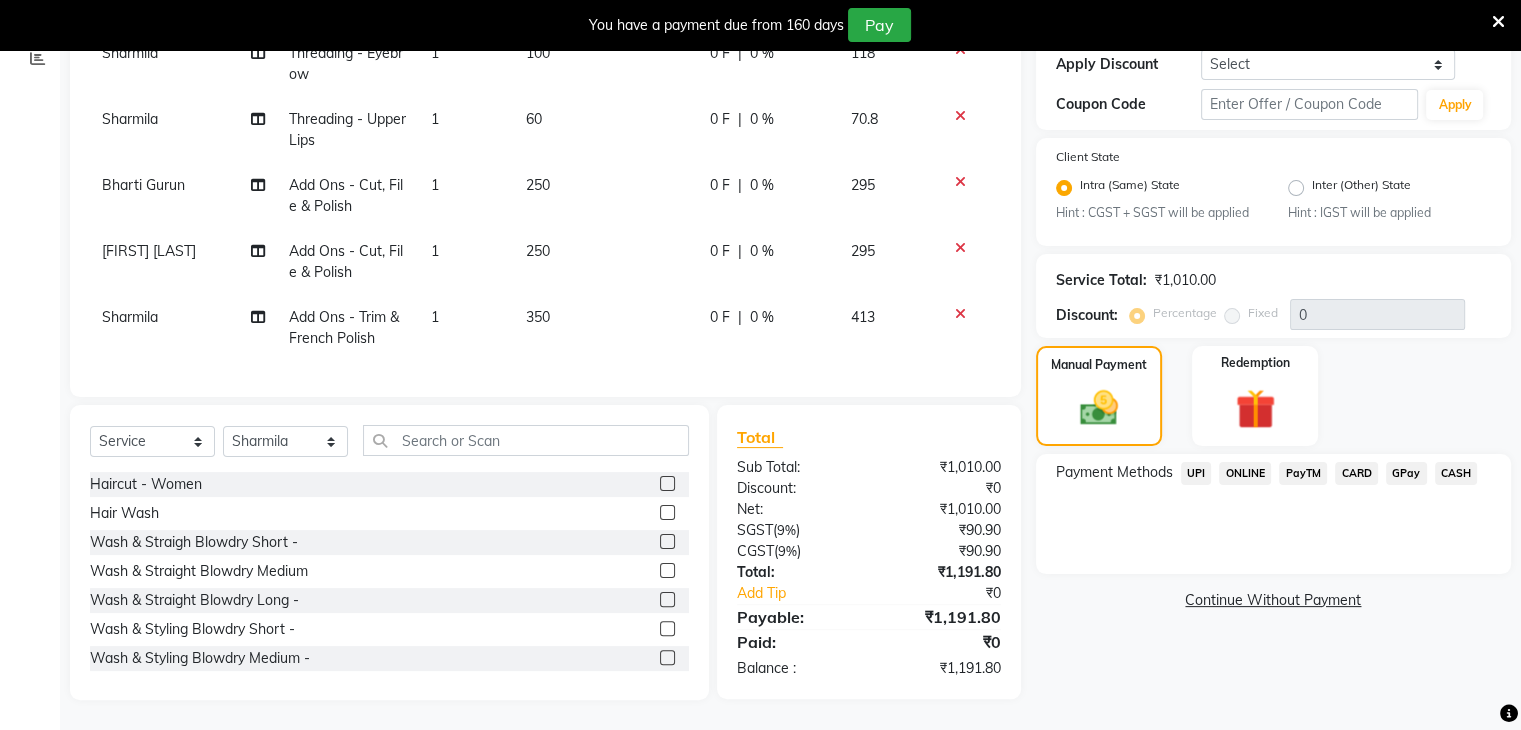 click on "CASH" 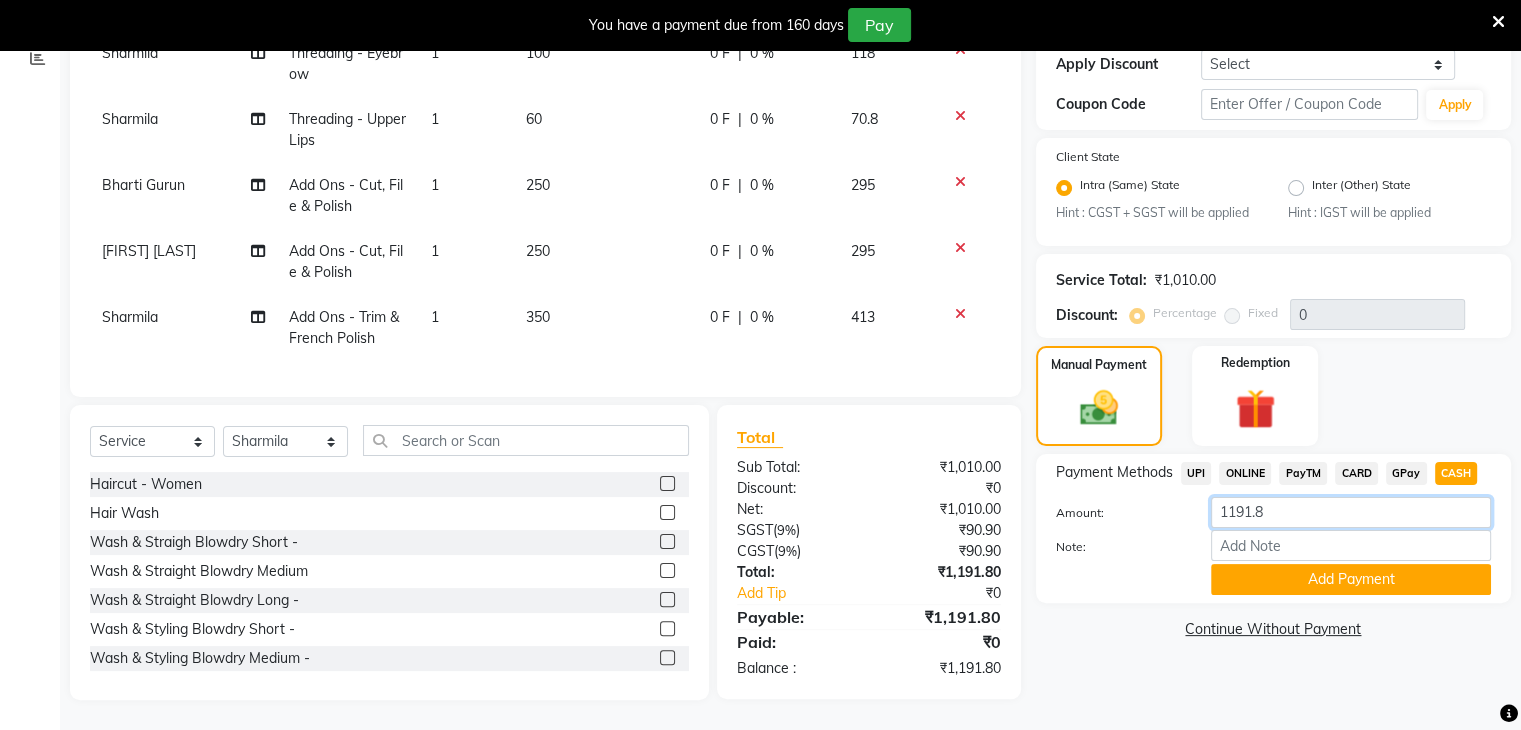 click on "1191.8" 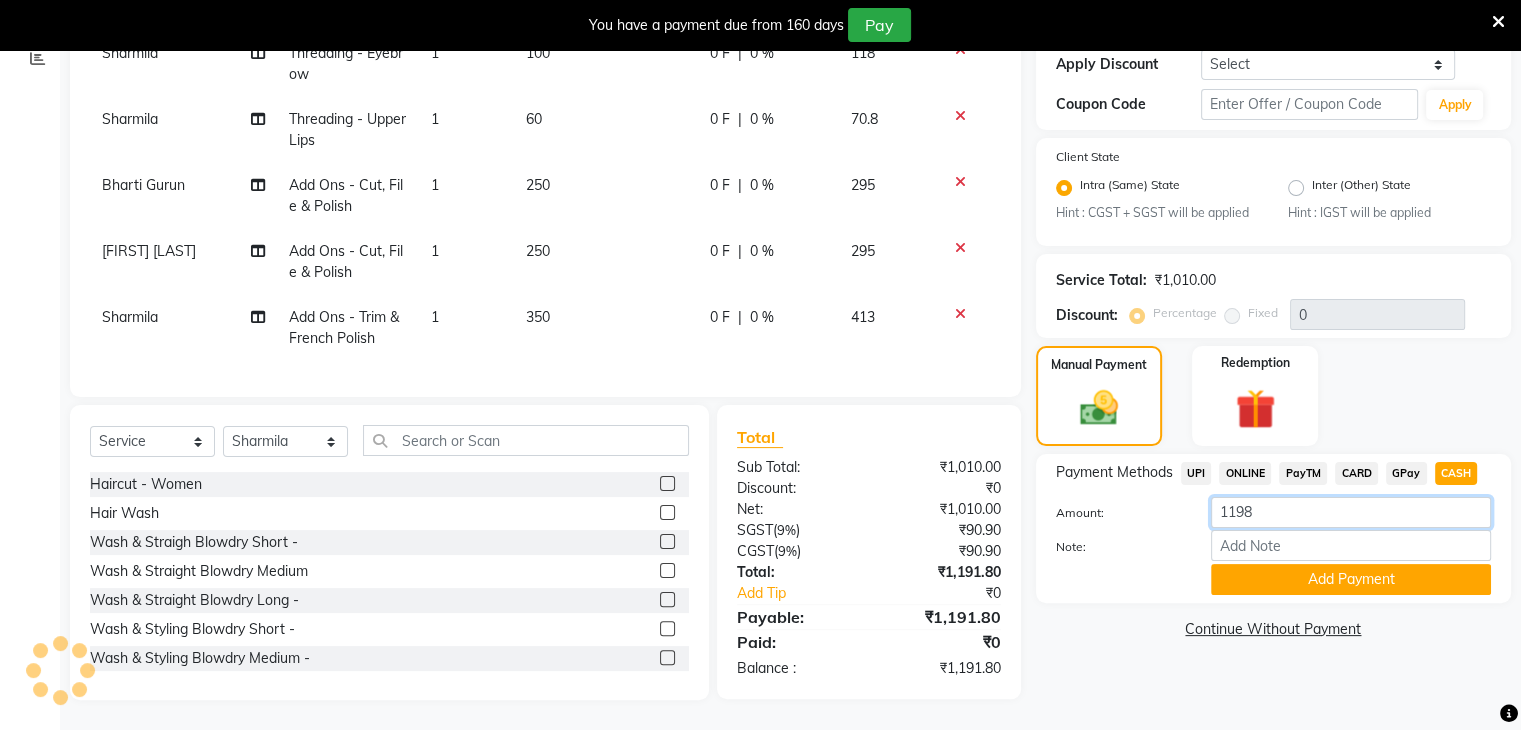 click on "1198" 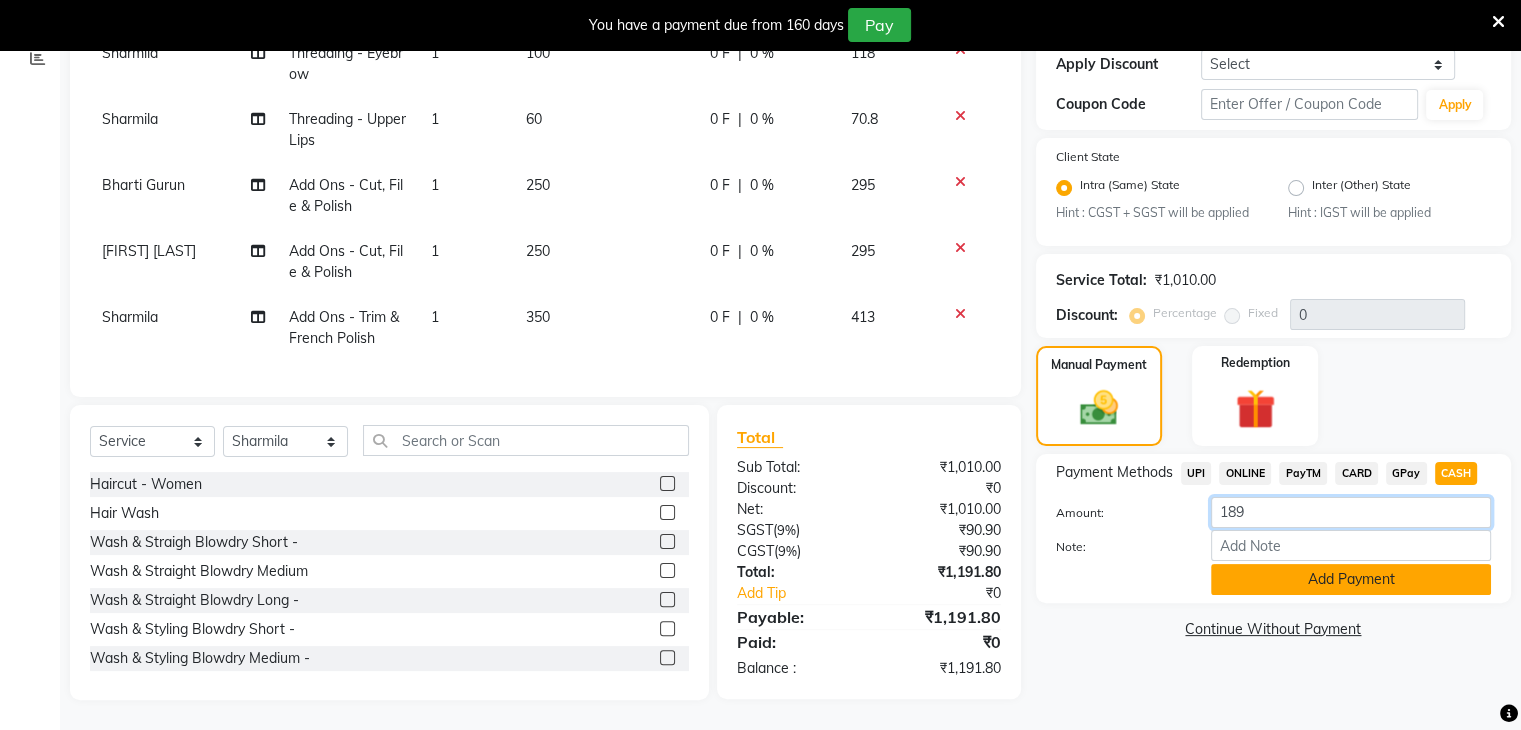 type on "189" 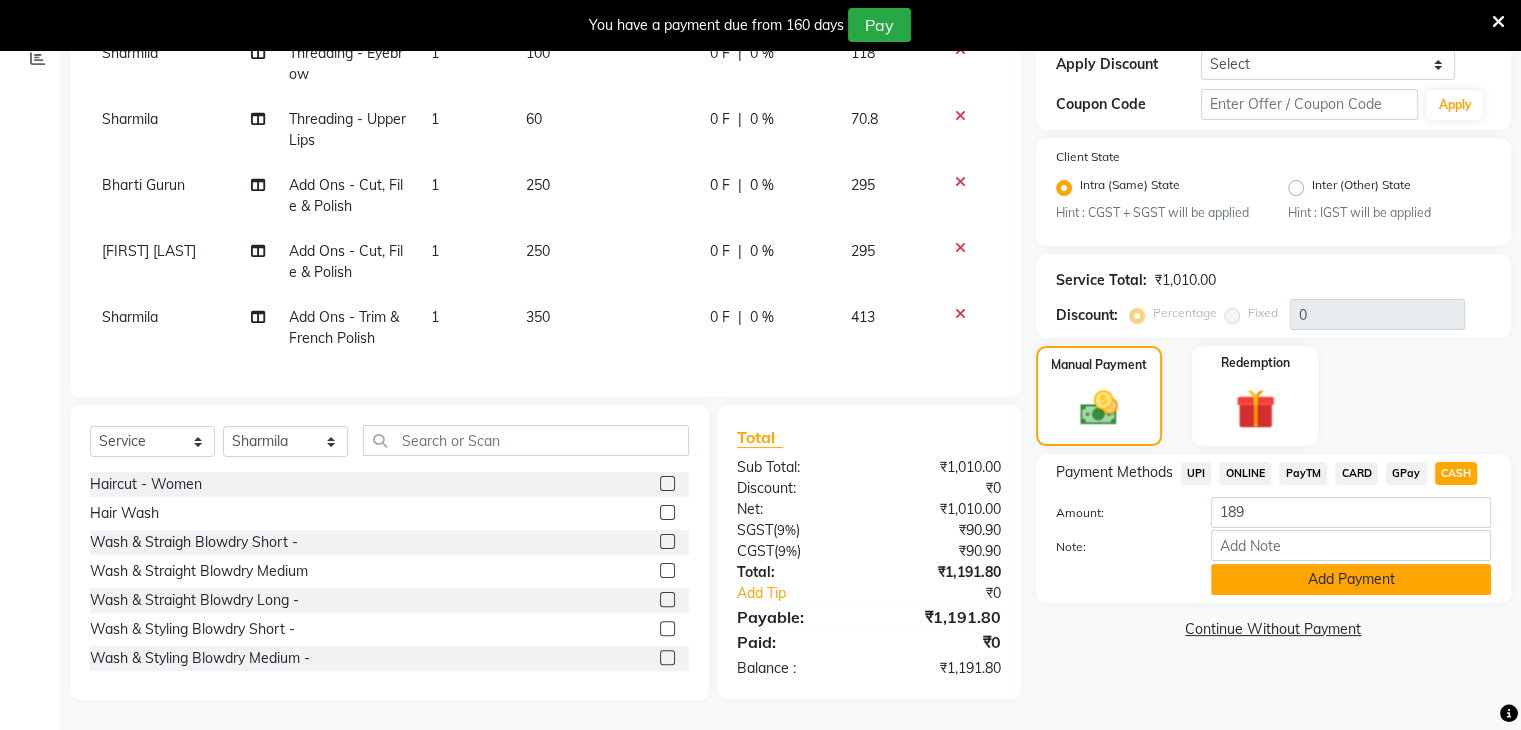 click on "Add Payment" 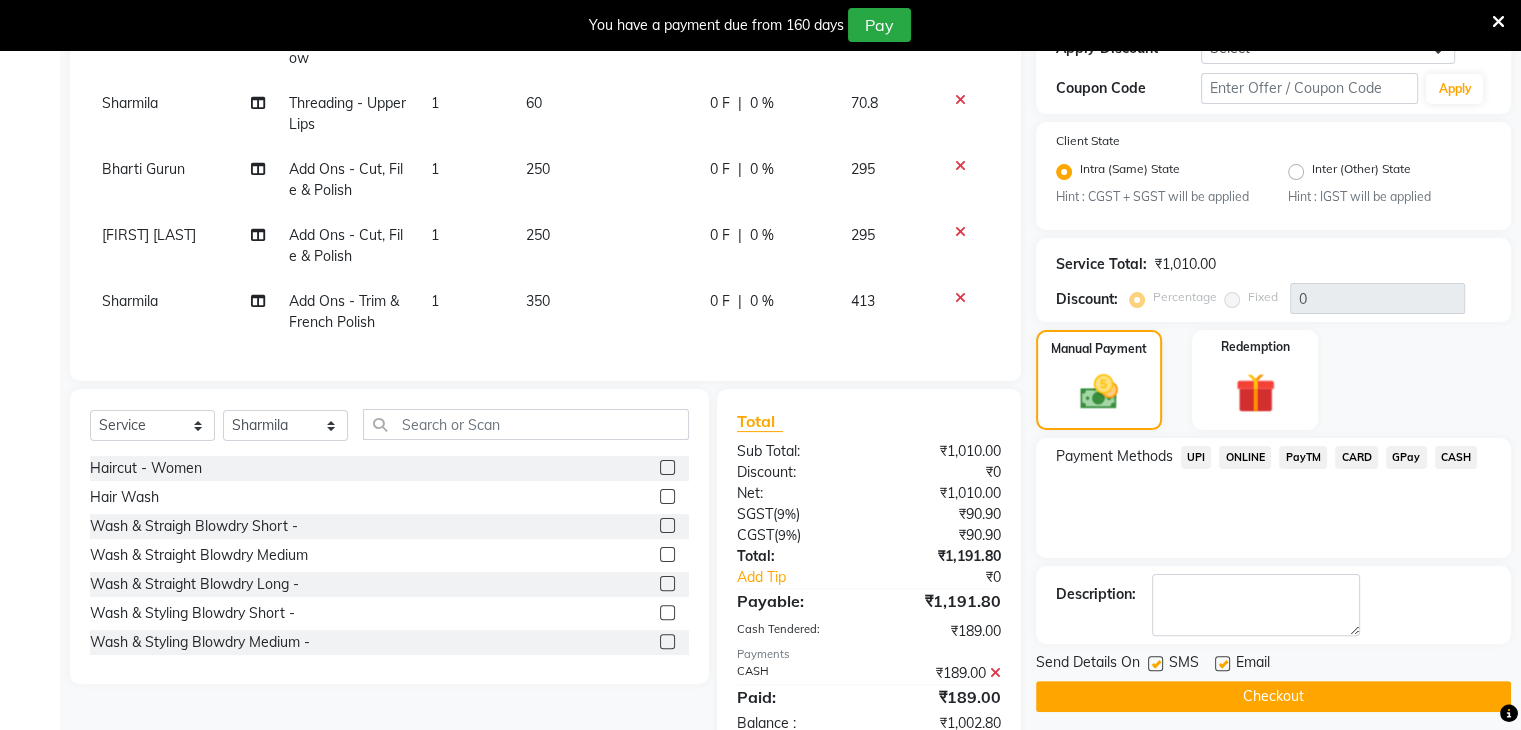 click on "UPI" 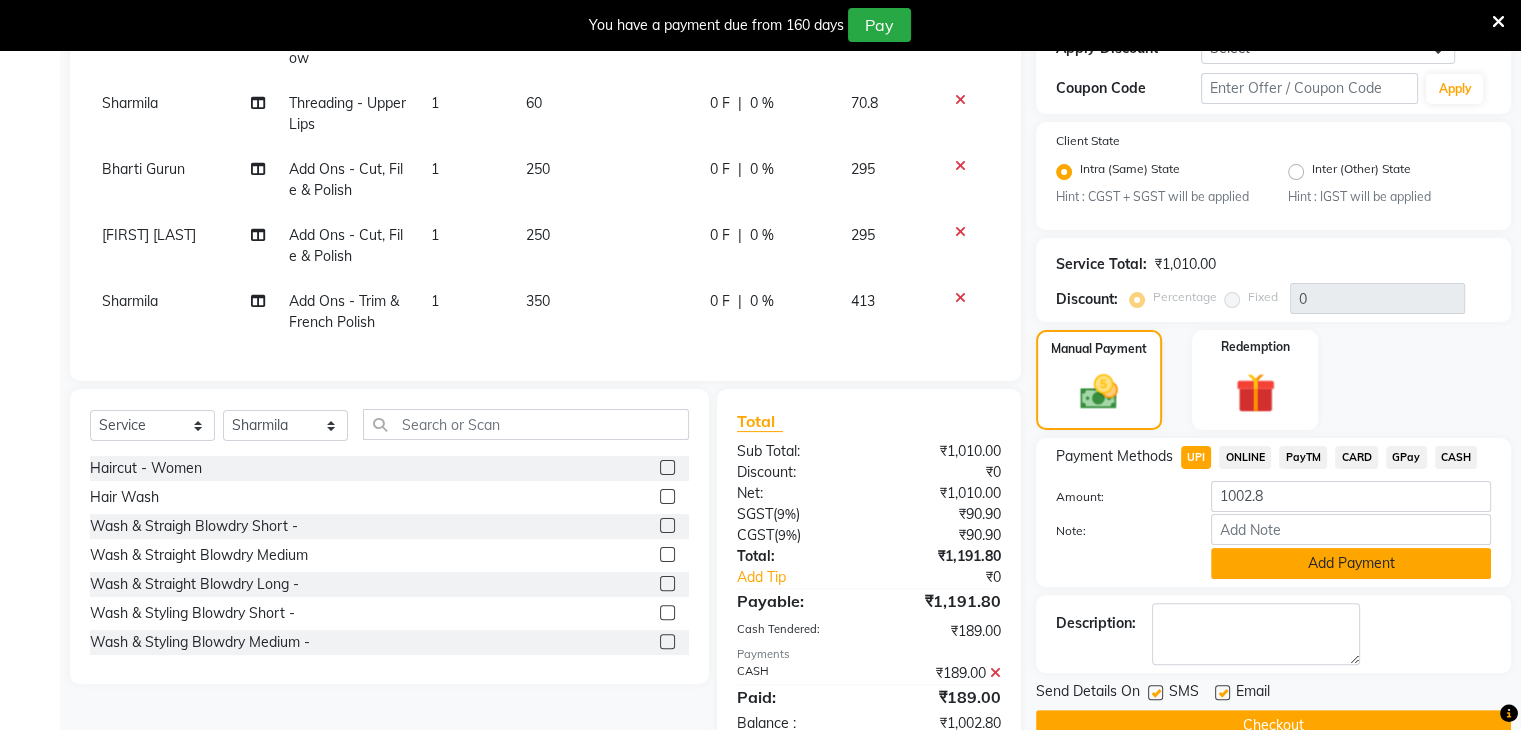 click on "Add Payment" 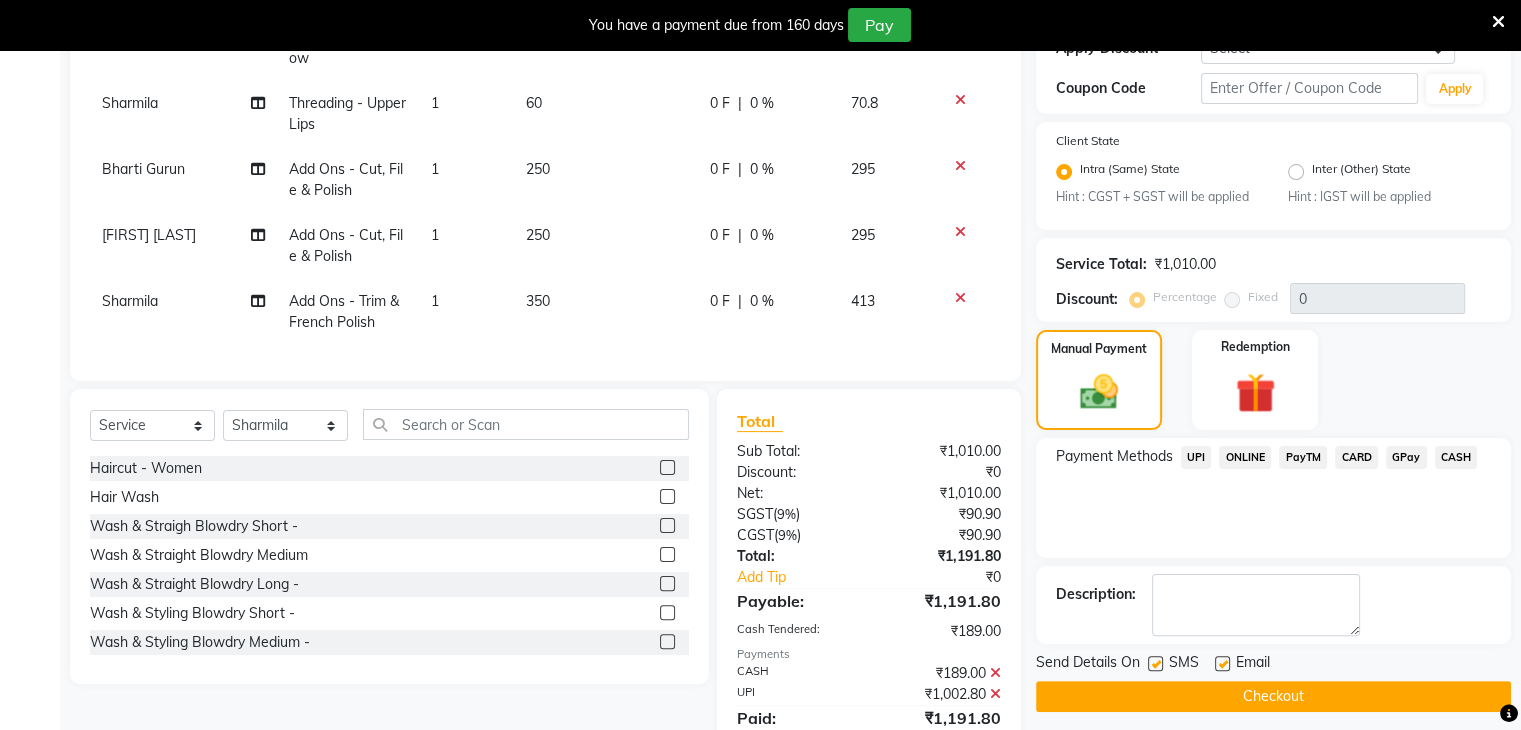 click on "Checkout" 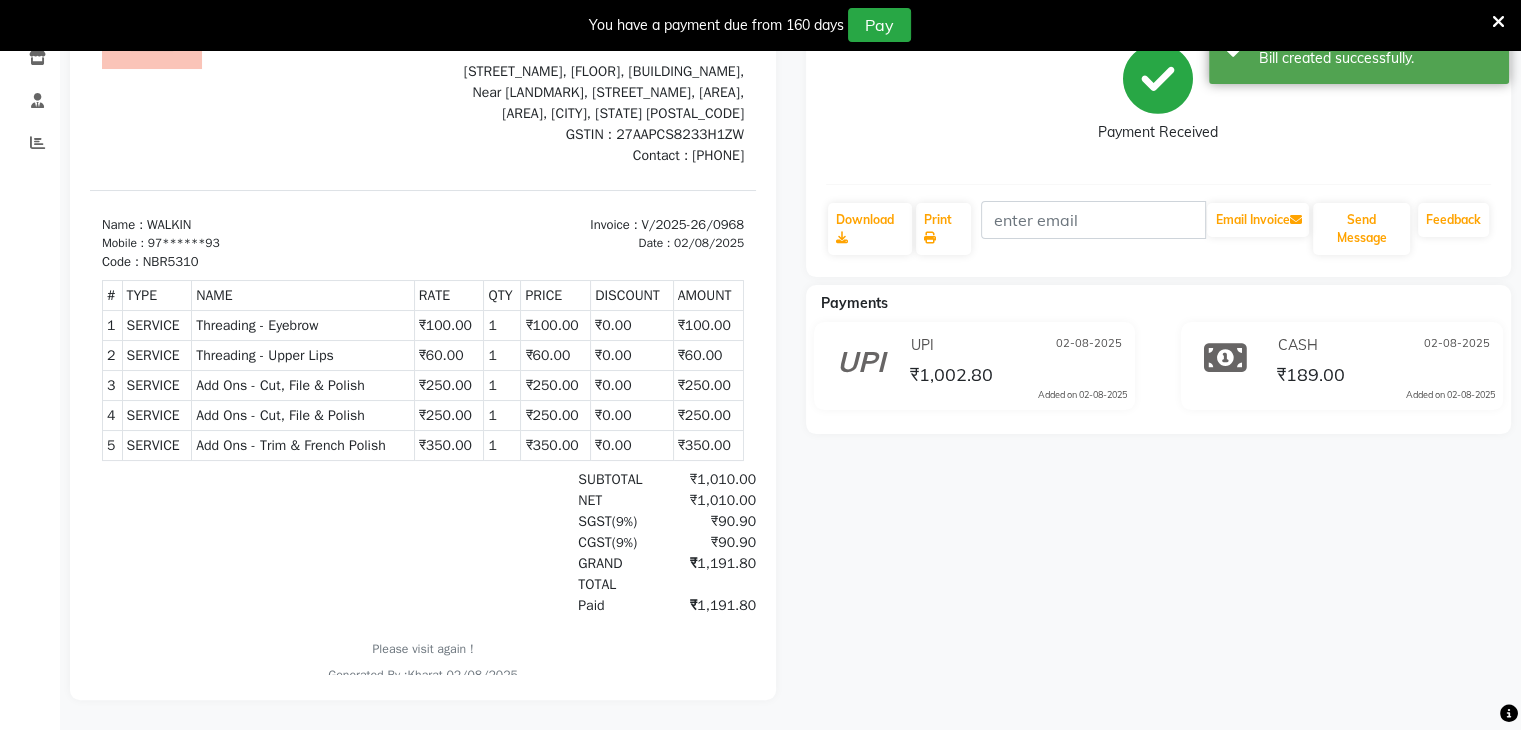 scroll, scrollTop: 0, scrollLeft: 0, axis: both 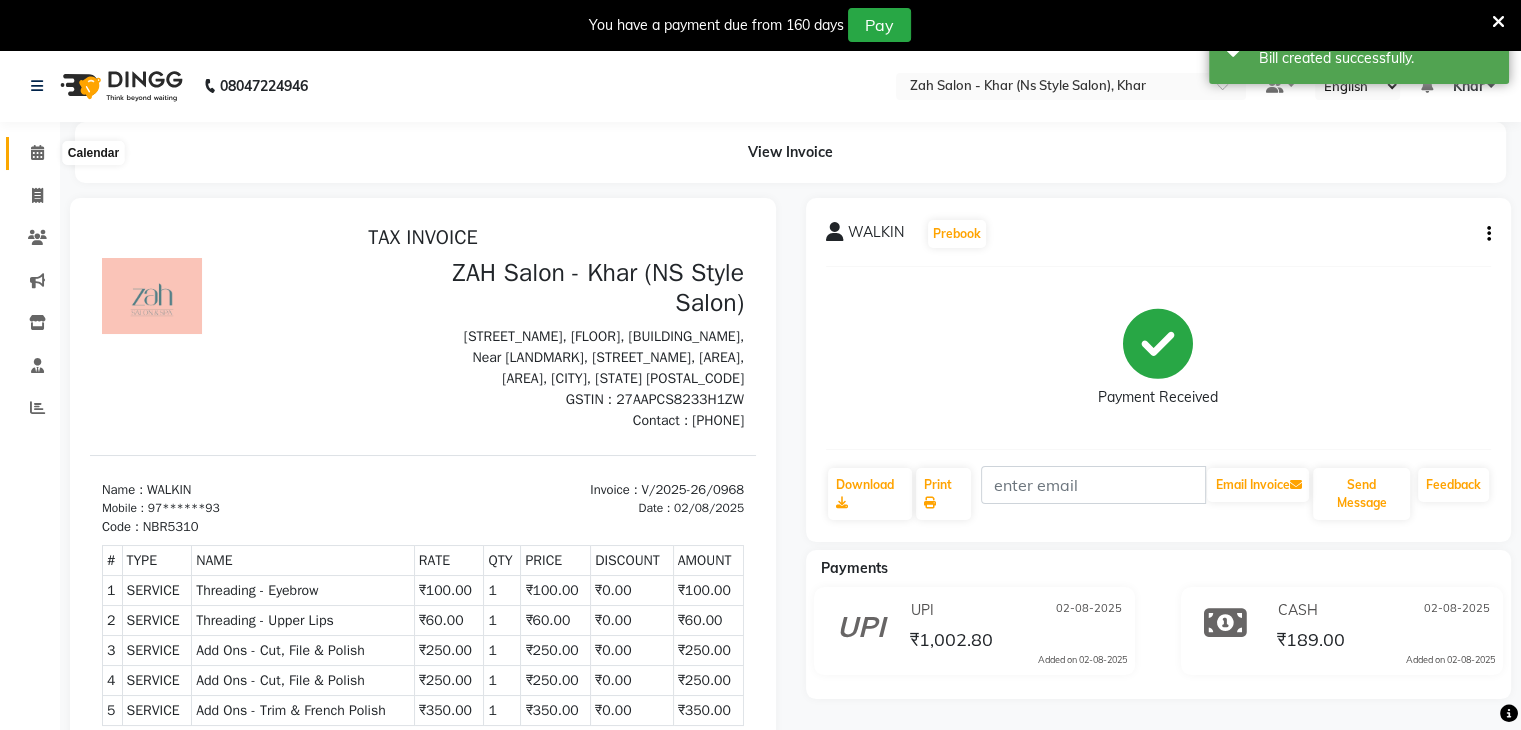 click 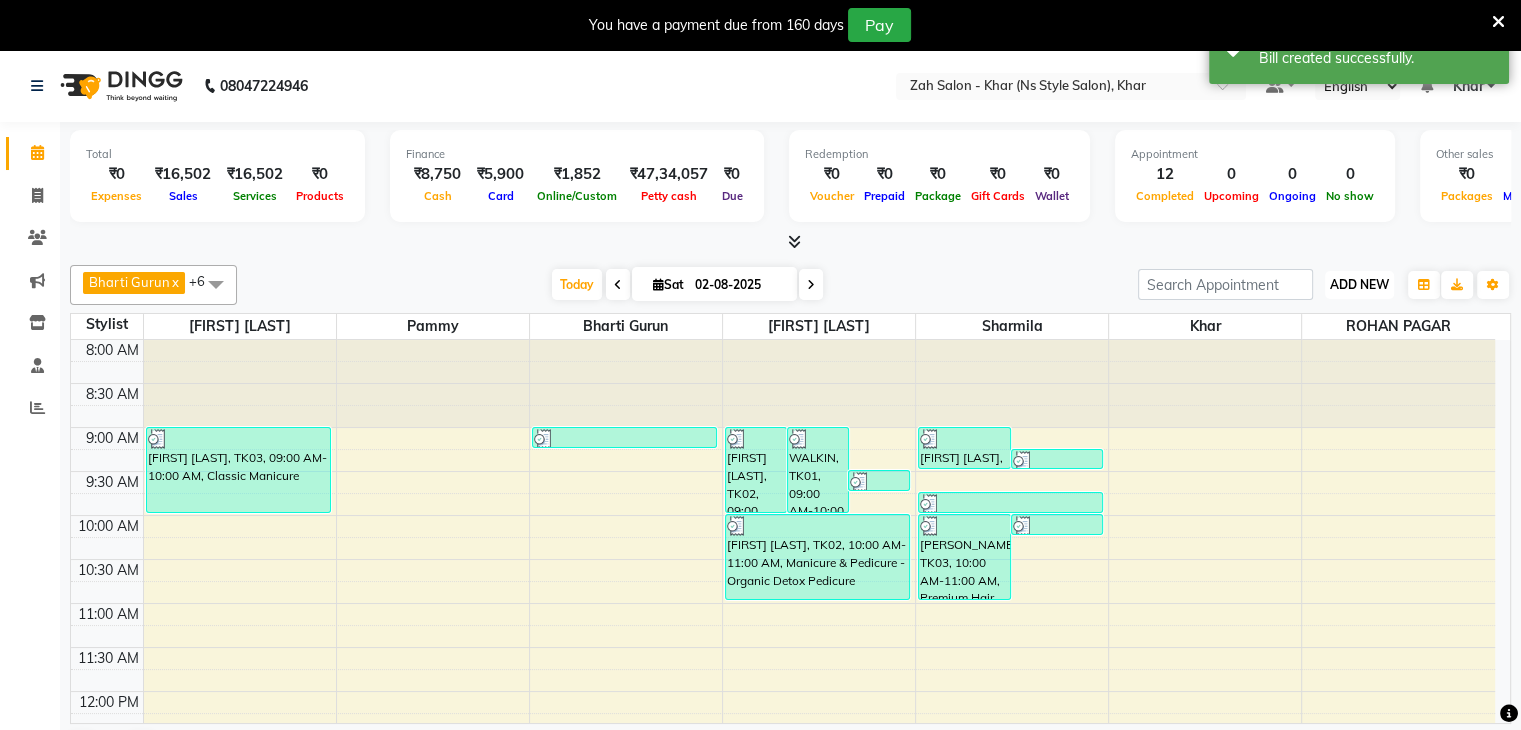 click on "ADD NEW" at bounding box center (1359, 284) 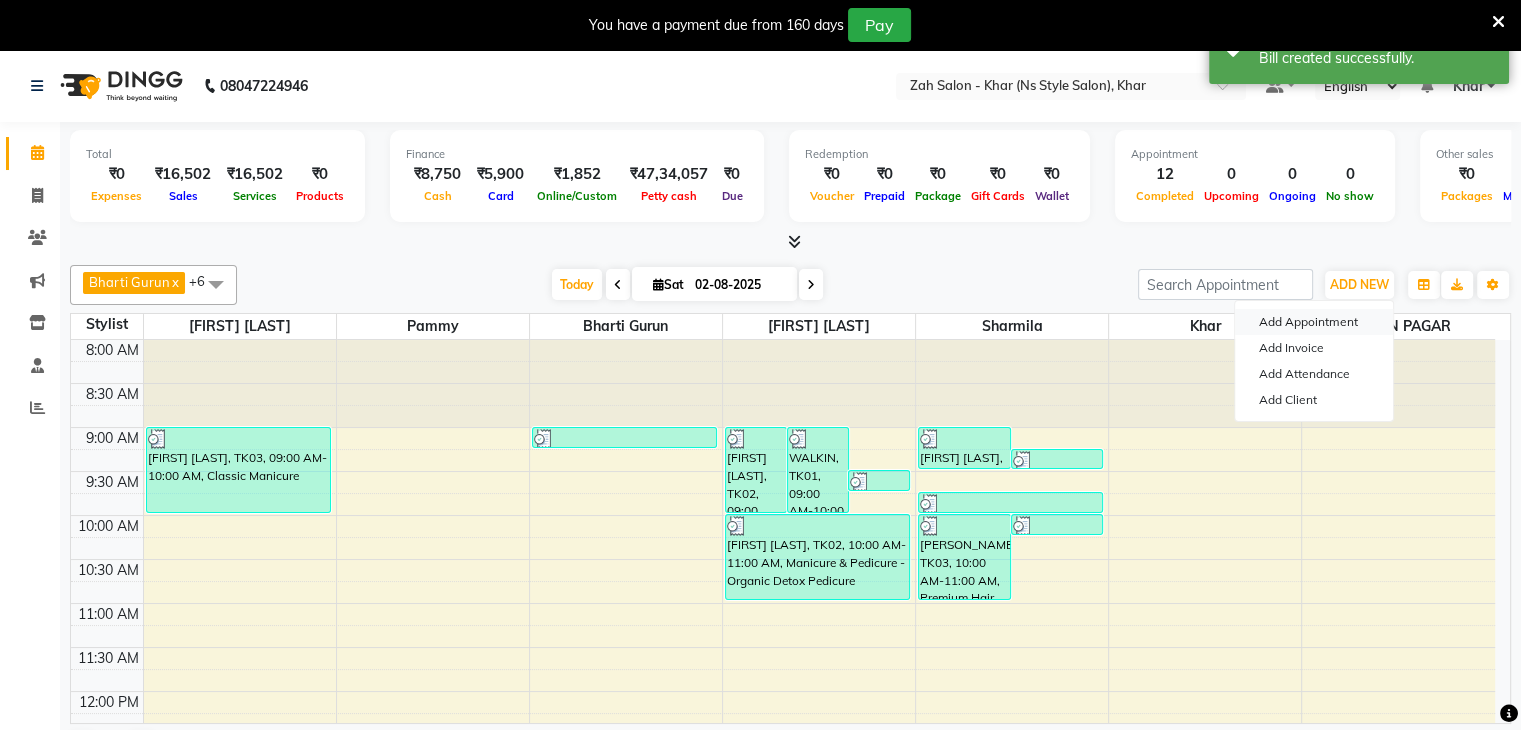 click on "Add Appointment" at bounding box center [1314, 322] 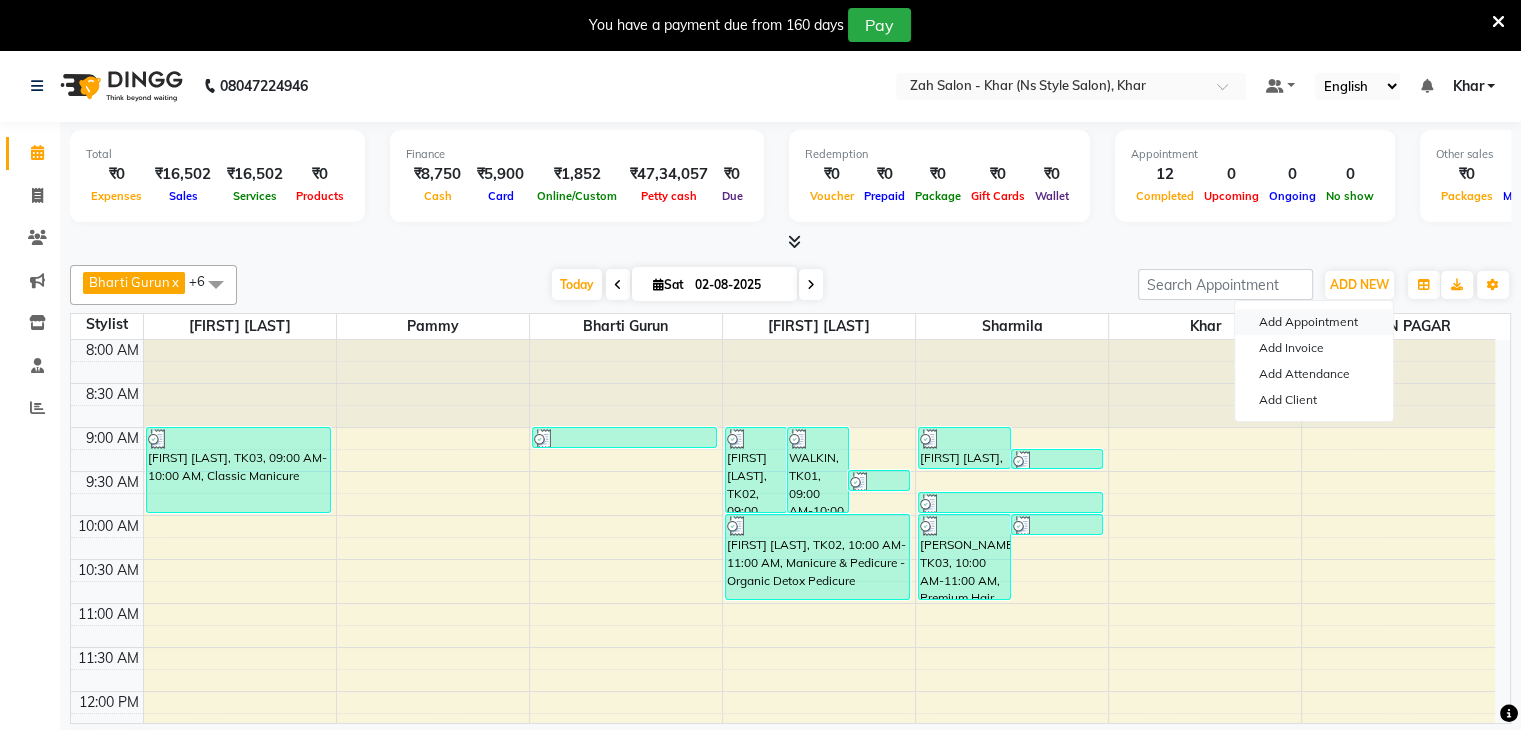select on "tentative" 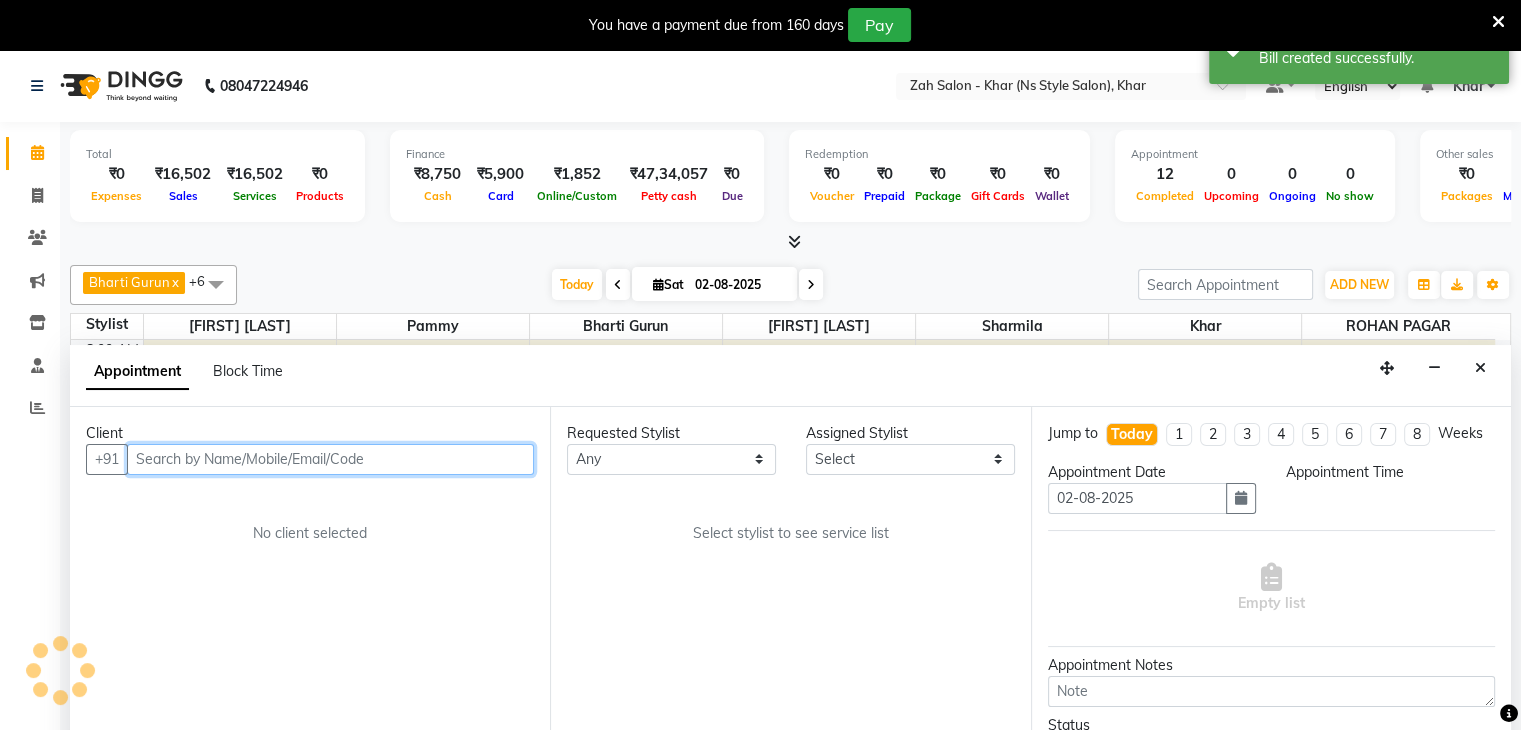 scroll, scrollTop: 51, scrollLeft: 0, axis: vertical 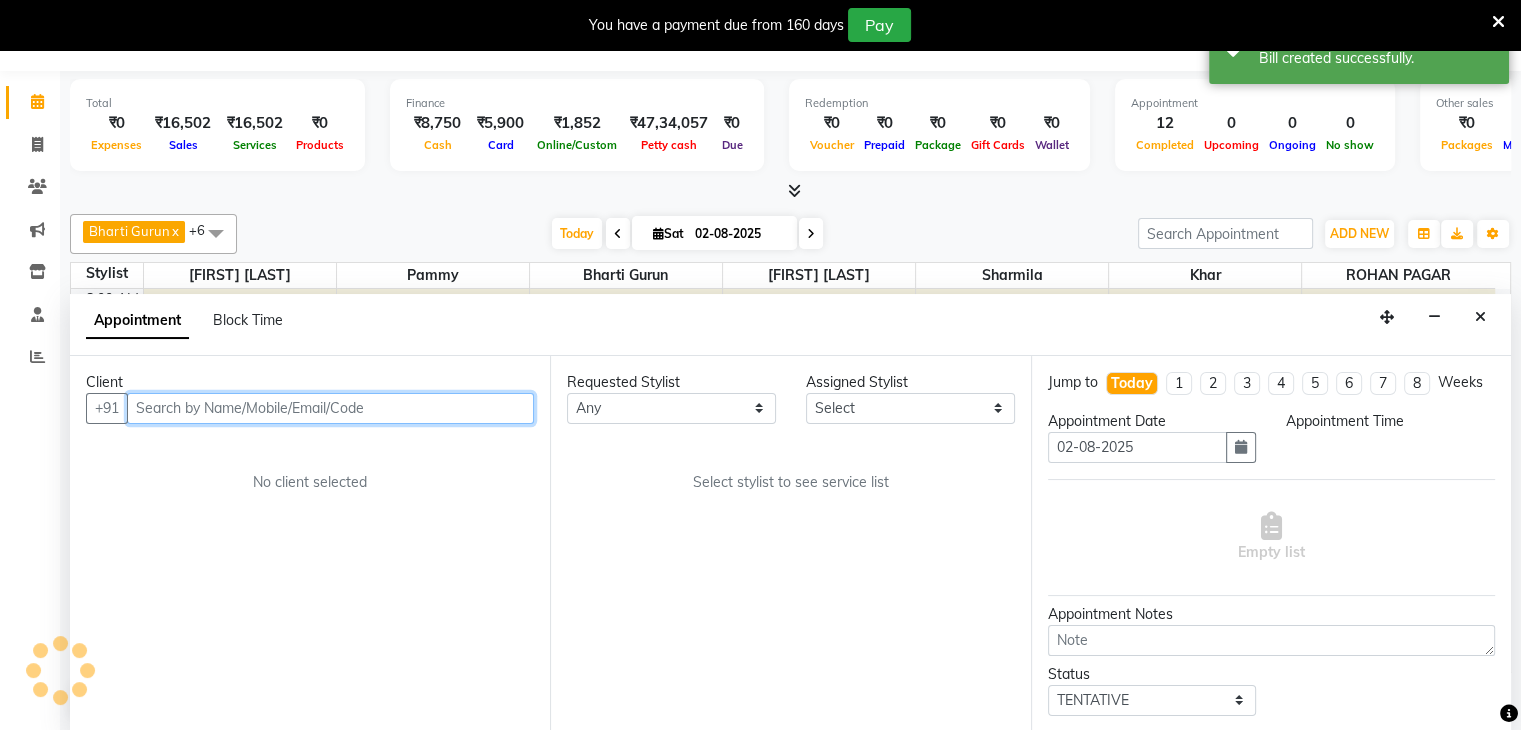 select on "540" 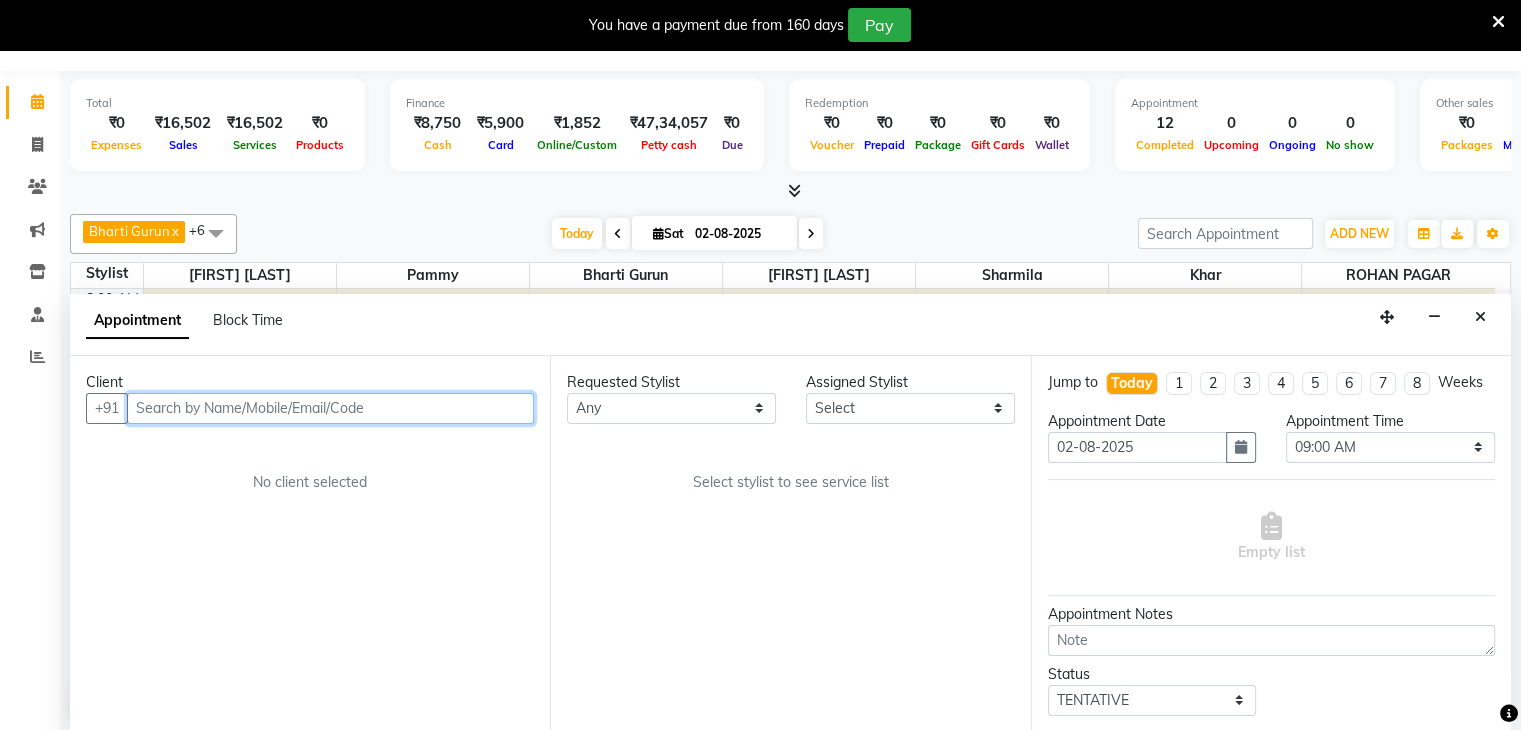 click at bounding box center (330, 408) 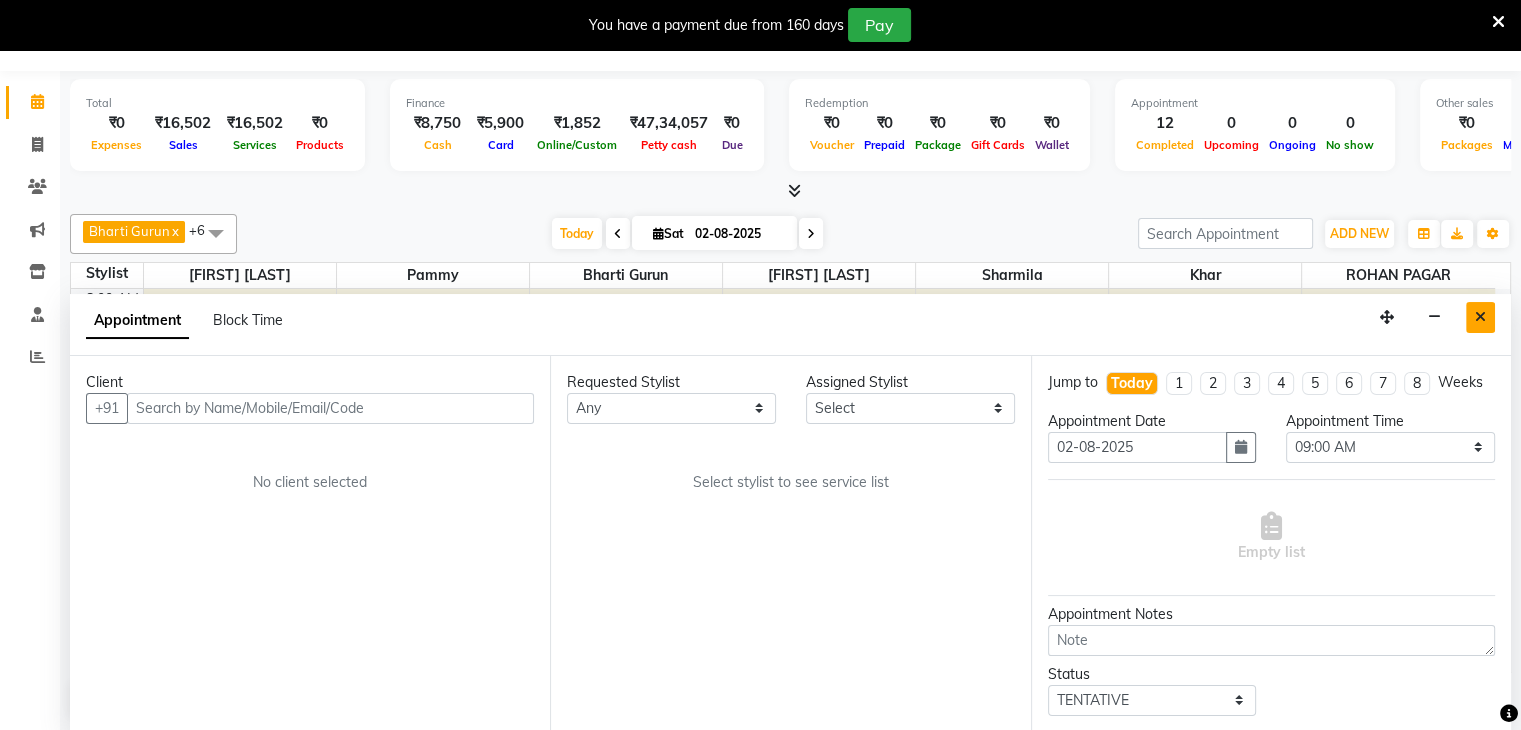 click at bounding box center [1480, 317] 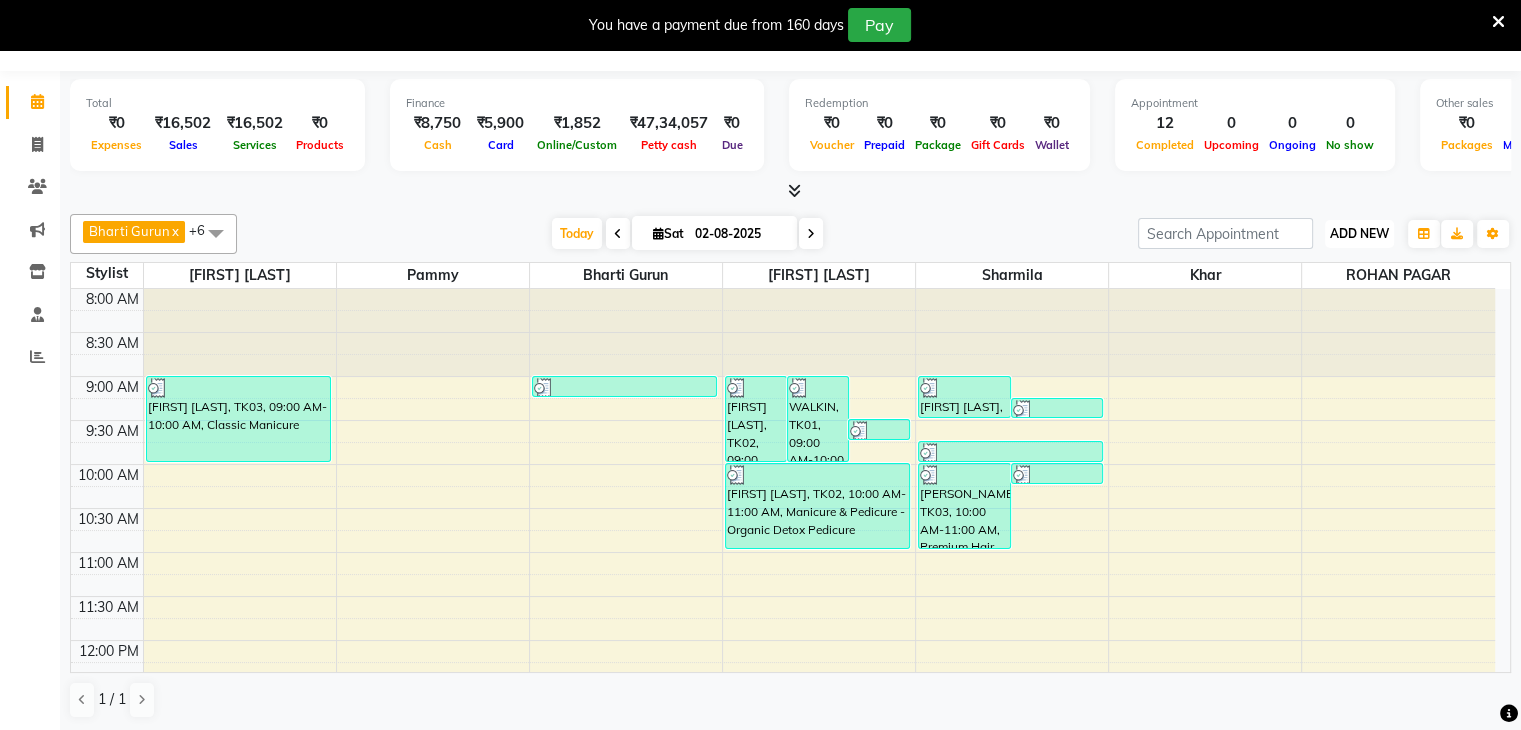 click on "ADD NEW" at bounding box center (1359, 233) 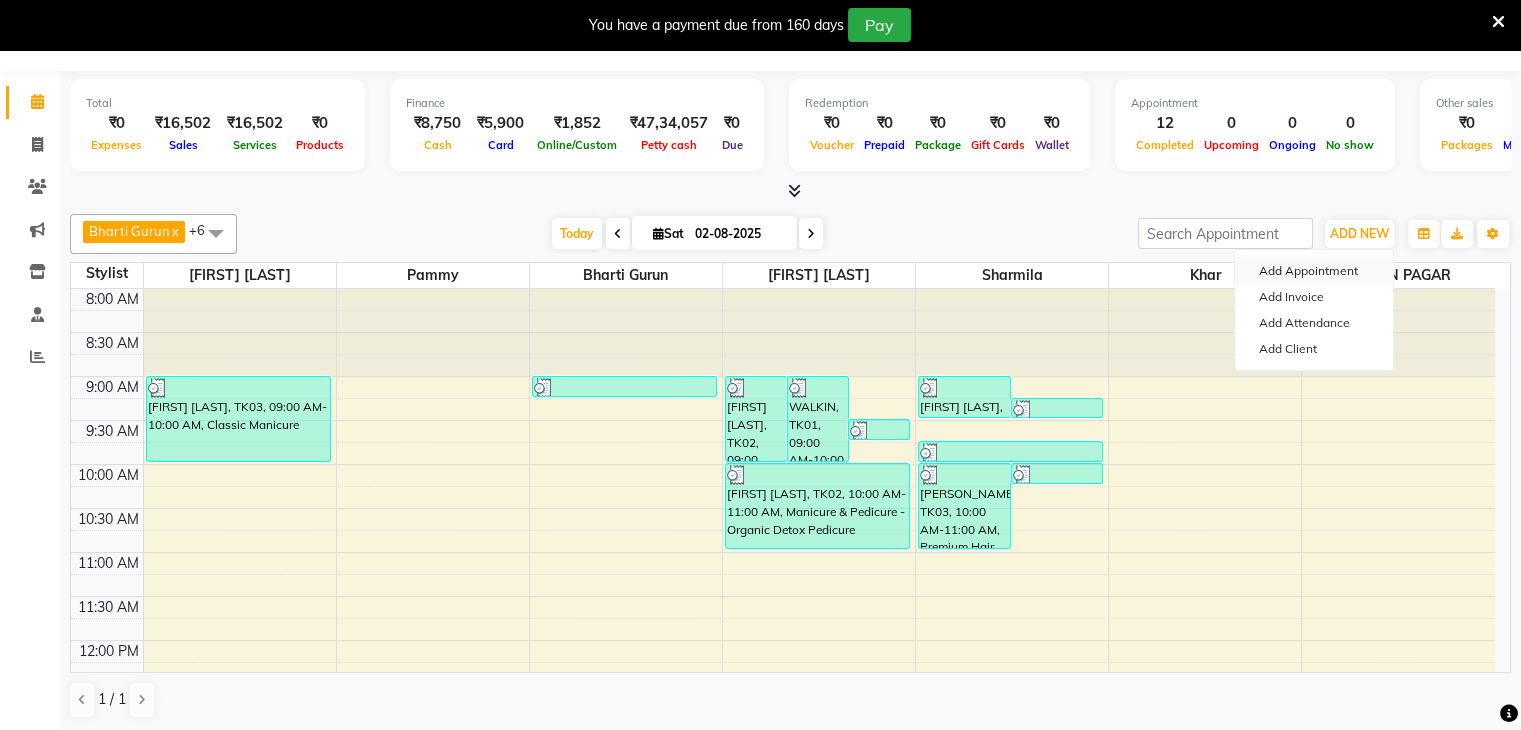 click on "Add Appointment" at bounding box center [1314, 271] 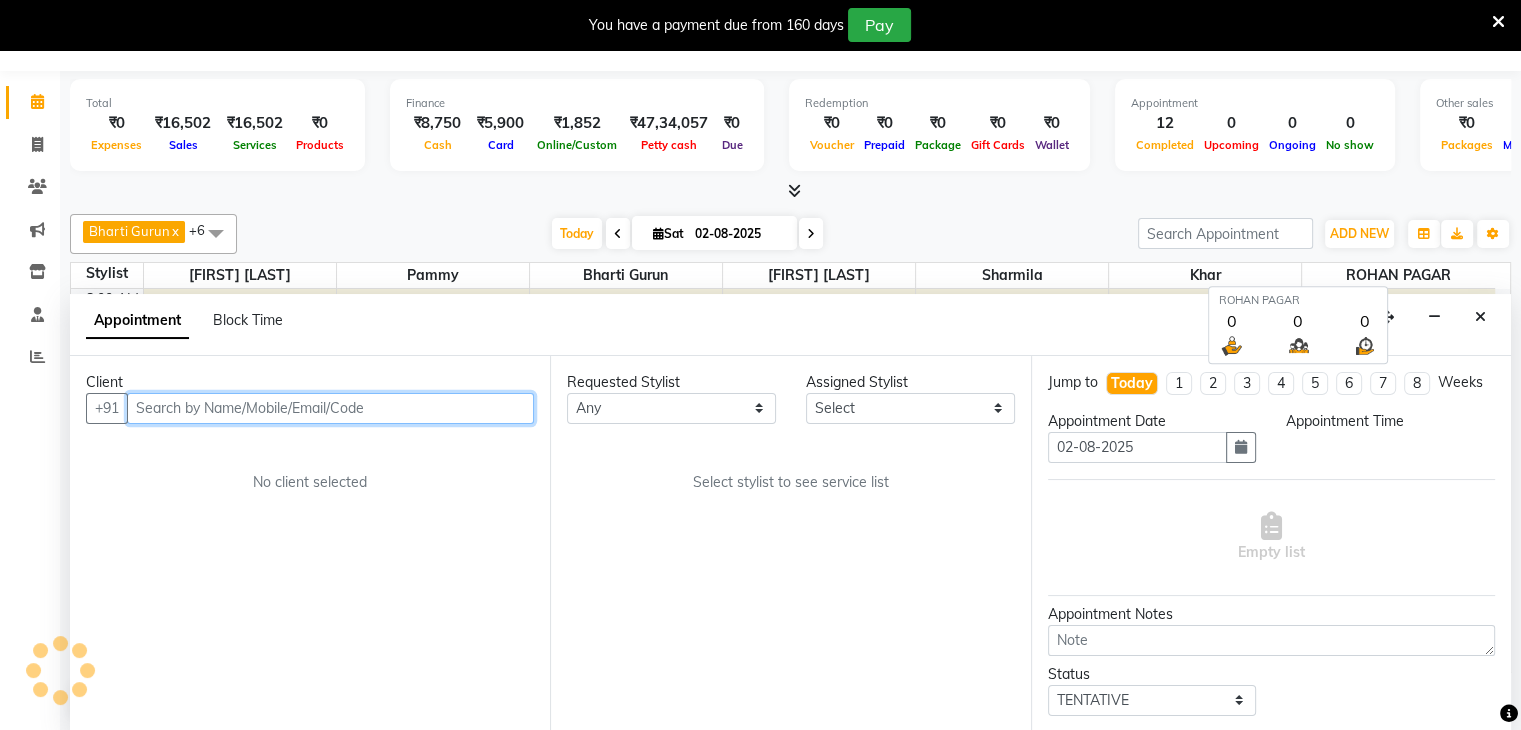 select on "540" 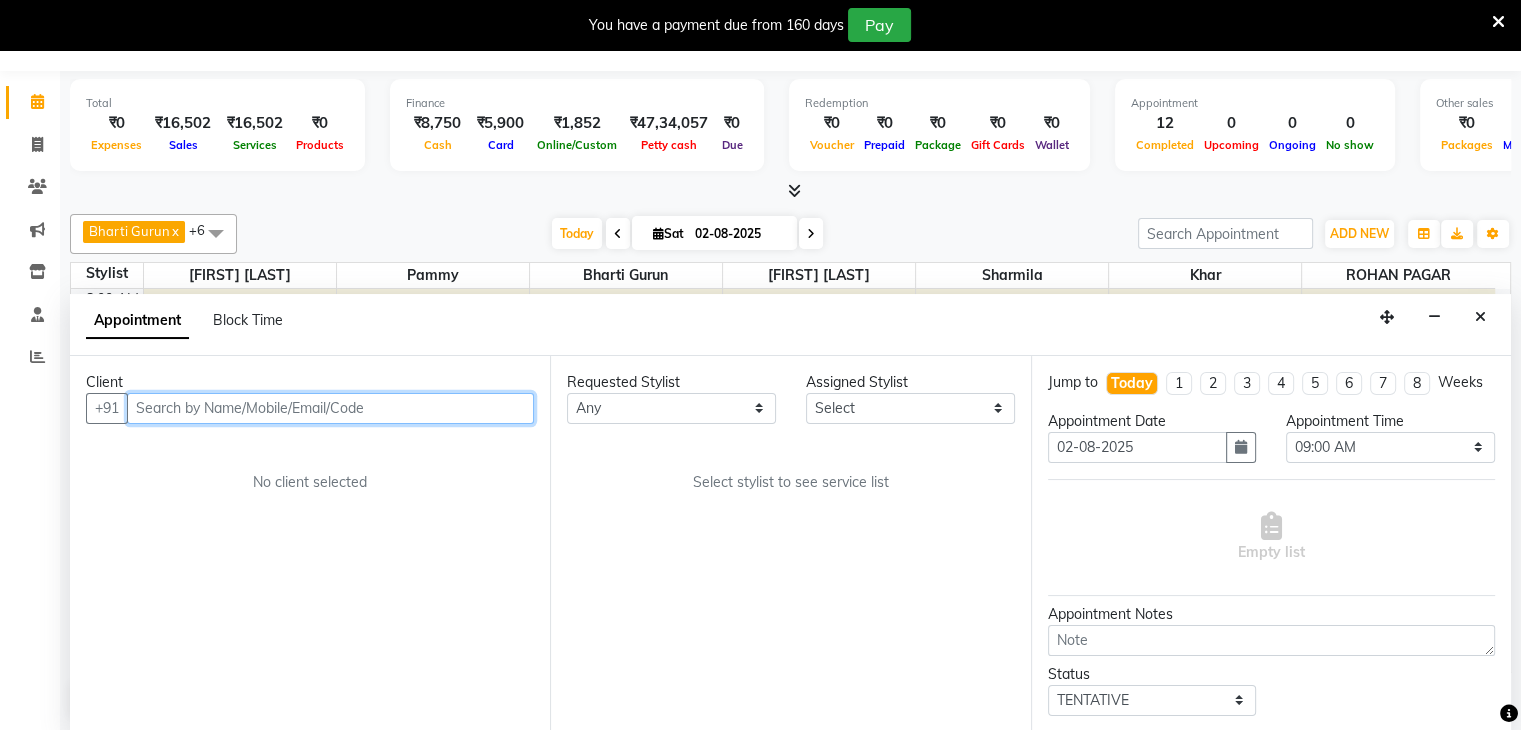 drag, startPoint x: 280, startPoint y: 421, endPoint x: 270, endPoint y: 413, distance: 12.806249 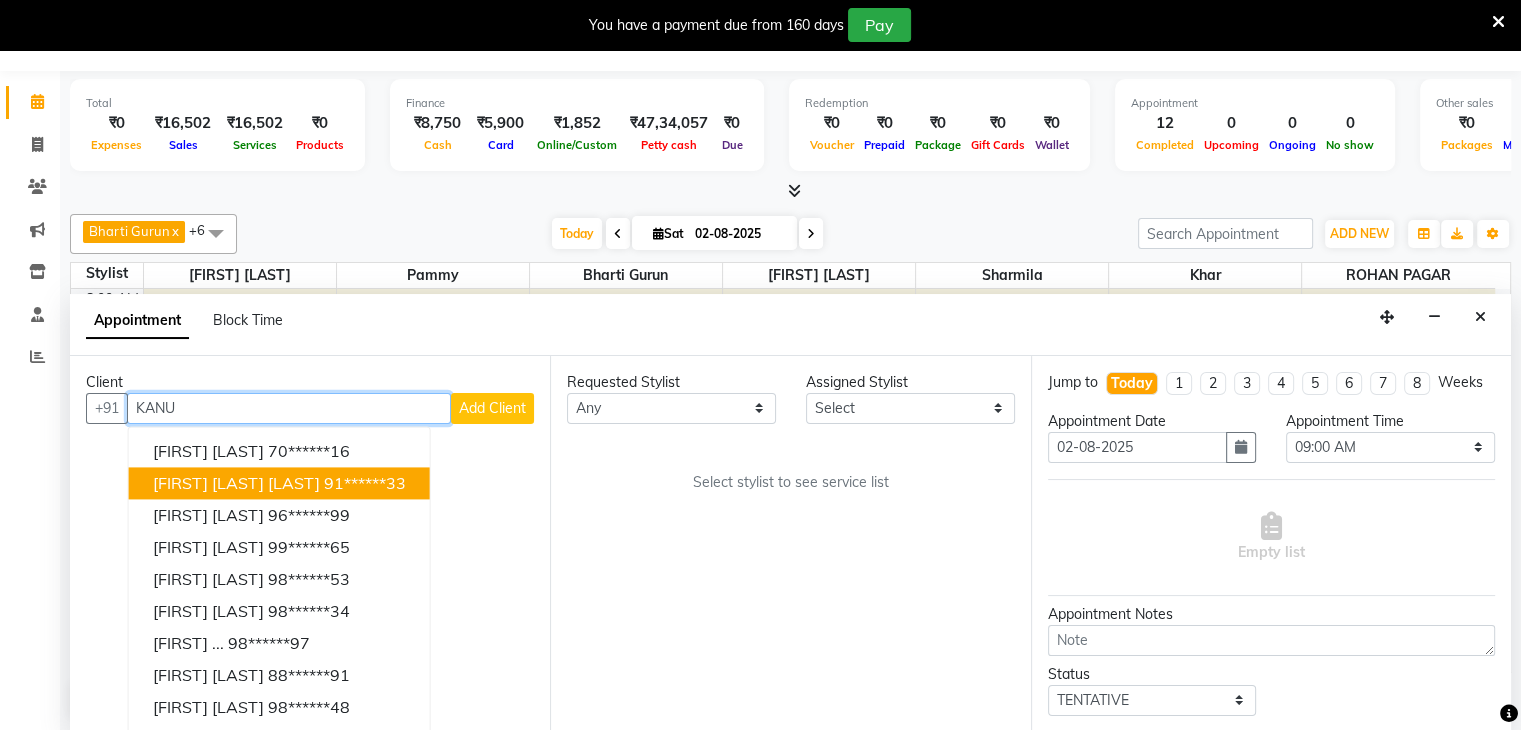 click on "[FIRST] [LAST] [PHONE]" at bounding box center (279, 483) 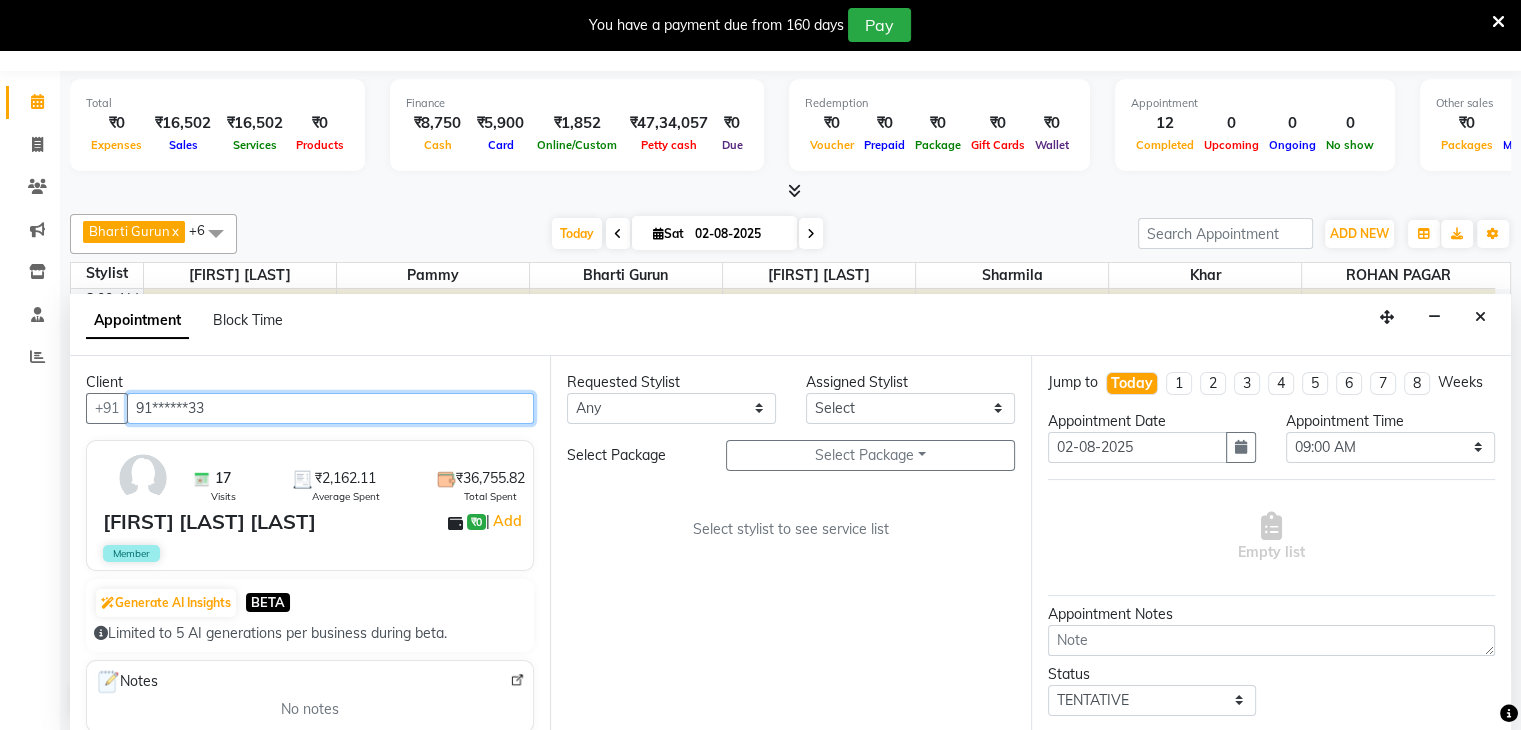 type on "91******33" 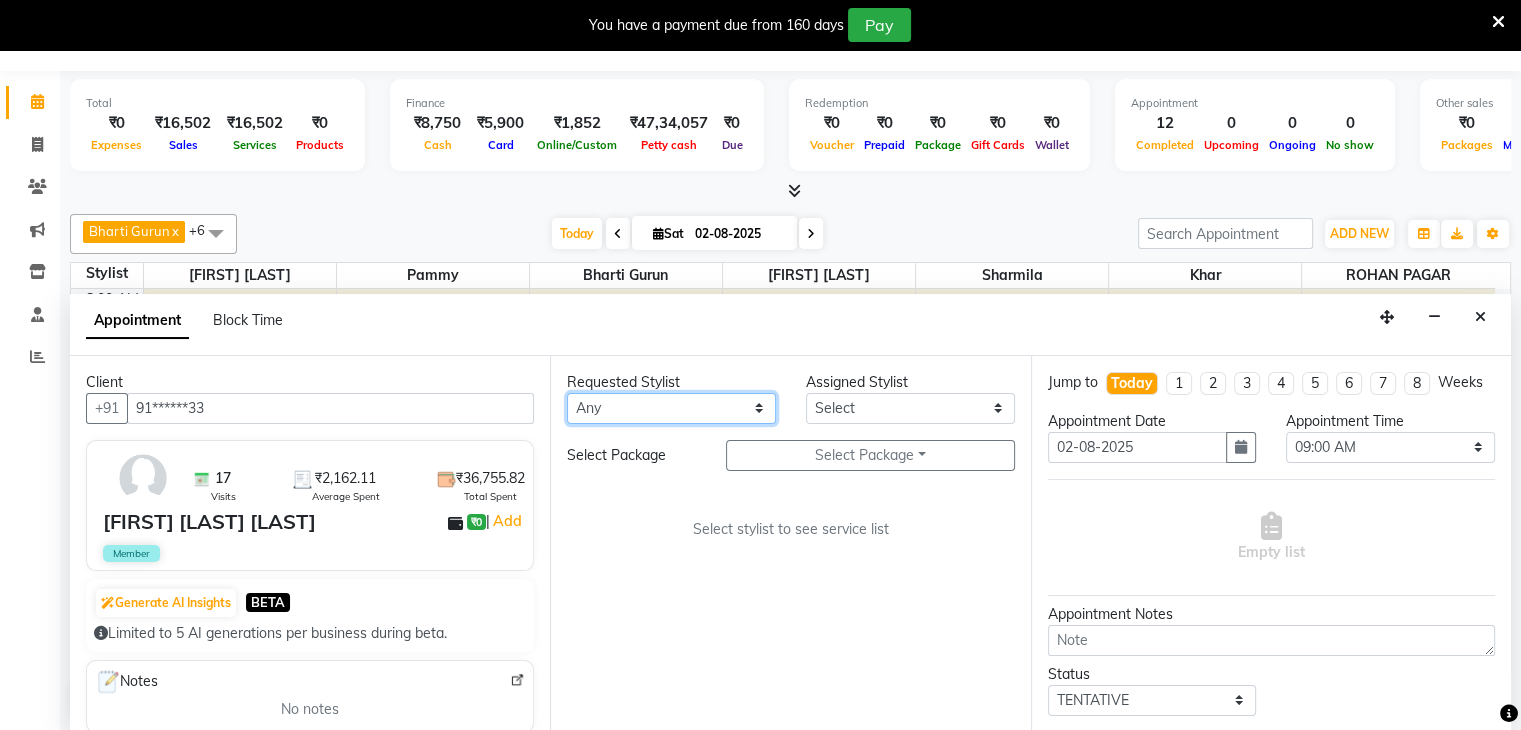 drag, startPoint x: 626, startPoint y: 413, endPoint x: 620, endPoint y: 464, distance: 51.351727 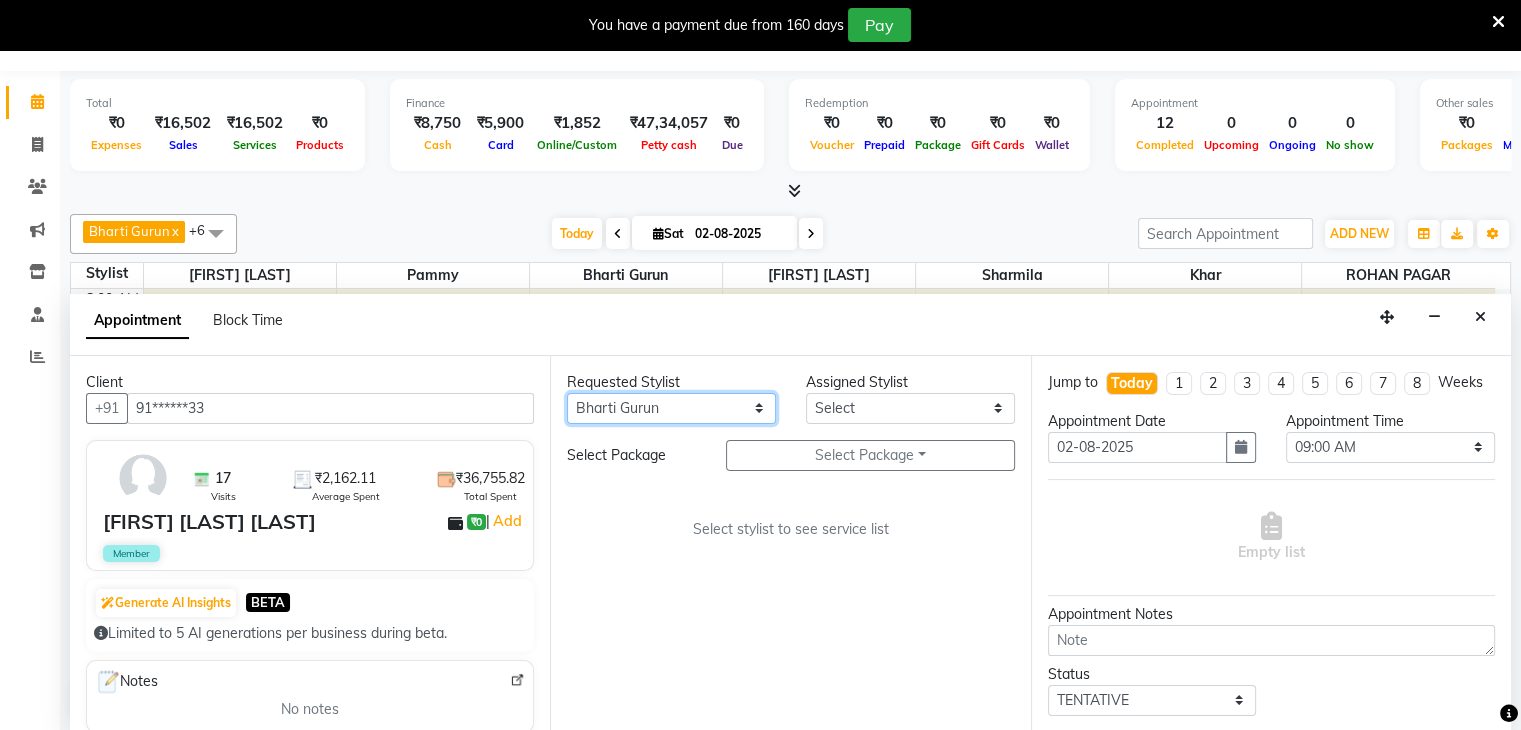 click on "Select [FIRST] [LAST] [FIRST] [LAST] [FIRST] [LAST] [FIRST] [LAST] [FIRST] [LAST] [FIRST] [LAST] [FIRST] [LAST]" at bounding box center [671, 408] 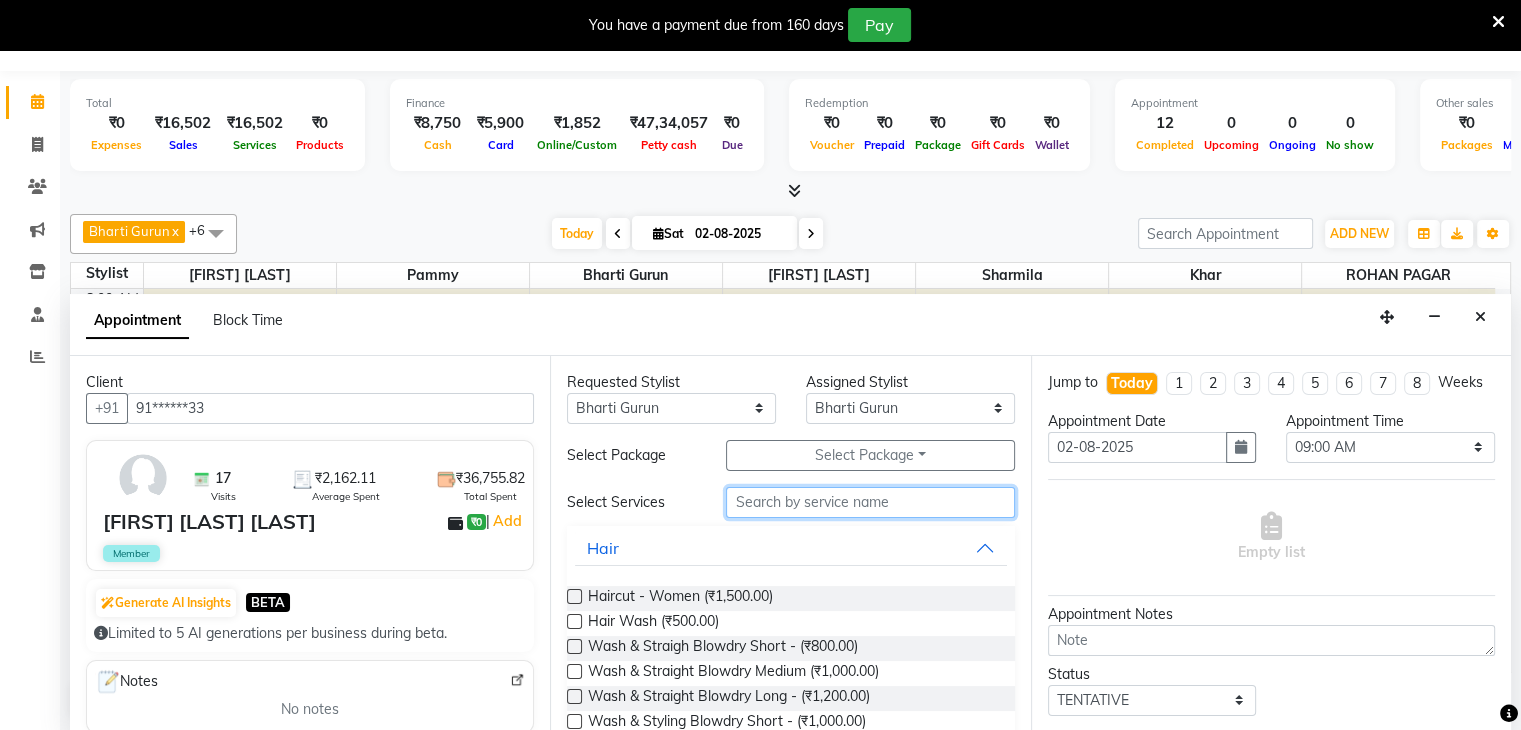 click at bounding box center (870, 502) 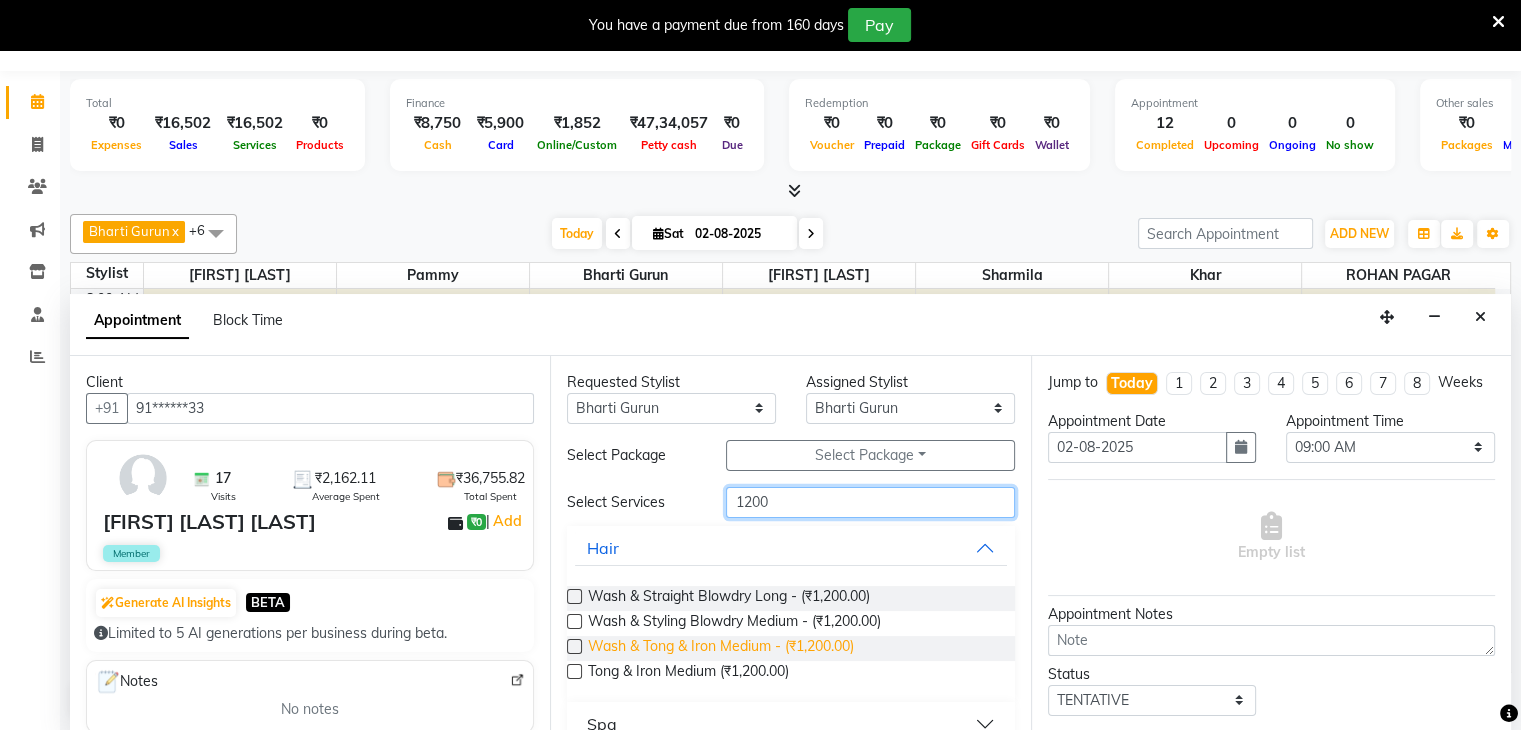 type on "1200" 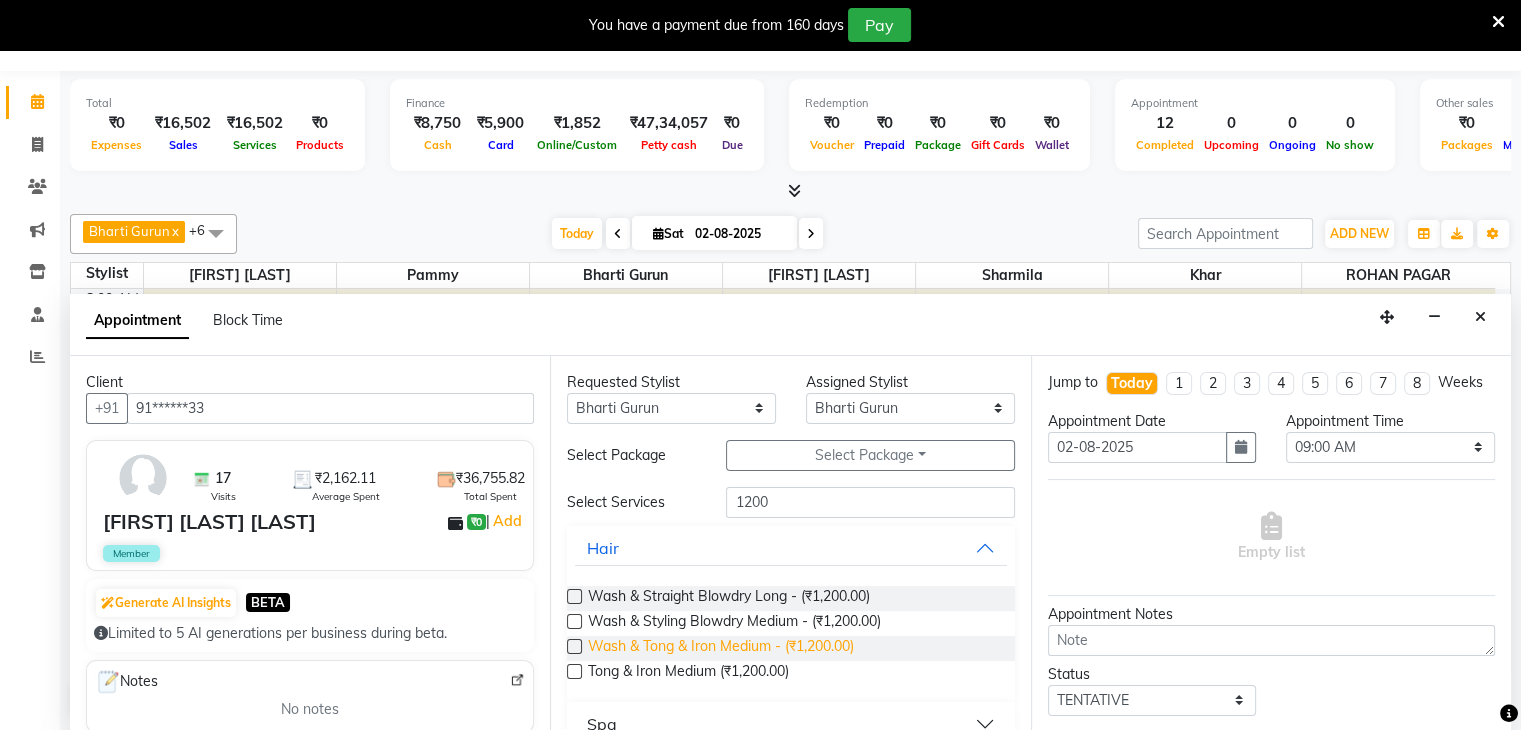 click on "Wash & Tong & Iron Medium - (₹1,200.00)" at bounding box center [721, 648] 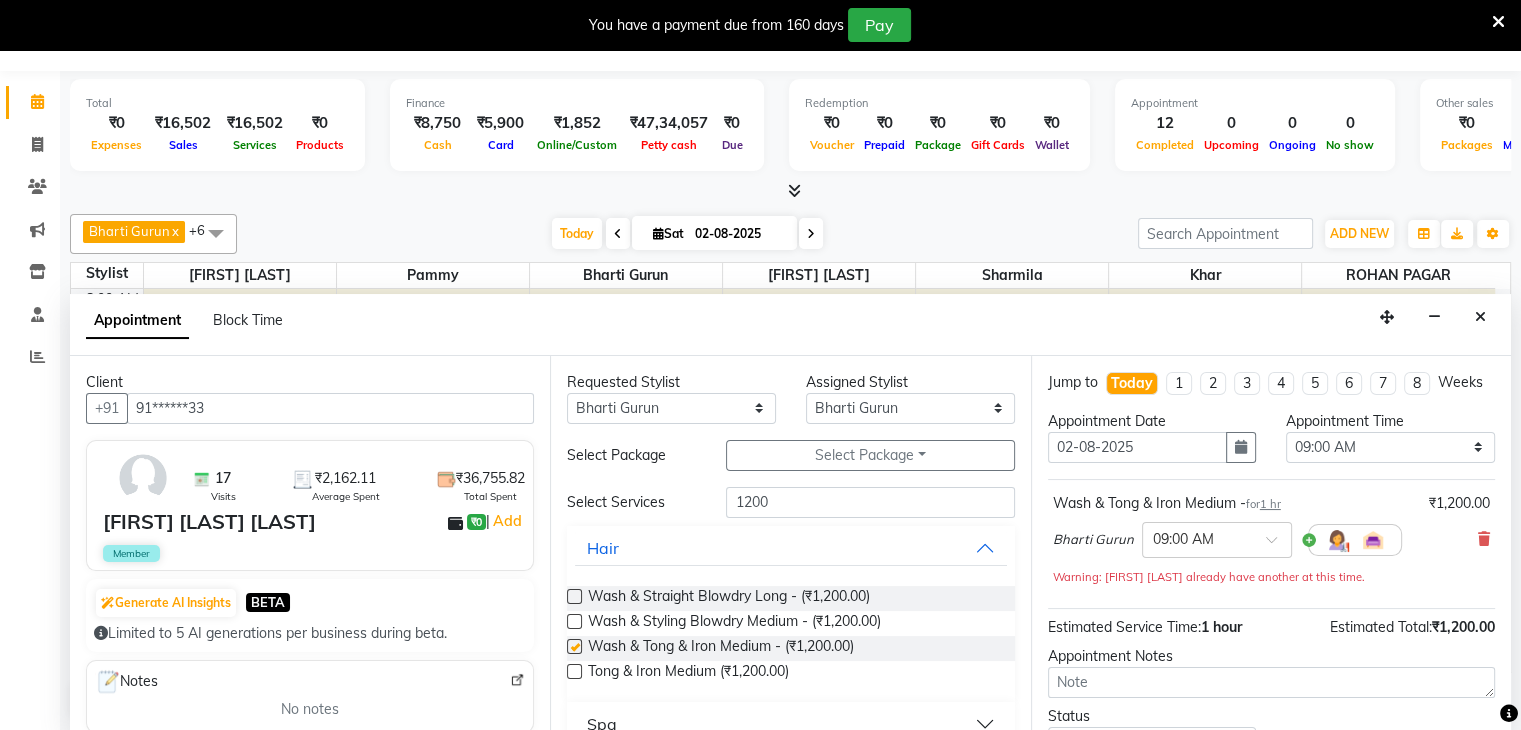 checkbox on "false" 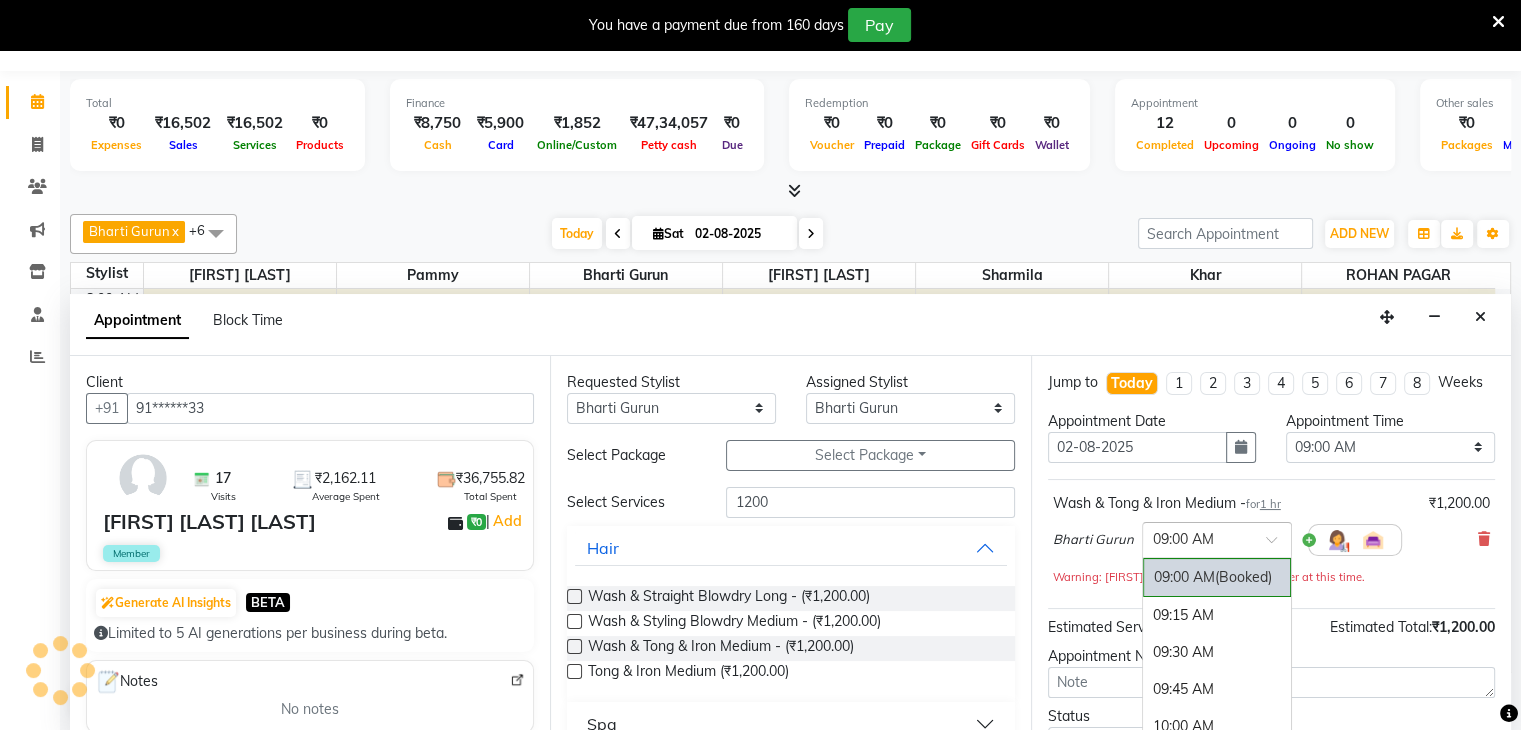 drag, startPoint x: 1257, startPoint y: 564, endPoint x: 1279, endPoint y: 698, distance: 135.79396 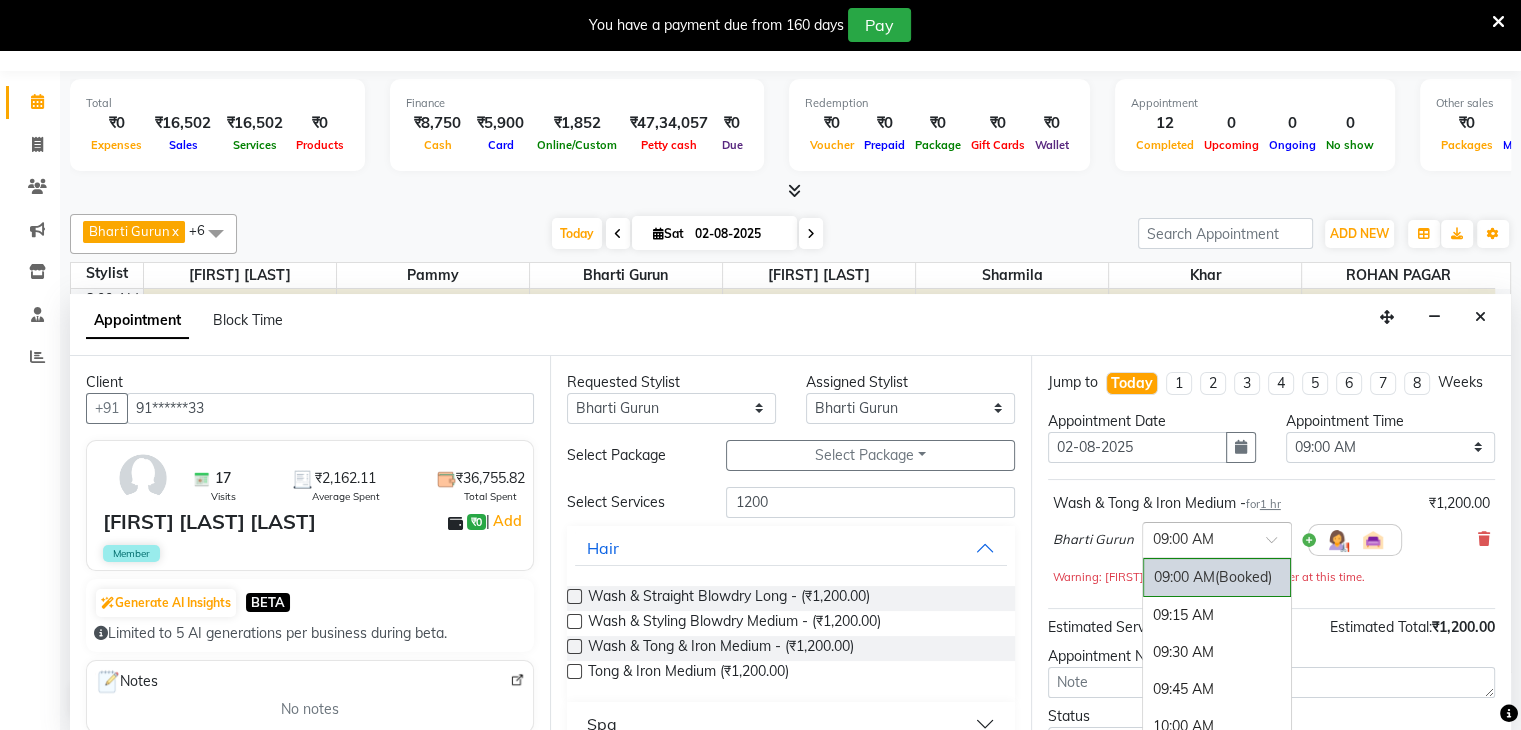 scroll, scrollTop: 209, scrollLeft: 0, axis: vertical 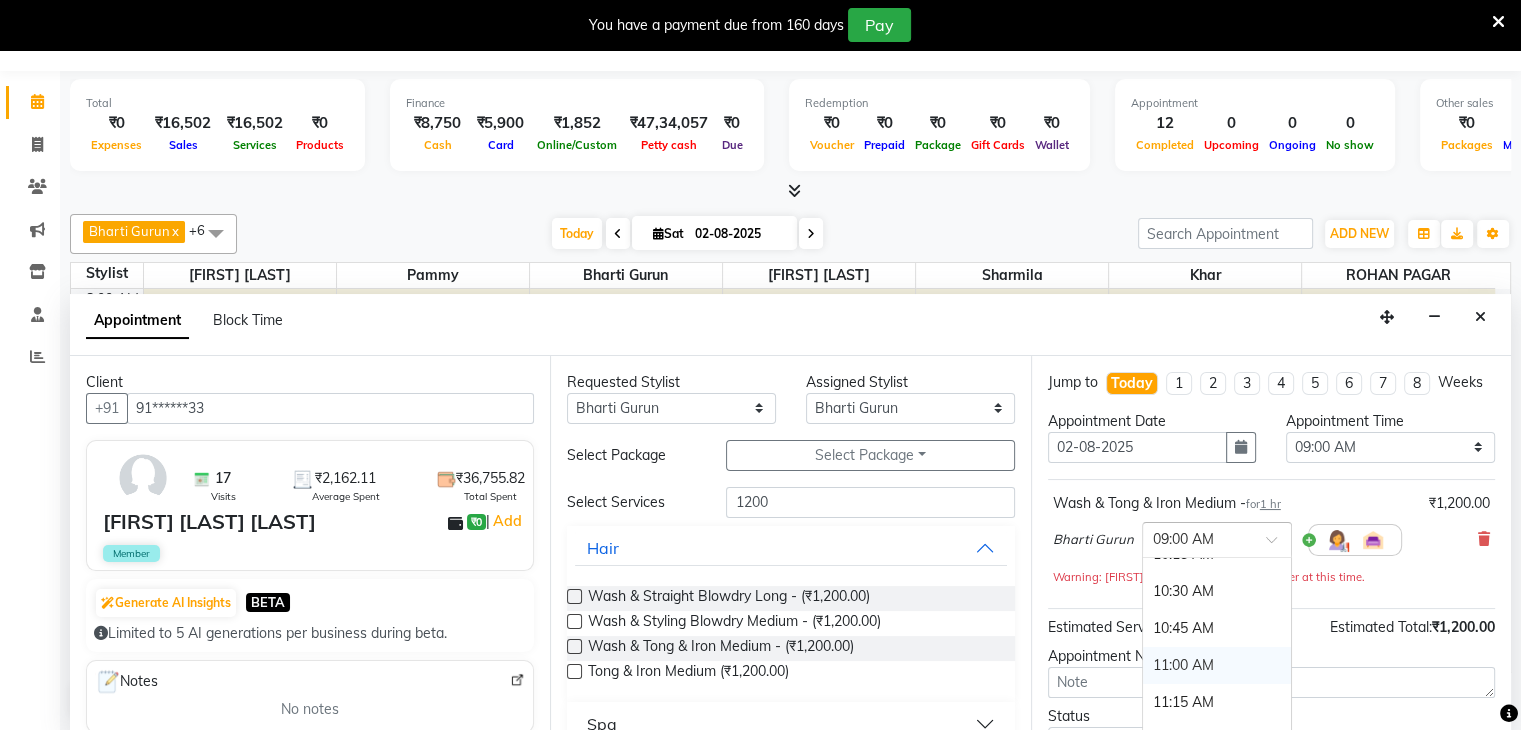 click on "11:00 AM" at bounding box center [1217, 665] 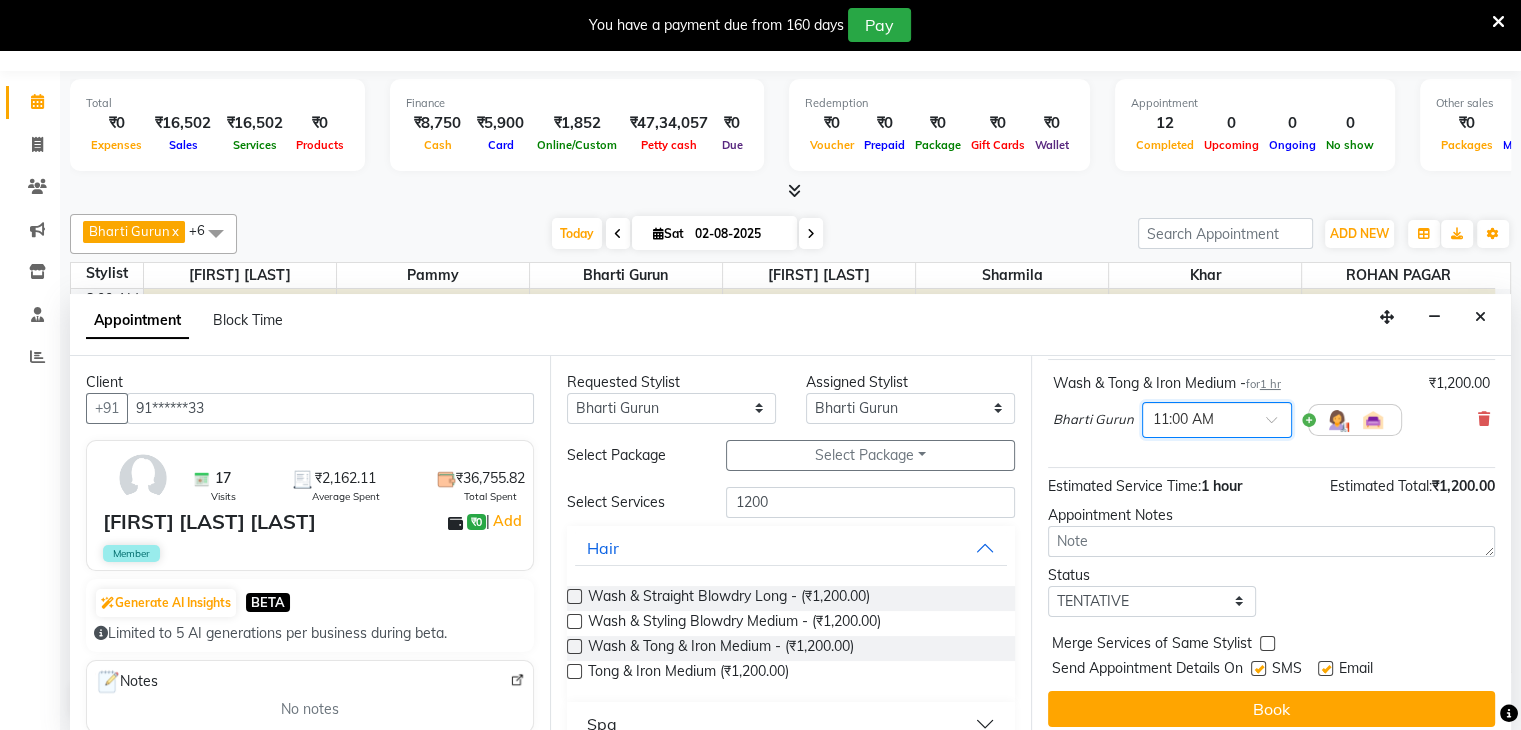 scroll, scrollTop: 149, scrollLeft: 0, axis: vertical 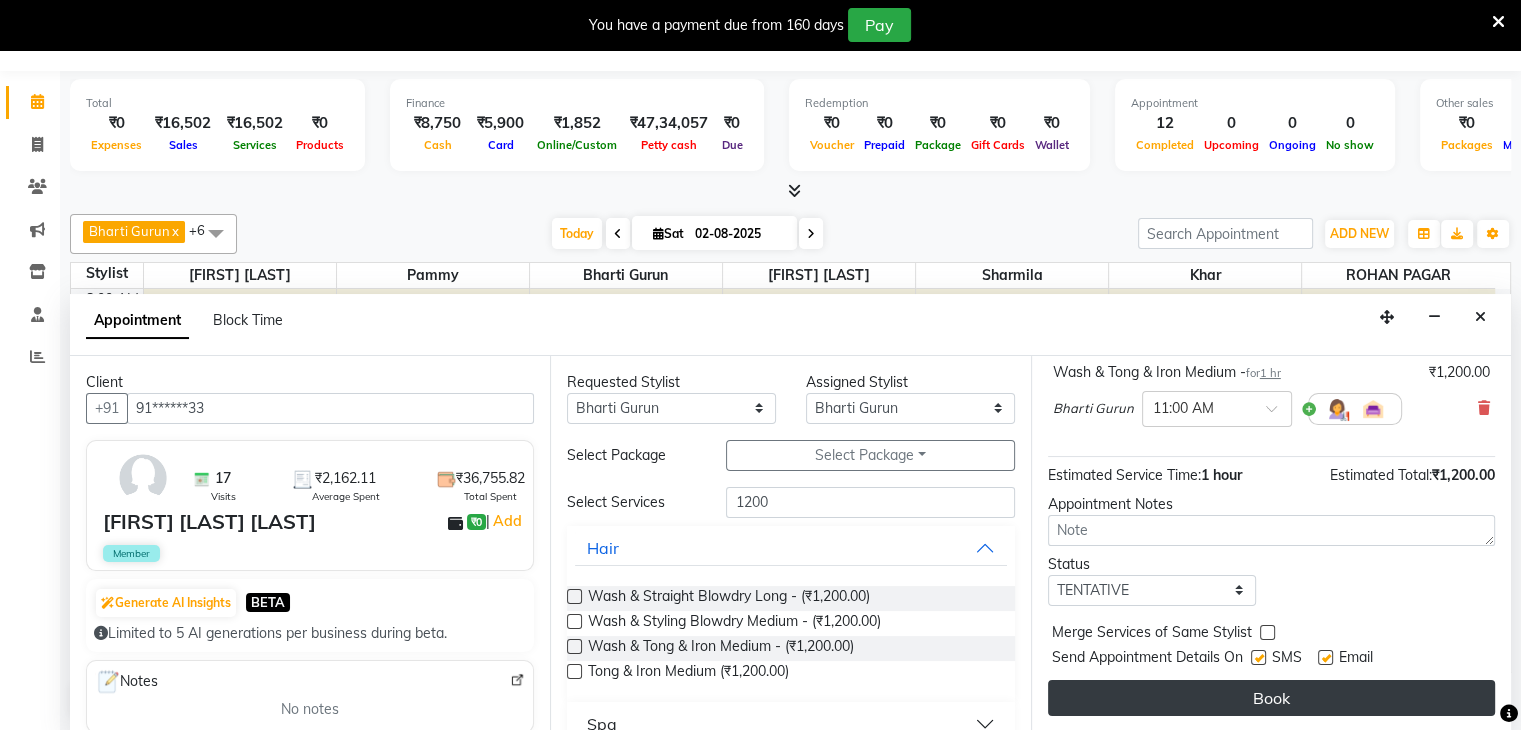 click on "Book" at bounding box center (1271, 698) 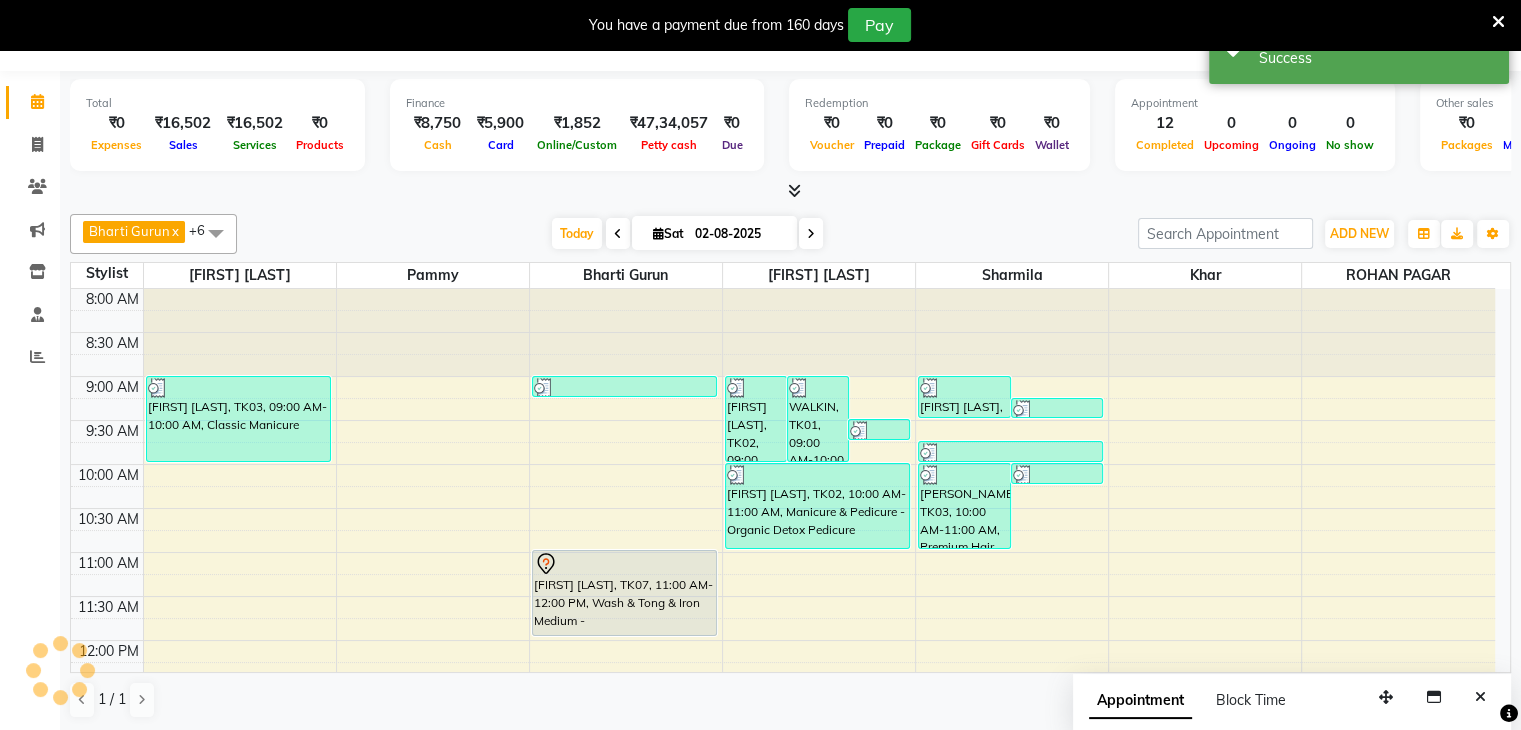 scroll, scrollTop: 0, scrollLeft: 0, axis: both 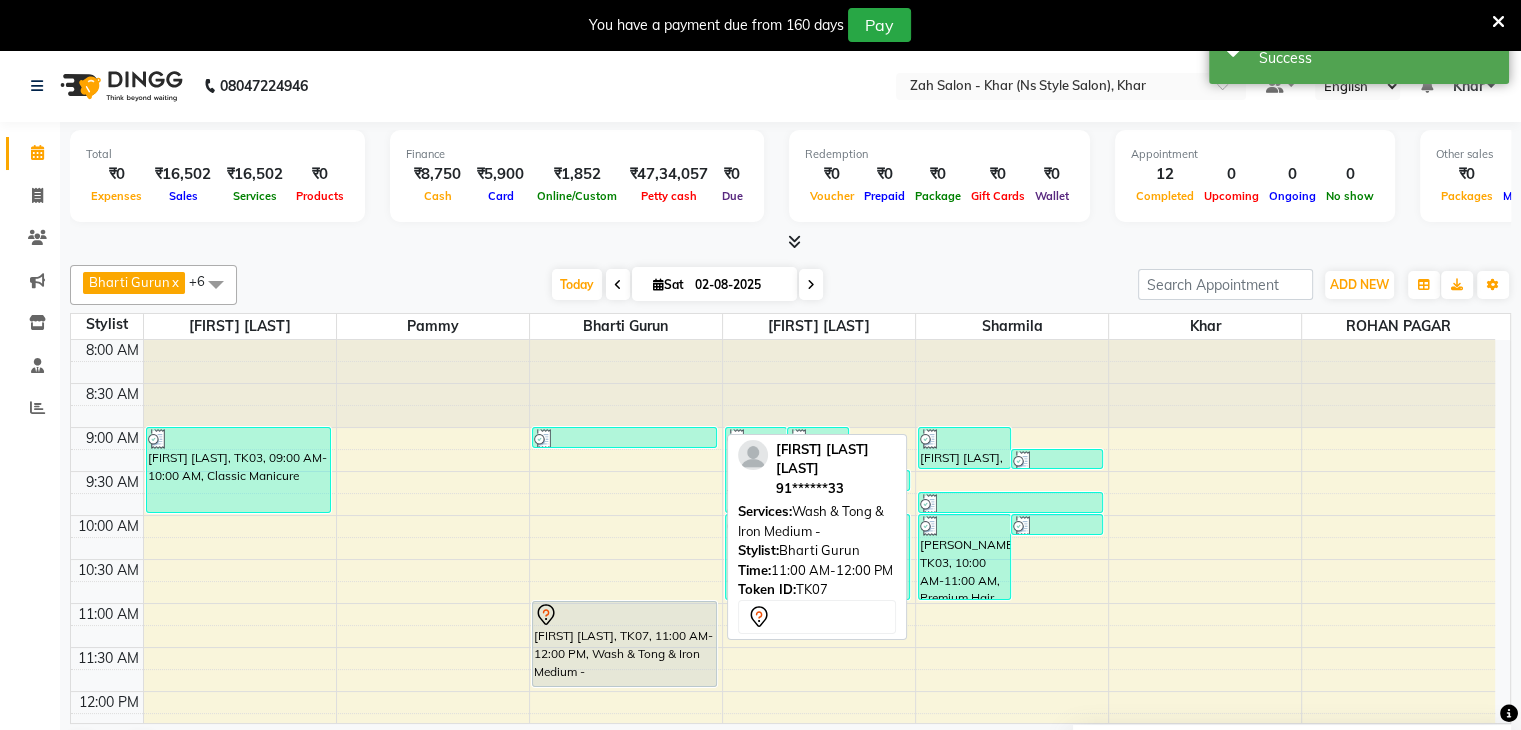 click on "[FIRST] [LAST], TK07, 11:00 AM-12:00 PM, Wash & Tong & Iron Medium -" at bounding box center [624, 644] 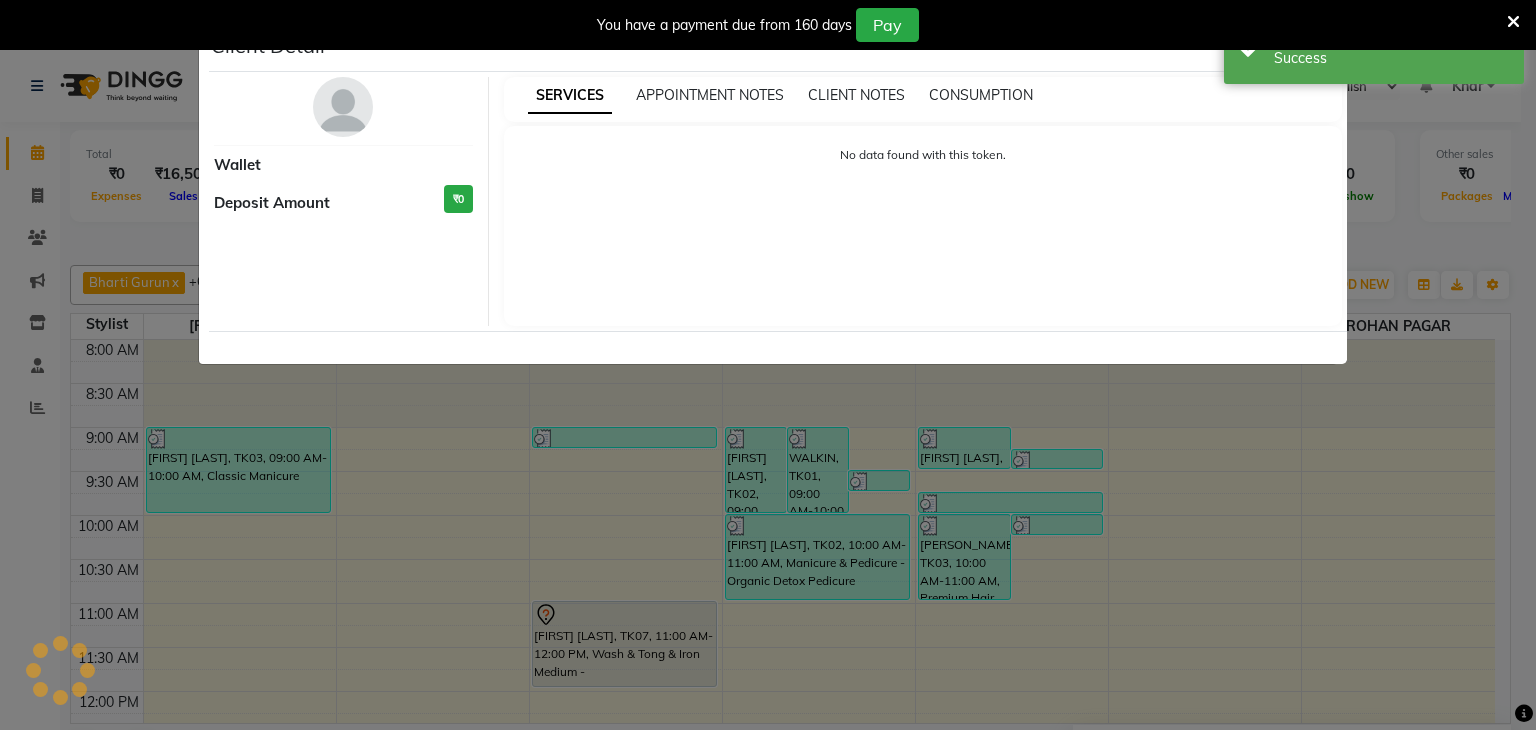 select on "7" 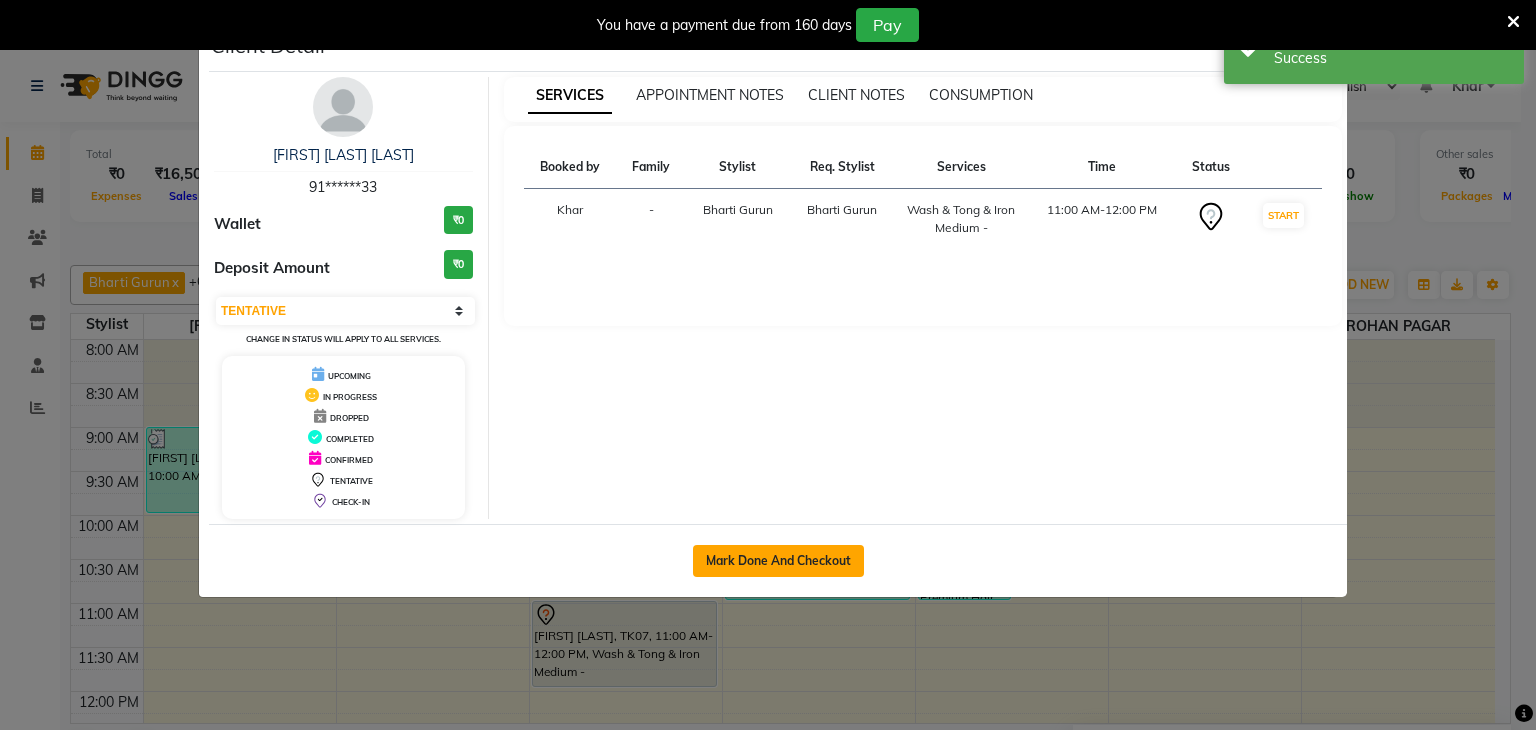click on "Mark Done And Checkout" 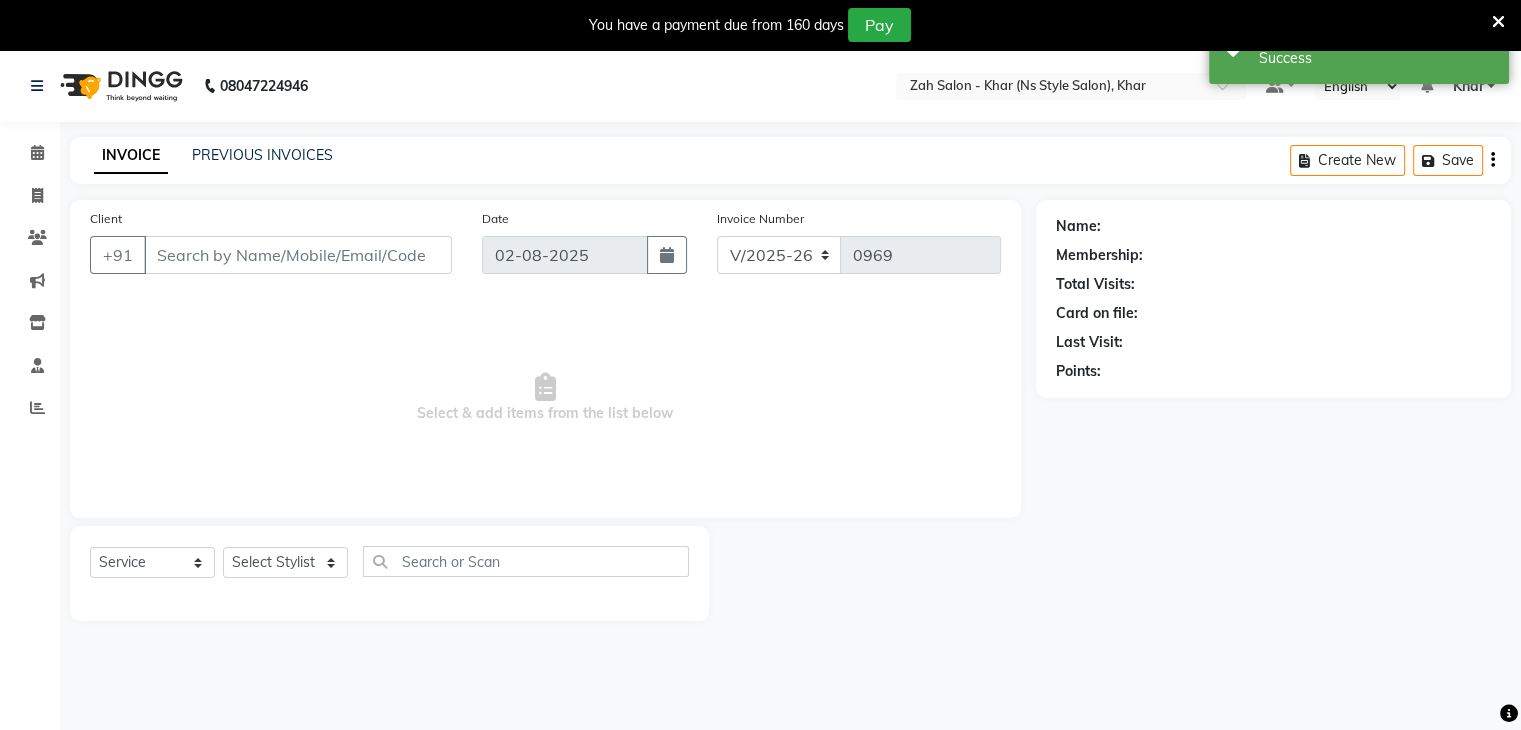 type on "91******33" 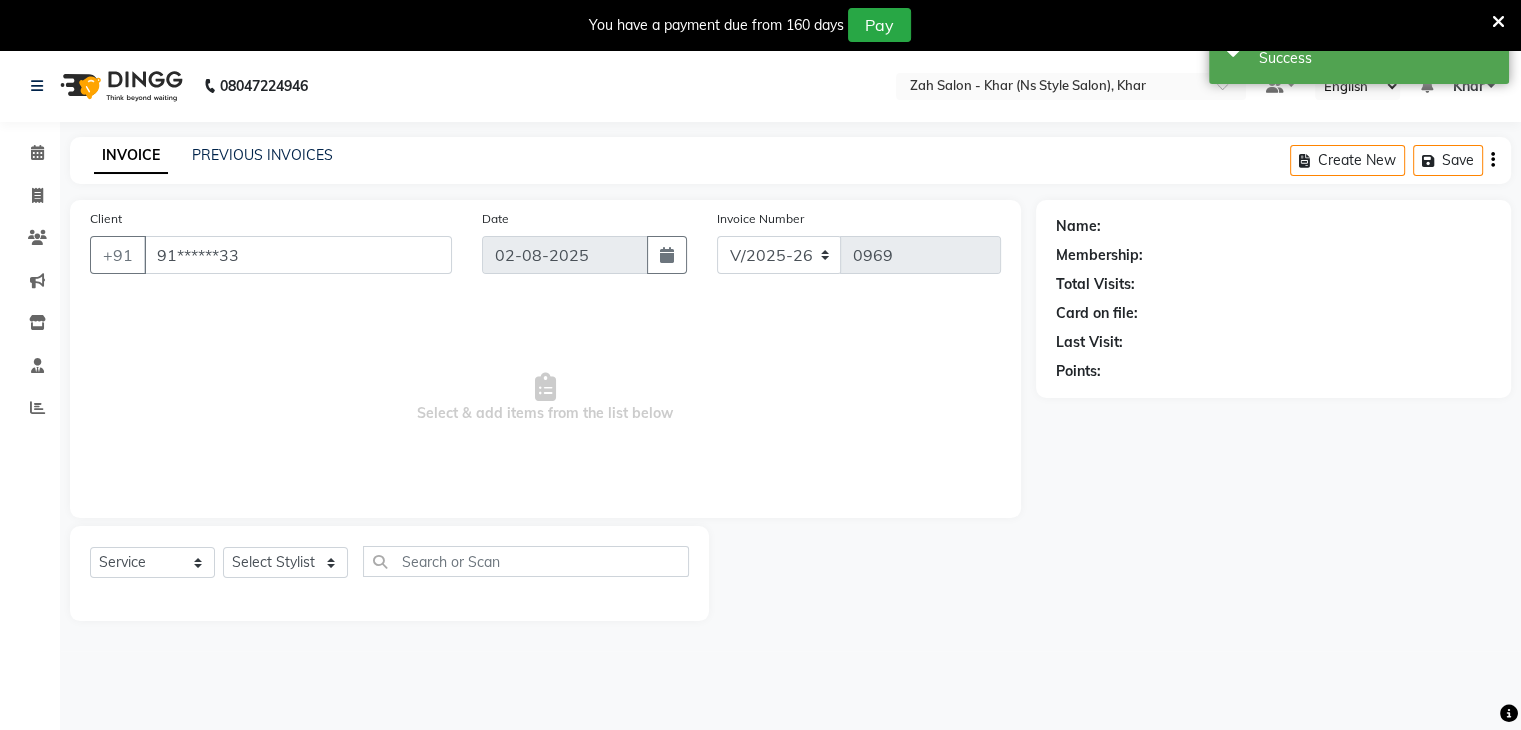 select on "38402" 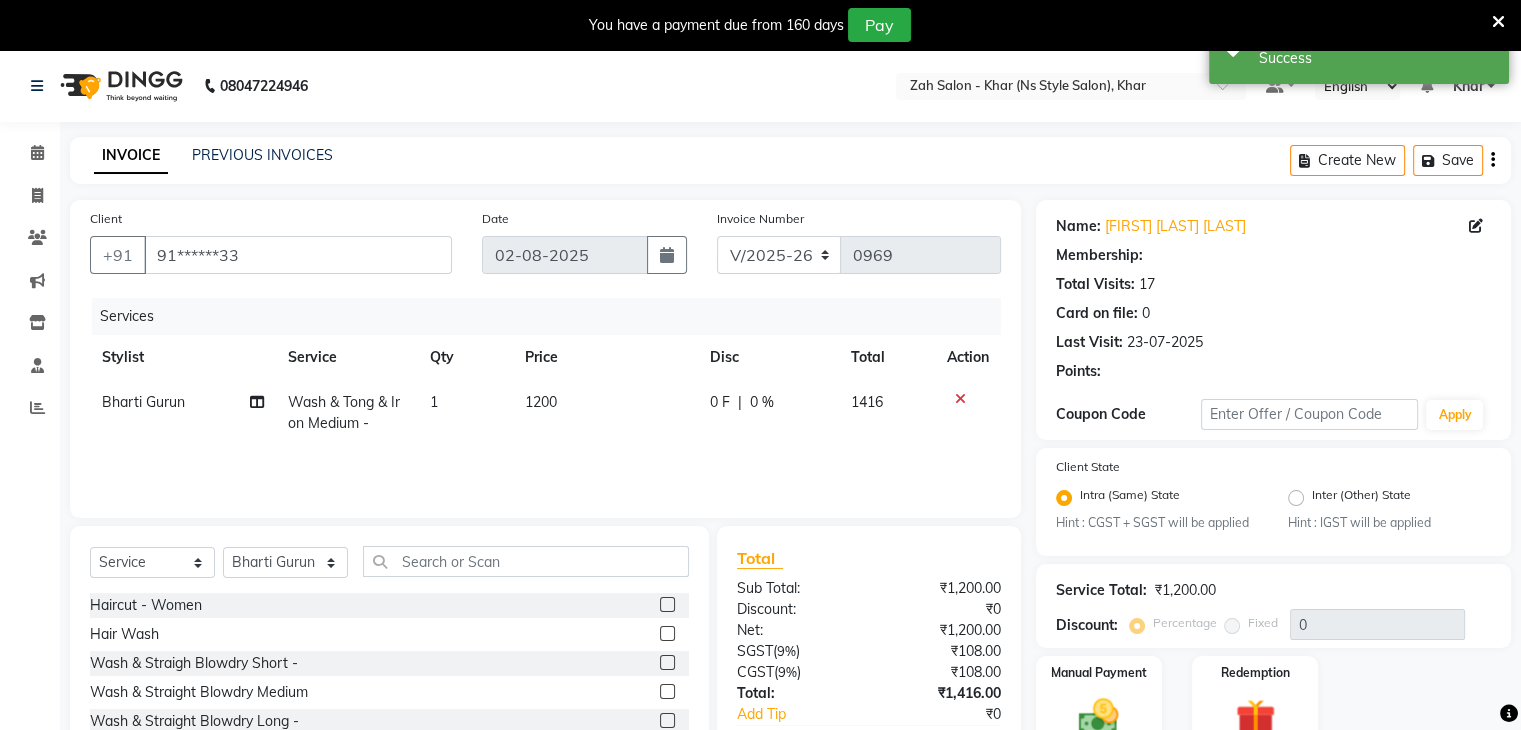 select on "1: Object" 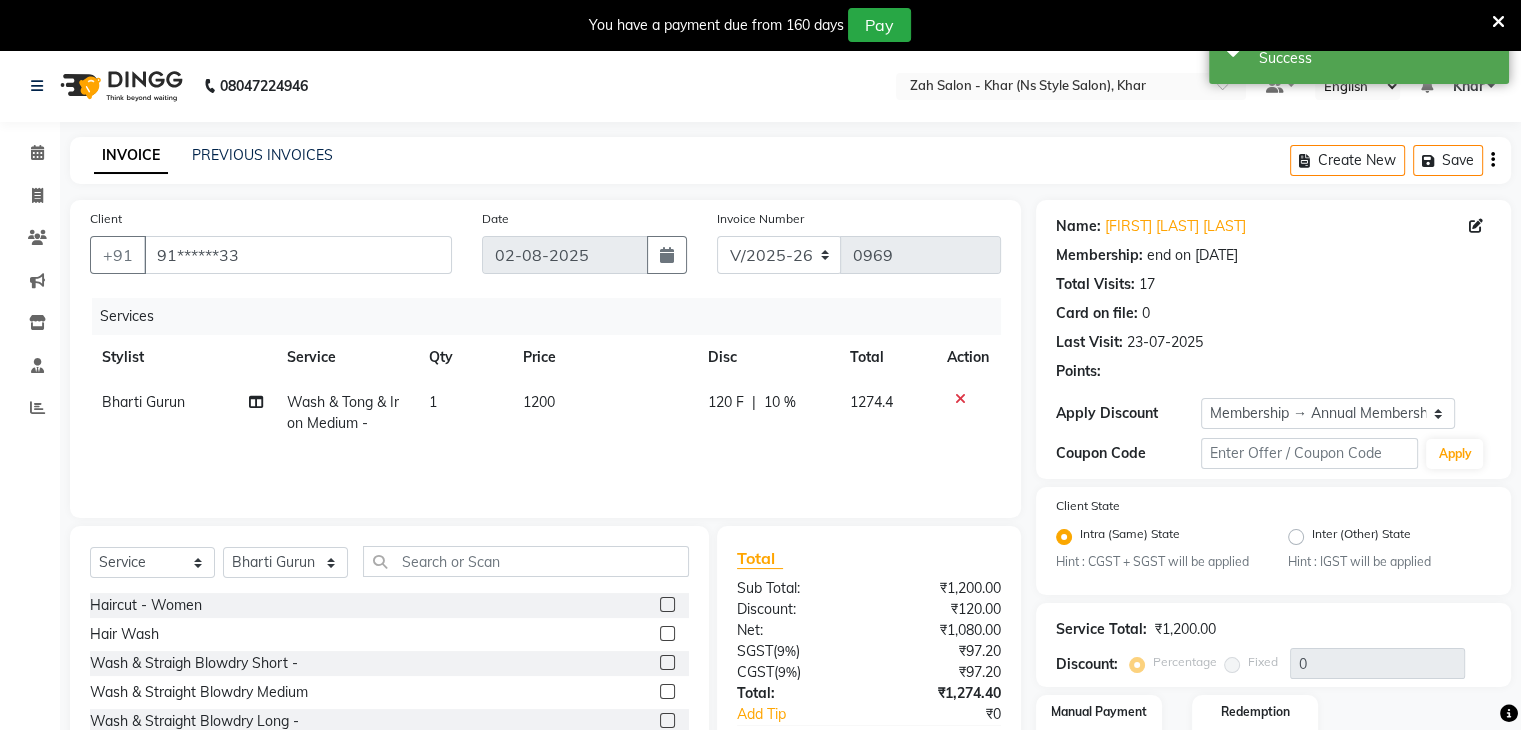 type on "10" 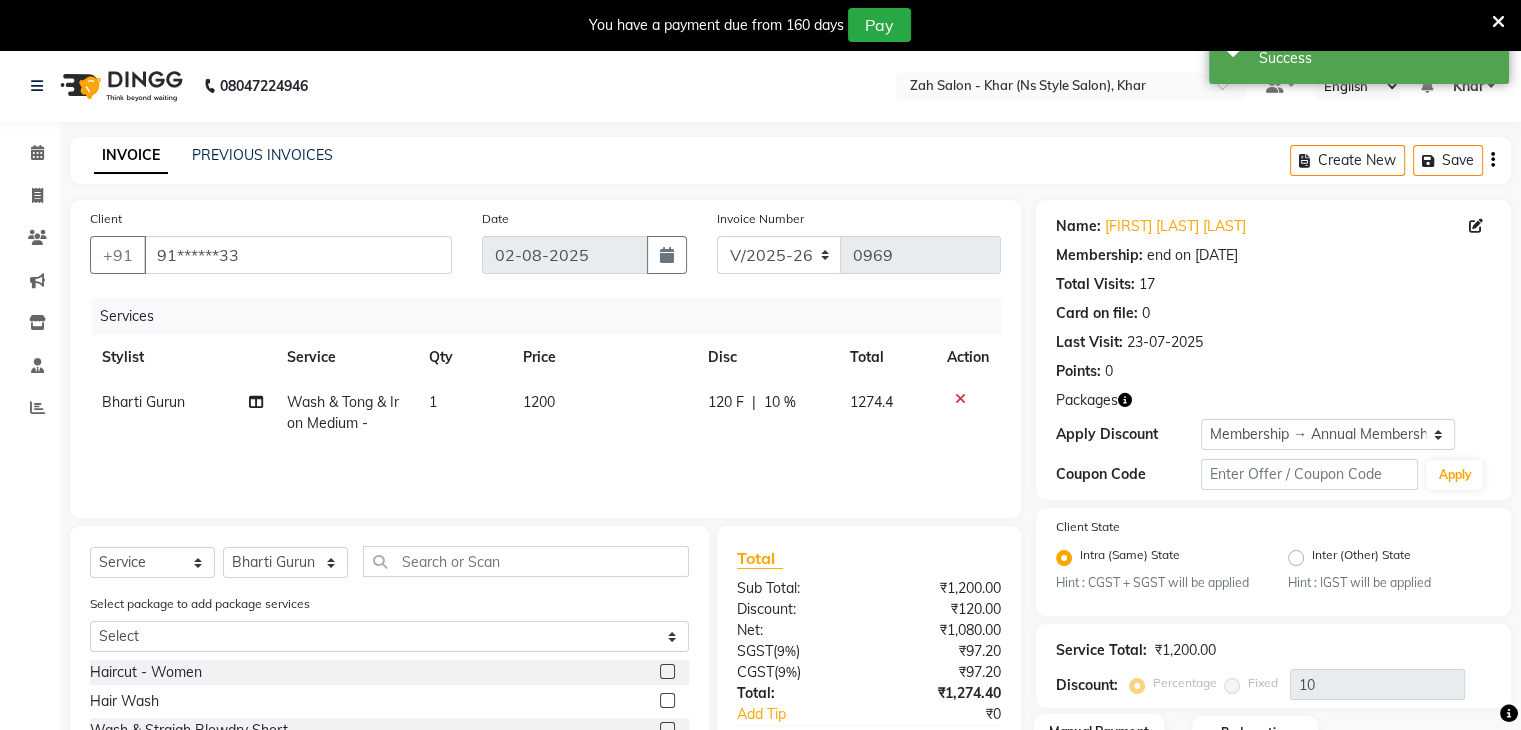 scroll, scrollTop: 190, scrollLeft: 0, axis: vertical 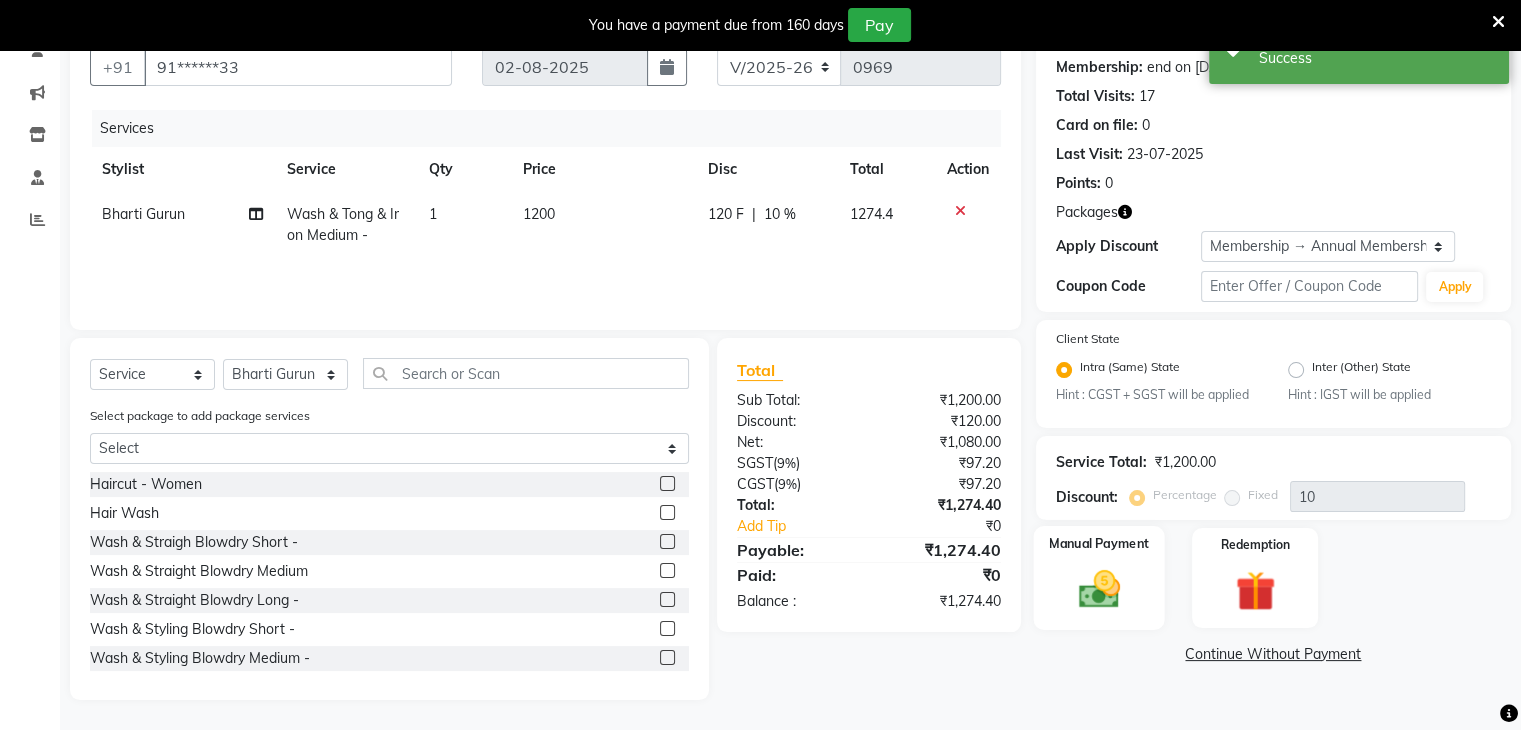 click 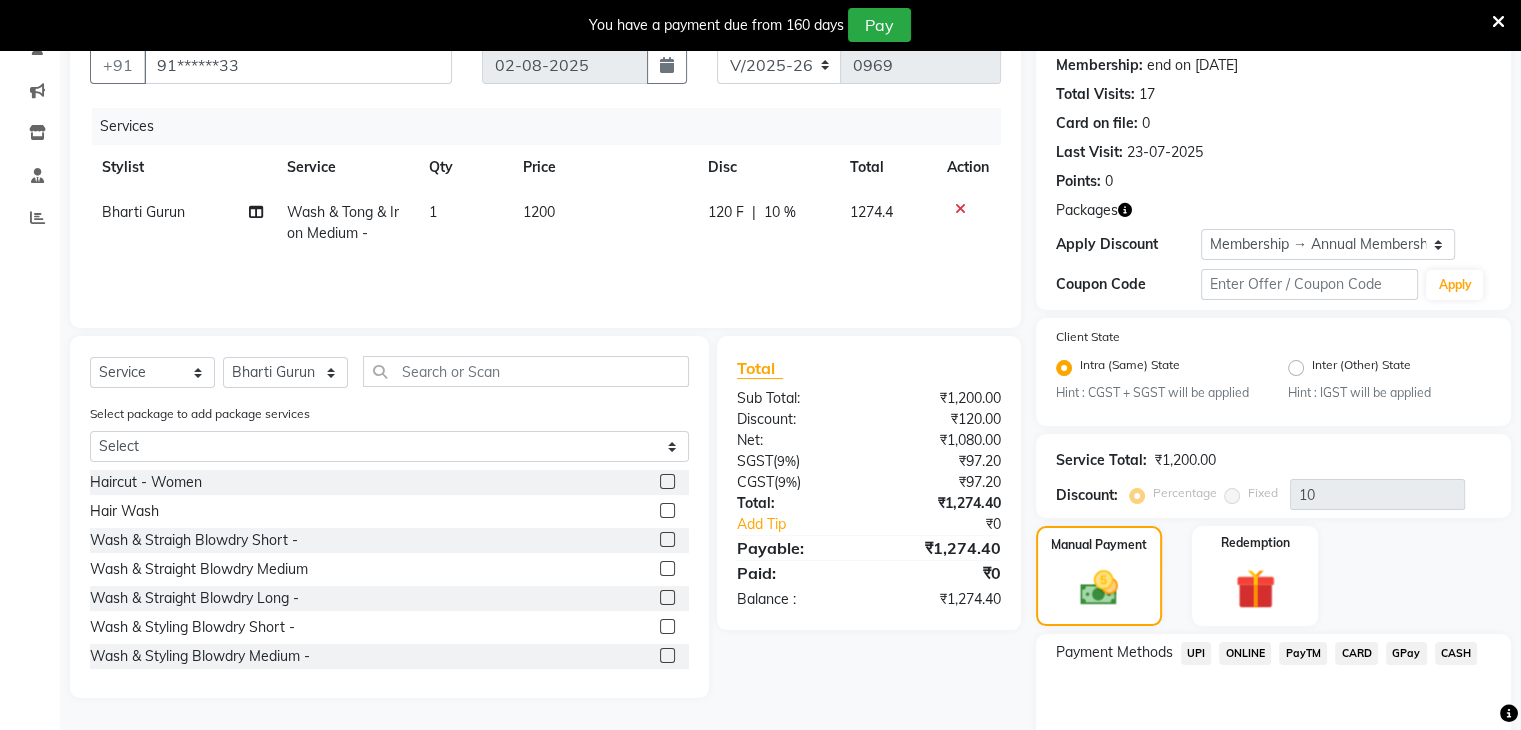 scroll, scrollTop: 287, scrollLeft: 0, axis: vertical 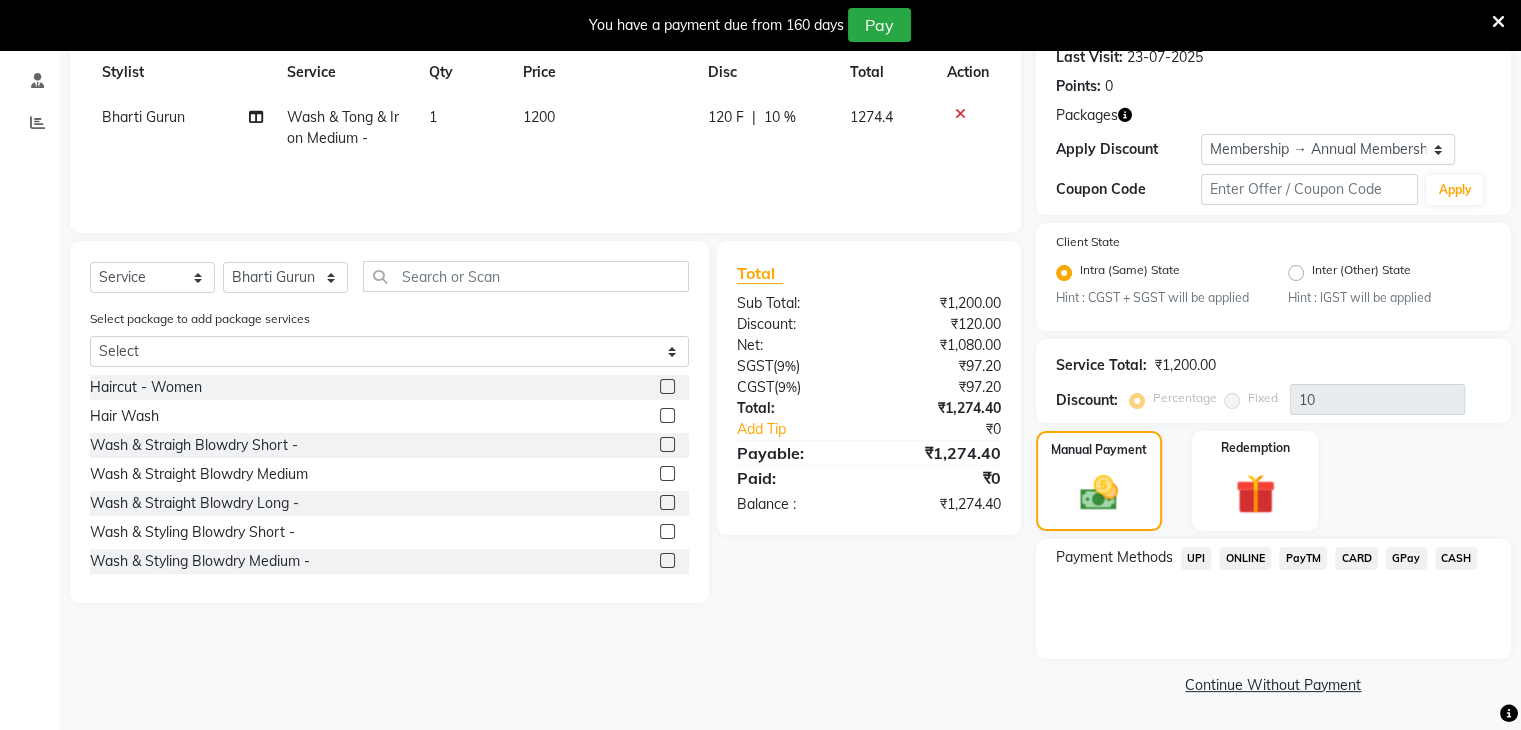 click on "CARD" 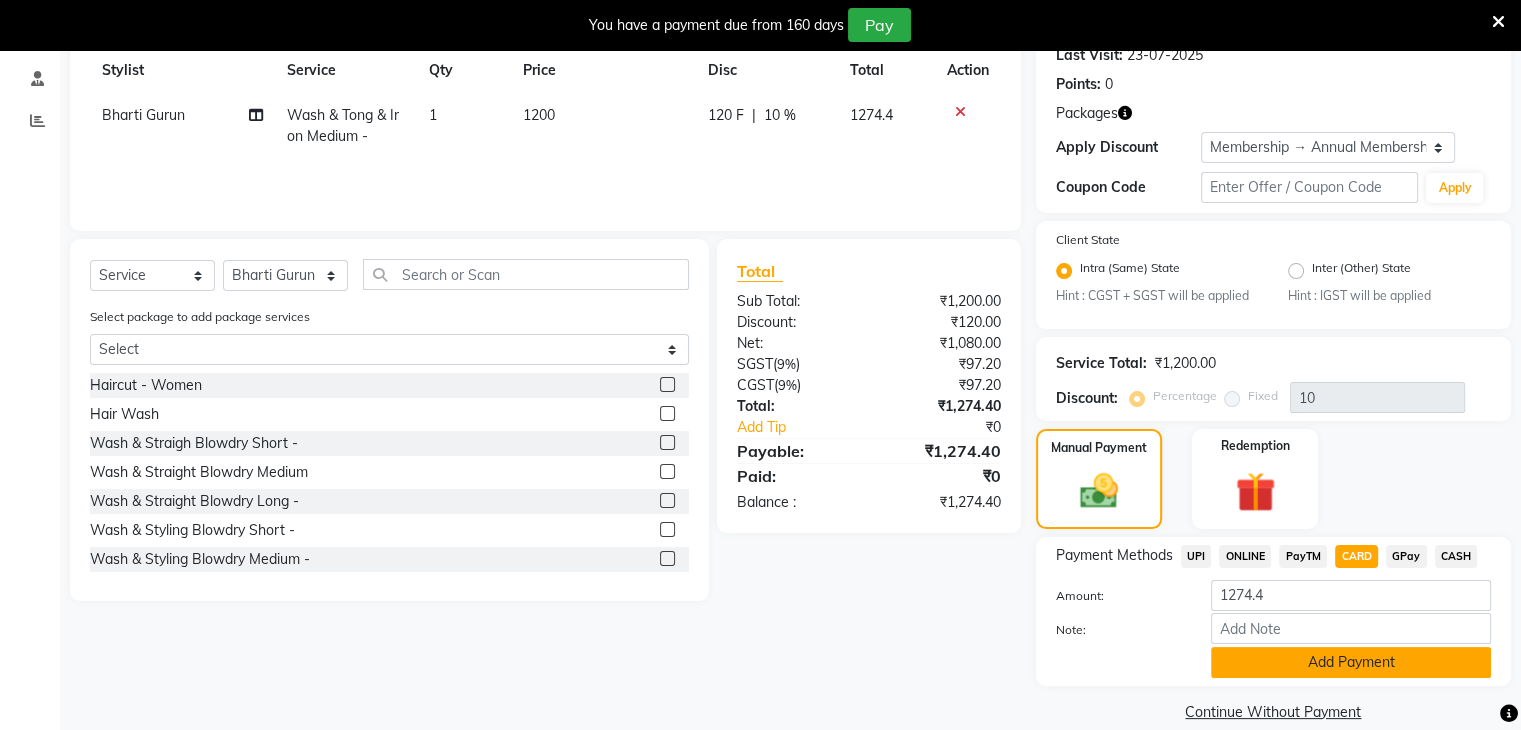 click on "Add Payment" 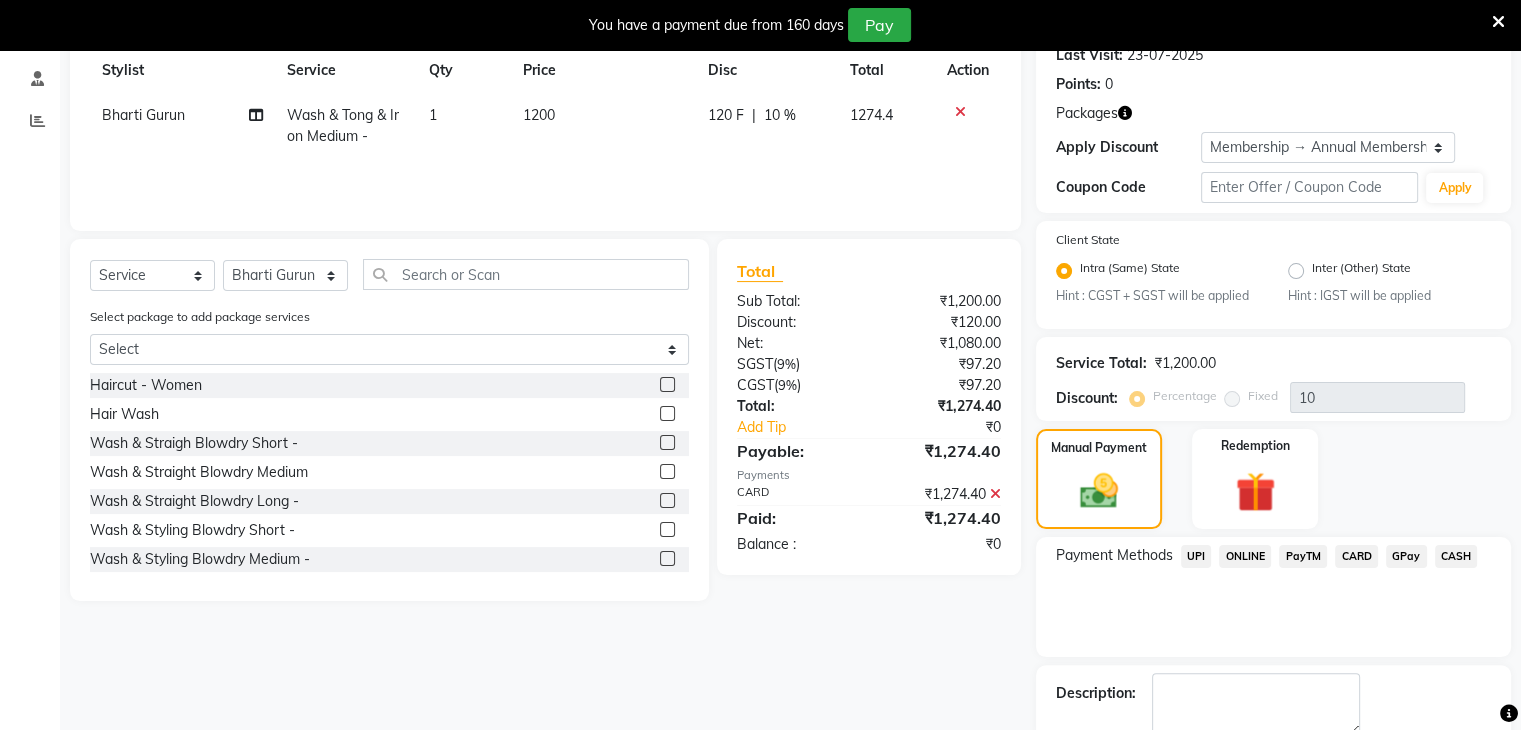 scroll, scrollTop: 400, scrollLeft: 0, axis: vertical 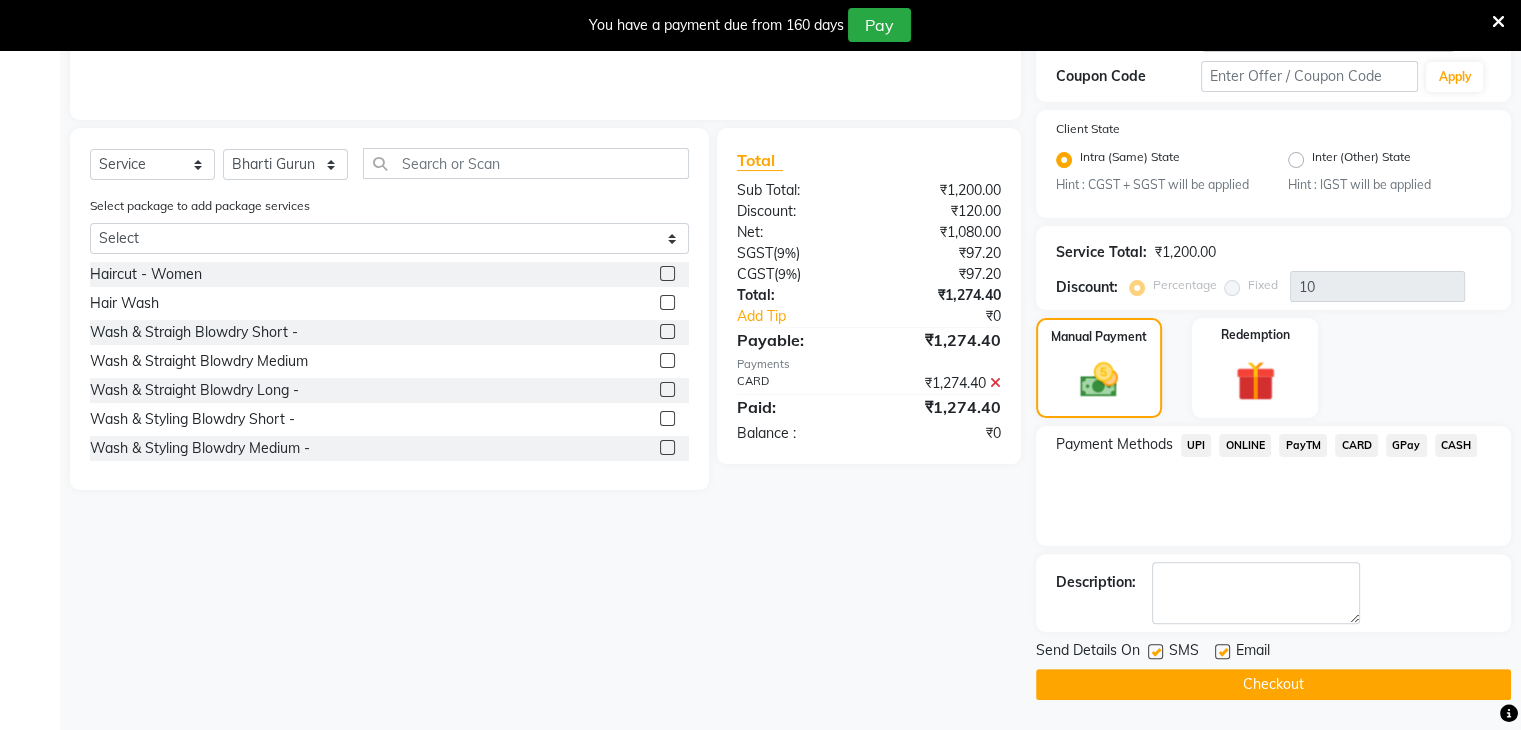 click on "Checkout" 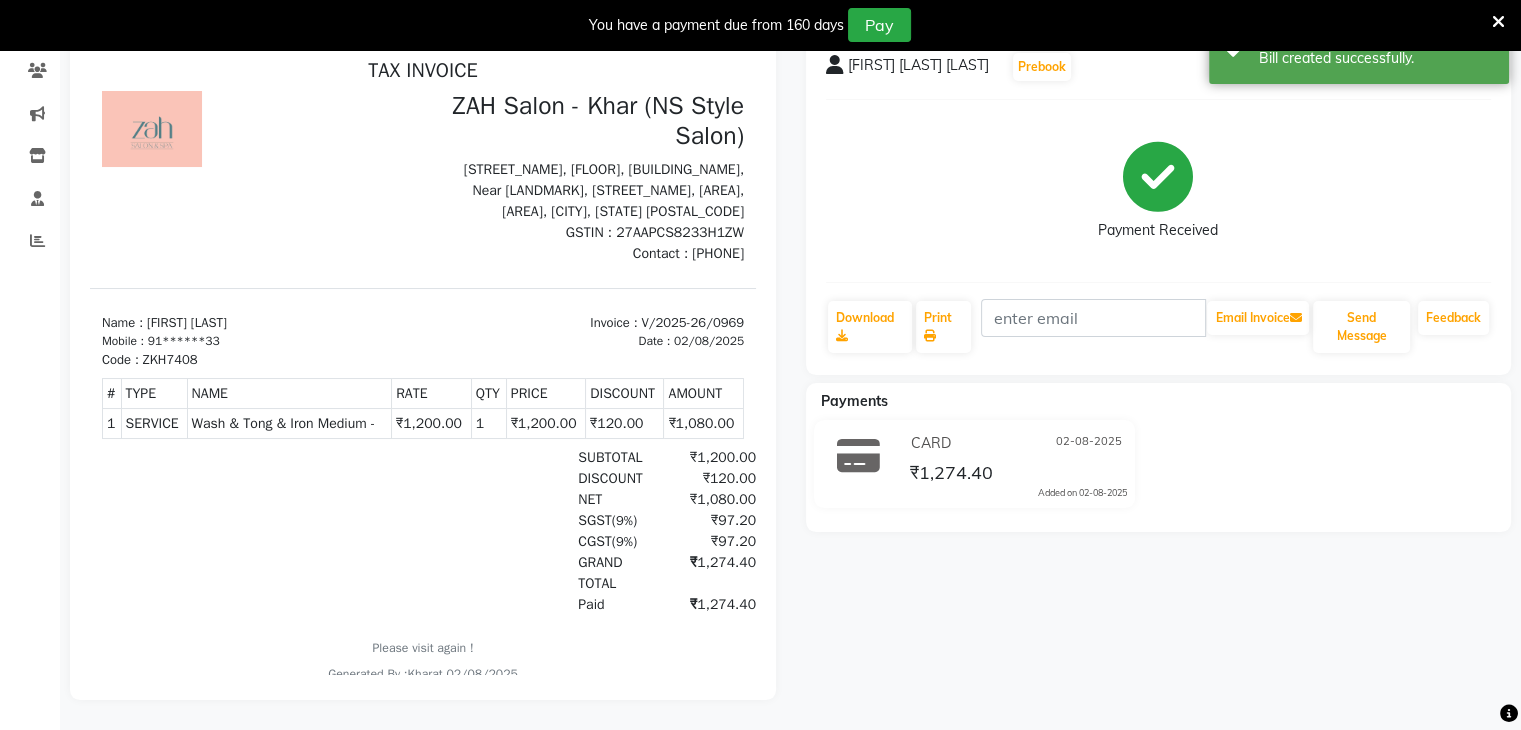 scroll, scrollTop: 0, scrollLeft: 0, axis: both 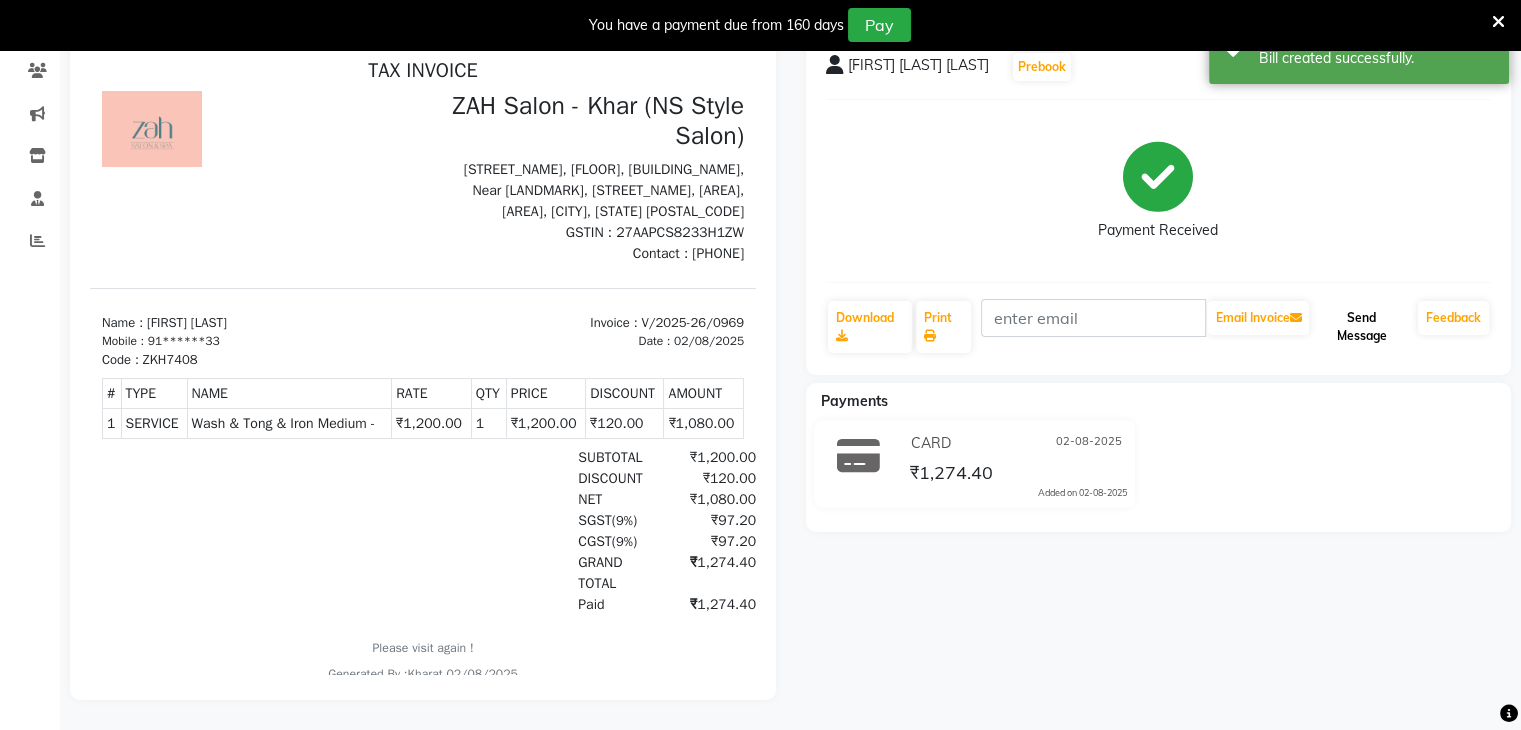 click on "Send Message" 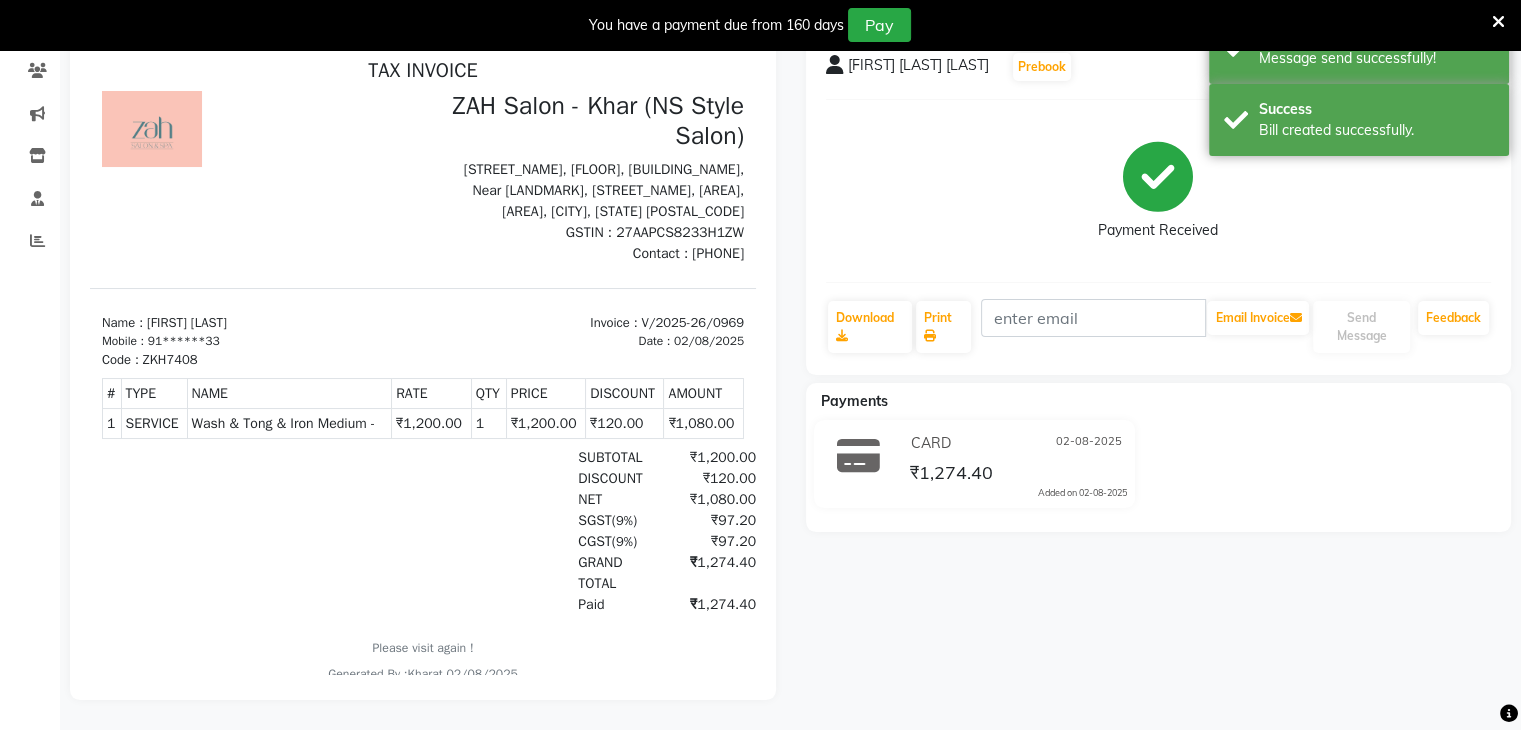 scroll, scrollTop: 0, scrollLeft: 0, axis: both 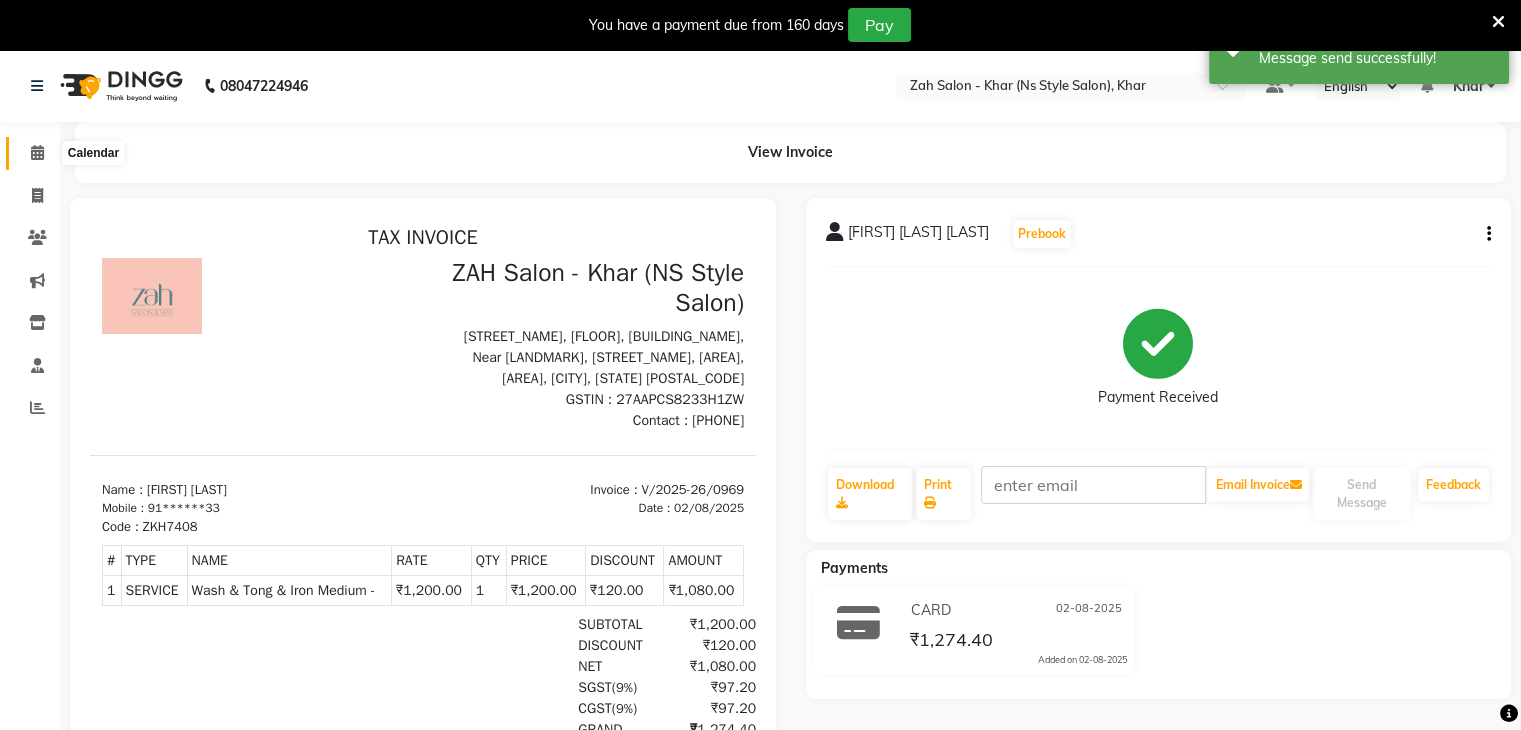click 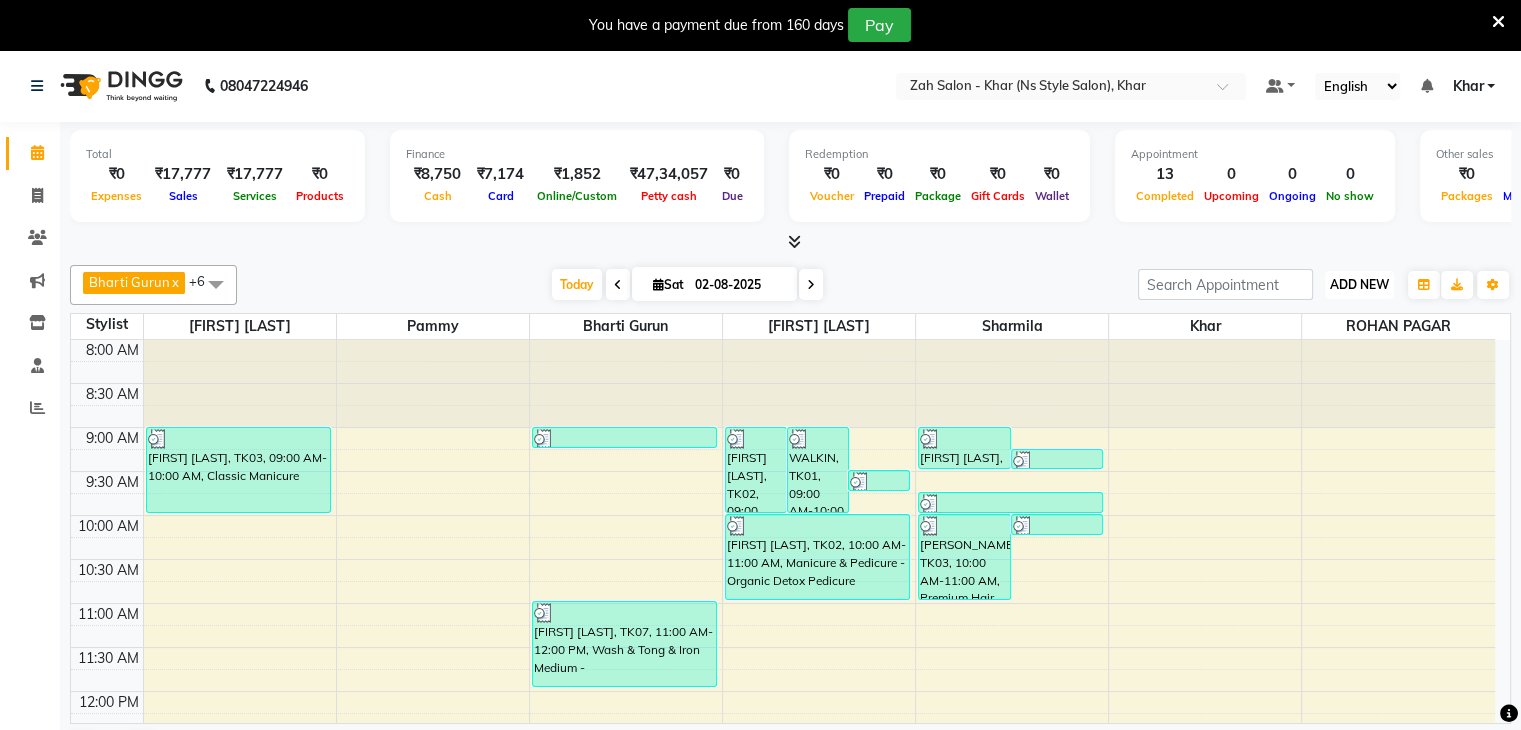 click on "ADD NEW Toggle Dropdown" at bounding box center [1359, 285] 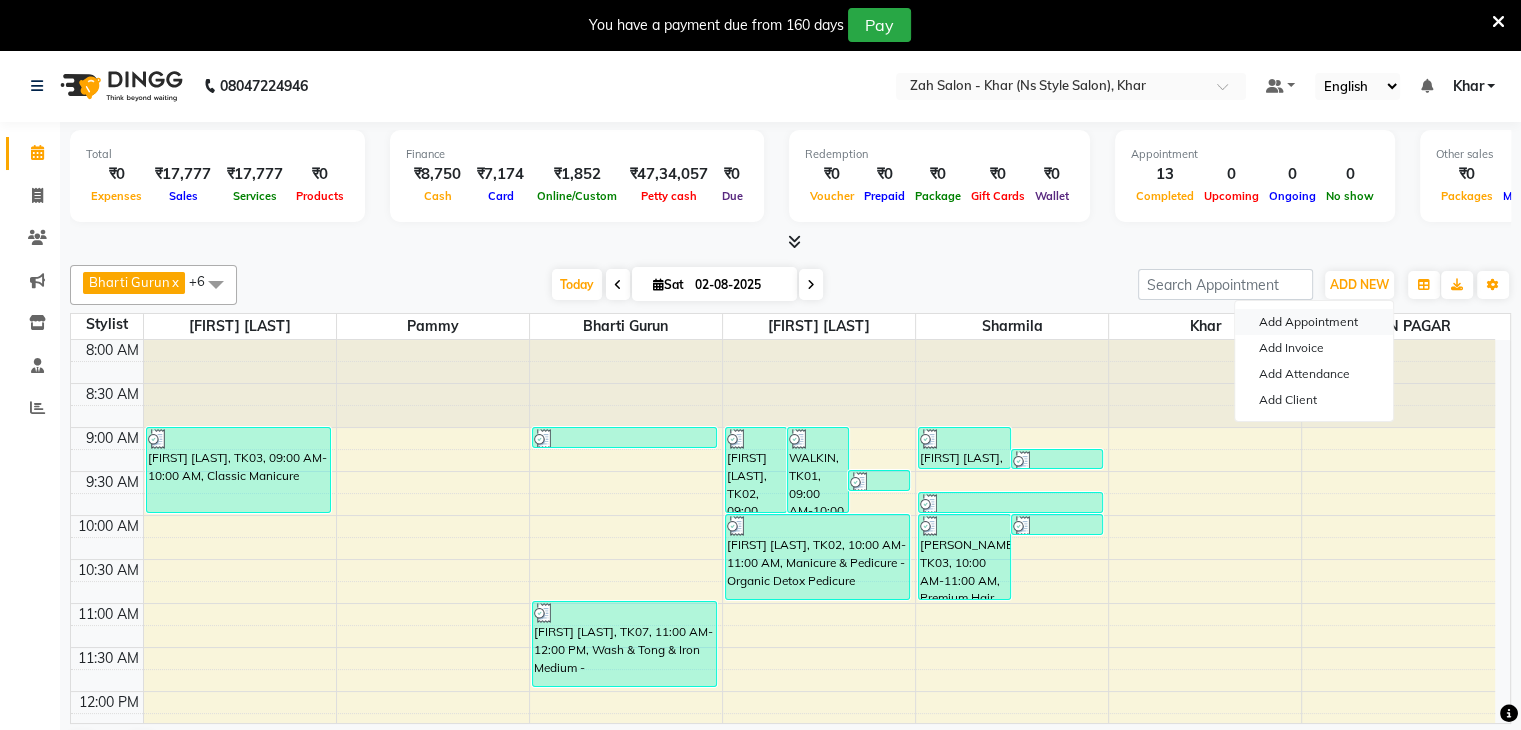 click on "Add Appointment" at bounding box center [1314, 322] 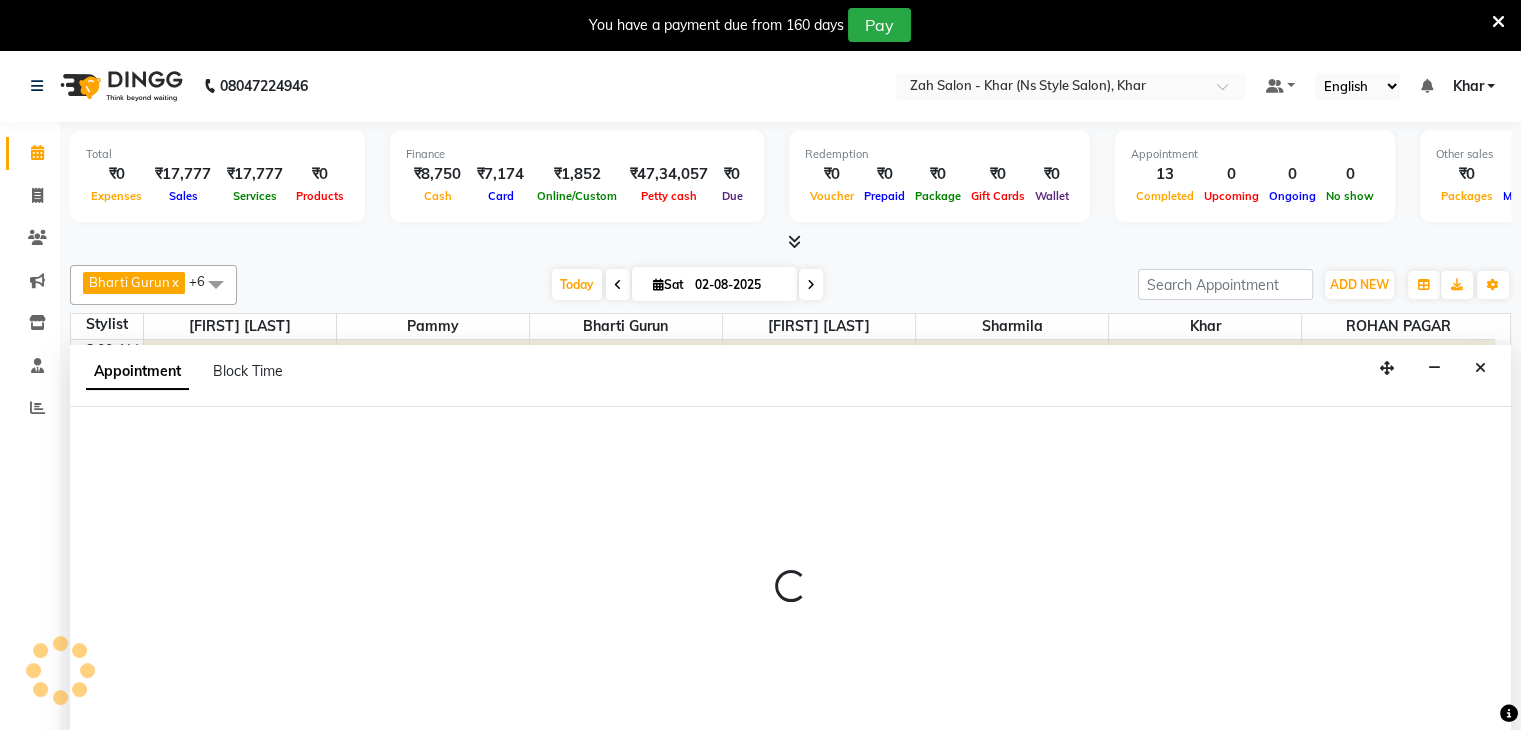 scroll, scrollTop: 51, scrollLeft: 0, axis: vertical 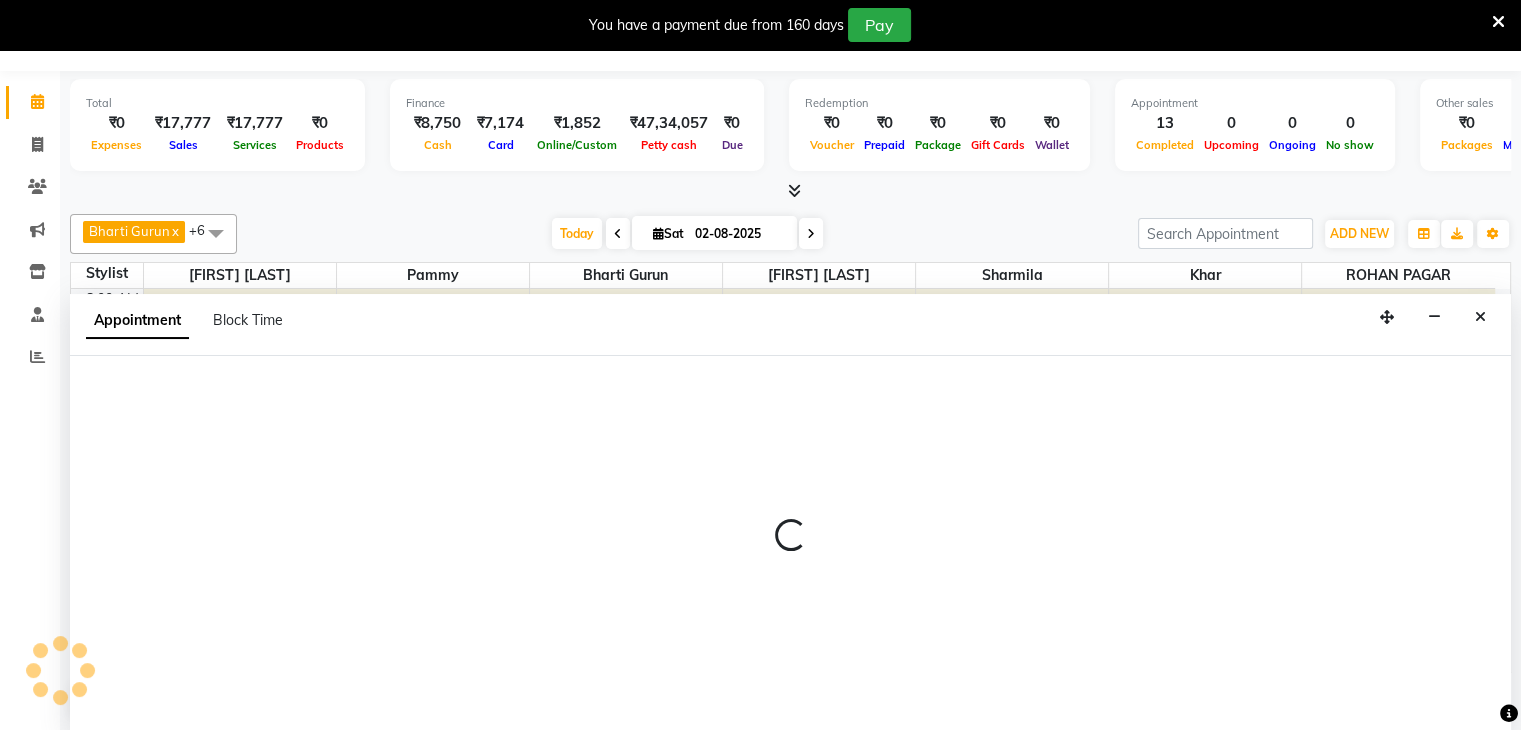 select on "540" 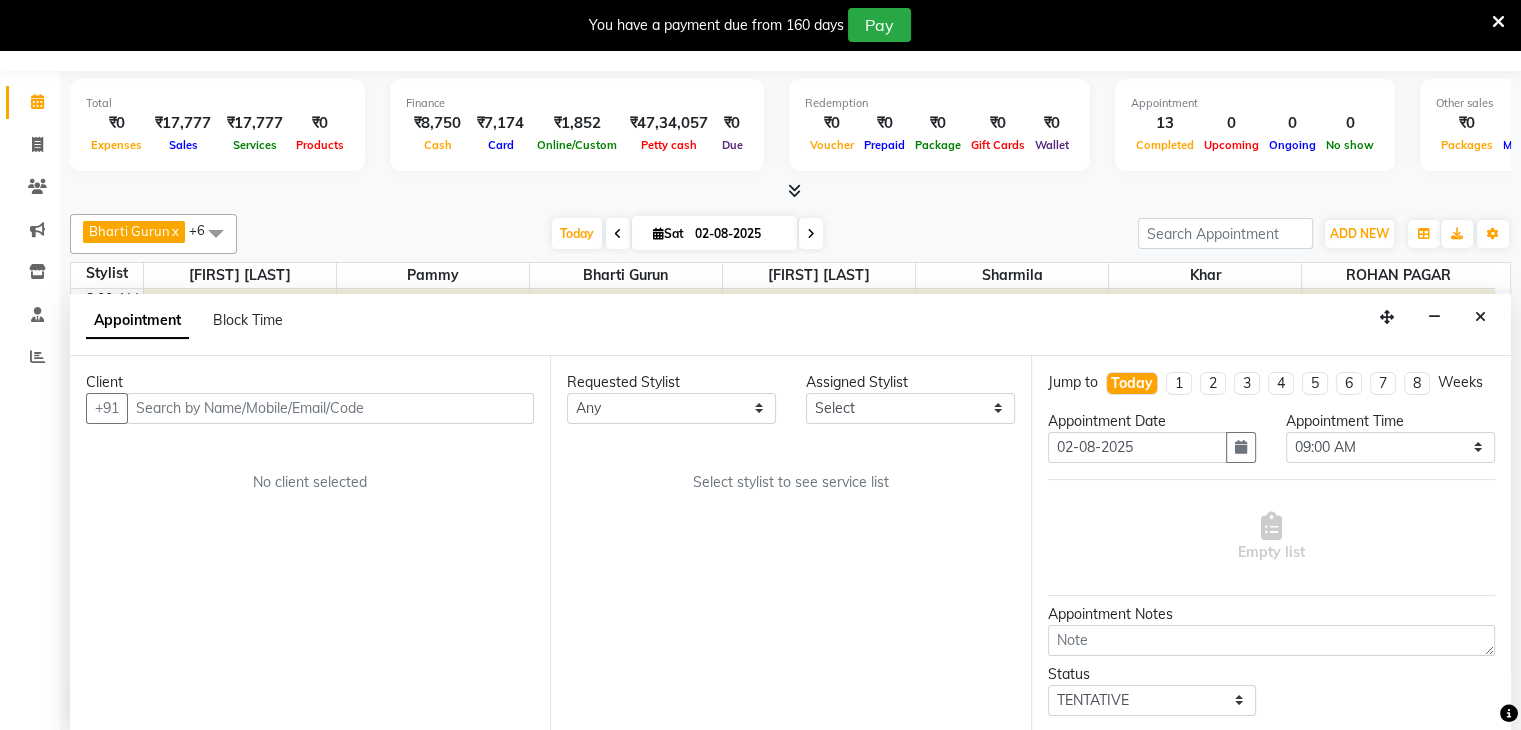 click at bounding box center [330, 408] 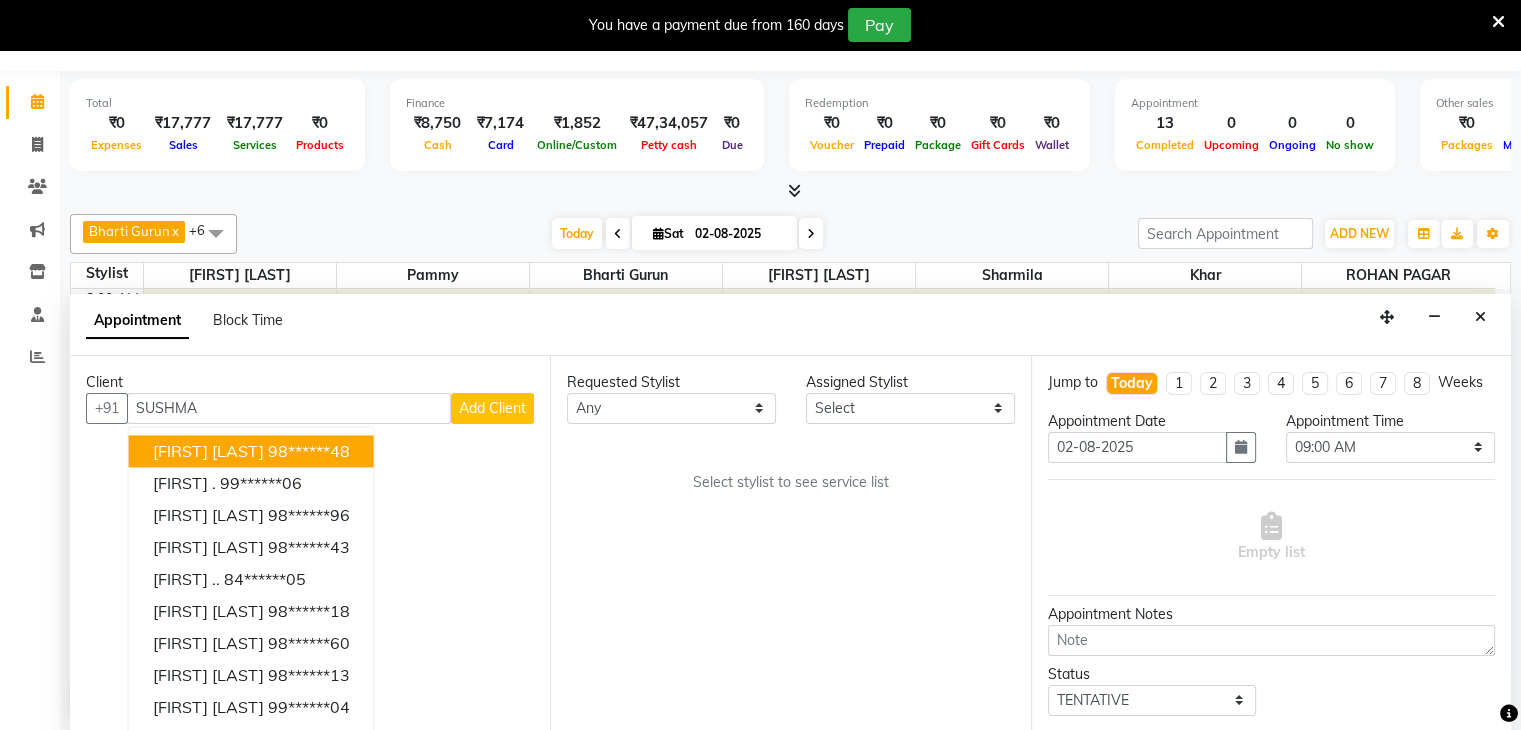 click on "[FIRST] [LAST]" at bounding box center (208, 451) 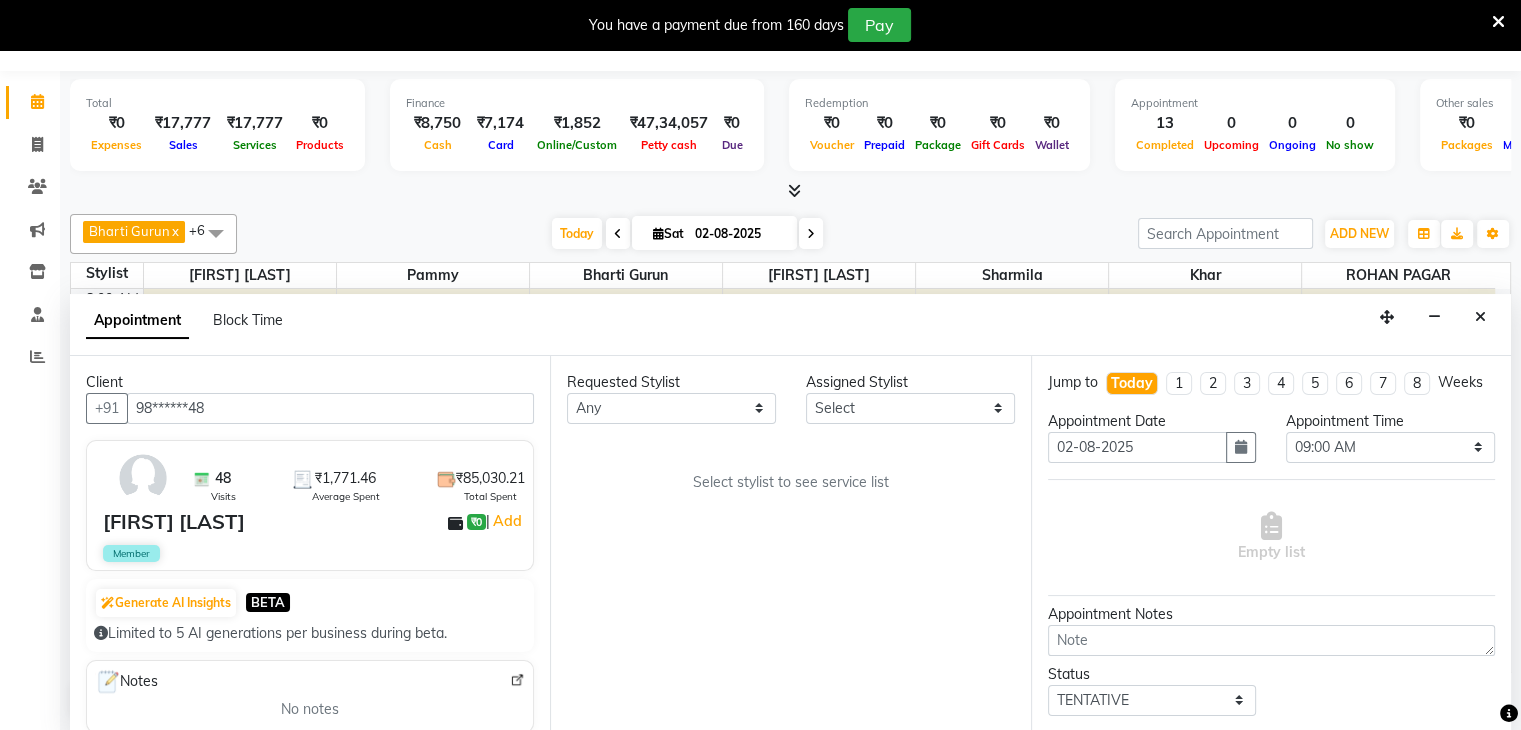 type on "98******48" 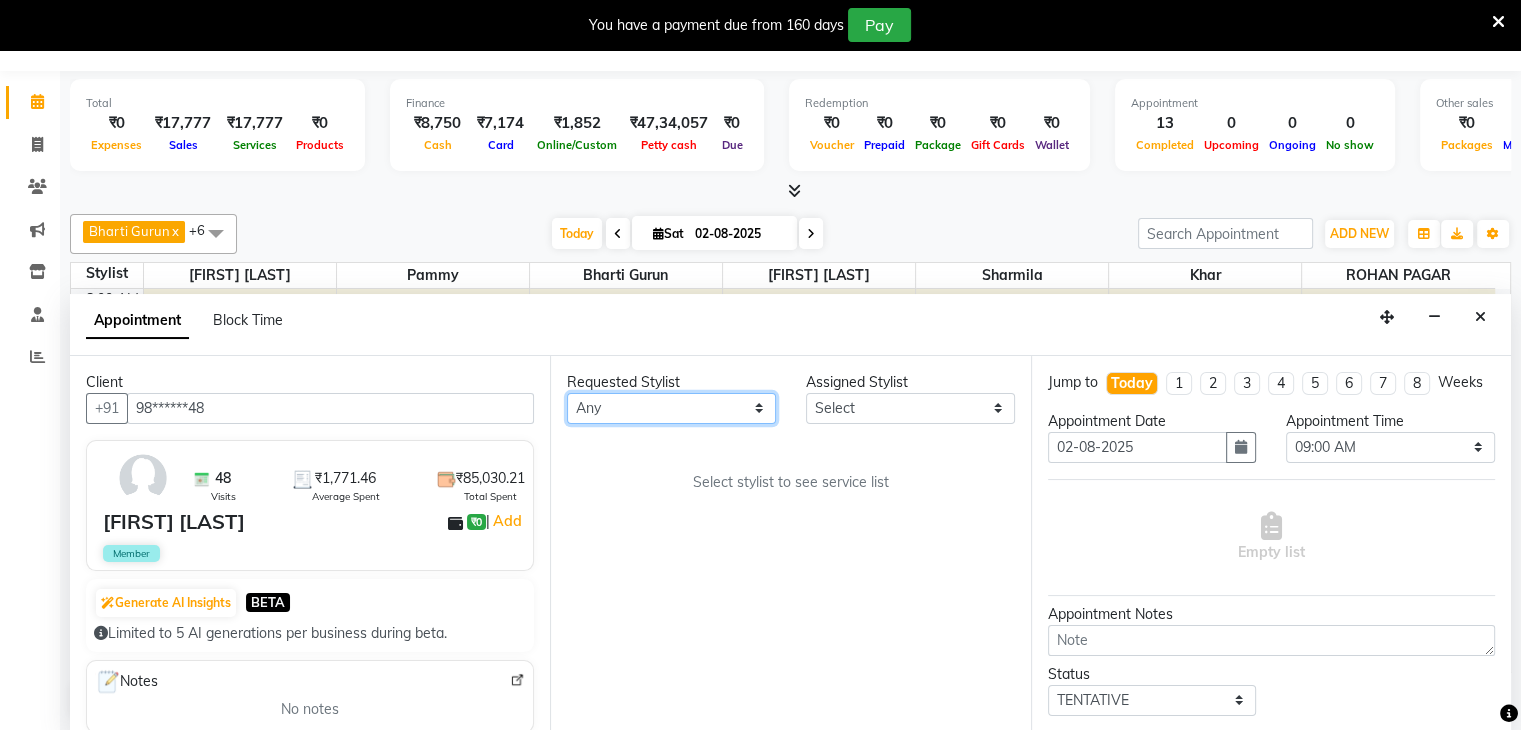 click on "Select [FIRST] [LAST] [FIRST] [LAST] [FIRST] [LAST] [FIRST] [LAST] [FIRST] [LAST] [FIRST] [LAST] [FIRST] [LAST]" at bounding box center [671, 408] 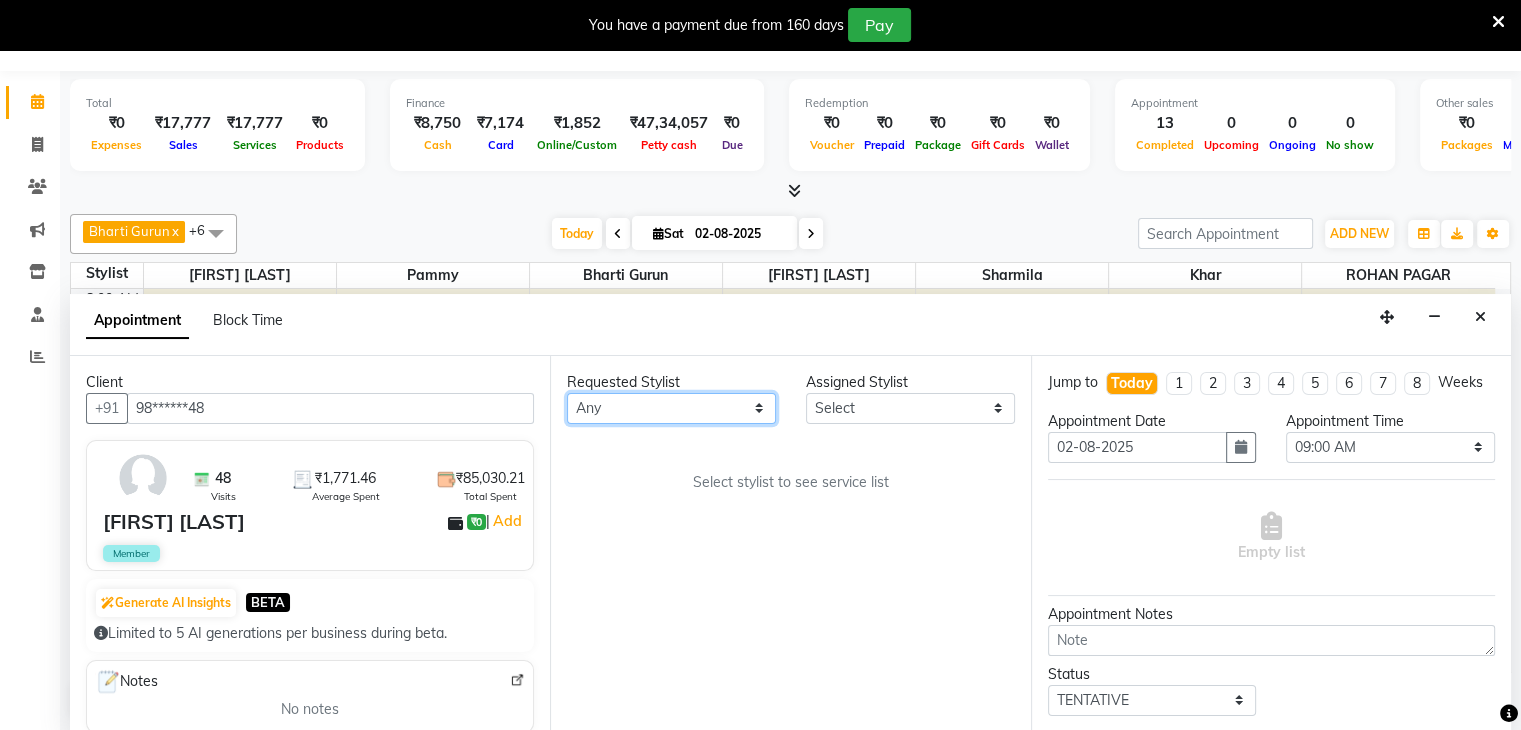 select on "38404" 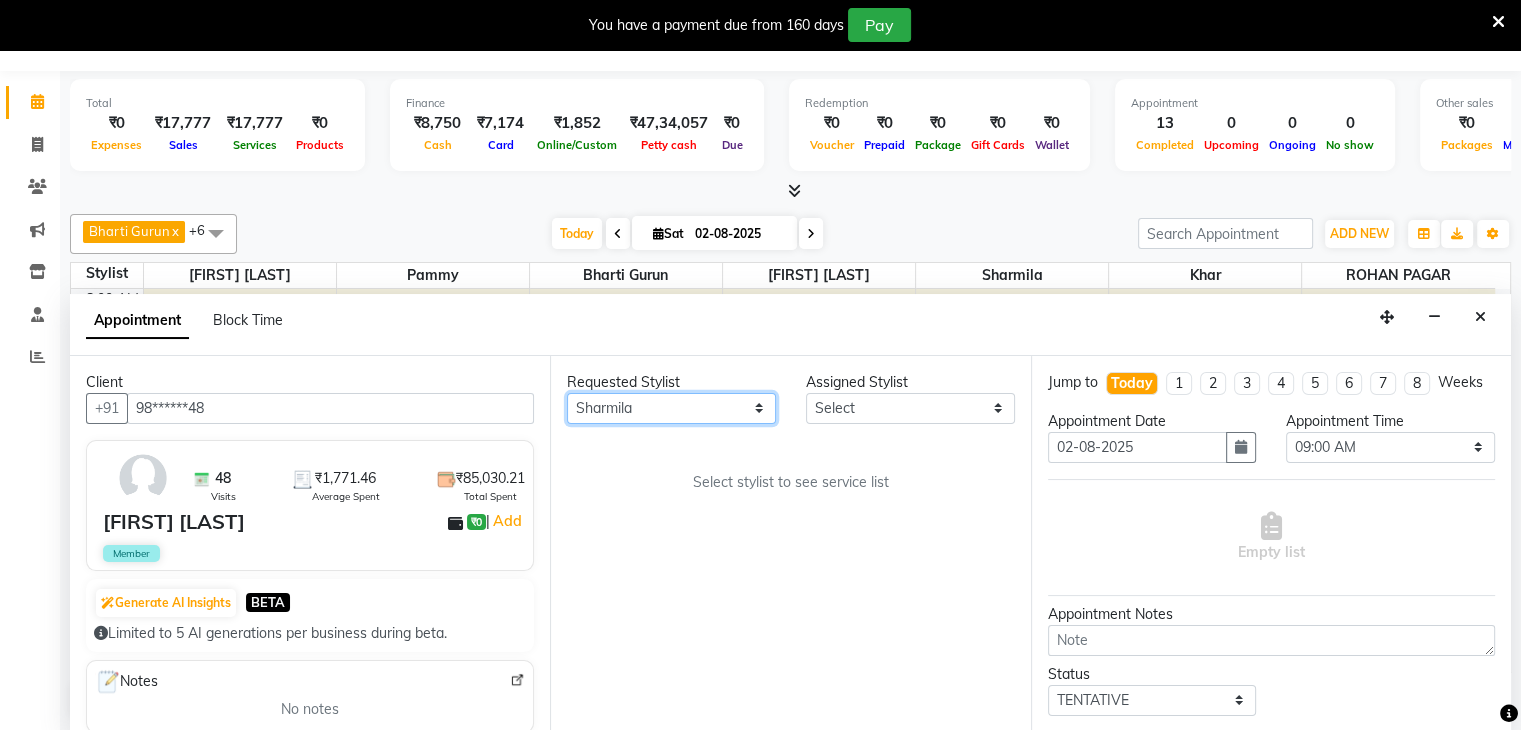 click on "Select [FIRST] [LAST] [FIRST] [LAST] [FIRST] [LAST] [FIRST] [LAST] [FIRST] [LAST] [FIRST] [LAST] [FIRST] [LAST]" at bounding box center (671, 408) 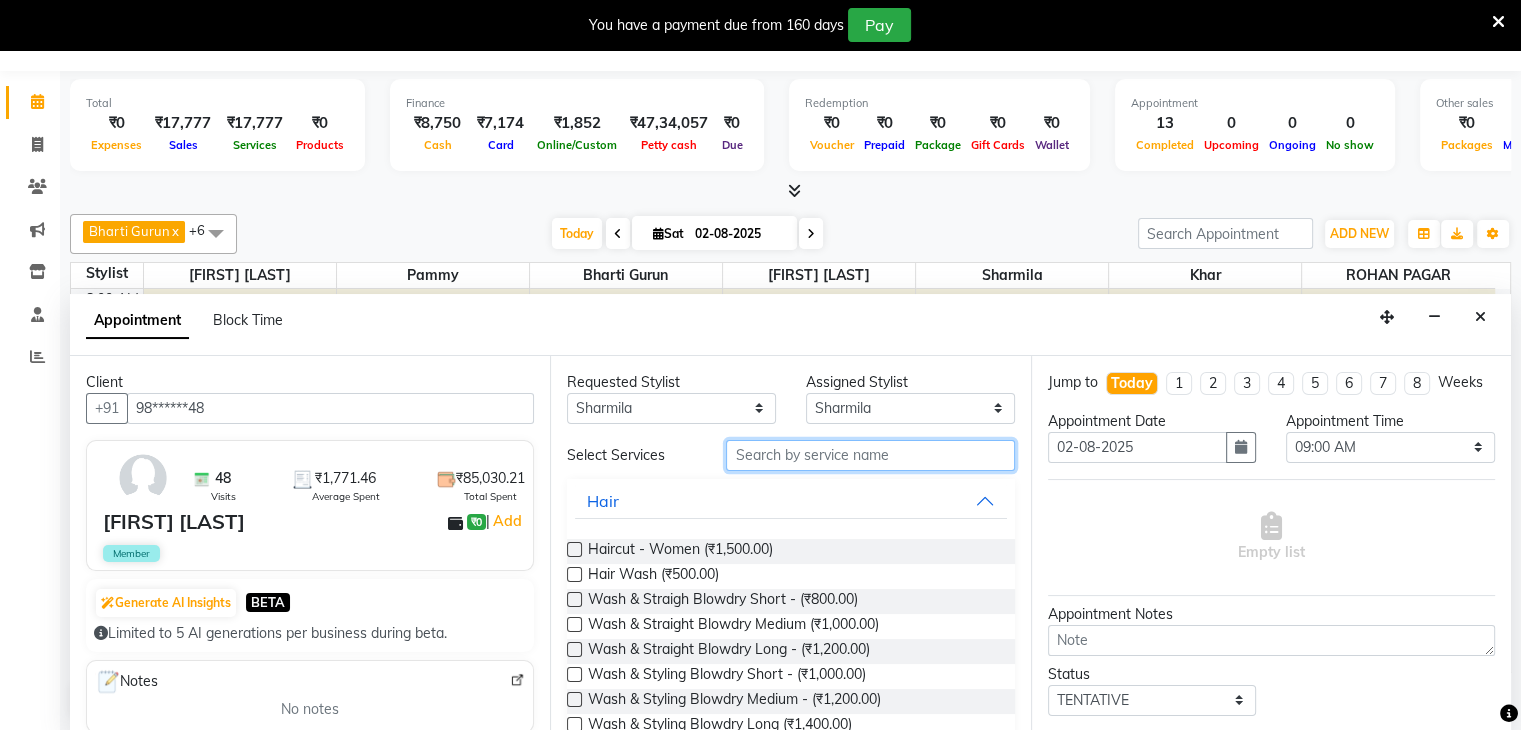 click at bounding box center [870, 455] 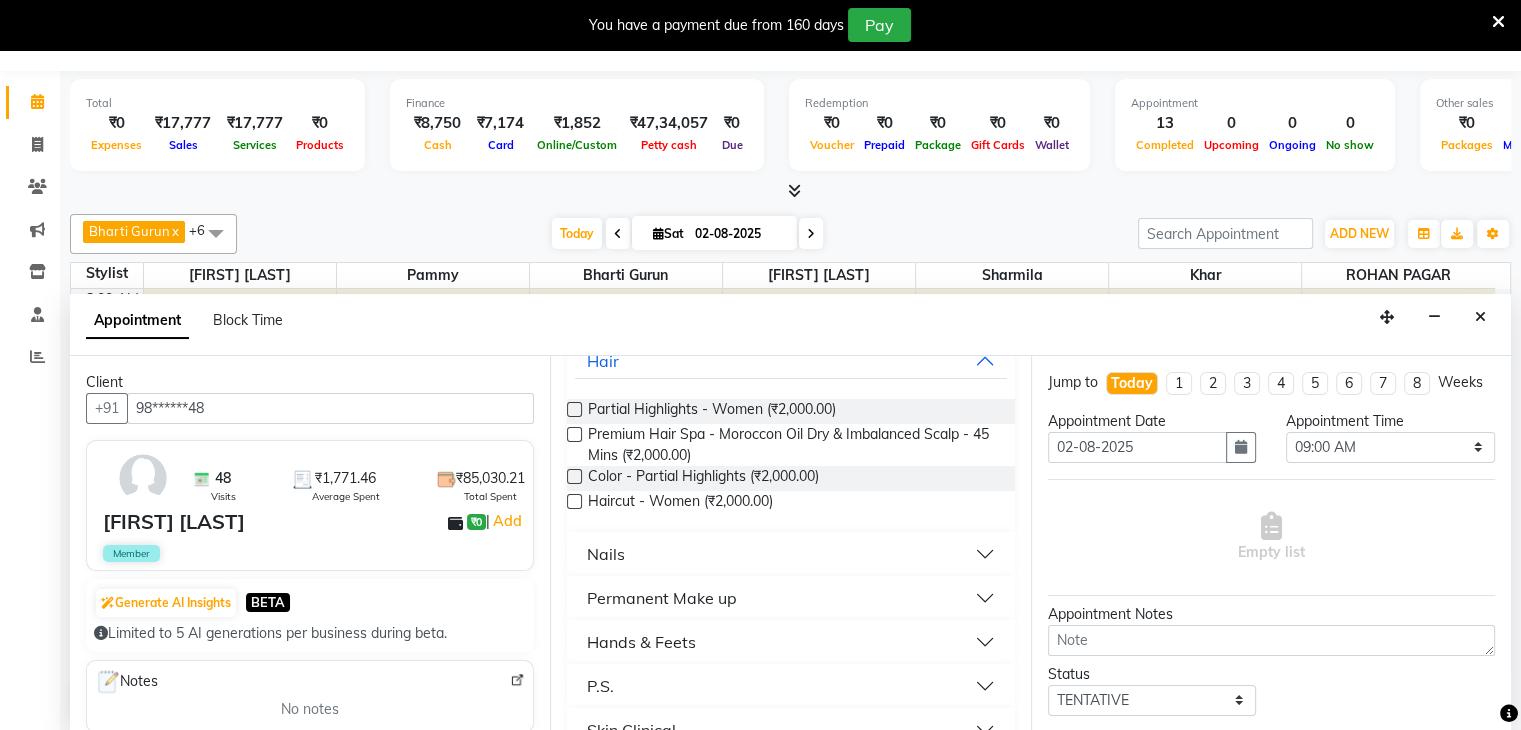 scroll, scrollTop: 176, scrollLeft: 0, axis: vertical 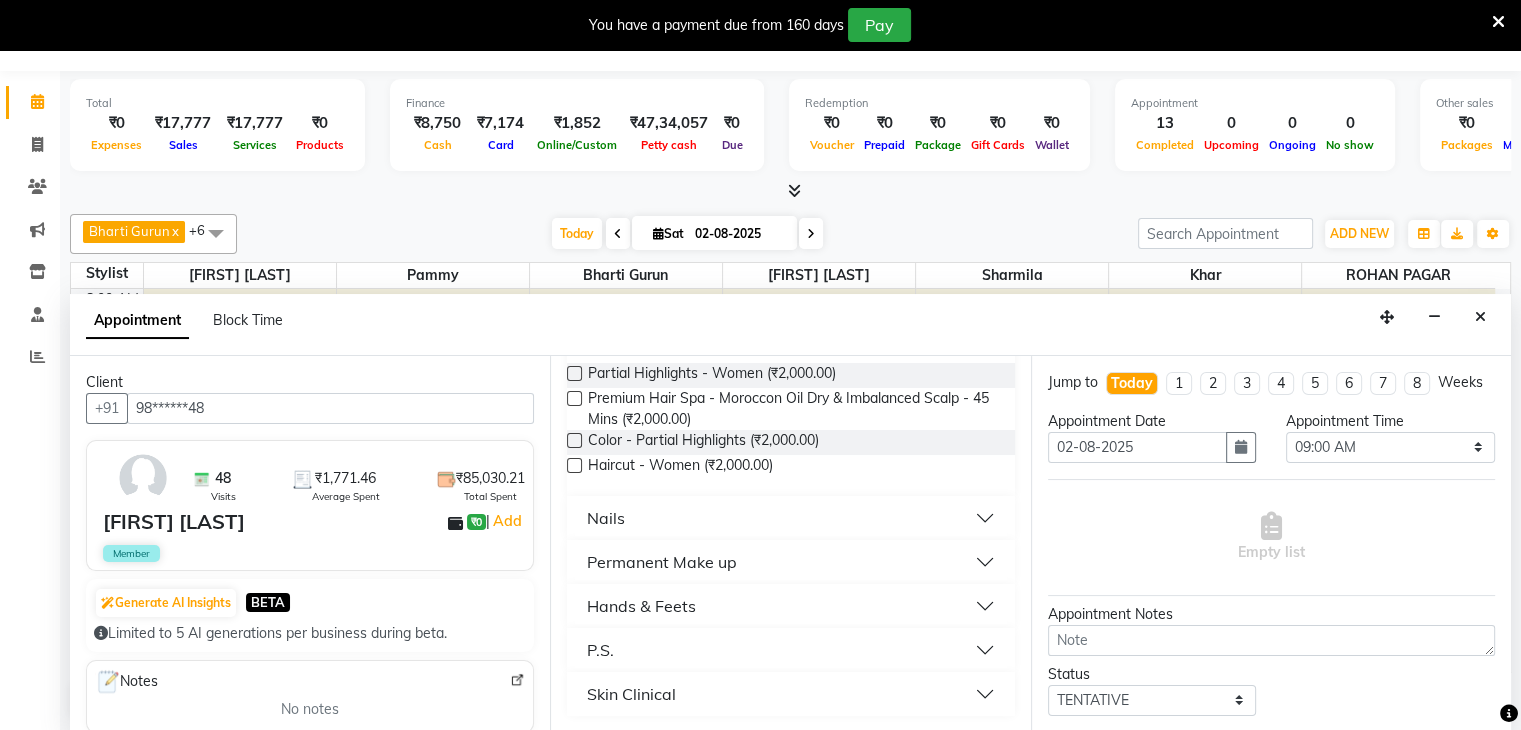 type on "2000" 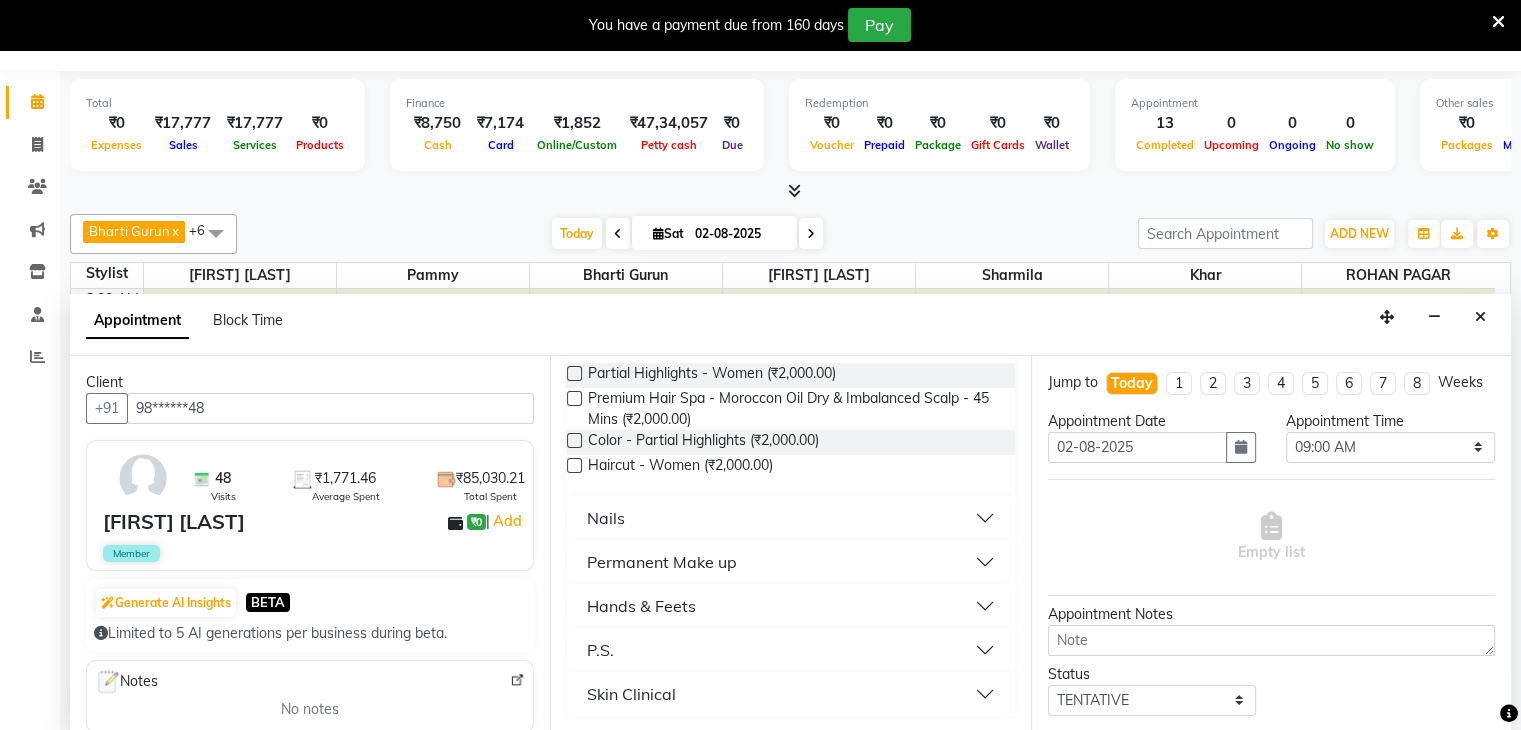 click on "Nails" at bounding box center (790, 518) 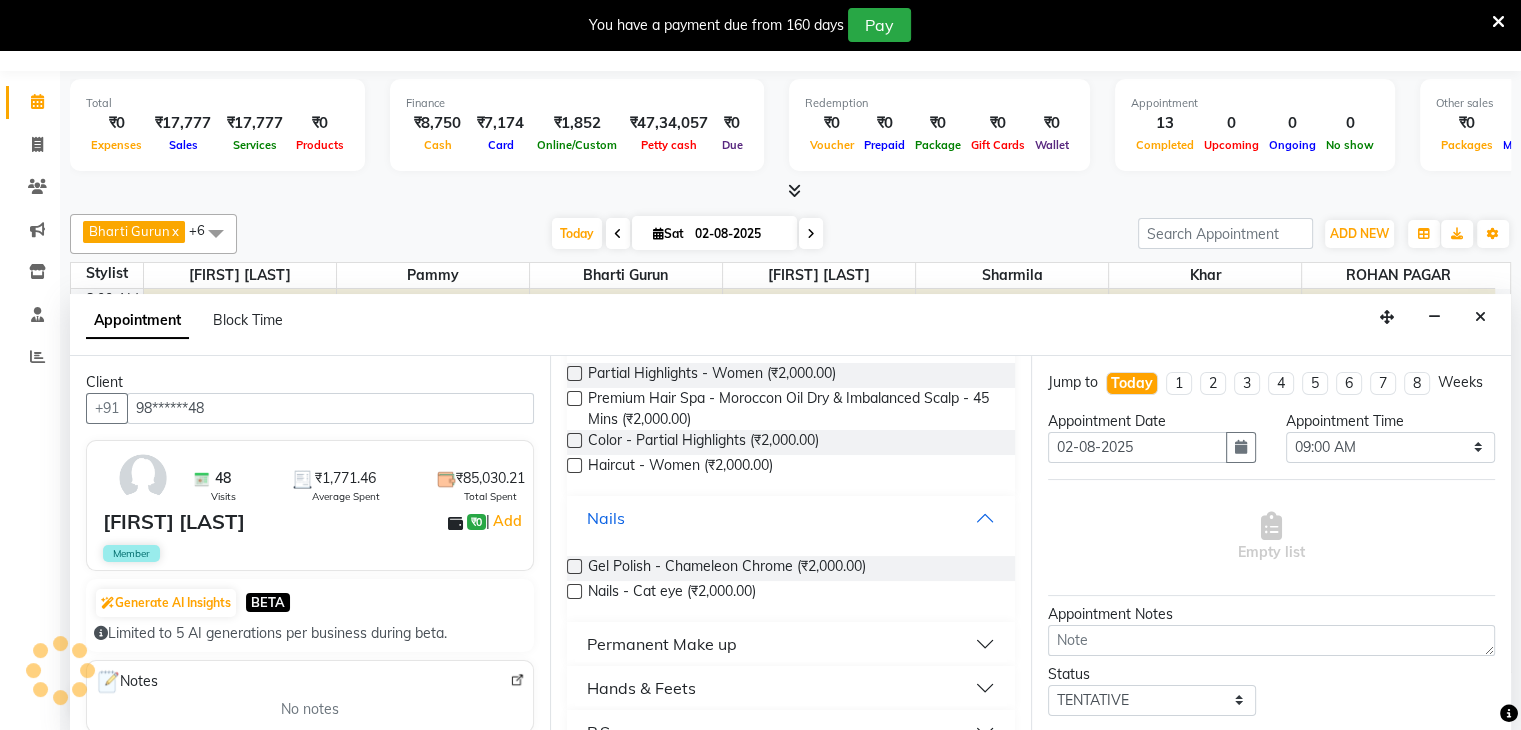 scroll, scrollTop: 26, scrollLeft: 0, axis: vertical 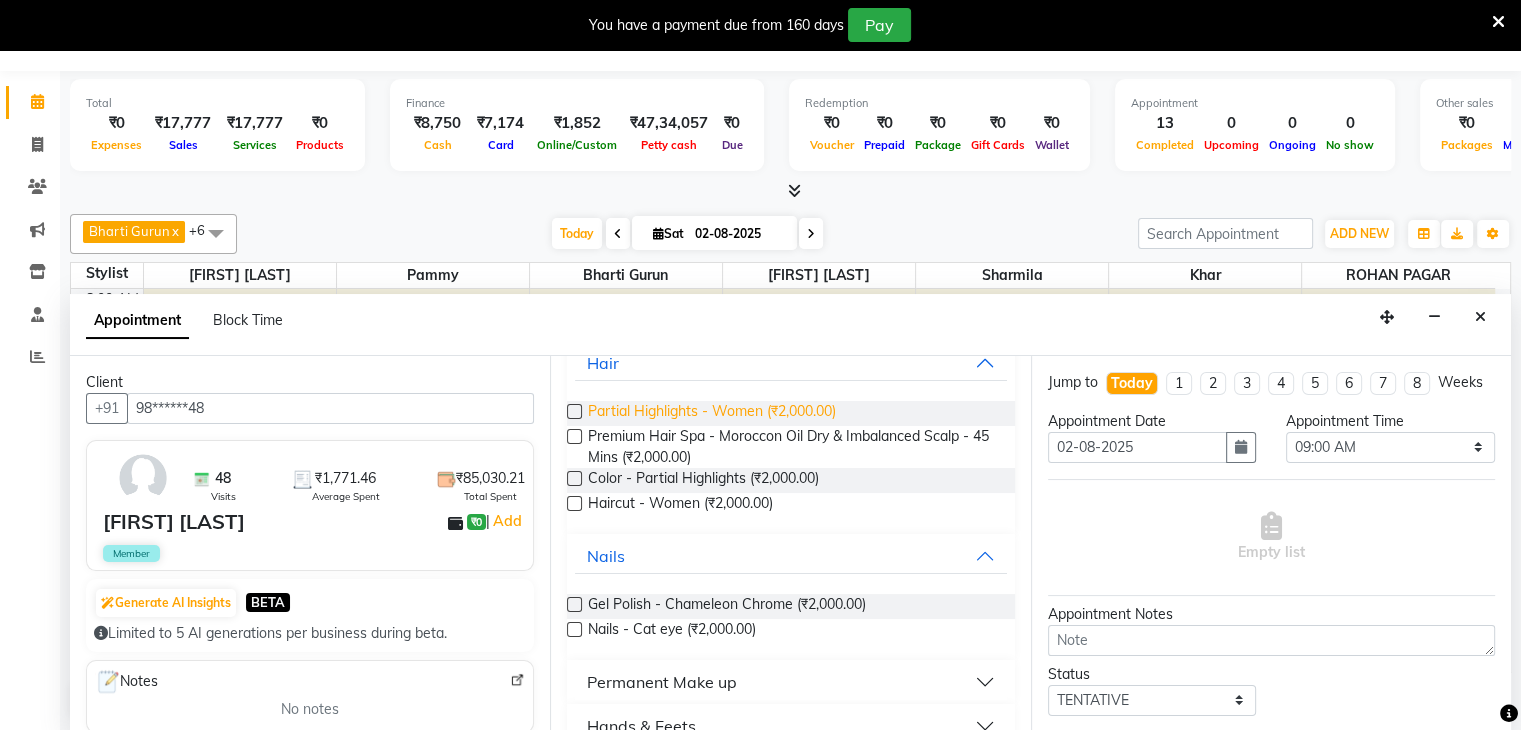 click on "Partial Highlights - Women (₹2,000.00)" at bounding box center (712, 413) 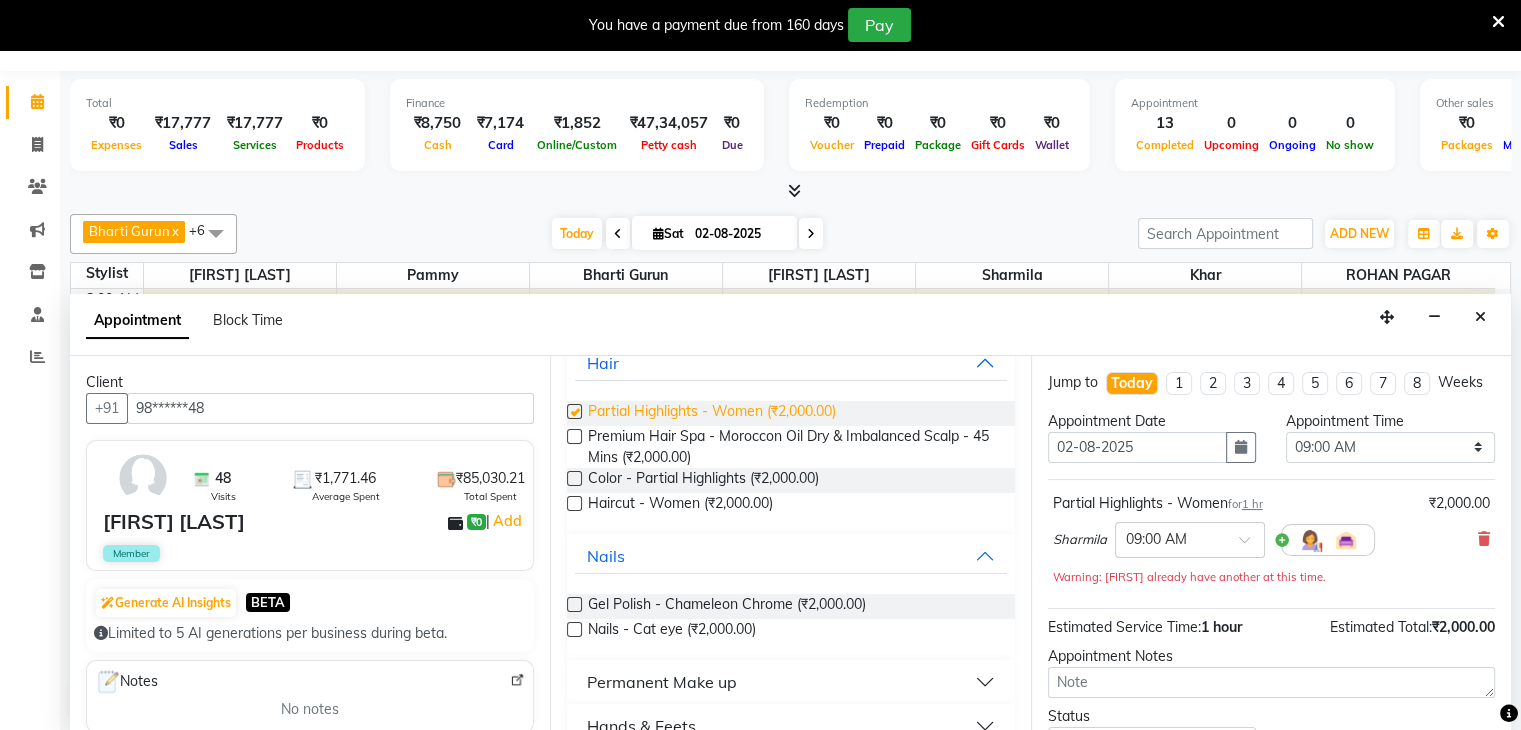 checkbox on "false" 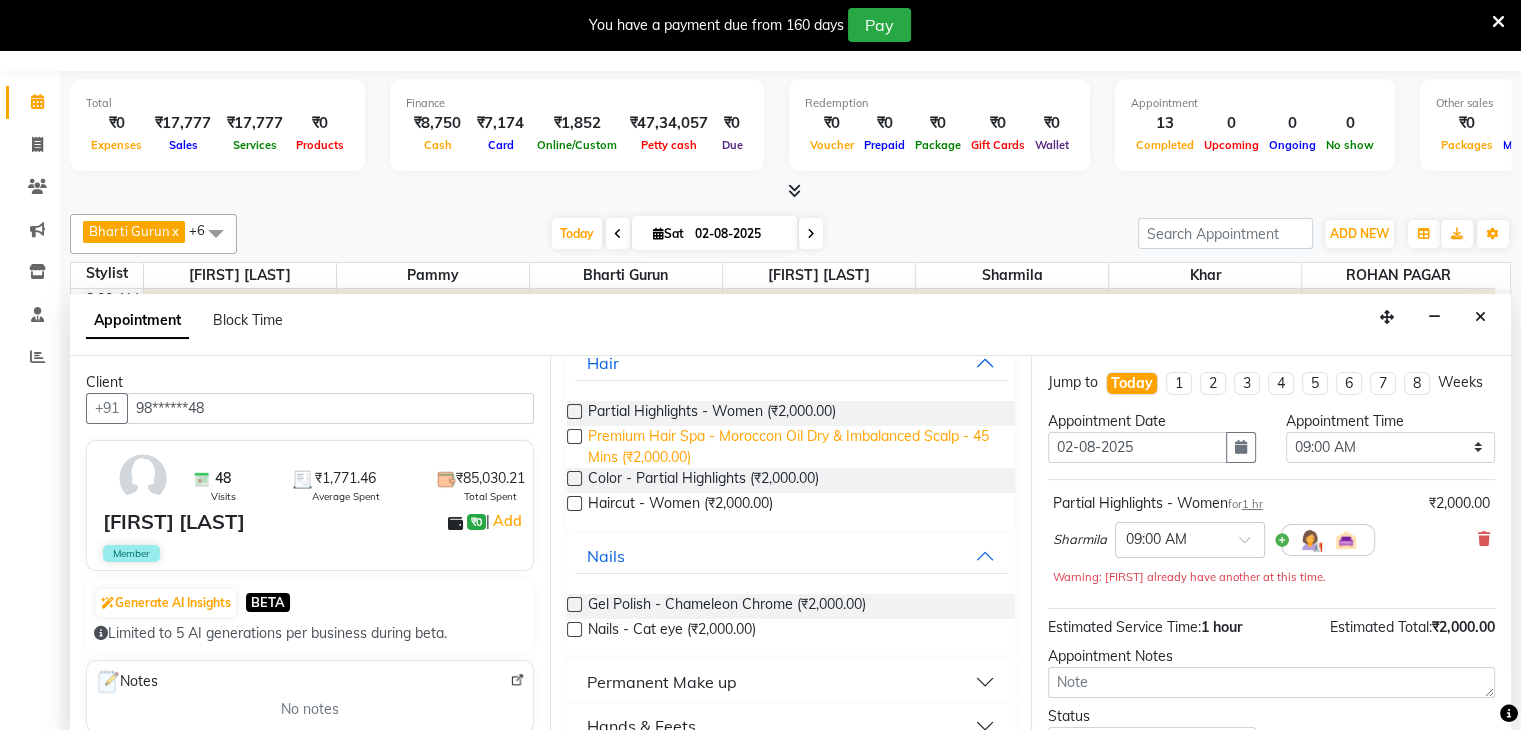 click on "Premium Hair Spa - Moroccon Oil Dry & Imbalanced Scalp - 45 Mins (₹2,000.00)" at bounding box center (793, 447) 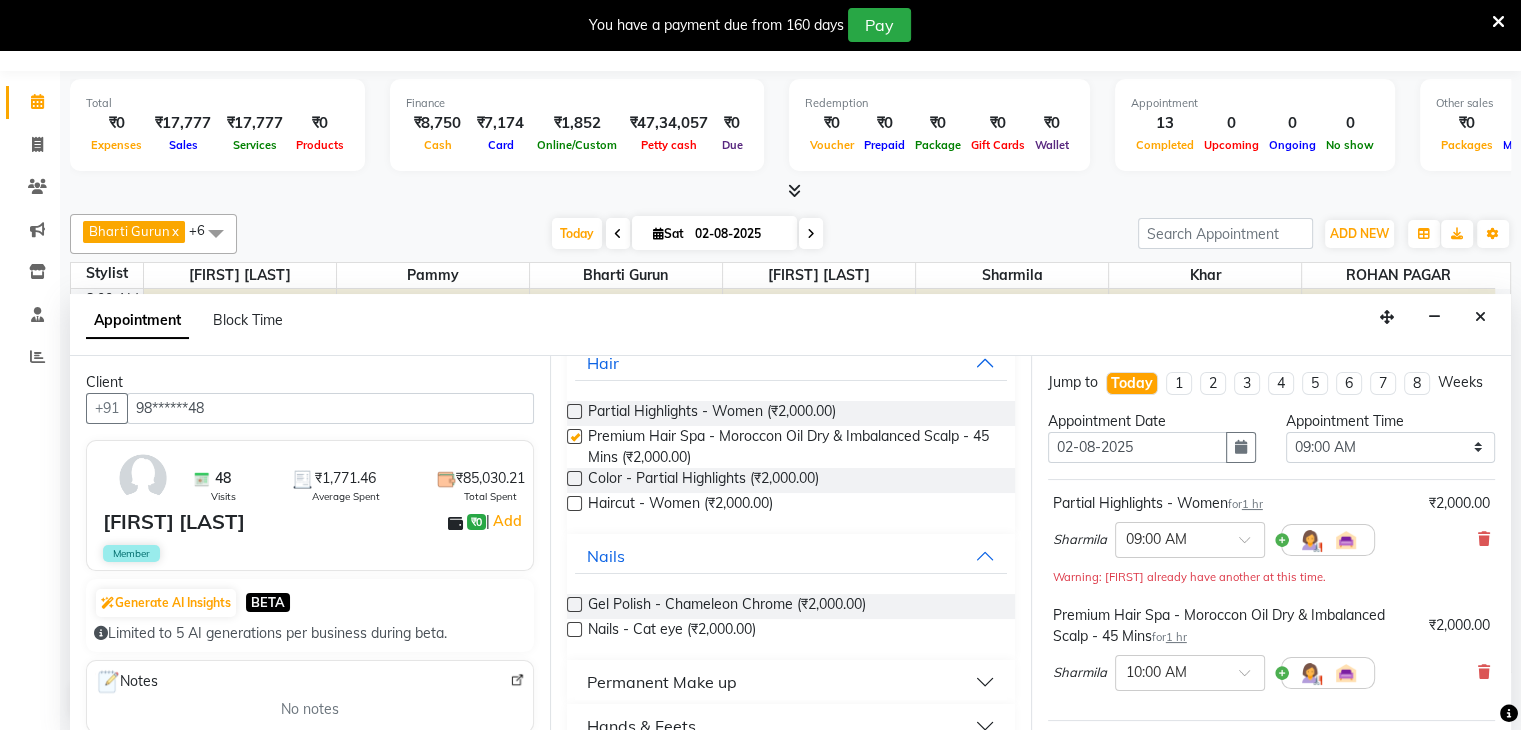 checkbox on "false" 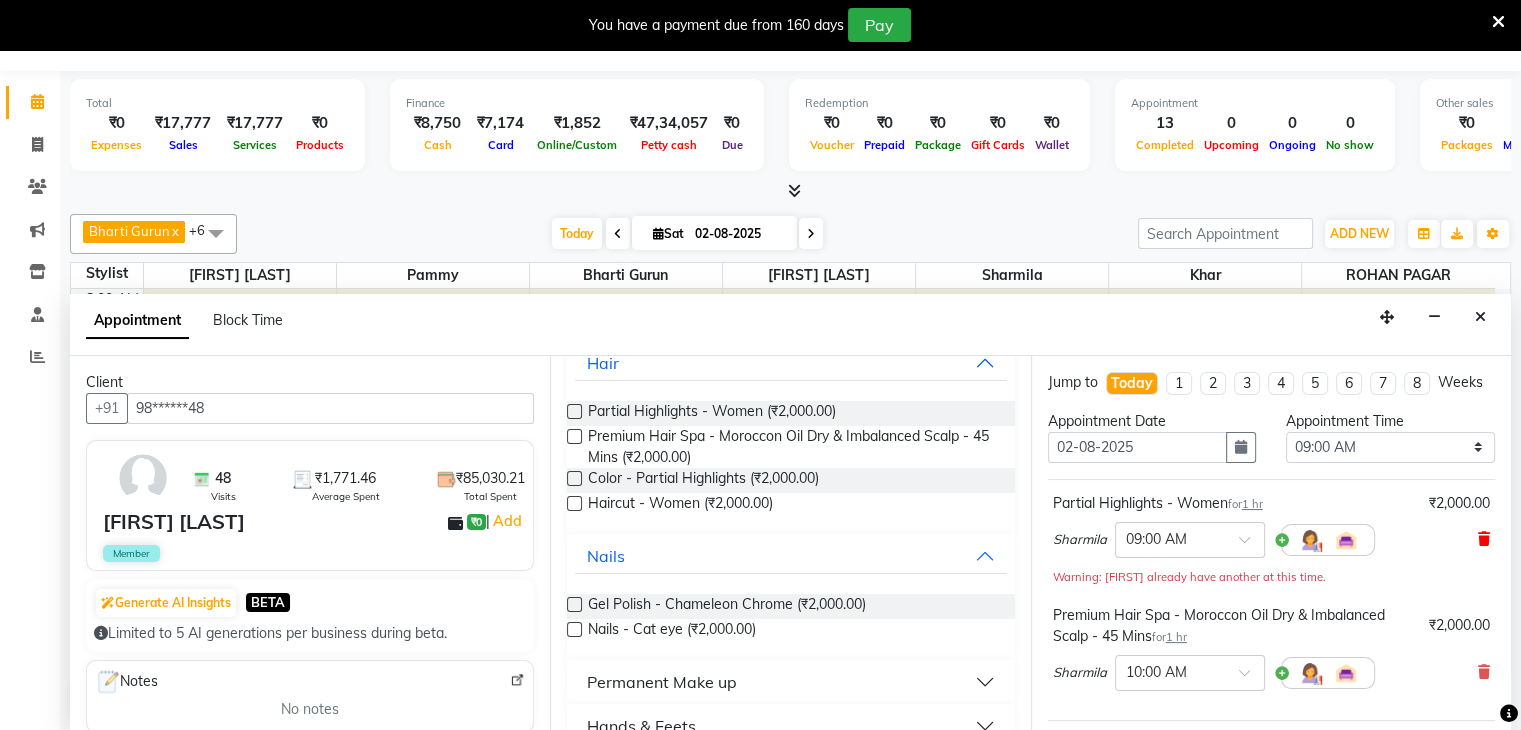 click at bounding box center (1484, 539) 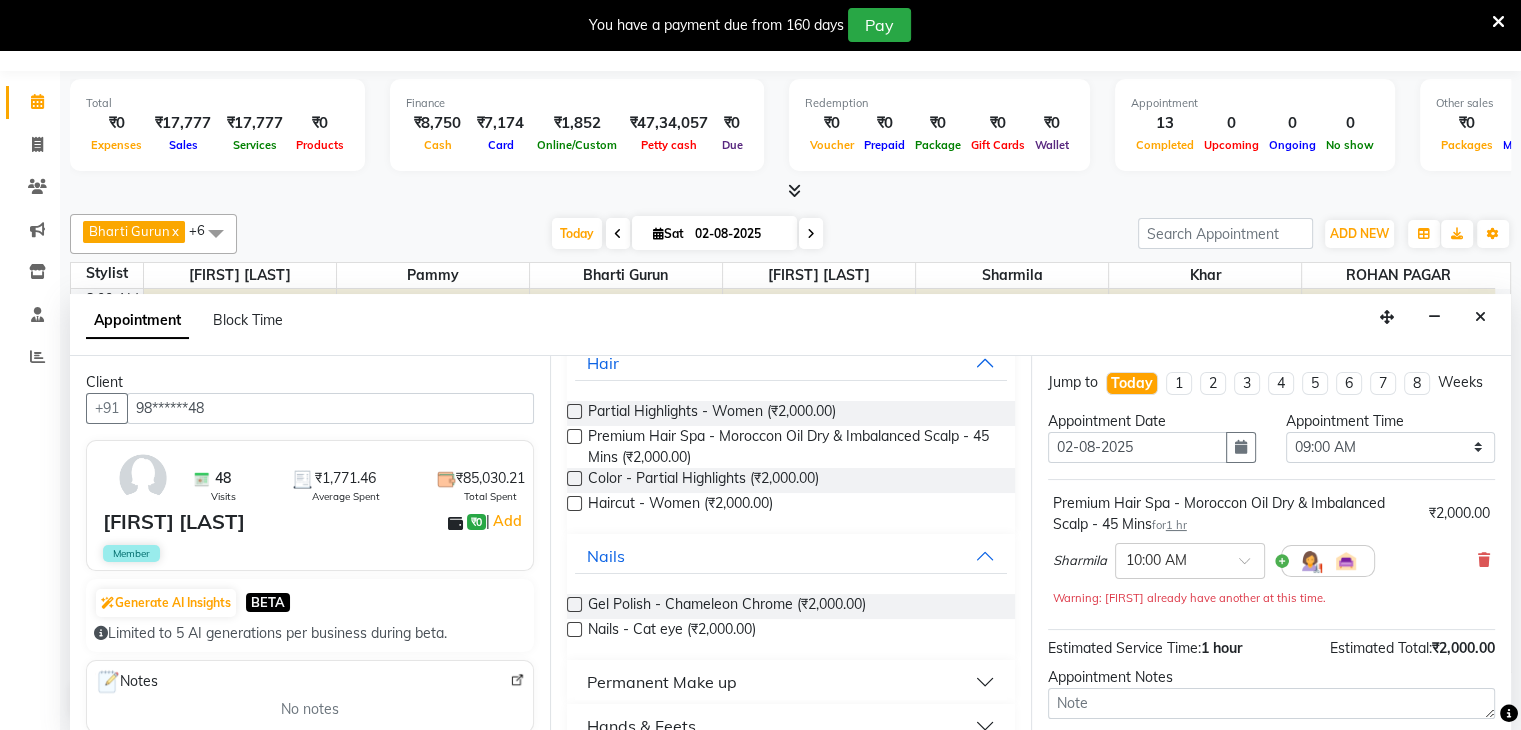 scroll, scrollTop: 0, scrollLeft: 0, axis: both 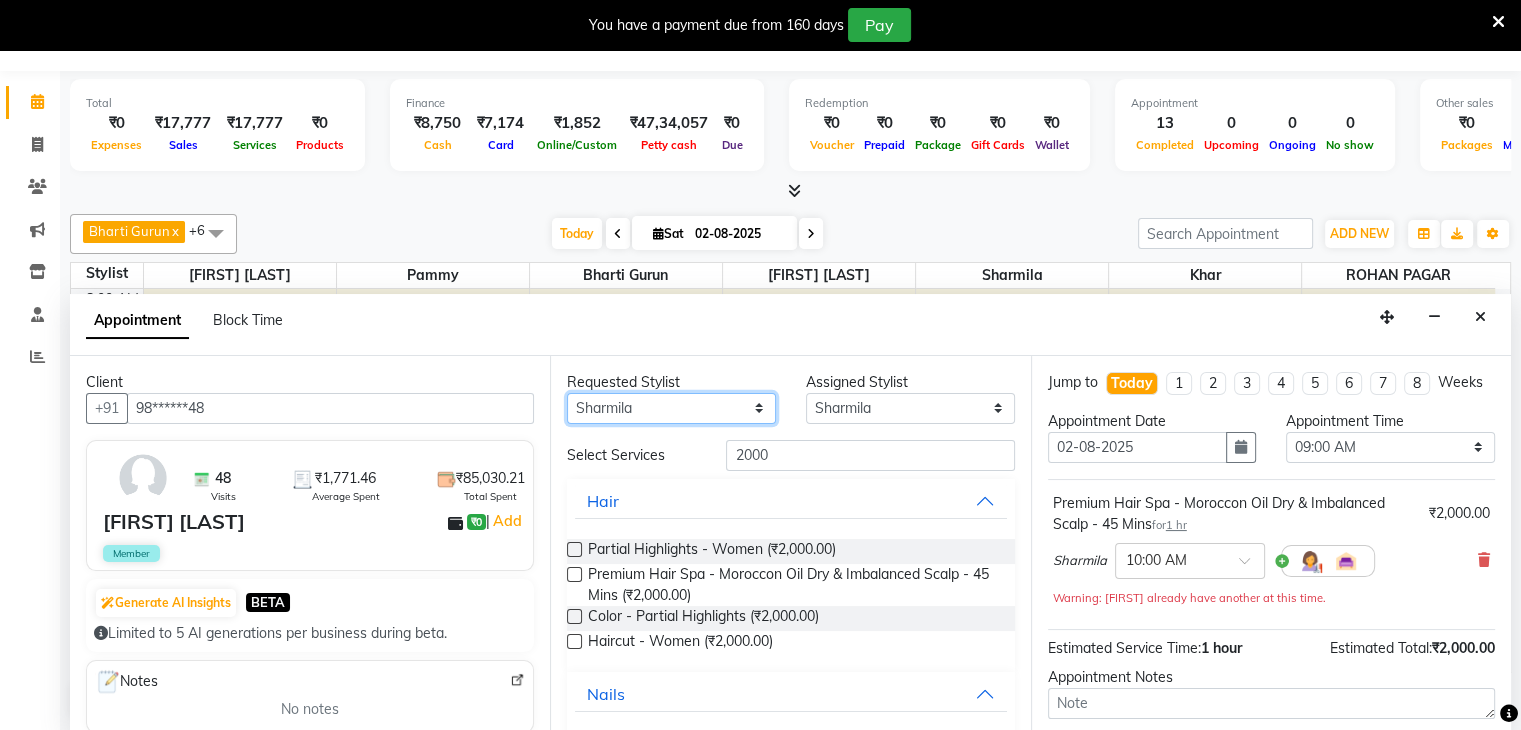 drag, startPoint x: 662, startPoint y: 401, endPoint x: 635, endPoint y: 493, distance: 95.880135 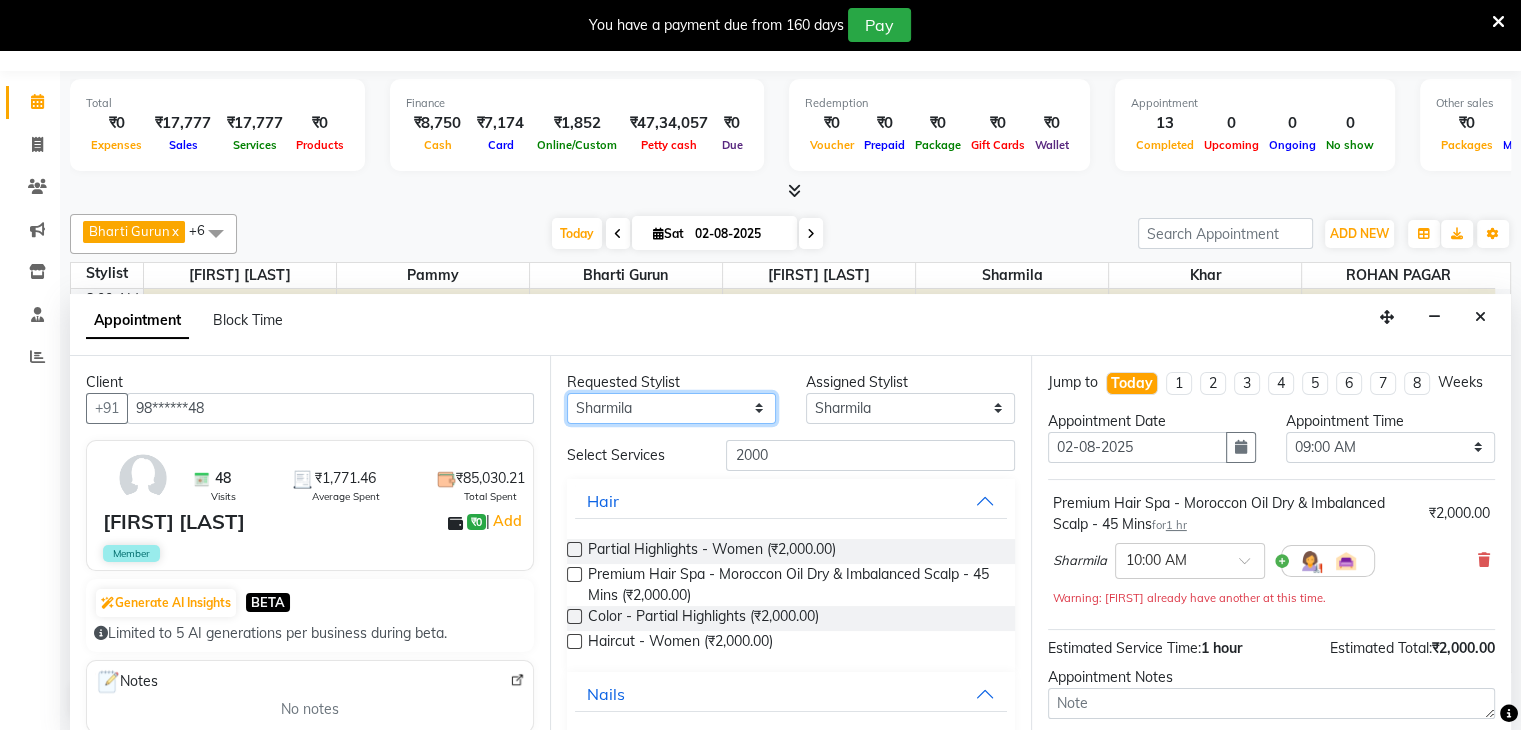 click on "Select [FIRST] [LAST] [FIRST] [LAST] [FIRST] [LAST] [FIRST] [LAST] [FIRST] [LAST] [FIRST] [LAST] [FIRST] [LAST]" at bounding box center (671, 408) 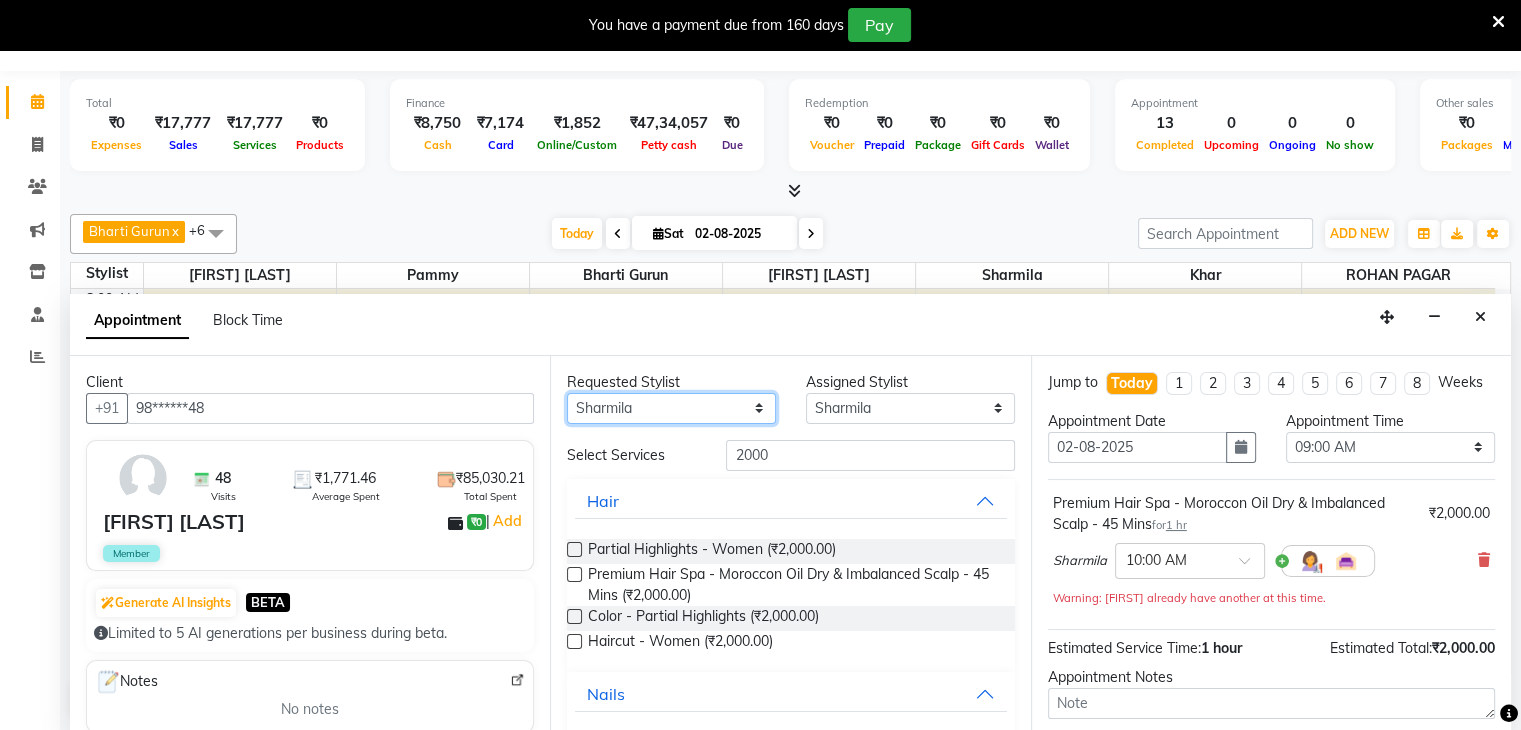 select on "[NUMBER]" 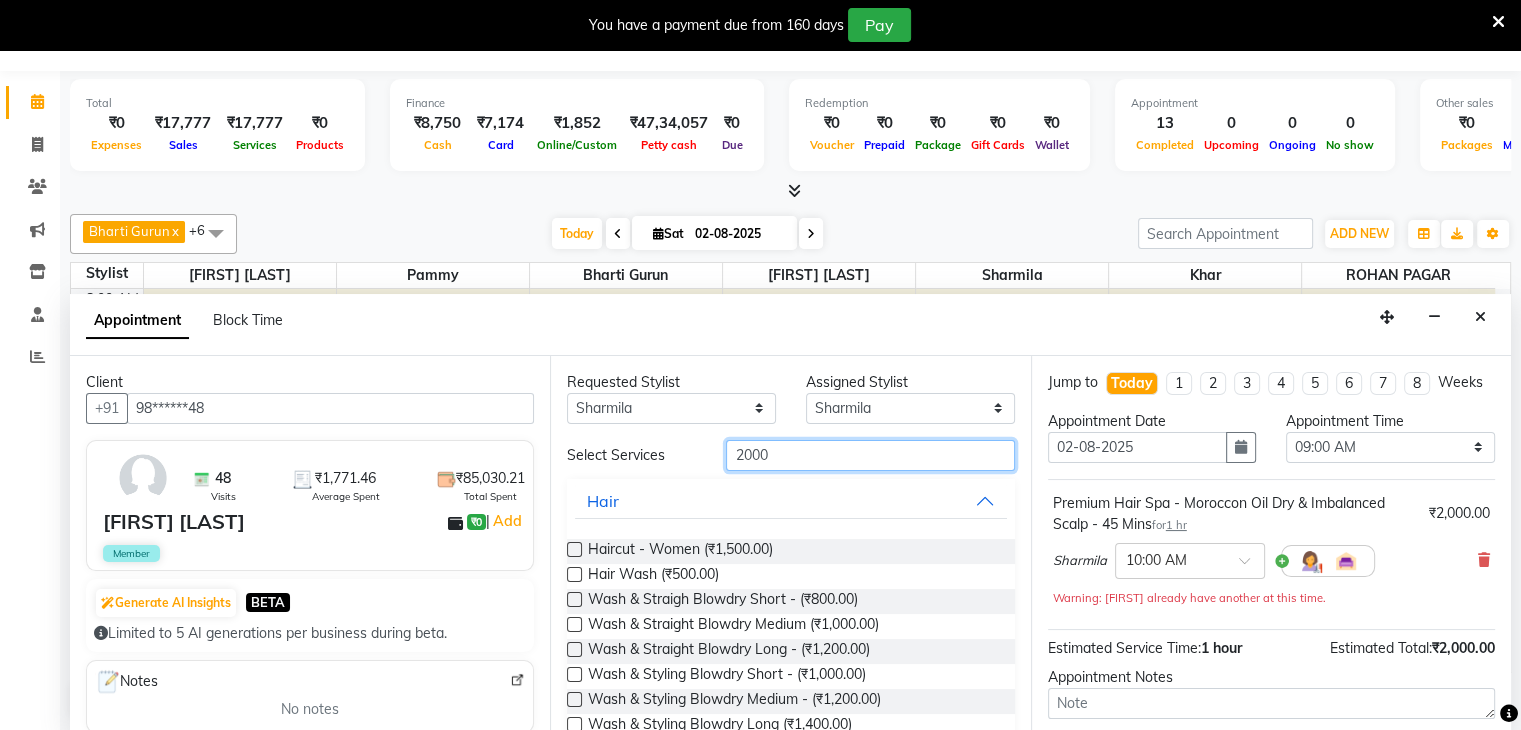 click on "2000" at bounding box center [870, 455] 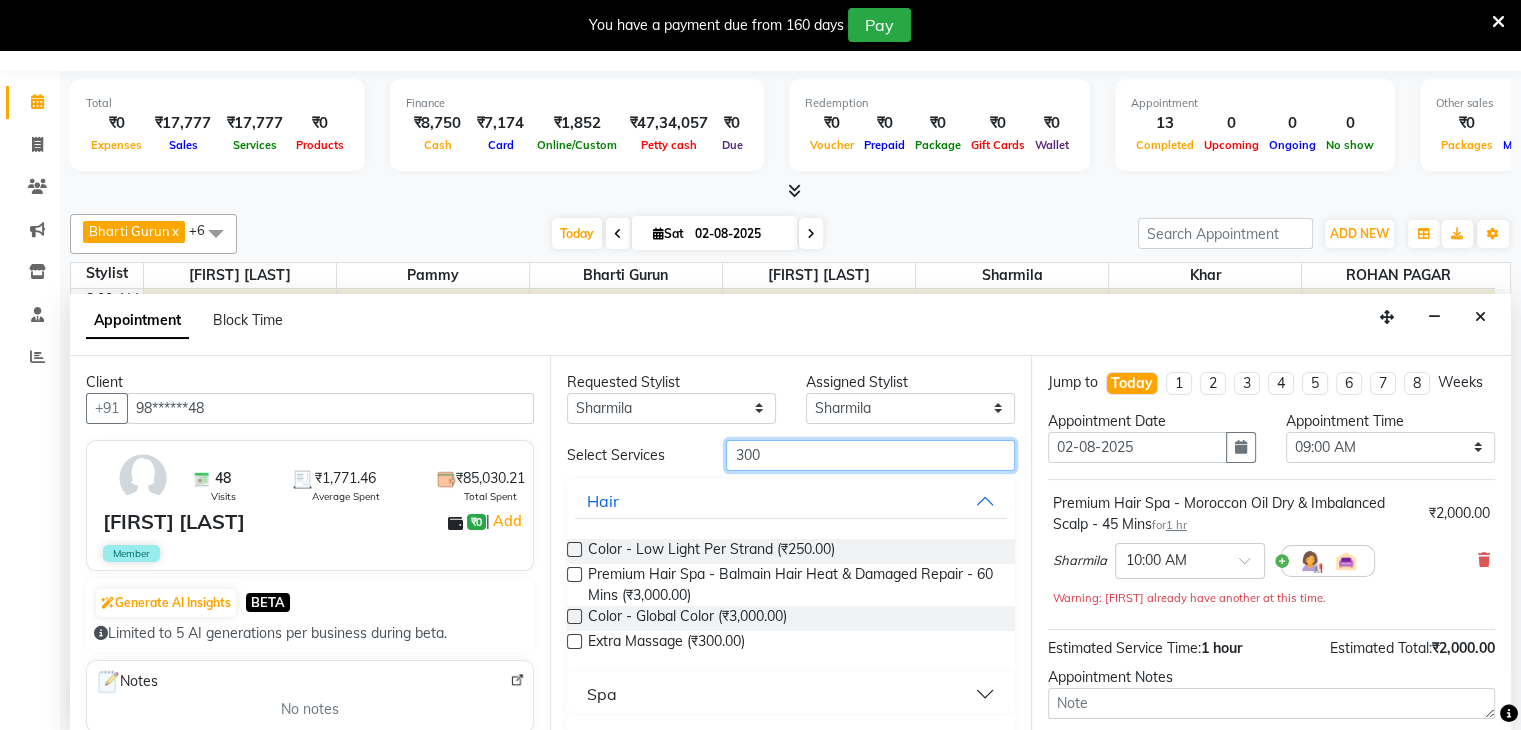 scroll, scrollTop: 220, scrollLeft: 0, axis: vertical 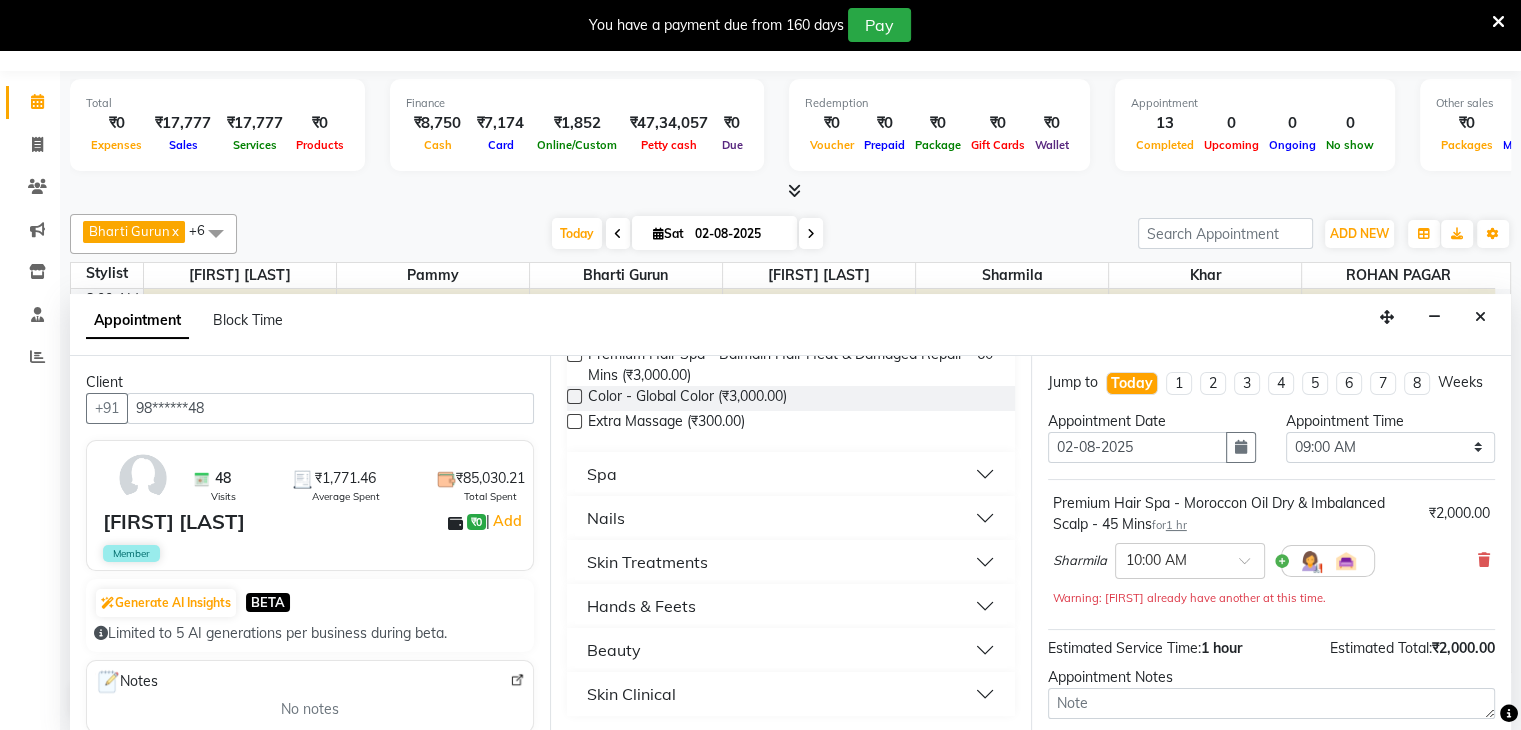 type on "300" 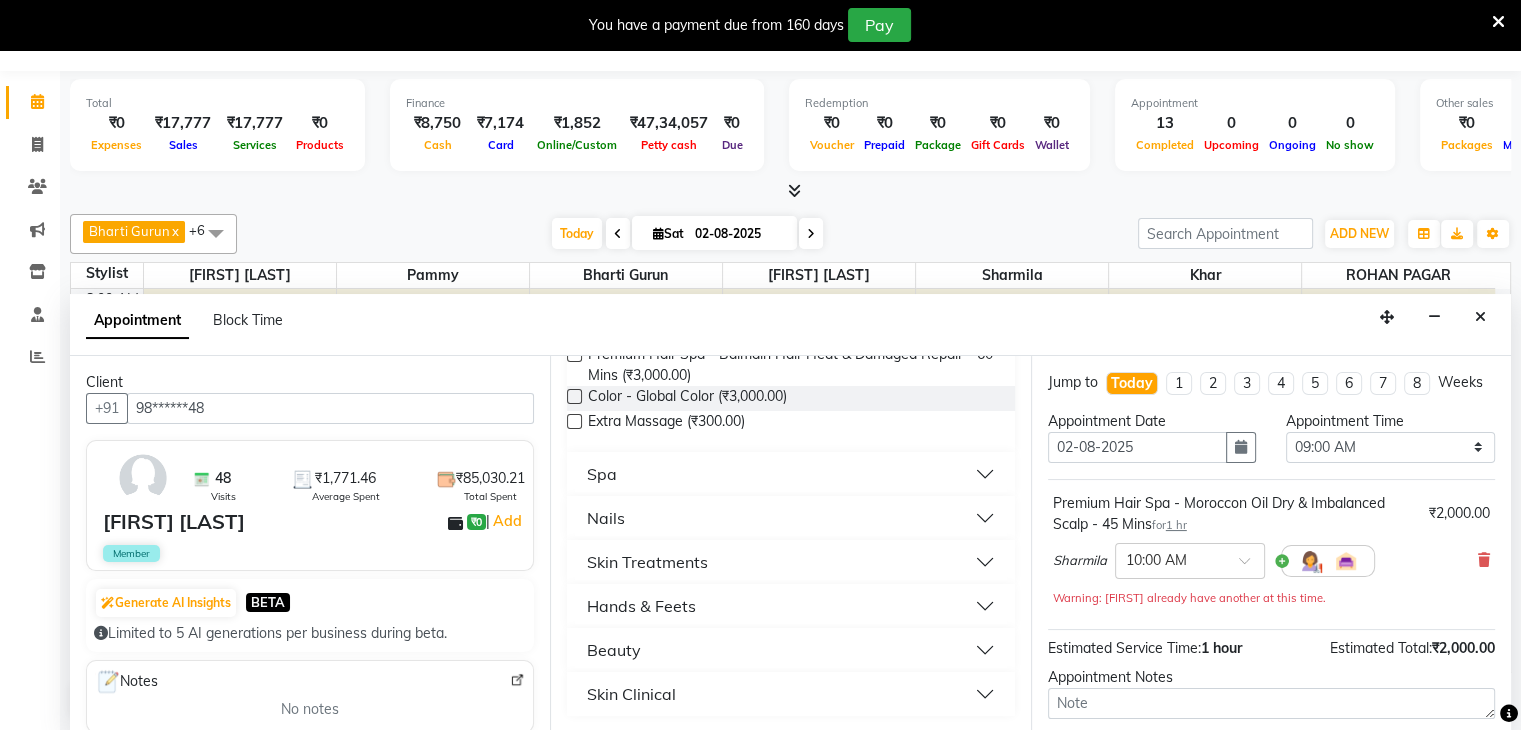 click on "Nails" at bounding box center [606, 518] 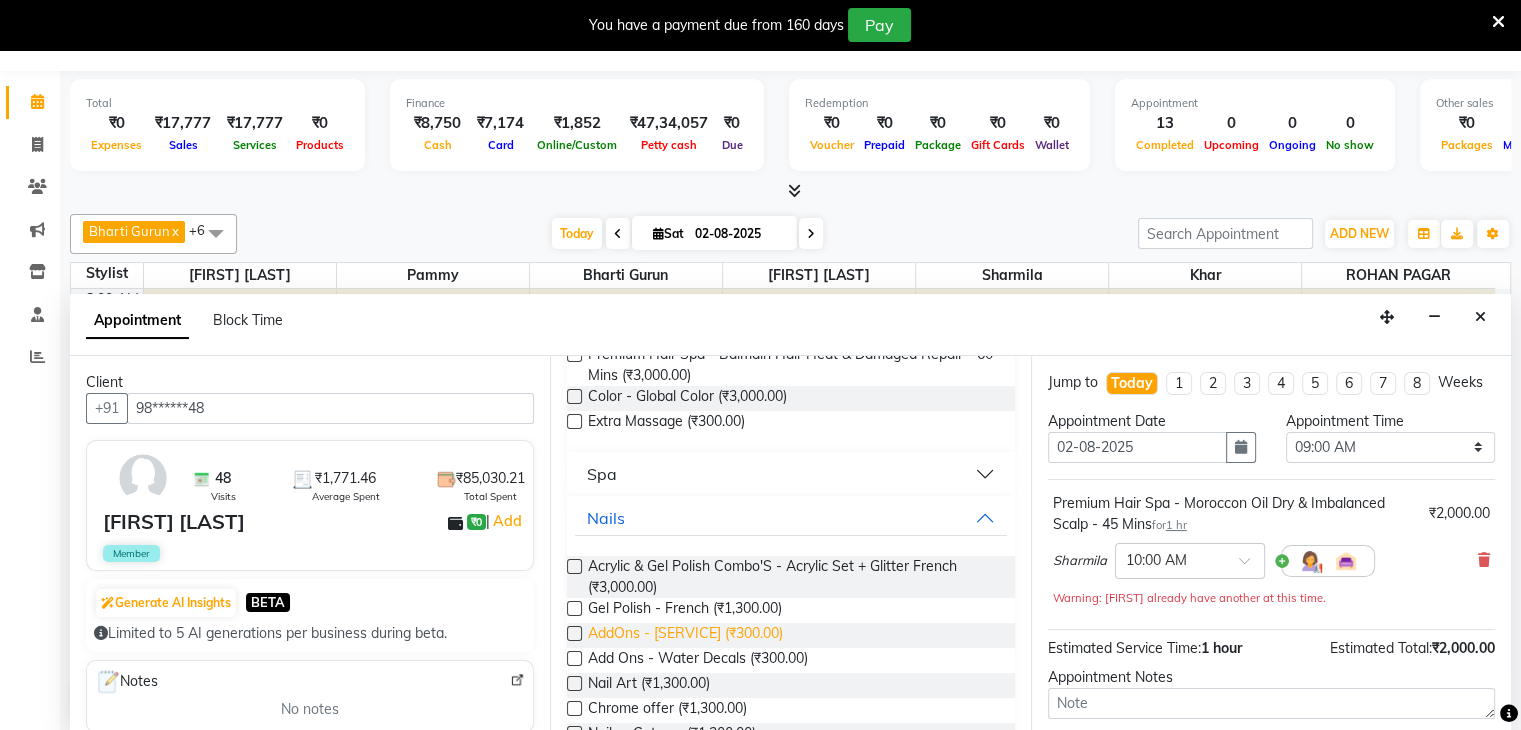 click on "AddOns - [SERVICE] (₹300.00)" at bounding box center [685, 635] 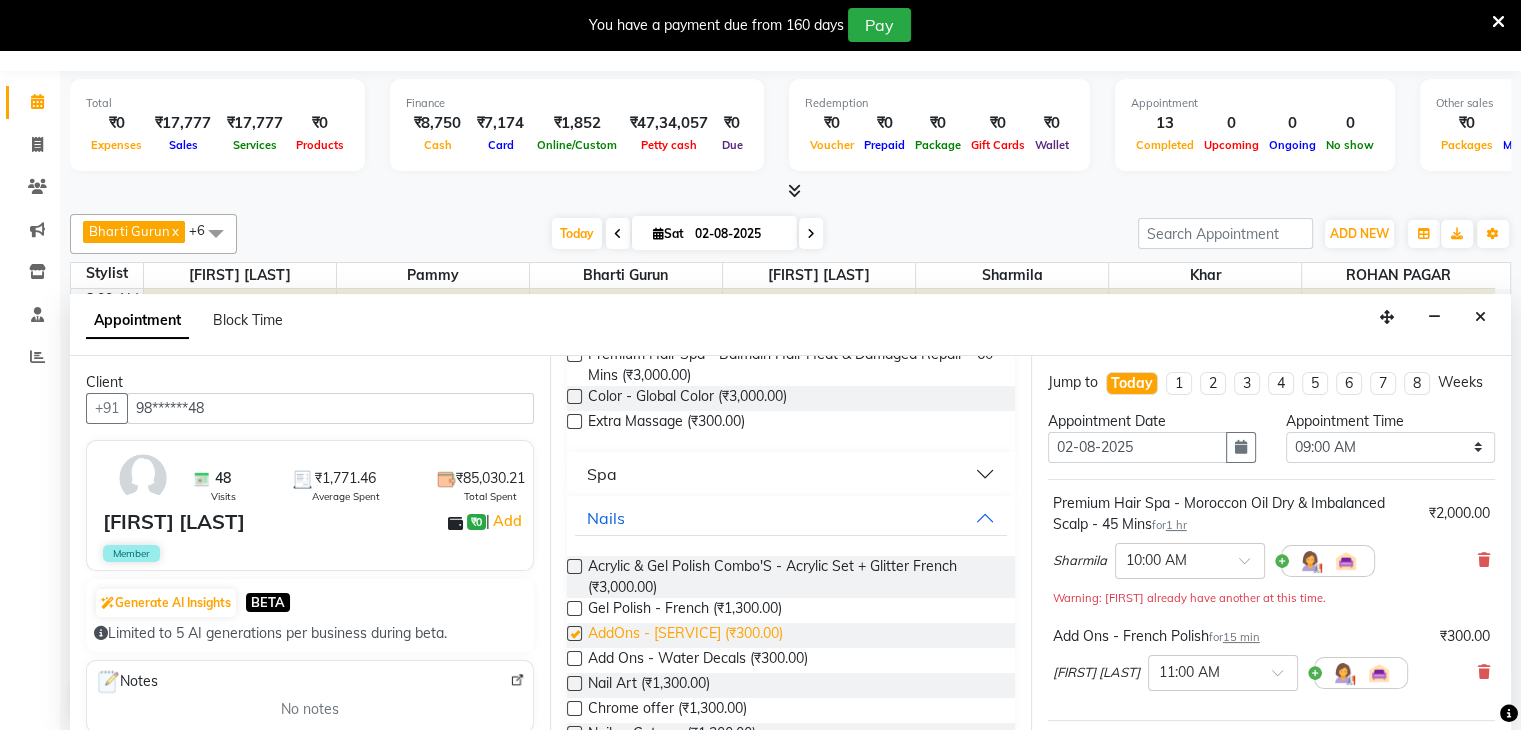 checkbox on "false" 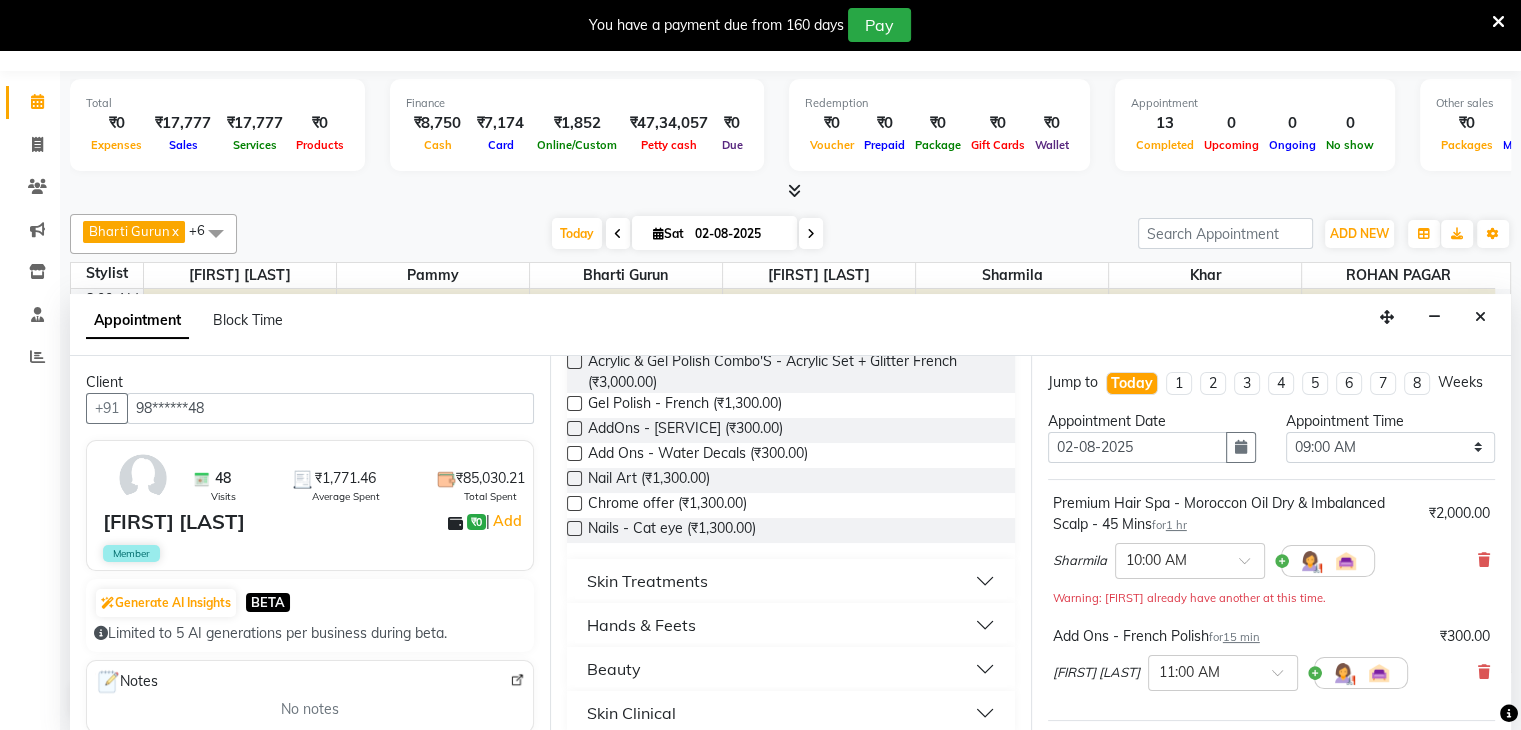 scroll, scrollTop: 444, scrollLeft: 0, axis: vertical 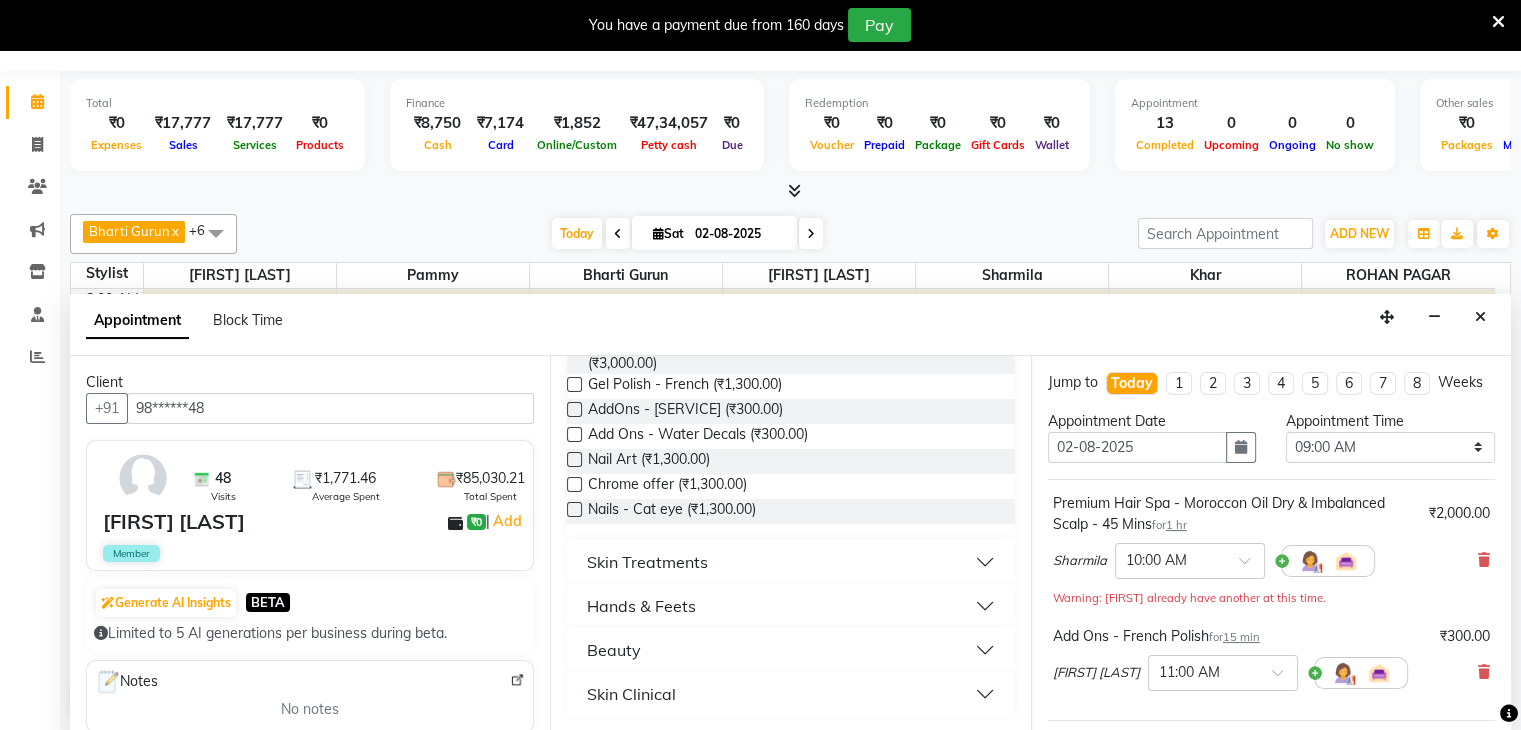 click on "Hands & Feets" at bounding box center (641, 606) 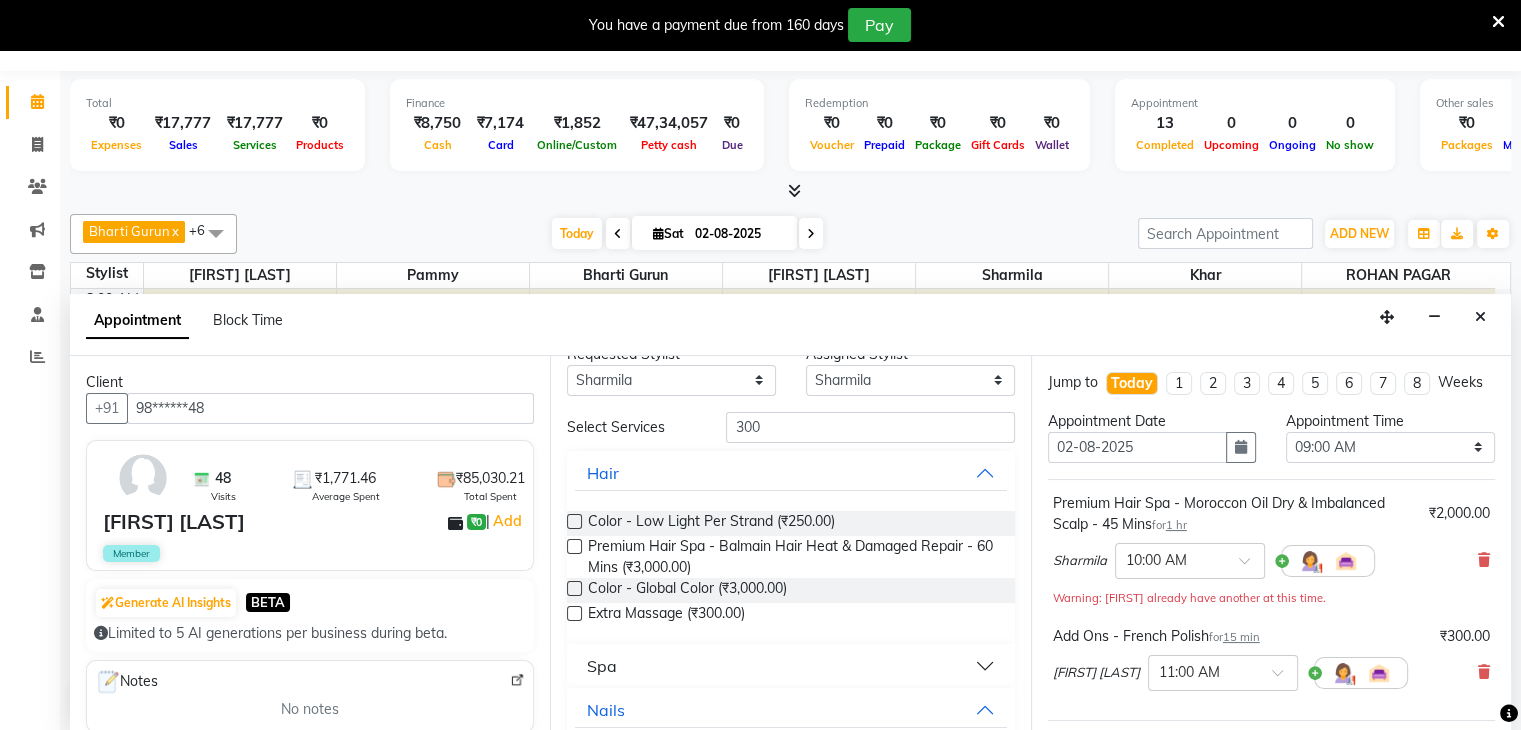 scroll, scrollTop: 0, scrollLeft: 0, axis: both 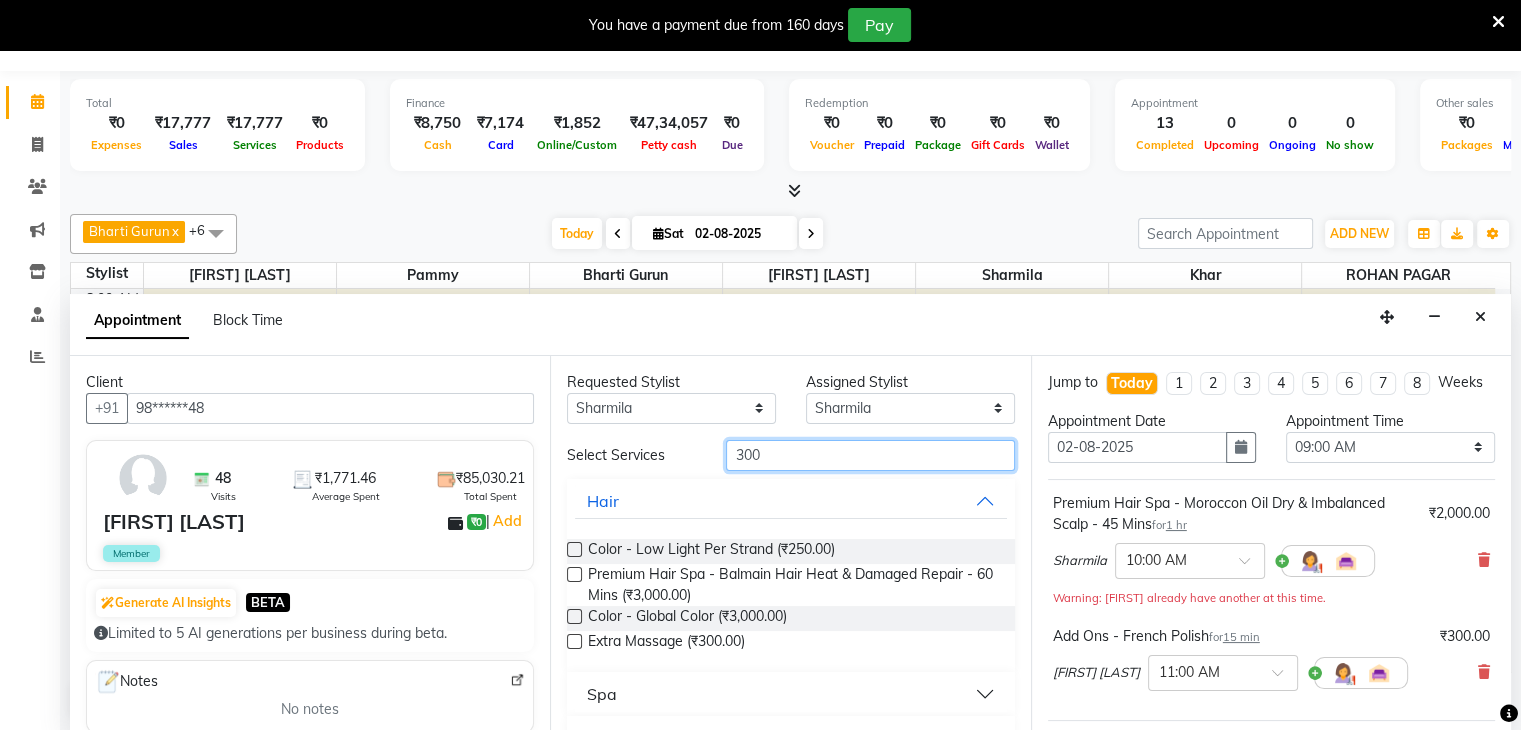 click on "300" at bounding box center (870, 455) 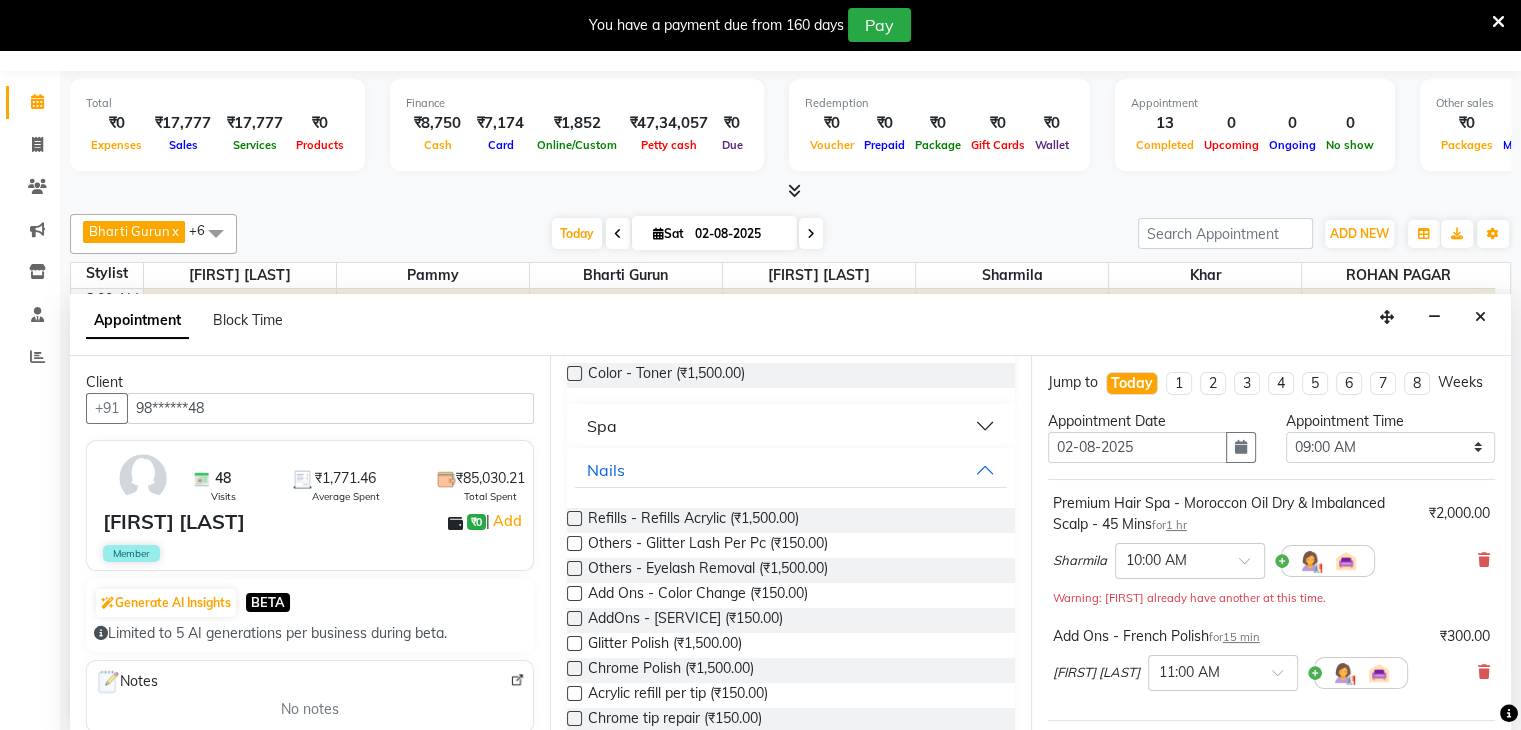scroll, scrollTop: 280, scrollLeft: 0, axis: vertical 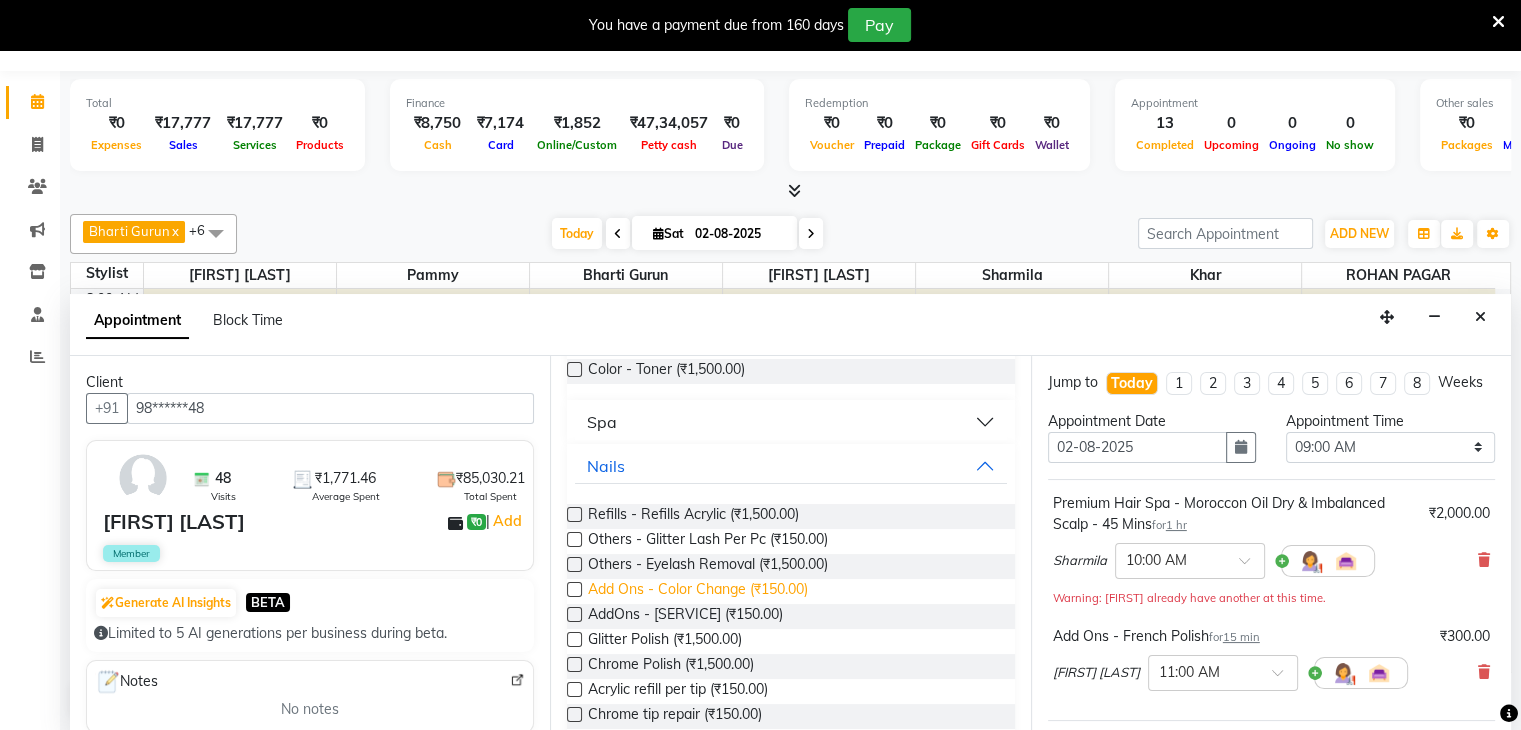 type on "150" 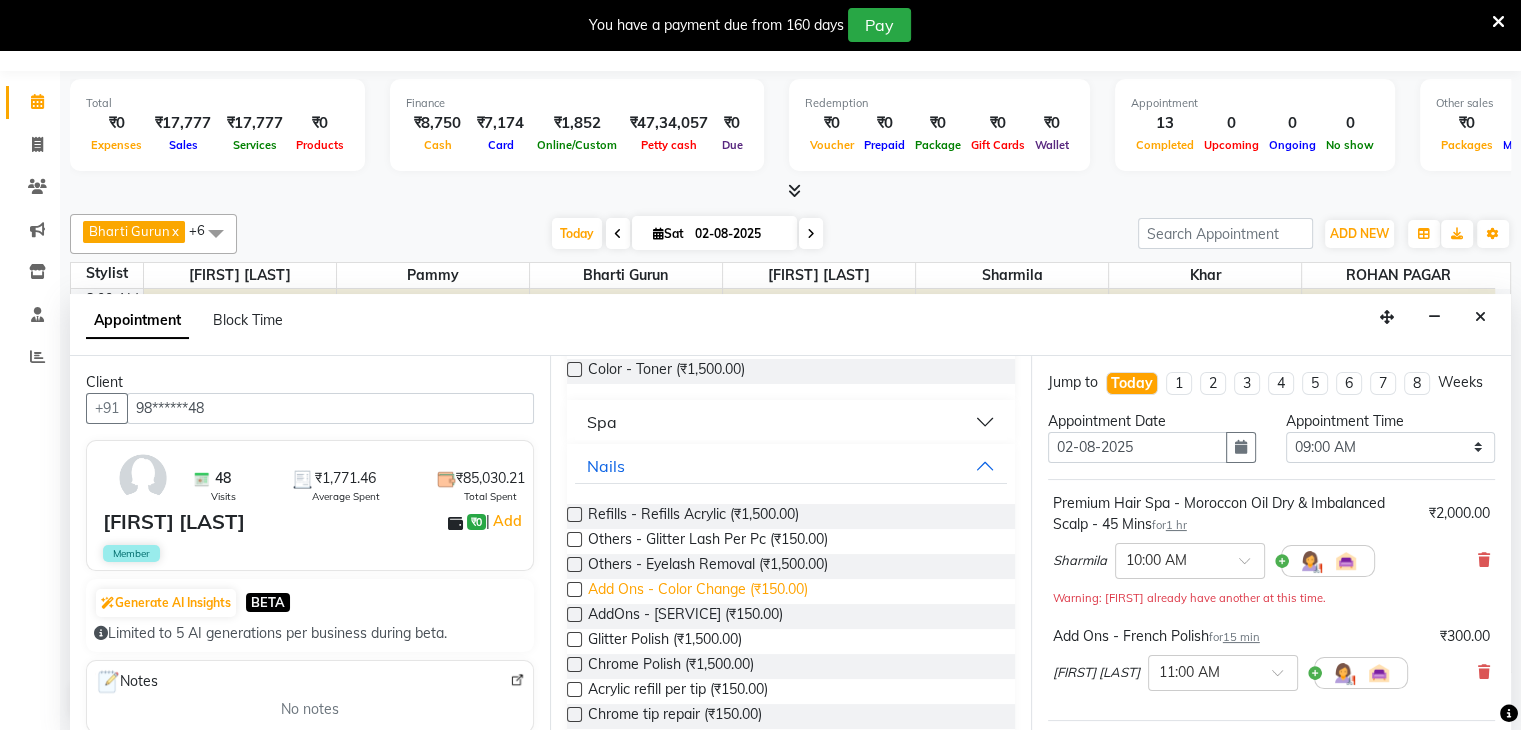 click on "Add Ons - Color Change (₹150.00)" at bounding box center [698, 591] 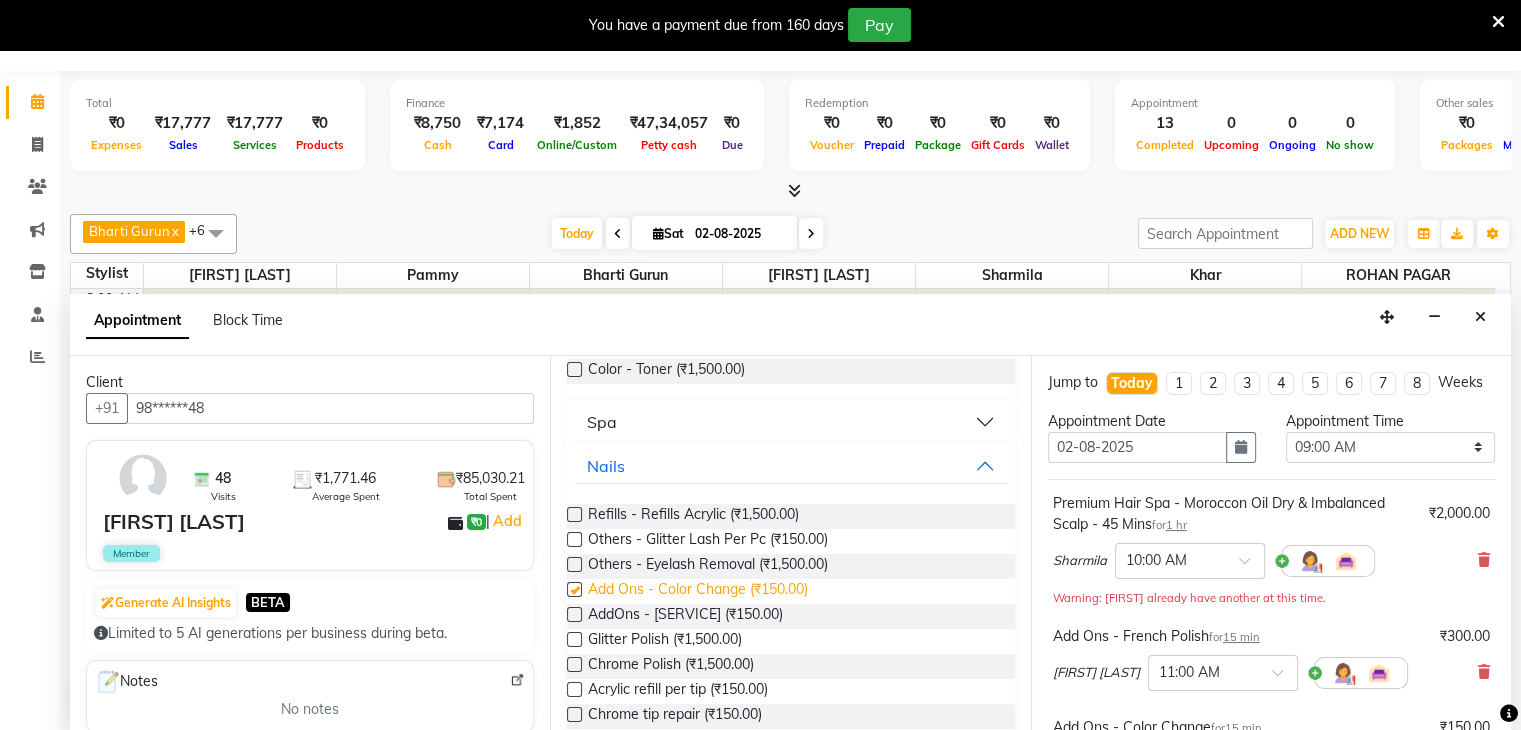 checkbox on "false" 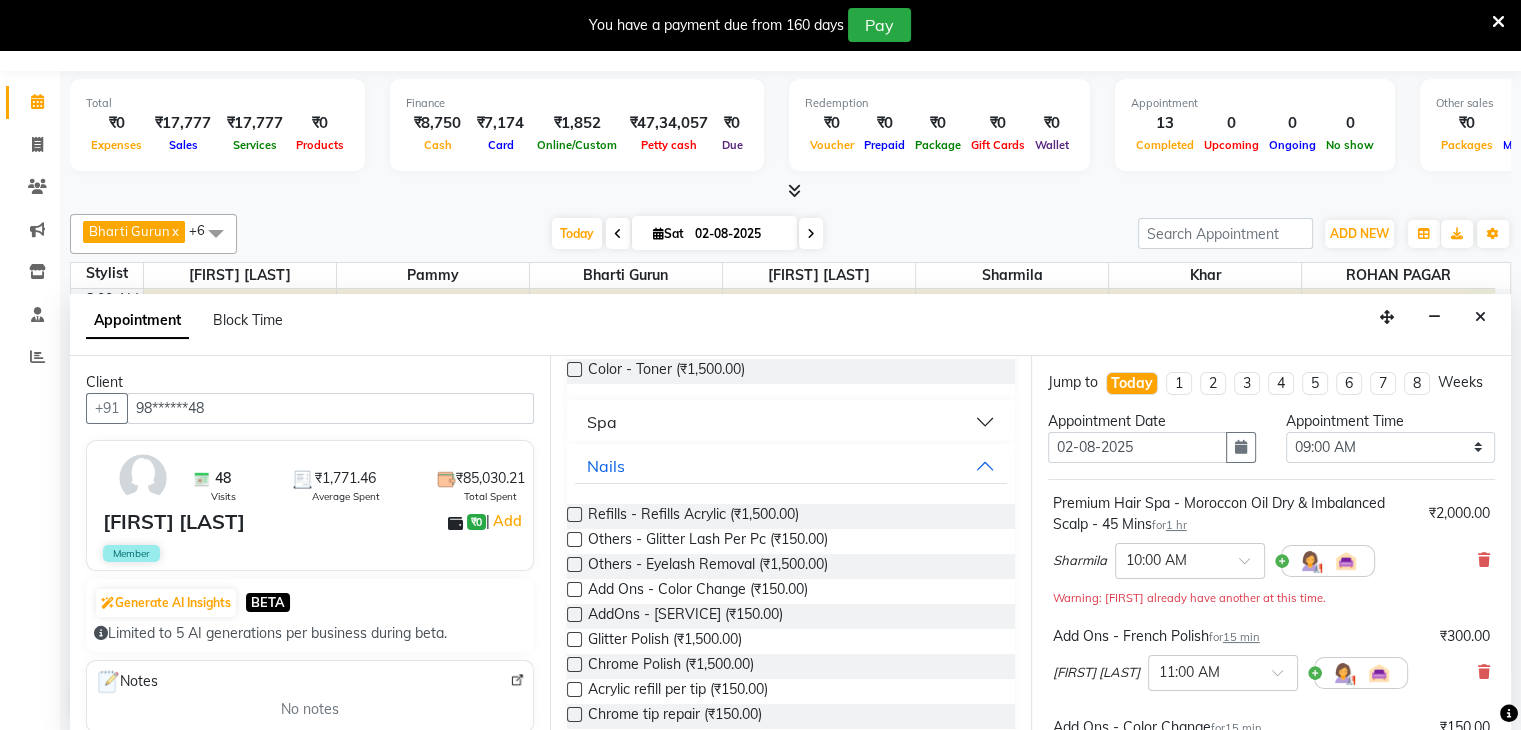 scroll, scrollTop: 0, scrollLeft: 0, axis: both 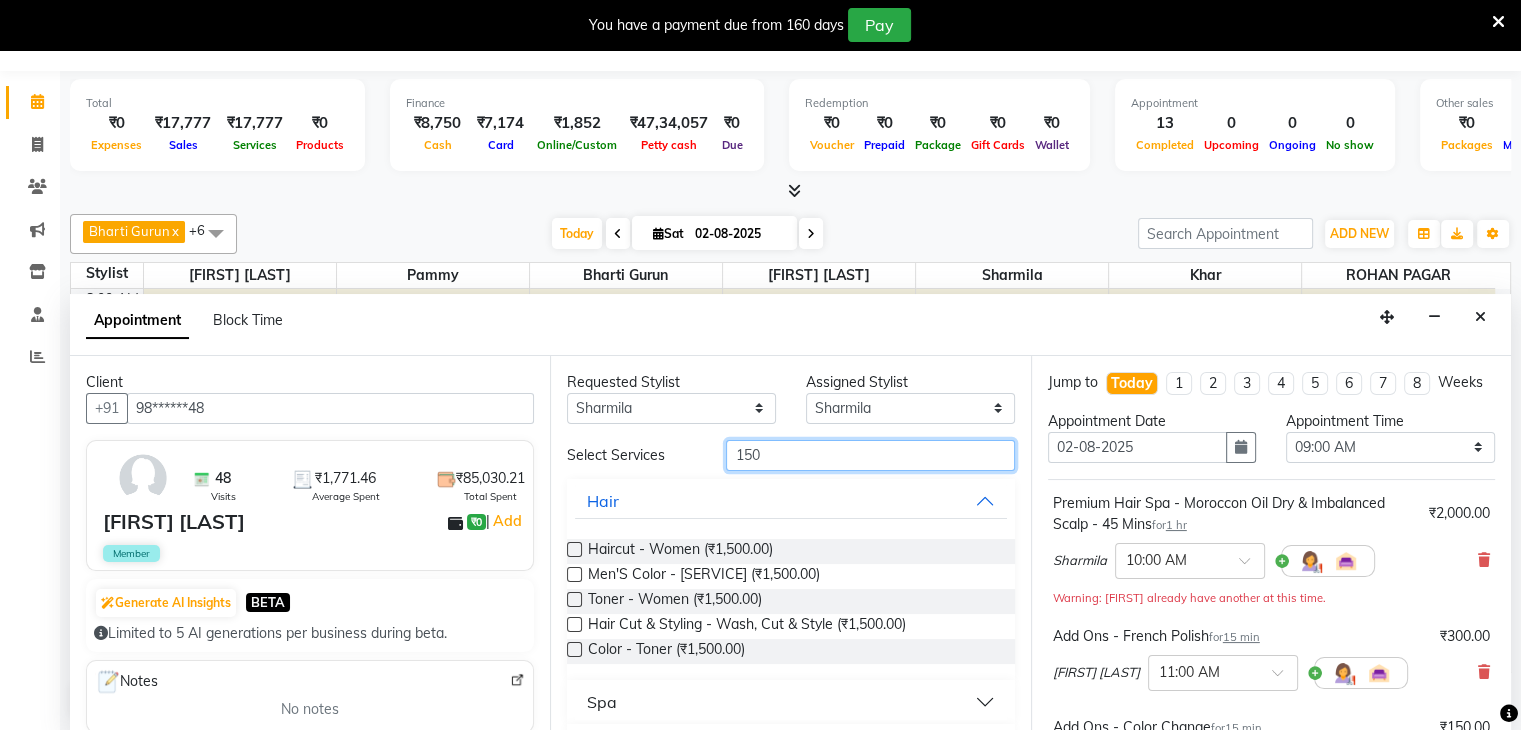 click on "150" at bounding box center (870, 455) 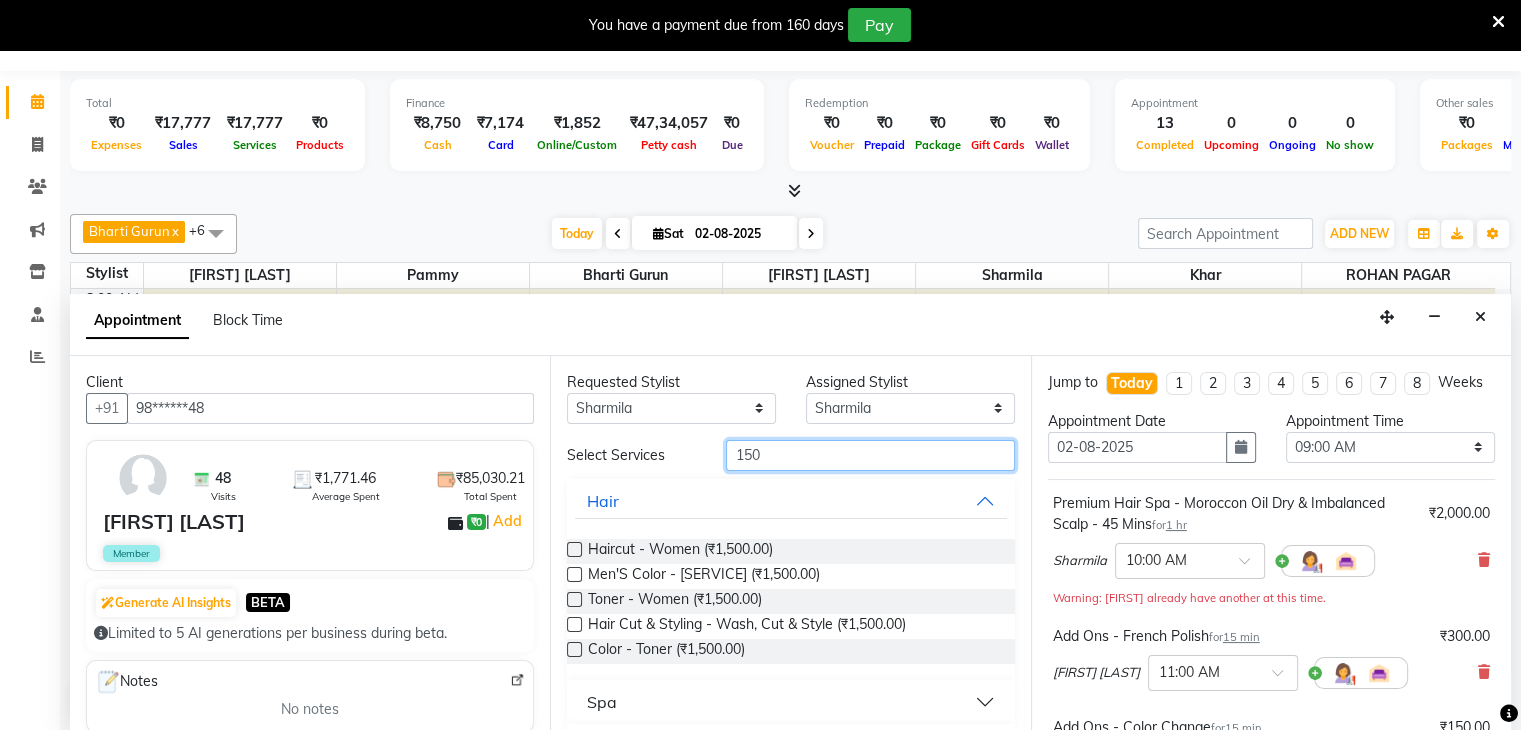 scroll, scrollTop: 328, scrollLeft: 0, axis: vertical 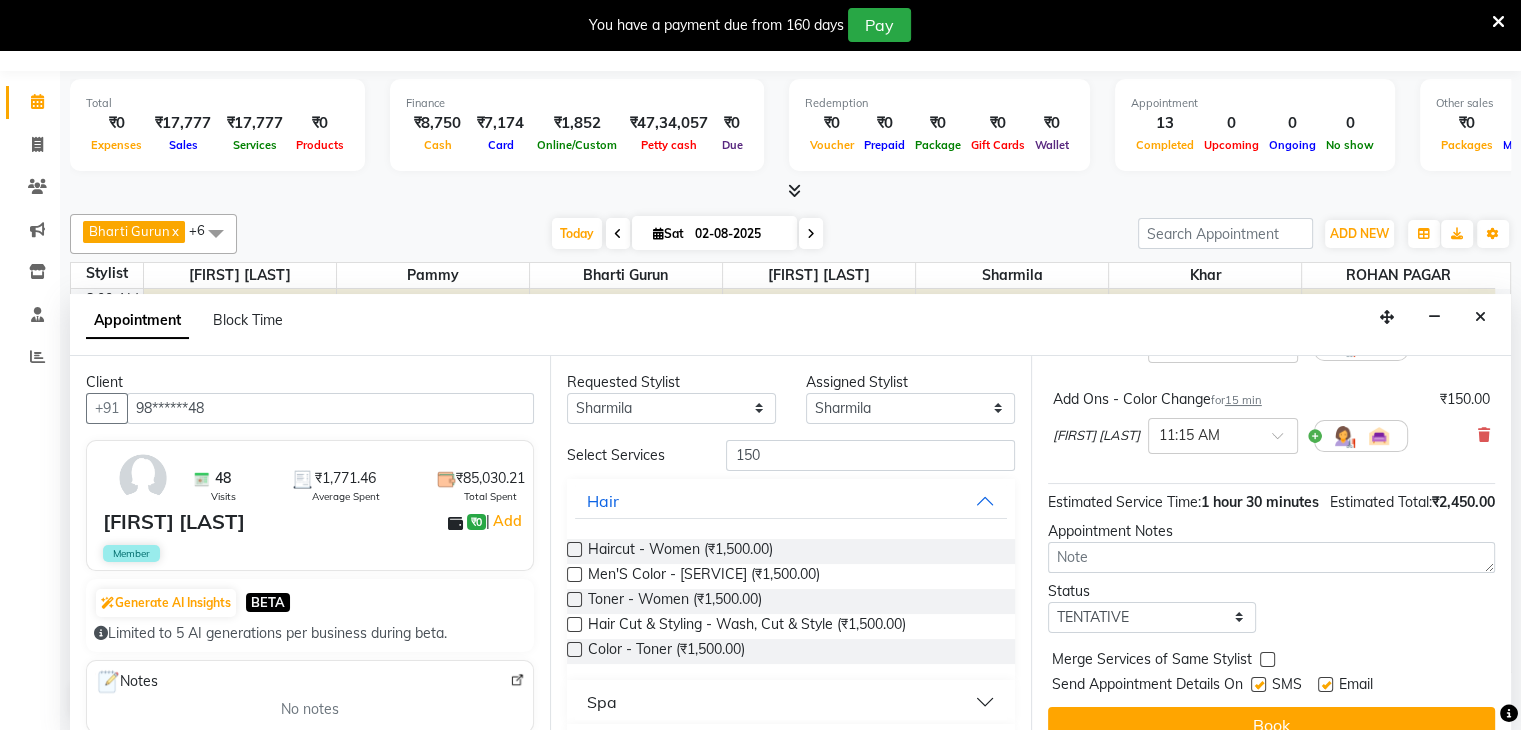 click at bounding box center (1509, 713) 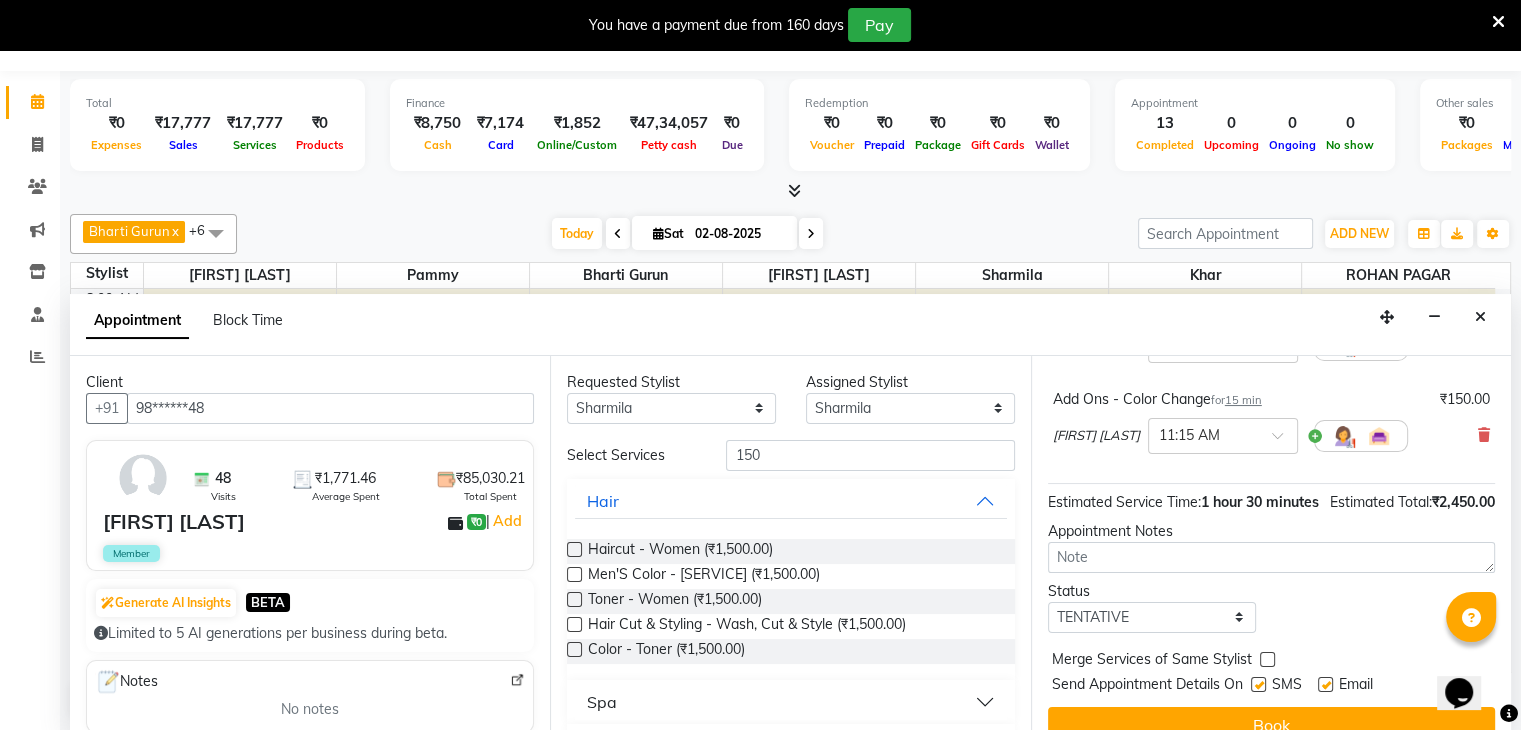 scroll, scrollTop: 394, scrollLeft: 0, axis: vertical 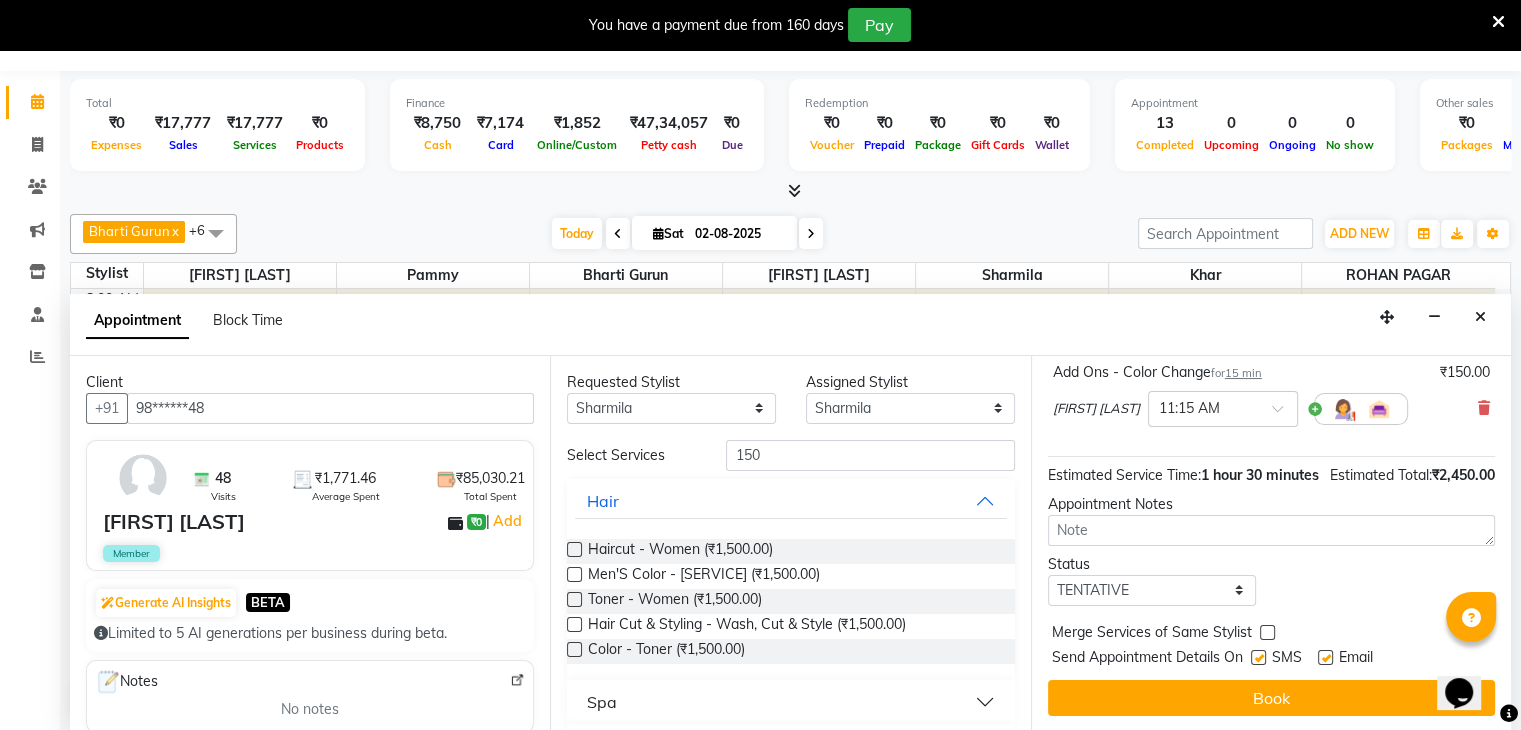 click at bounding box center [1258, 657] 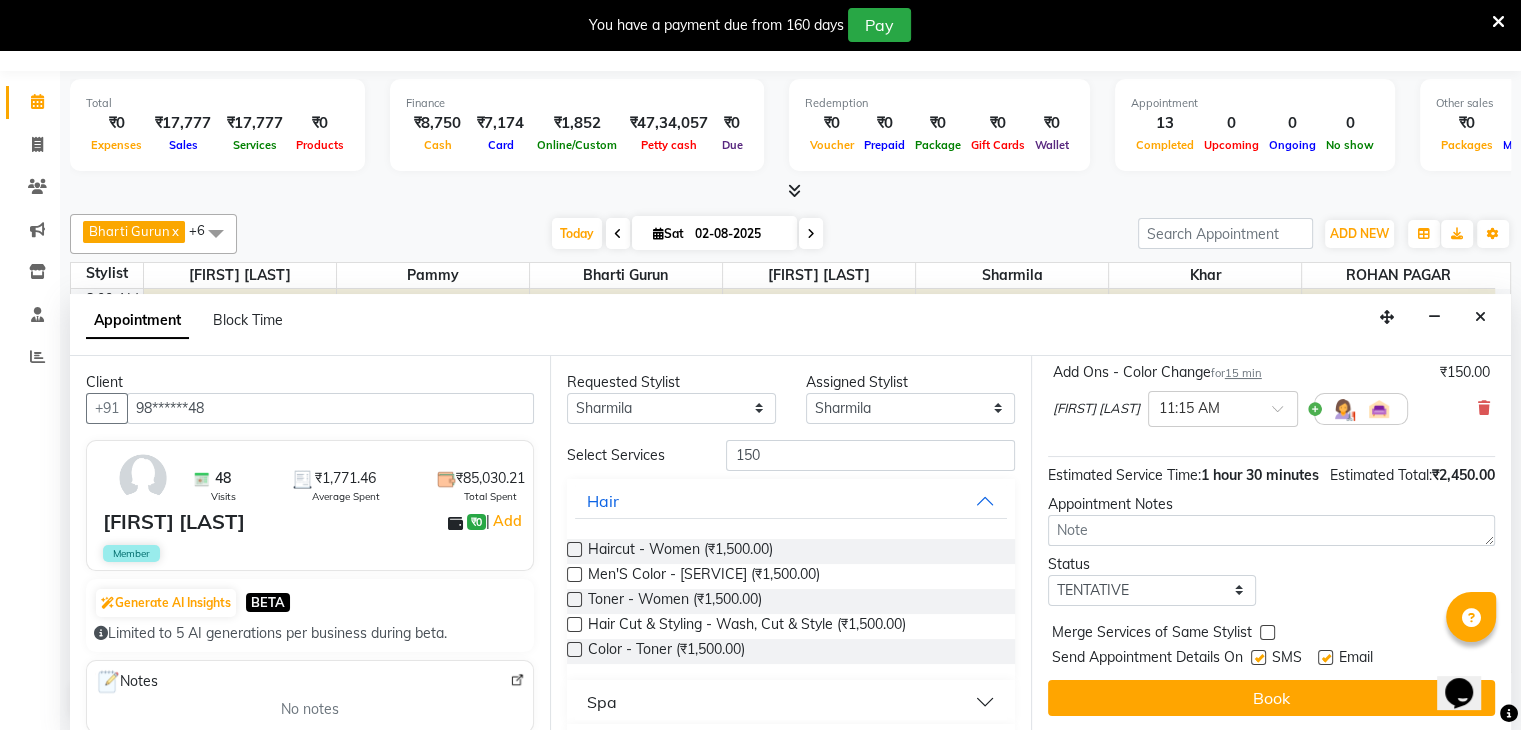 click at bounding box center (1257, 659) 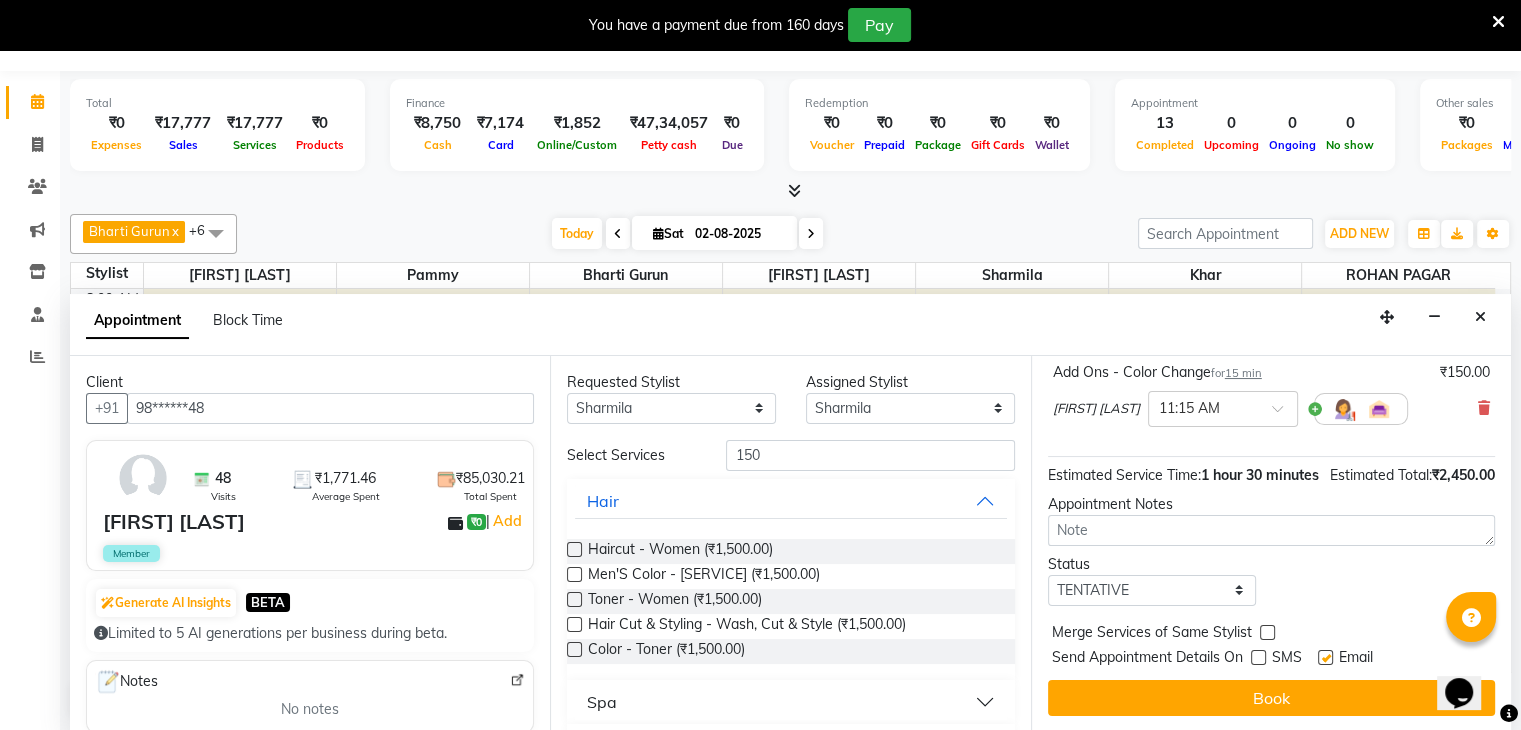 click at bounding box center (1325, 657) 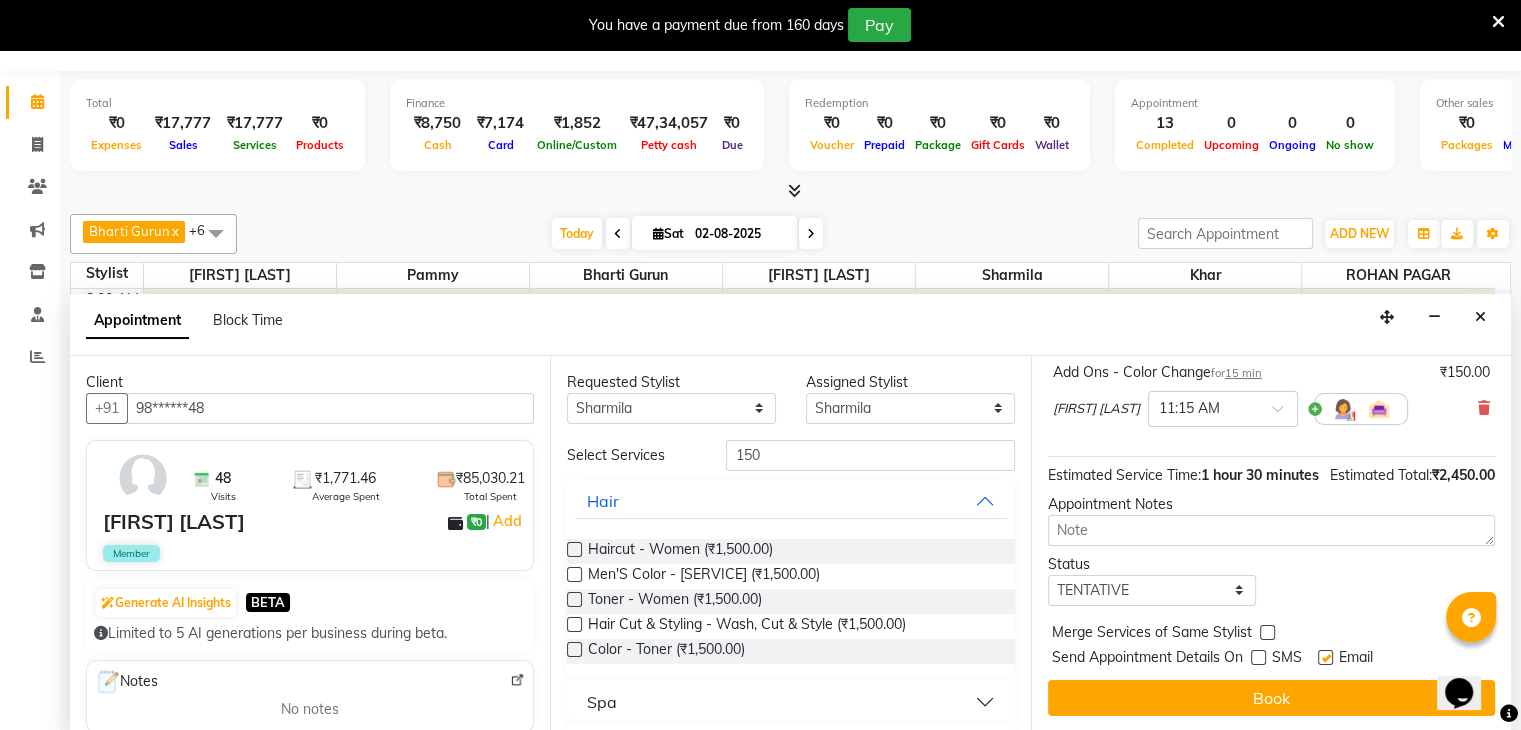 click at bounding box center (1324, 659) 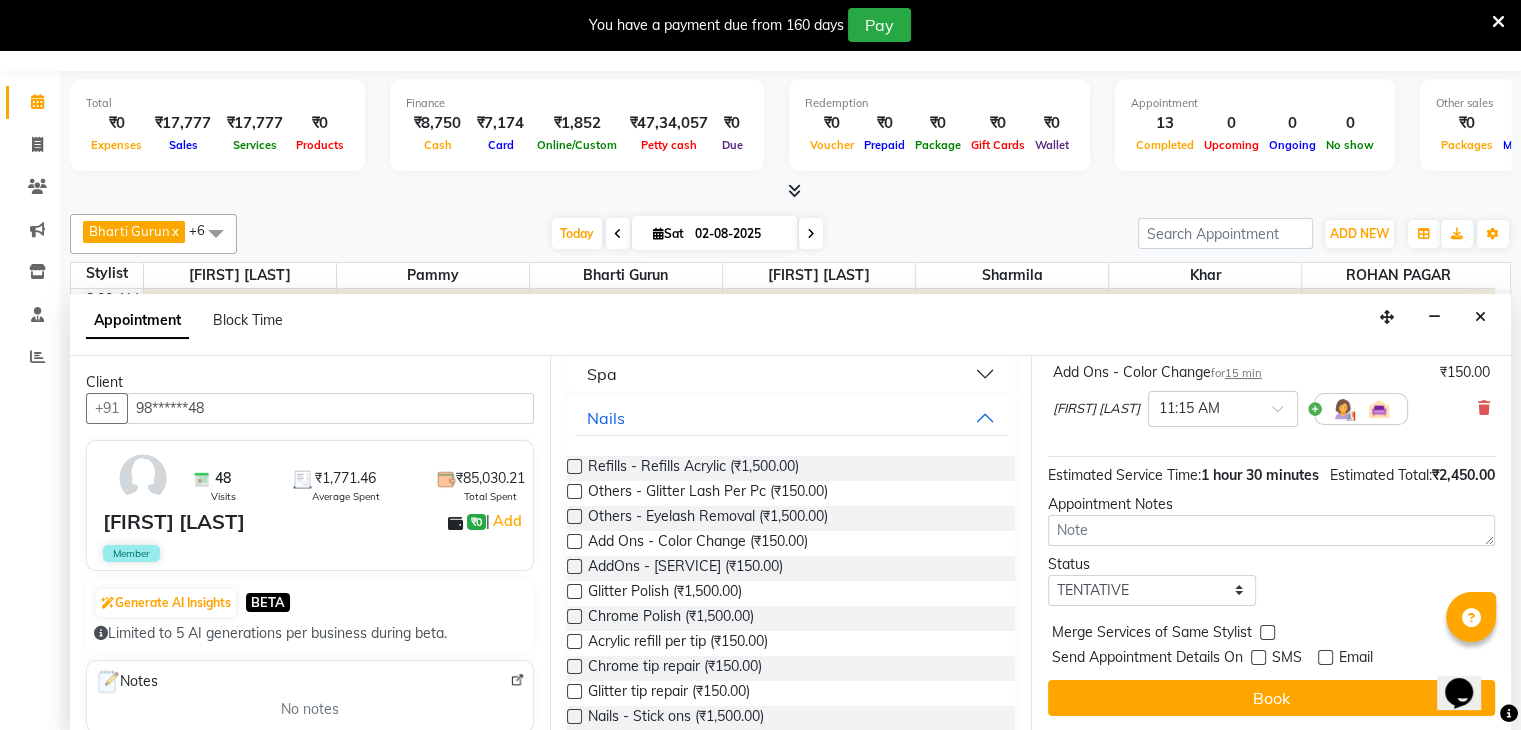 scroll, scrollTop: 0, scrollLeft: 0, axis: both 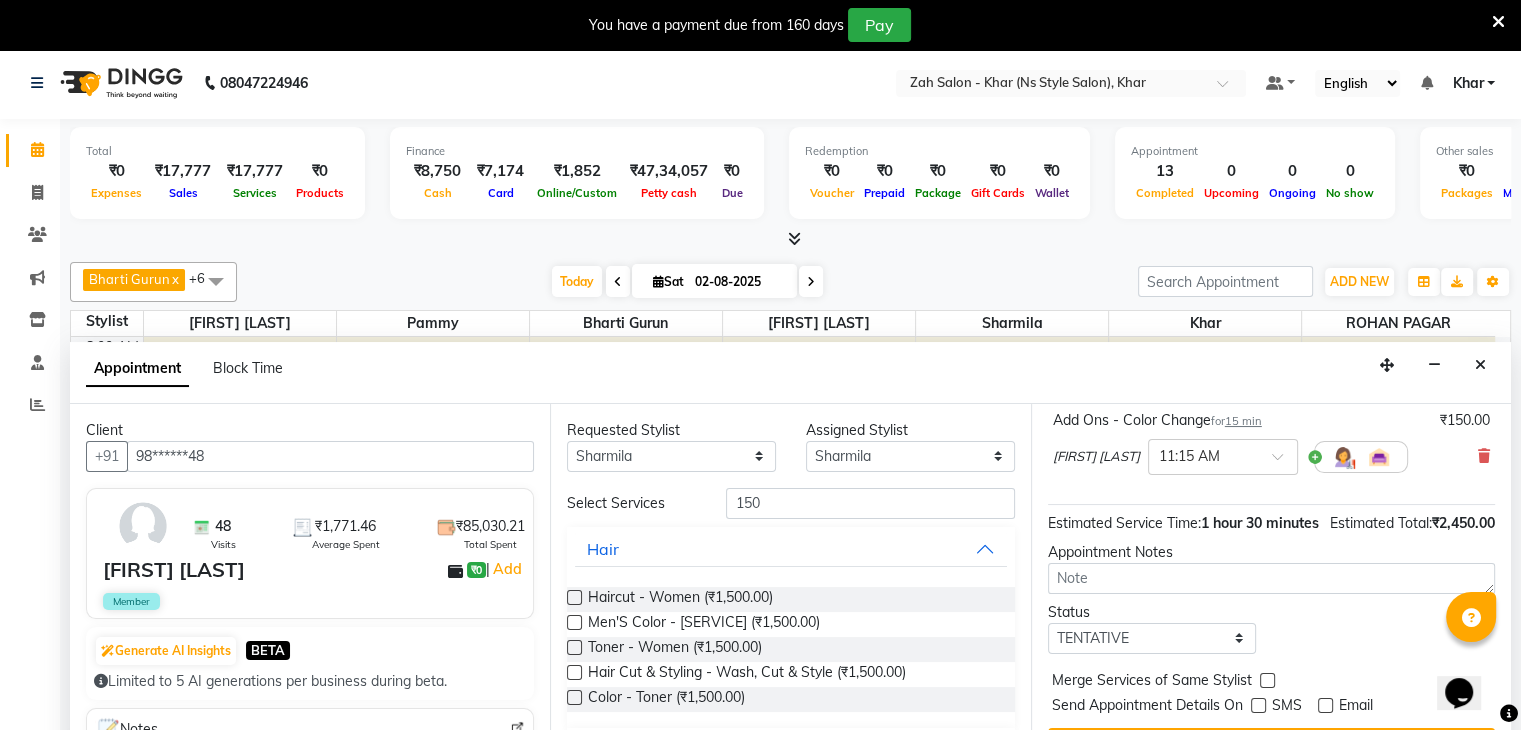 click on "Total  ₹0  Expenses ₹17,777  Sales ₹17,777  Services ₹0  Products Finance  ₹8,750  Cash ₹7,174  Card ₹1,852  Online/Custom ₹47,34,057 Petty cash ₹0 Due  Redemption  ₹0 Voucher ₹0 Prepaid ₹0 Package ₹0  Gift Cards ₹0  Wallet  Appointment  13 Completed 0 Upcoming 0 Ongoing 0 No show  Other sales  ₹0  Packages ₹0  Memberships ₹0  Vouchers ₹0  Prepaids ₹0  Gift Cards [FIRST] [LAST]  x [FIRST] [LAST]  x [FIRST] [LAST]  x [FIRST]  x [FIRST]  x [FIRST] [LAST]  x [FIRST] [LAST]  x +6 UnSelect All [FIRST] [LAST] [FIRST] [LAST] [FIRST] [LAST] [FIRST] [LAST] [FIRST] [LAST] [FIRST] [LAST] [FIRST] [LAST] Today  Sat 02-08-2025 Toggle Dropdown Add Appointment Add Invoice Add Attendance Add Client Toggle Dropdown Add Appointment Add Invoice Add Attendance Add Client ADD NEW Toggle Dropdown Add Appointment Add Invoice Add Attendance Add Client [FIRST] [LAST]  x [FIRST] [LAST]  x [FIRST] [LAST]  x [FIRST]  x [FIRST]  x [FIRST] [LAST]  x [FIRST] [LAST]  x +6 UnSelect All [FIRST] [LAST] [FIRST] [LAST] [FIRST] [LAST] [FIRST] [LAST] [FIRST] [LAST] [FIRST] [LAST] [FIRST] [LAST] 7" 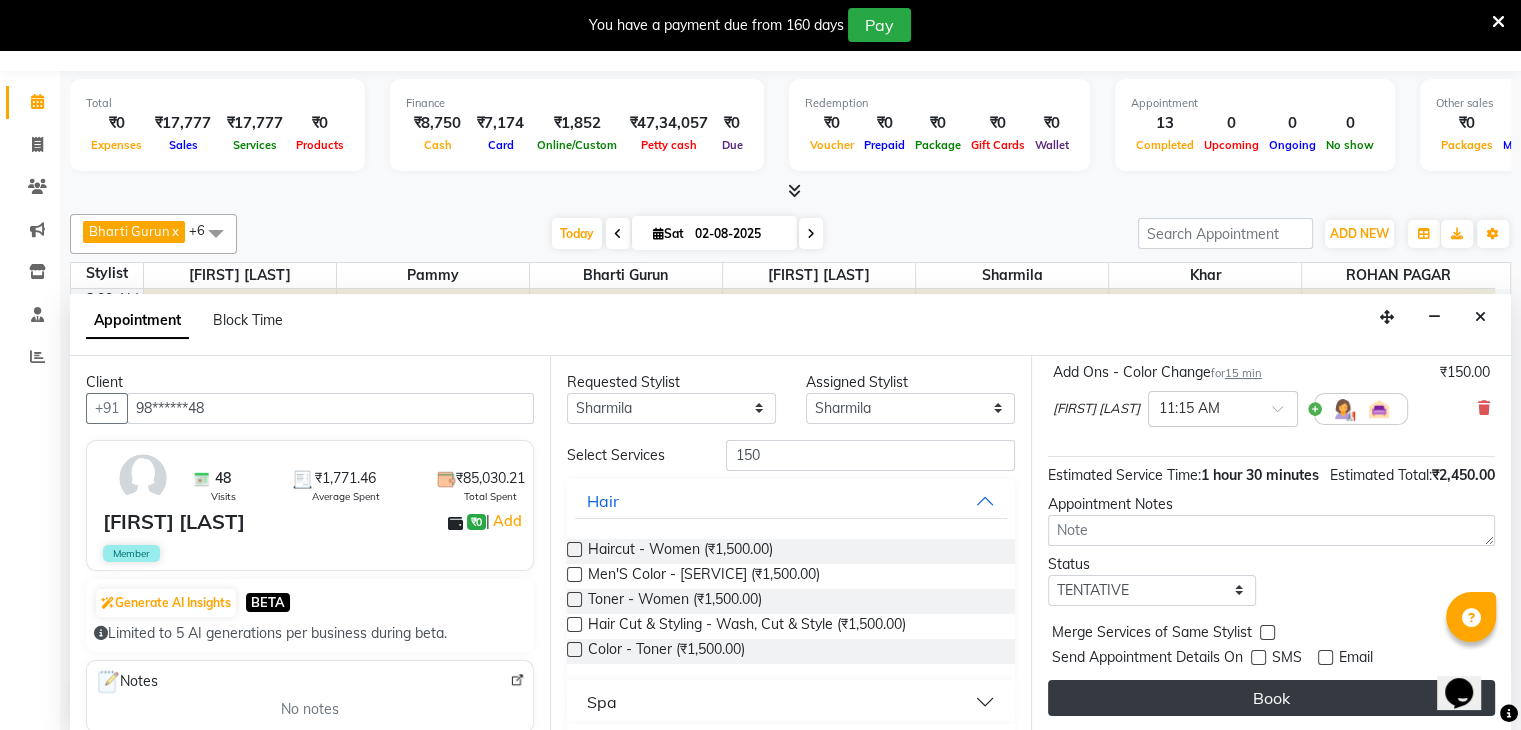 click on "Book" at bounding box center (1271, 698) 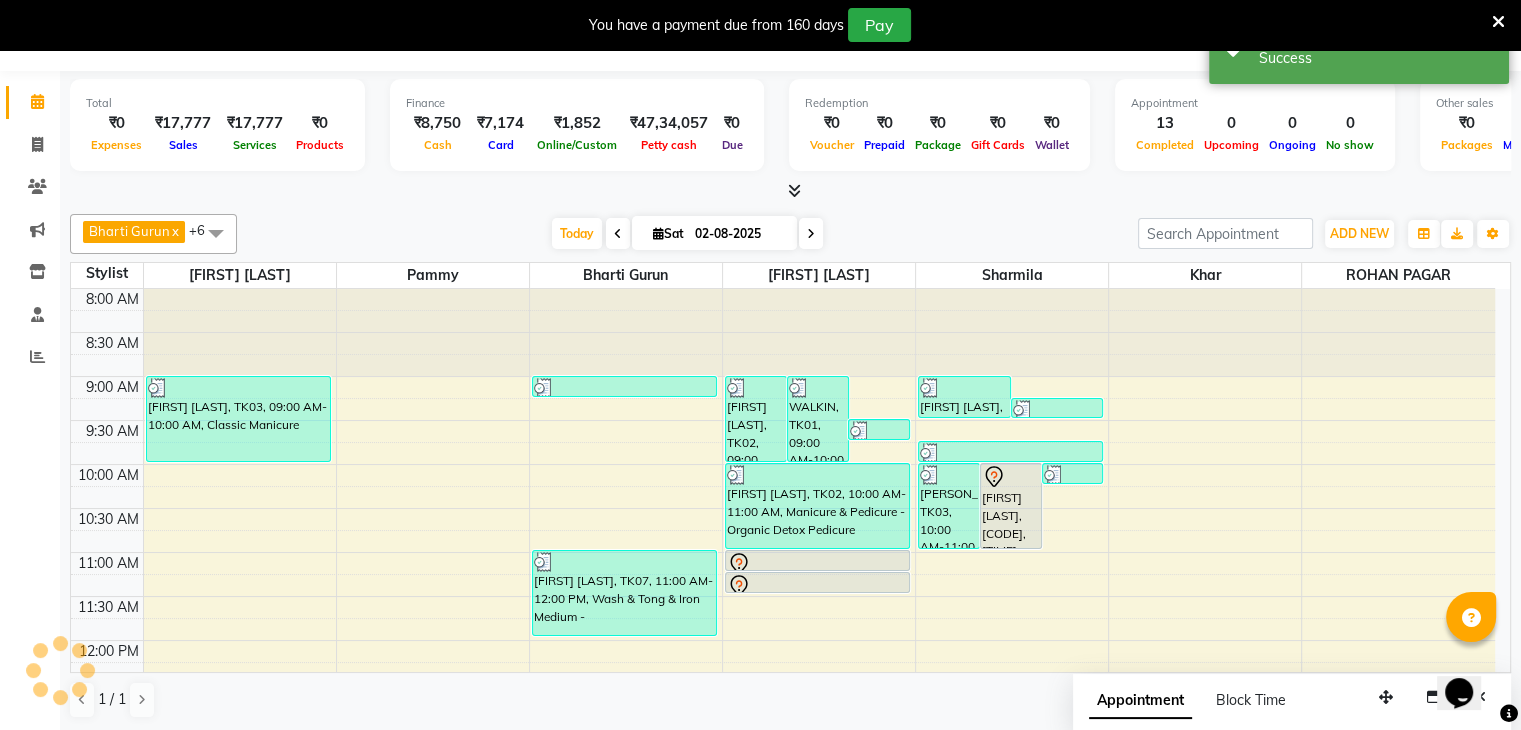 scroll, scrollTop: 0, scrollLeft: 0, axis: both 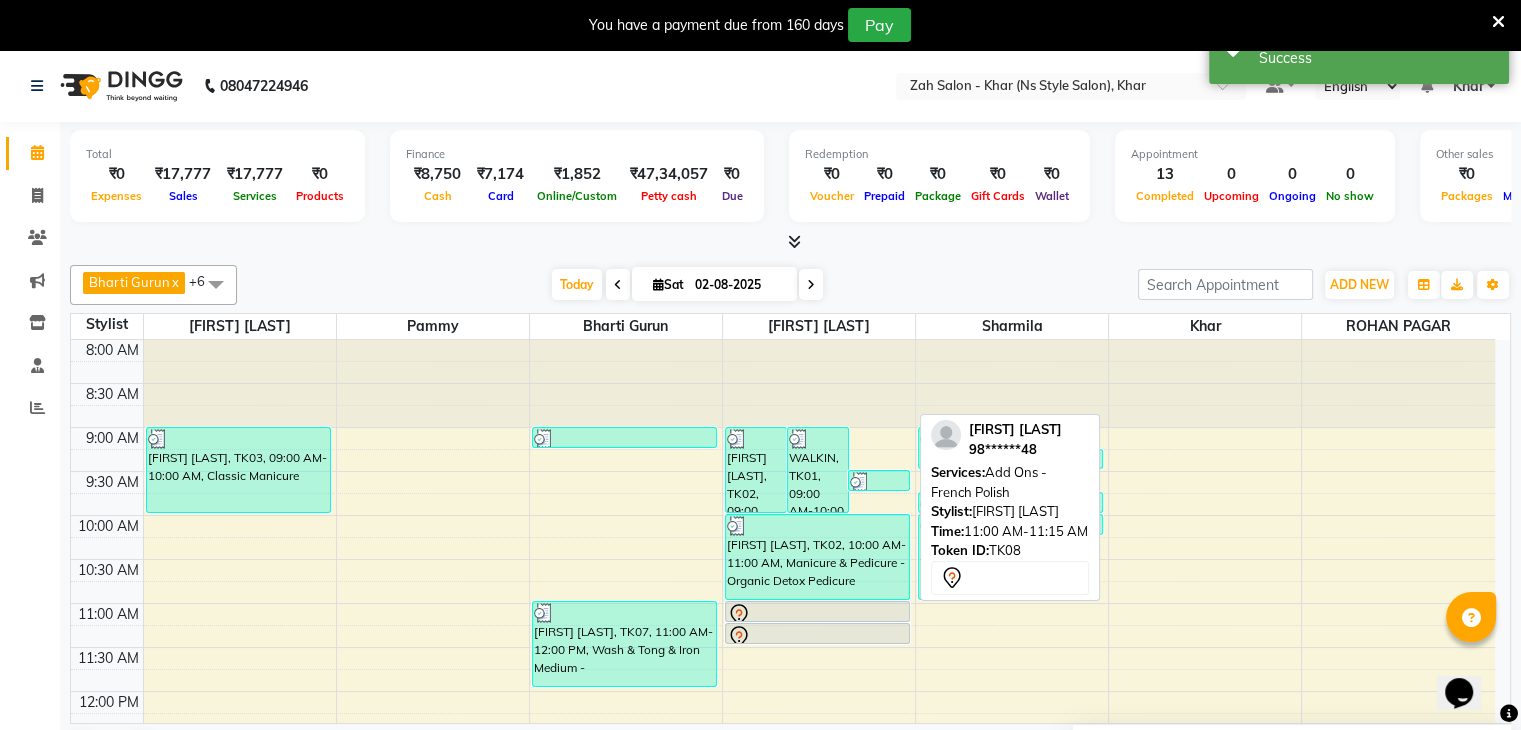 click at bounding box center [817, 615] 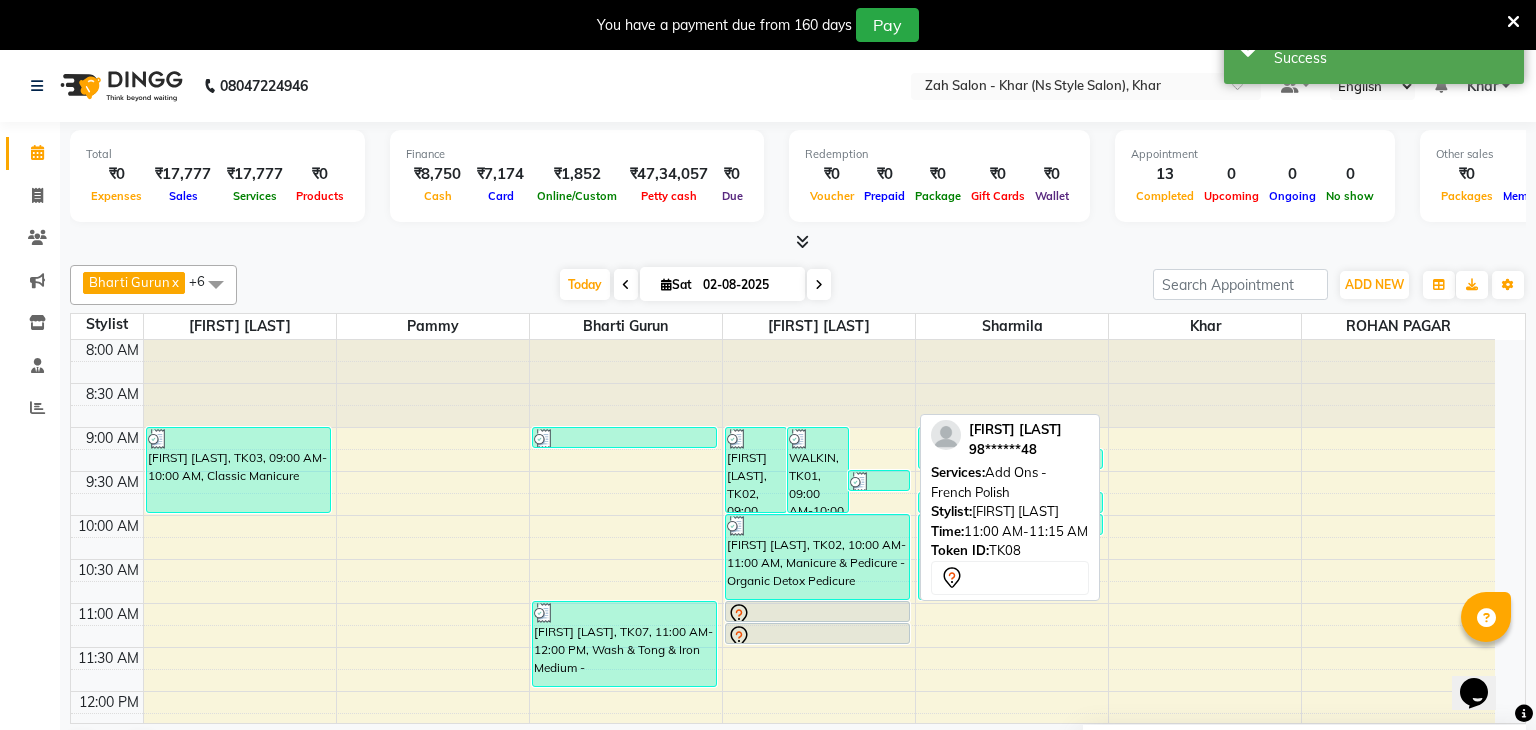 select on "7" 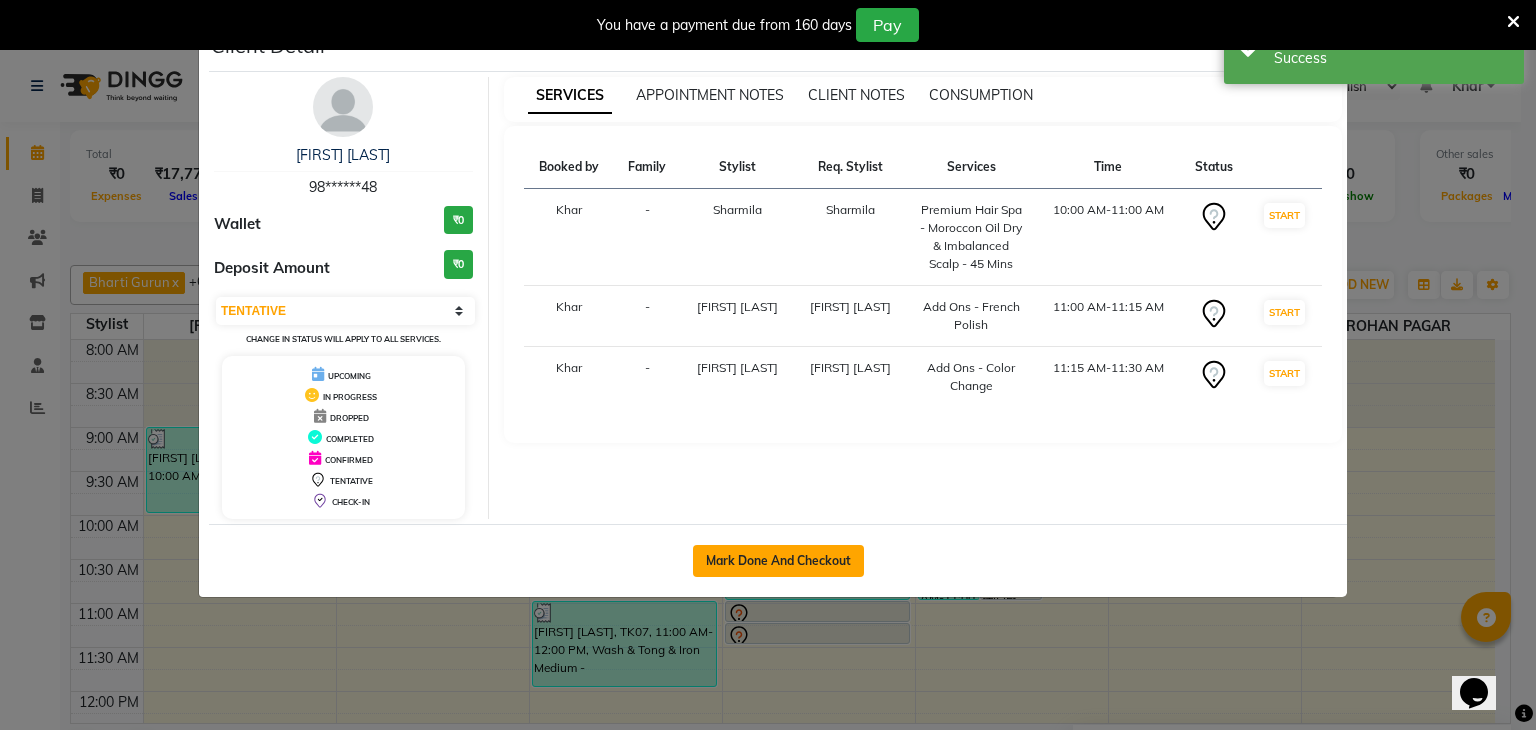 click on "Mark Done And Checkout" 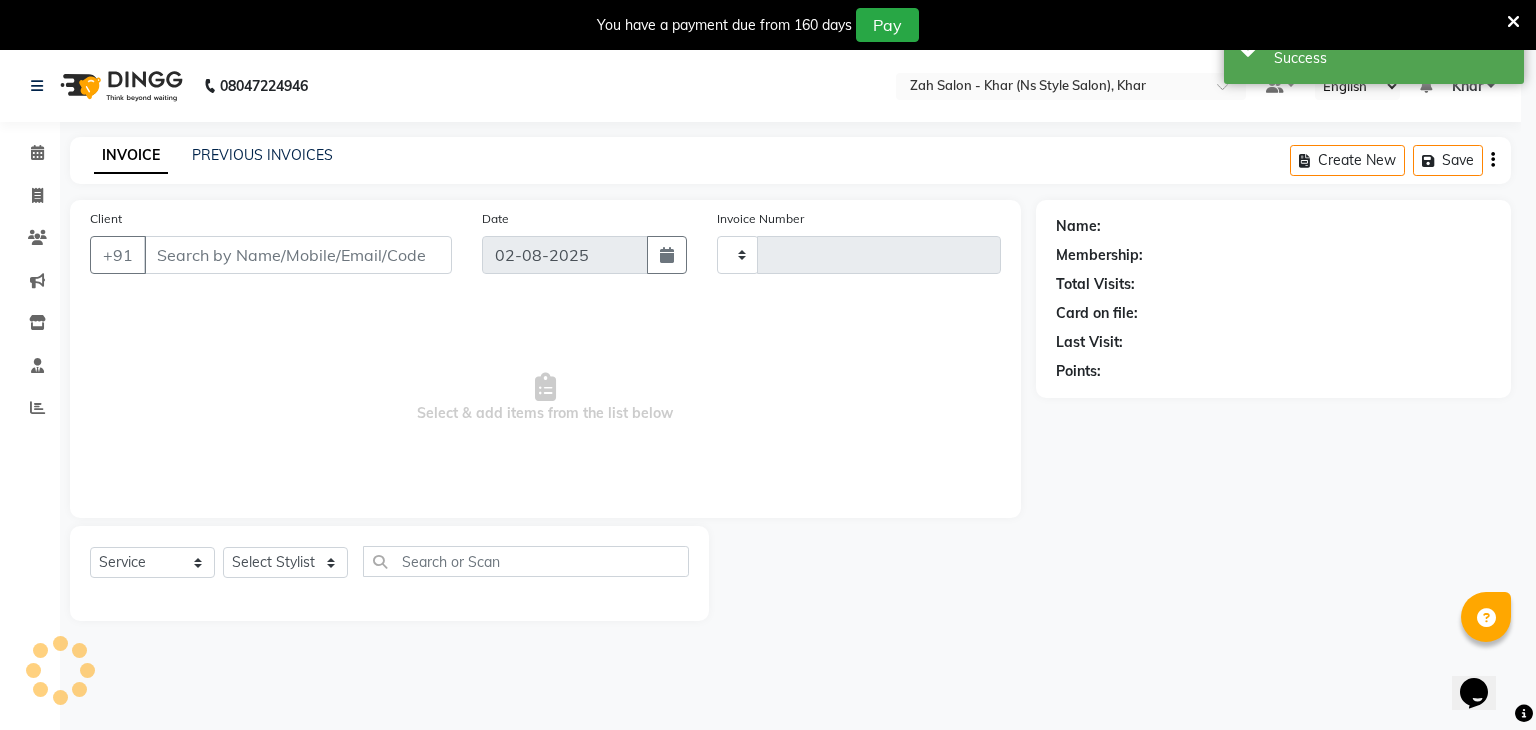 type on "0970" 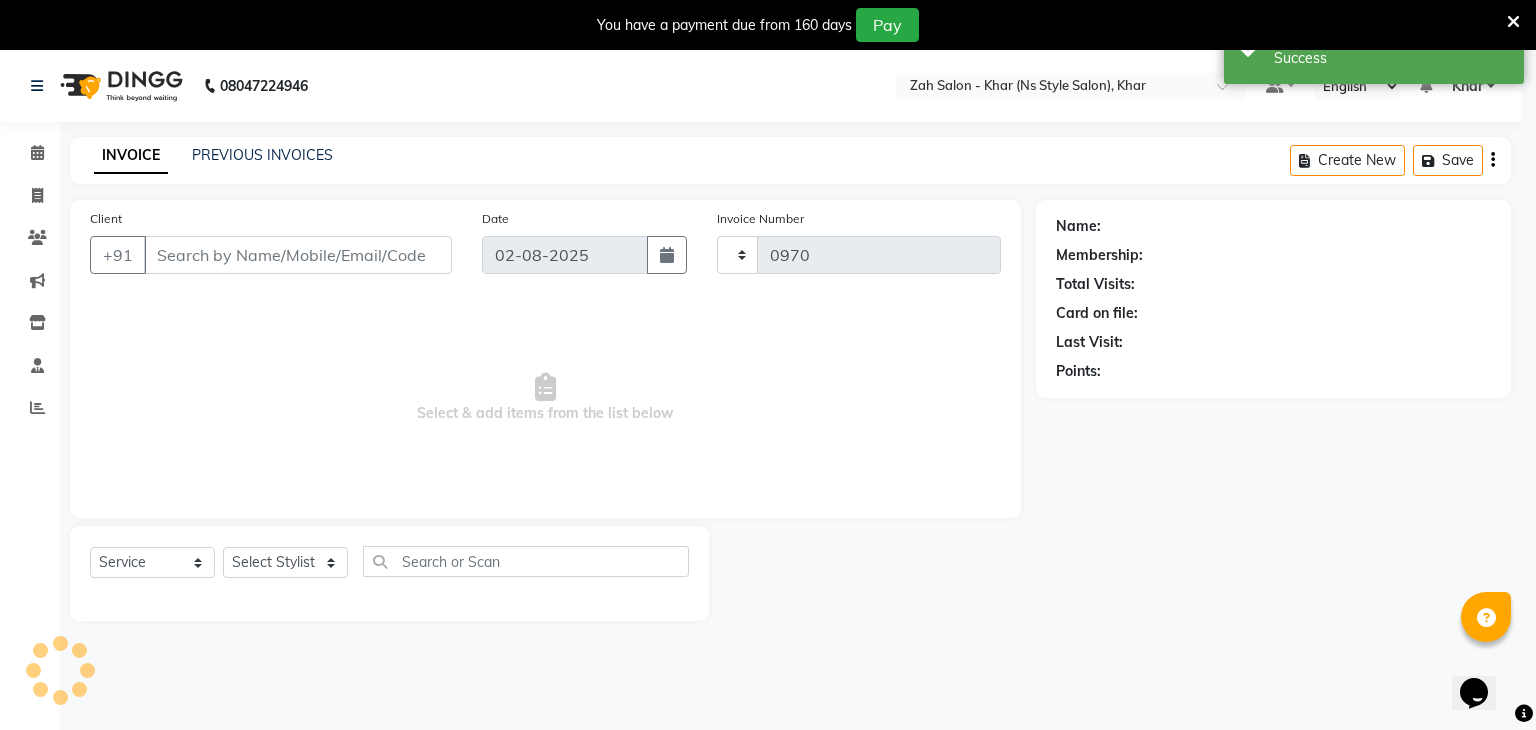 select on "5619" 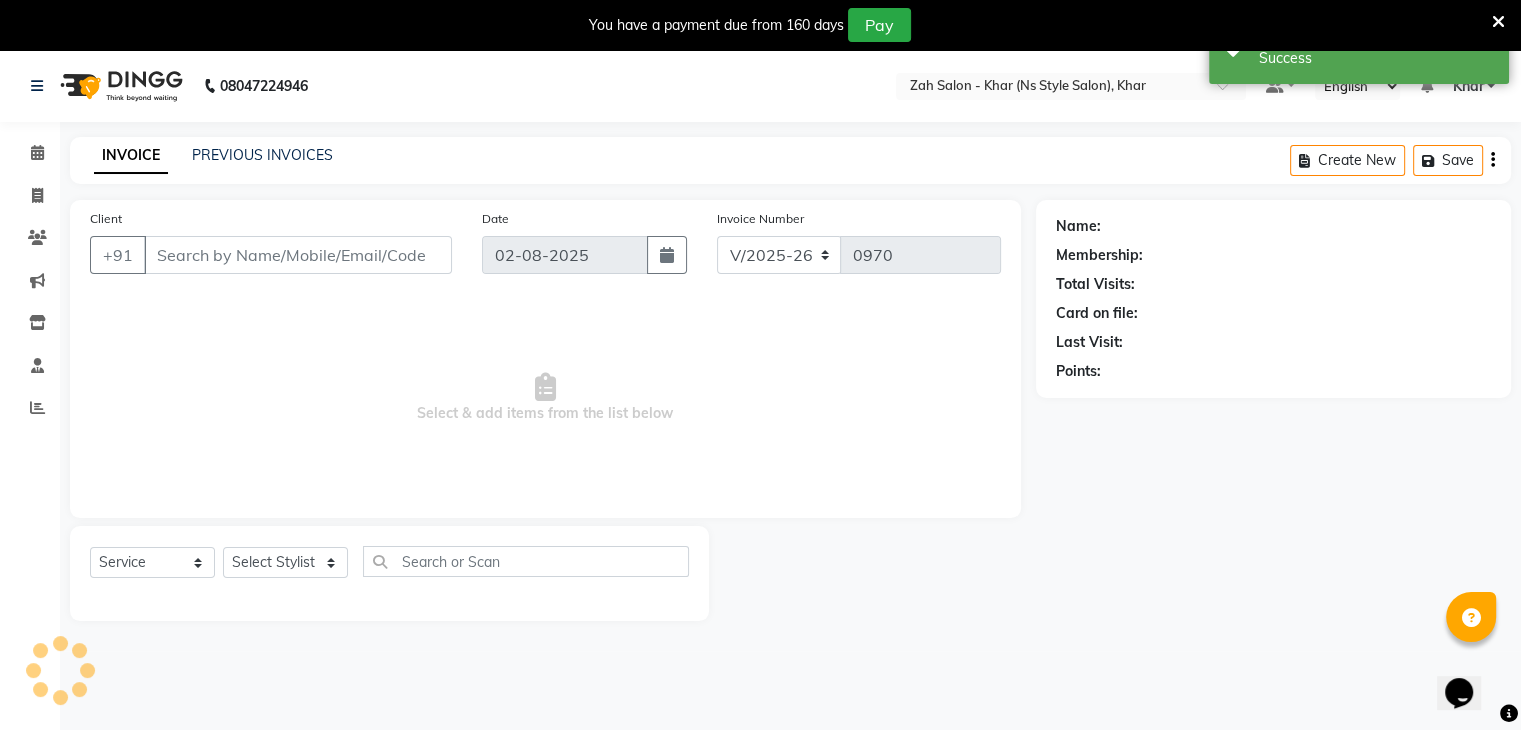 type on "98******48" 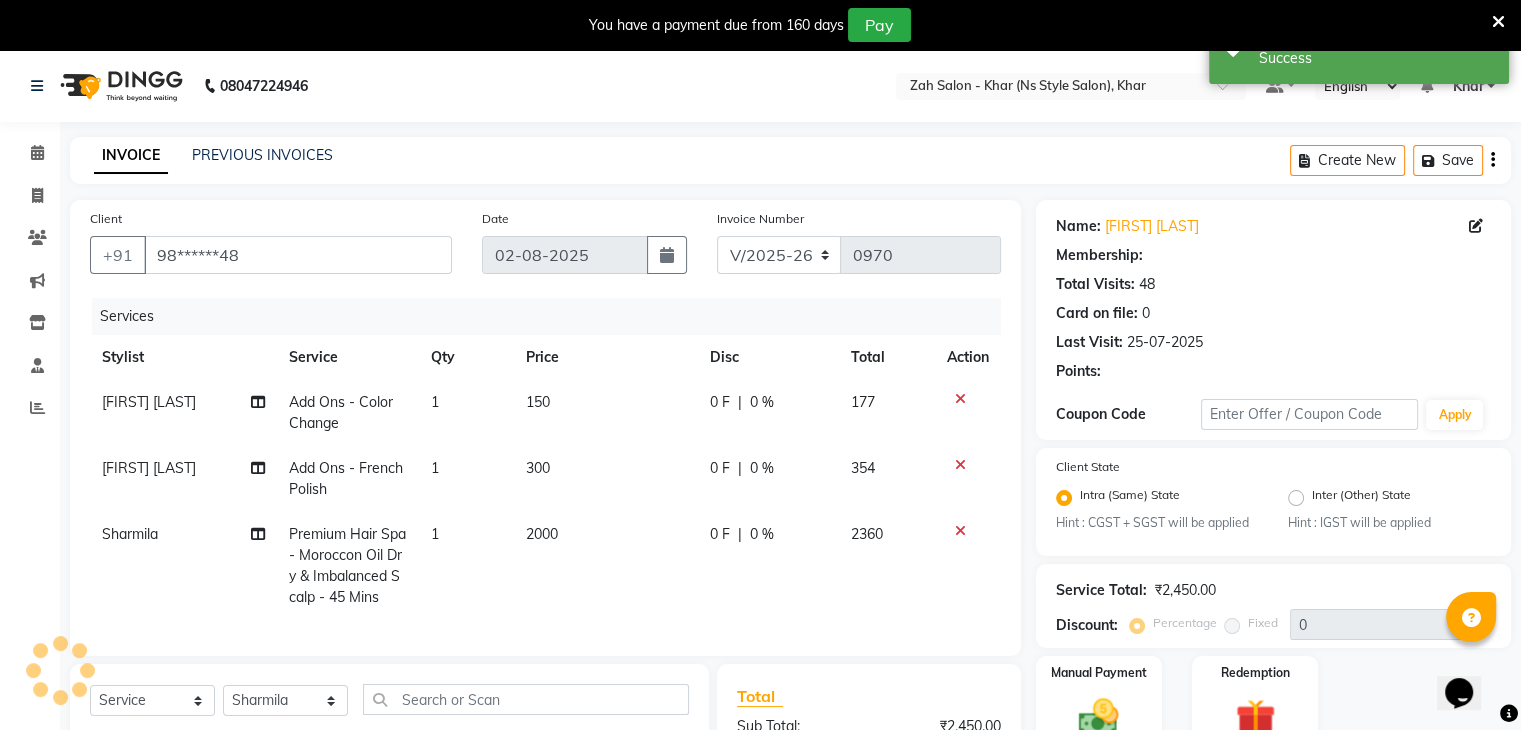 type on "10" 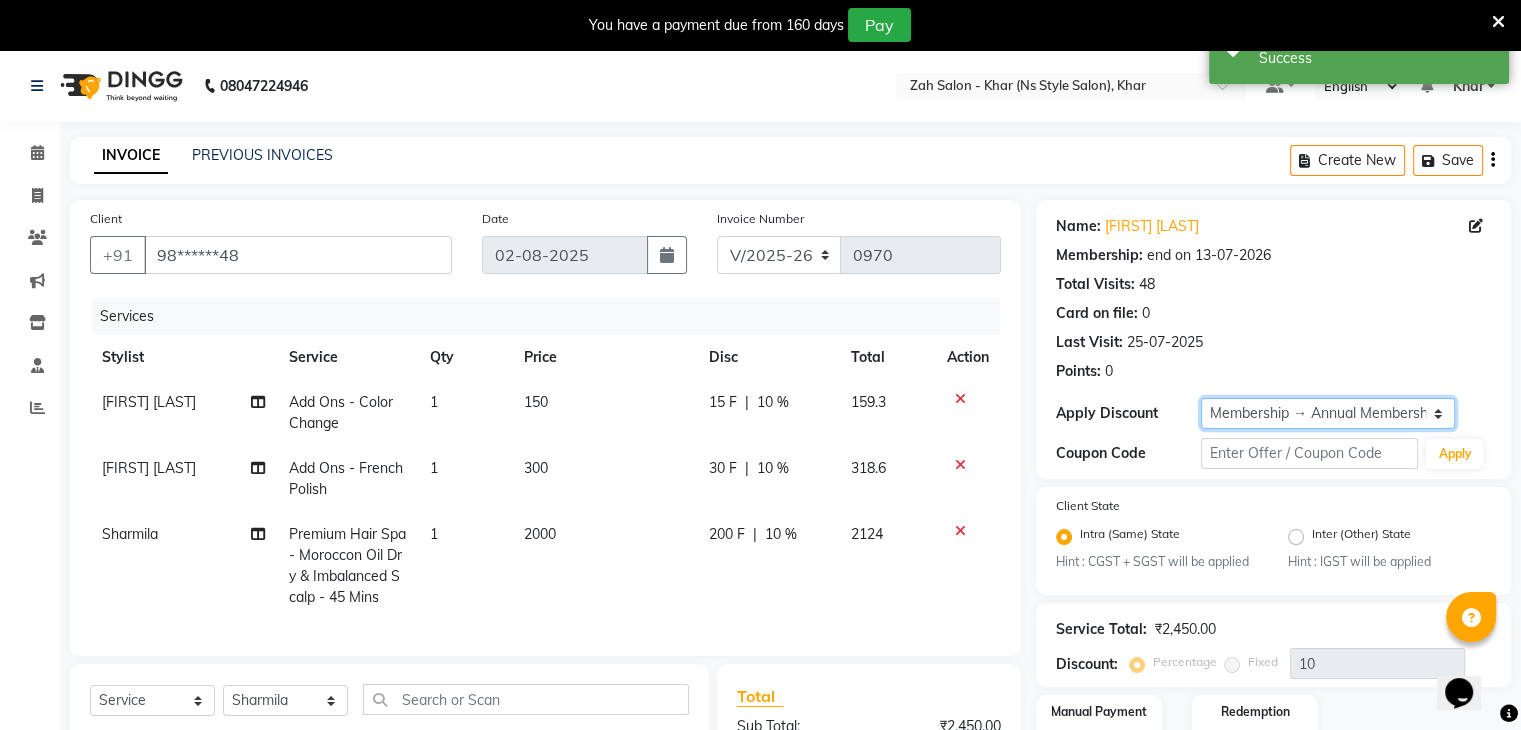 click on "Select Membership → Annual Membership  Coupon → Daily Discount Coupon → Managers@10 Coupon → Am/bh/acct Coupon → Am/bh/acct Coupon → Manager 15 Coupon → Manager 10" 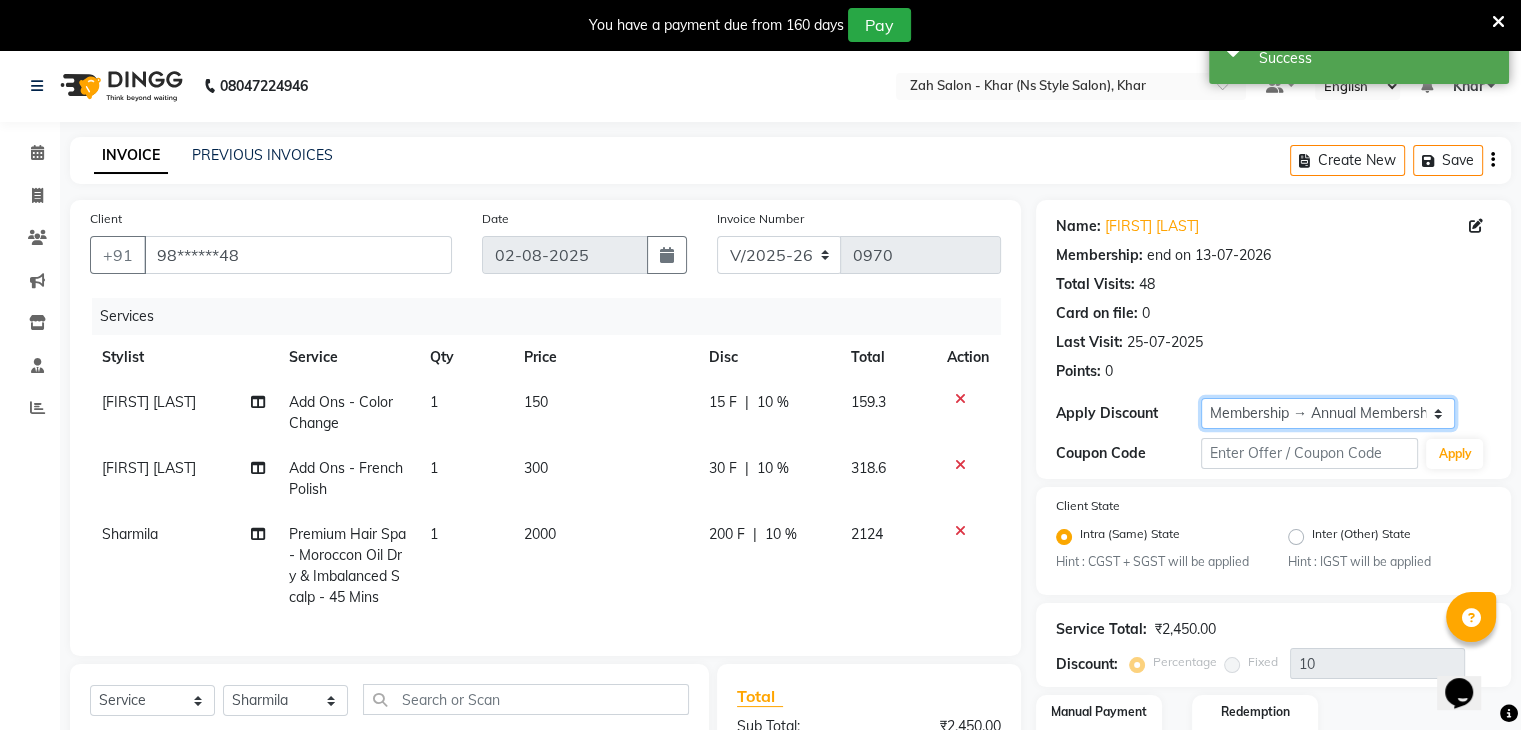 select on "6: Object" 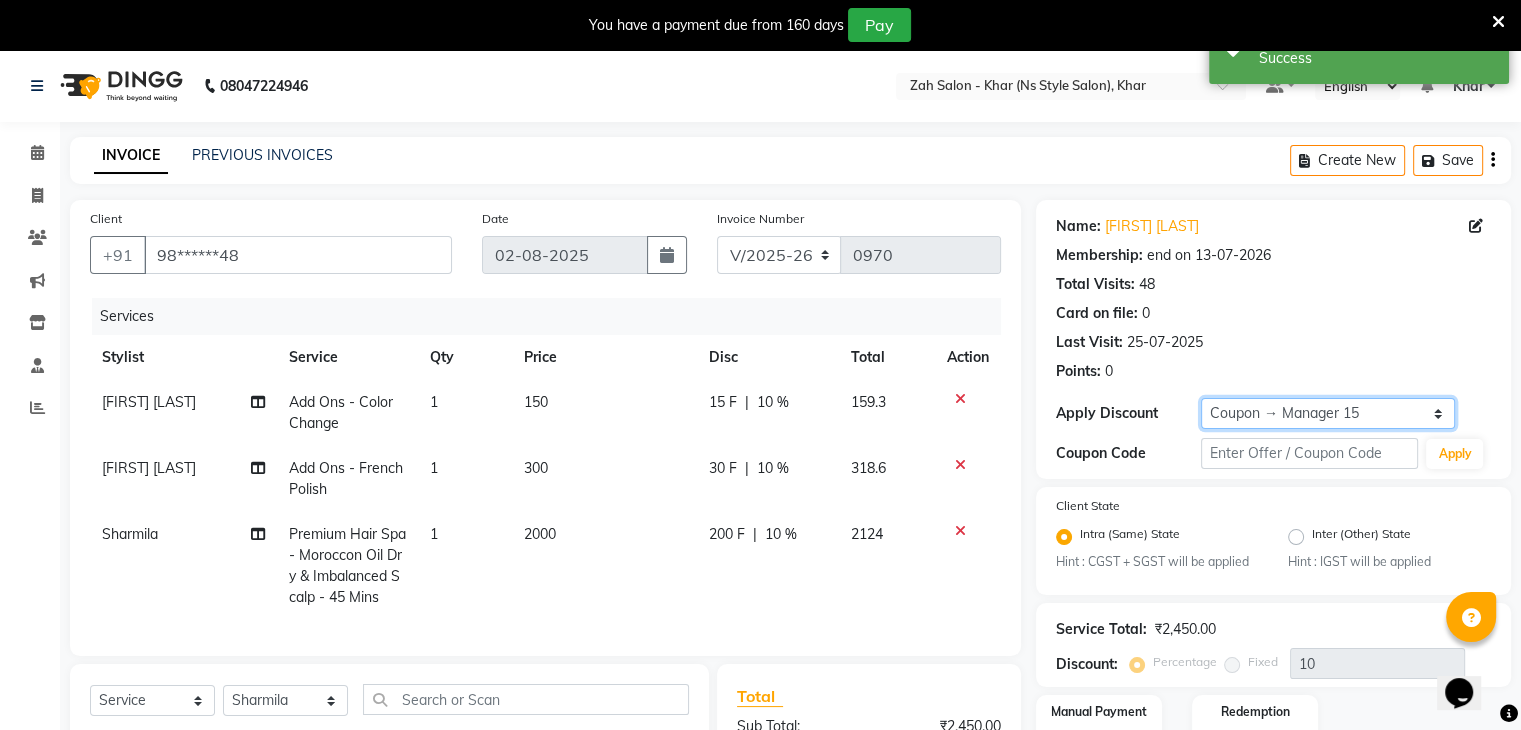 click on "Select Membership → Annual Membership  Coupon → Daily Discount Coupon → Managers@10 Coupon → Am/bh/acct Coupon → Am/bh/acct Coupon → Manager 15 Coupon → Manager 10" 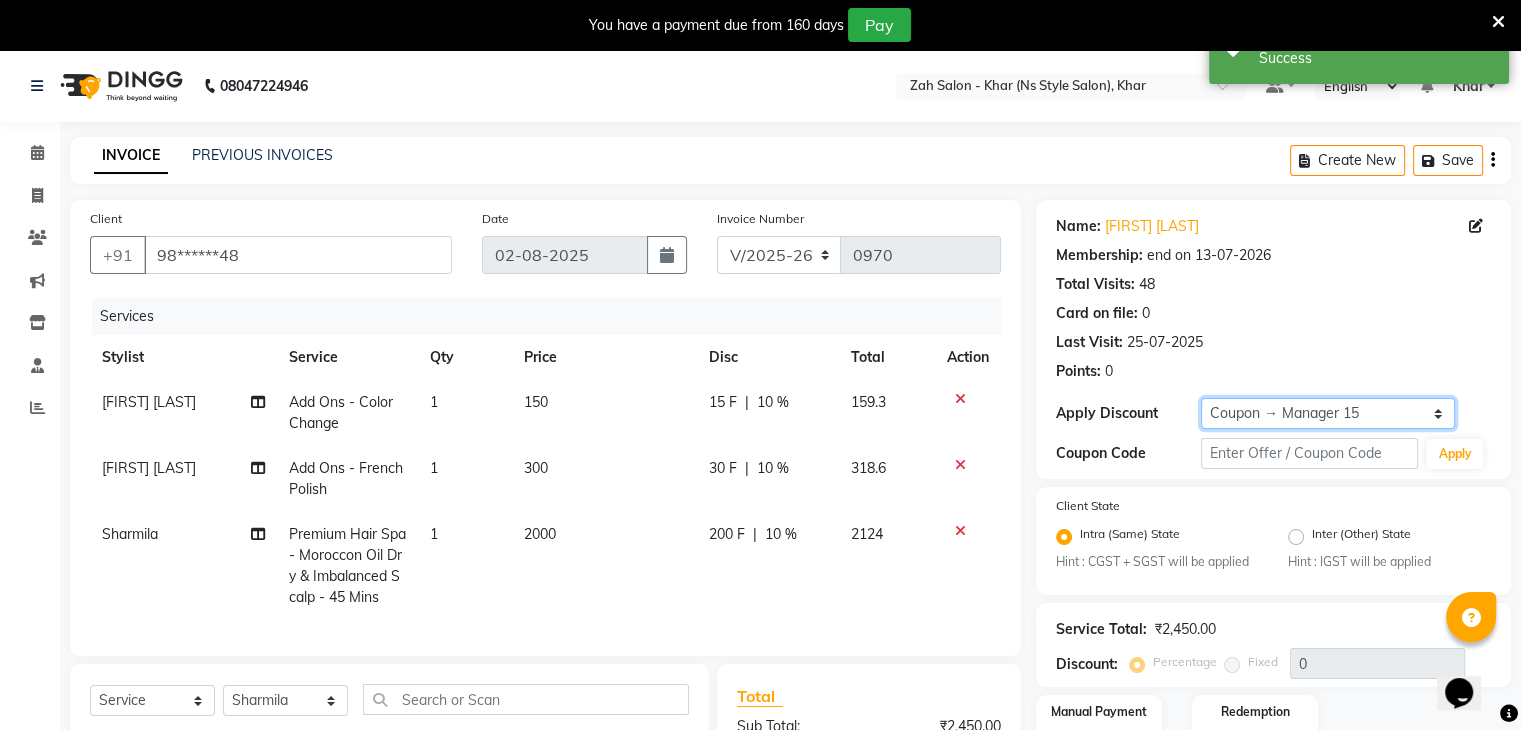 type on "15" 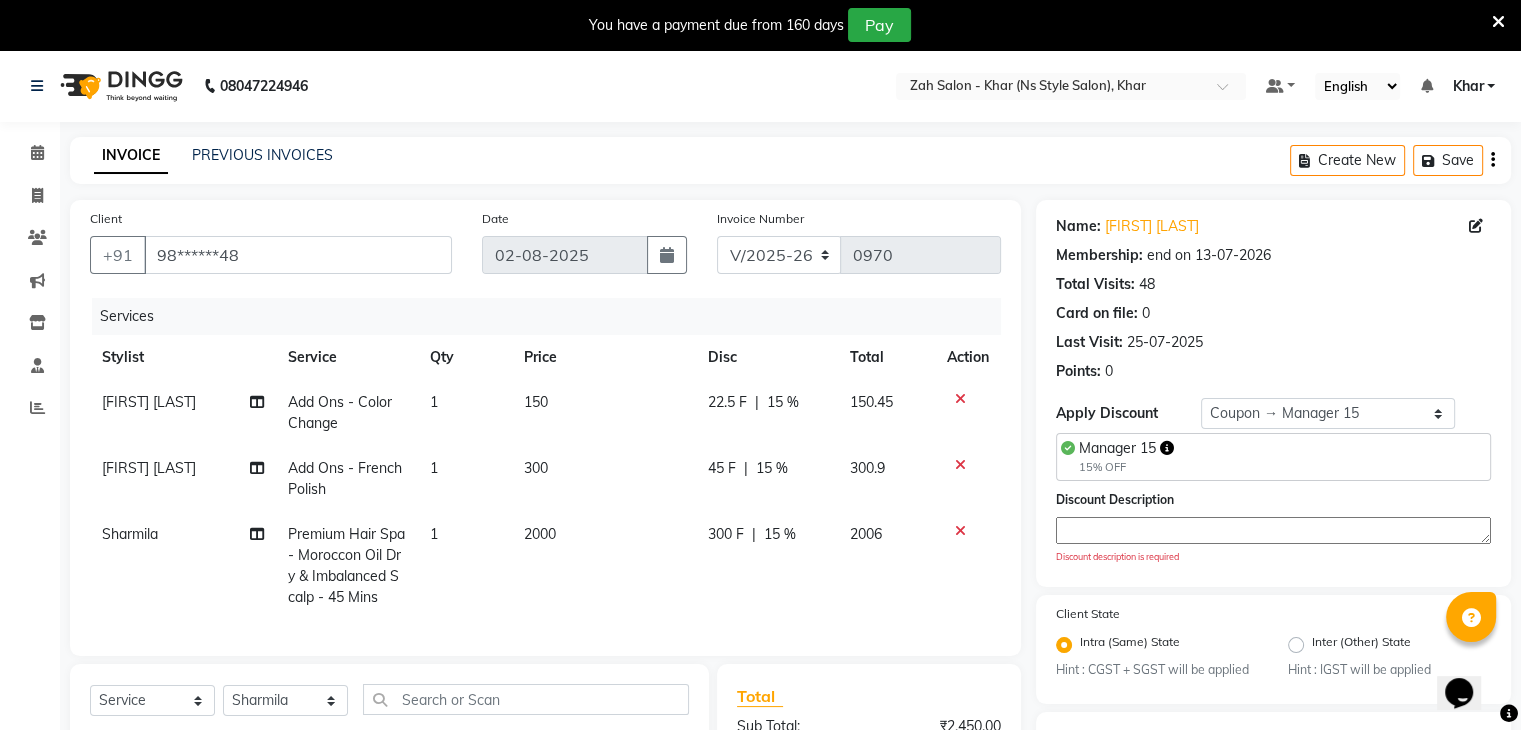 click 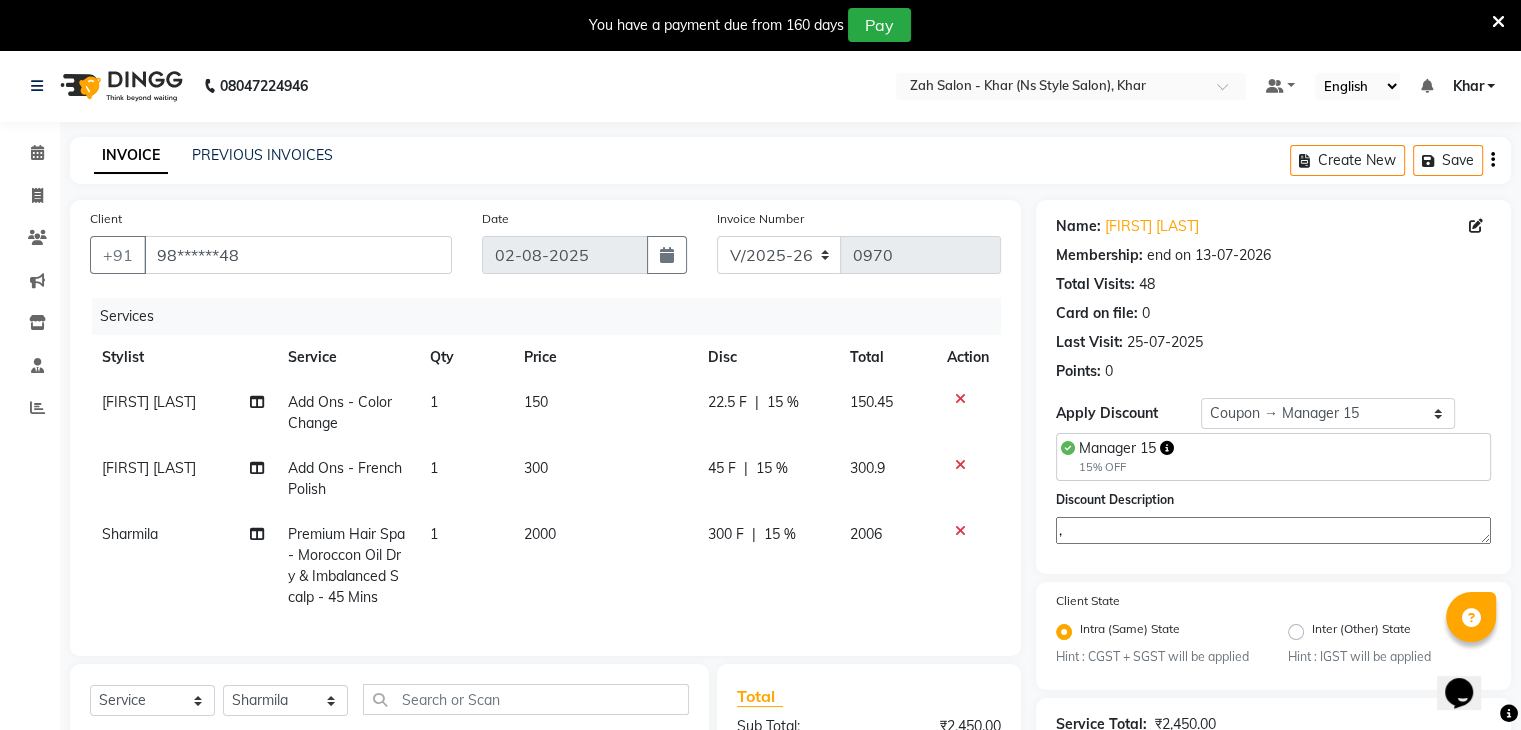 scroll, scrollTop: 275, scrollLeft: 0, axis: vertical 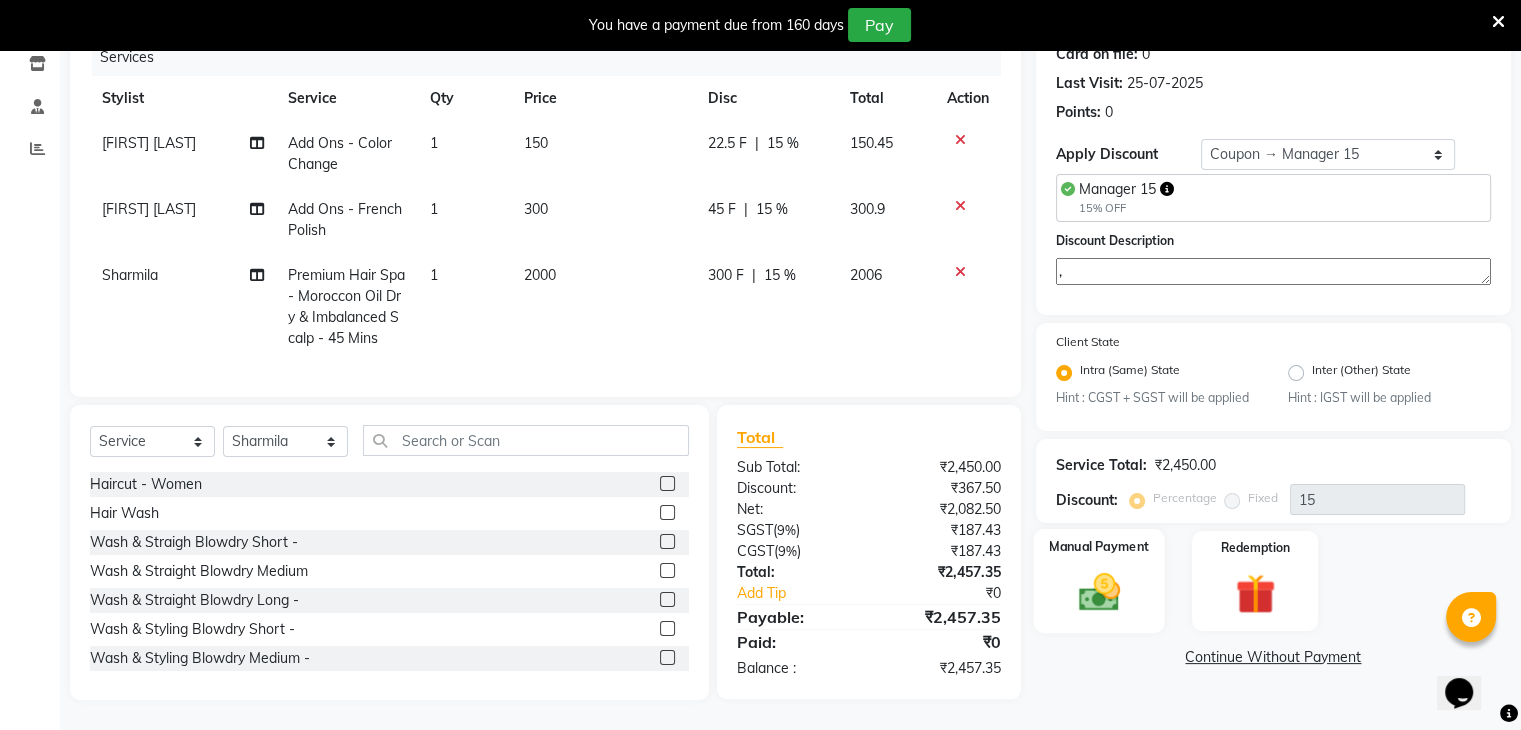 type on "," 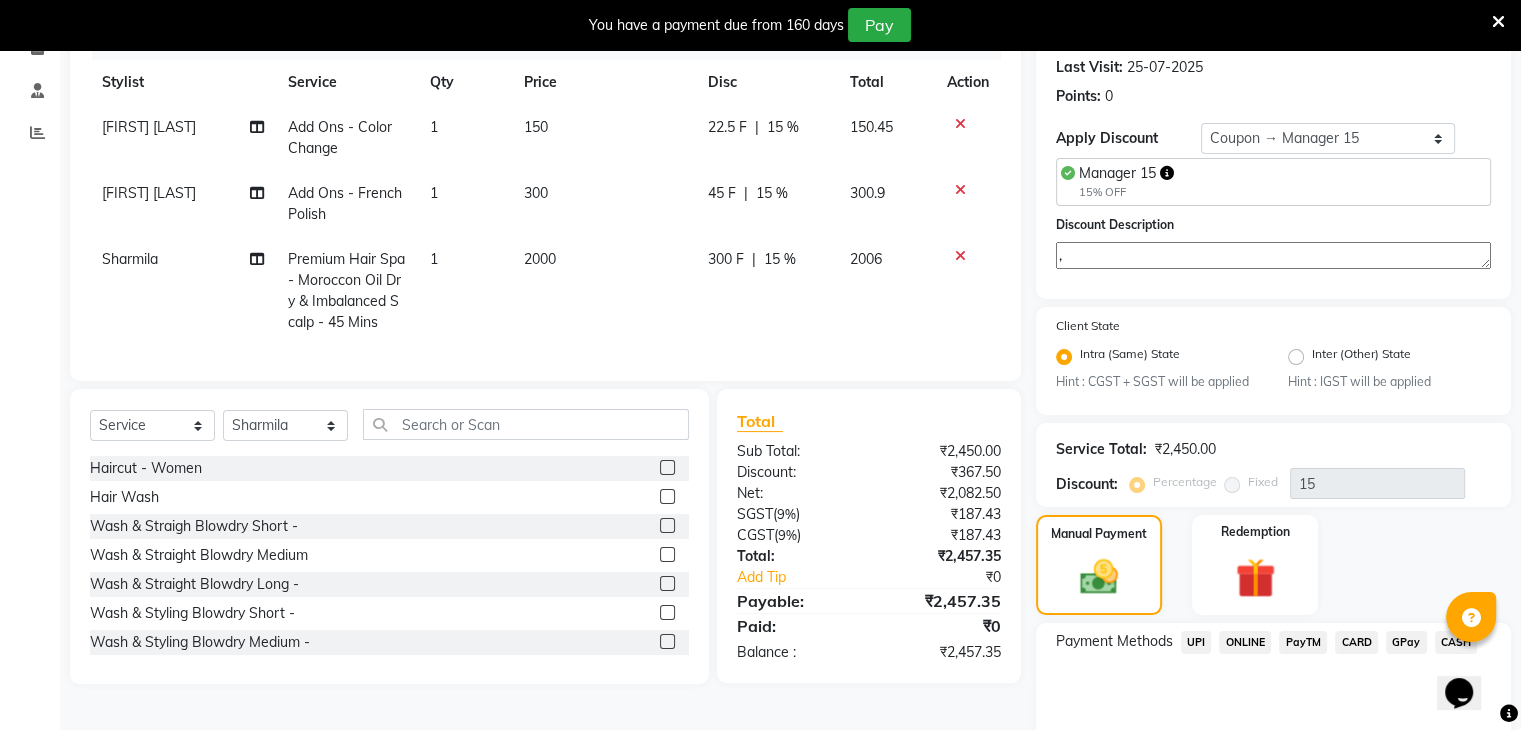 scroll, scrollTop: 360, scrollLeft: 0, axis: vertical 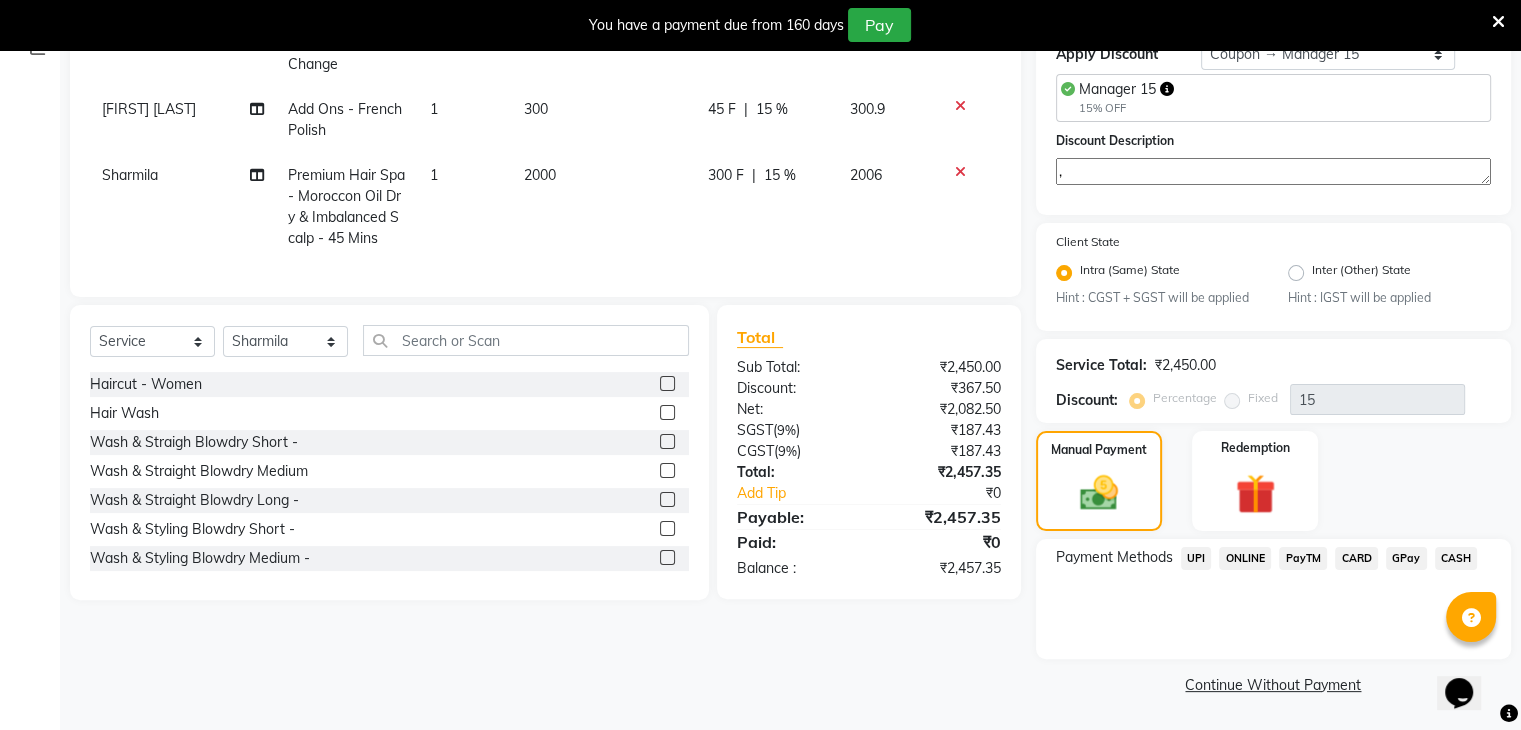 click on "CASH" 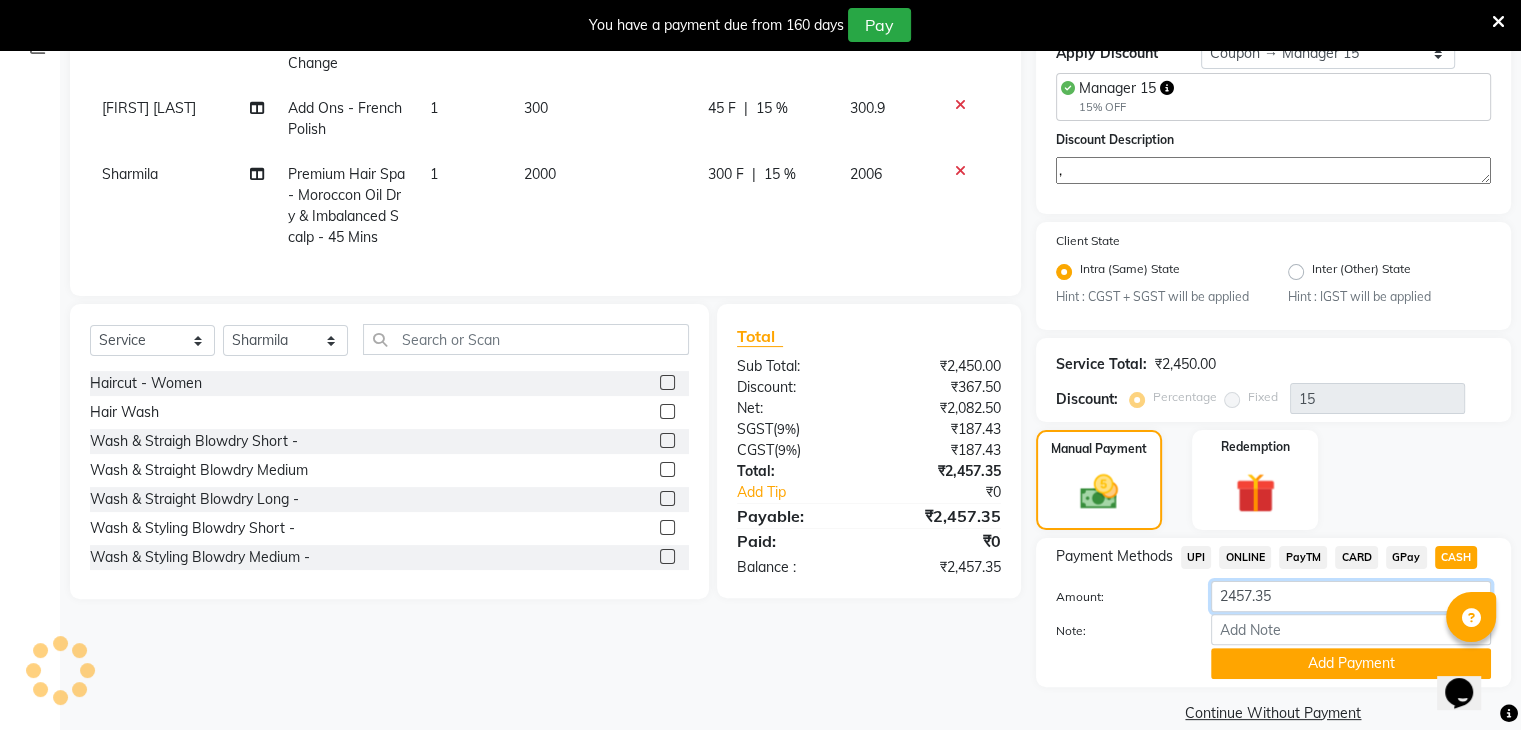 click on "2457.35" 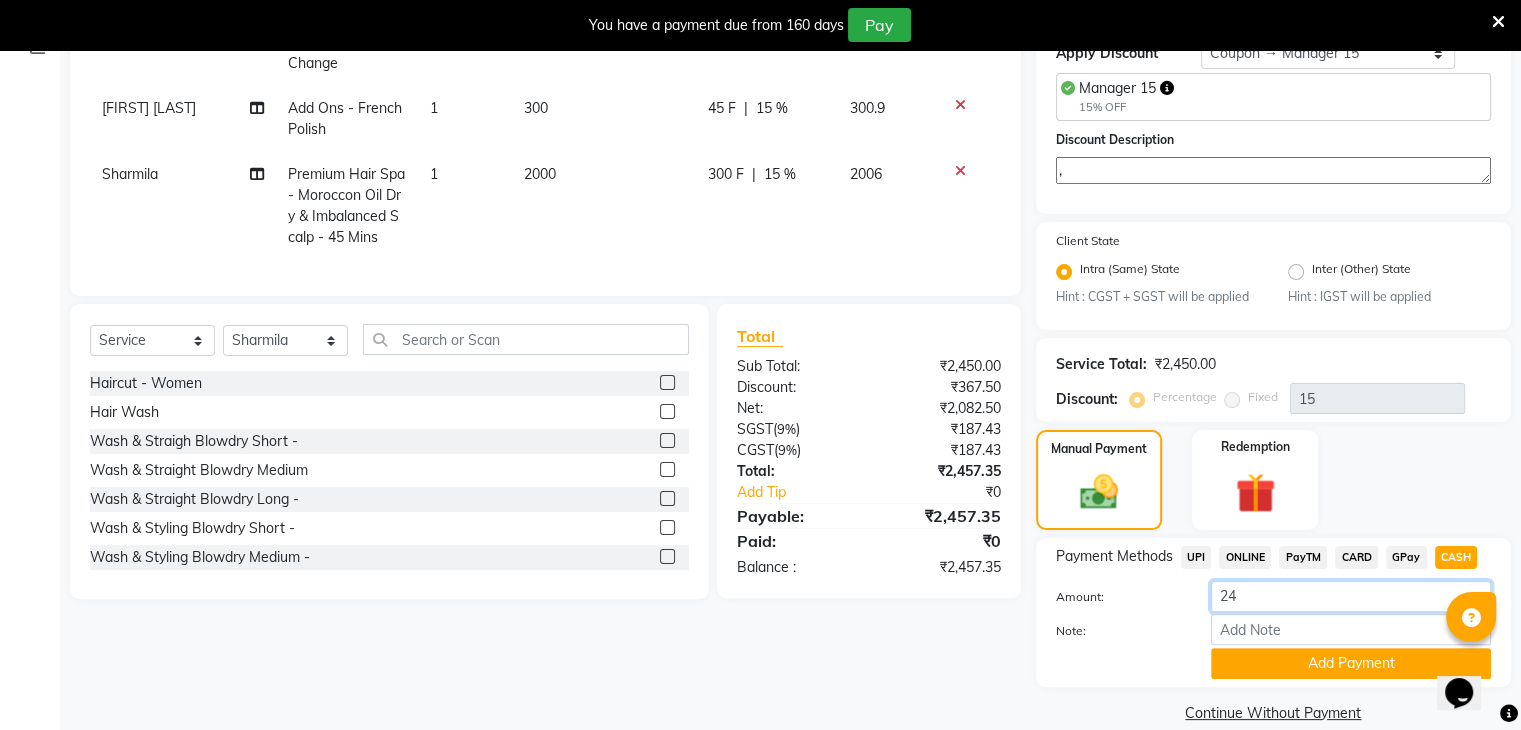 type on "2" 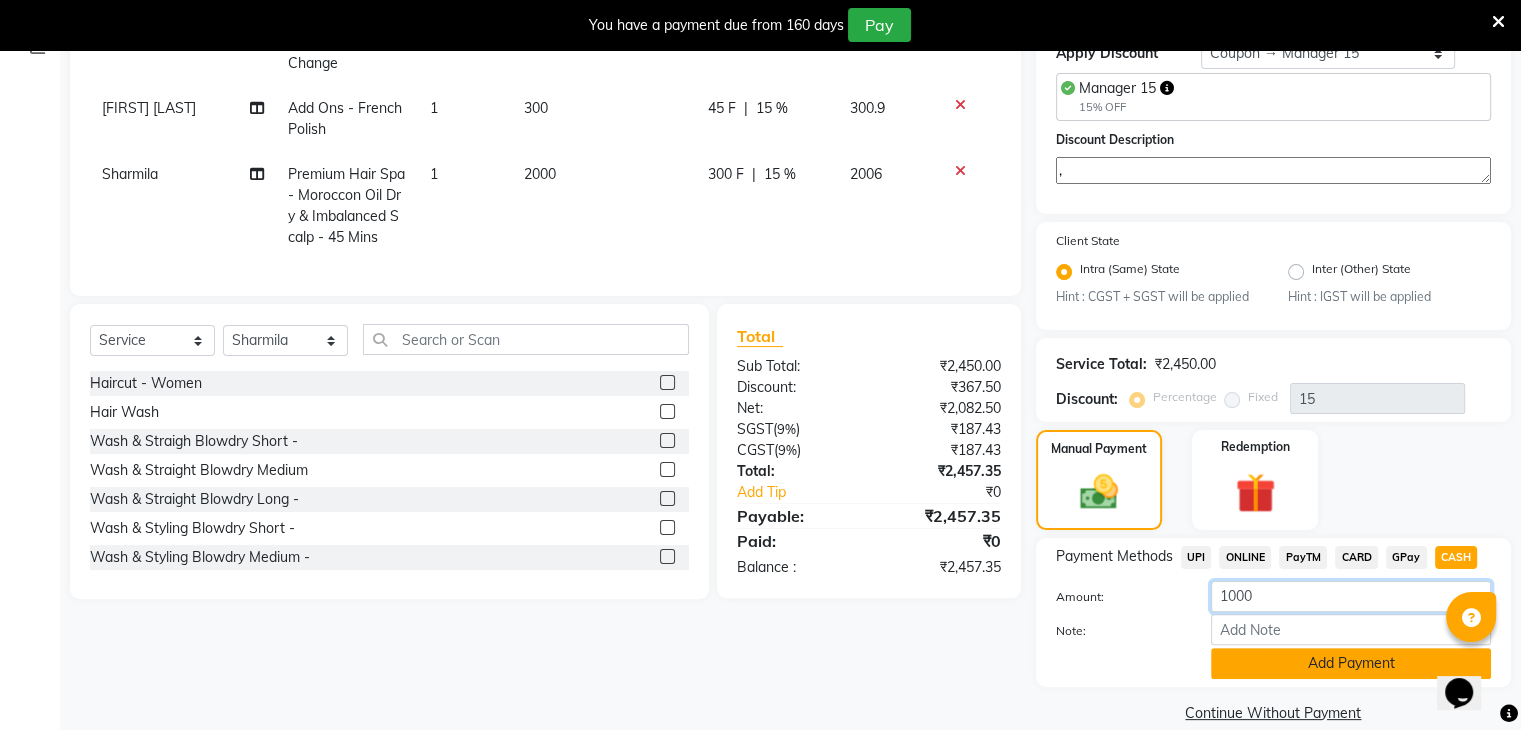 type on "1000" 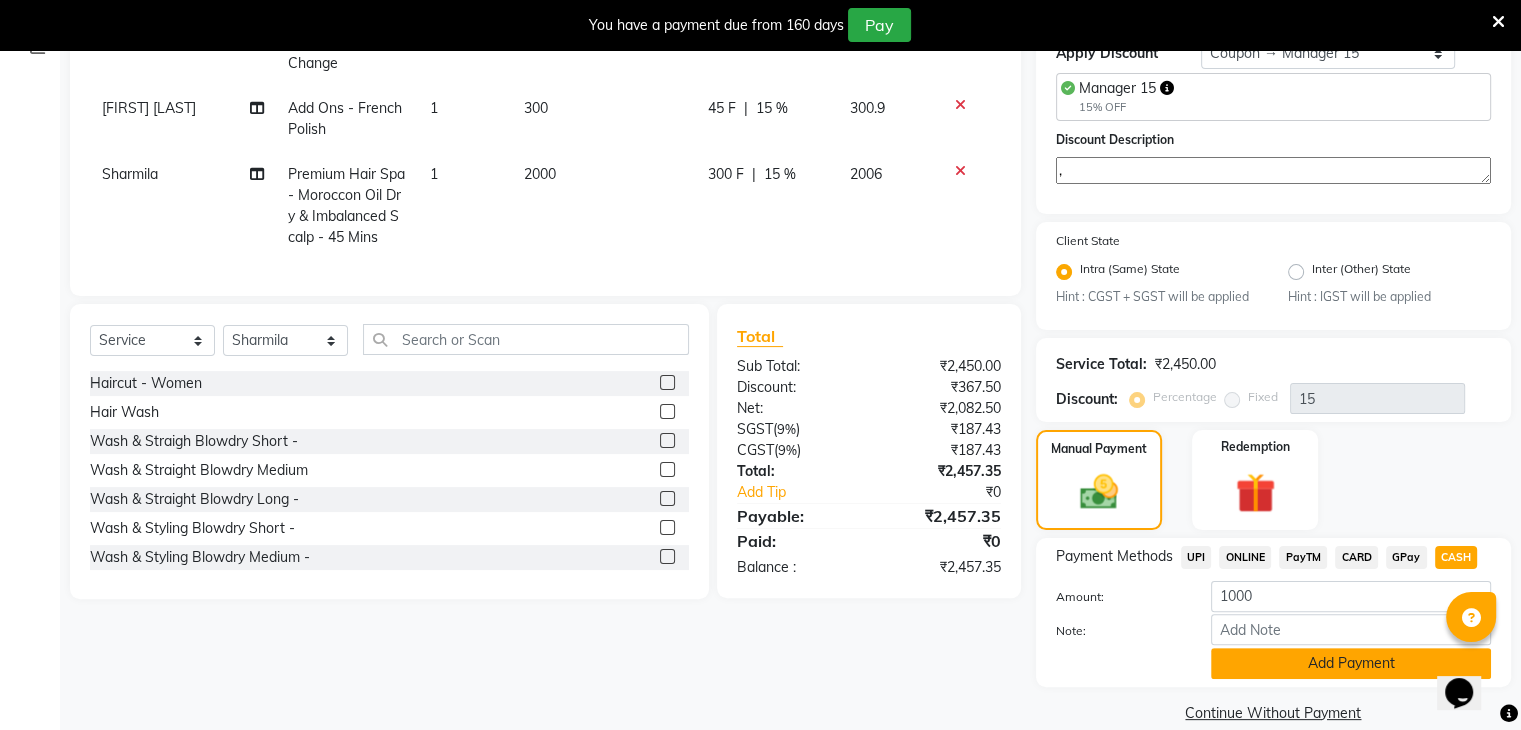 click on "Add Payment" 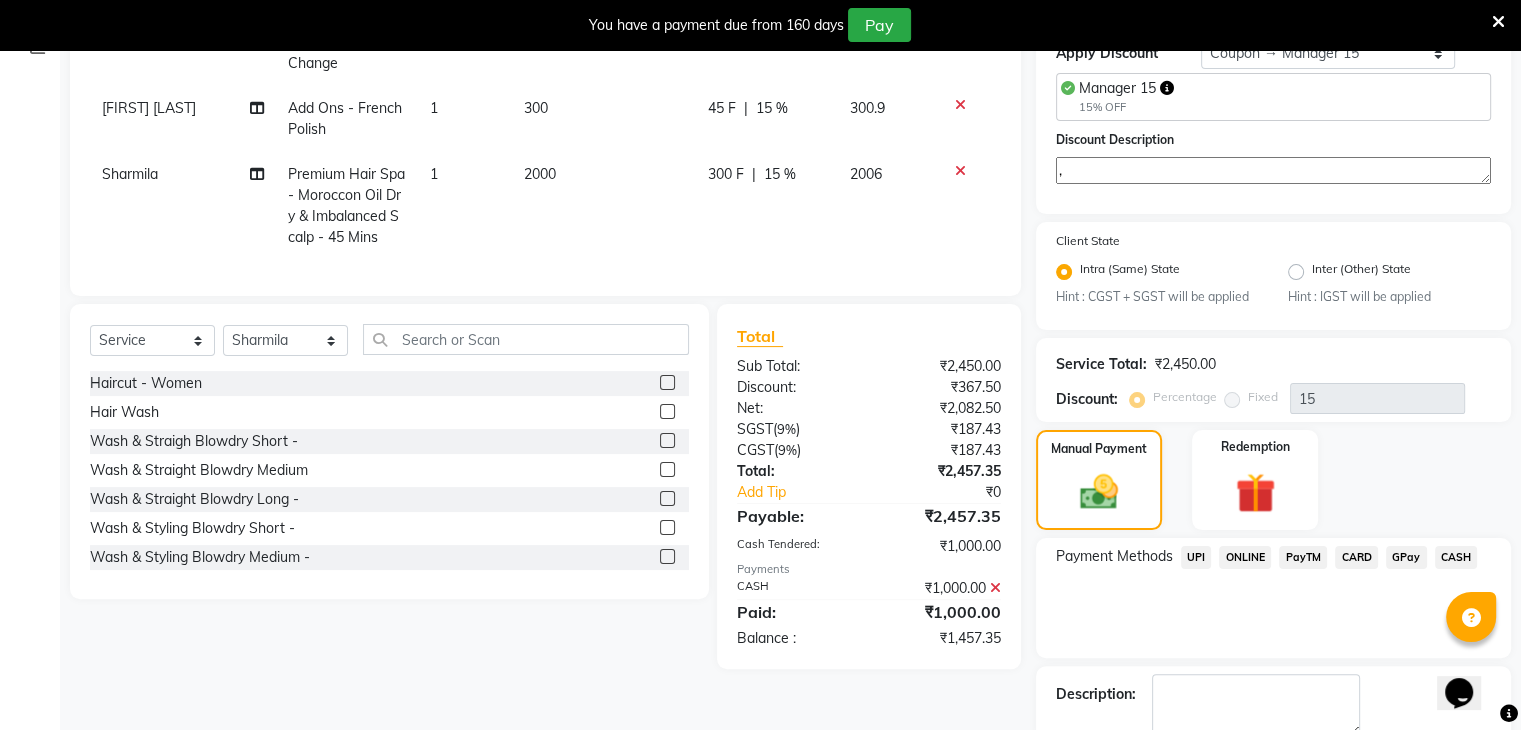 click on "UPI" 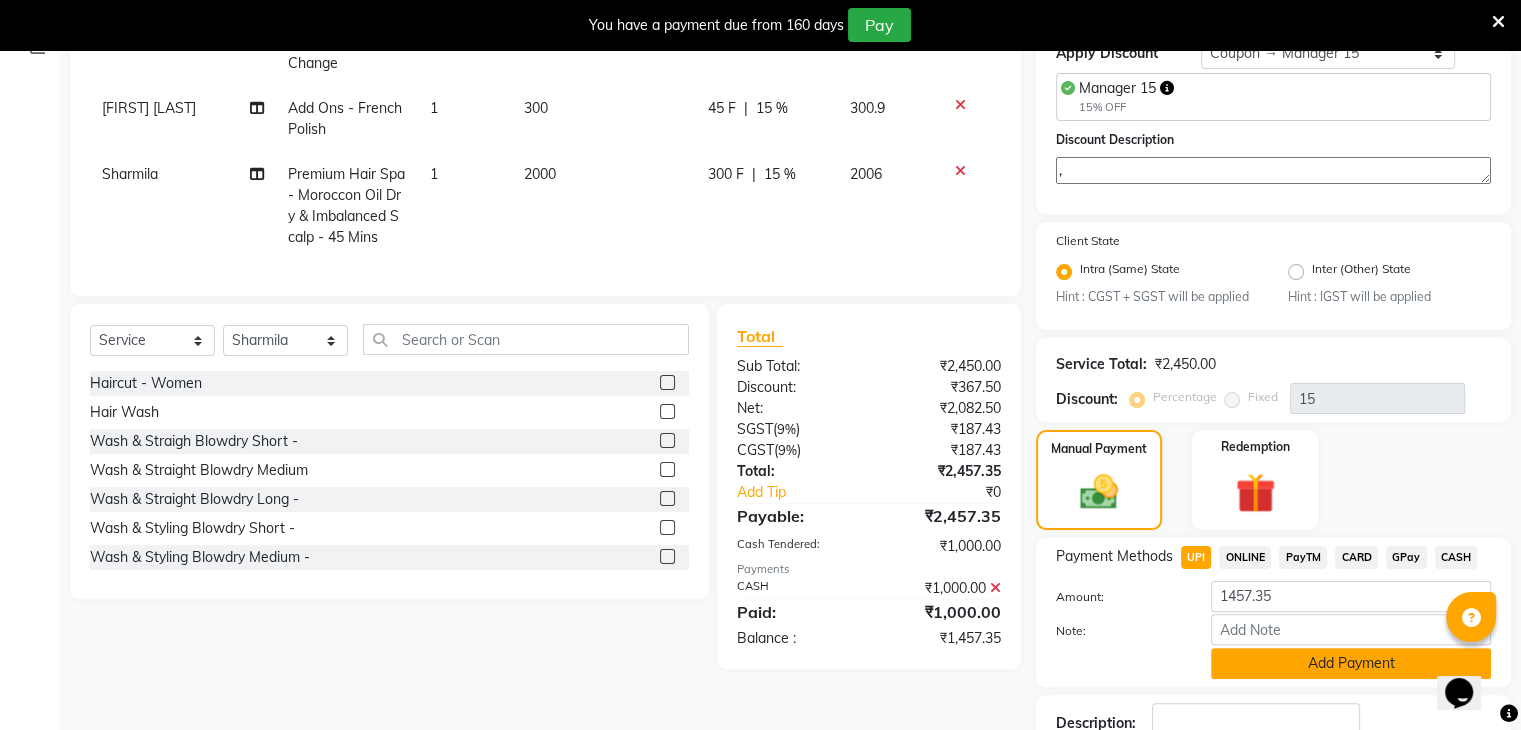 click on "Add Payment" 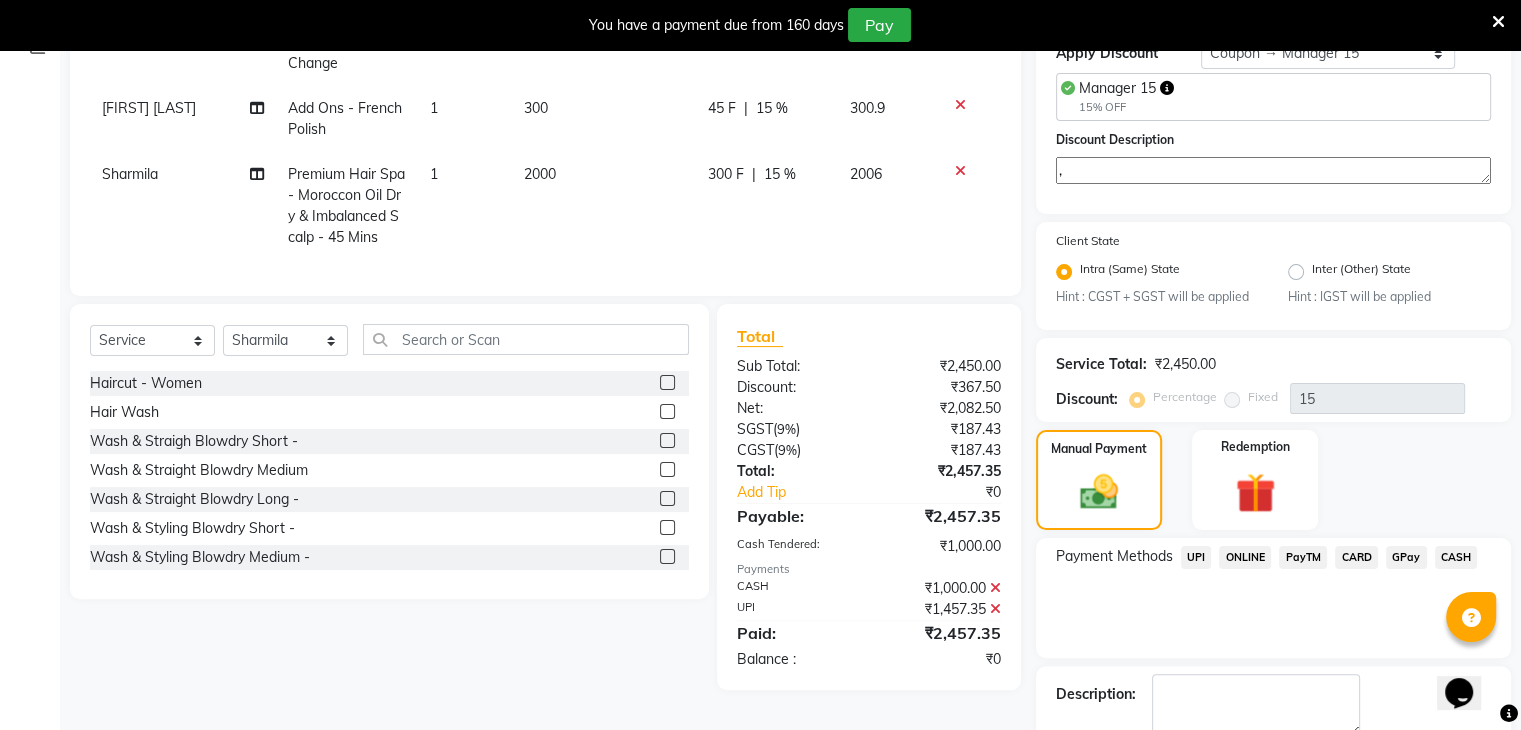 scroll, scrollTop: 472, scrollLeft: 0, axis: vertical 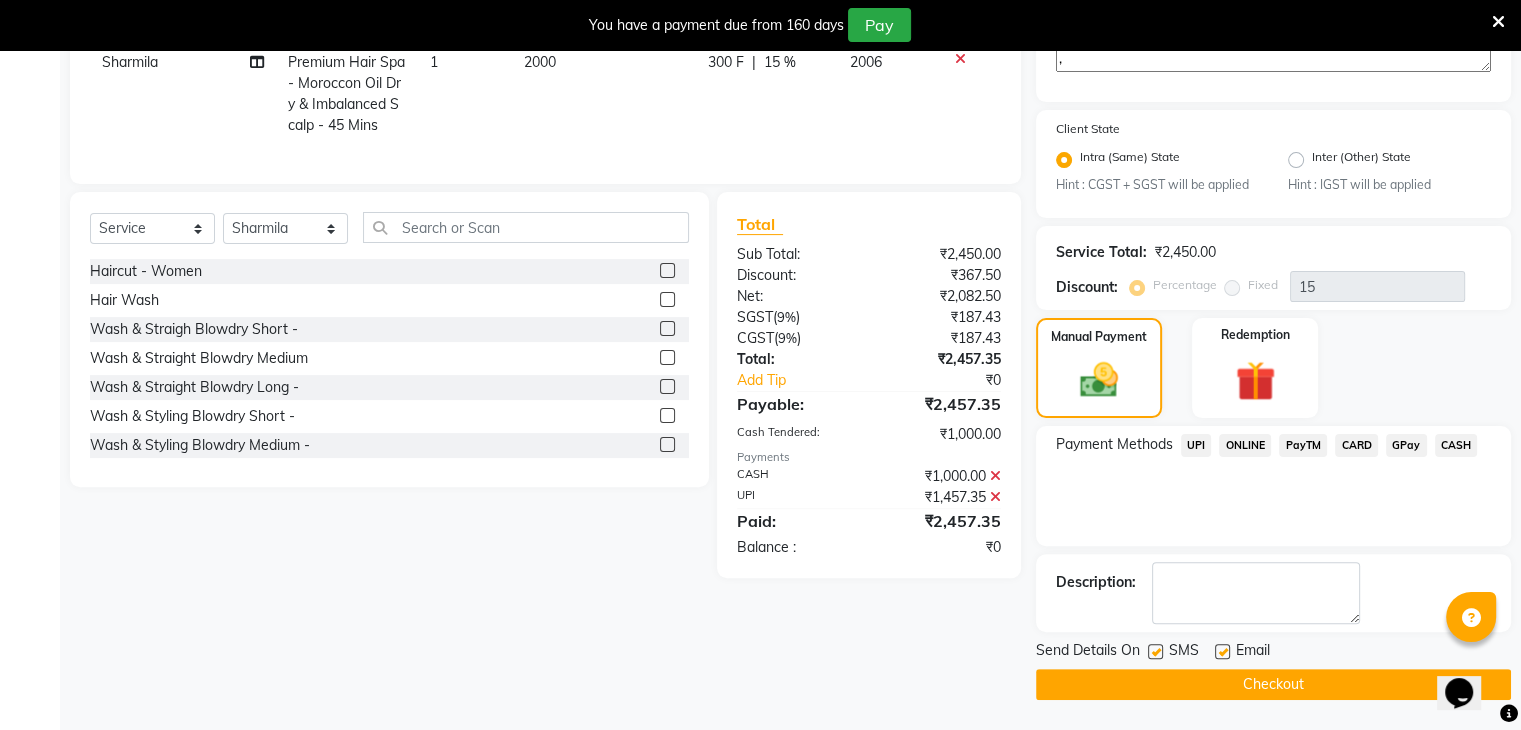 click on "Checkout" 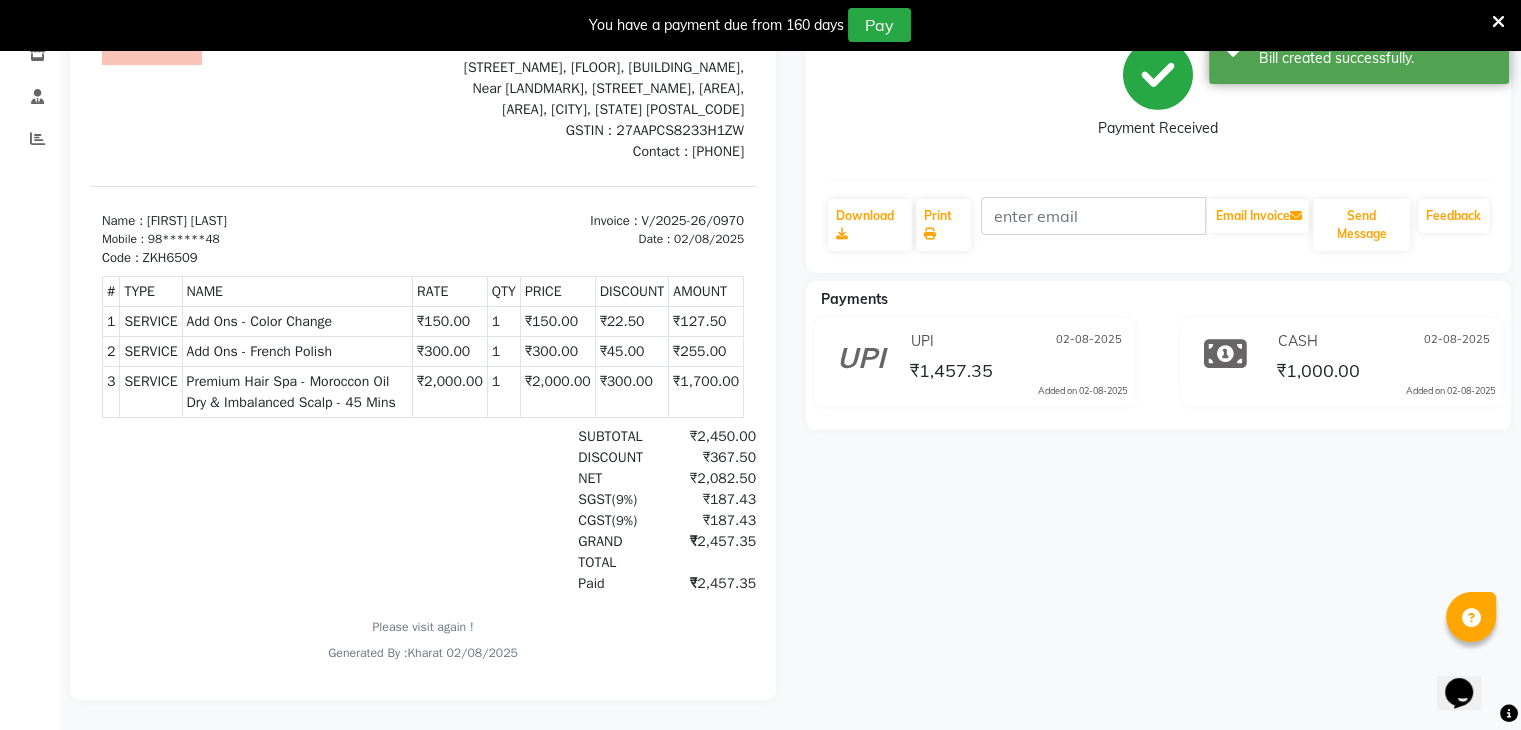 scroll, scrollTop: 0, scrollLeft: 0, axis: both 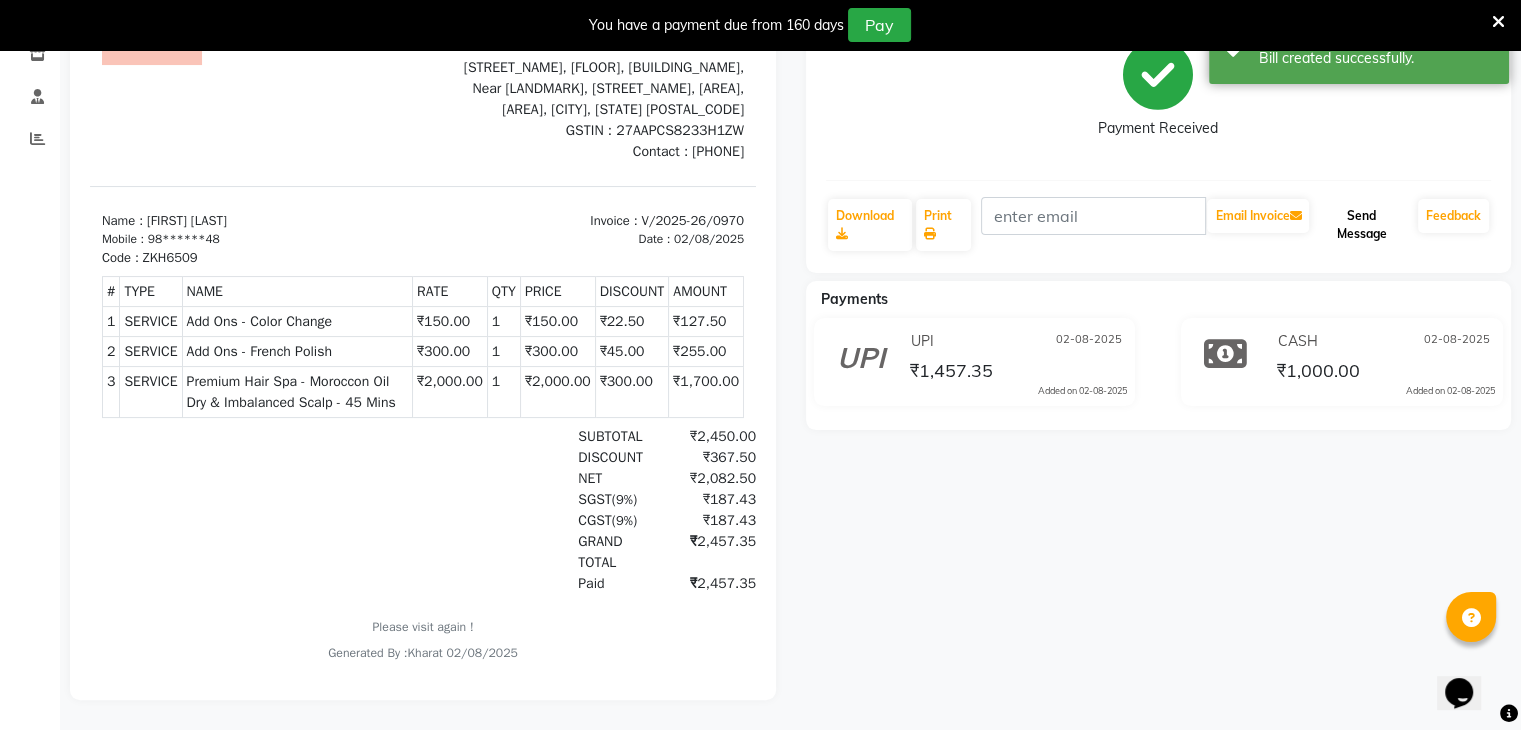 click on "Send Message" 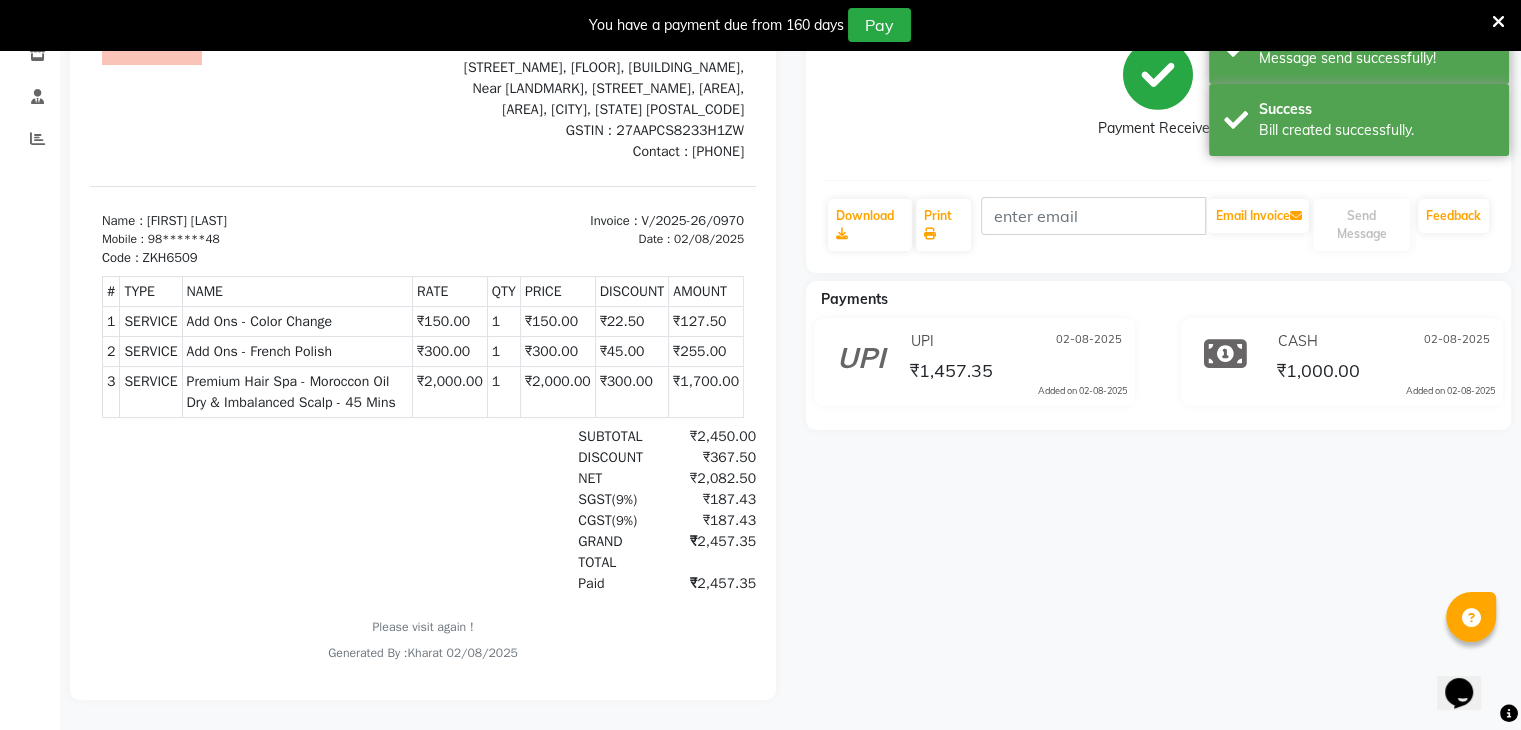 scroll, scrollTop: 0, scrollLeft: 0, axis: both 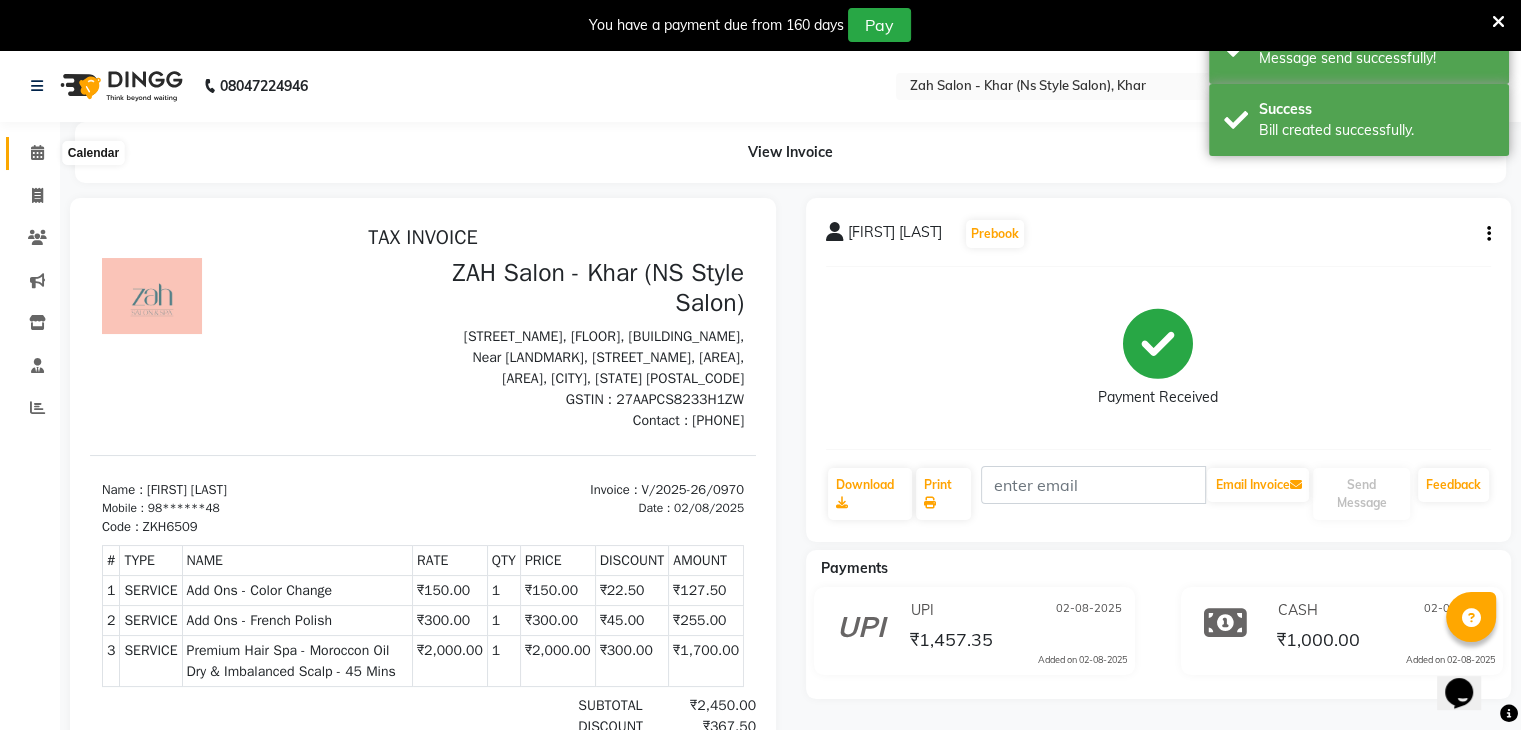 click 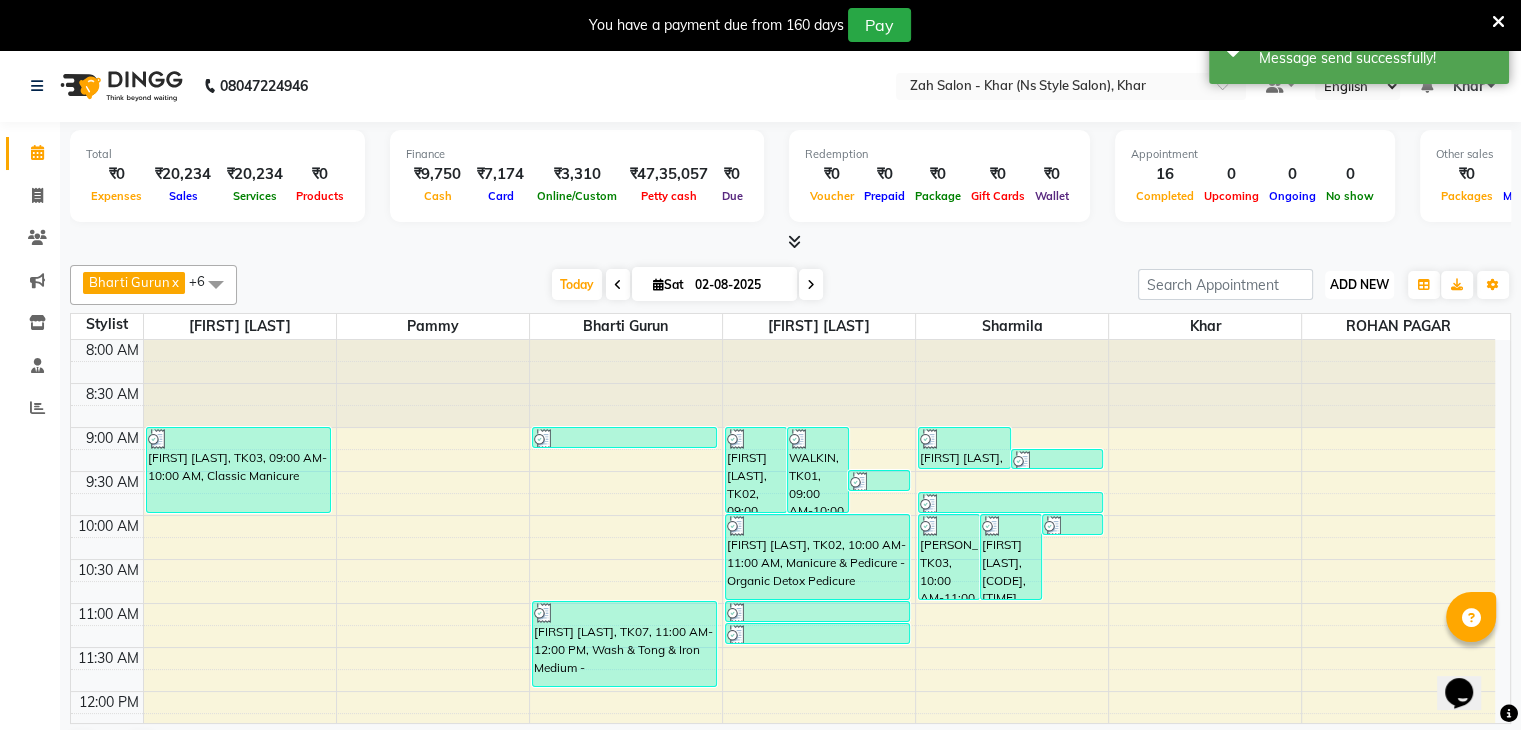 click on "ADD NEW" at bounding box center (1359, 284) 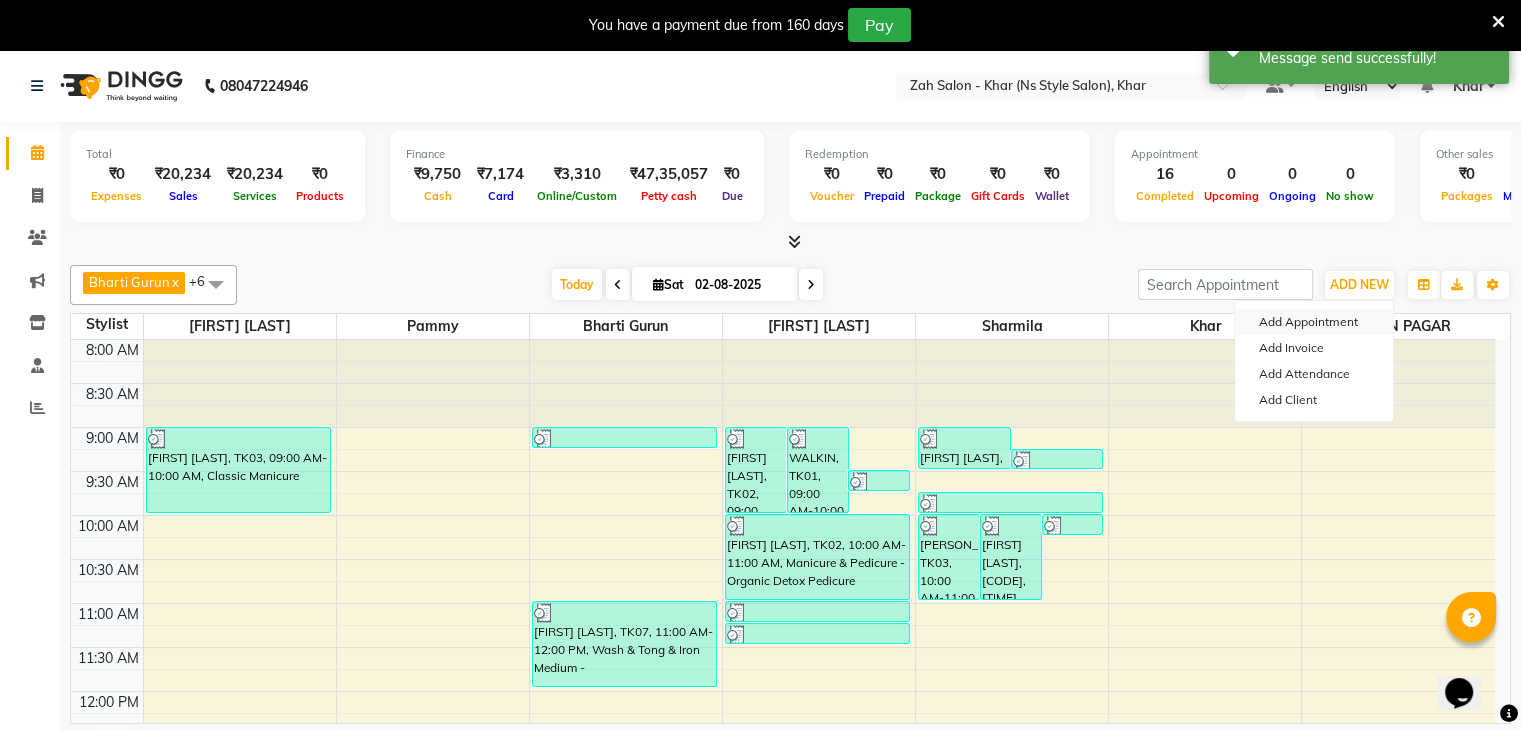 click on "Add Appointment" at bounding box center [1314, 322] 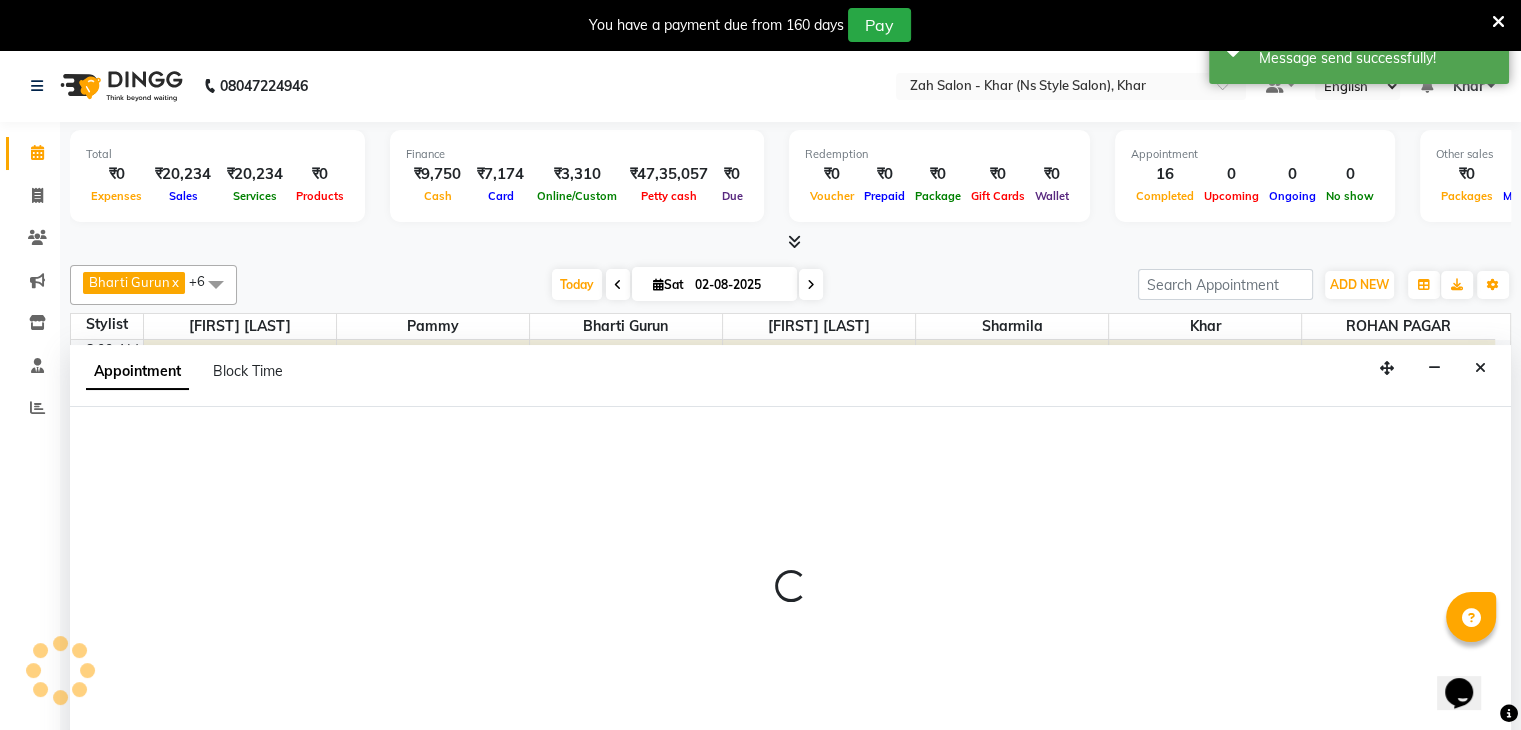 select on "540" 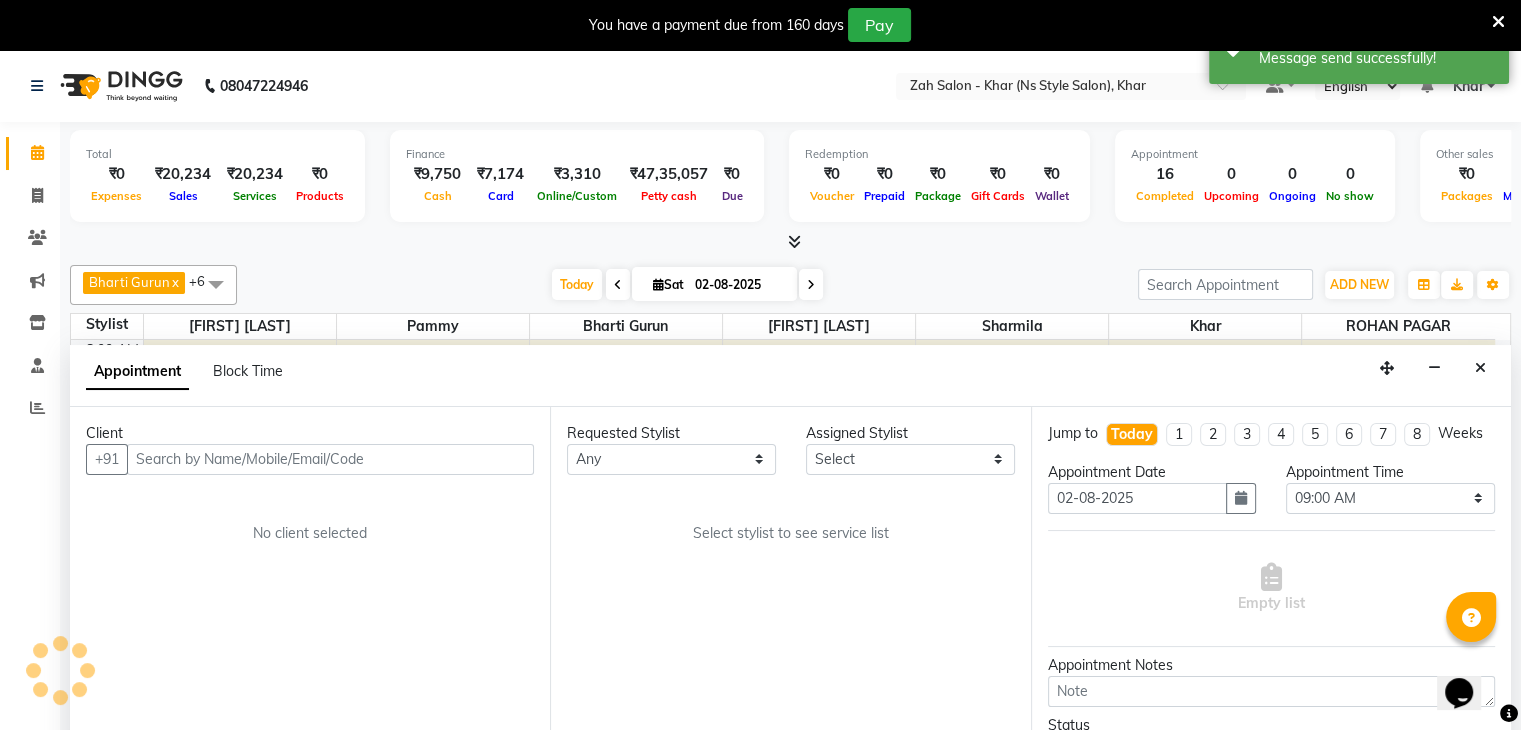 scroll, scrollTop: 51, scrollLeft: 0, axis: vertical 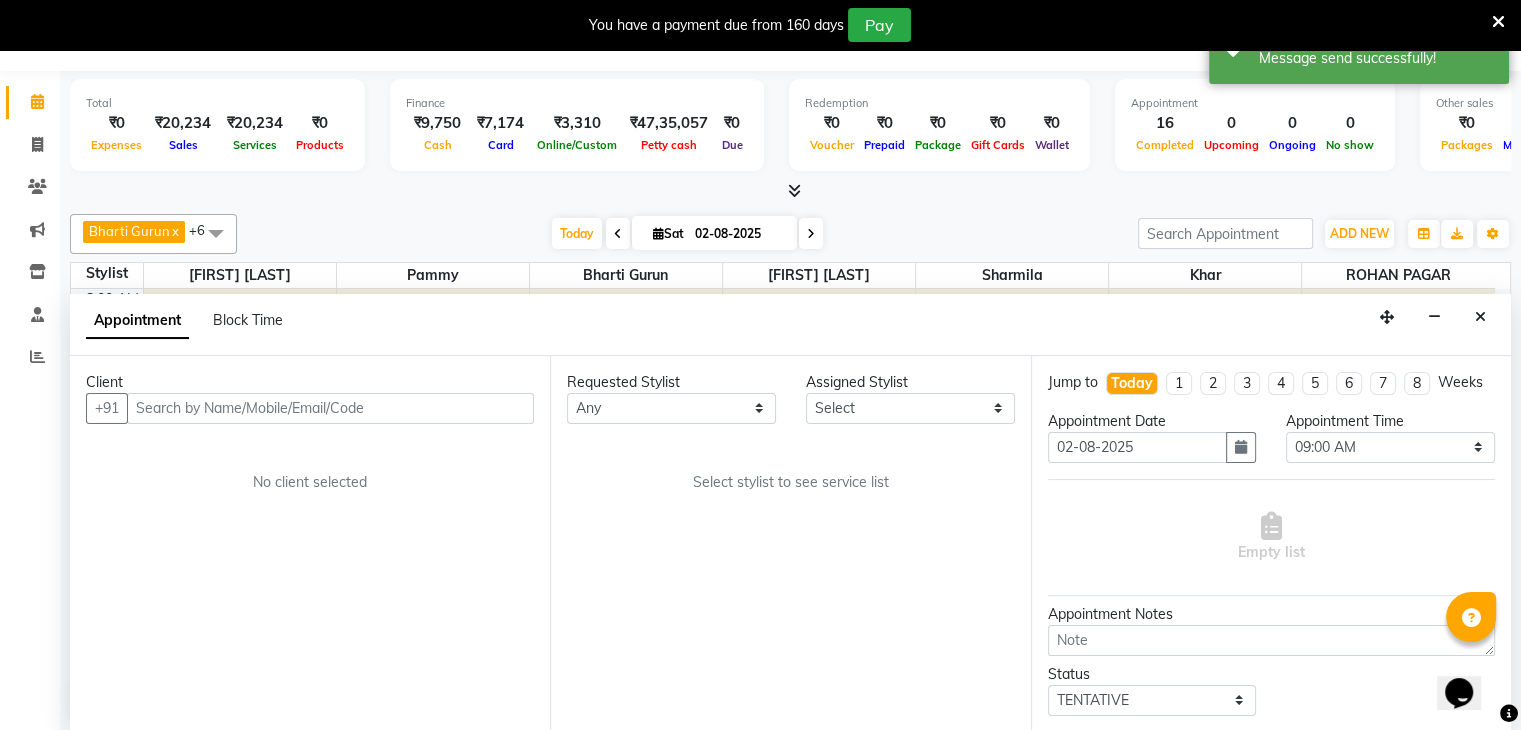 click at bounding box center (330, 408) 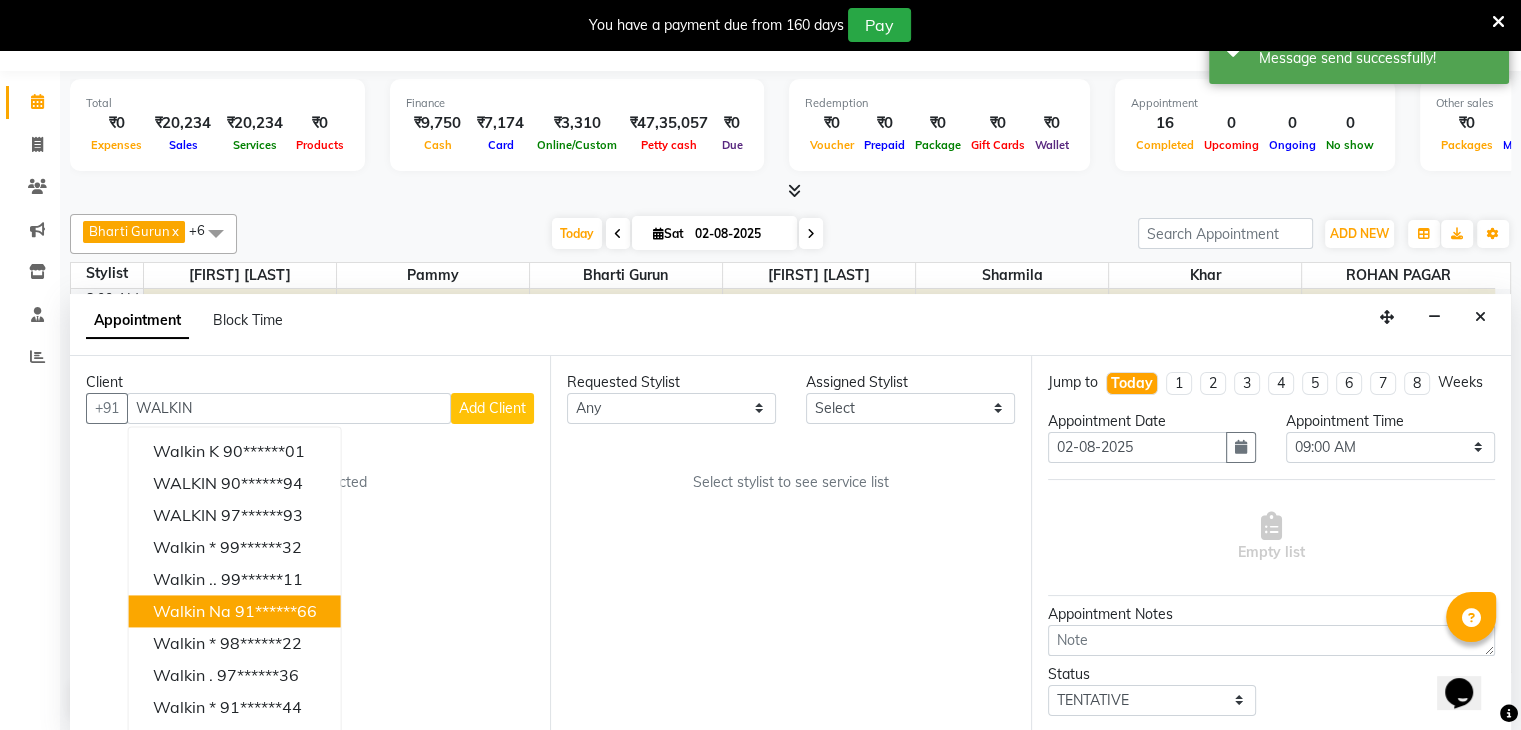 click on "Walkin Na [PHONE]" at bounding box center (235, 611) 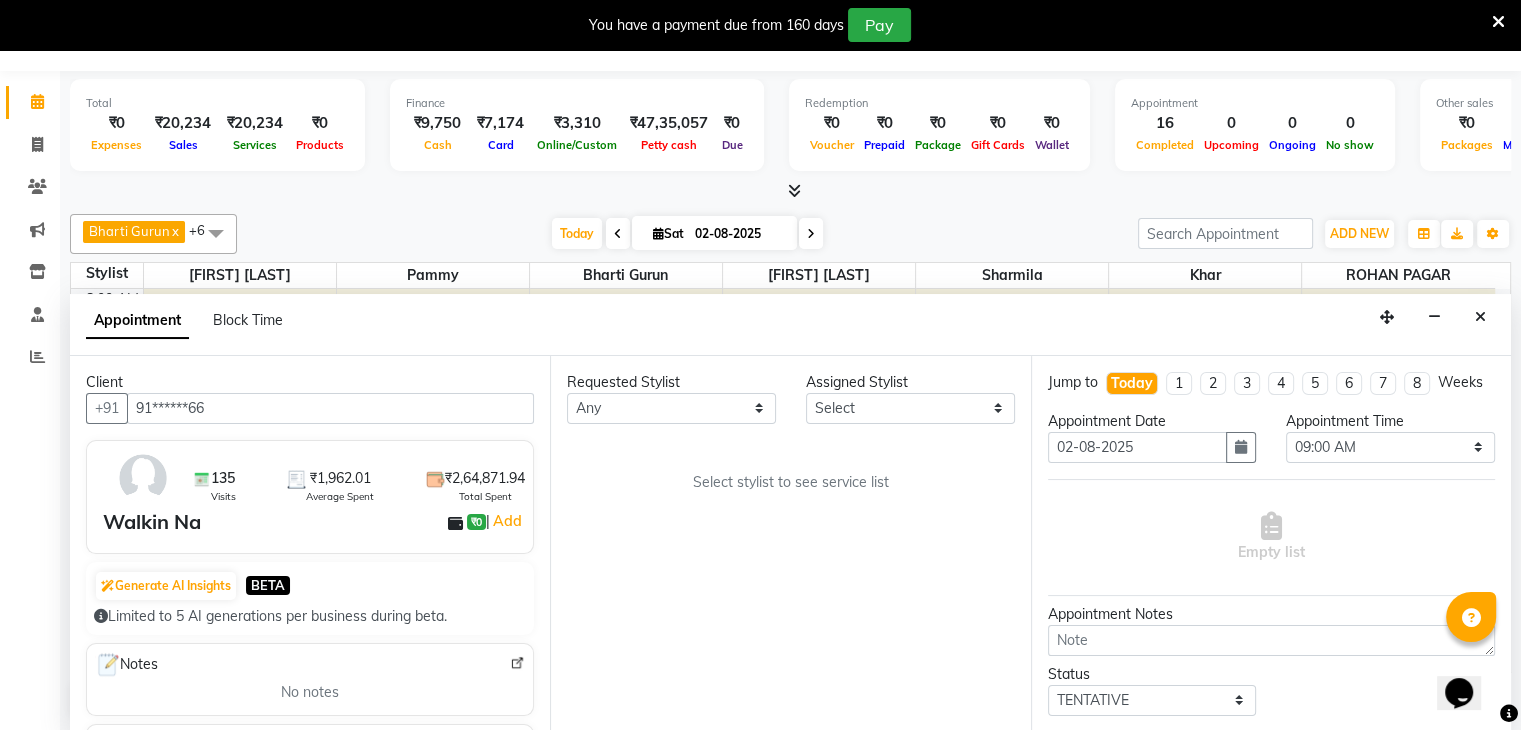 type on "91******66" 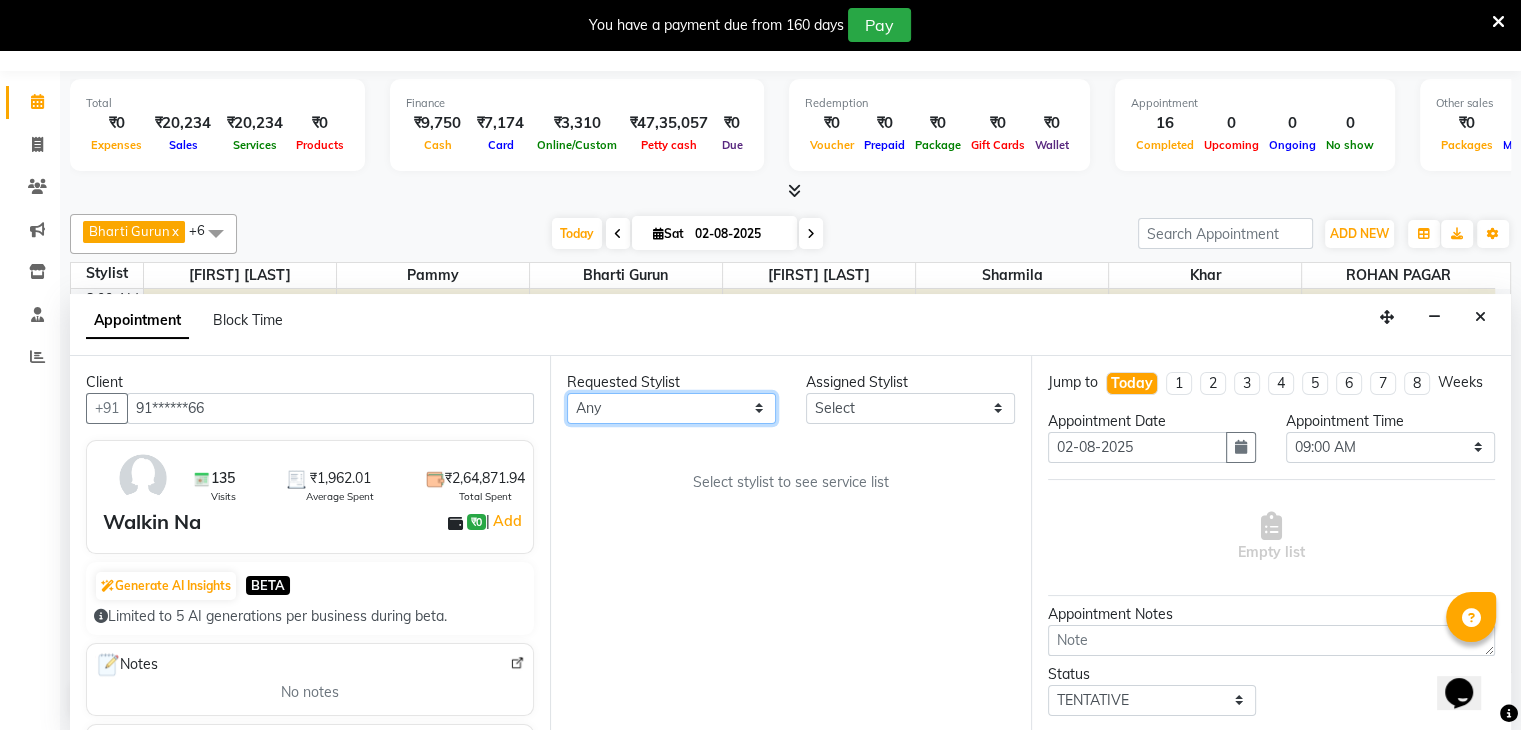 click on "Select [FIRST] [LAST] [FIRST] [LAST] [FIRST] [LAST] [FIRST] [LAST] [FIRST] [LAST] [FIRST] [LAST] [FIRST] [LAST]" at bounding box center [671, 408] 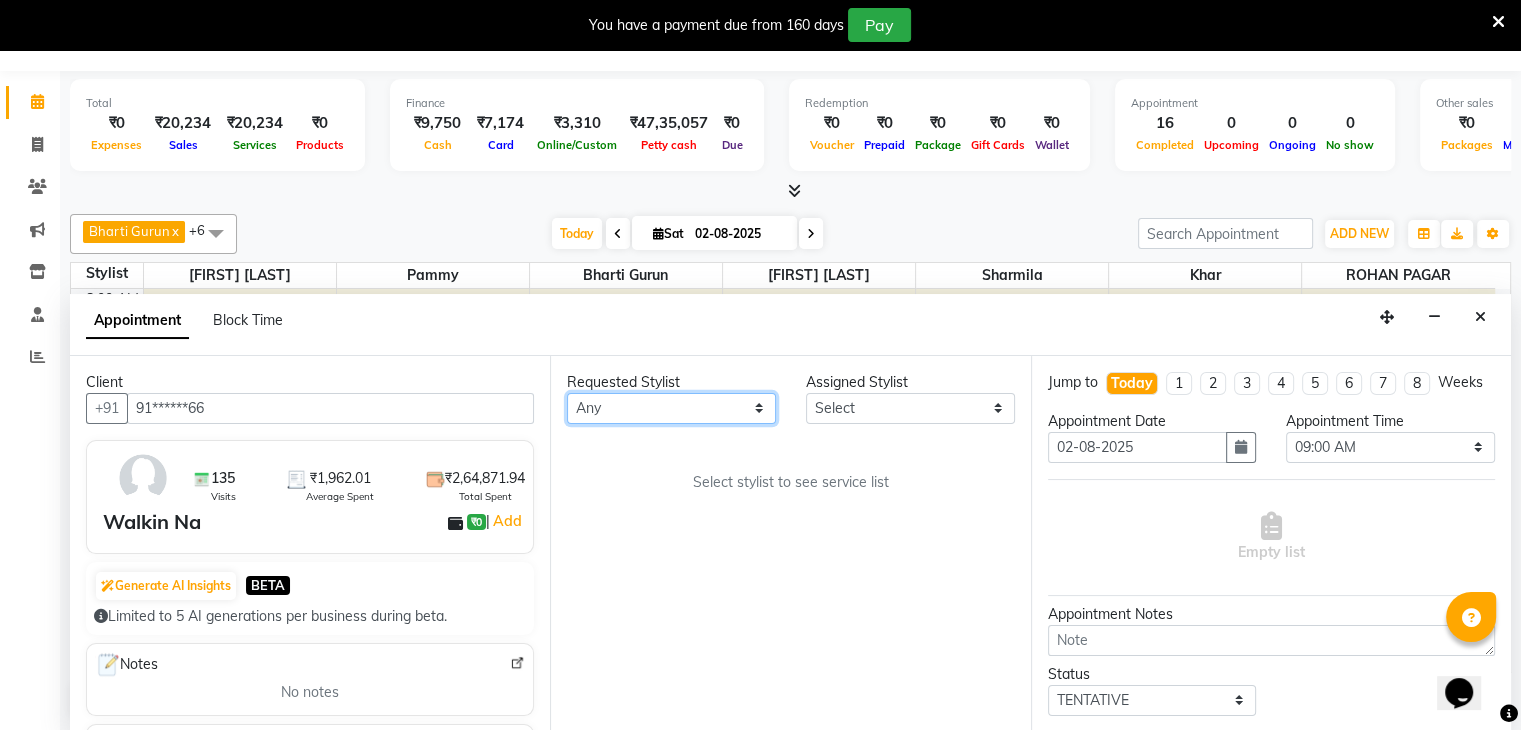 select on "[NUMBER]" 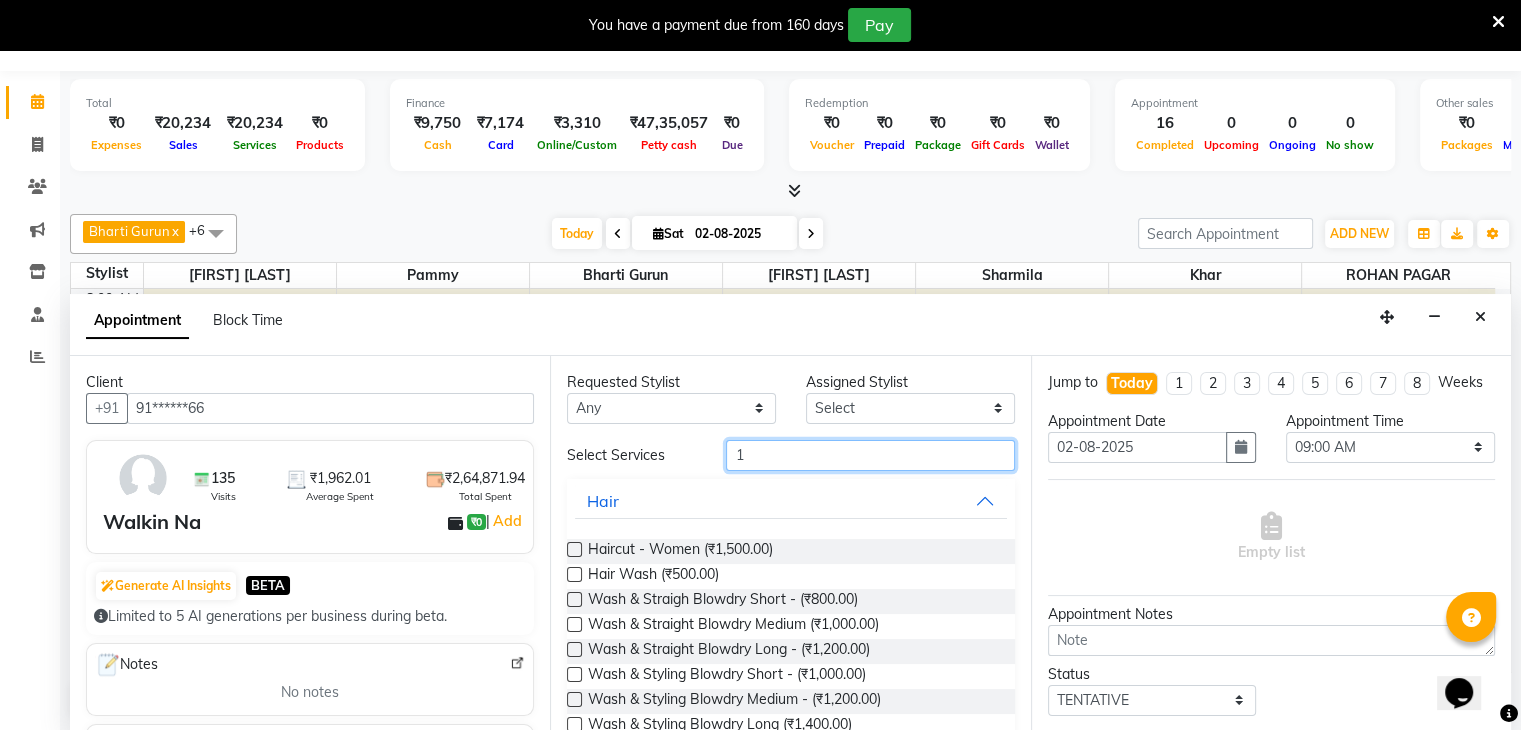 click on "1" at bounding box center (870, 455) 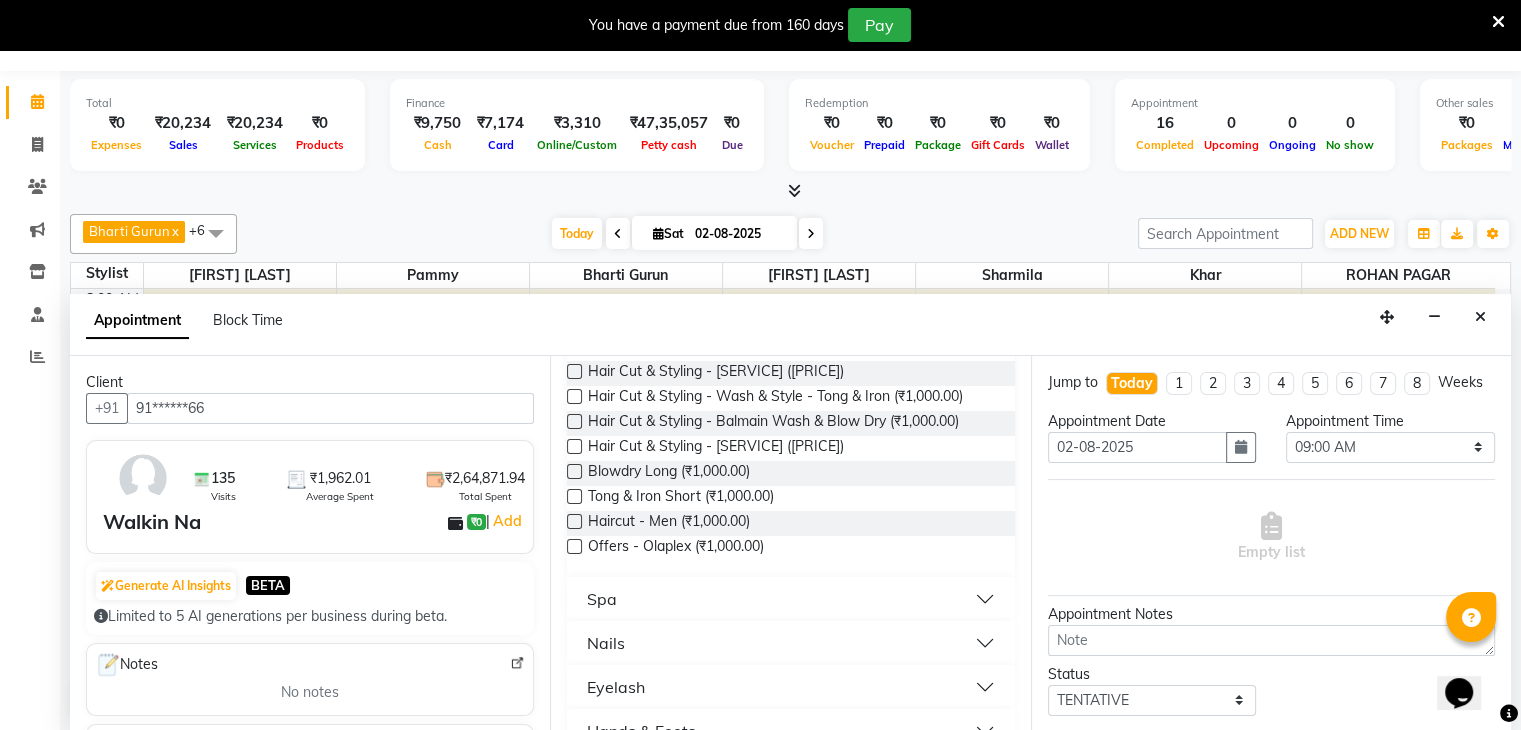 scroll, scrollTop: 470, scrollLeft: 0, axis: vertical 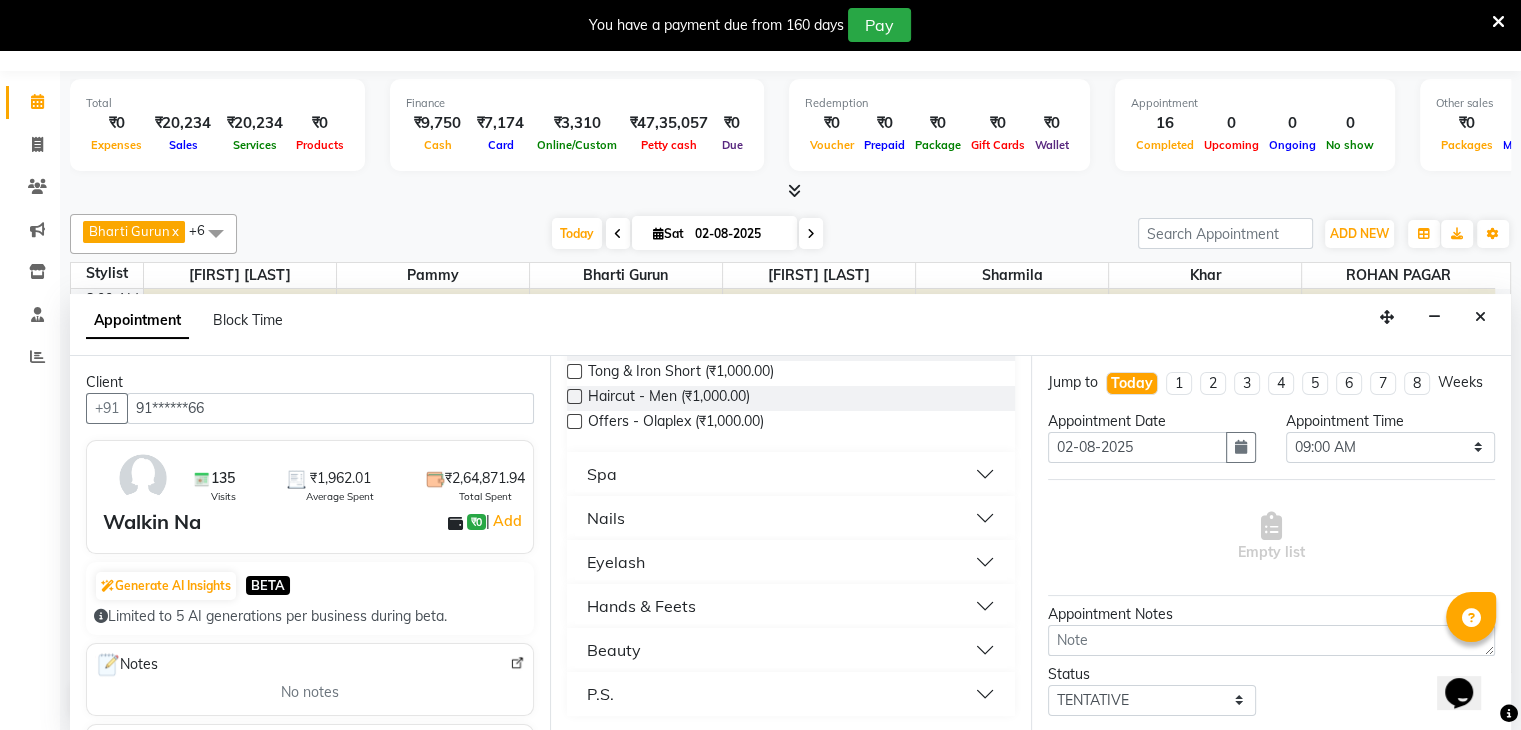 type on "1000" 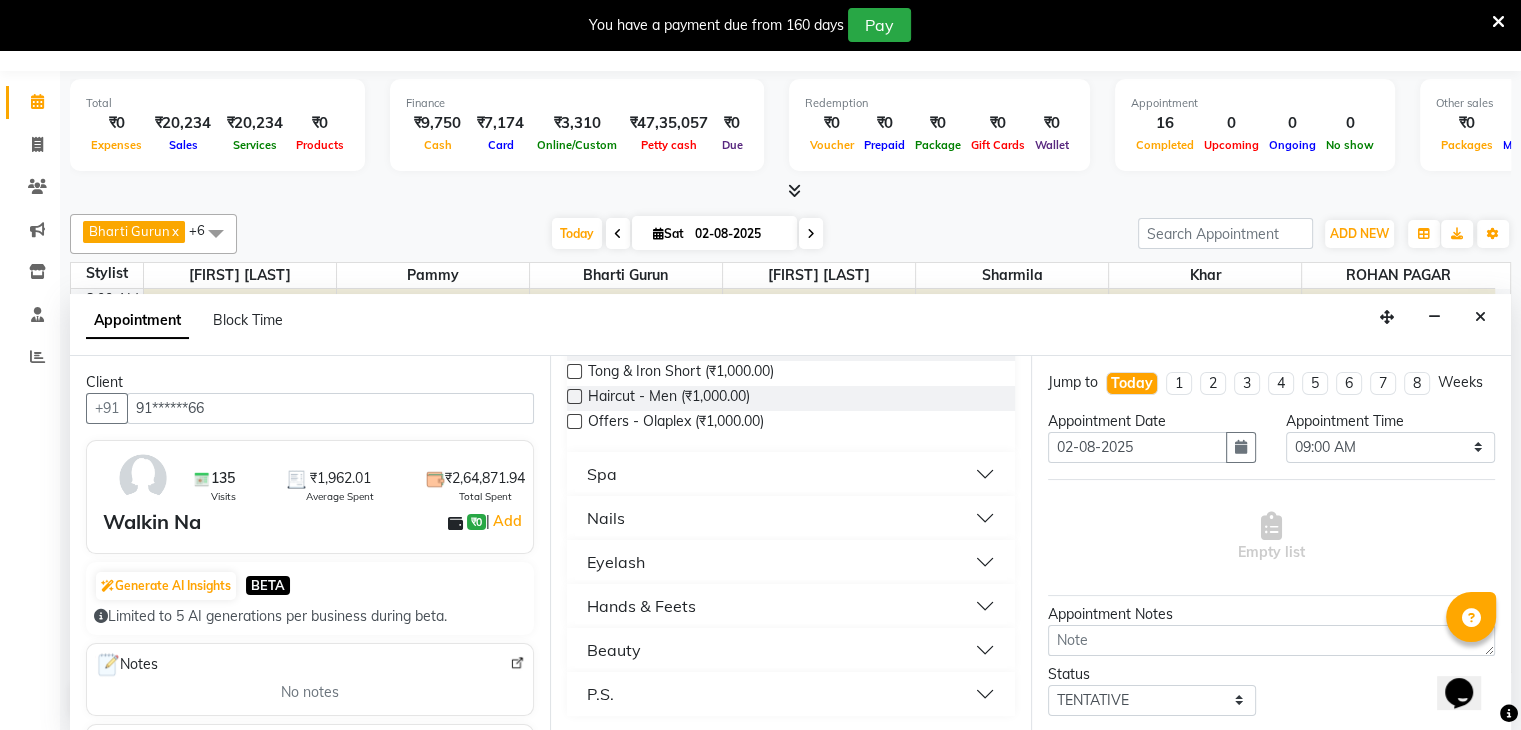 click on "Hands & Feets" at bounding box center (641, 606) 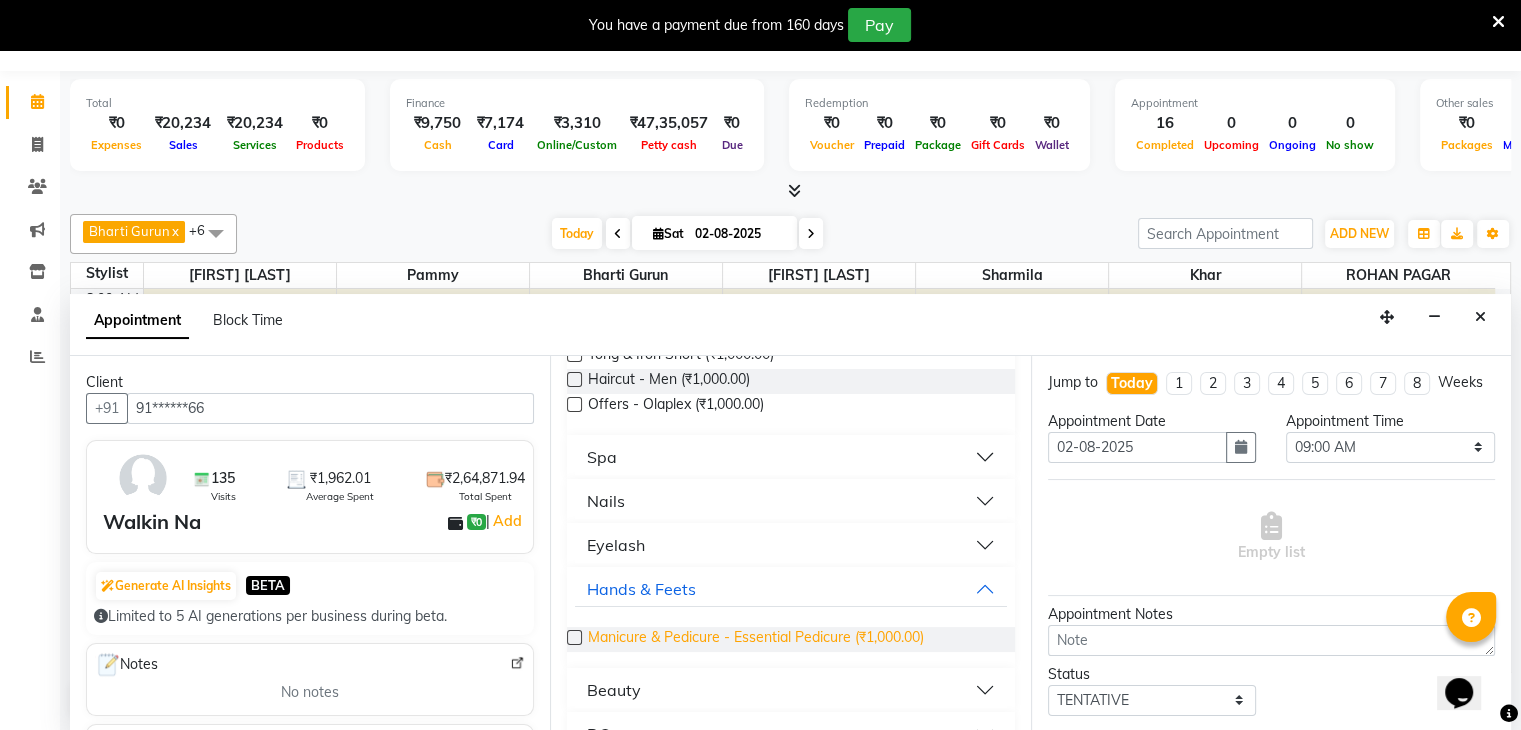 click on "Manicure & Pedicure - Essential Pedicure (₹1,000.00)" at bounding box center [756, 639] 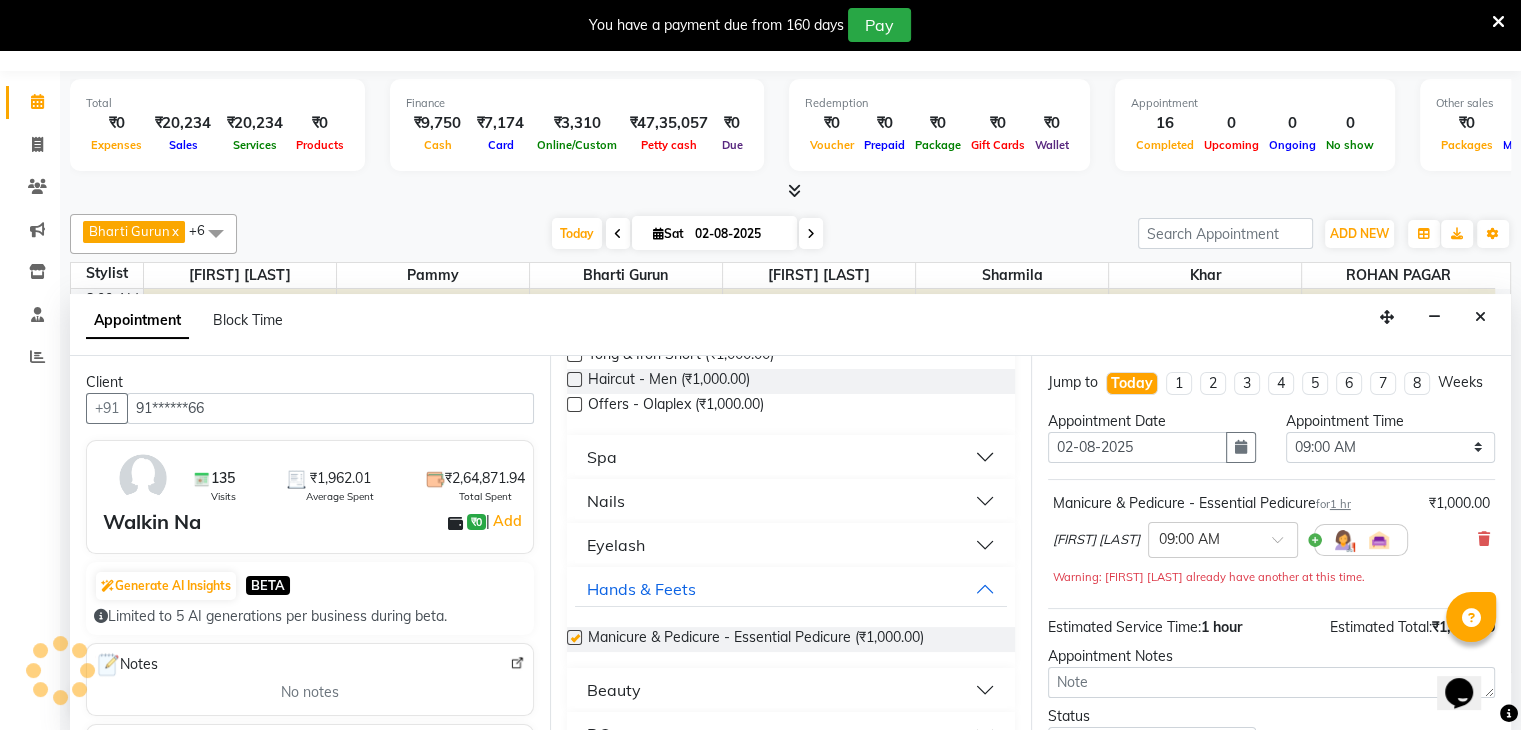 checkbox on "false" 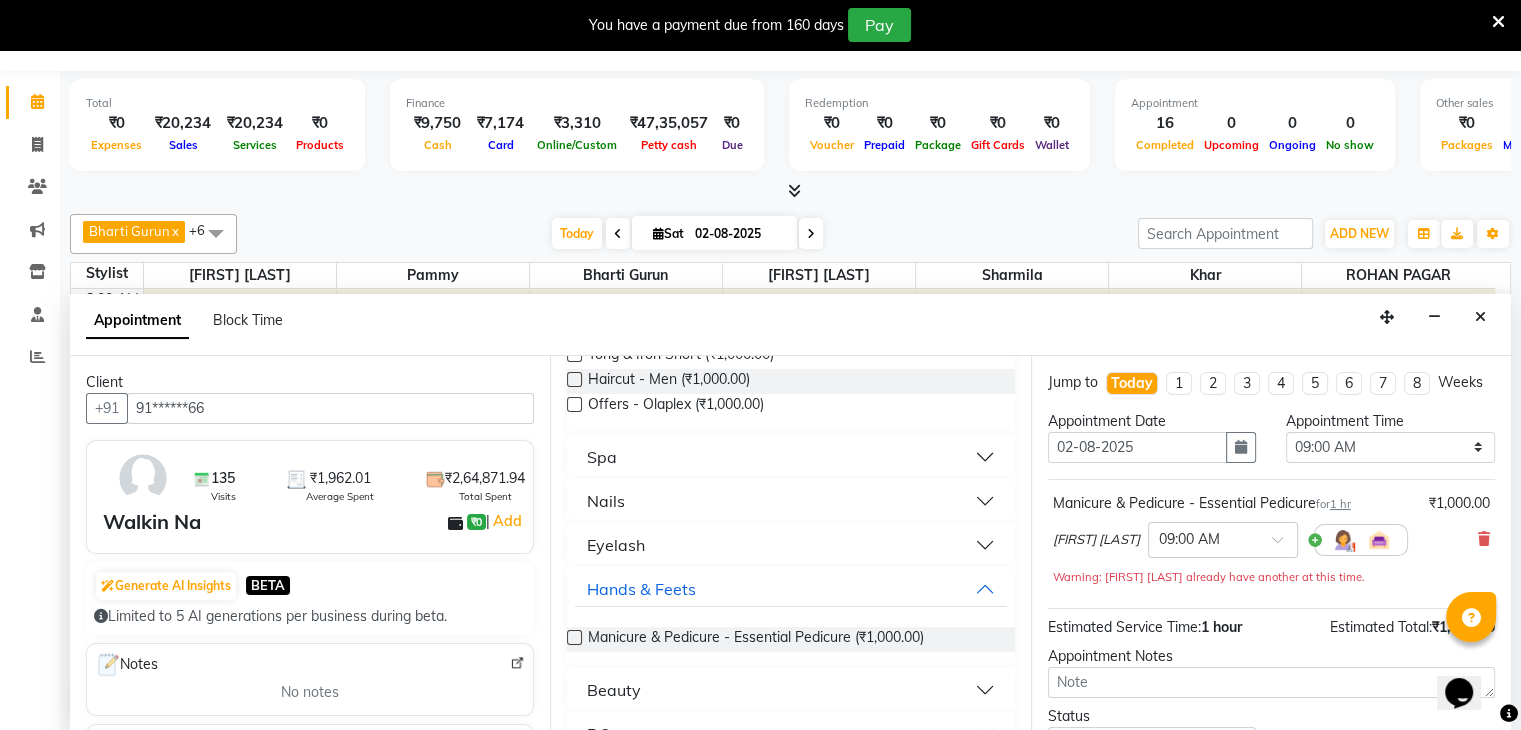 scroll, scrollTop: 170, scrollLeft: 0, axis: vertical 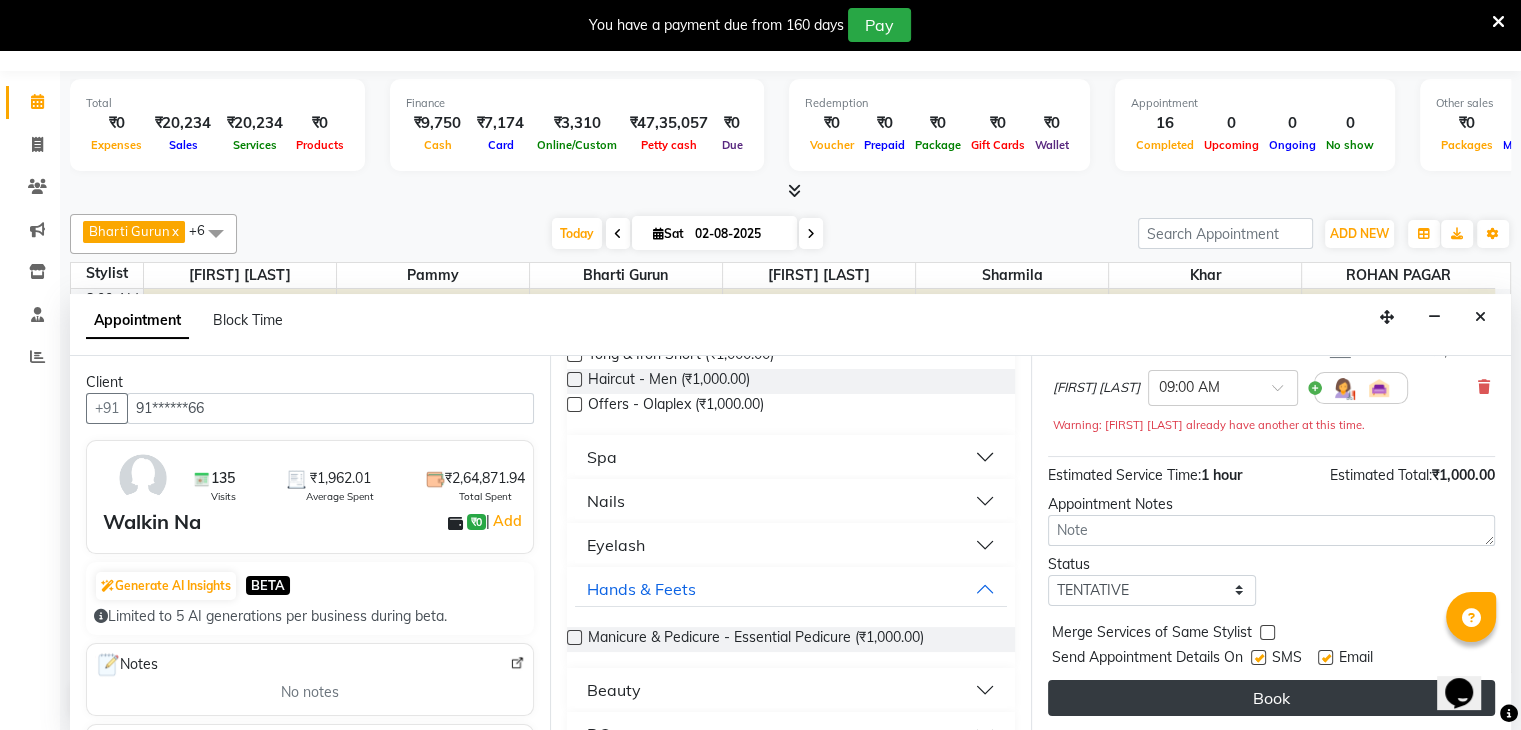click on "Book" at bounding box center (1271, 698) 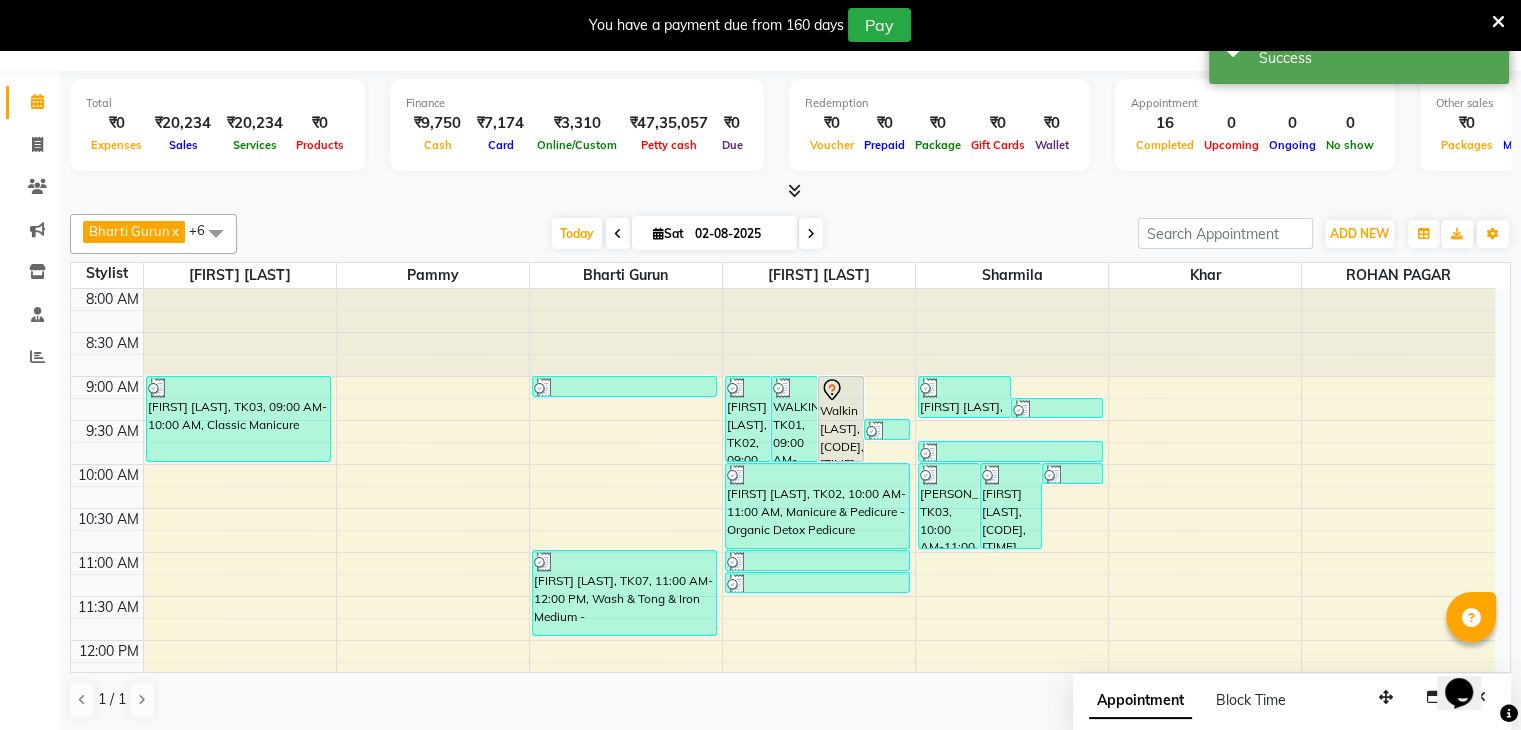scroll, scrollTop: 0, scrollLeft: 0, axis: both 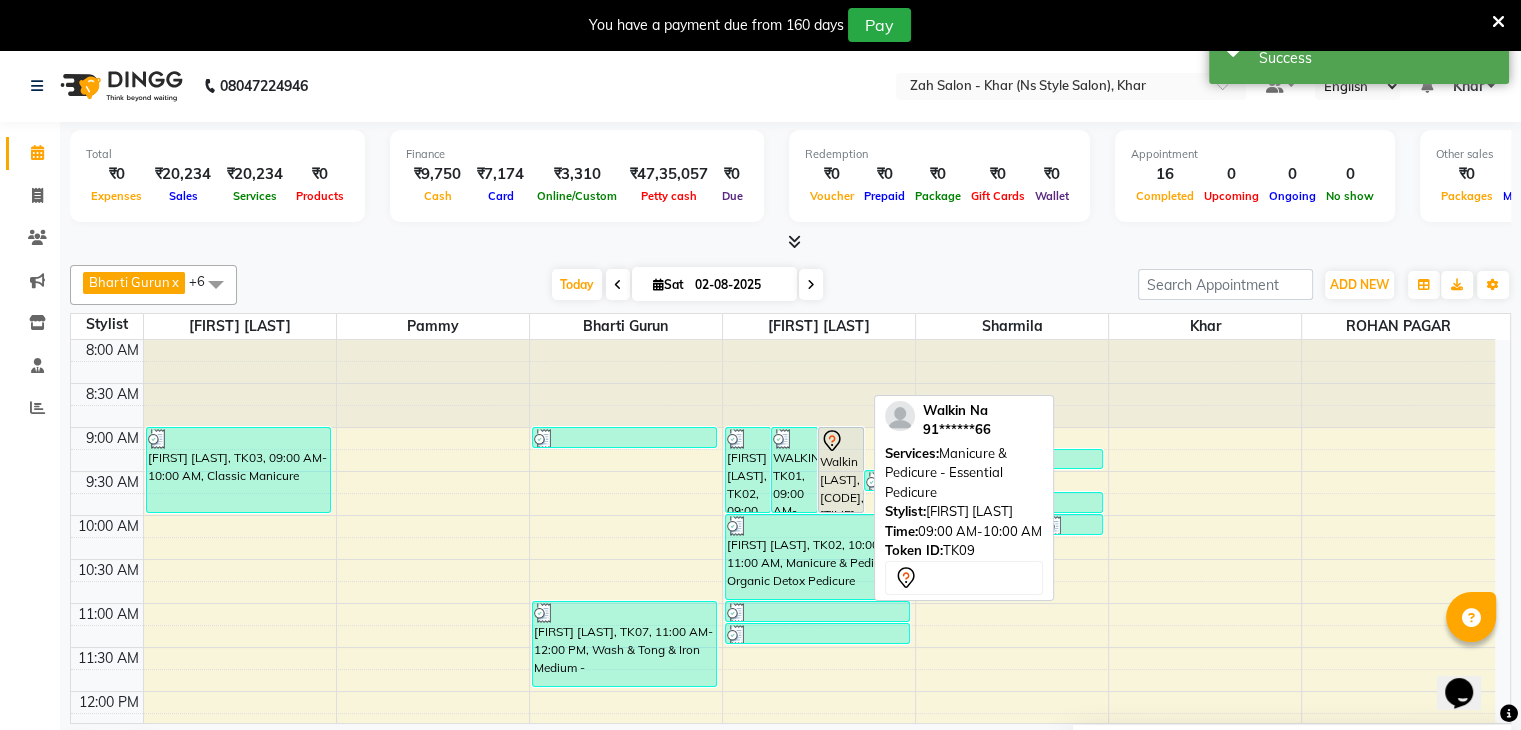 click on "Walkin [LAST], [CODE], [TIME], Manicure & Pedicure - [SERVICE]" at bounding box center [841, 470] 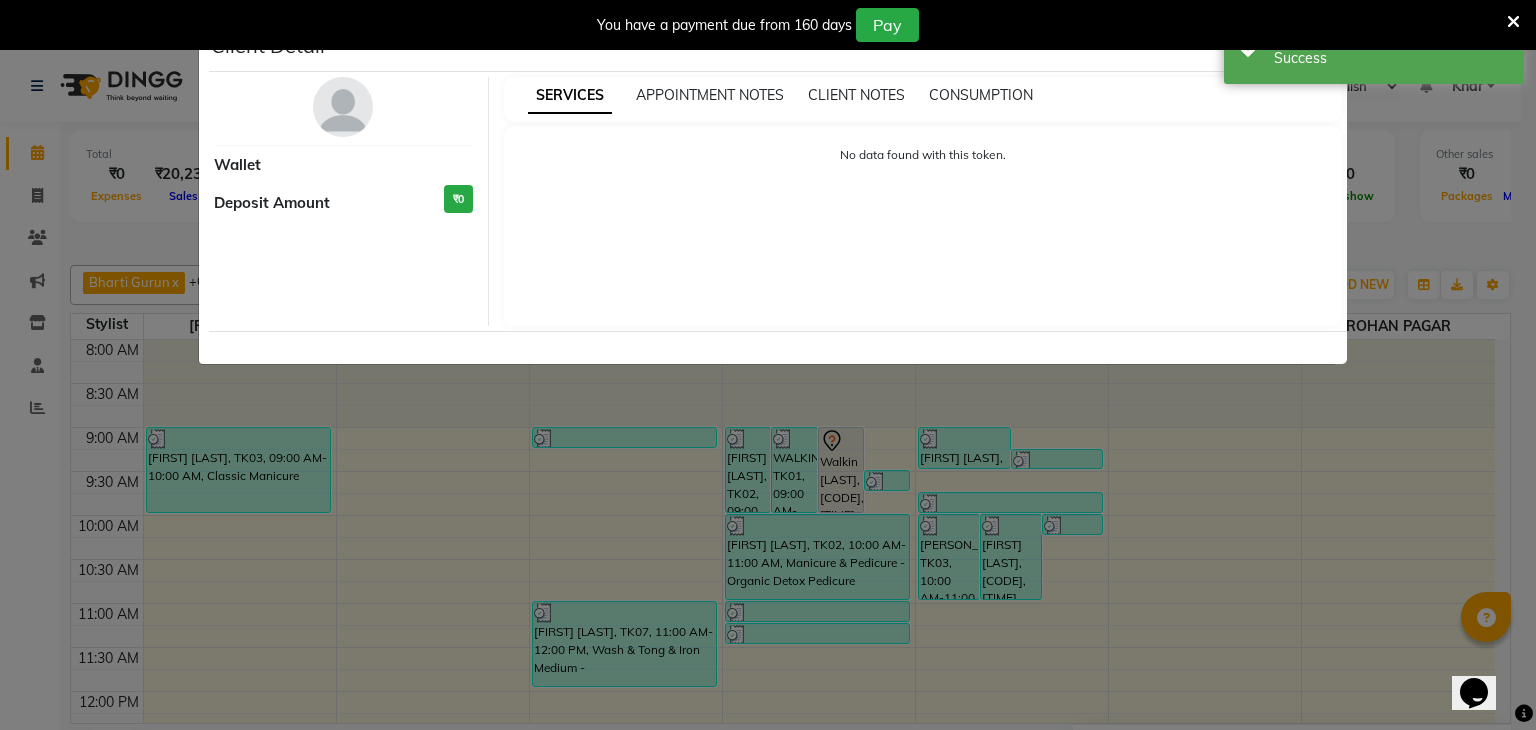 select on "7" 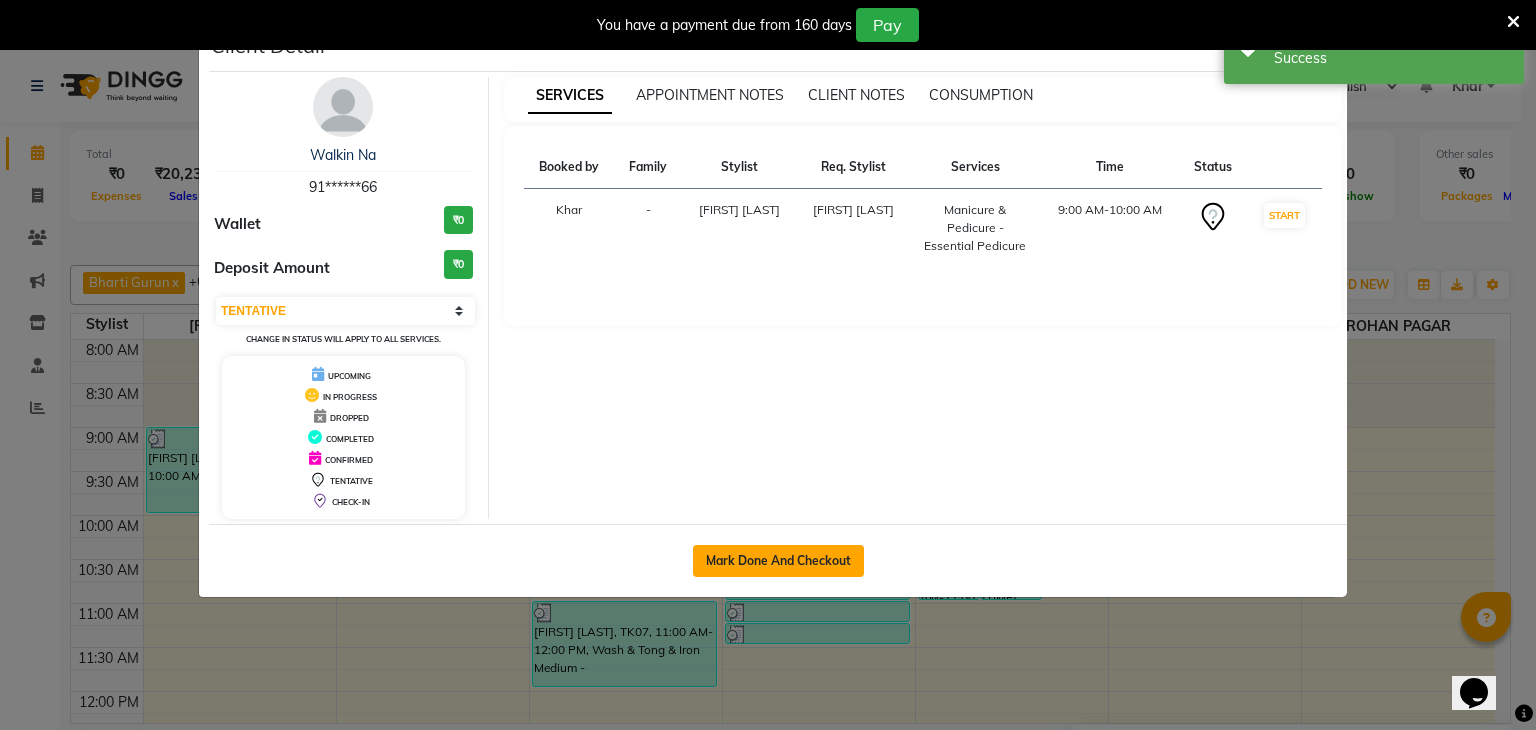 click on "Mark Done And Checkout" 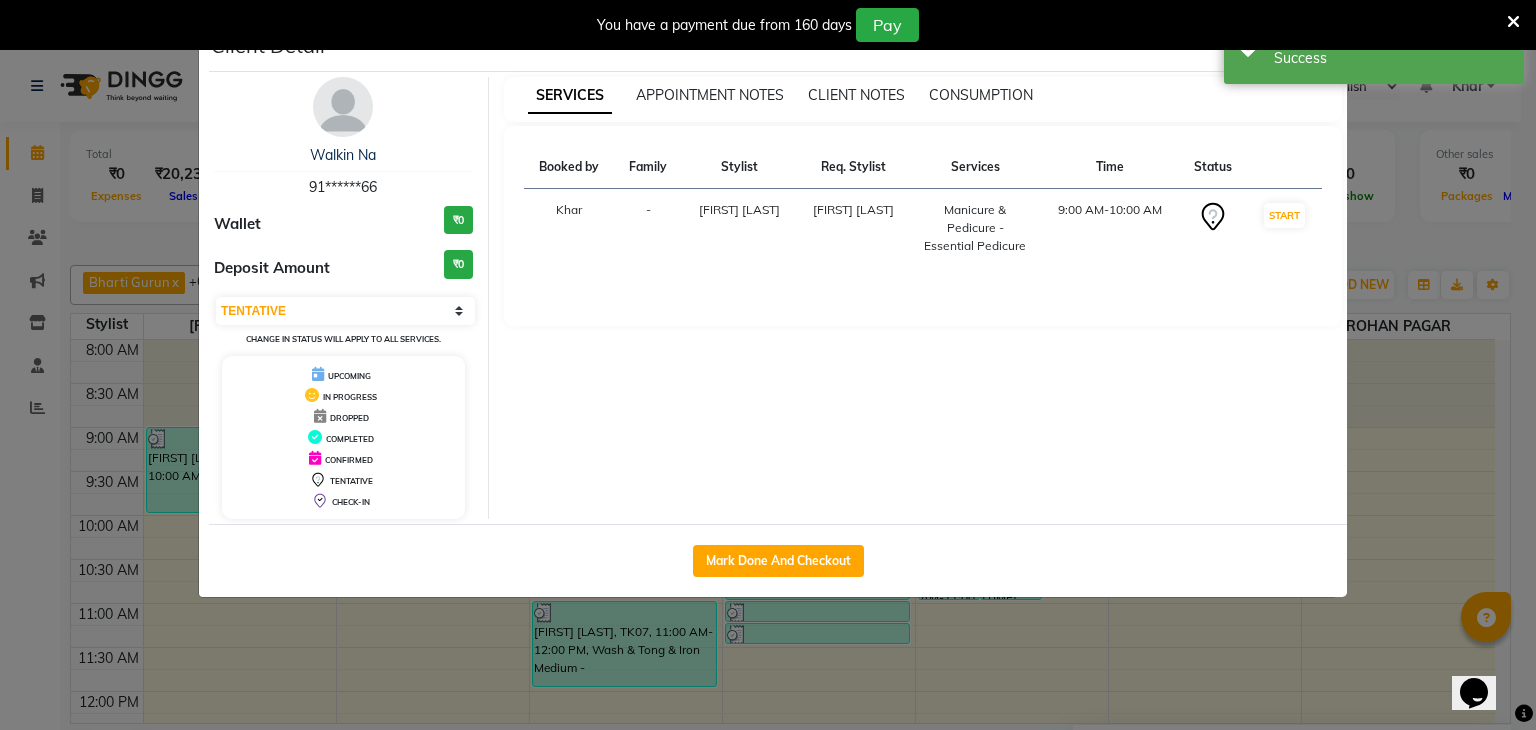 select on "5619" 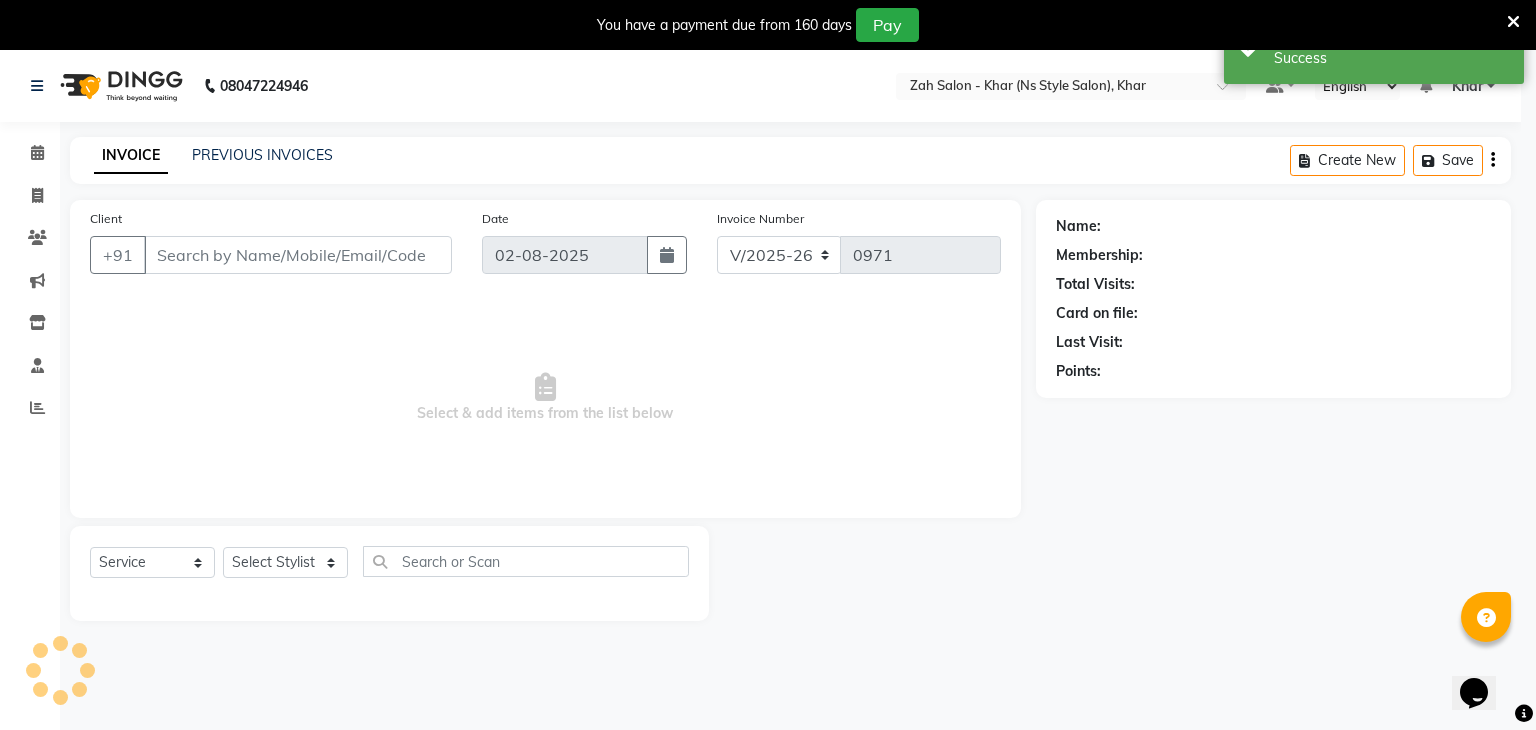 select on "3" 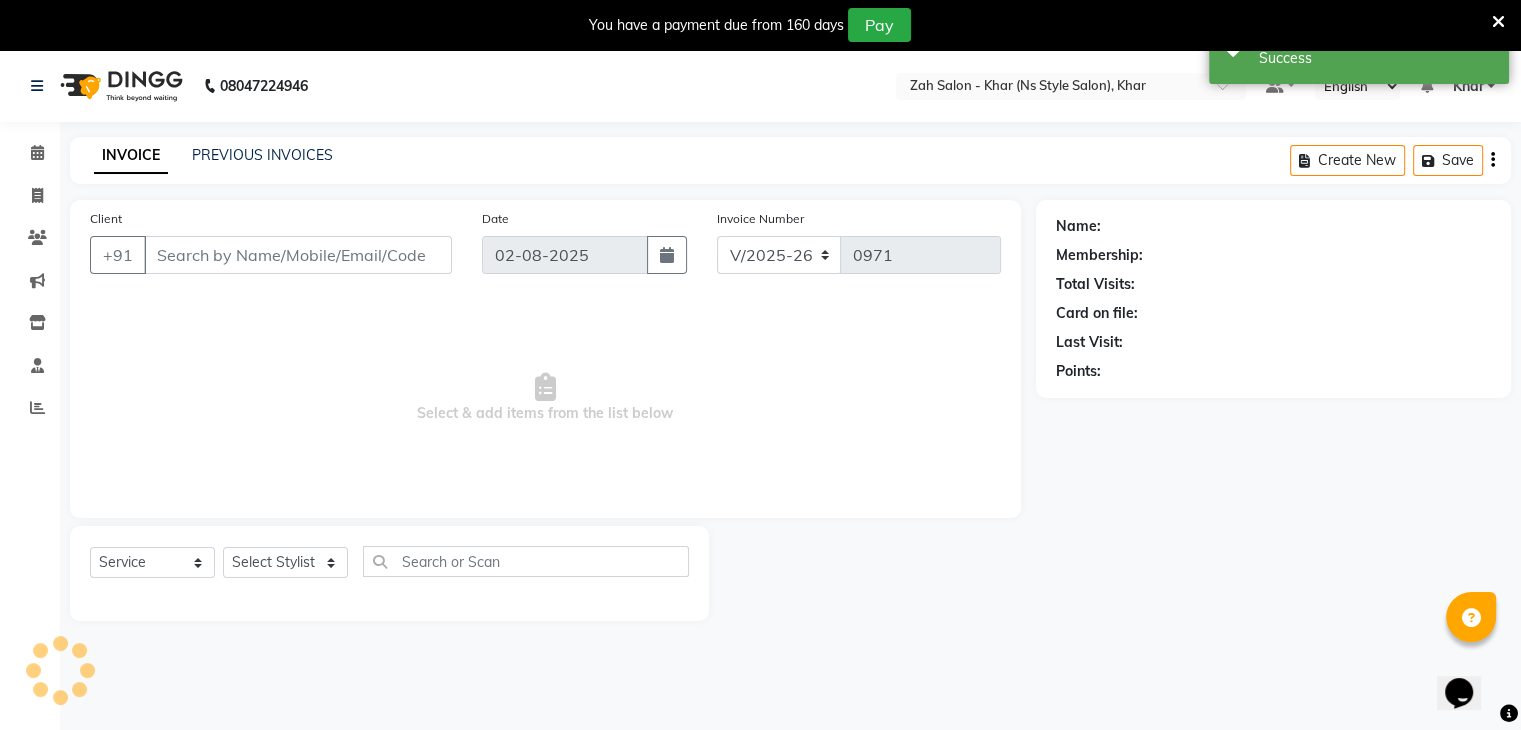 type on "91******66" 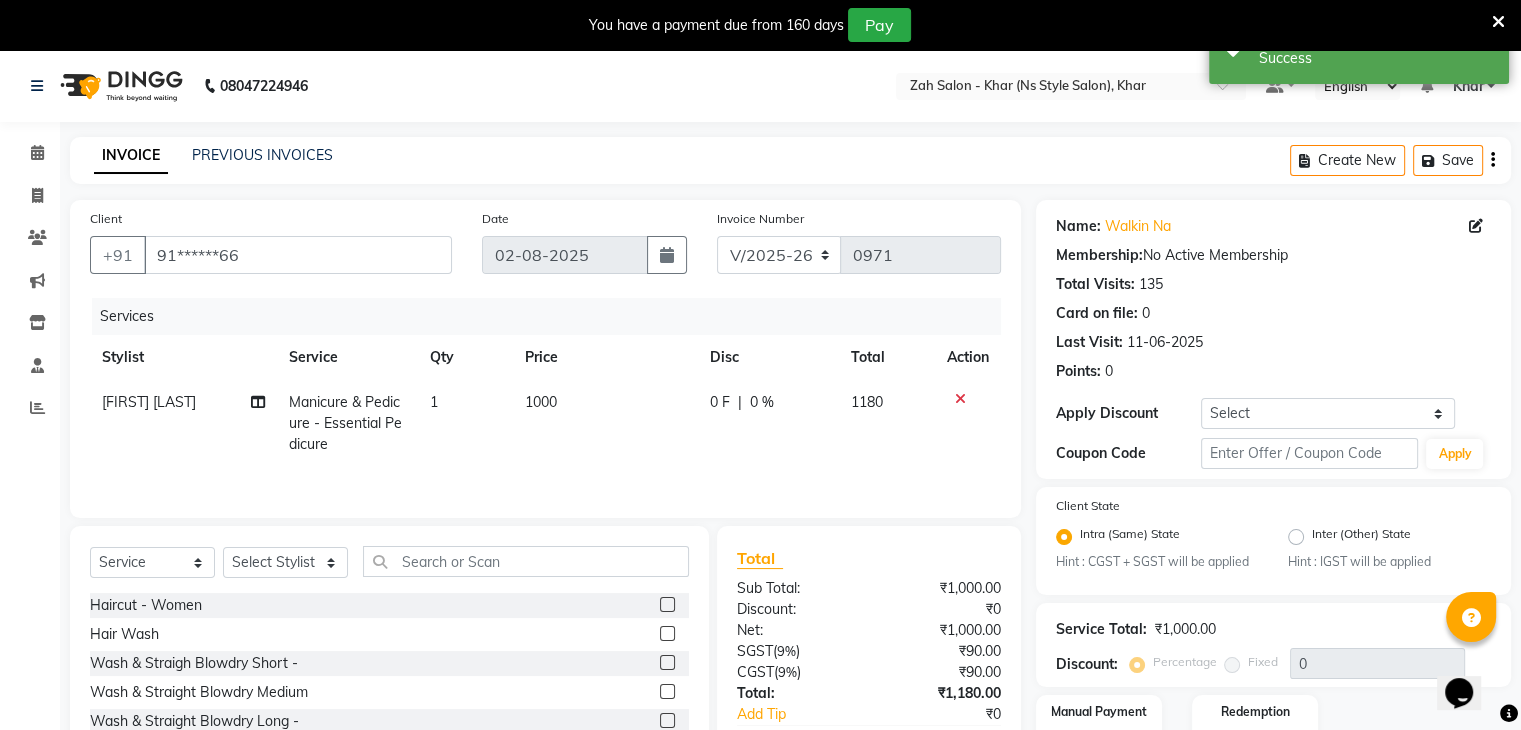 scroll, scrollTop: 138, scrollLeft: 0, axis: vertical 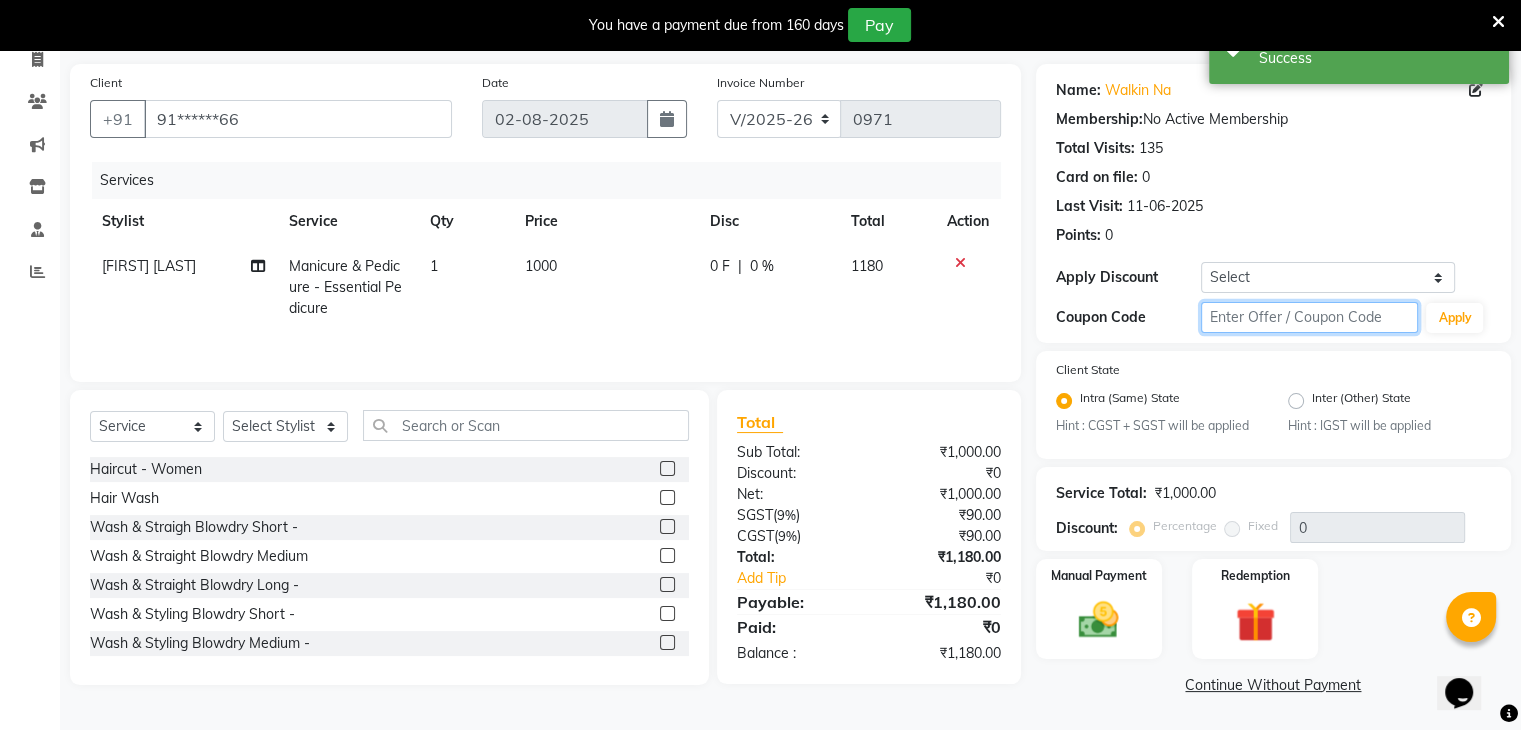 click 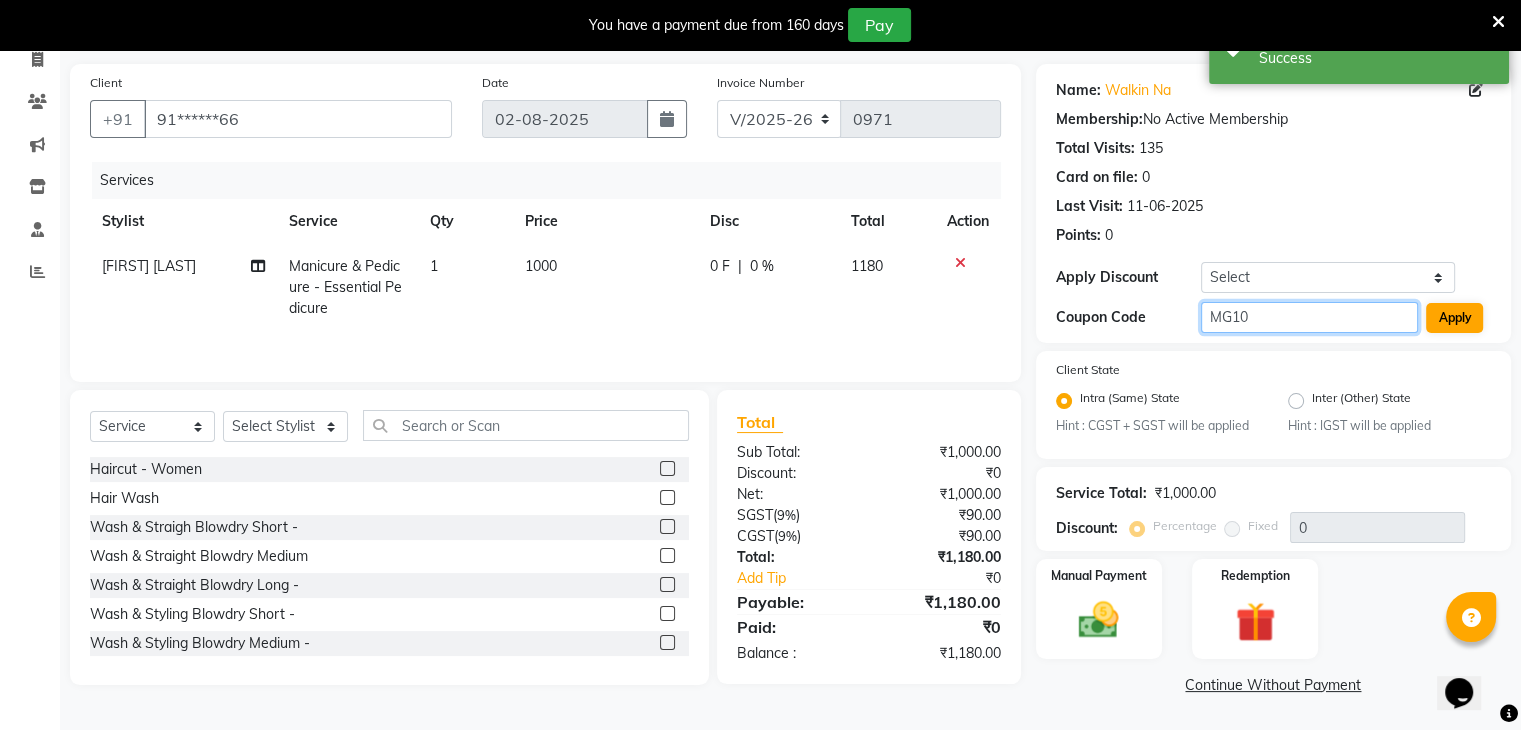 type on "MG10" 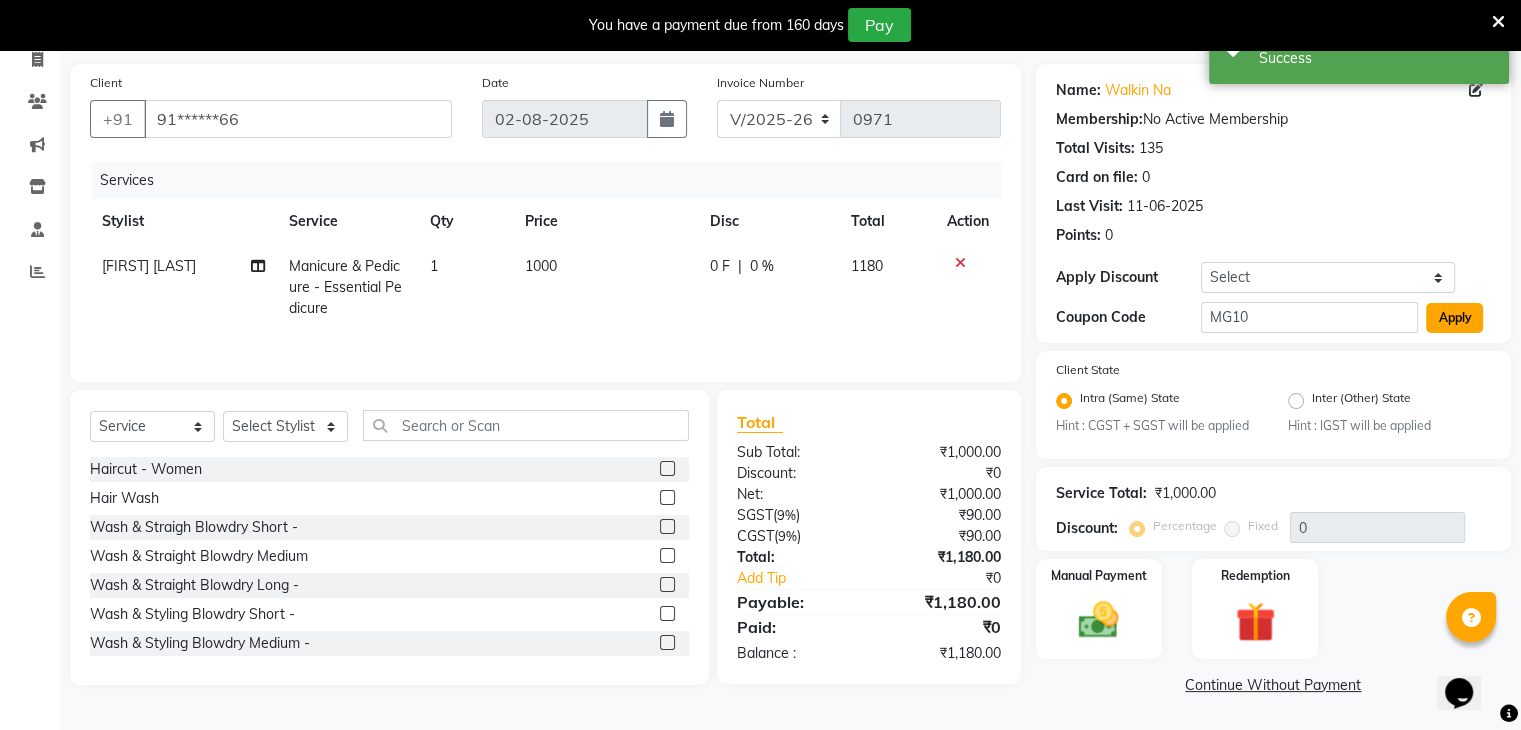 click on "Apply" 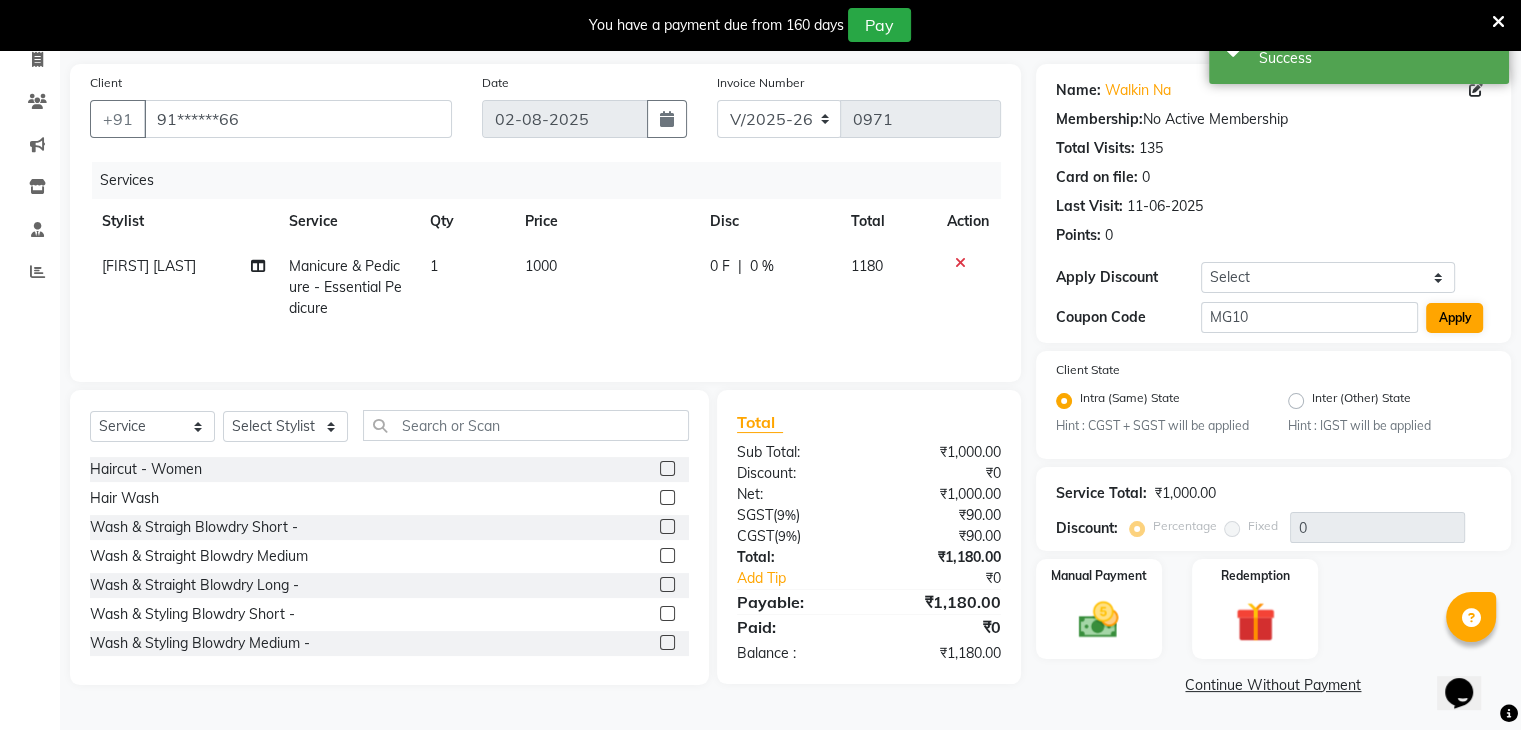type on "10" 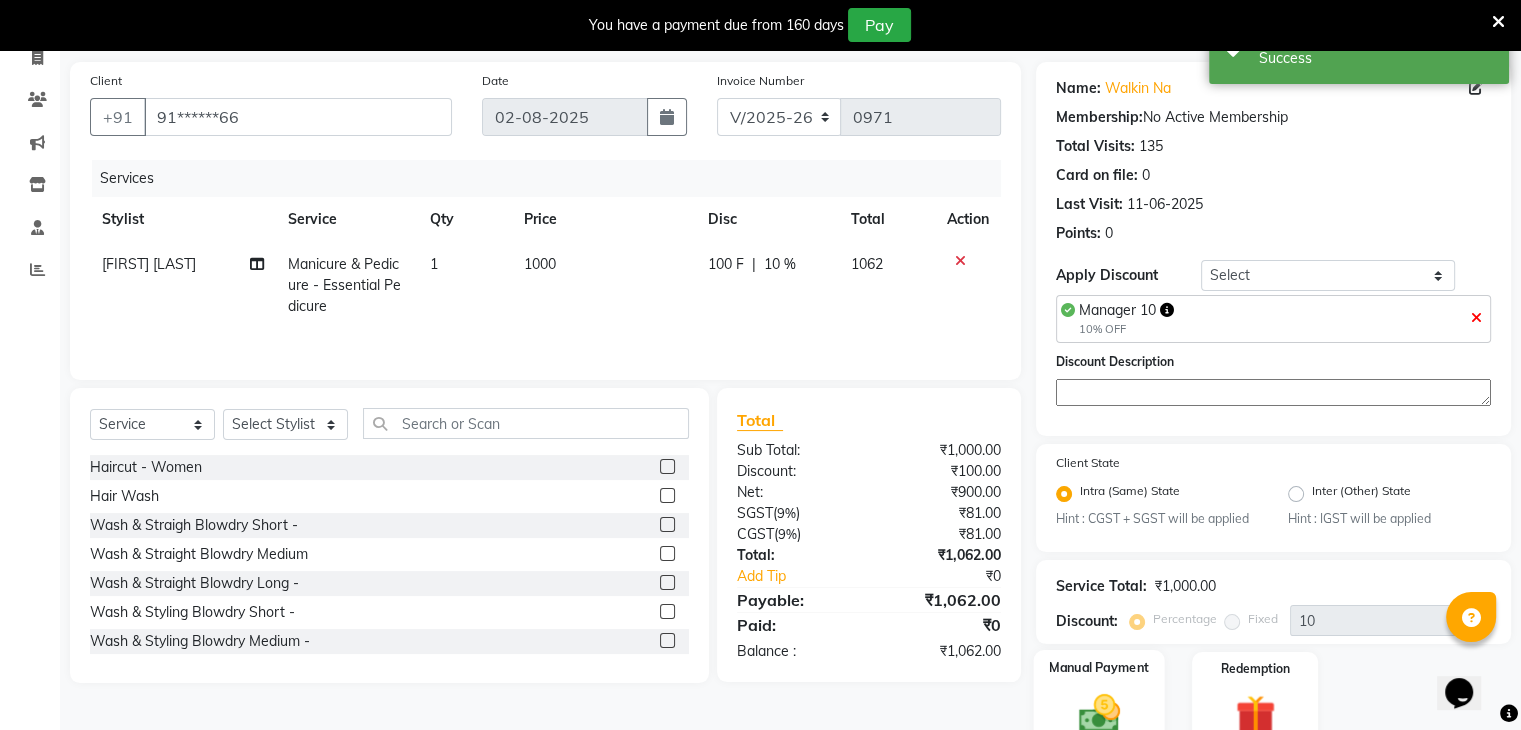 click on "Manual Payment" 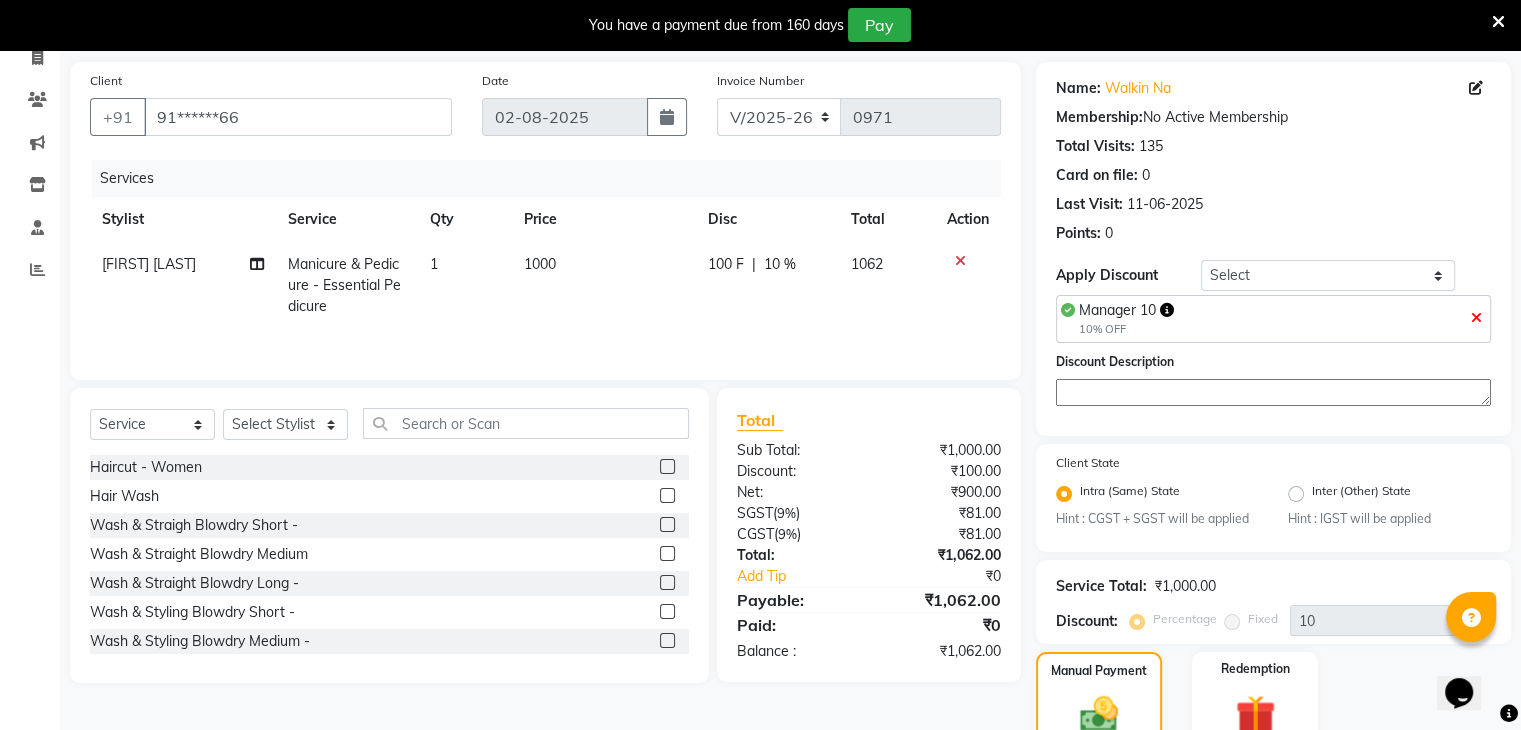 scroll, scrollTop: 360, scrollLeft: 0, axis: vertical 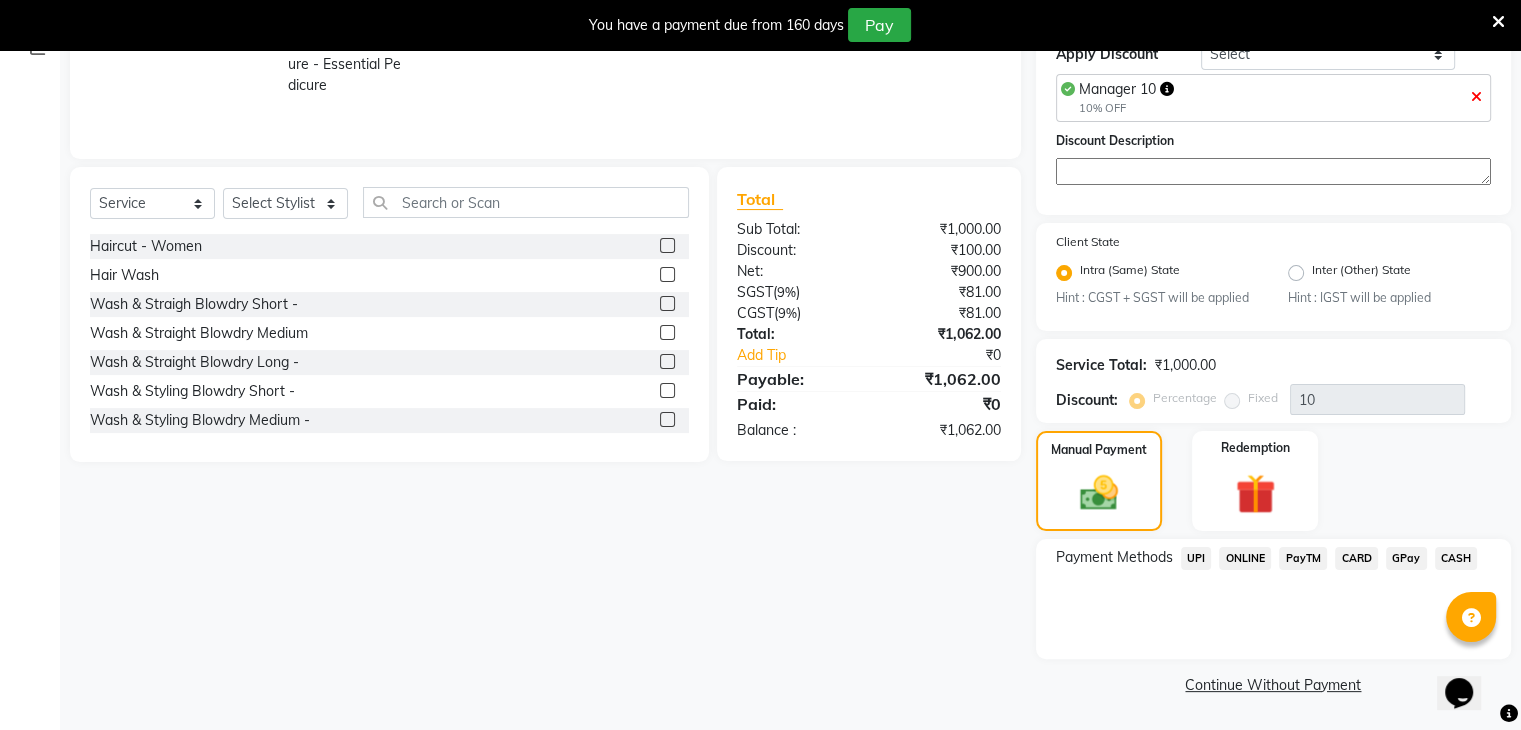 click on "CASH" 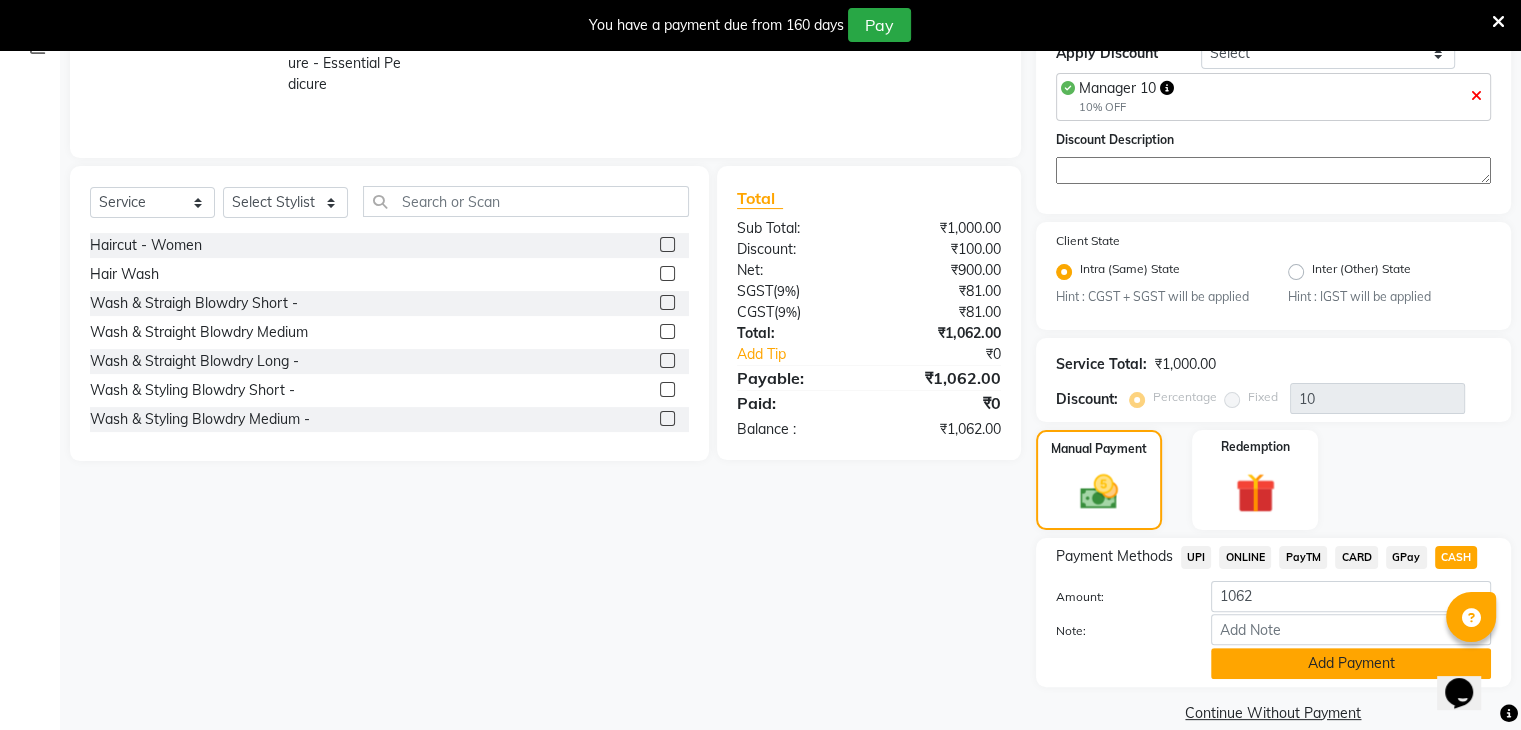 click on "Add Payment" 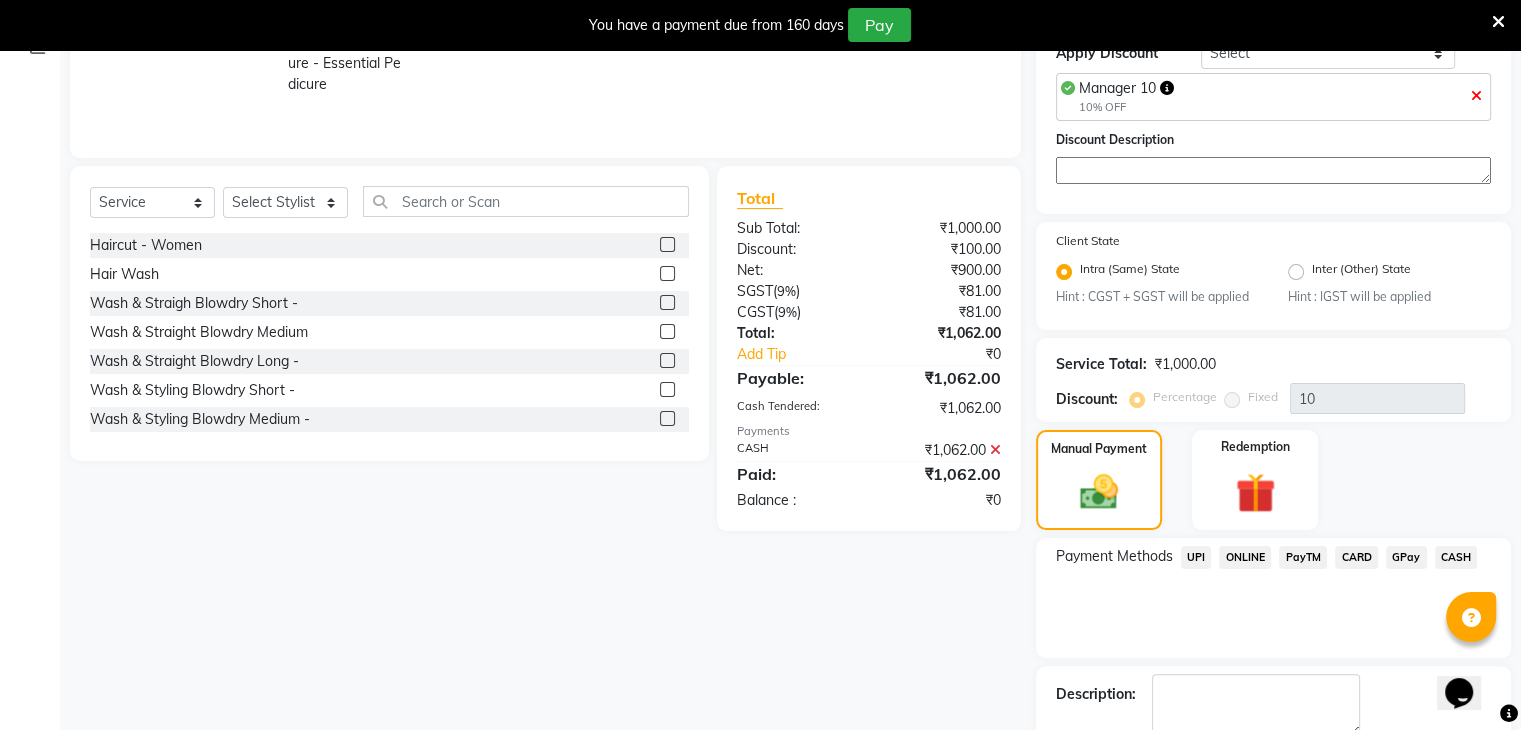 scroll, scrollTop: 472, scrollLeft: 0, axis: vertical 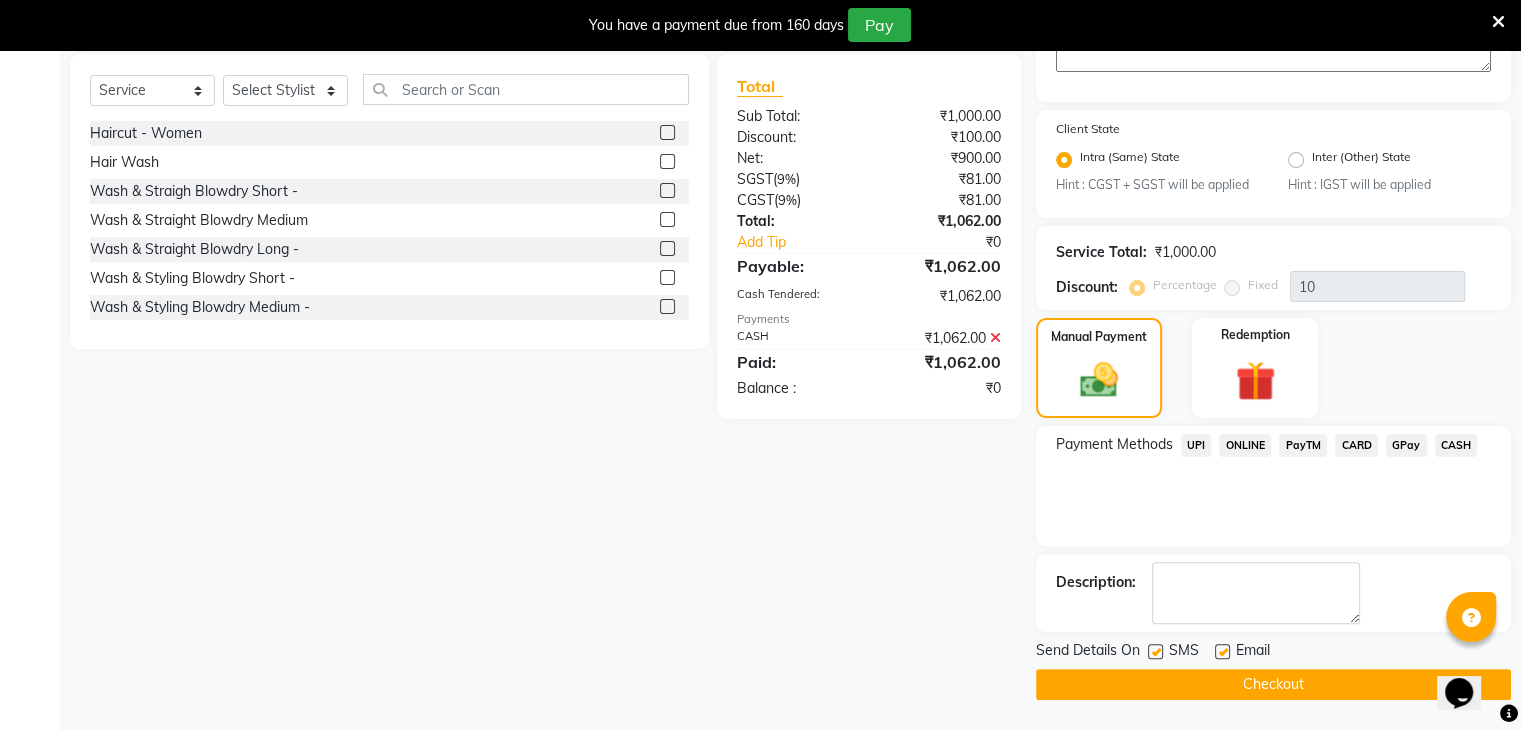 click on "Checkout" 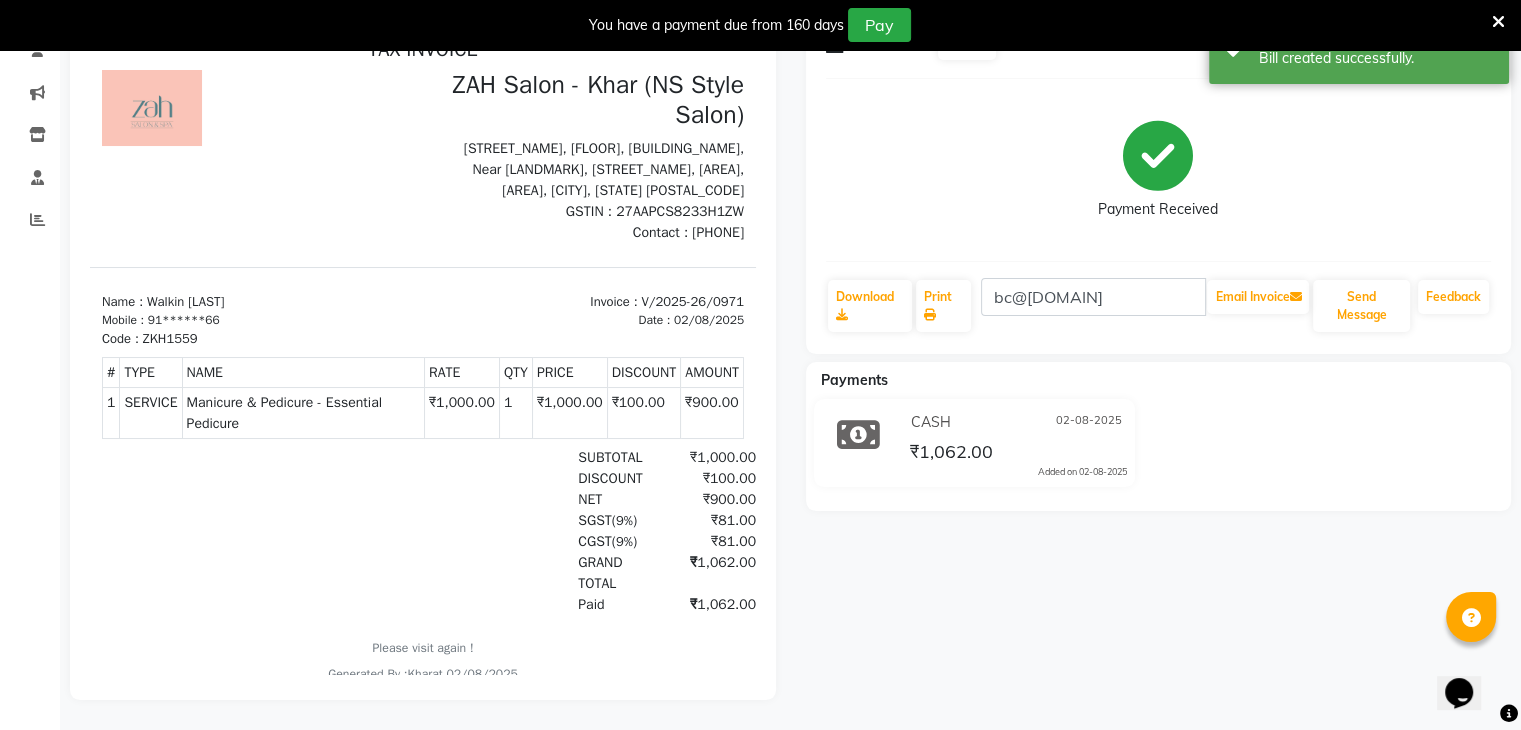 scroll, scrollTop: 0, scrollLeft: 0, axis: both 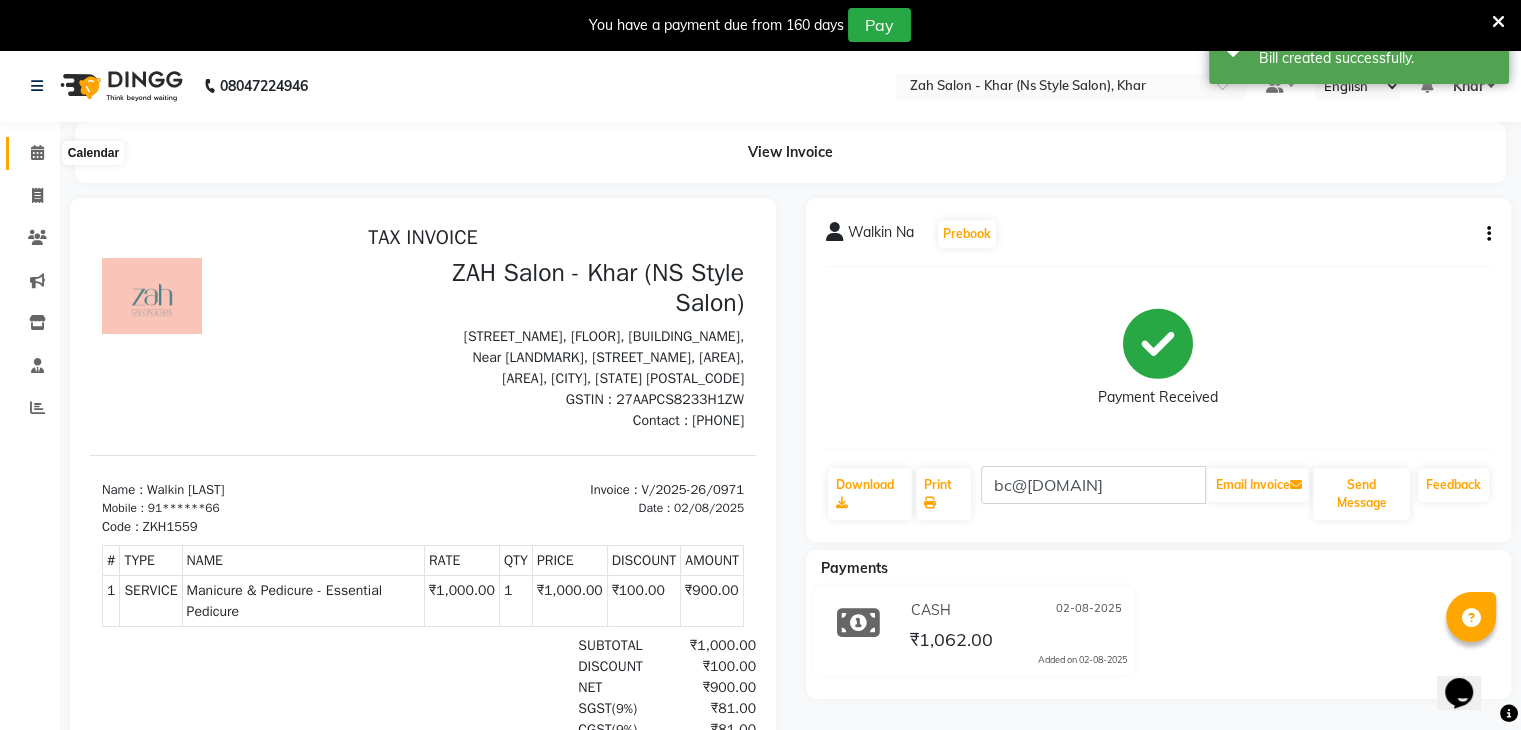 click 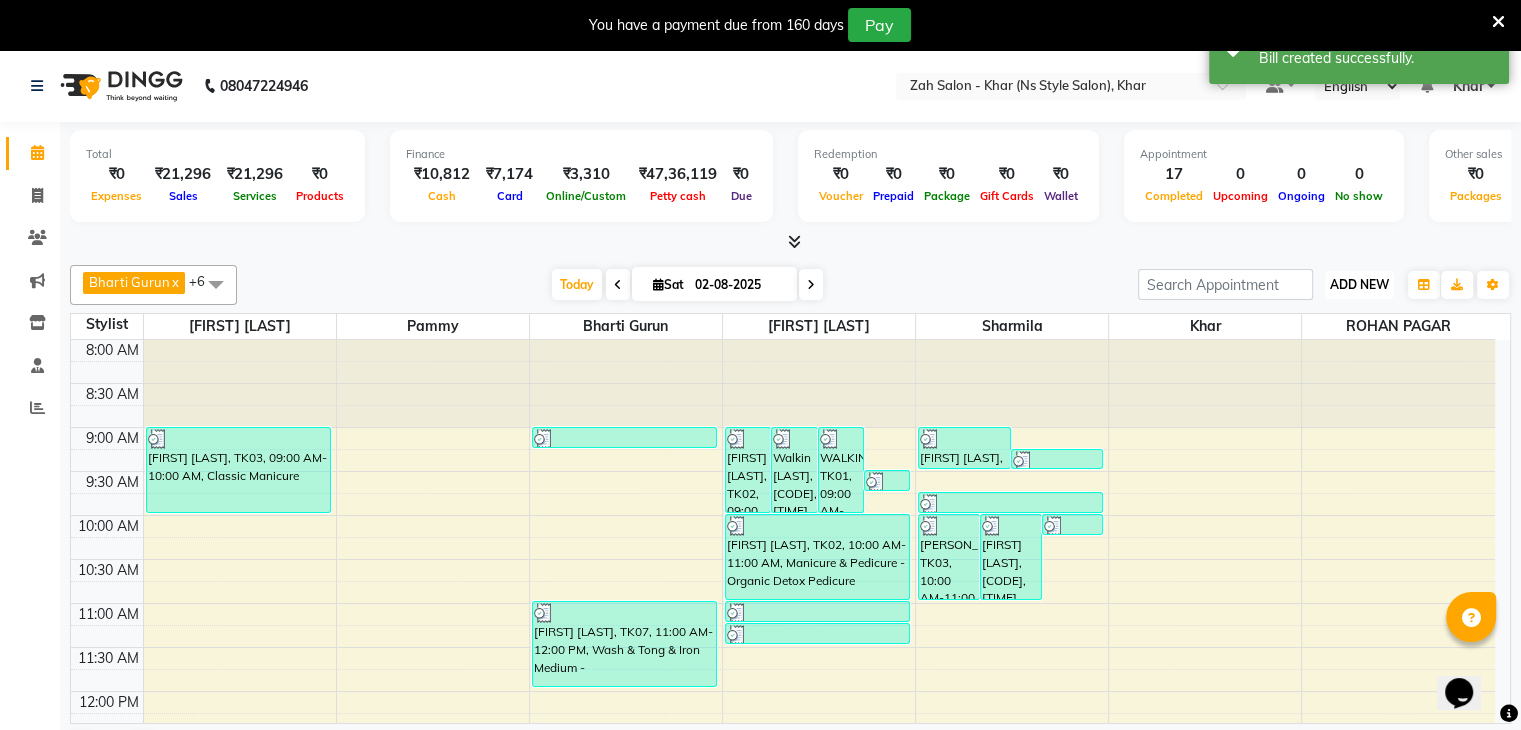 click on "ADD NEW" at bounding box center (1359, 284) 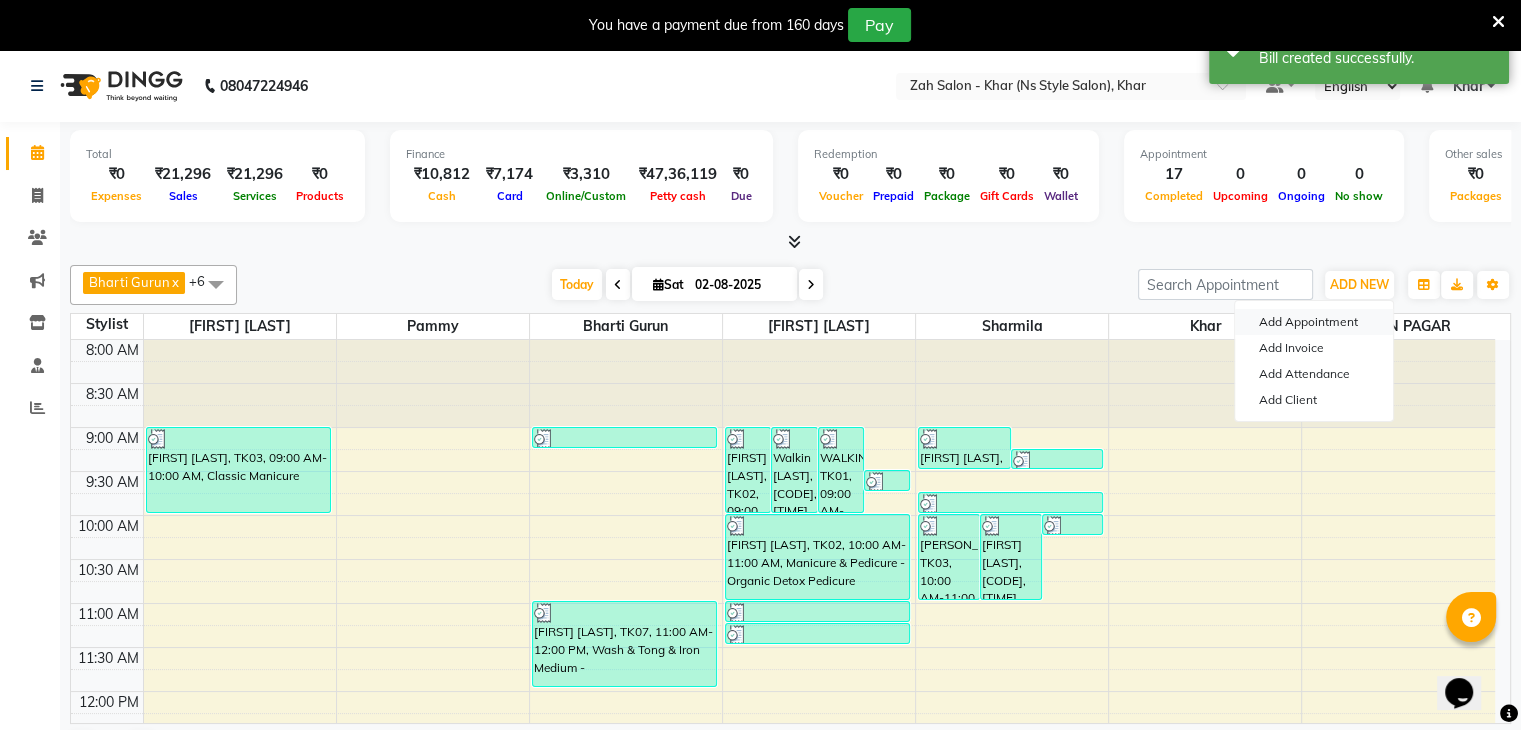click on "Add Appointment" at bounding box center (1314, 322) 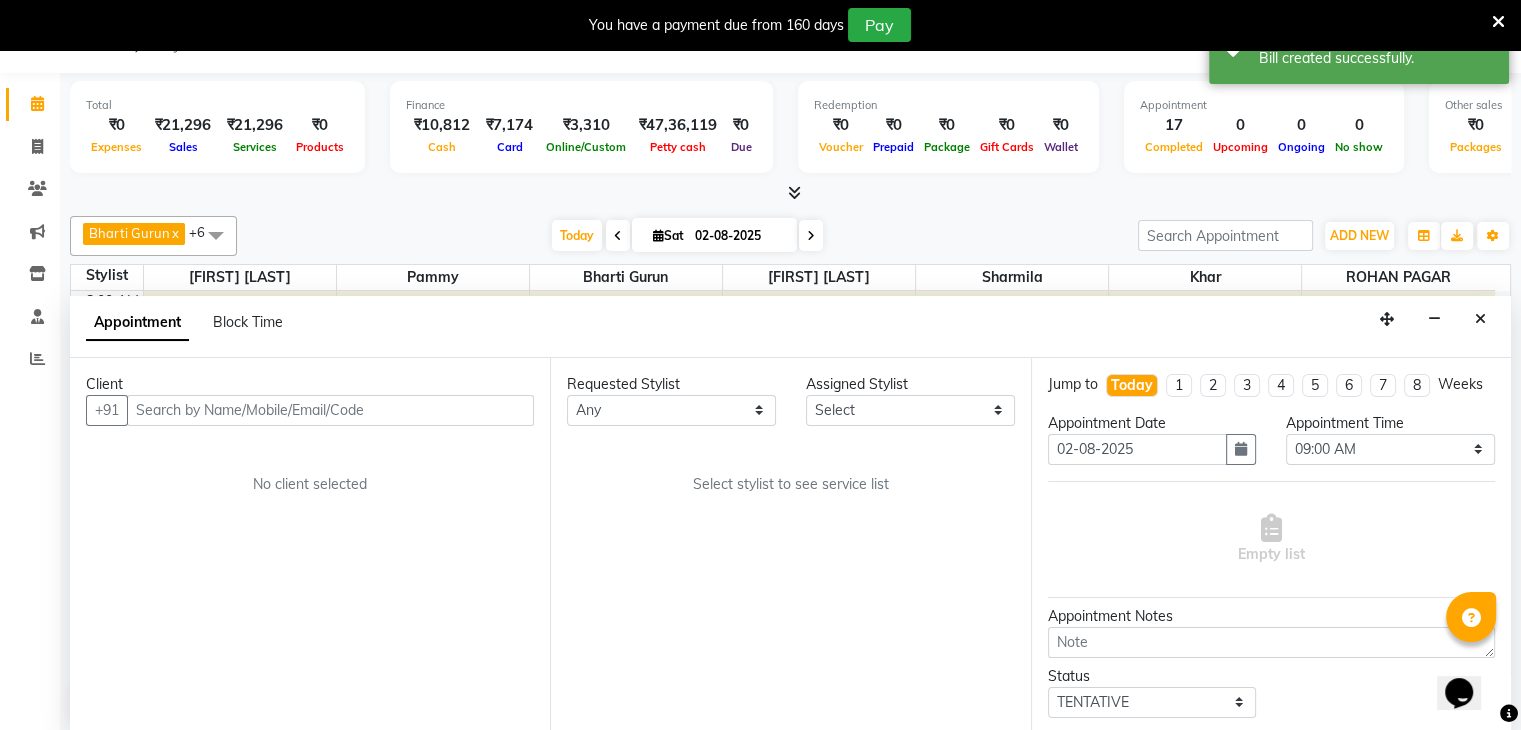 scroll, scrollTop: 51, scrollLeft: 0, axis: vertical 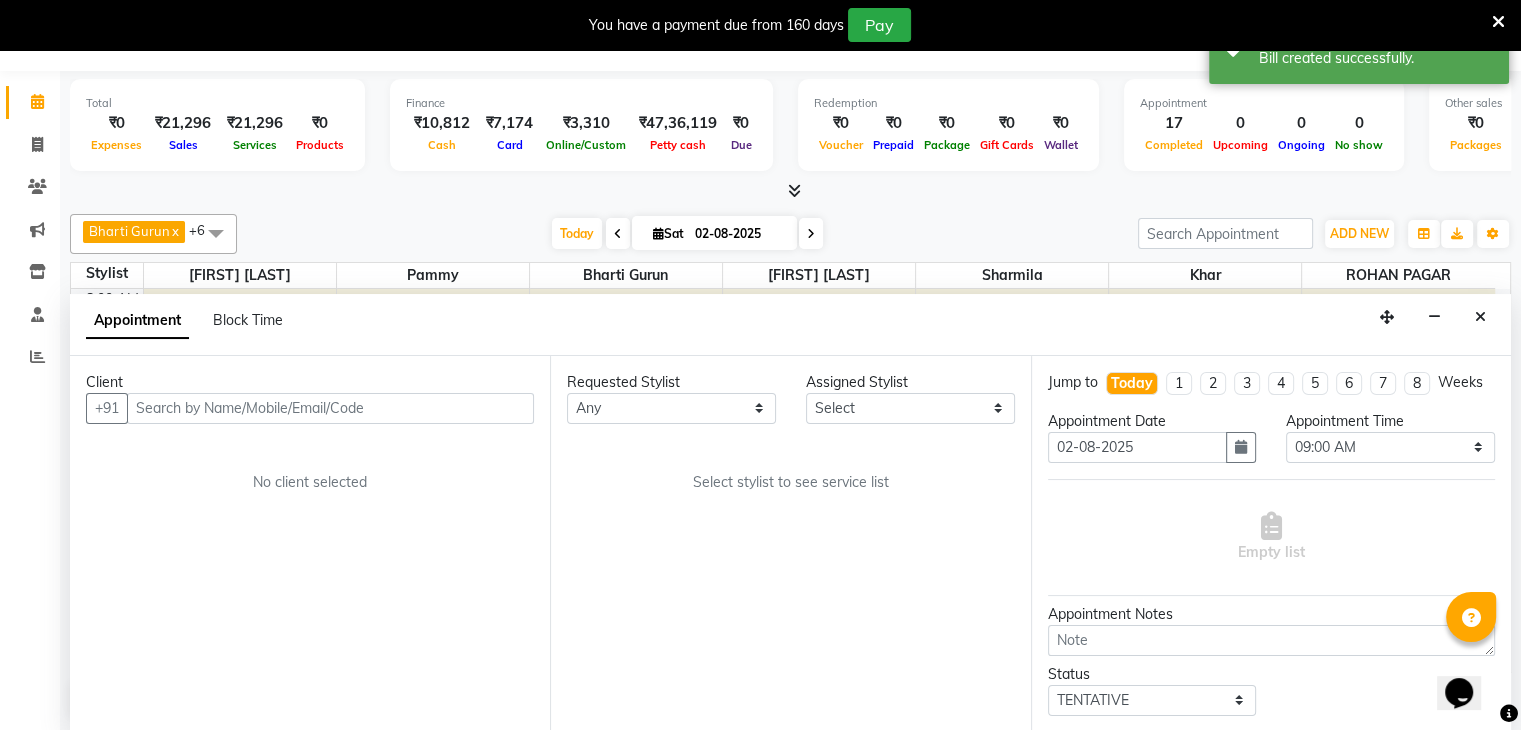 click at bounding box center (330, 408) 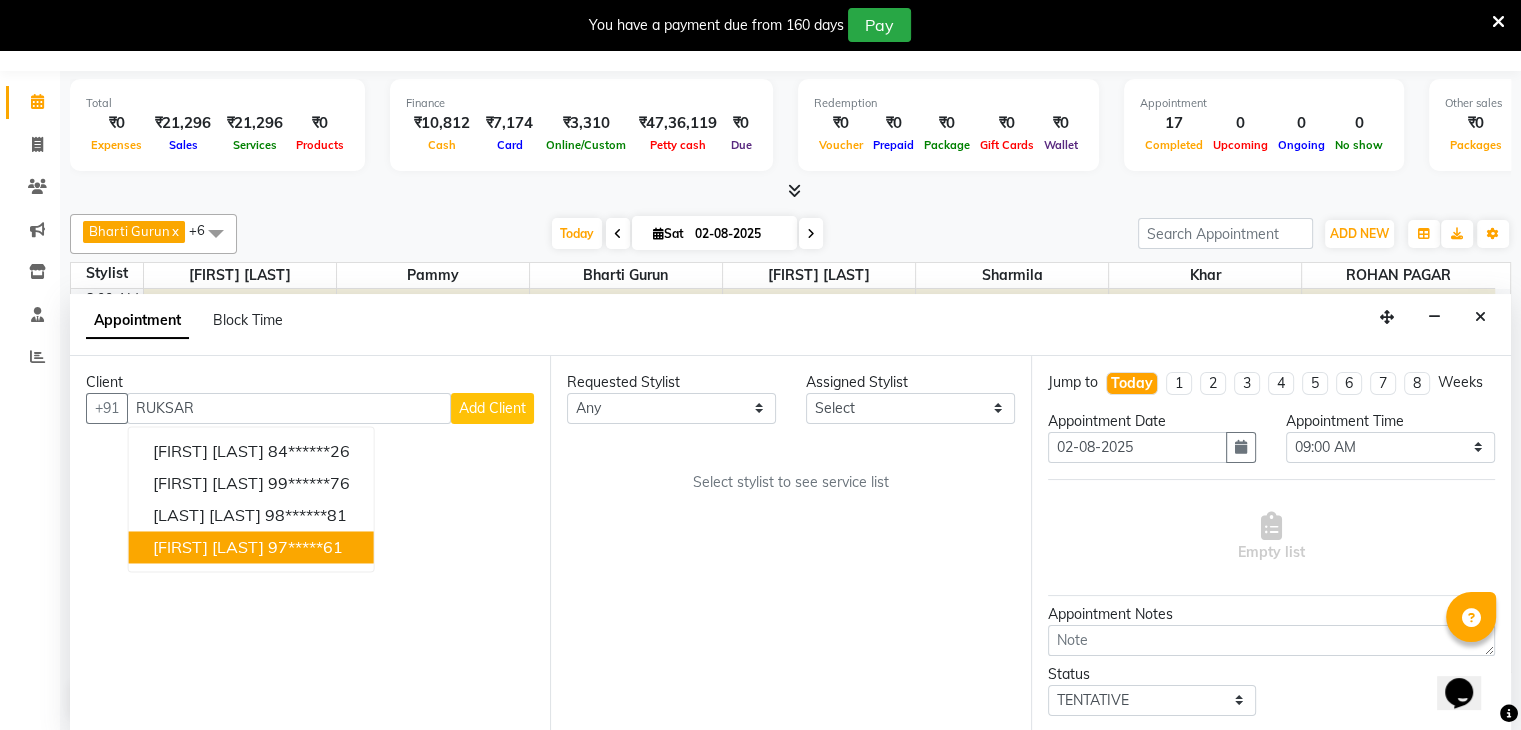 click on "[FIRST] [LAST]" at bounding box center [208, 547] 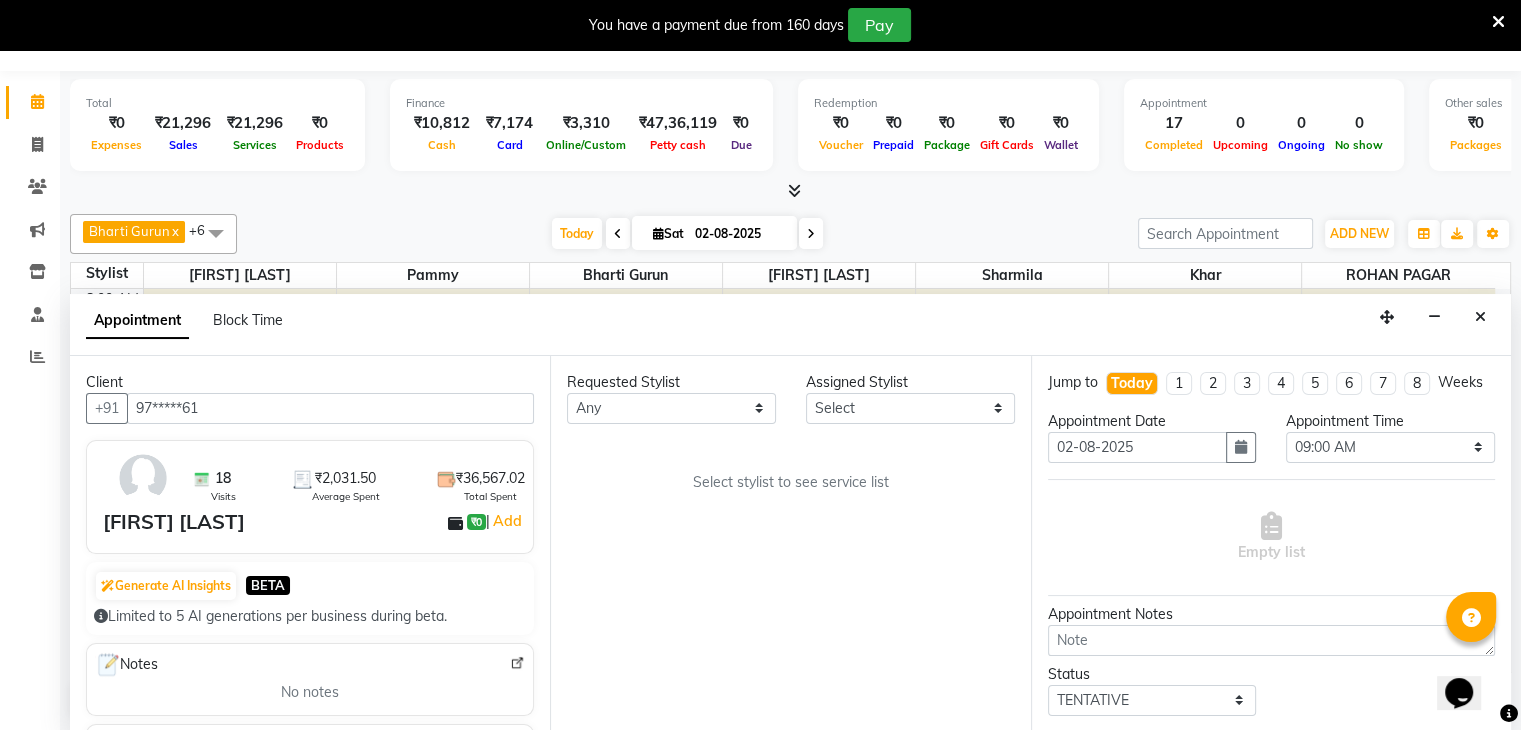 type on "97*****61" 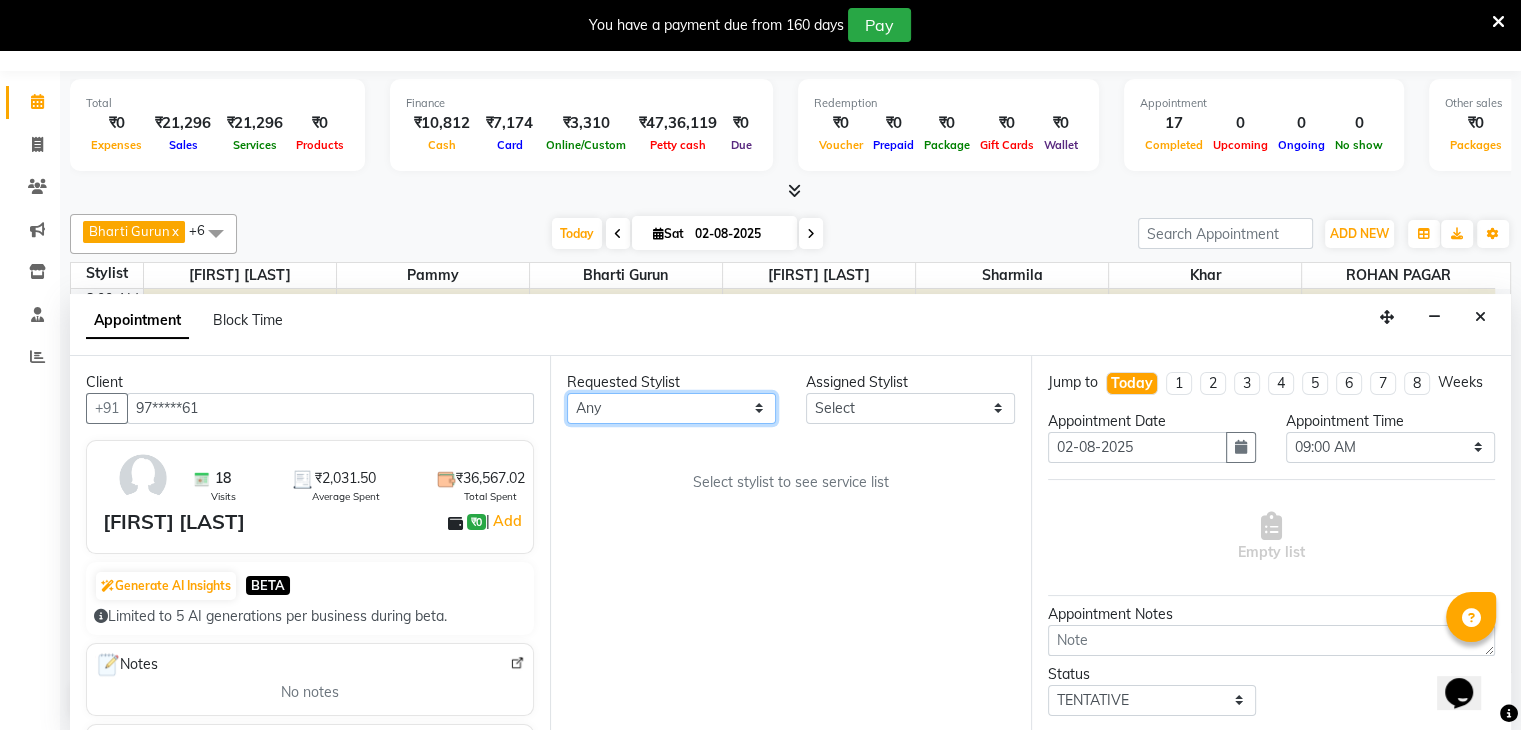 click on "Select [FIRST] [LAST] [FIRST] [LAST] [FIRST] [LAST] [FIRST] [LAST] [FIRST] [LAST] [FIRST] [LAST] [FIRST] [LAST]" at bounding box center [671, 408] 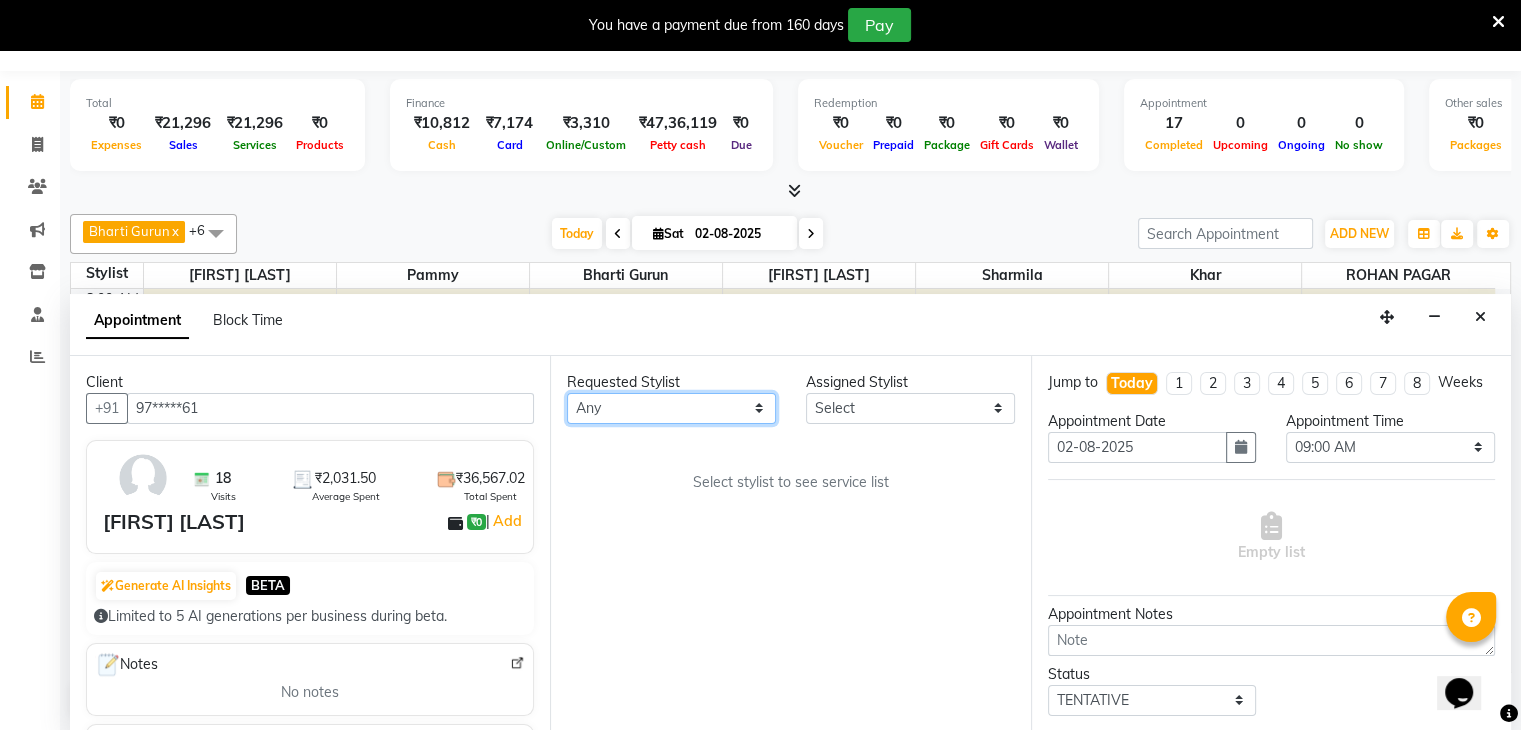 select on "38400" 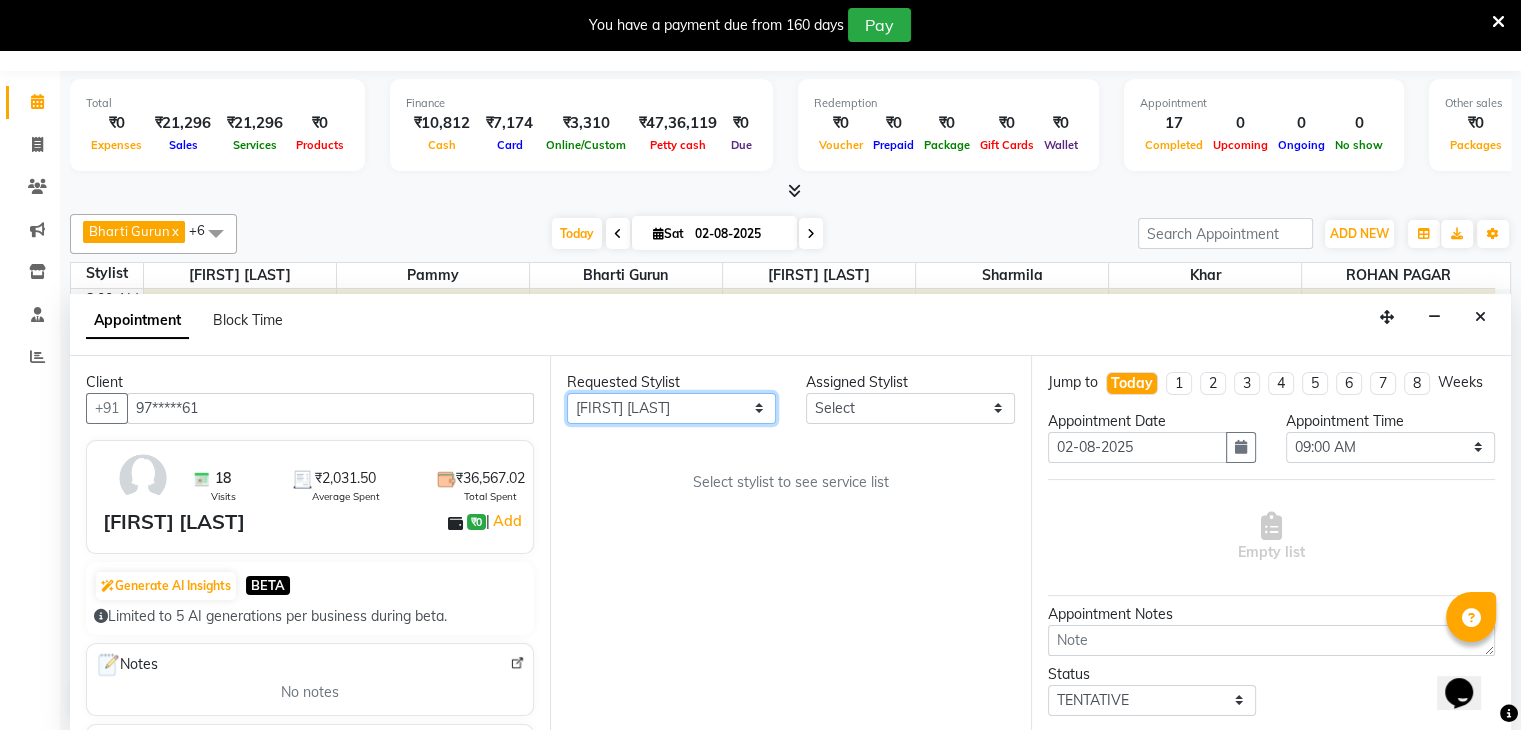 click on "Select [FIRST] [LAST] [FIRST] [LAST] [FIRST] [LAST] [FIRST] [LAST] [FIRST] [LAST] [FIRST] [LAST] [FIRST] [LAST]" at bounding box center [671, 408] 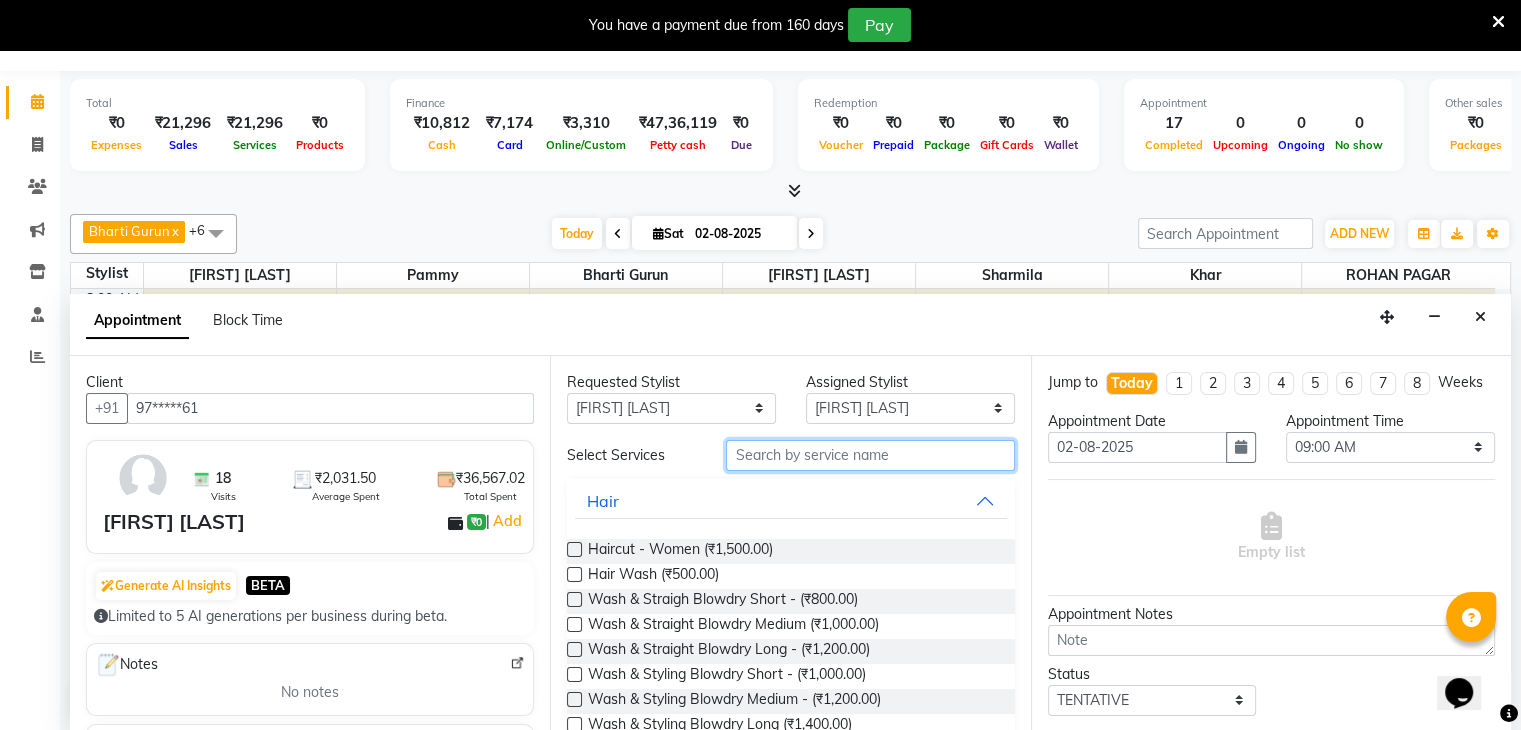 click at bounding box center (870, 455) 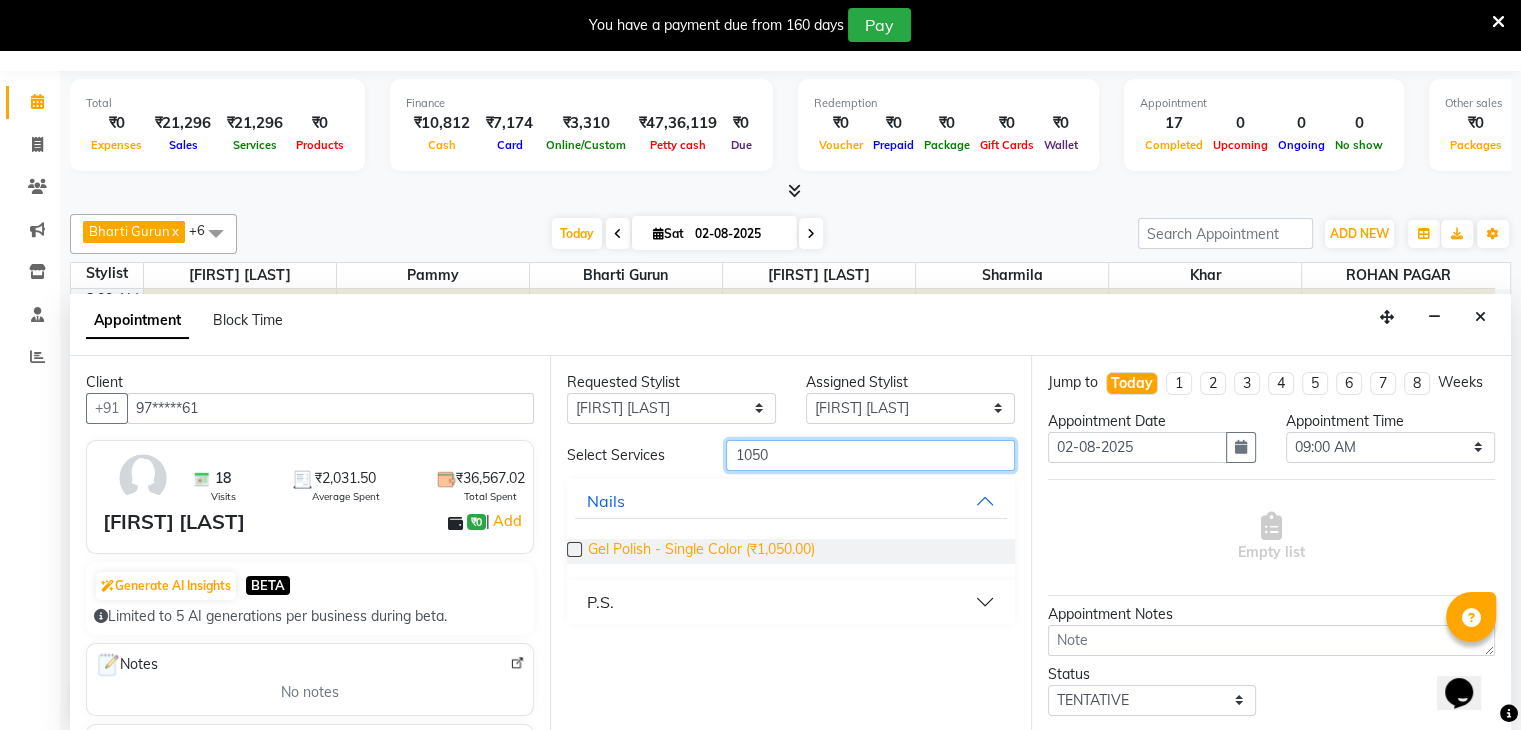 type on "1050" 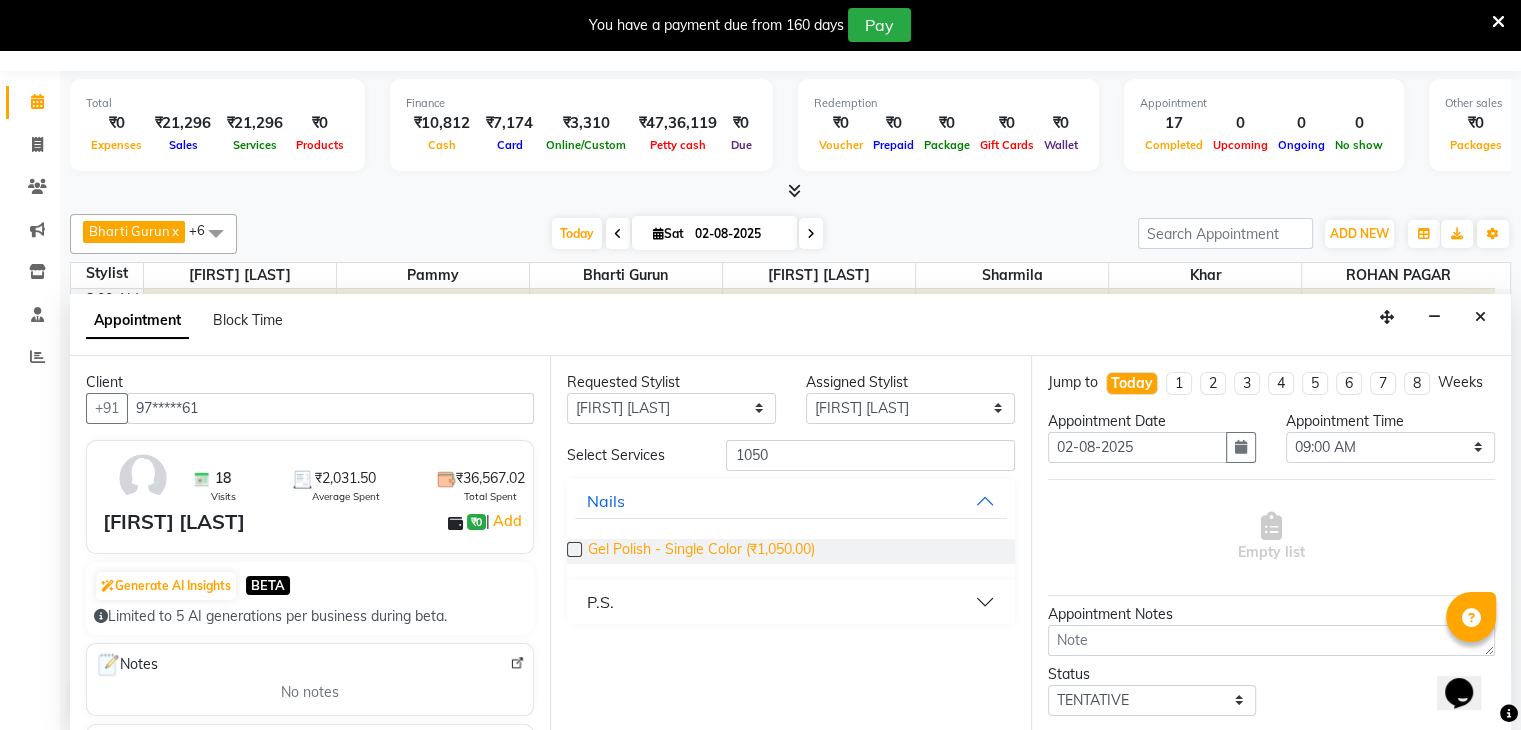 click on "Gel Polish - Single Color (₹1,050.00)" at bounding box center [701, 551] 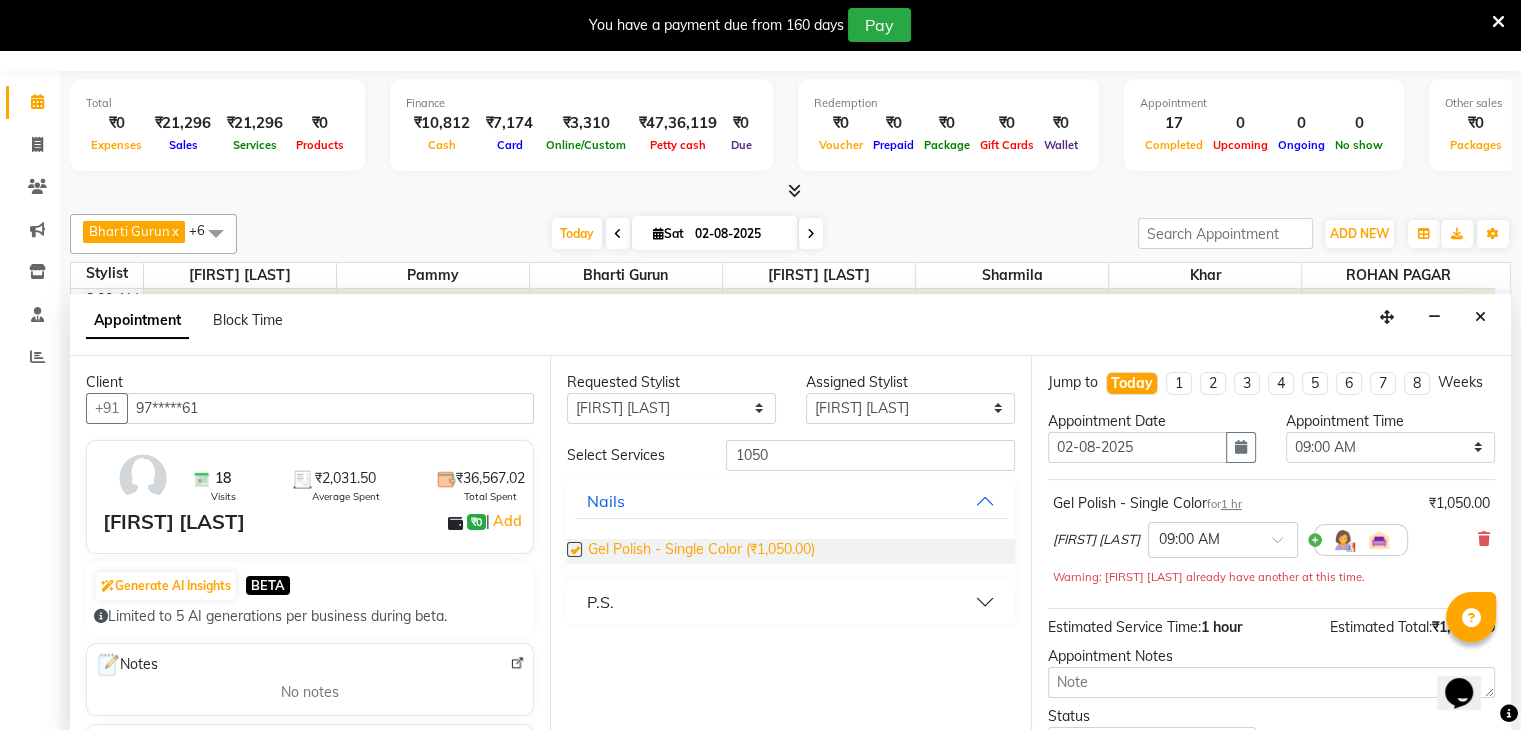 checkbox on "false" 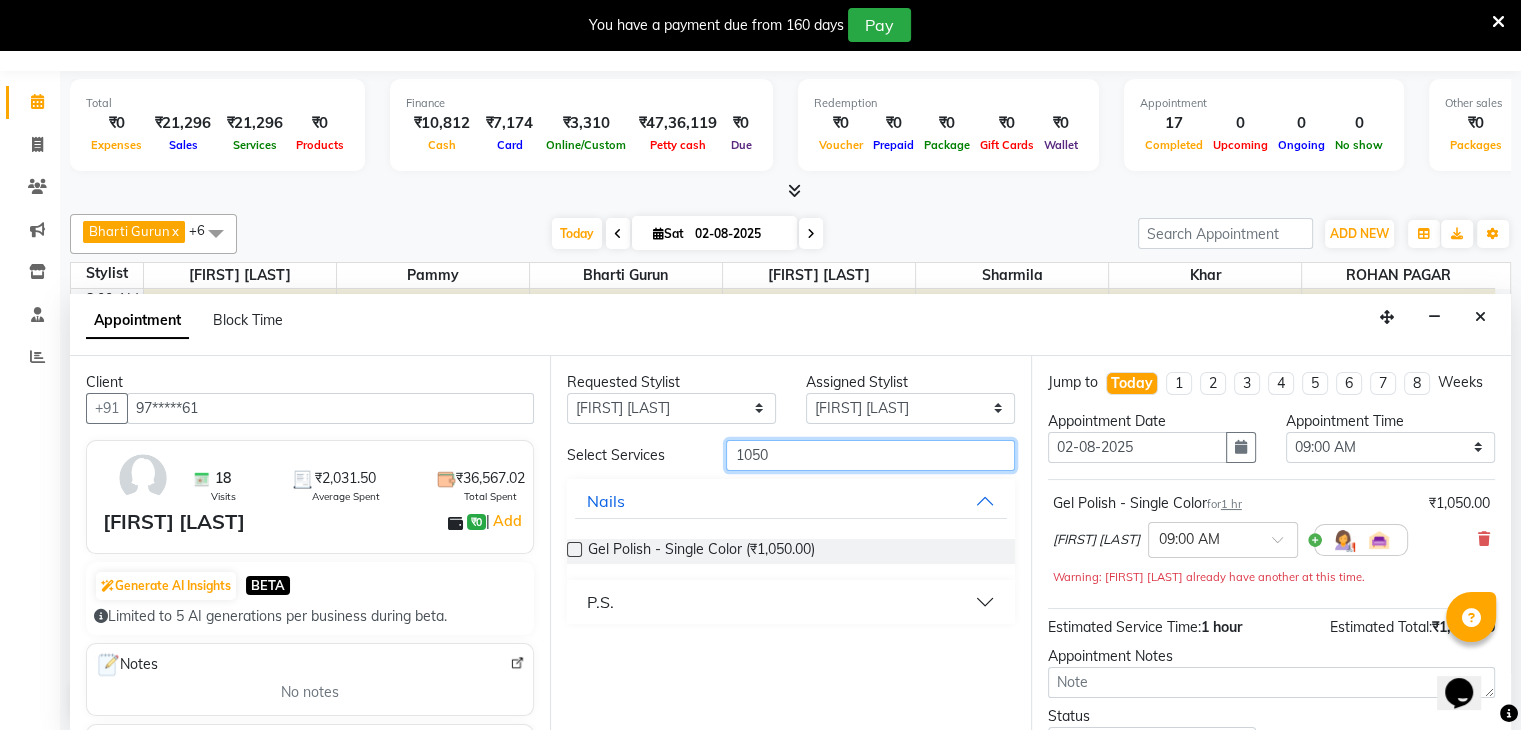 click on "1050" at bounding box center [870, 455] 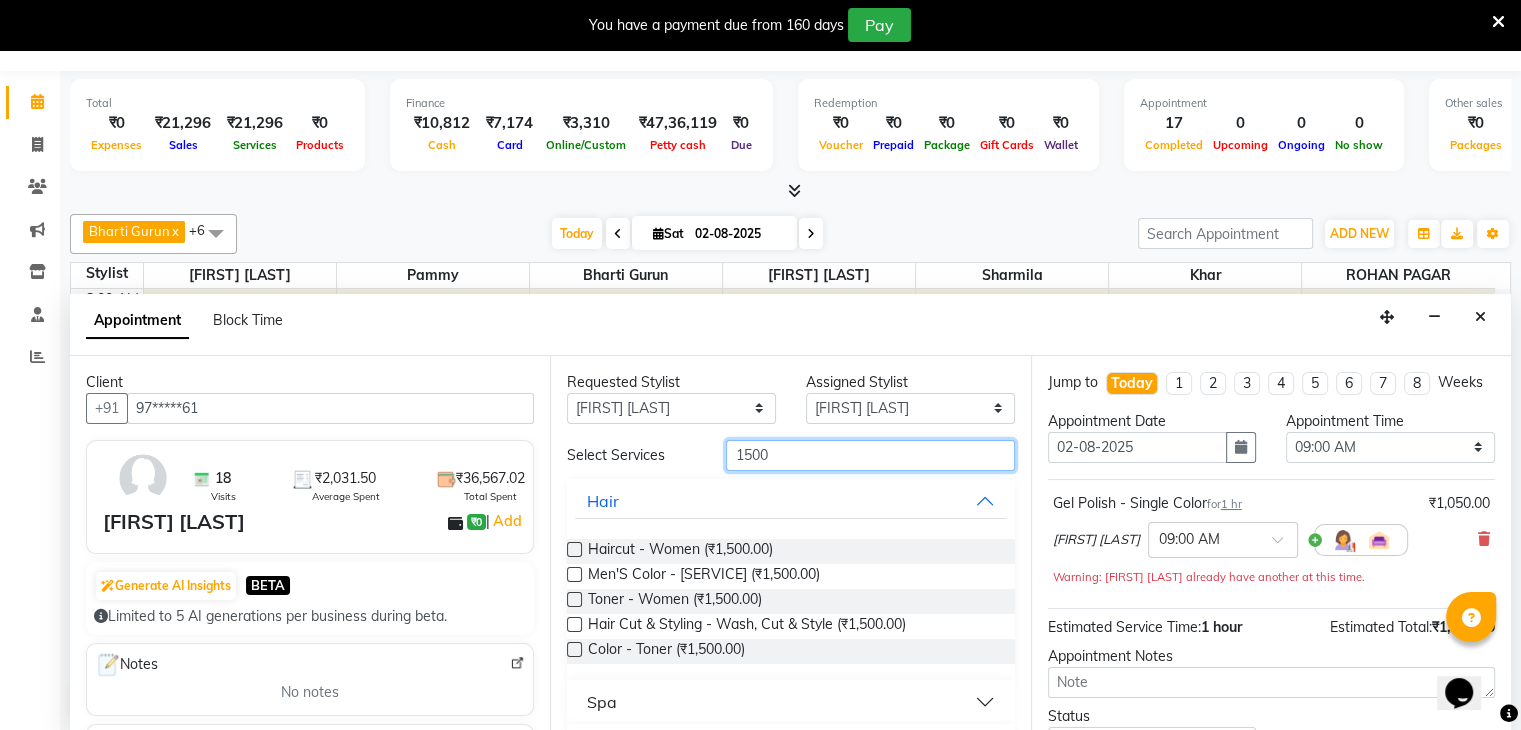 scroll, scrollTop: 272, scrollLeft: 0, axis: vertical 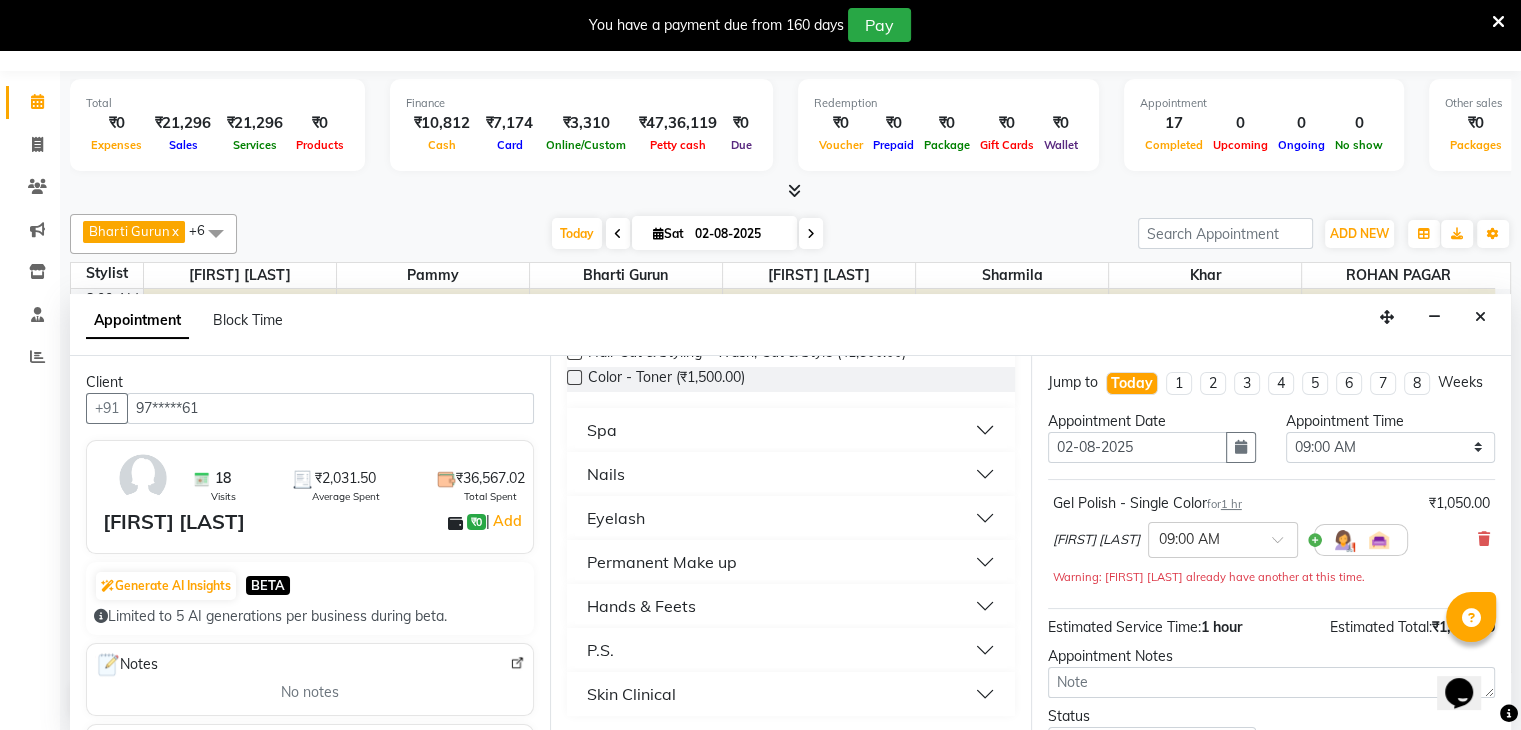 type on "1500" 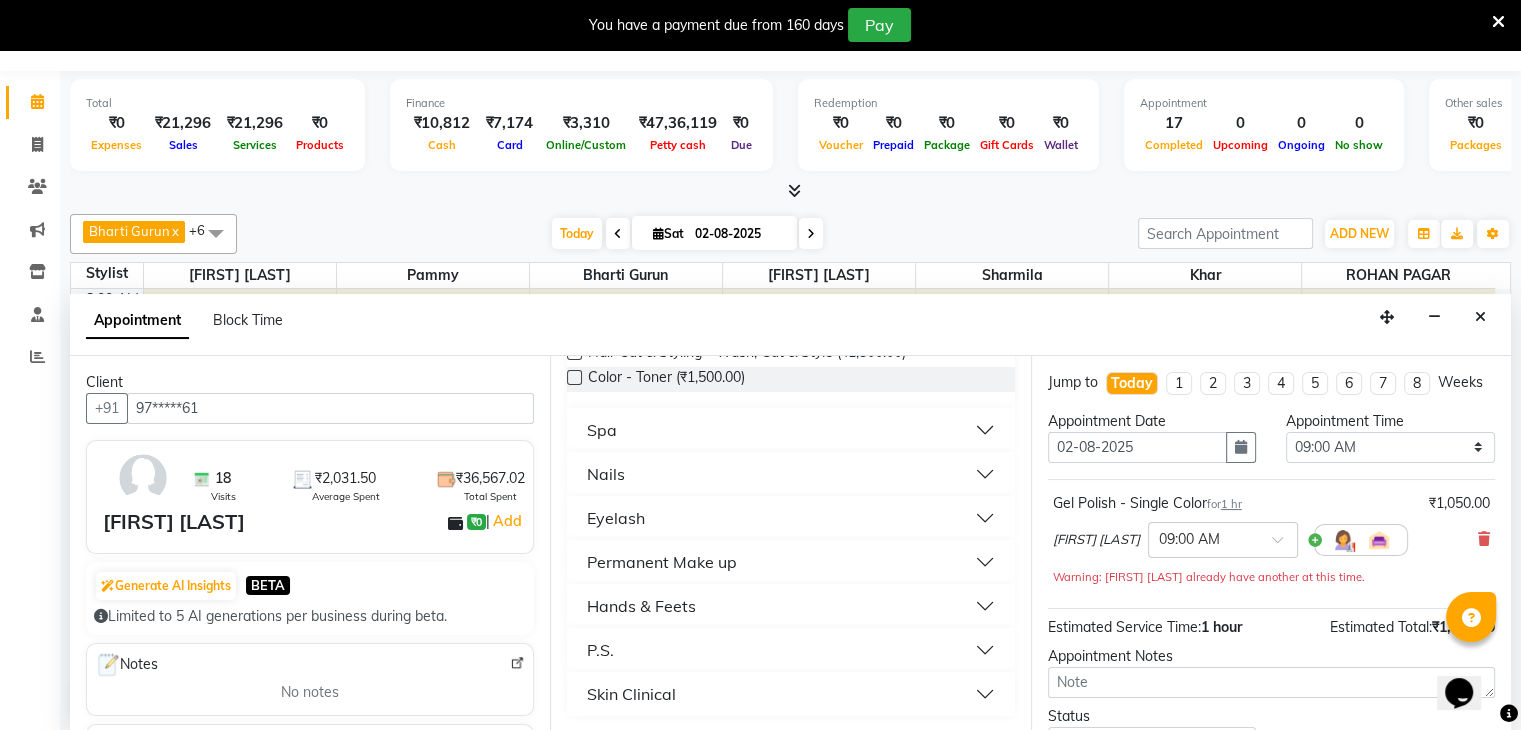 click on "Nails" at bounding box center (606, 474) 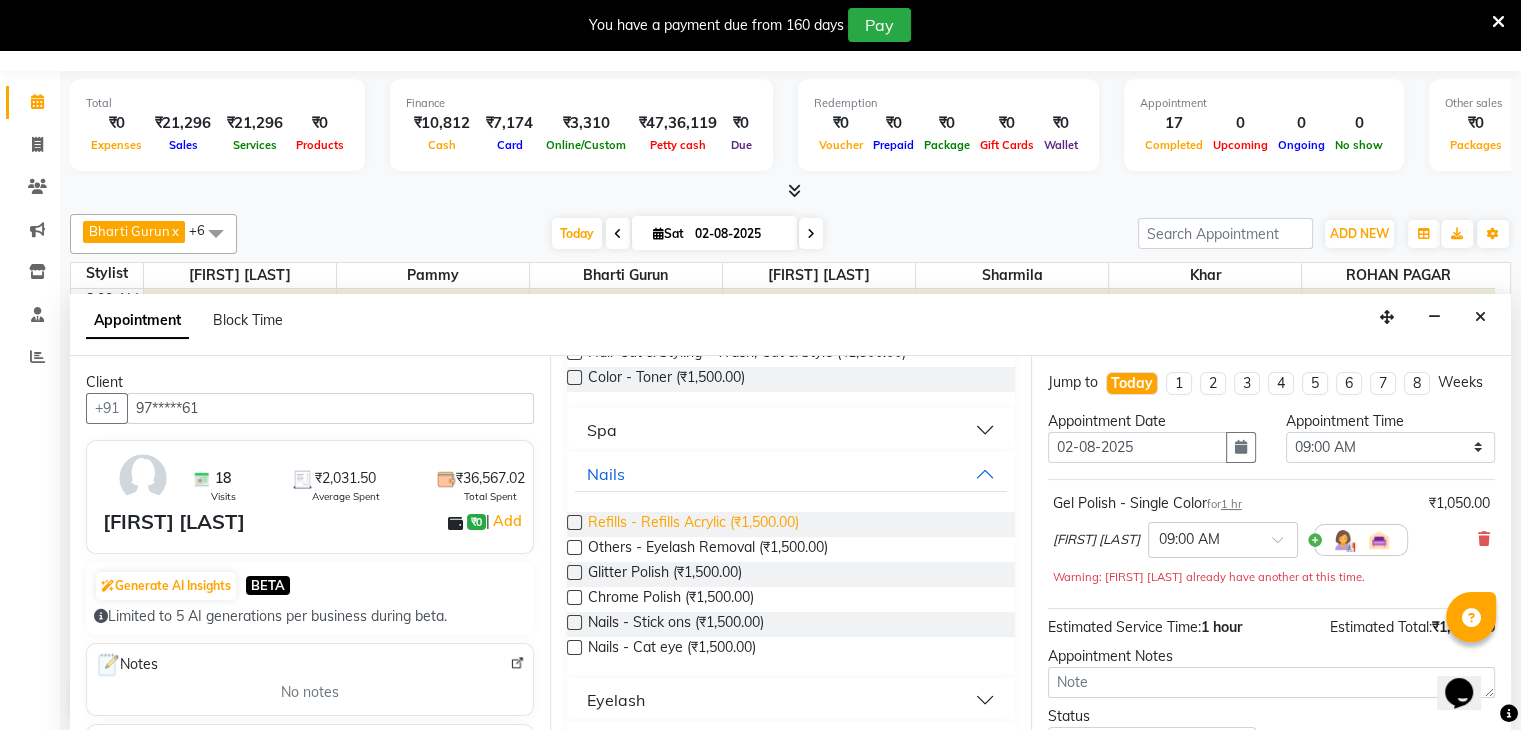 click on "Refills - Refills Acrylic (₹1,500.00)" at bounding box center (693, 524) 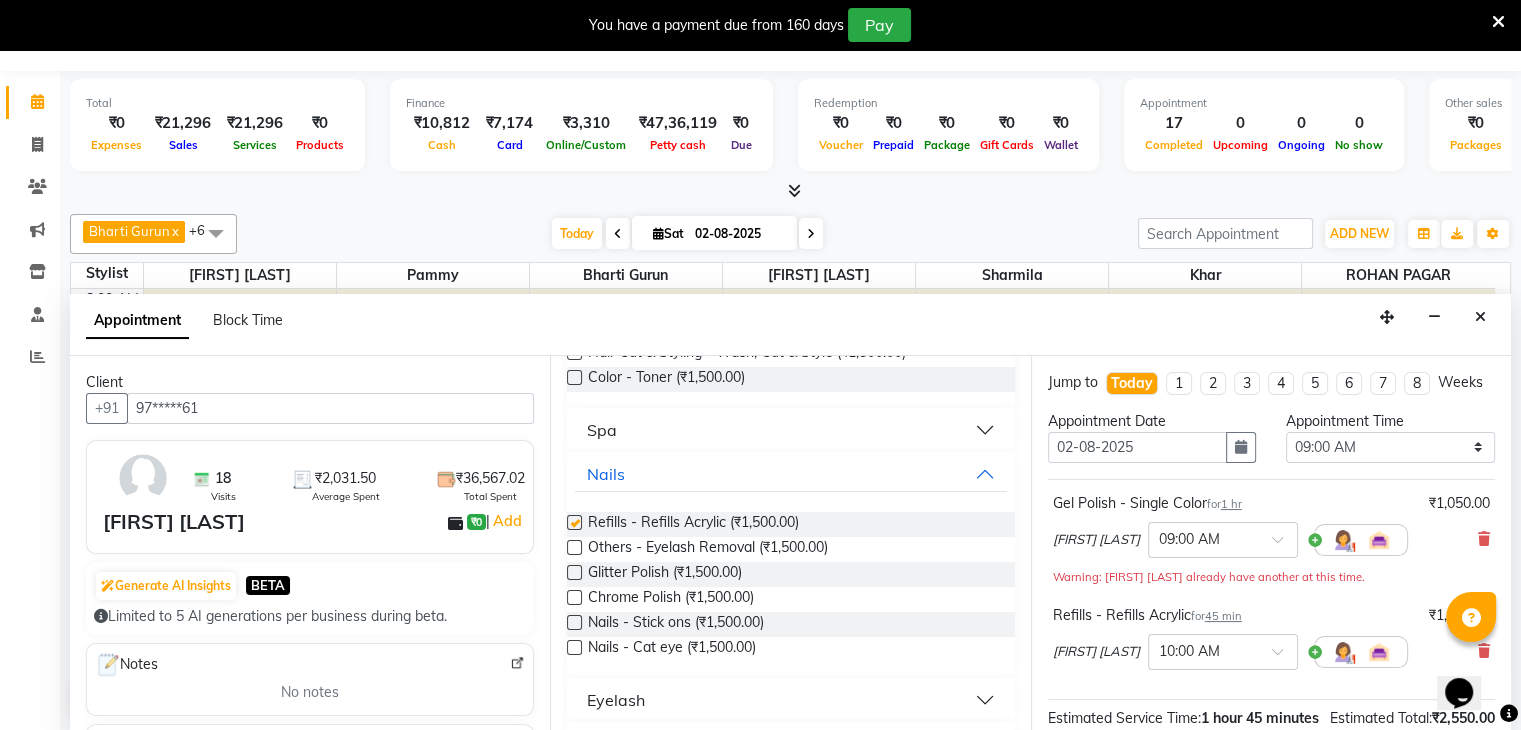 checkbox on "false" 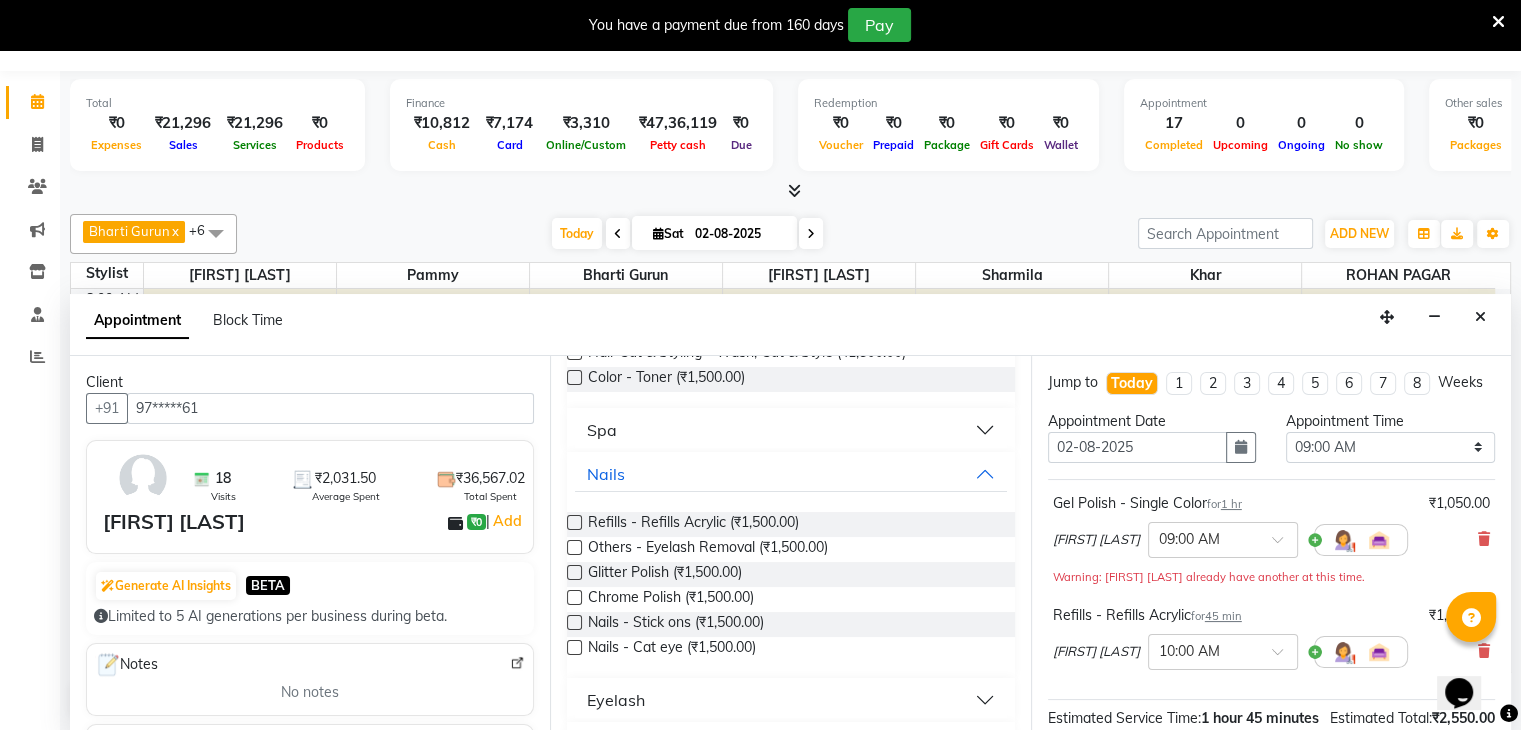scroll, scrollTop: 0, scrollLeft: 0, axis: both 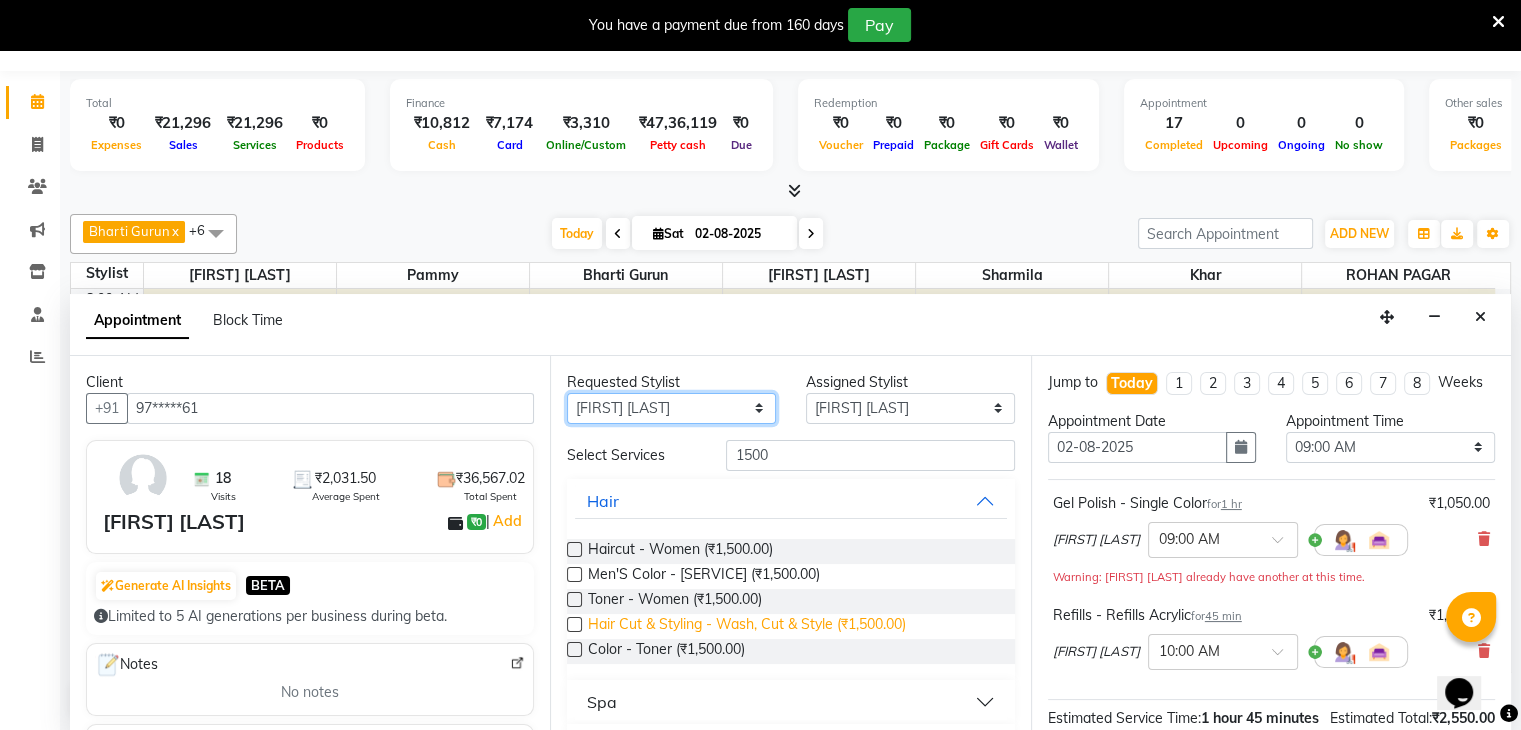drag, startPoint x: 710, startPoint y: 401, endPoint x: 597, endPoint y: 614, distance: 241.11823 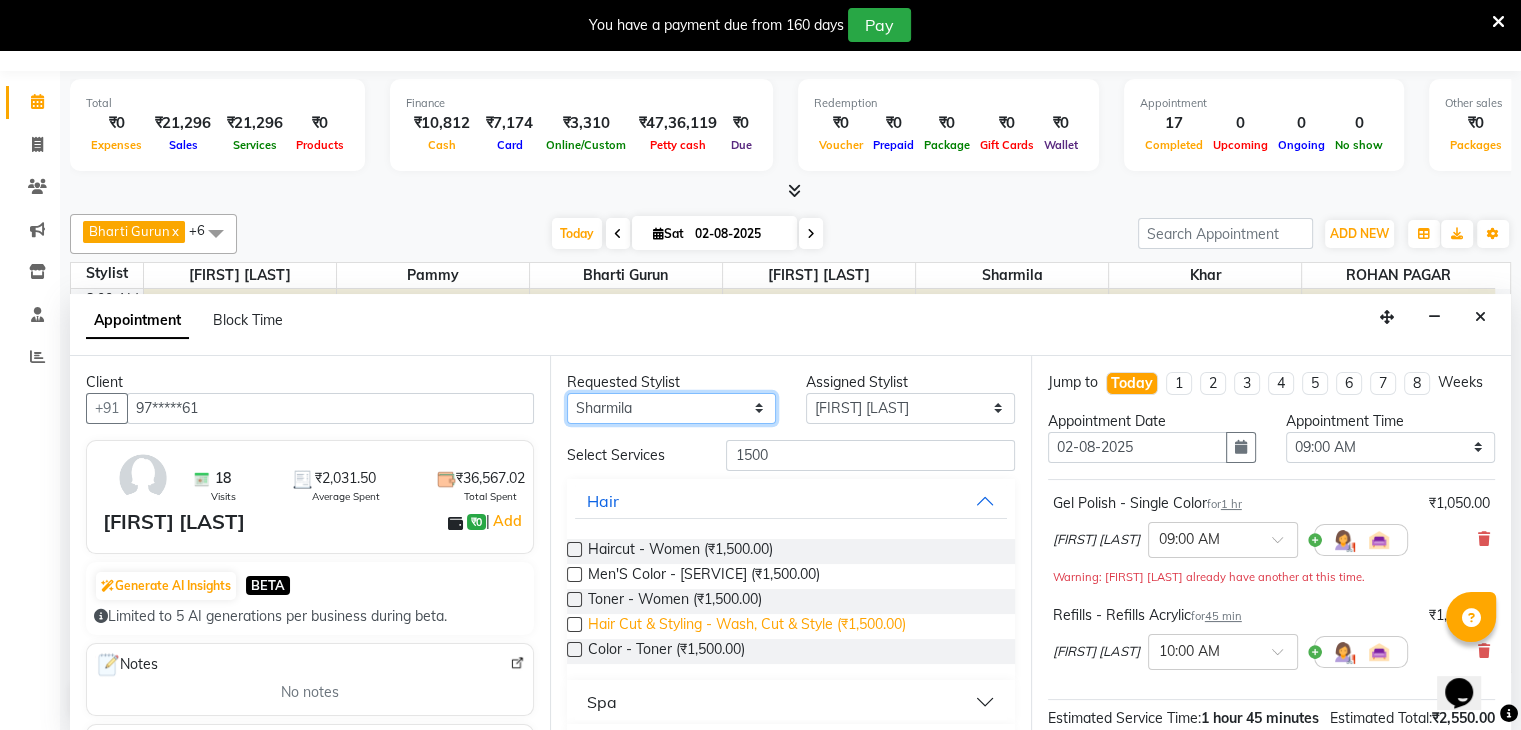 click on "Select [FIRST] [LAST] [FIRST] [LAST] [FIRST] [LAST] [FIRST] [LAST] [FIRST] [LAST] [FIRST] [LAST] [FIRST] [LAST]" at bounding box center [671, 408] 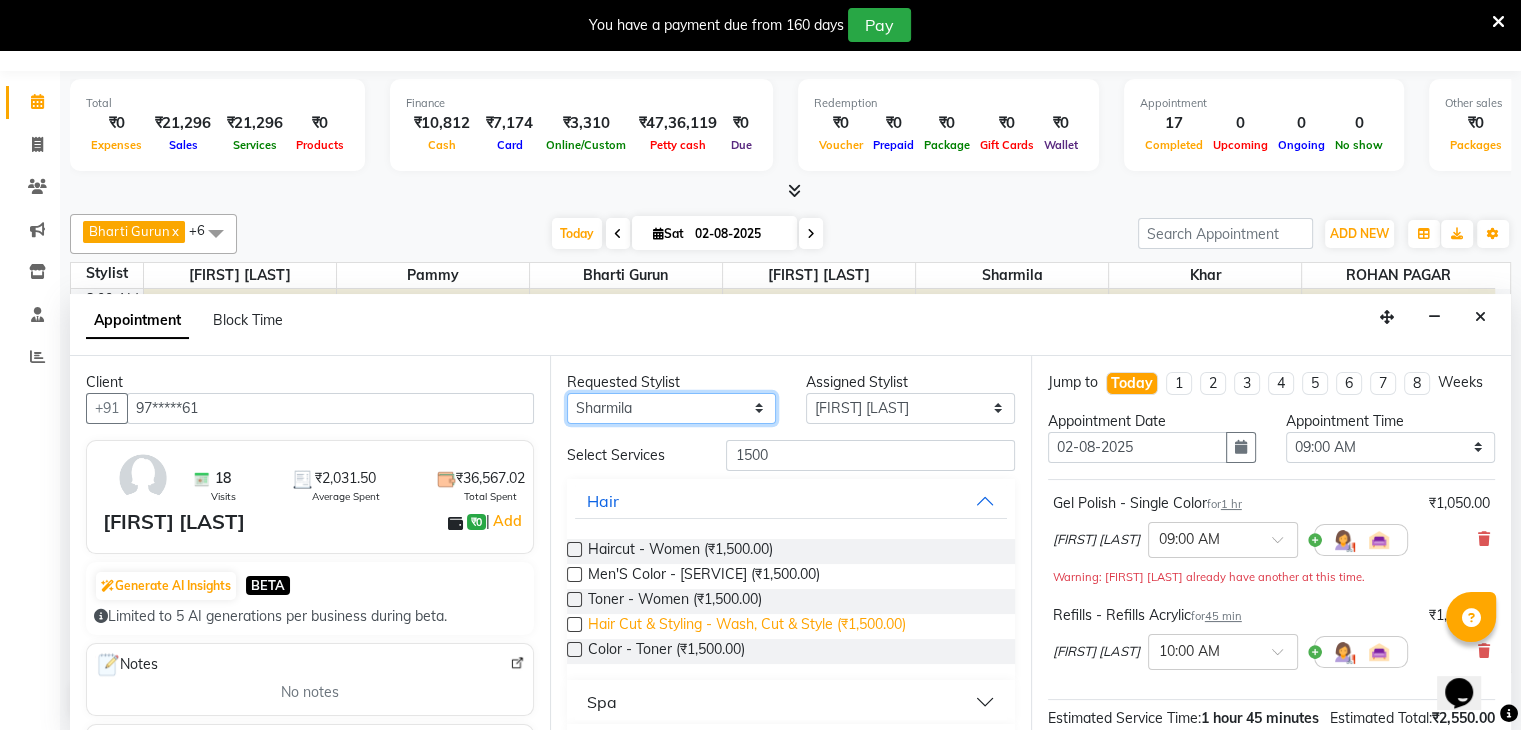 select on "38404" 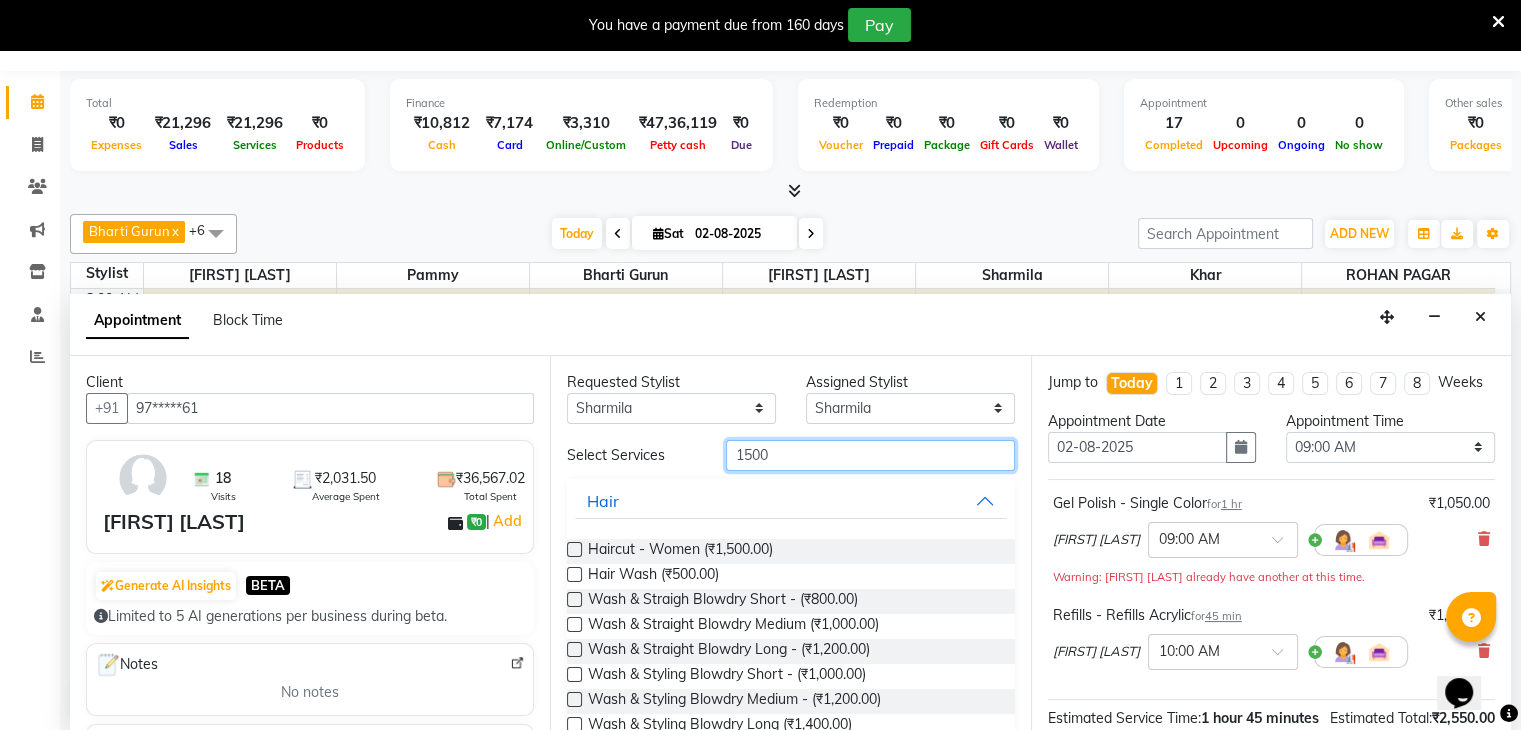 click on "1500" at bounding box center [870, 455] 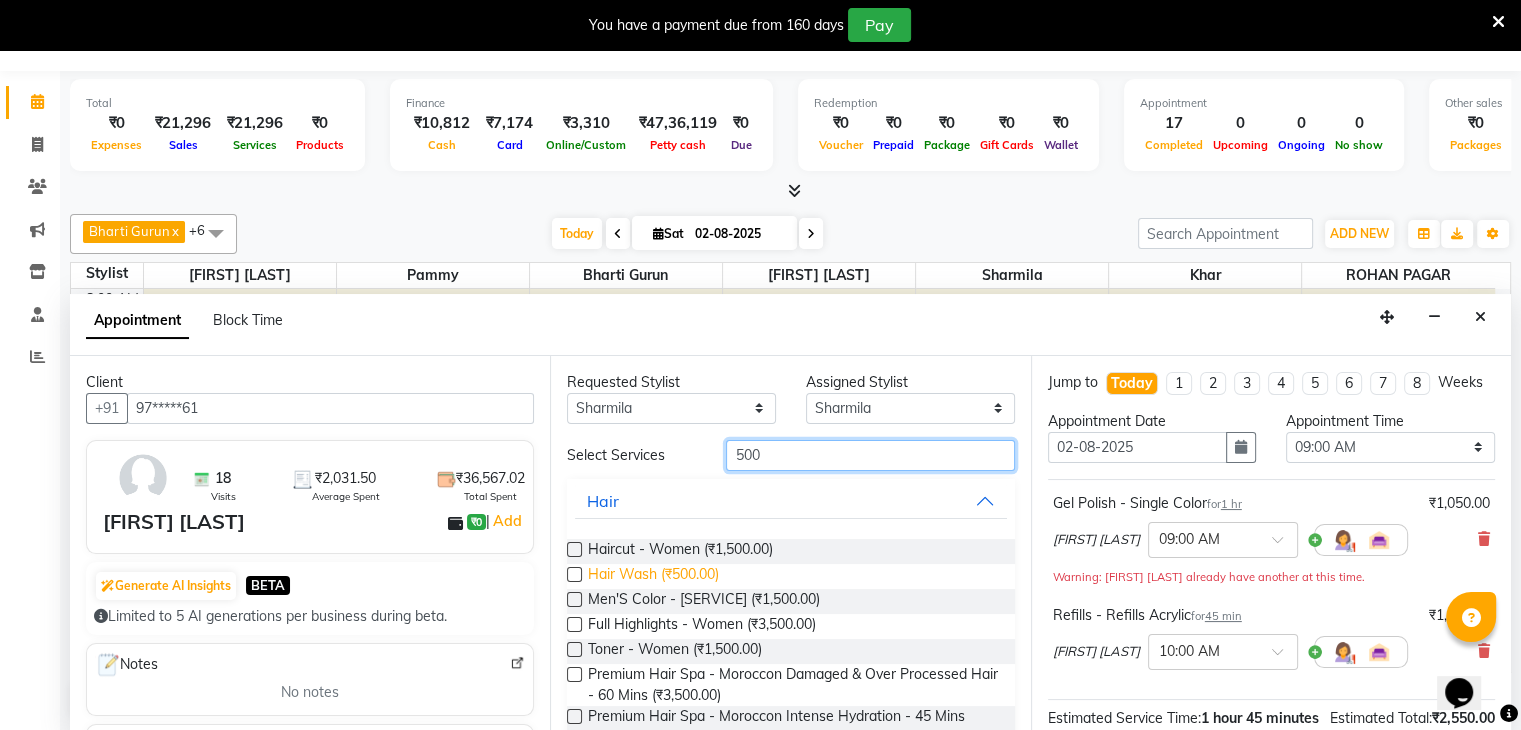 type on "500" 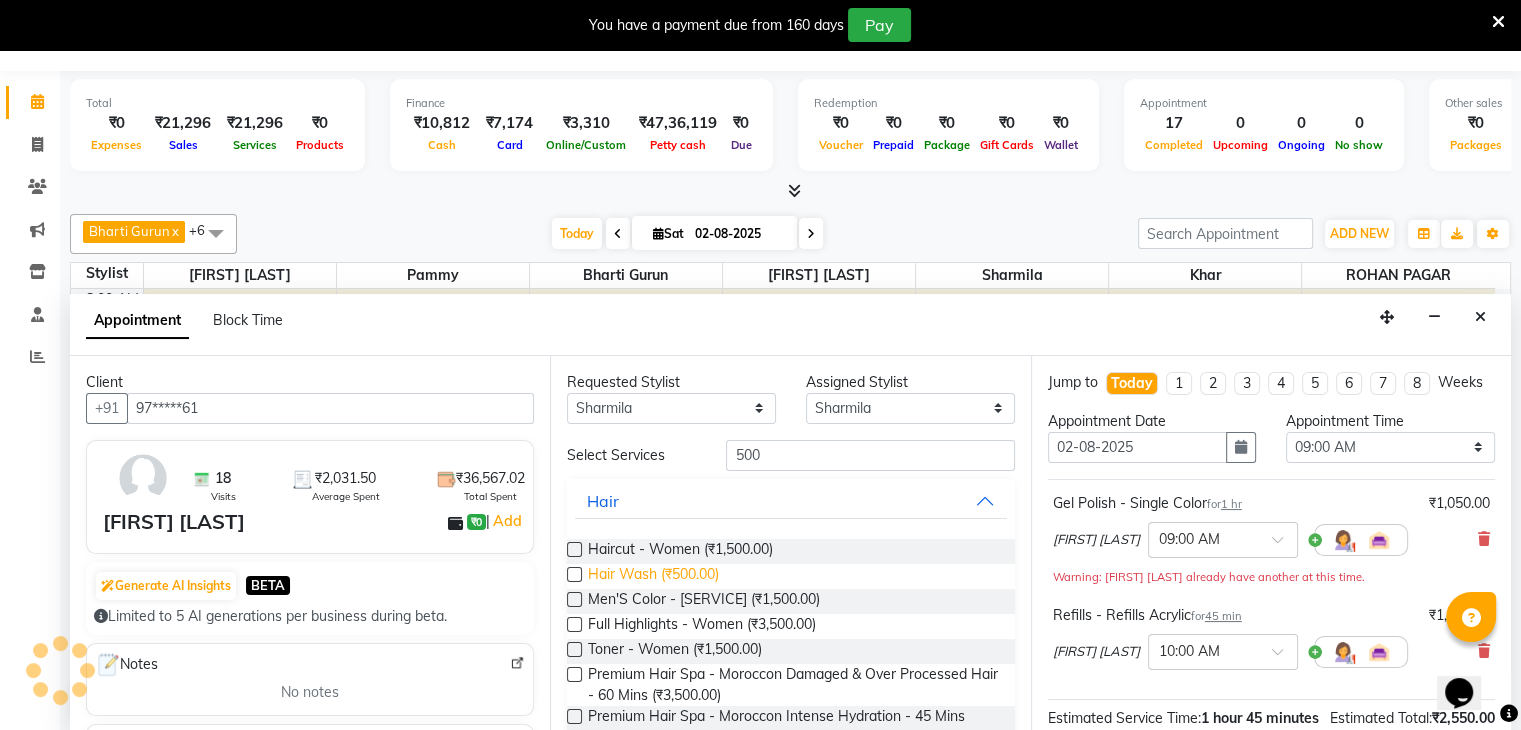 click on "Hair Wash (₹500.00)" at bounding box center [653, 576] 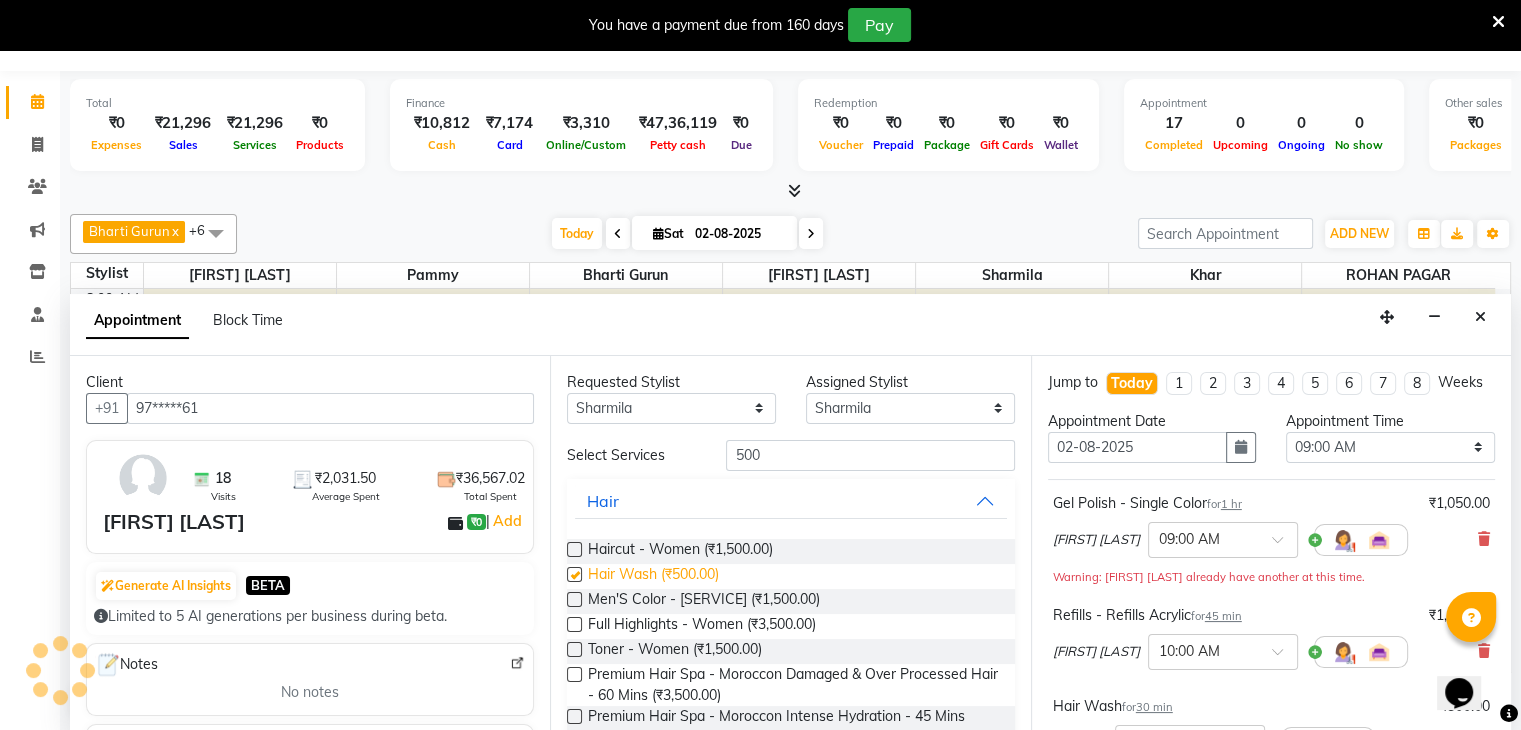 checkbox on "false" 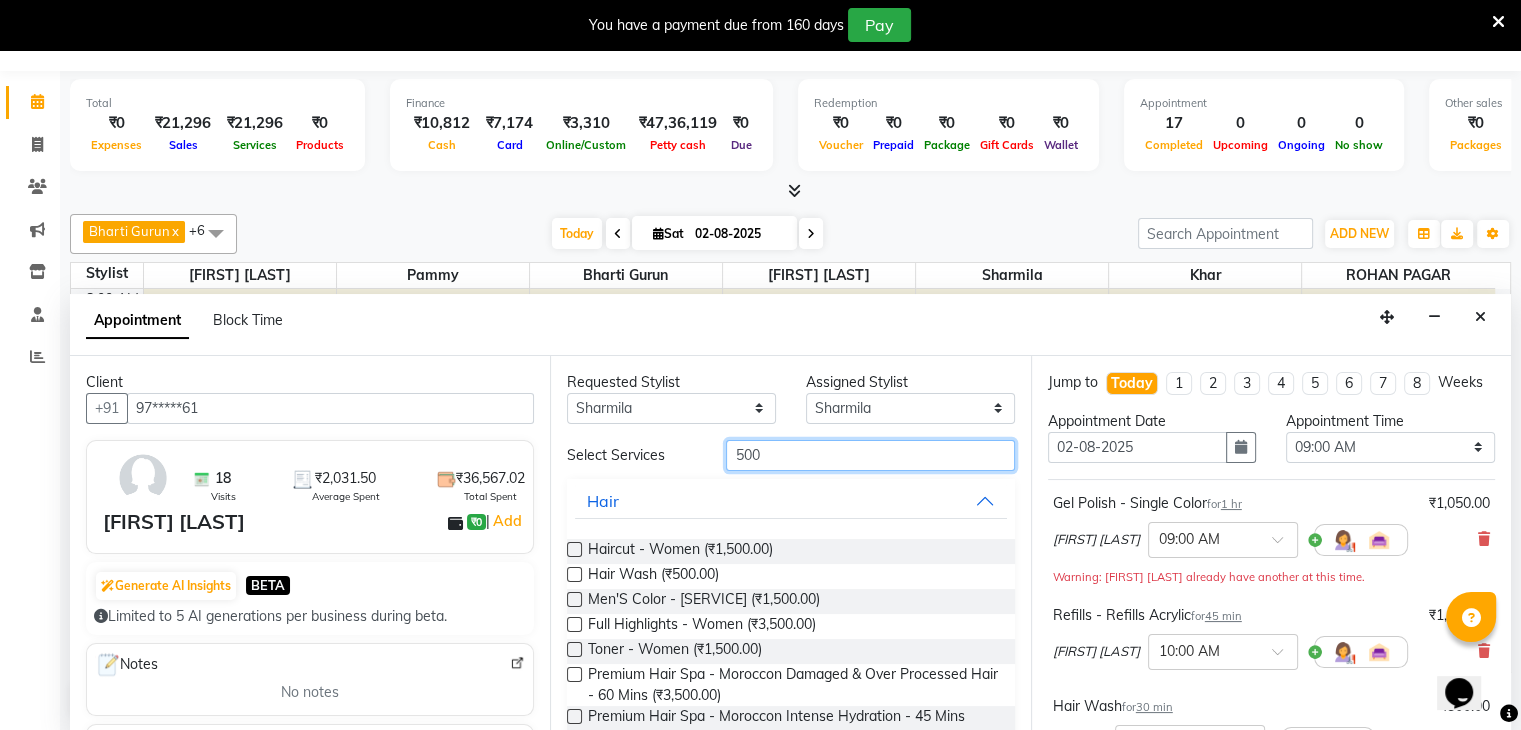 click on "500" at bounding box center (870, 455) 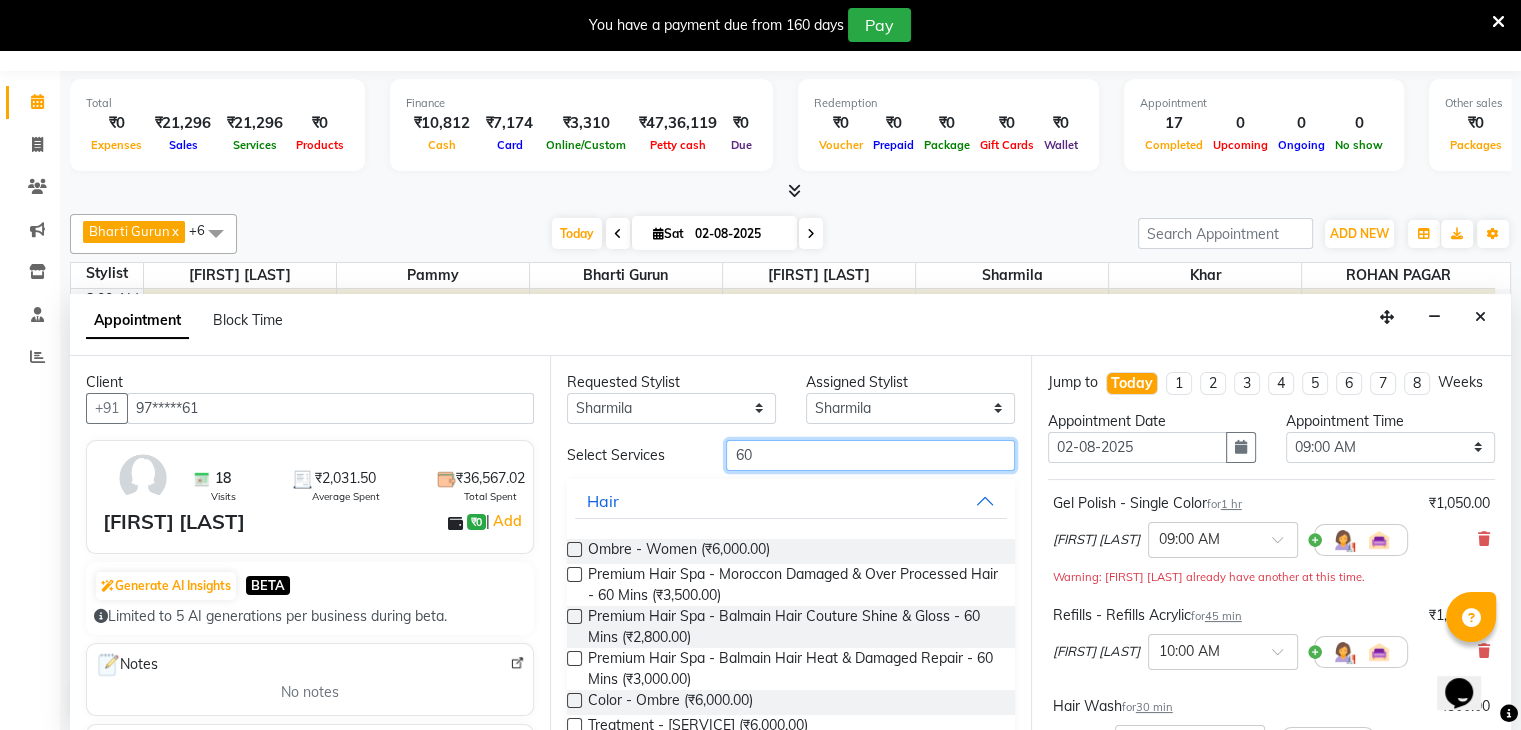 scroll, scrollTop: 310, scrollLeft: 0, axis: vertical 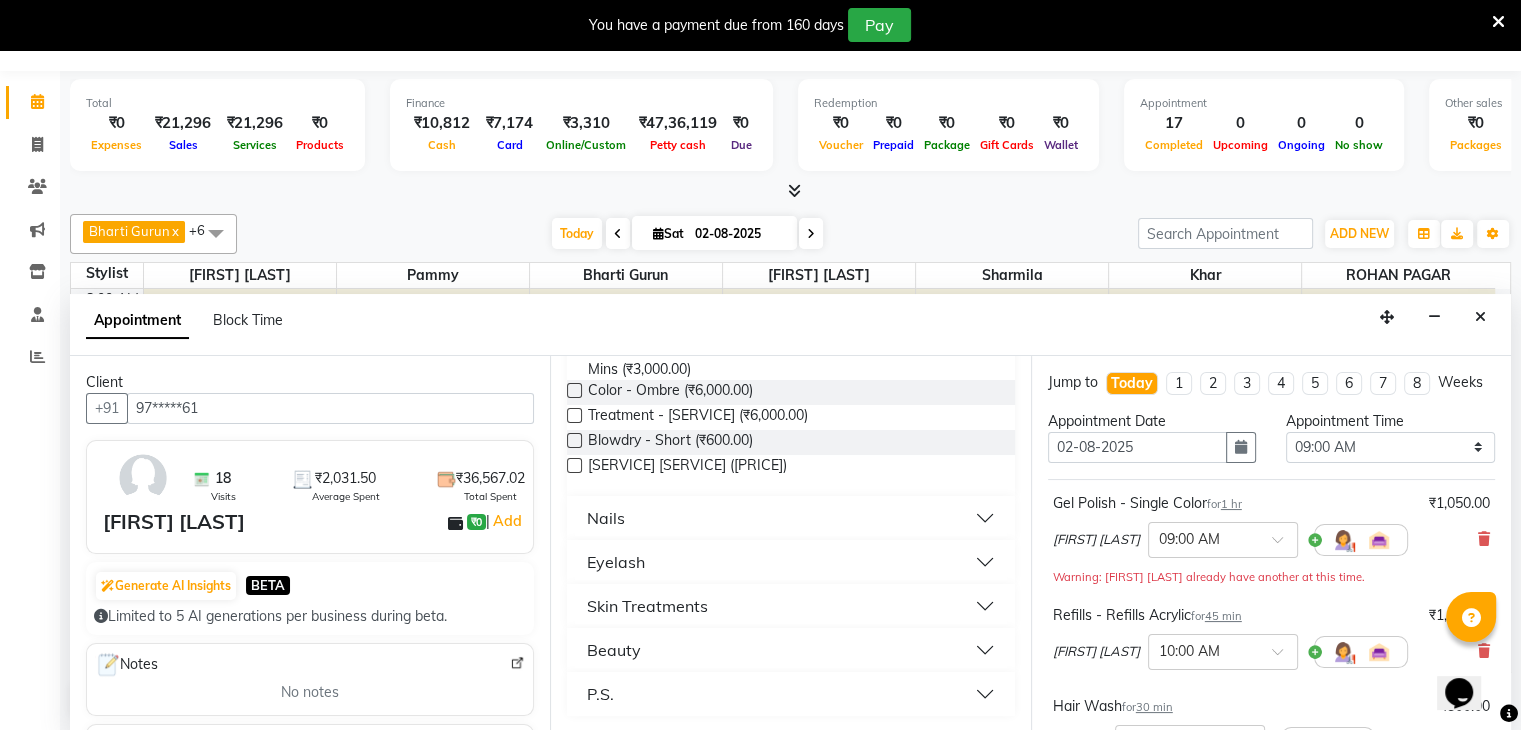 type on "60" 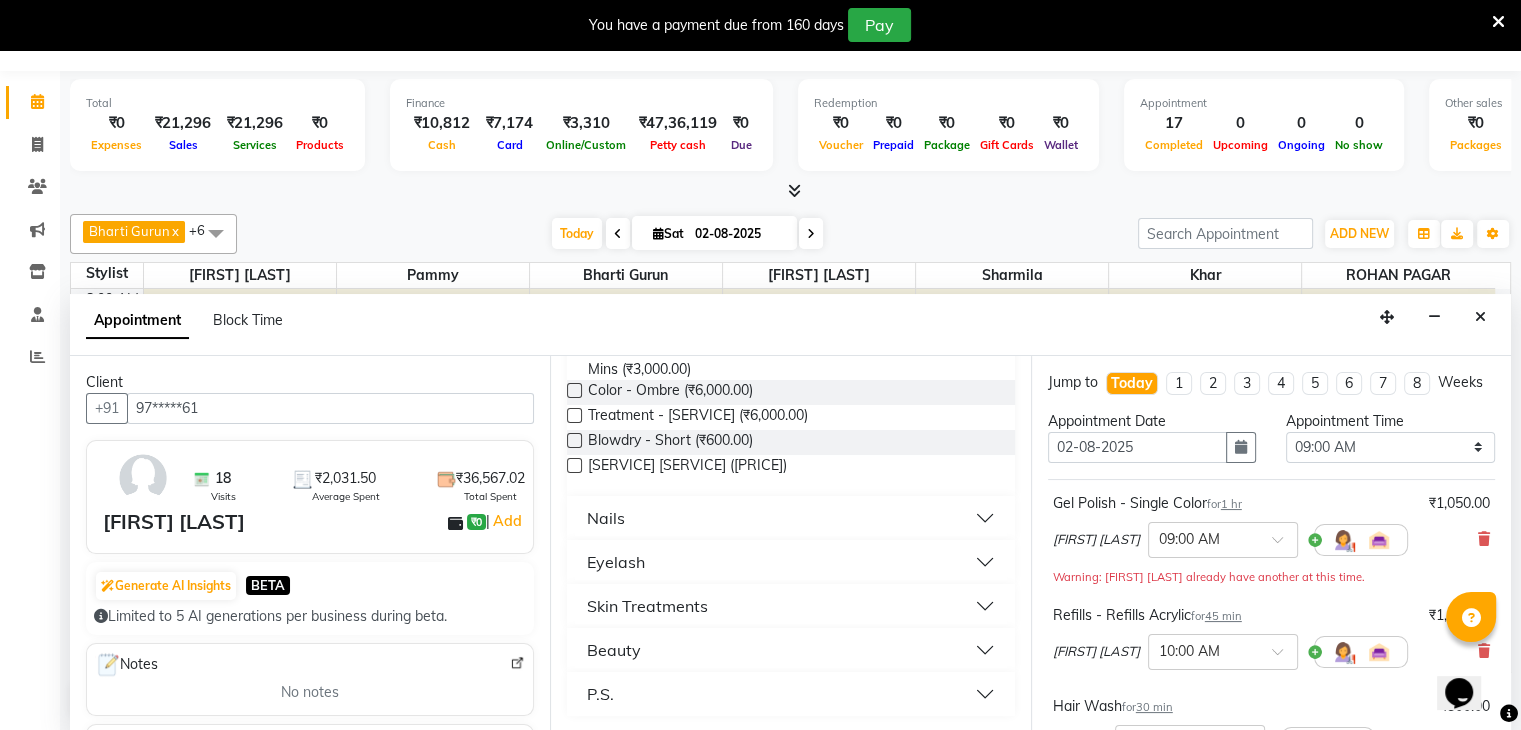 click on "Beauty" at bounding box center (614, 650) 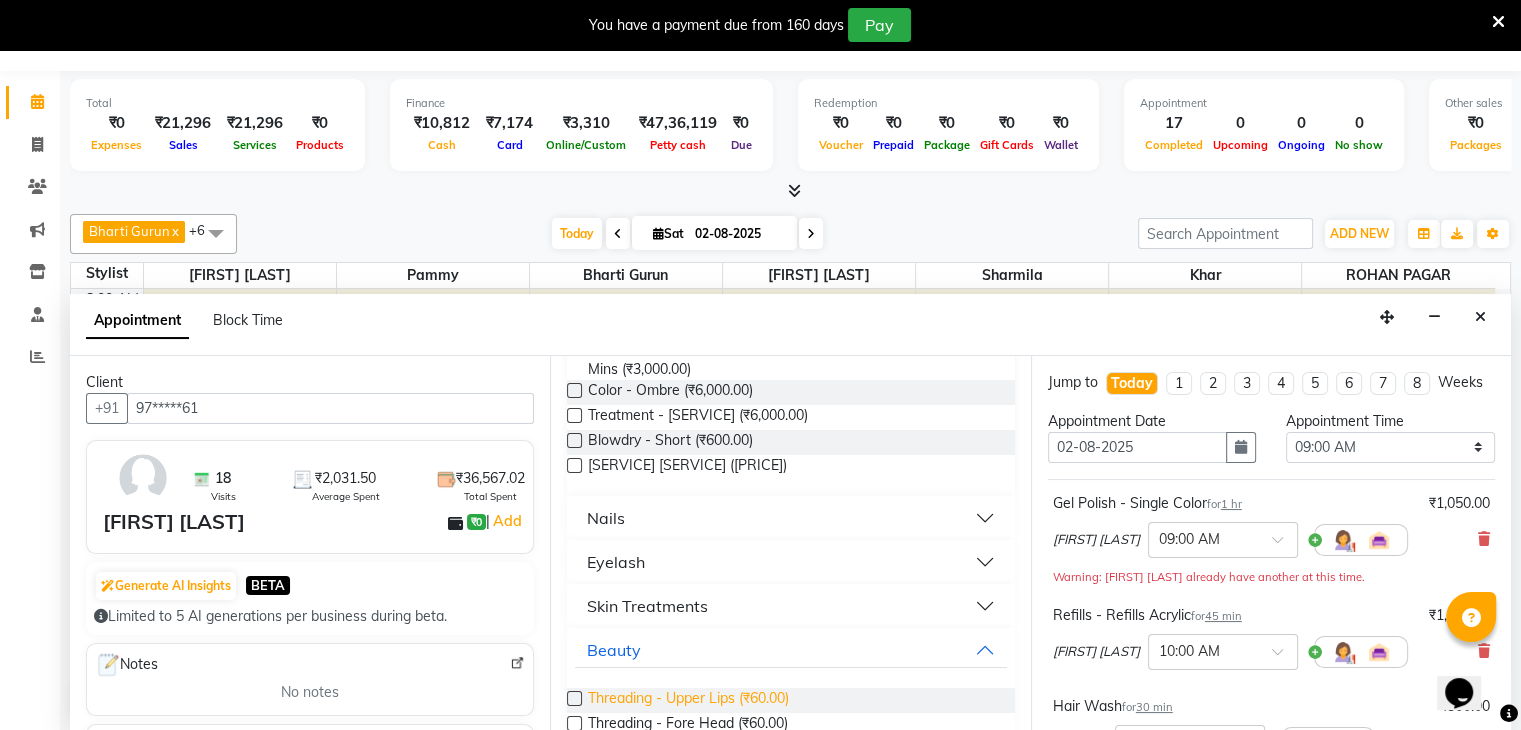click on "Threading - Upper Lips (₹60.00)" at bounding box center [688, 700] 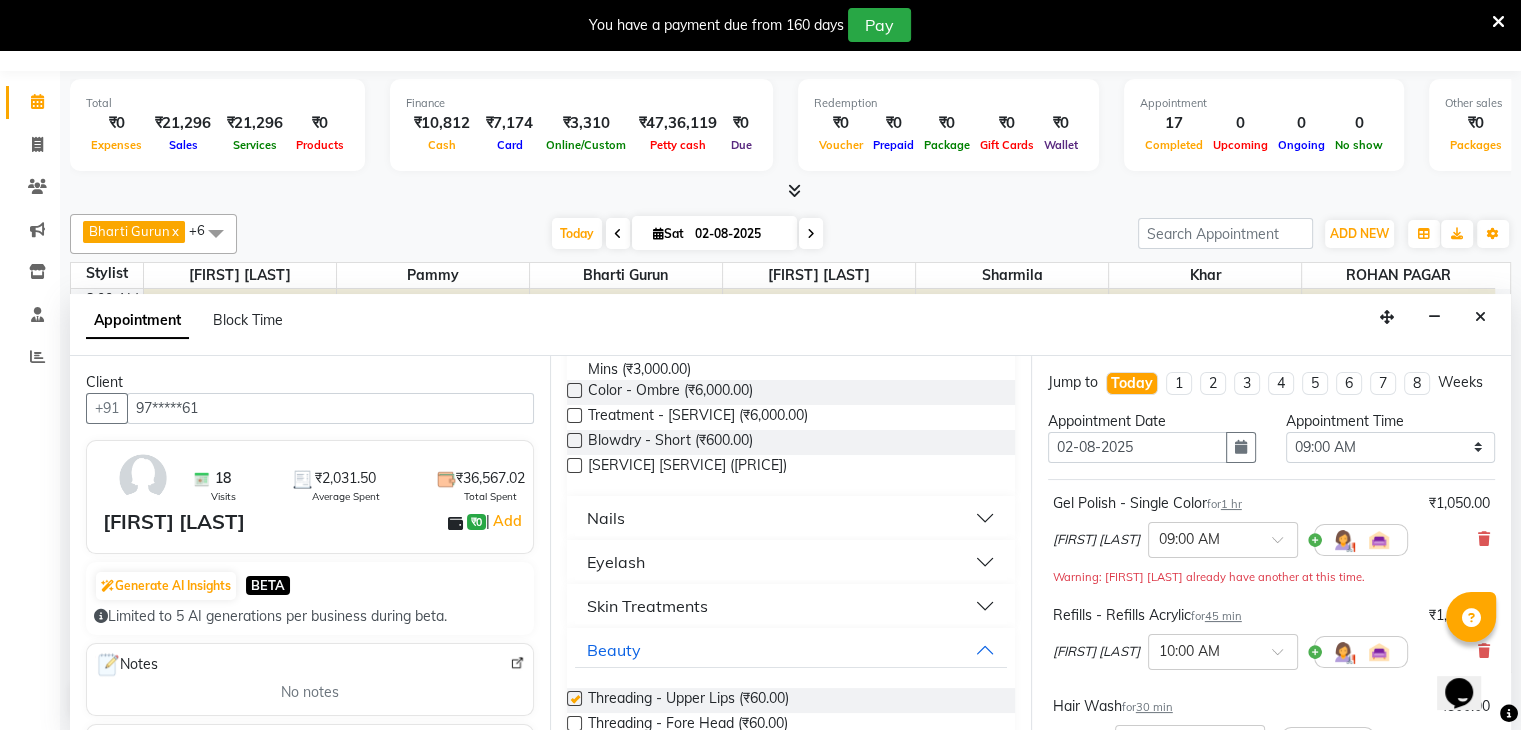 checkbox on "false" 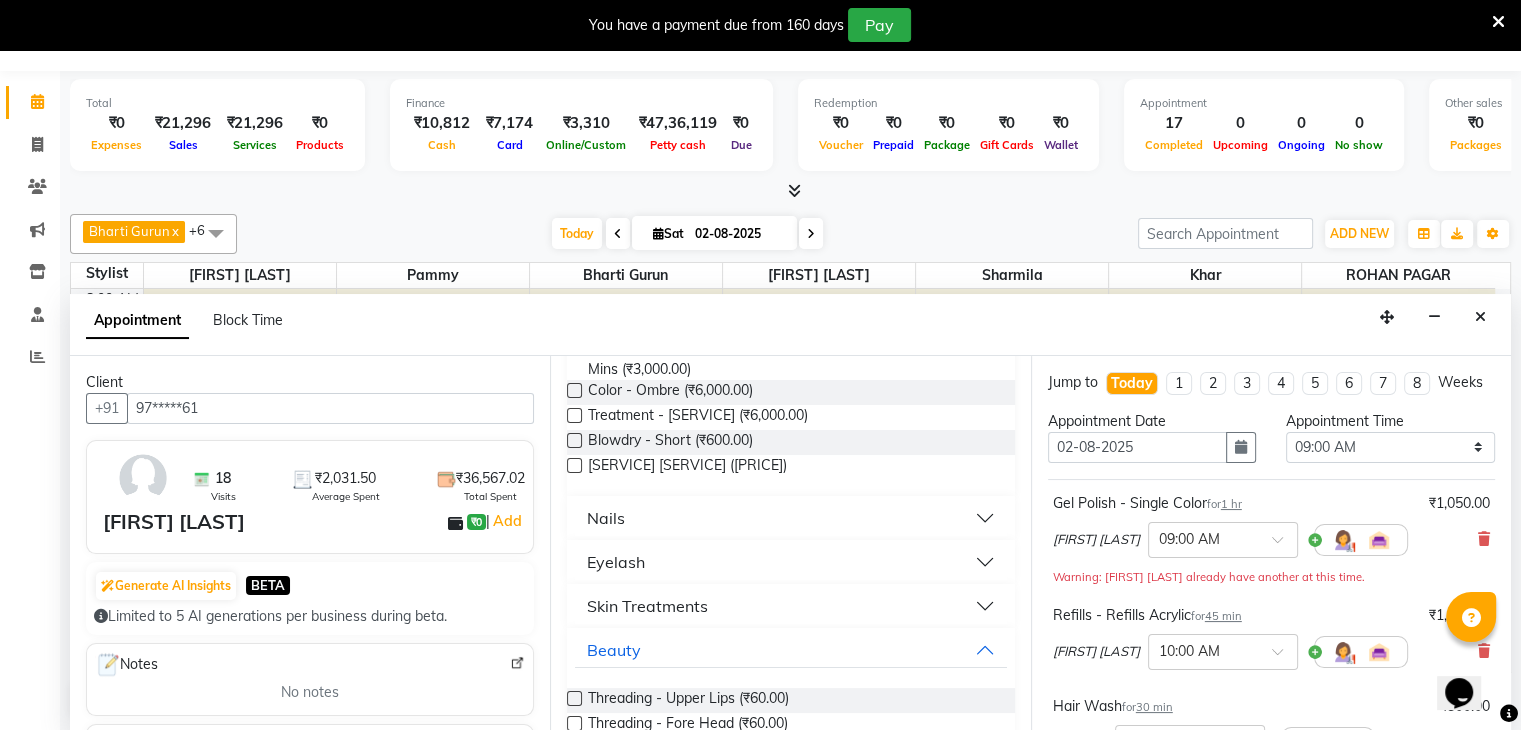 click on "Total  ₹0  Expenses ₹21,296  Sales ₹21,296  Services ₹0  Products Finance  ₹10,812  Cash ₹7,174  Card ₹3,310  Online/Custom ₹47,36,119 Petty cash ₹0 Due  Redemption  ₹0 Voucher ₹0 Prepaid ₹0 Package ₹0  Gift Cards ₹0  Wallet  Appointment  17 Completed 0 Upcoming 0 Ongoing 0 No show  Other sales  ₹0  Packages ₹0  Memberships ₹0  Vouchers ₹0  Prepaids ₹0  Gift Cards [FIRST]  x [FIRST] [LAST]  x [FIRST] [LAST]  x [FIRST]  x [FIRST]  x [FIRST] [LAST]  x [FIRST] [LAST]  x +6 UnSelect All [FIRST] [LAST] [FIRST] [LAST] [FIRST] [LAST] [FIRST] [LAST] [FIRST] [LAST] [FIRST] [LAST] [FIRST] [LAST] Today  Sat 02-08-2025 Toggle Dropdown Add Appointment Add Invoice Add Attendance Add Client Toggle Dropdown Add Appointment Add Invoice Add Attendance Add Client ADD NEW Toggle Dropdown Add Appointment Add Invoice Add Attendance Add Client [FIRST] [LAST]  x [FIRST] [LAST]  x [FIRST] [LAST]  x [FIRST]  x [FIRST]  x [FIRST] [LAST]  x [FIRST] [LAST]  x +6 UnSelect All [FIRST] [LAST] [FIRST] [LAST] [FIRST] [LAST] [FIRST] [LAST] [FIRST] [LAST] [FIRST] [LAST] [FIRST] [LAST]" 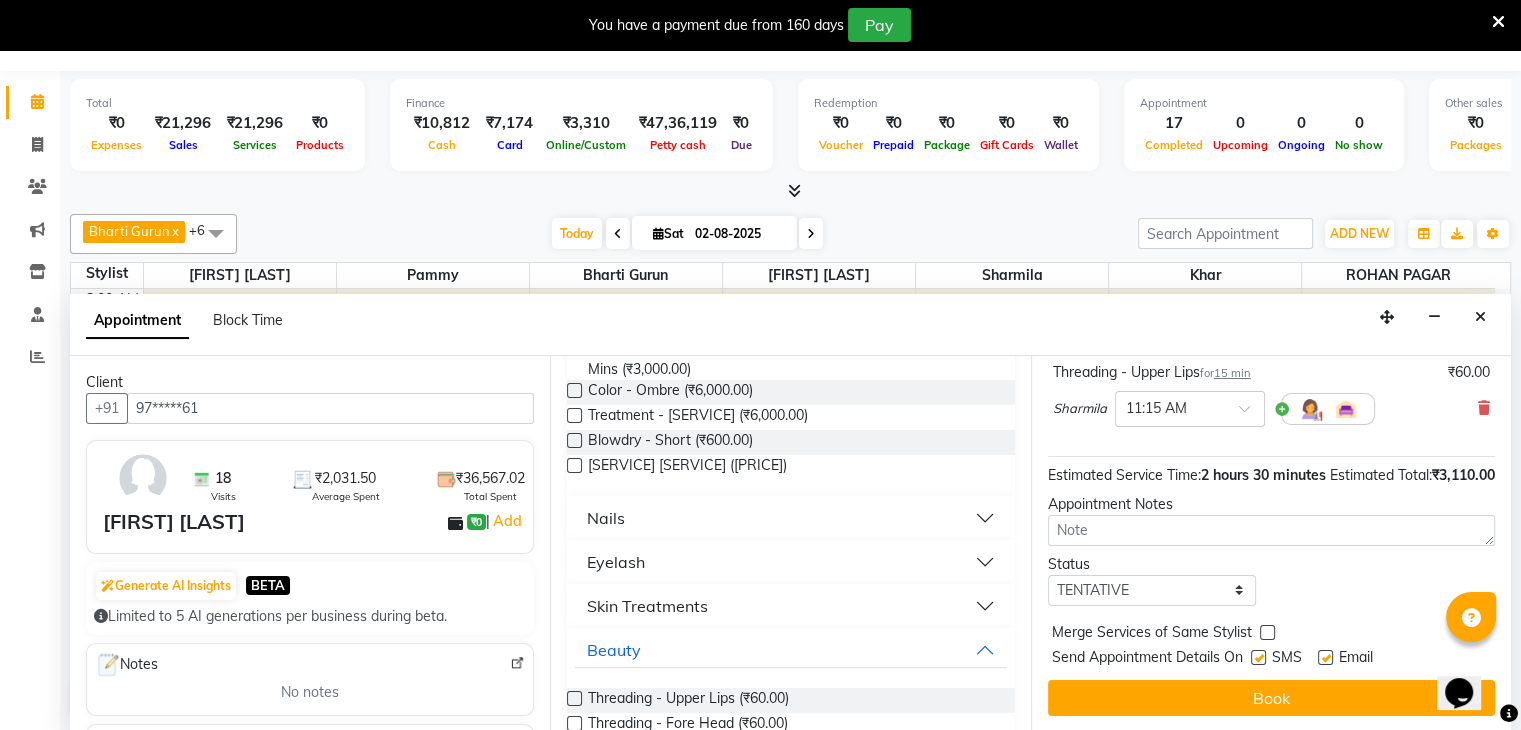 scroll, scrollTop: 464, scrollLeft: 0, axis: vertical 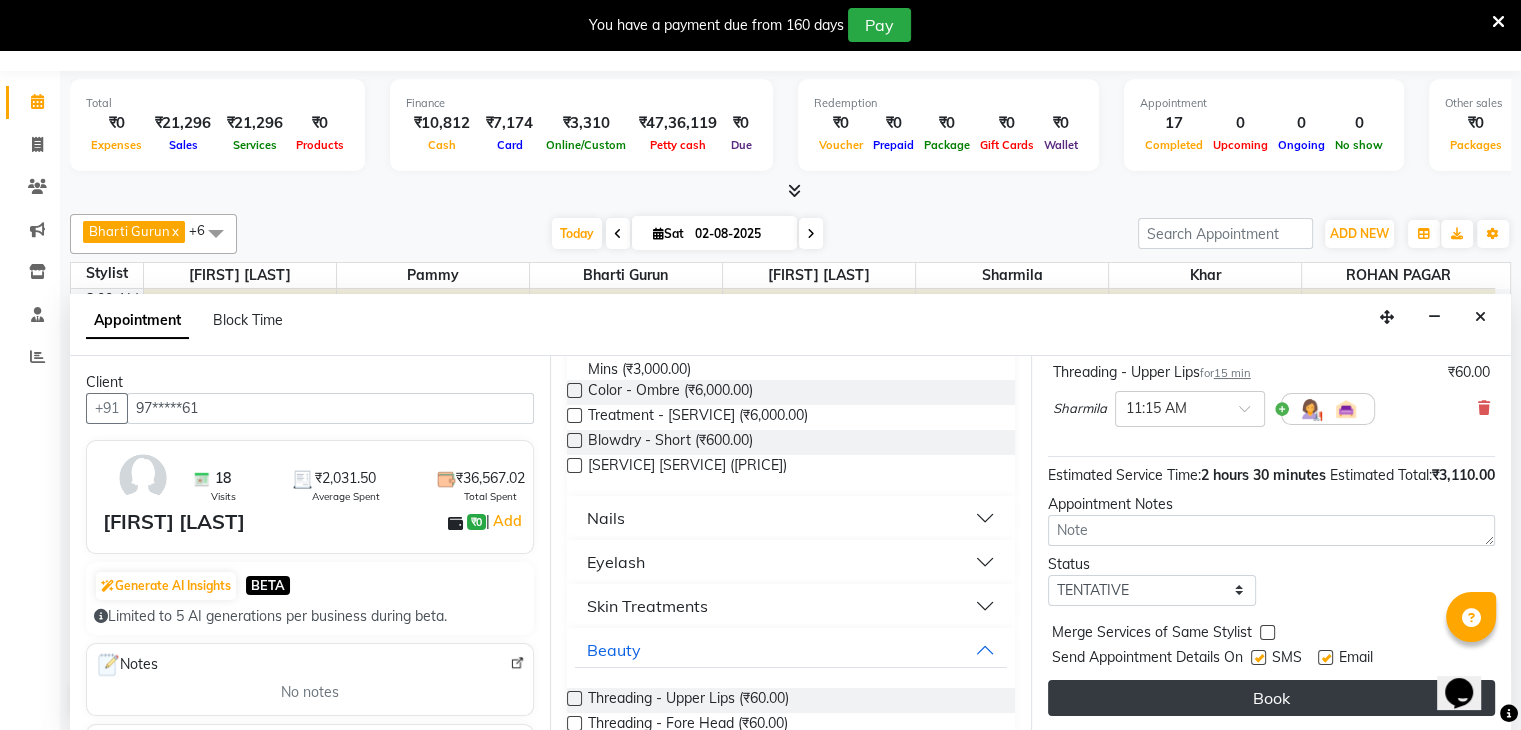 click on "Book" at bounding box center (1271, 698) 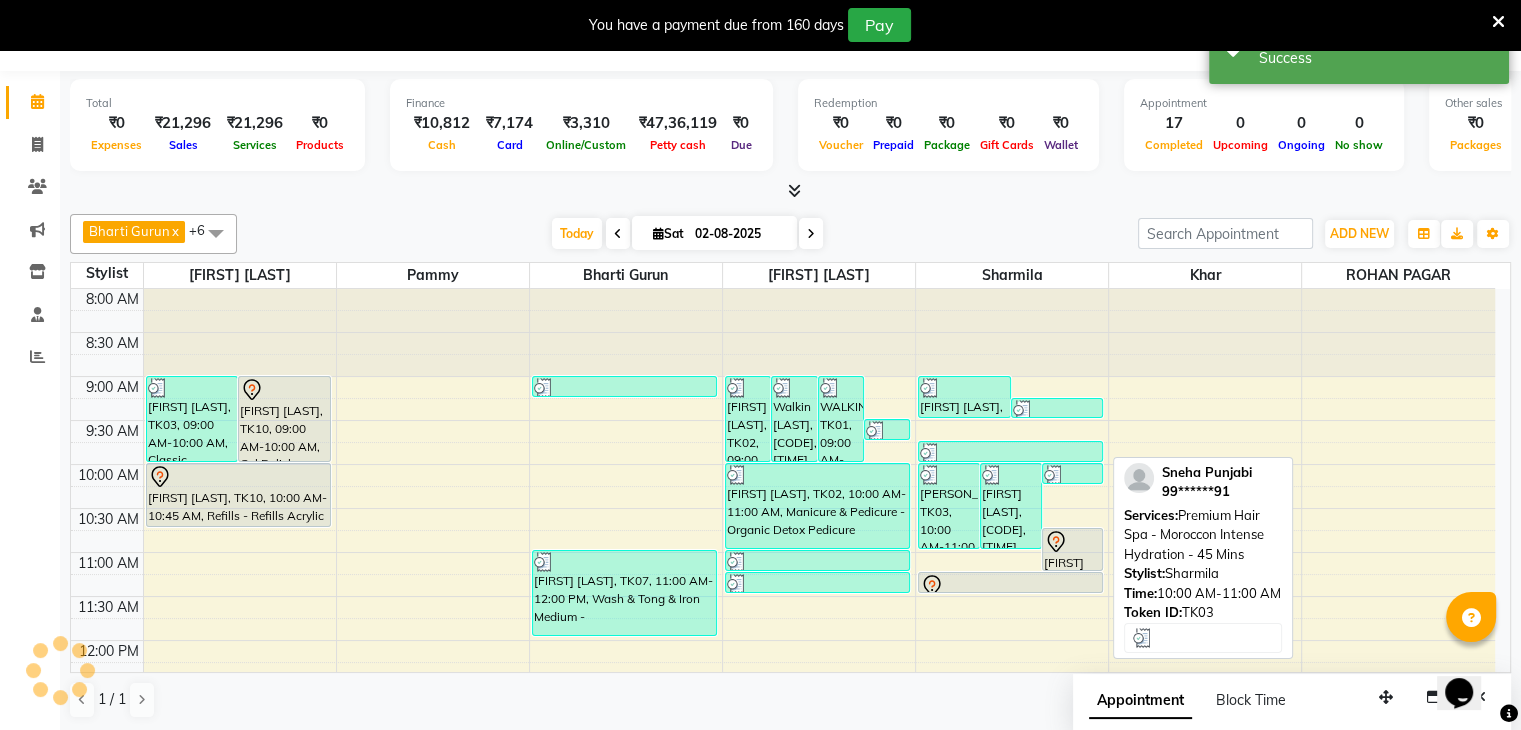 scroll, scrollTop: 0, scrollLeft: 0, axis: both 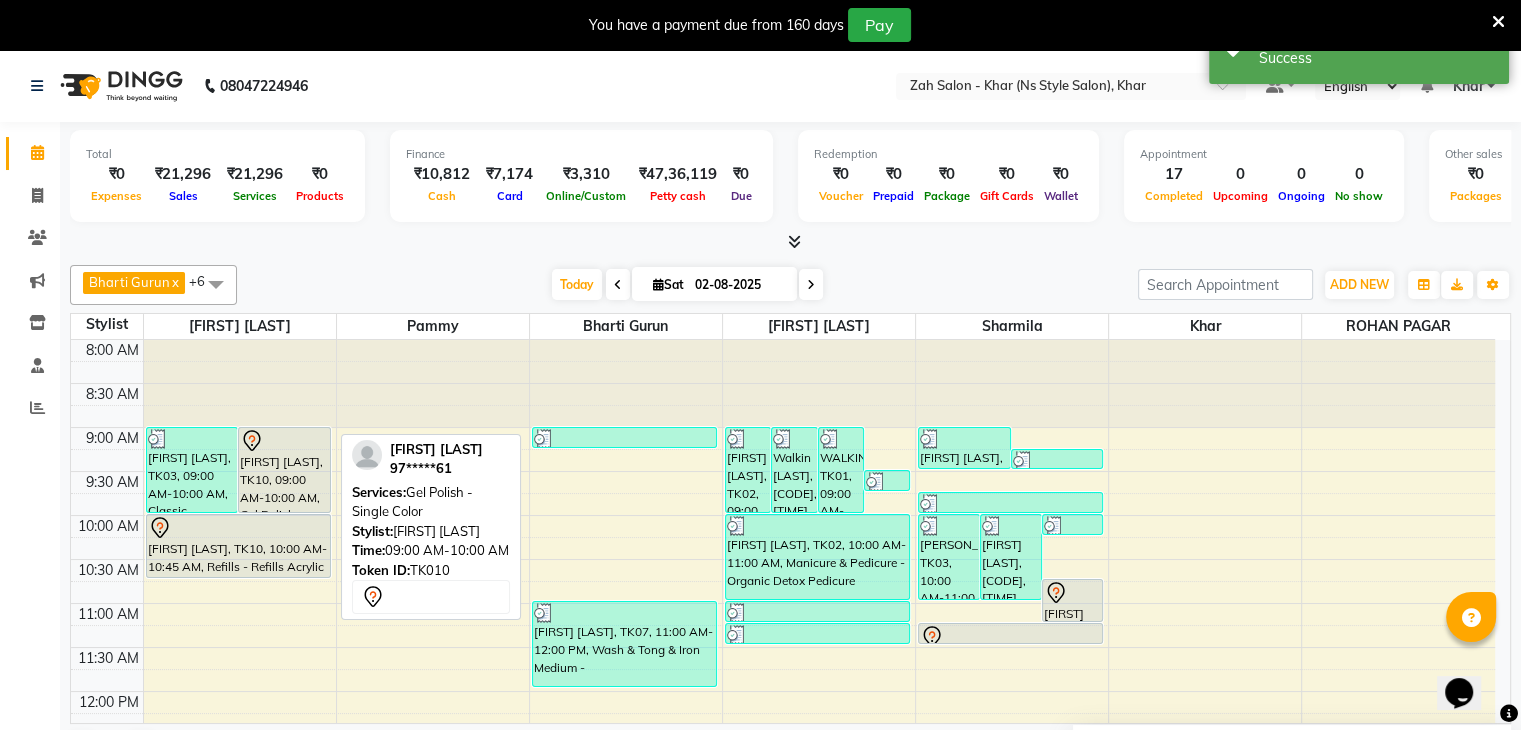 click on "[FIRST] [LAST], TK10, 09:00 AM-10:00 AM, Gel Polish - Single Color" at bounding box center [284, 470] 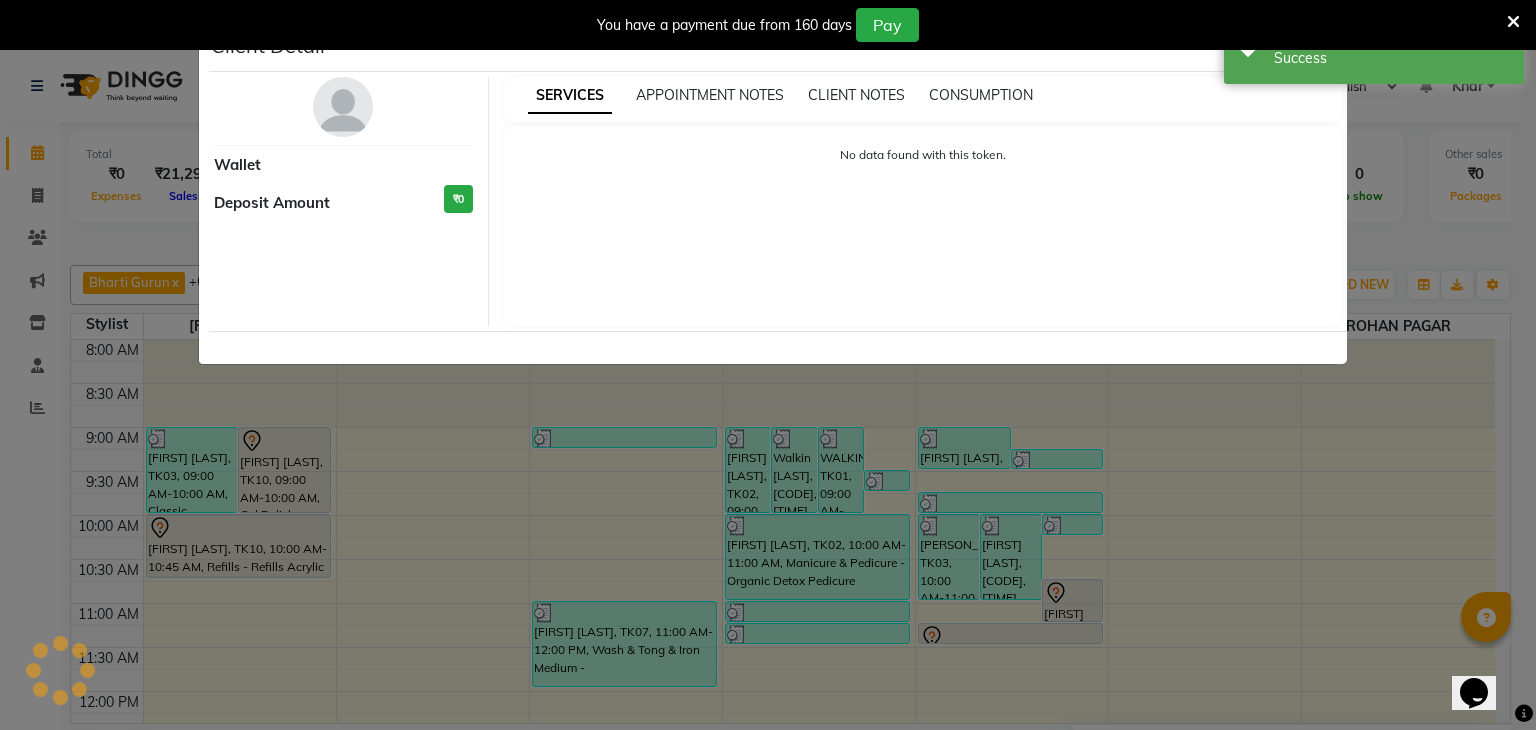 select on "7" 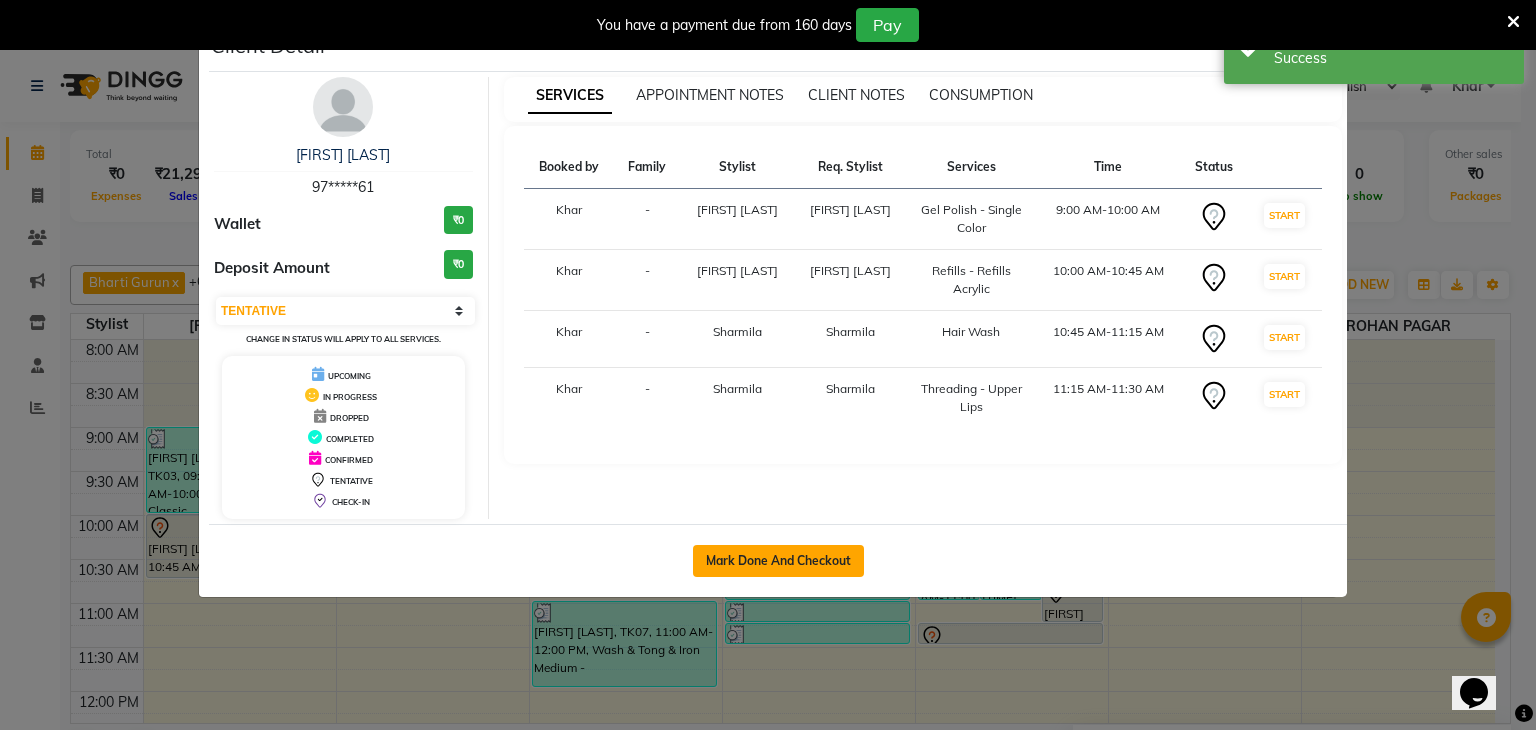click on "Mark Done And Checkout" 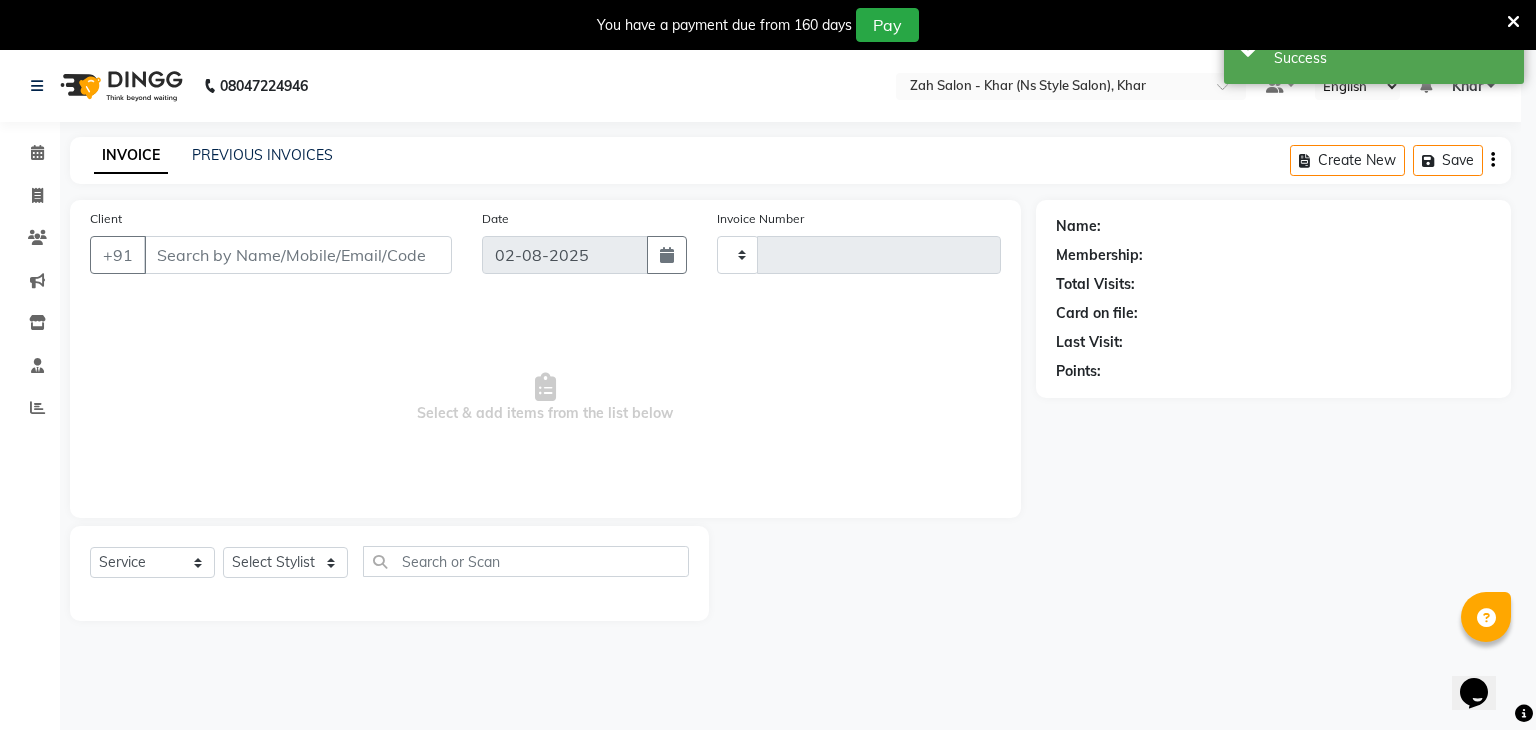 type on "0972" 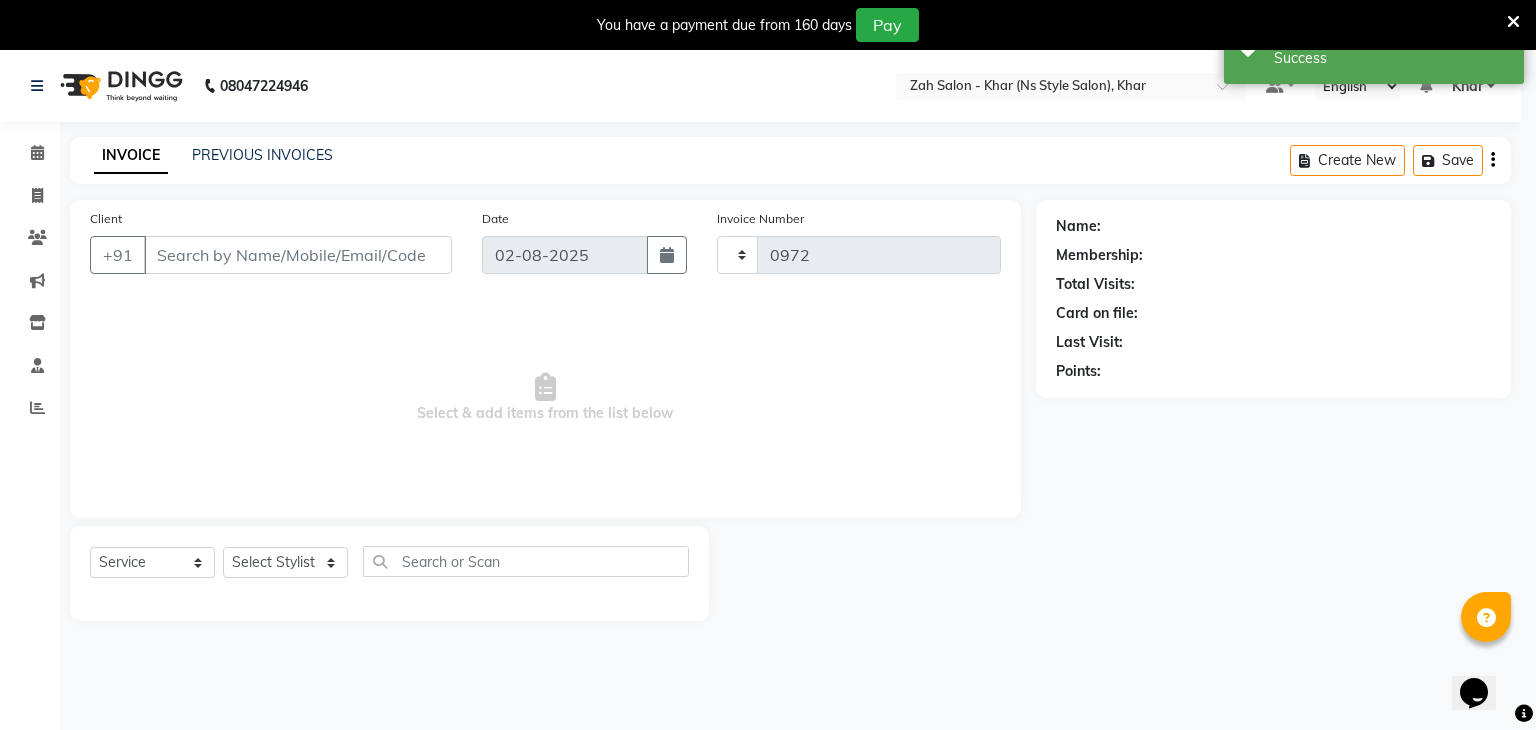 select on "5619" 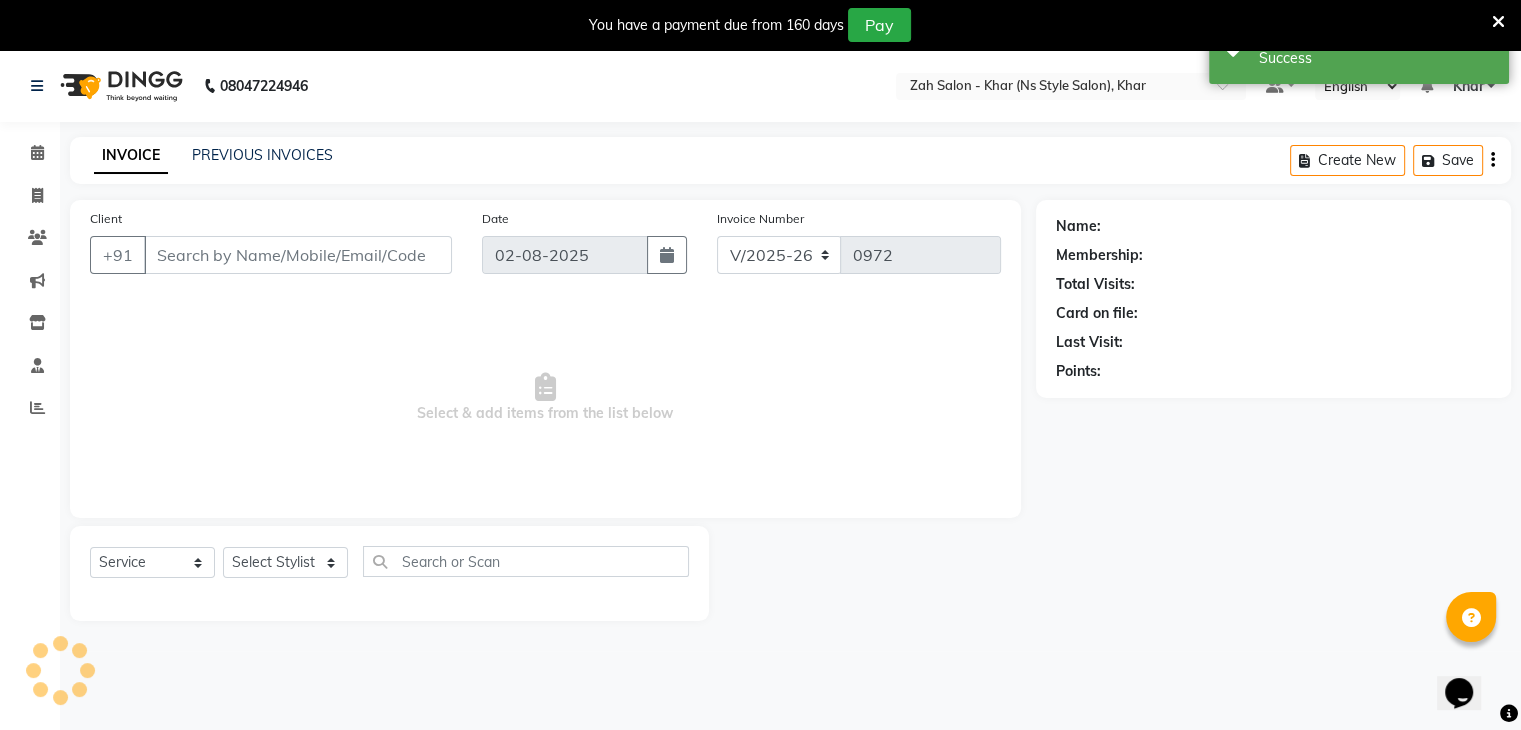 type on "97*****61" 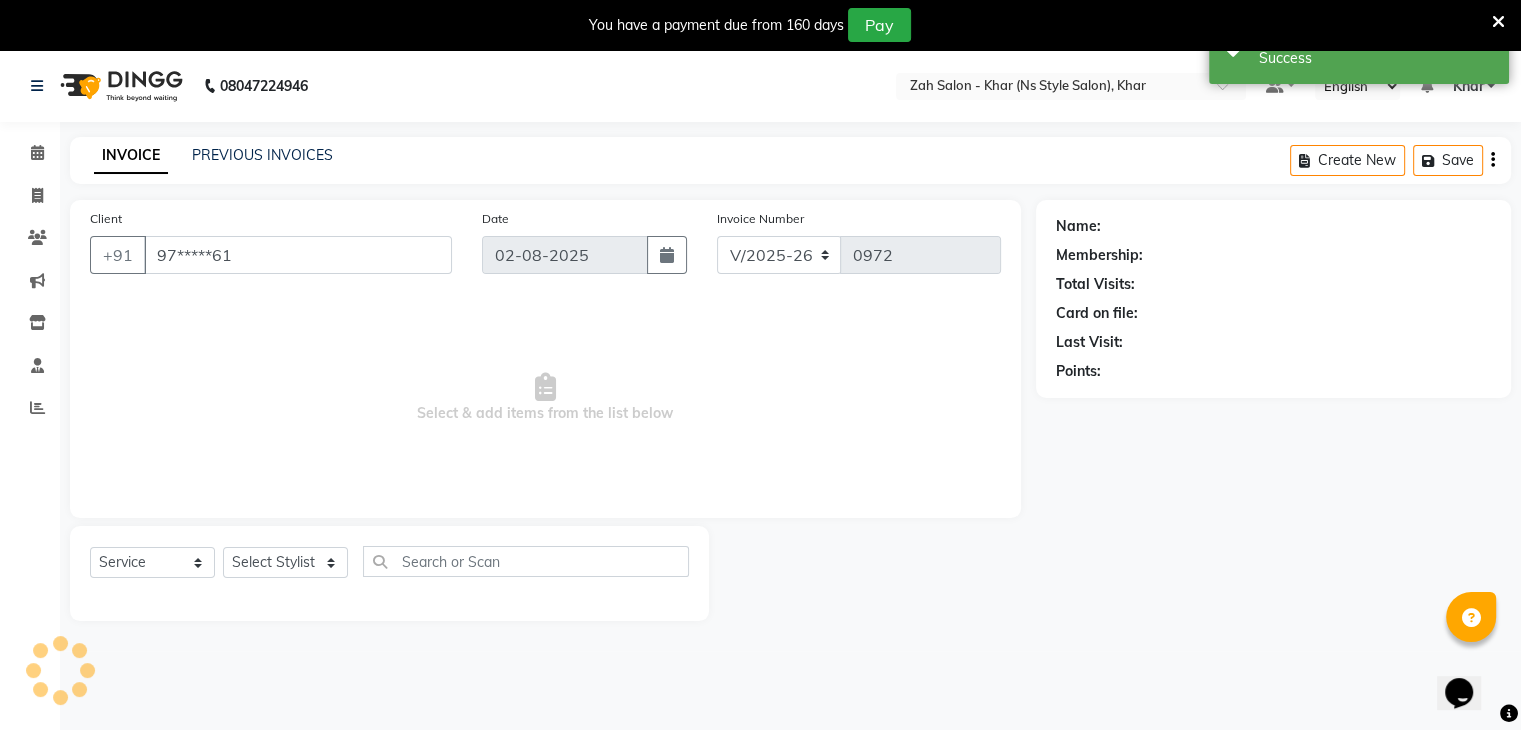 select on "38404" 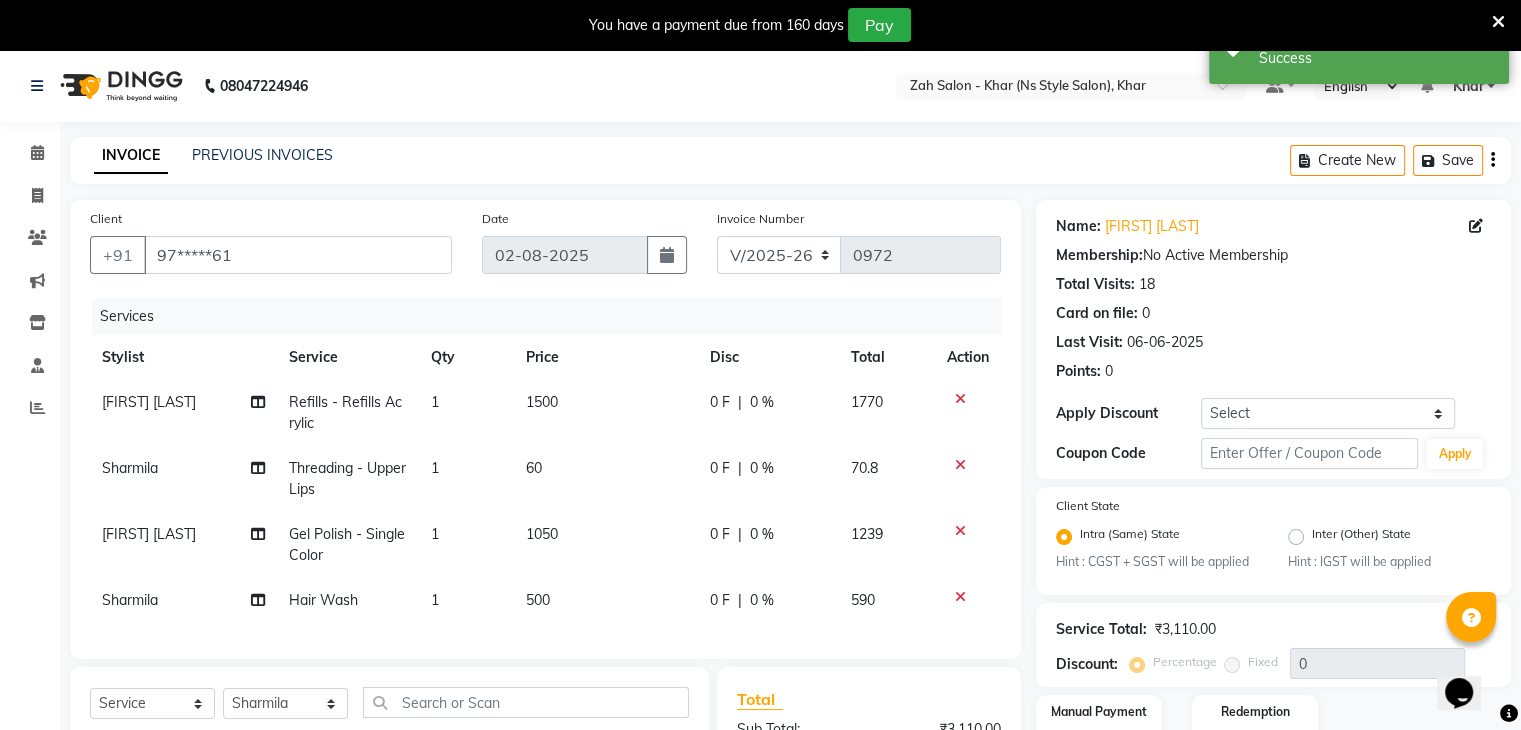 scroll, scrollTop: 278, scrollLeft: 0, axis: vertical 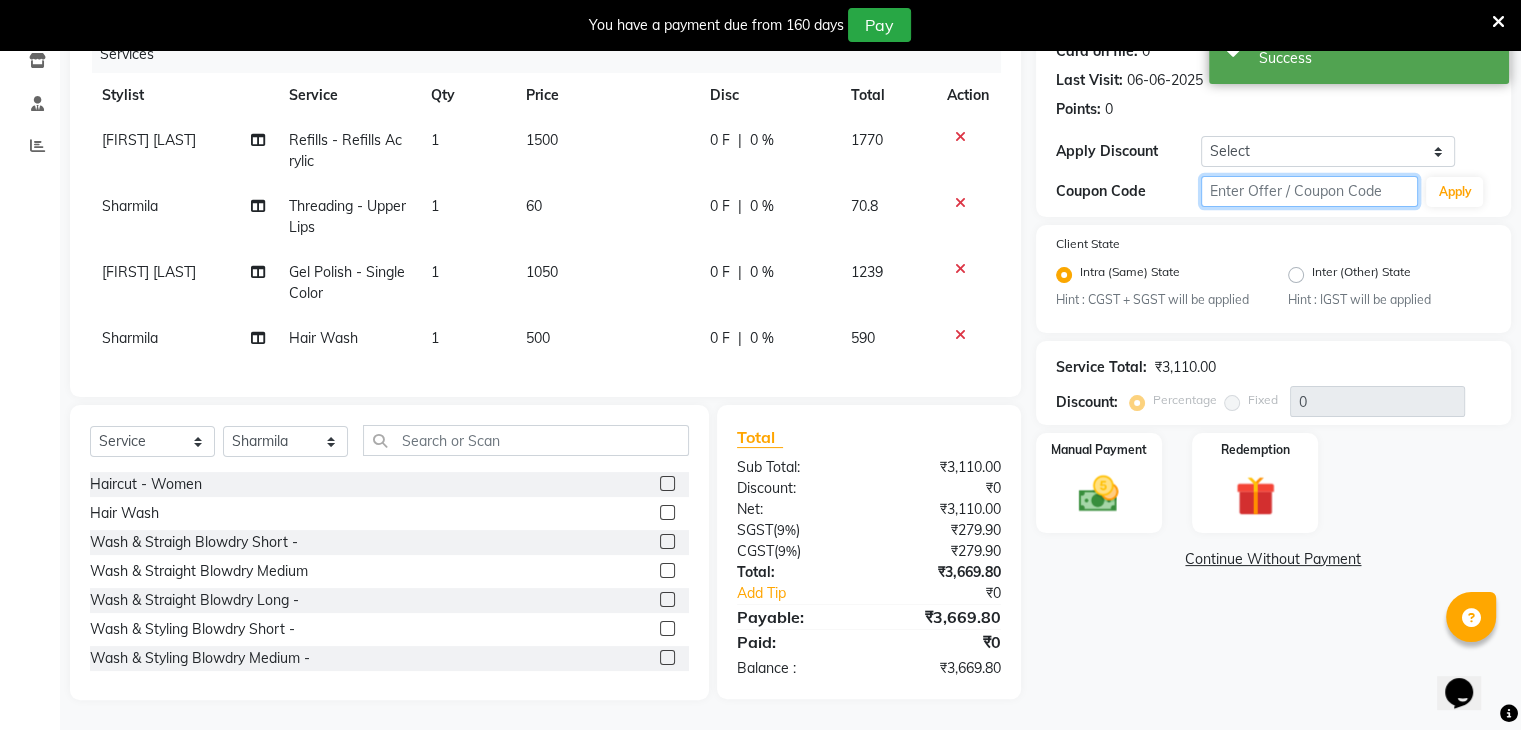 click 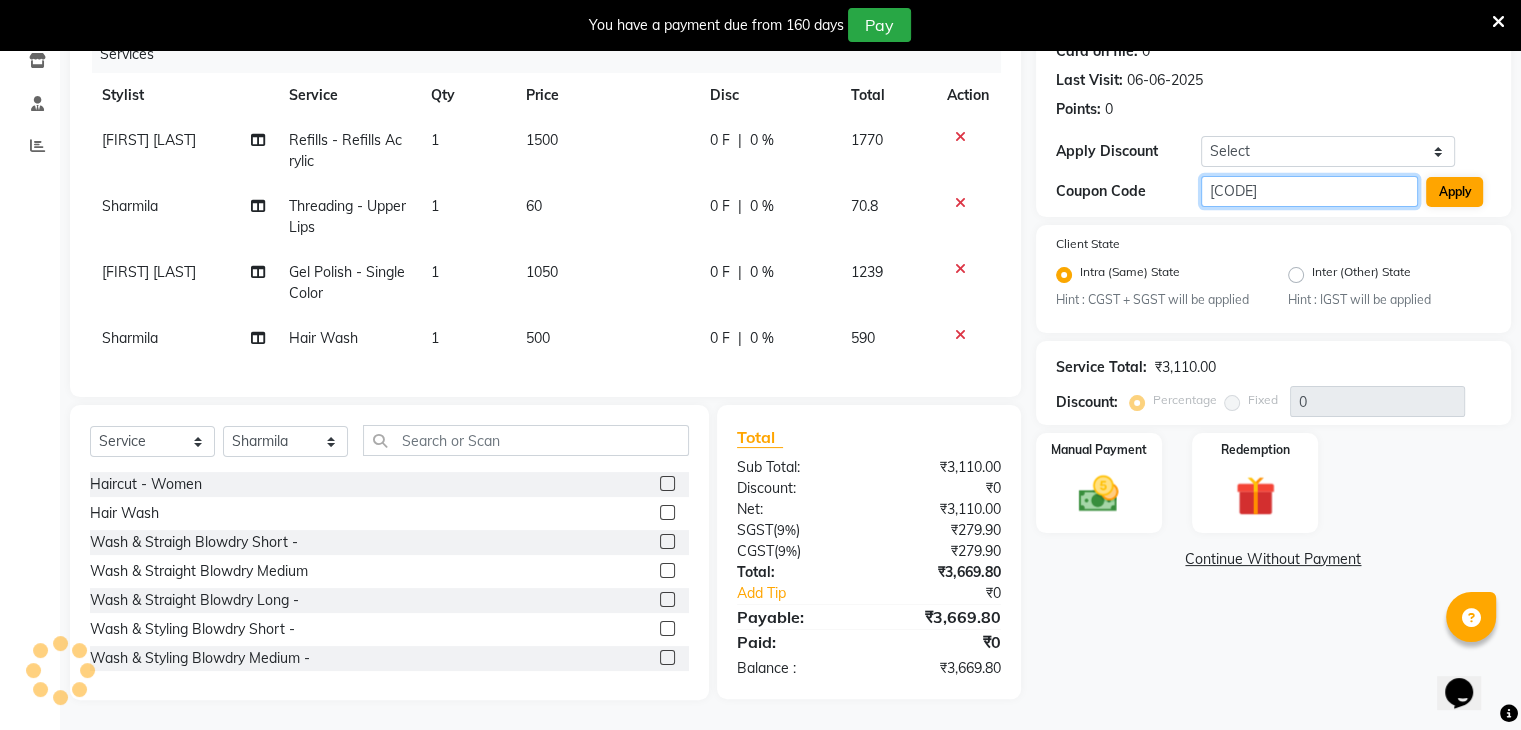 type on "[CODE]" 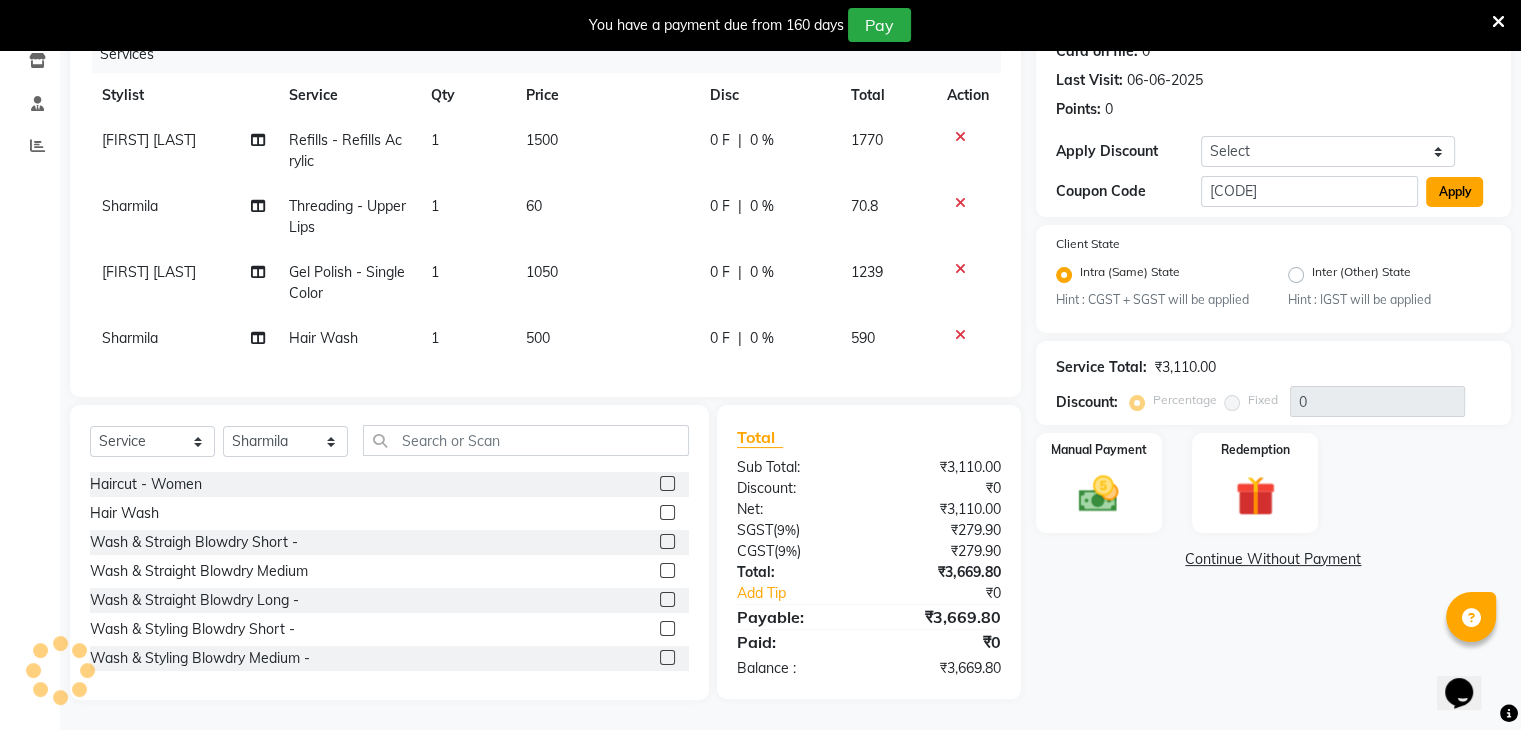 click on "Apply" 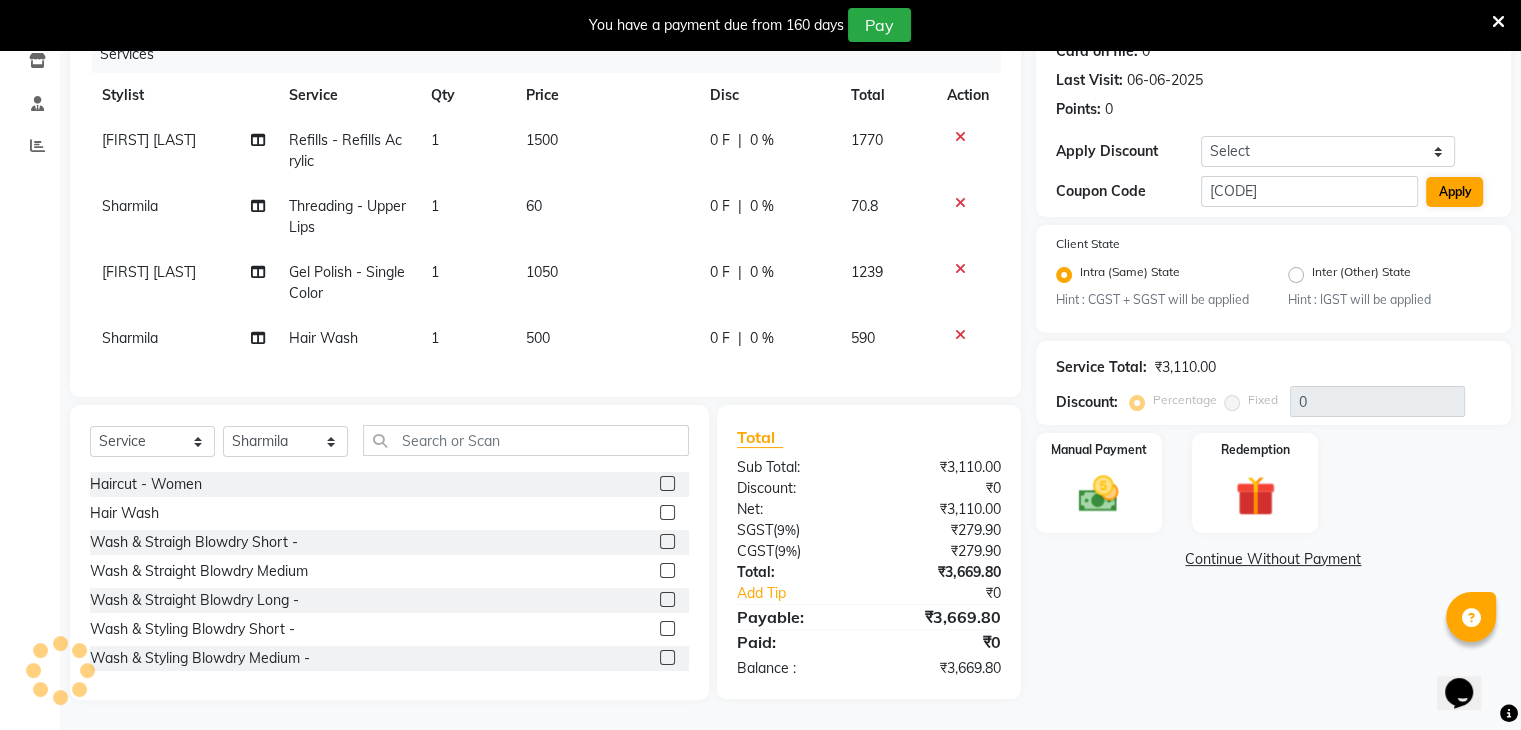 type on "30" 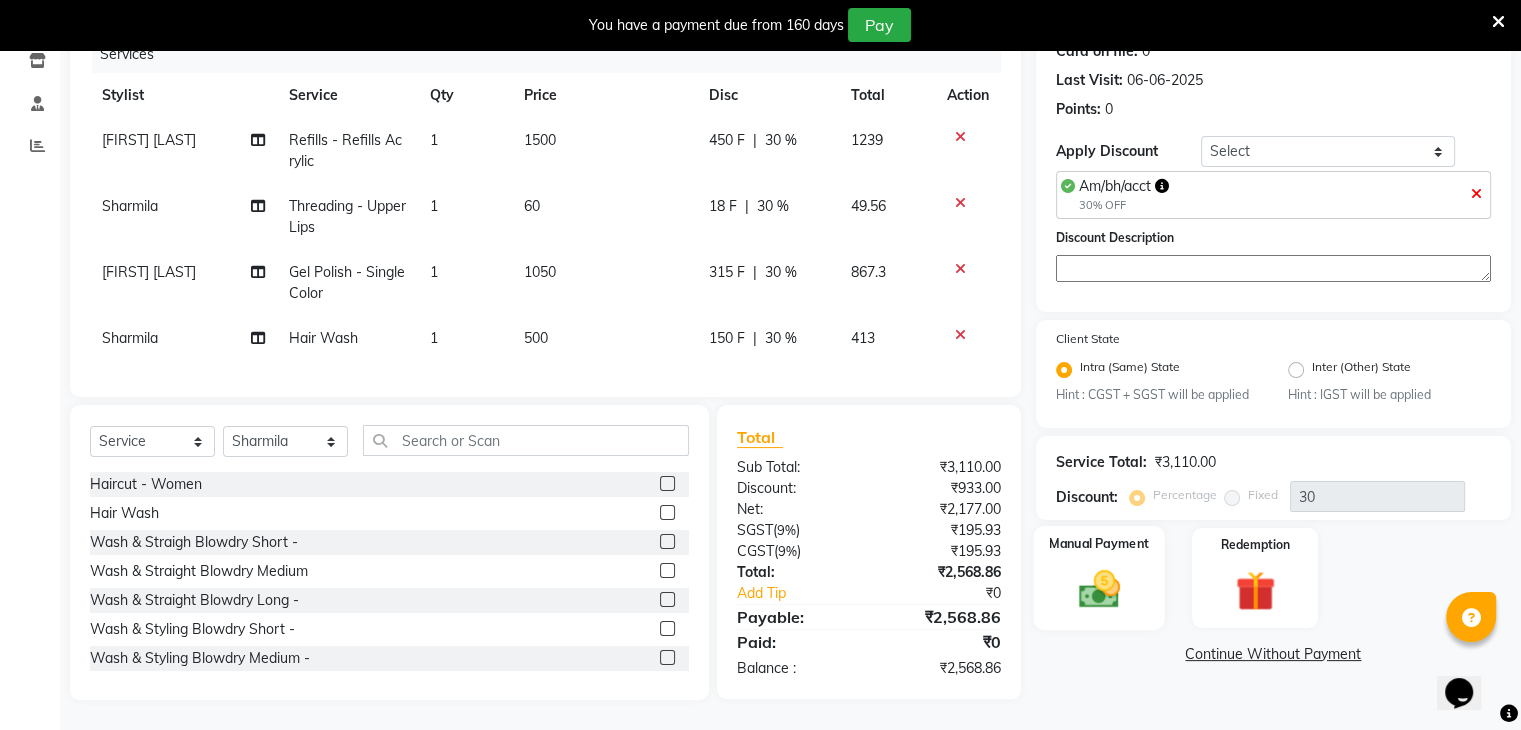 click on "Manual Payment" 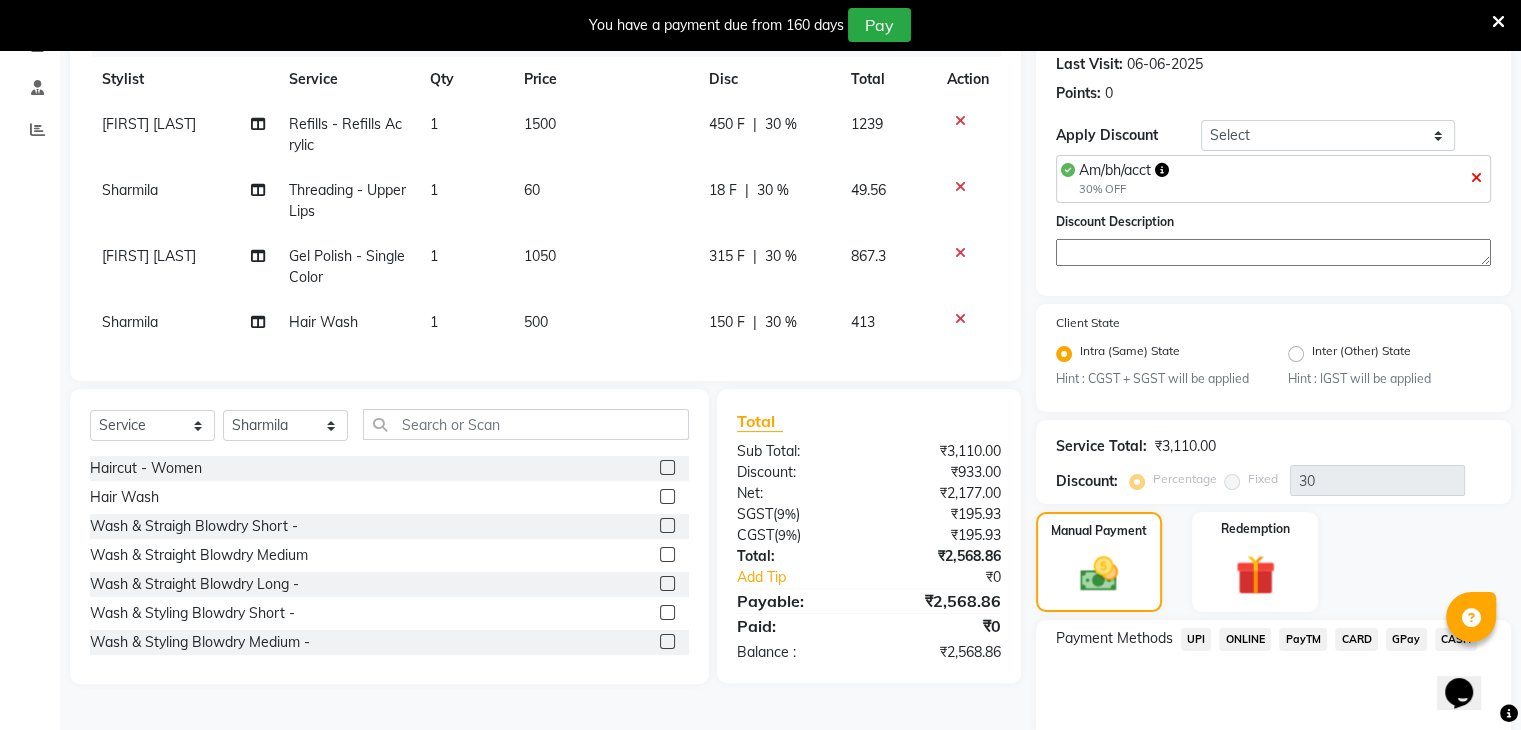 scroll, scrollTop: 360, scrollLeft: 0, axis: vertical 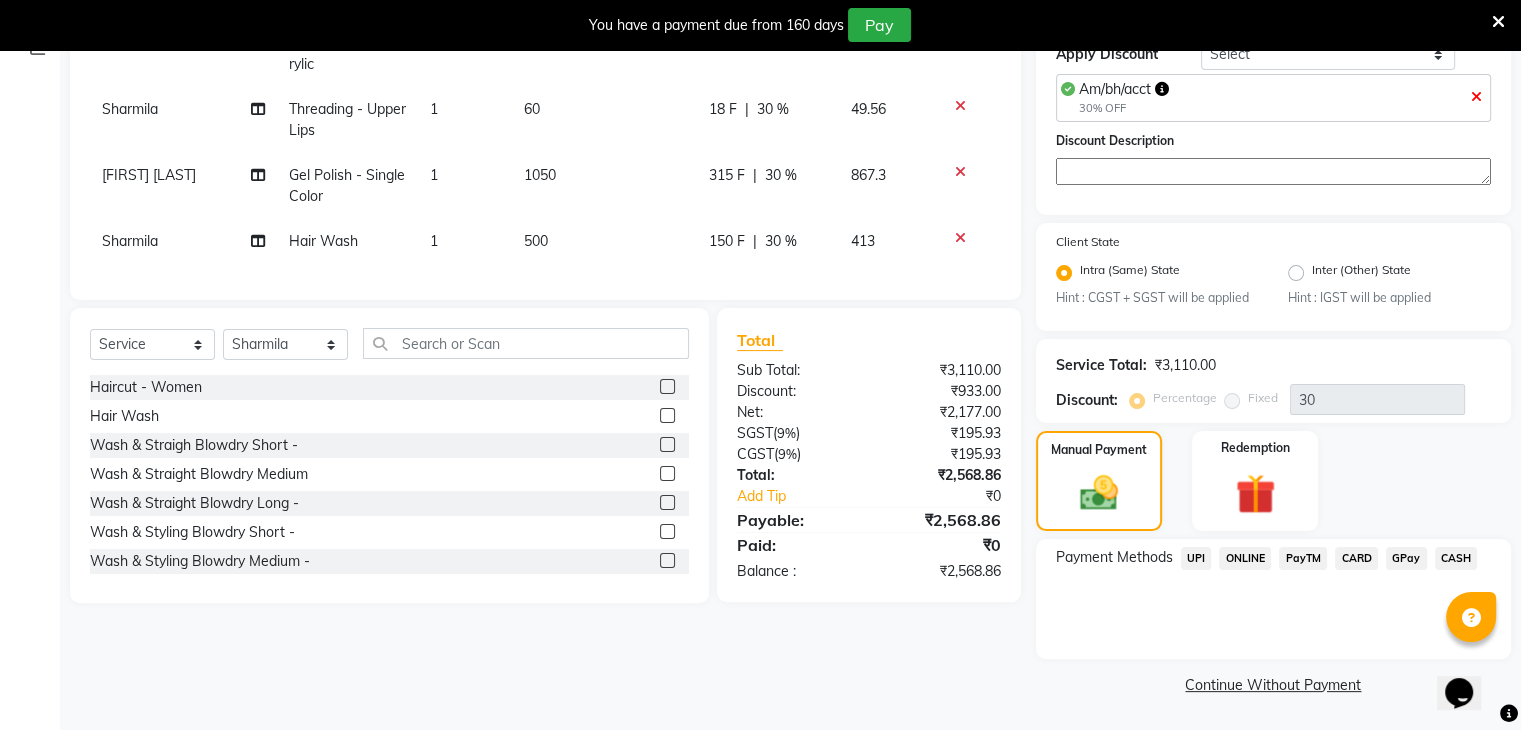 click on "UPI" 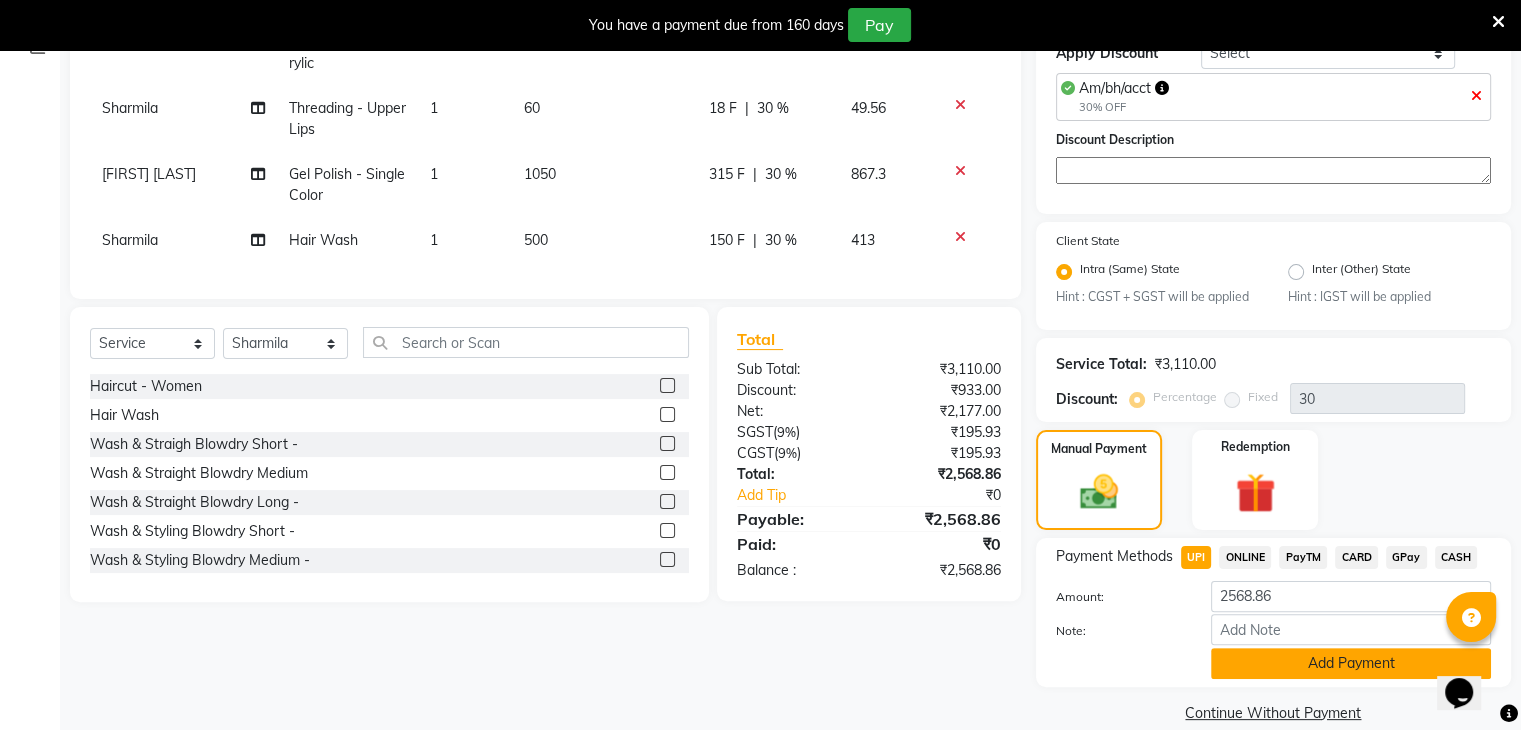click on "Add Payment" 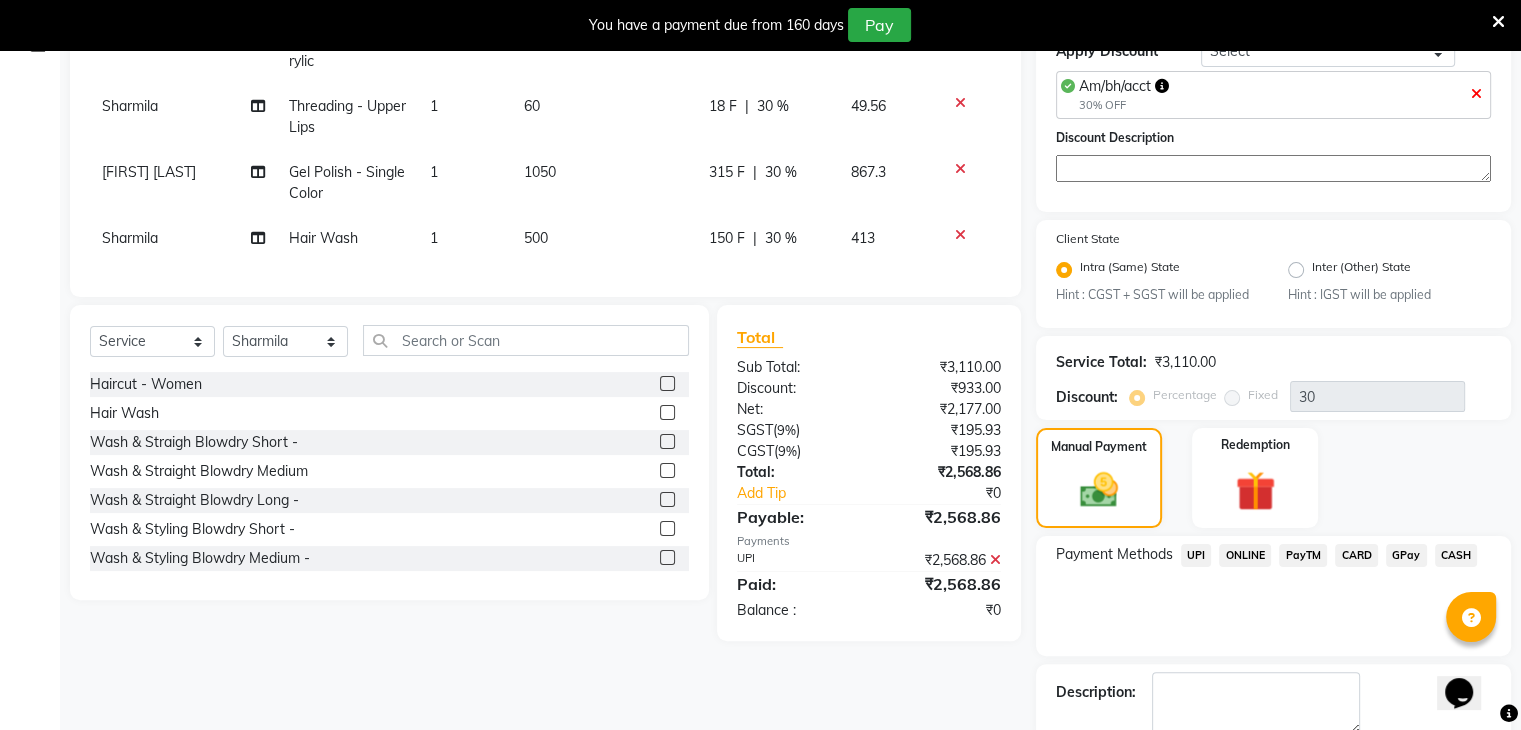 scroll, scrollTop: 472, scrollLeft: 0, axis: vertical 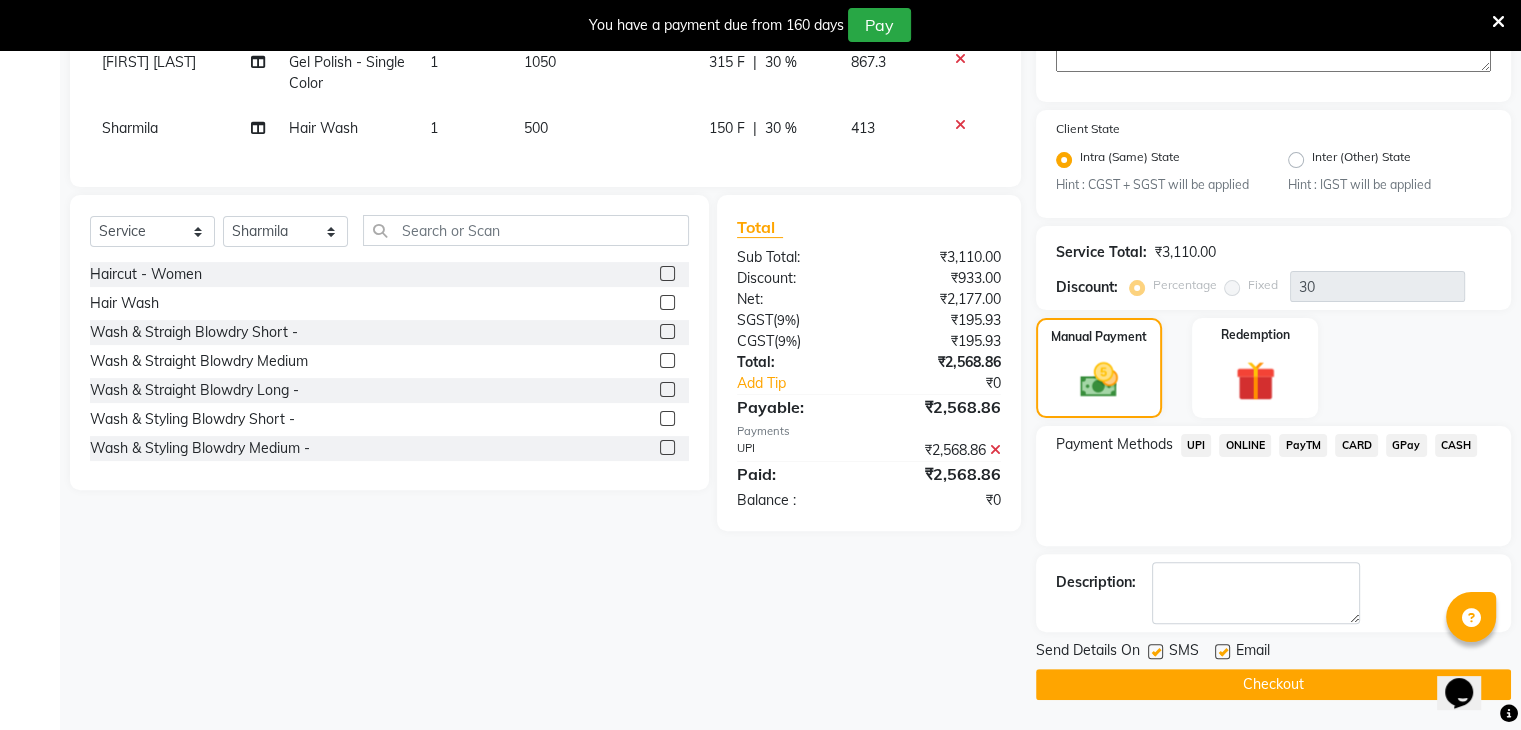 click on "Checkout" 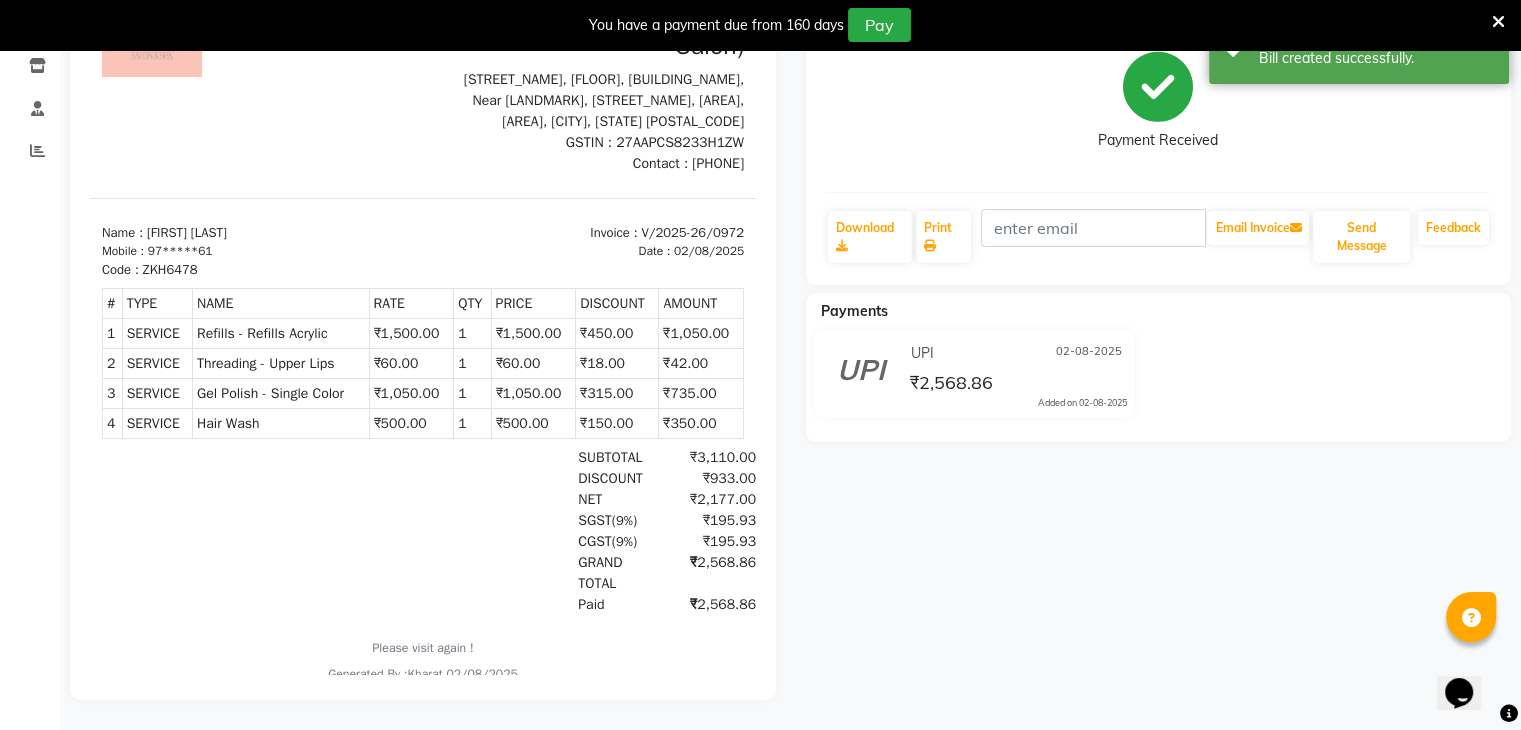 scroll, scrollTop: 0, scrollLeft: 0, axis: both 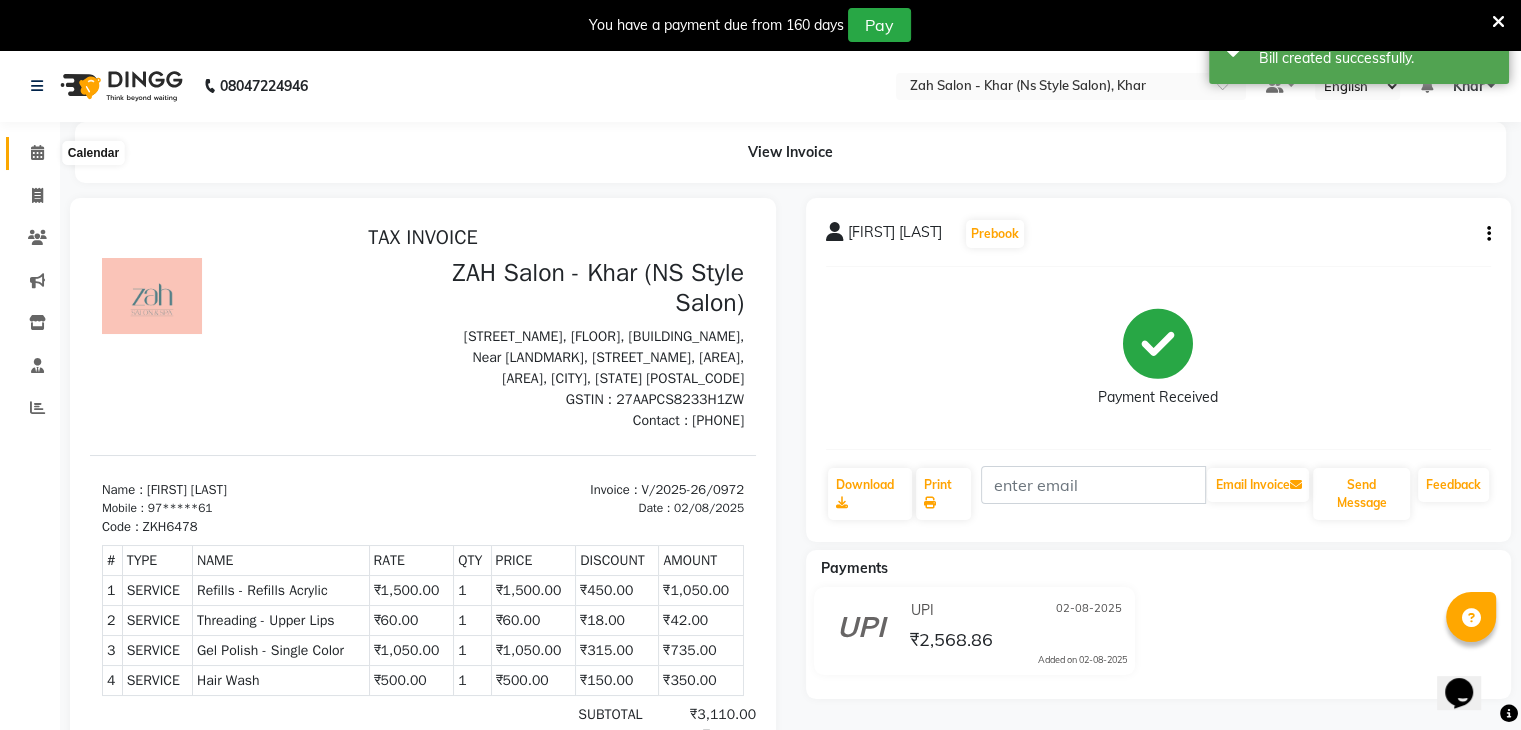 click 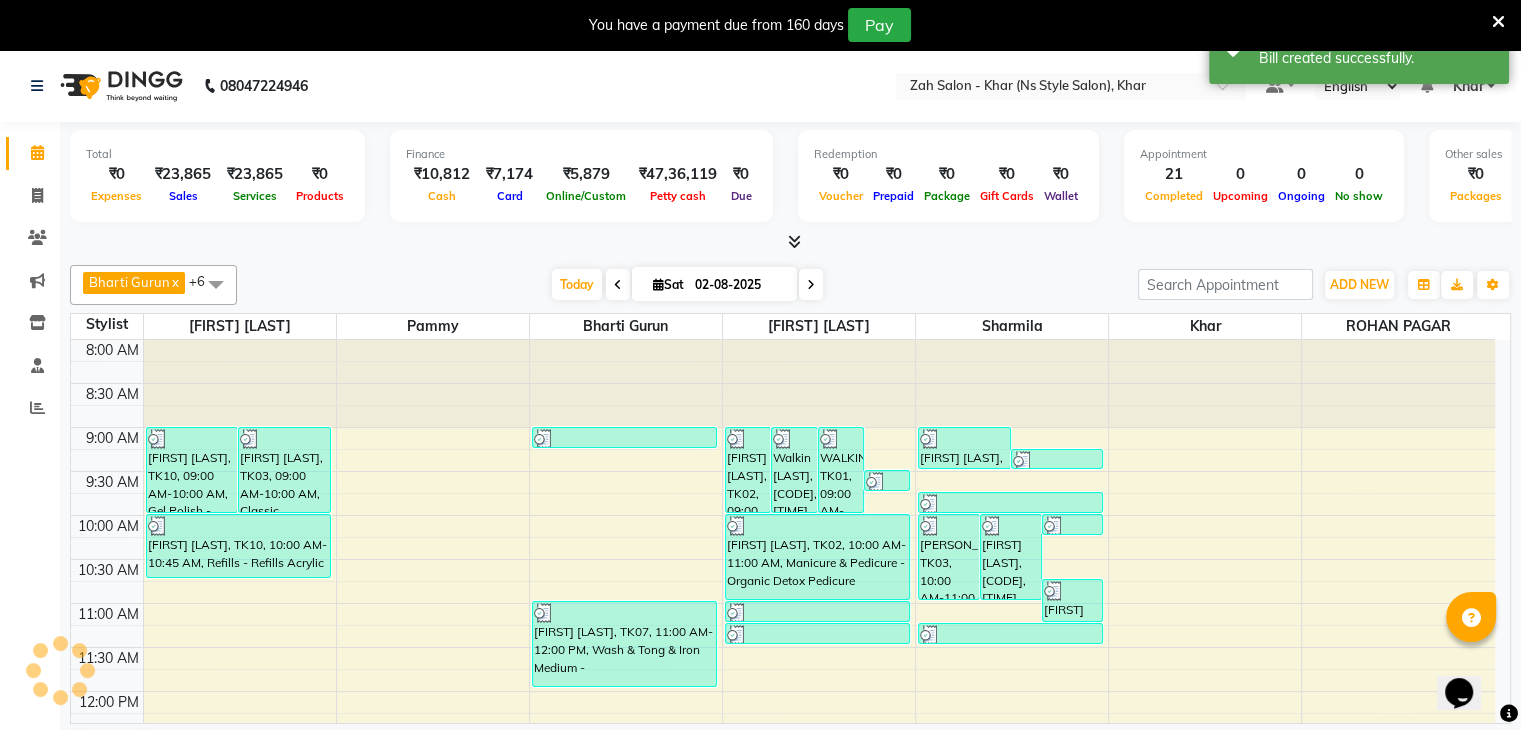 scroll, scrollTop: 0, scrollLeft: 0, axis: both 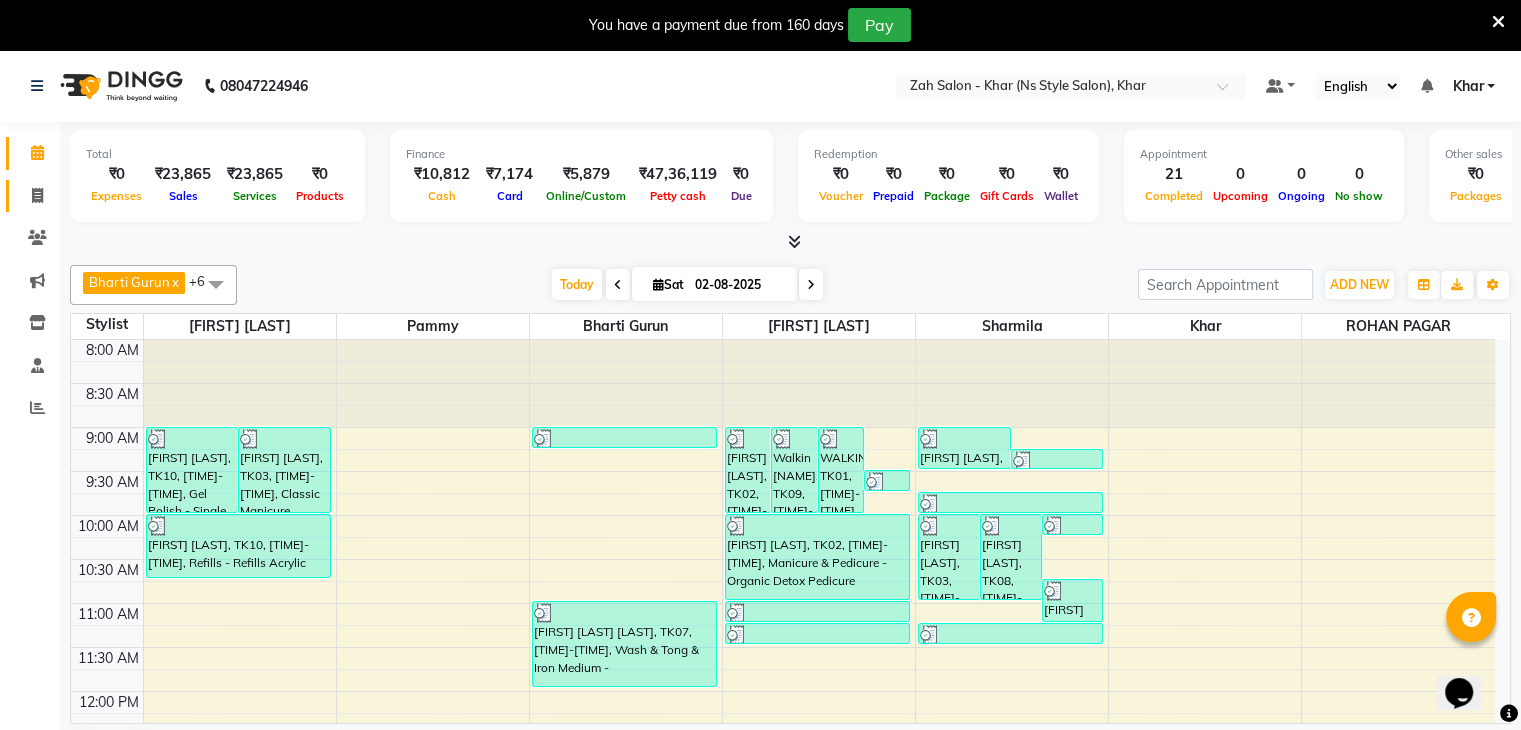 click on "Invoice" 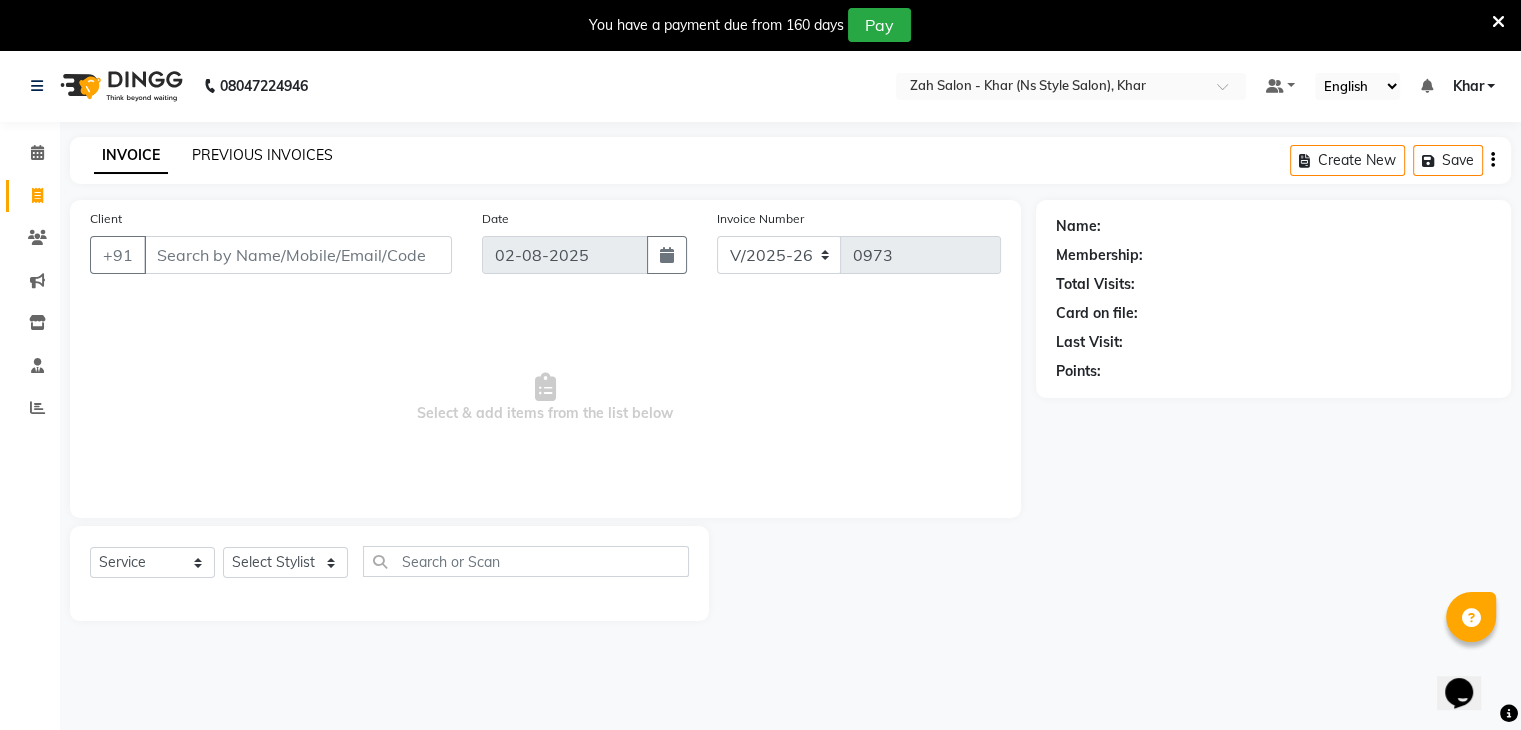 click on "PREVIOUS INVOICES" 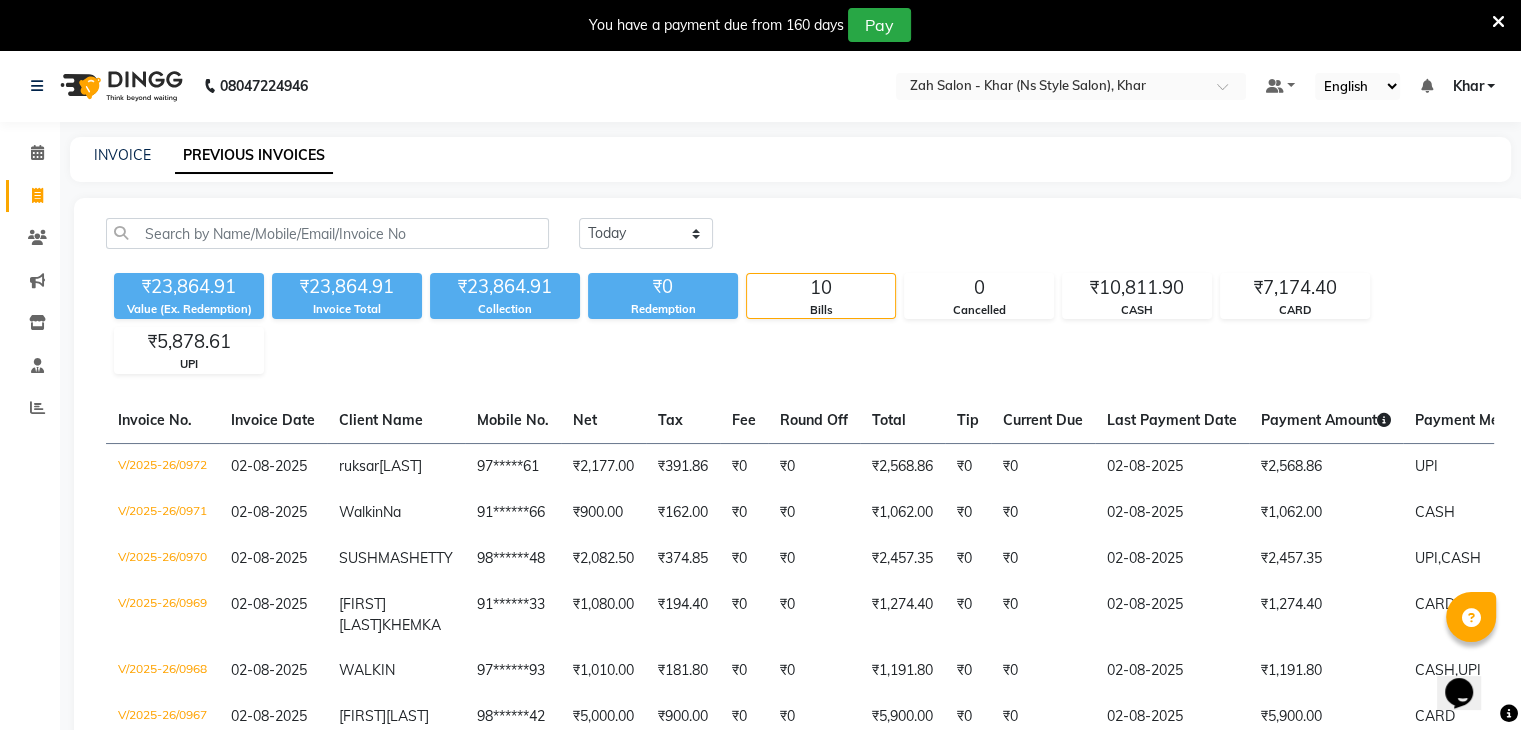 scroll, scrollTop: 459, scrollLeft: 0, axis: vertical 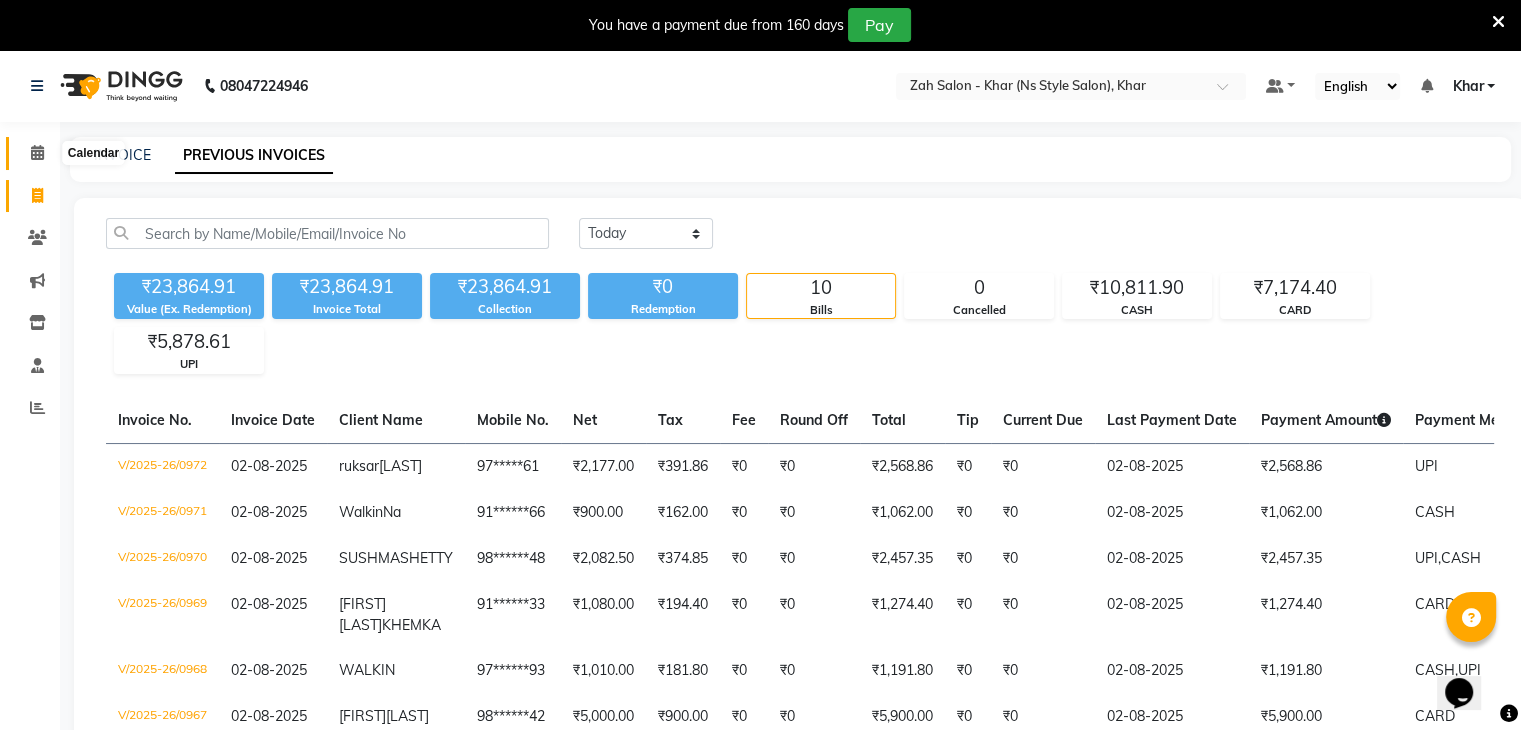click 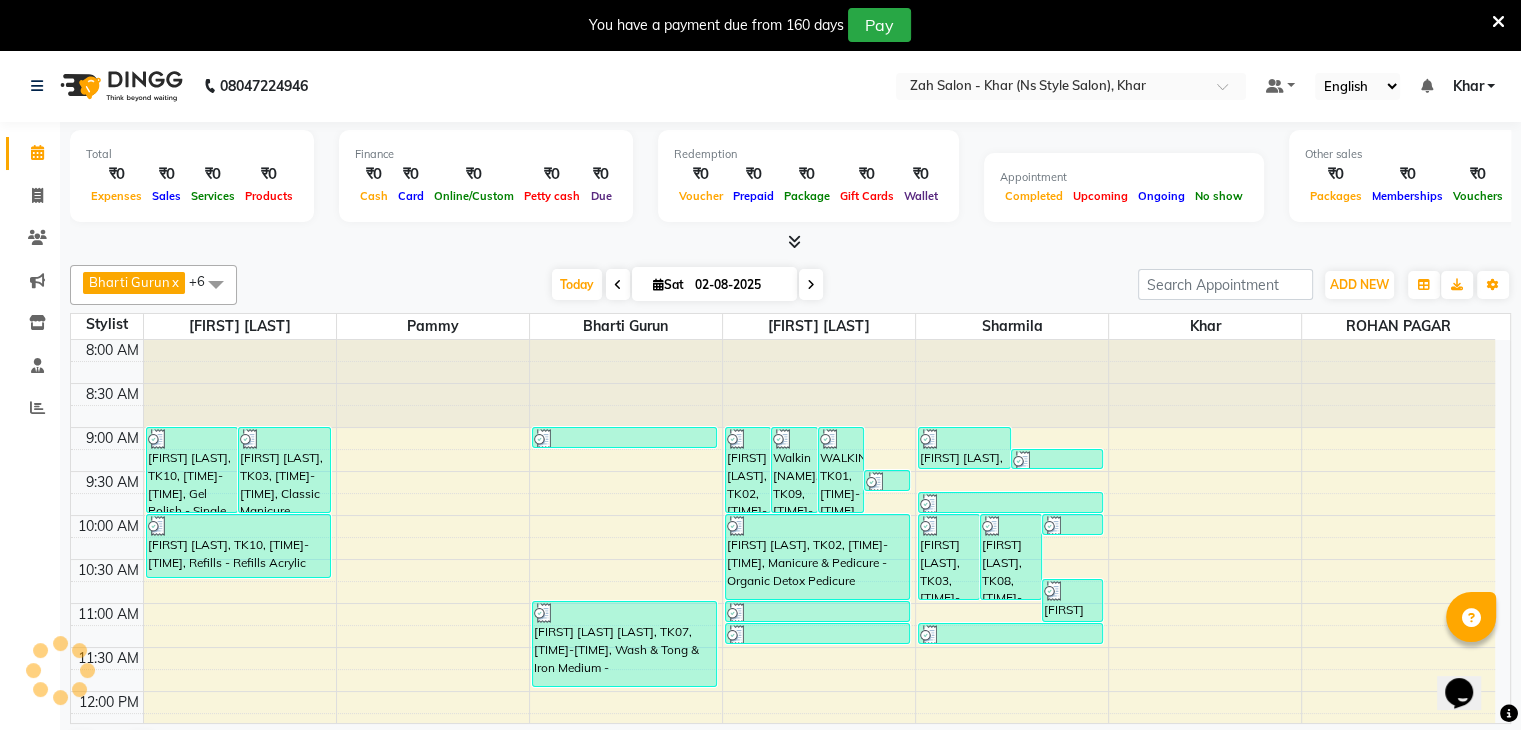 scroll, scrollTop: 749, scrollLeft: 0, axis: vertical 